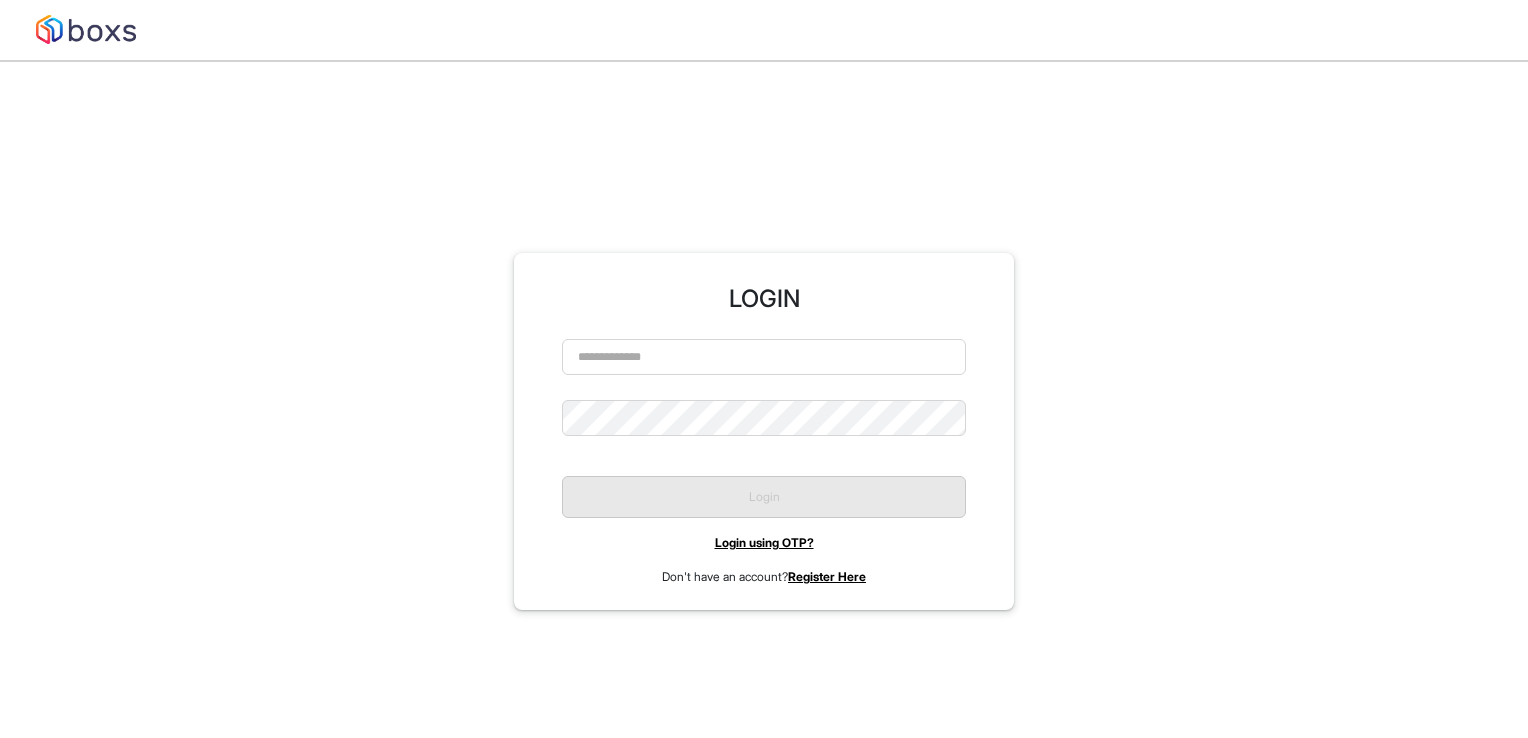 scroll, scrollTop: 0, scrollLeft: 0, axis: both 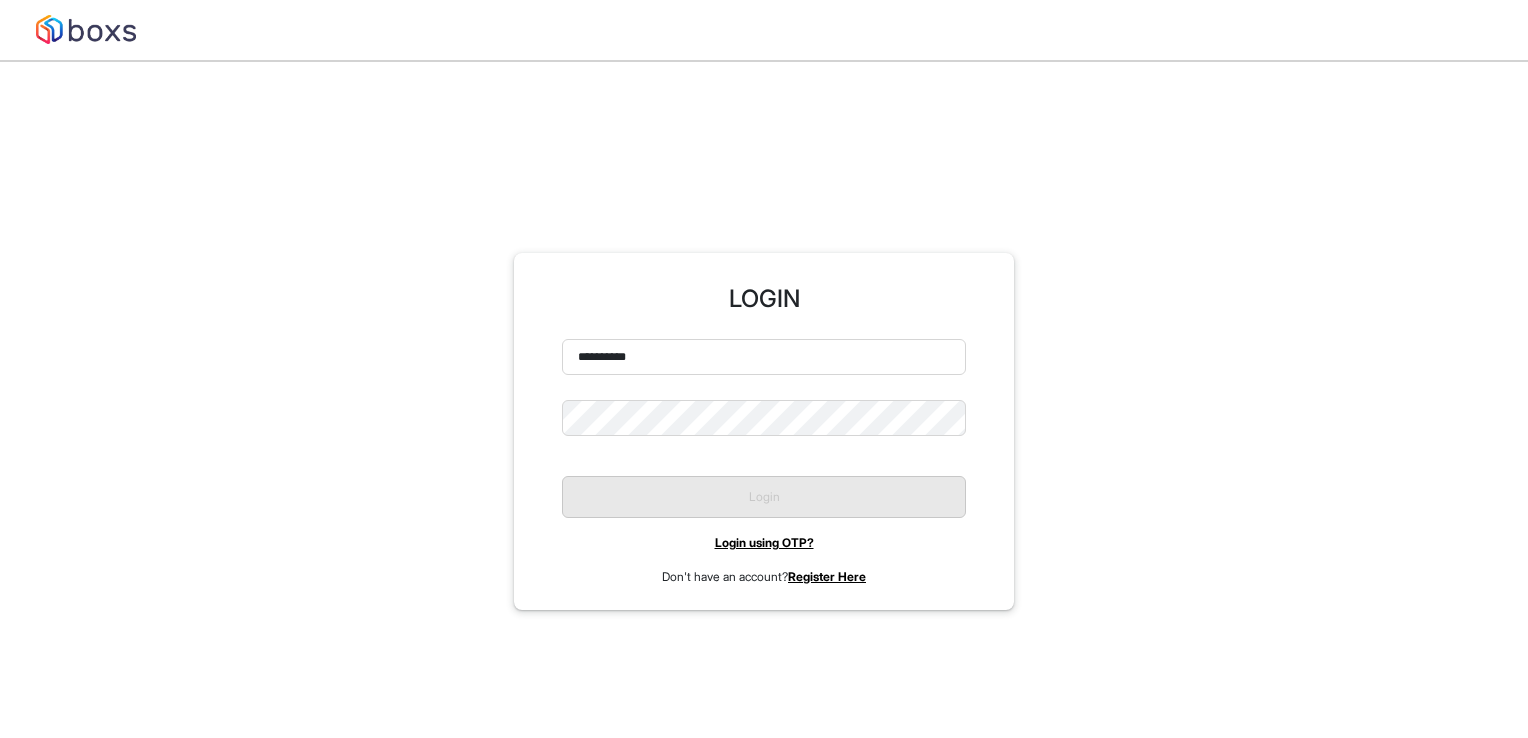 type on "**********" 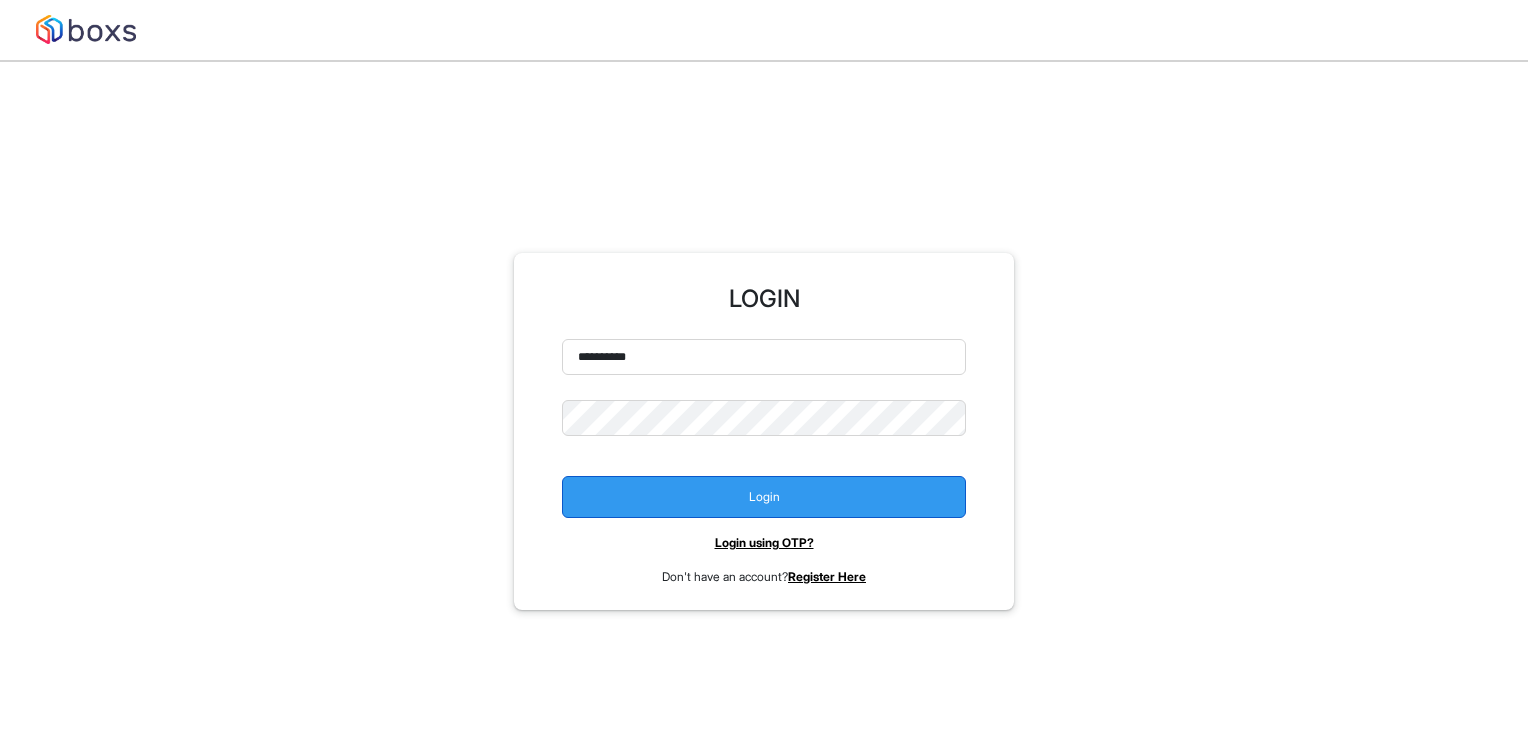 click on "Login" at bounding box center [764, 497] 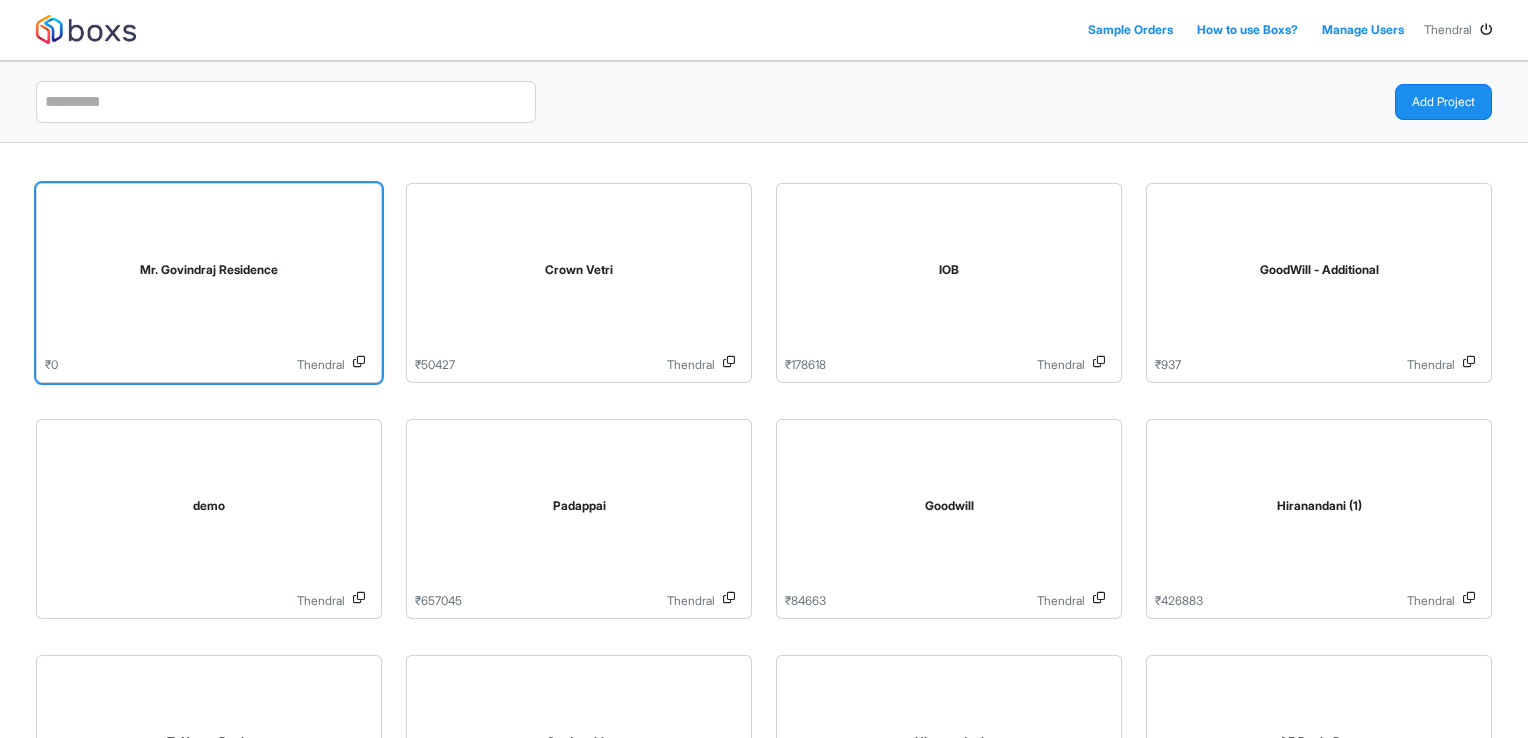 click on "Mr. Govindraj Residence" at bounding box center [209, 274] 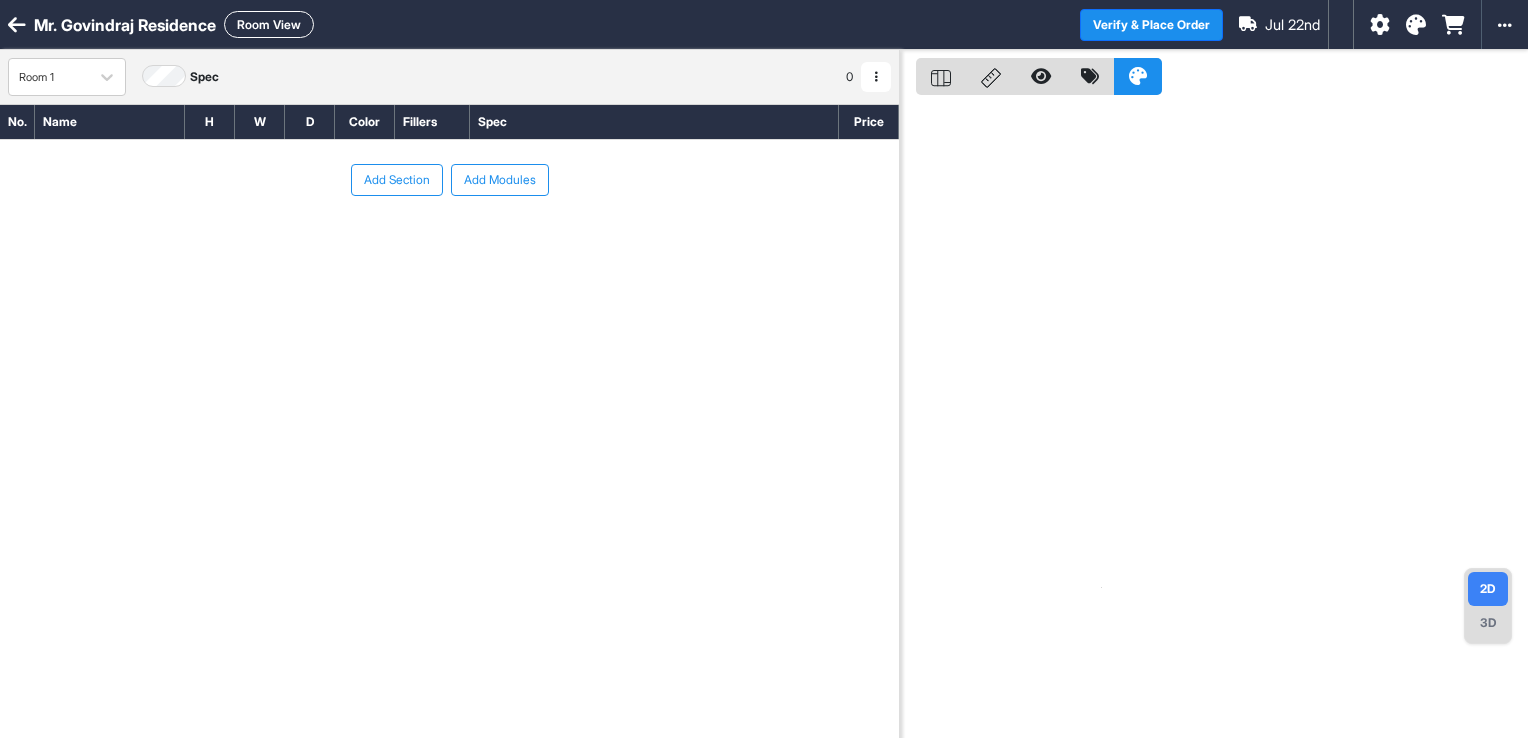 click at bounding box center [876, 77] 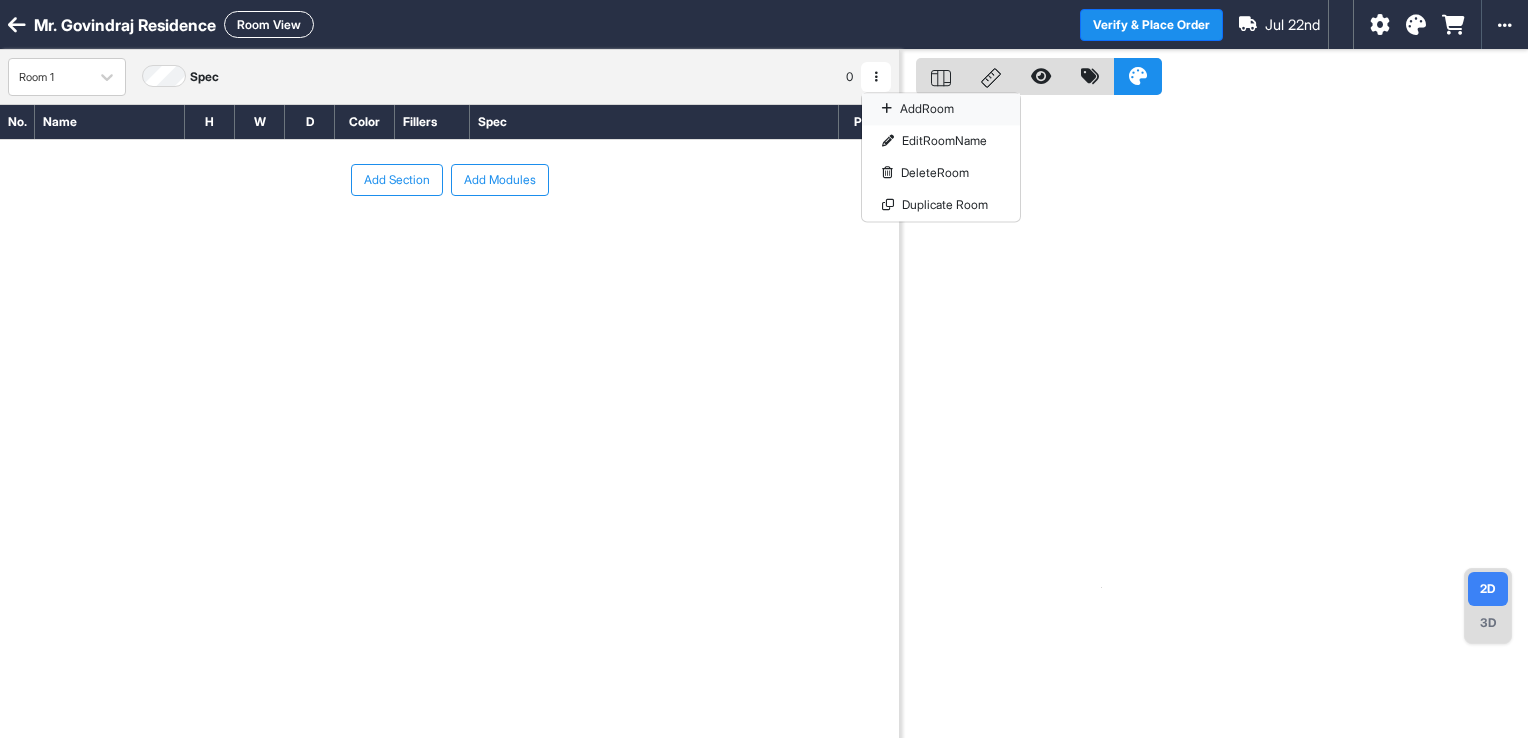 click at bounding box center [887, 109] 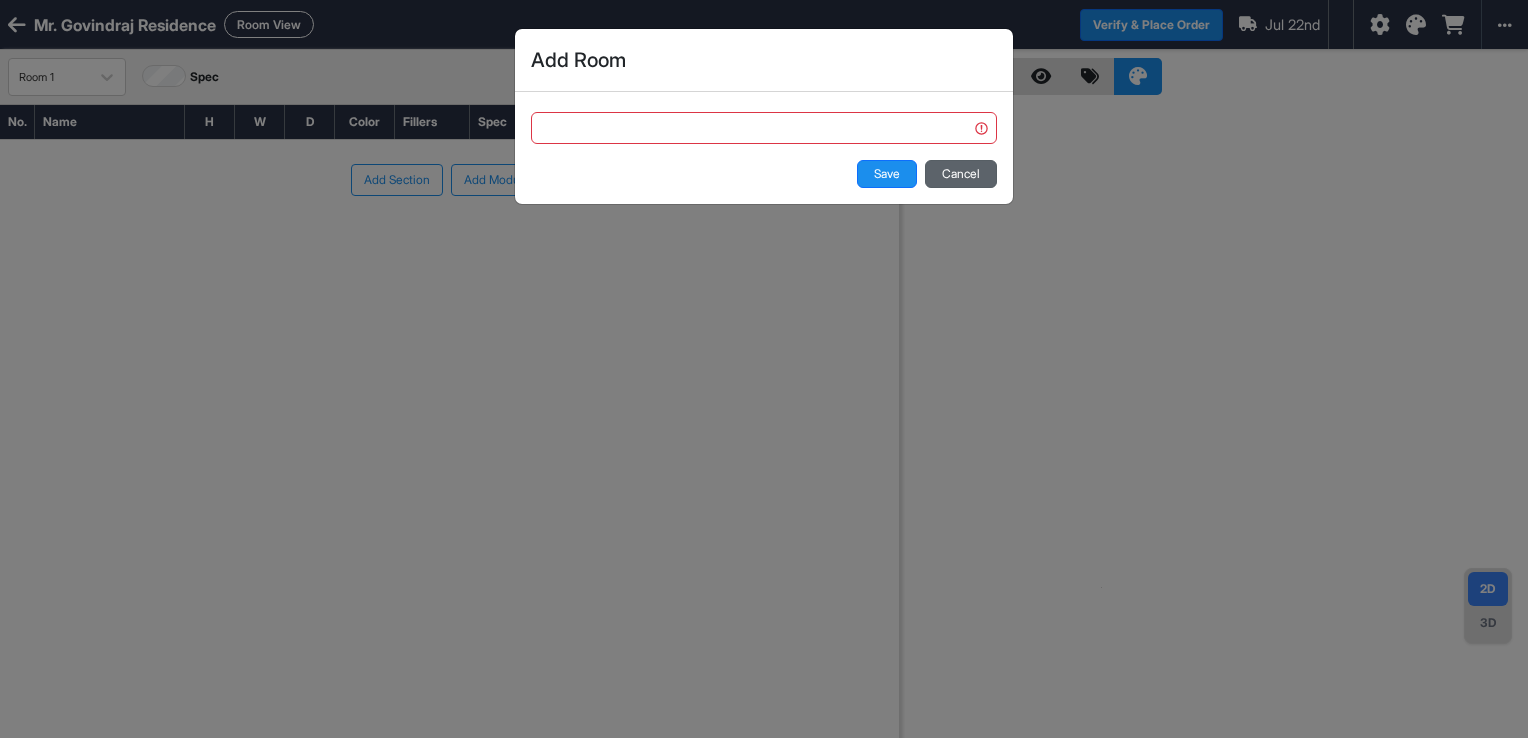 click on "Cancel" at bounding box center [961, 174] 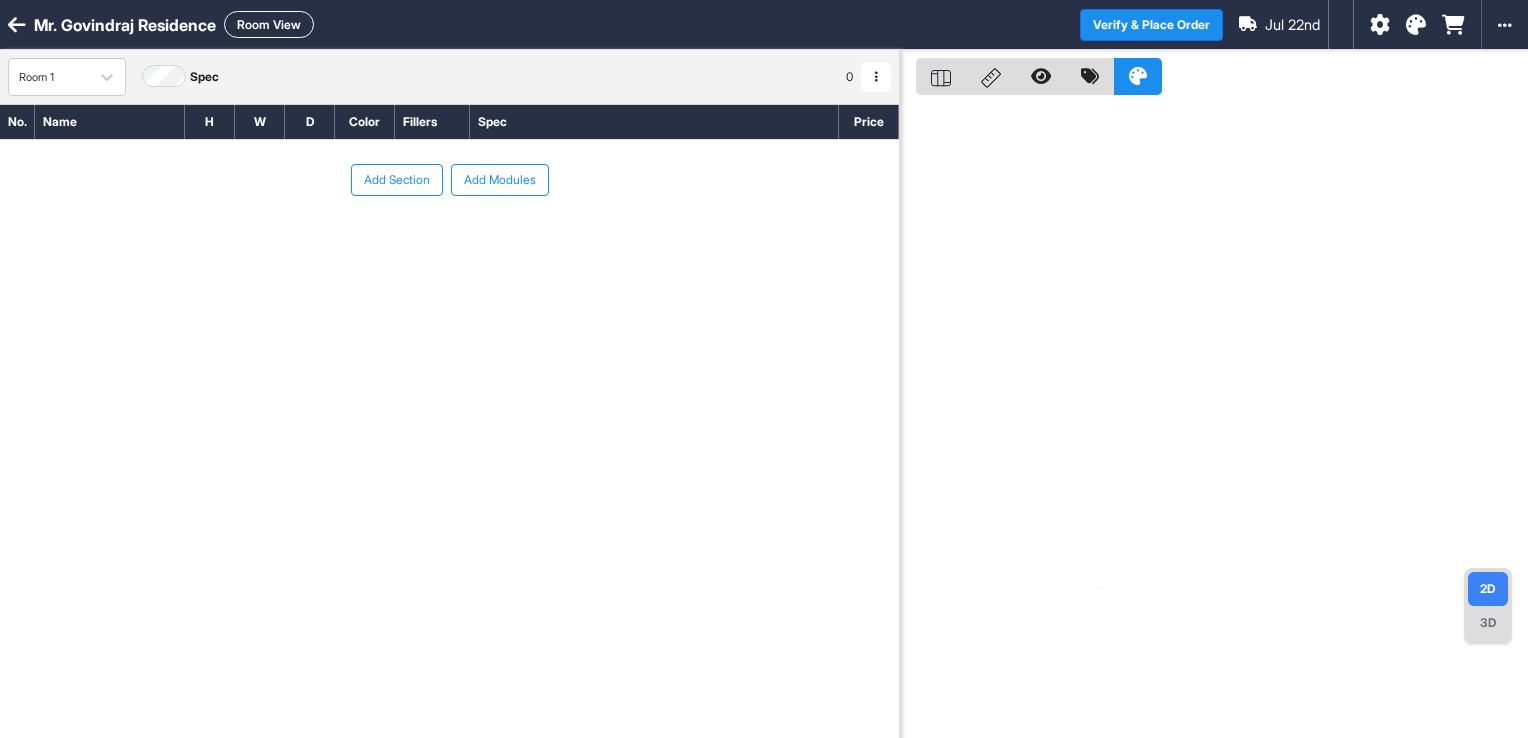 click at bounding box center [876, 77] 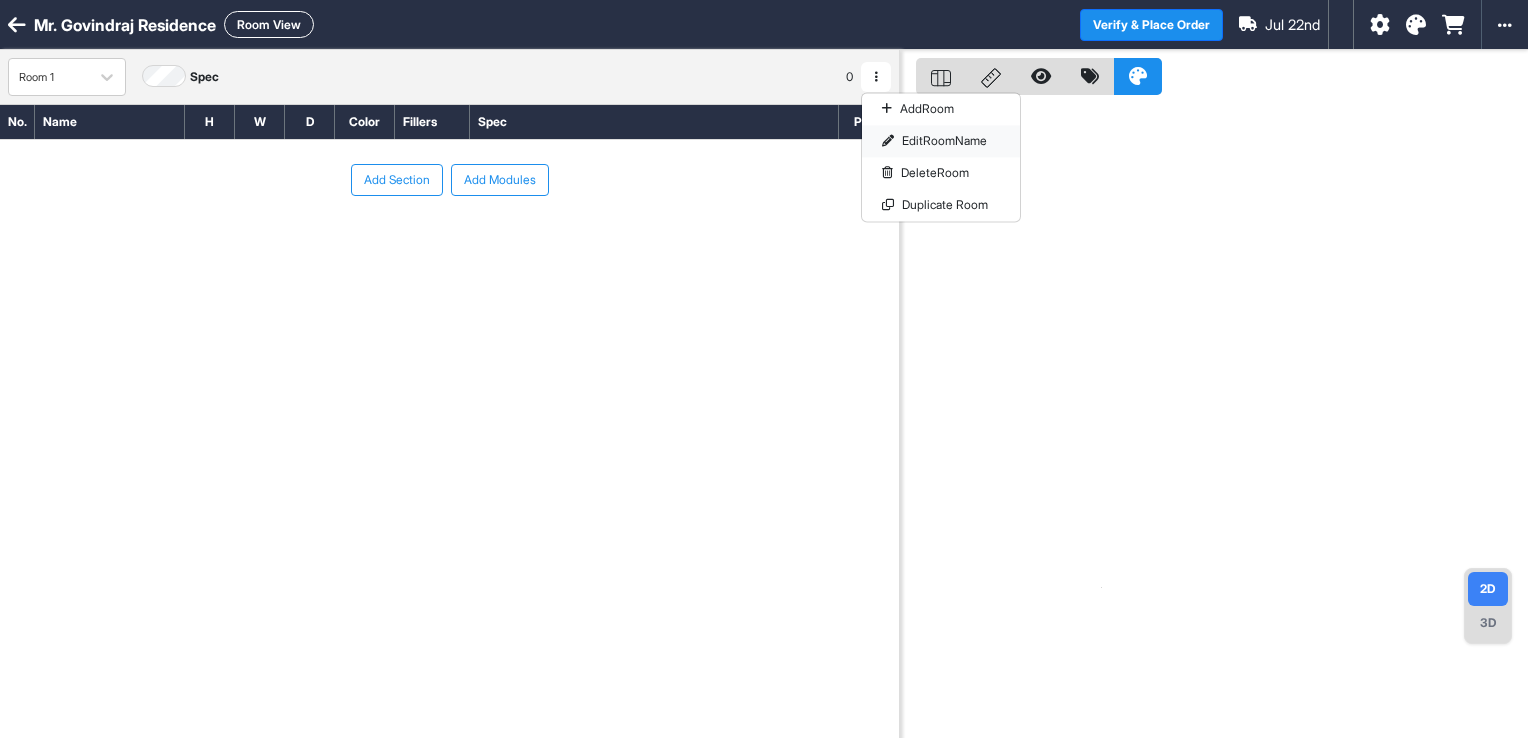 click on "Edit  Room  Name" at bounding box center (941, 141) 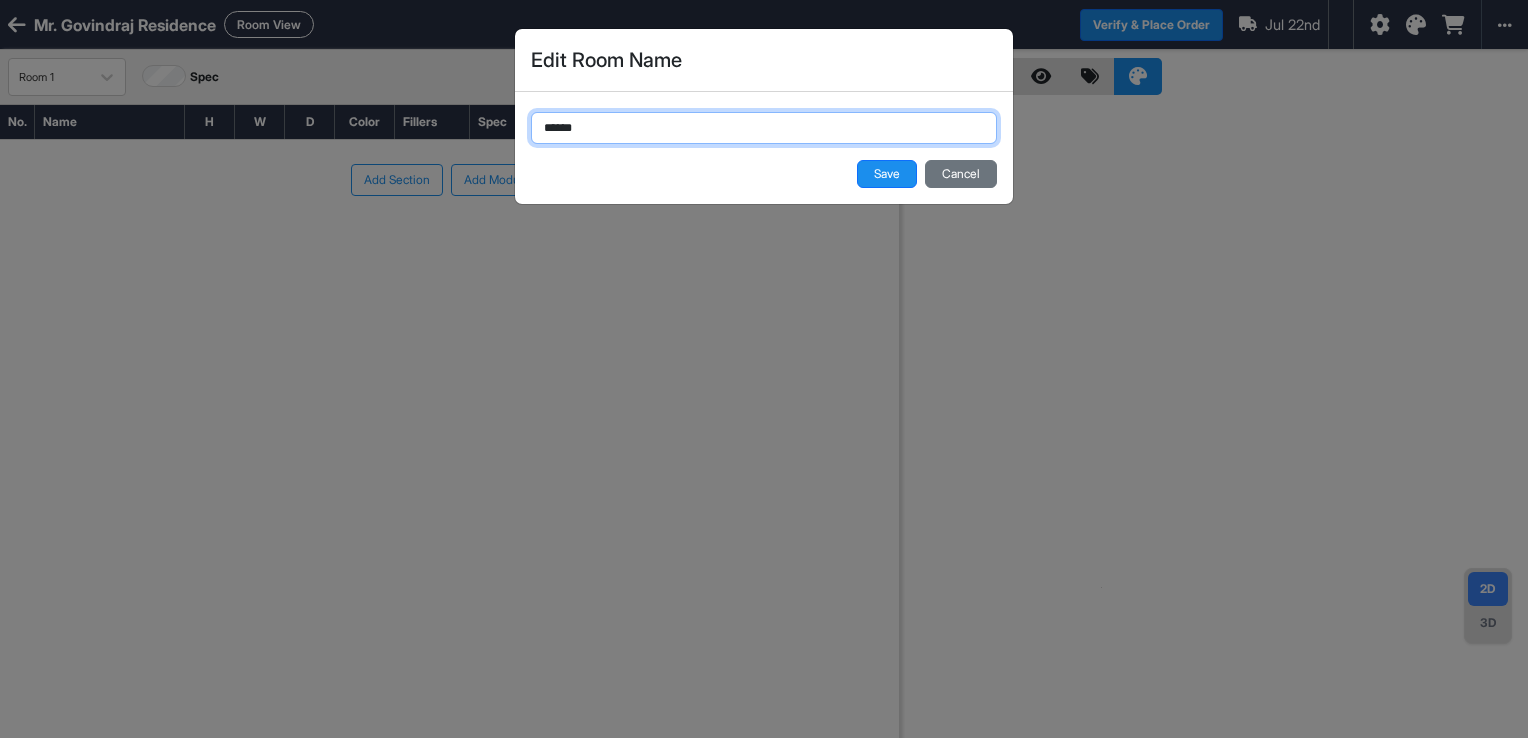 click on "******" at bounding box center [764, 128] 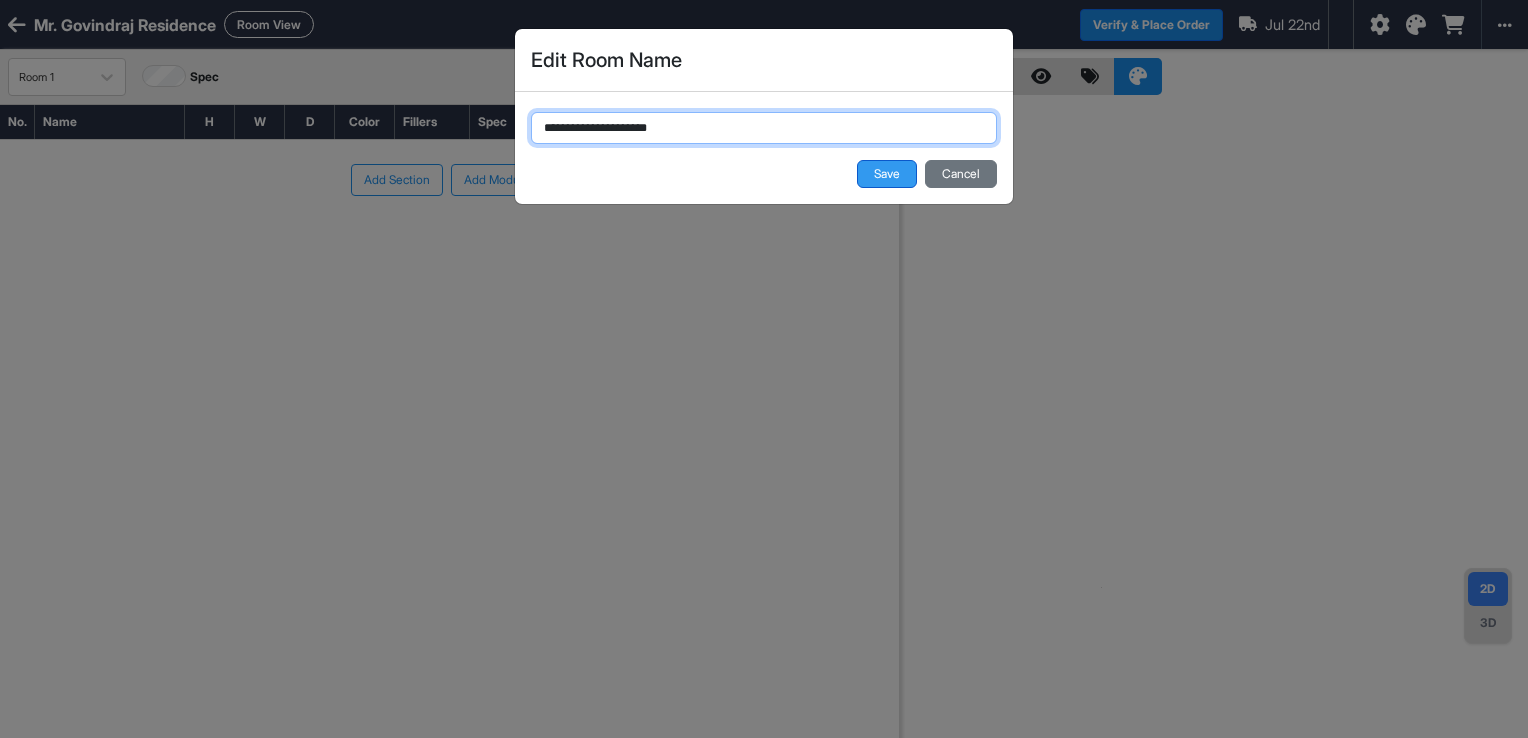 type on "**********" 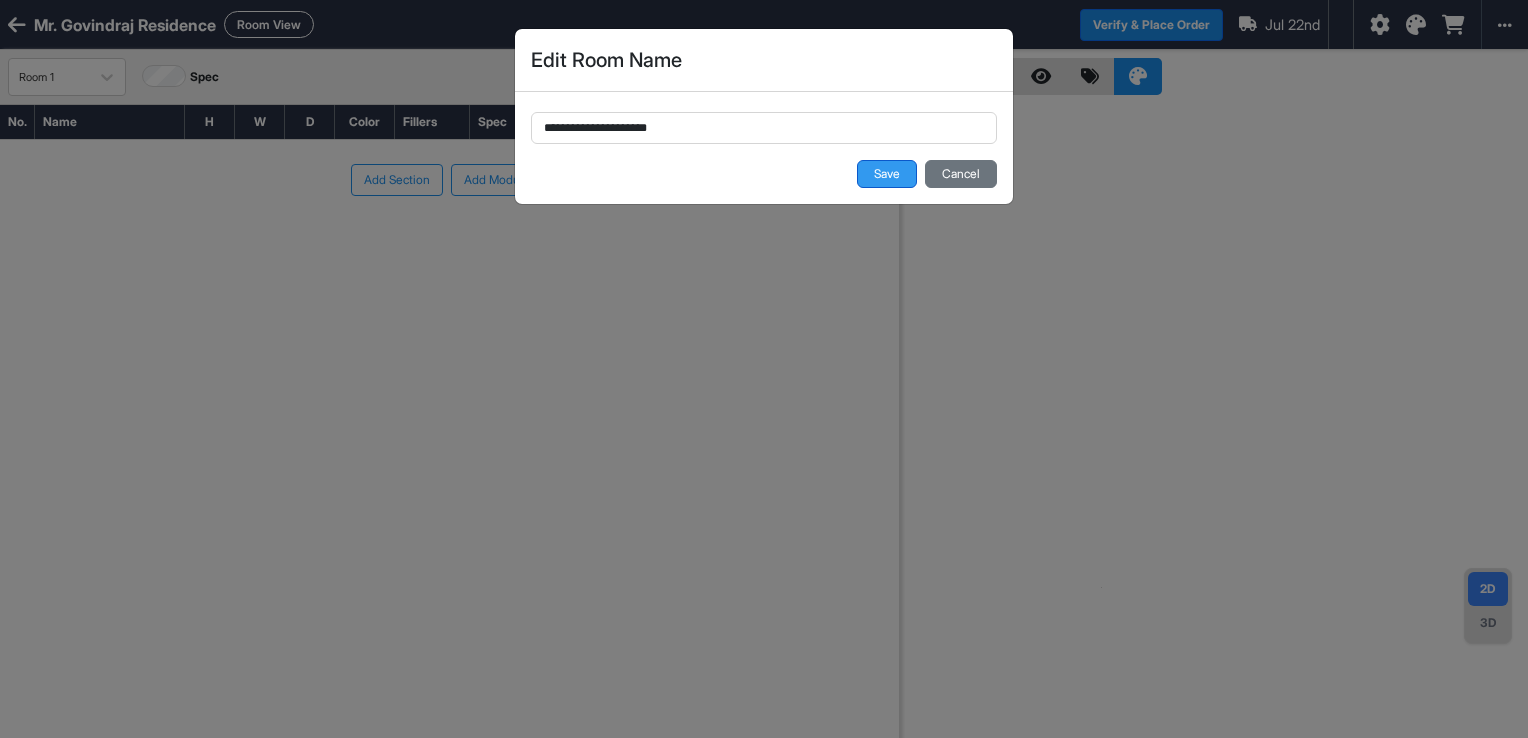 click on "Save" at bounding box center (887, 174) 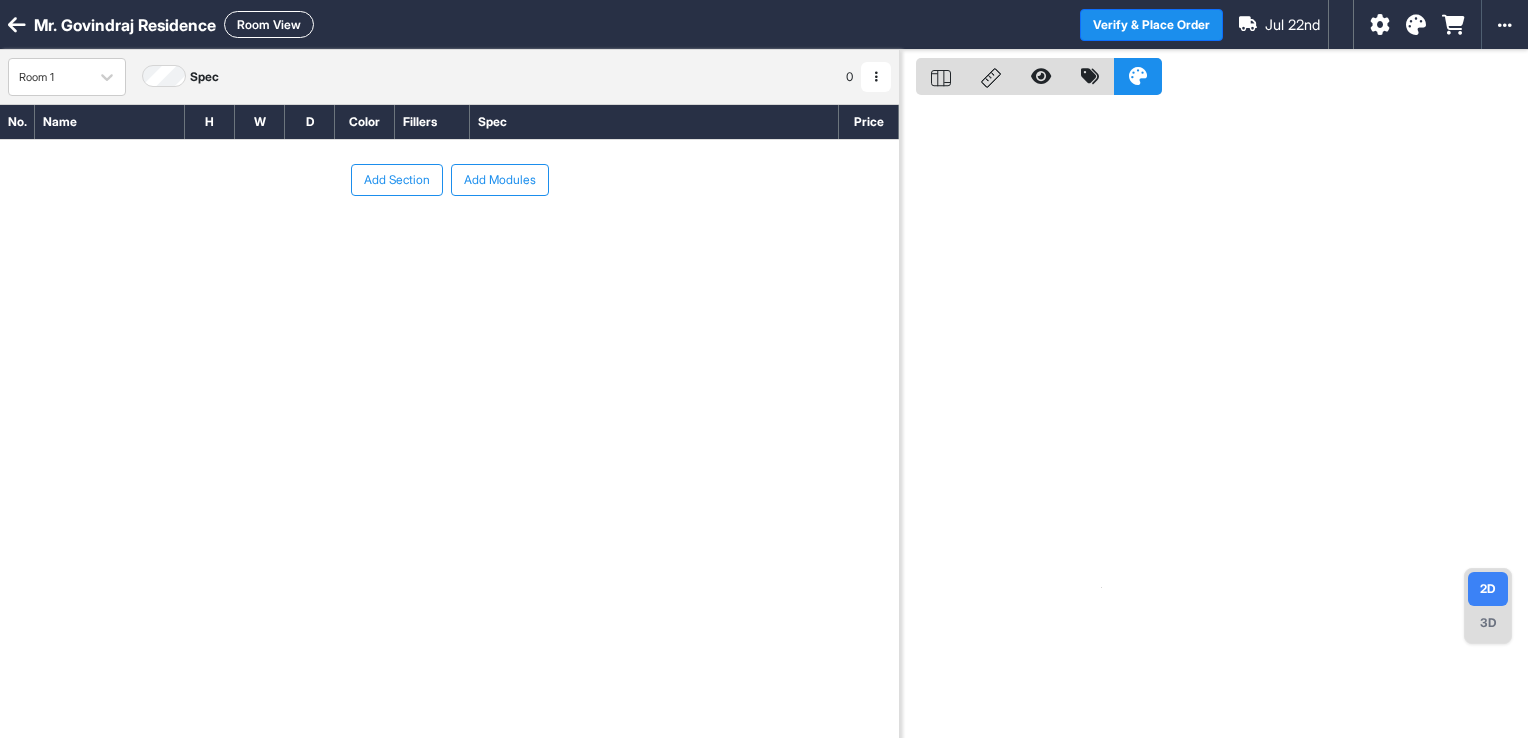click on "Add Section" at bounding box center (397, 180) 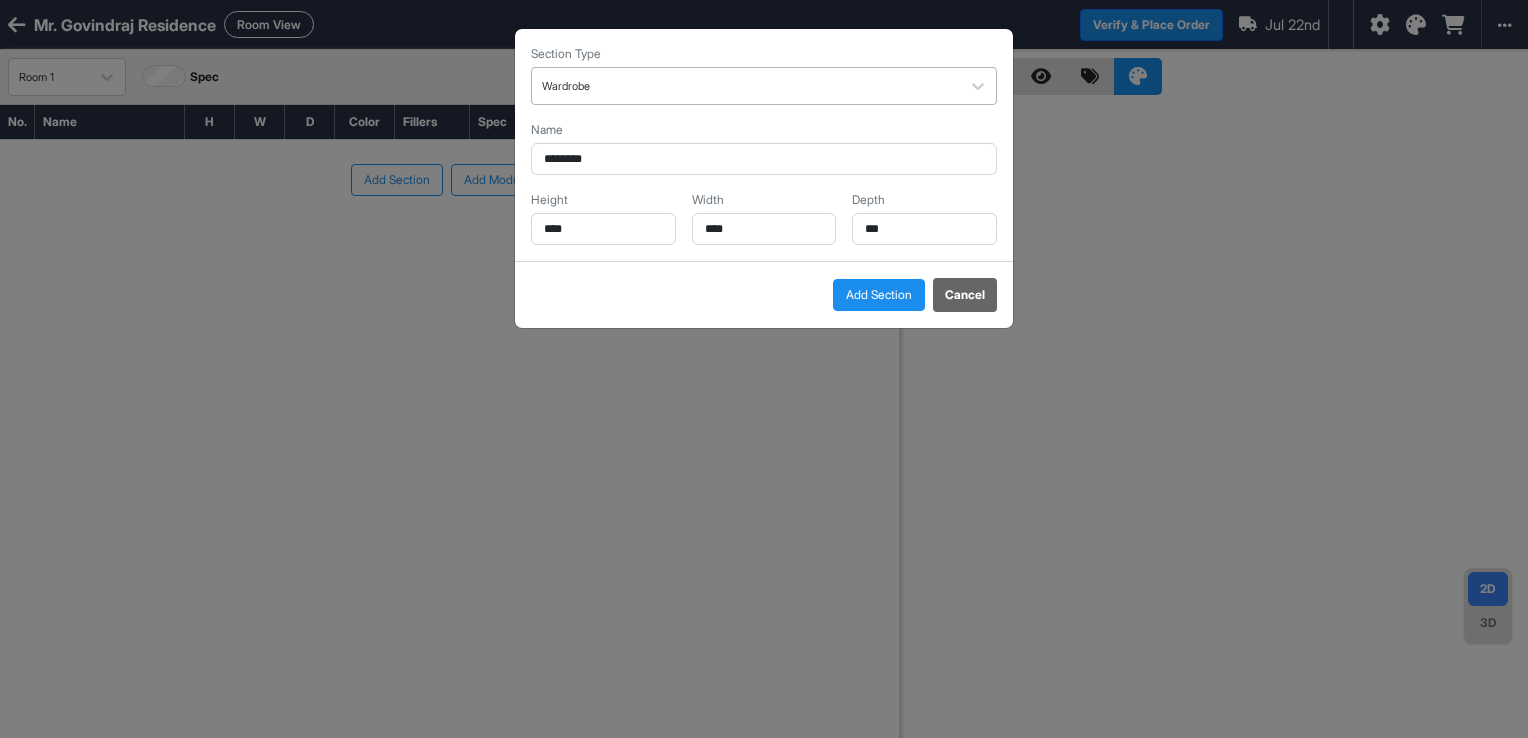 click at bounding box center (746, 86) 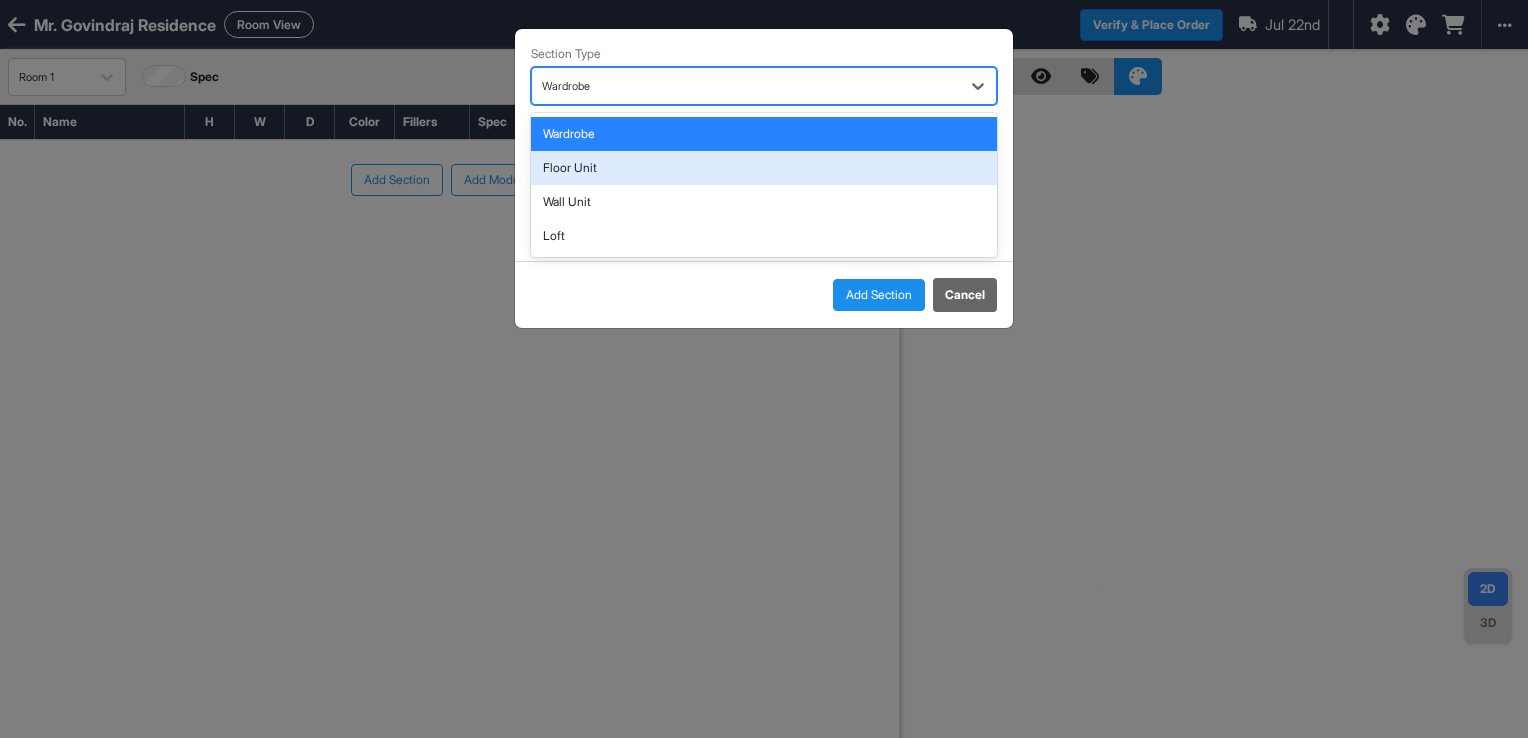 click on "Floor Unit" at bounding box center [764, 168] 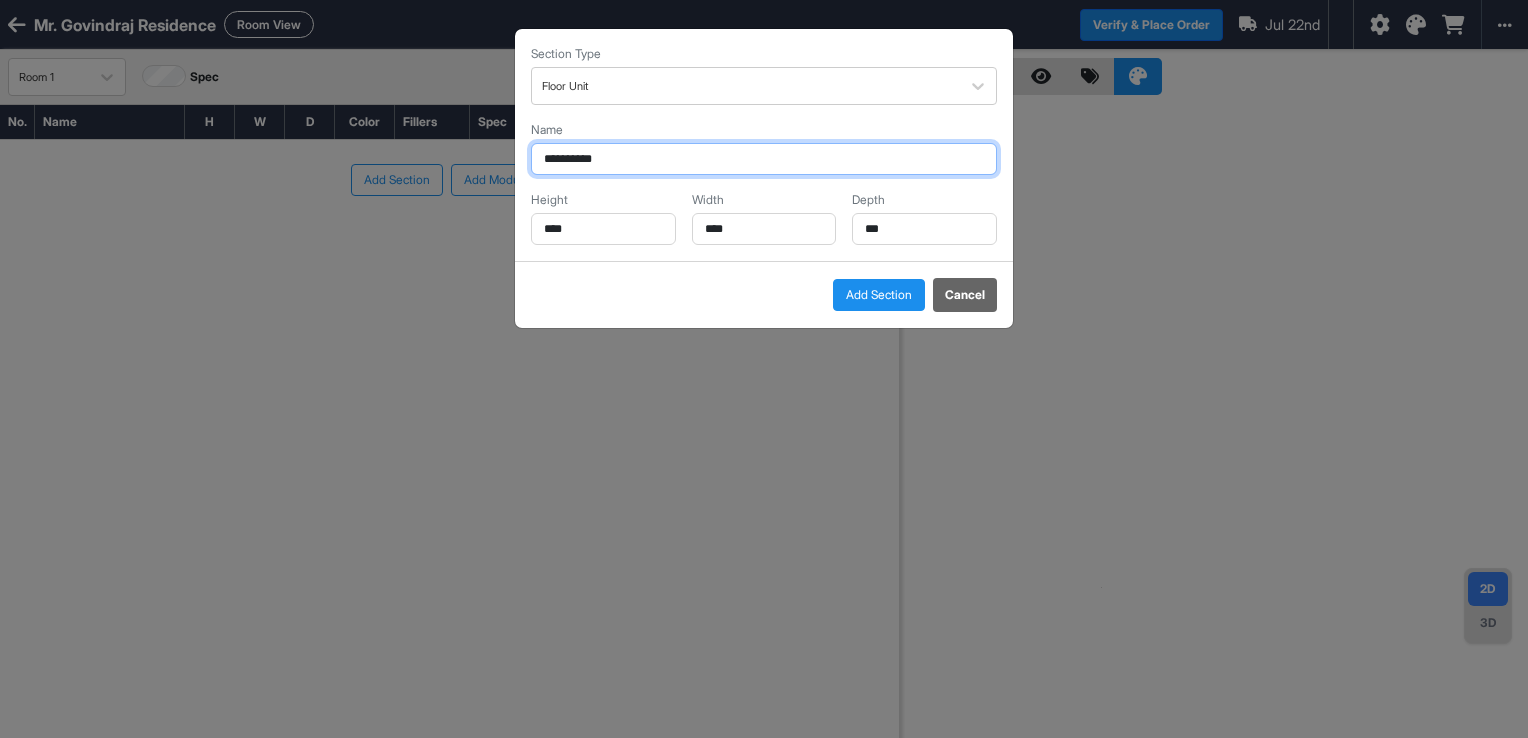 click on "**********" at bounding box center (764, 159) 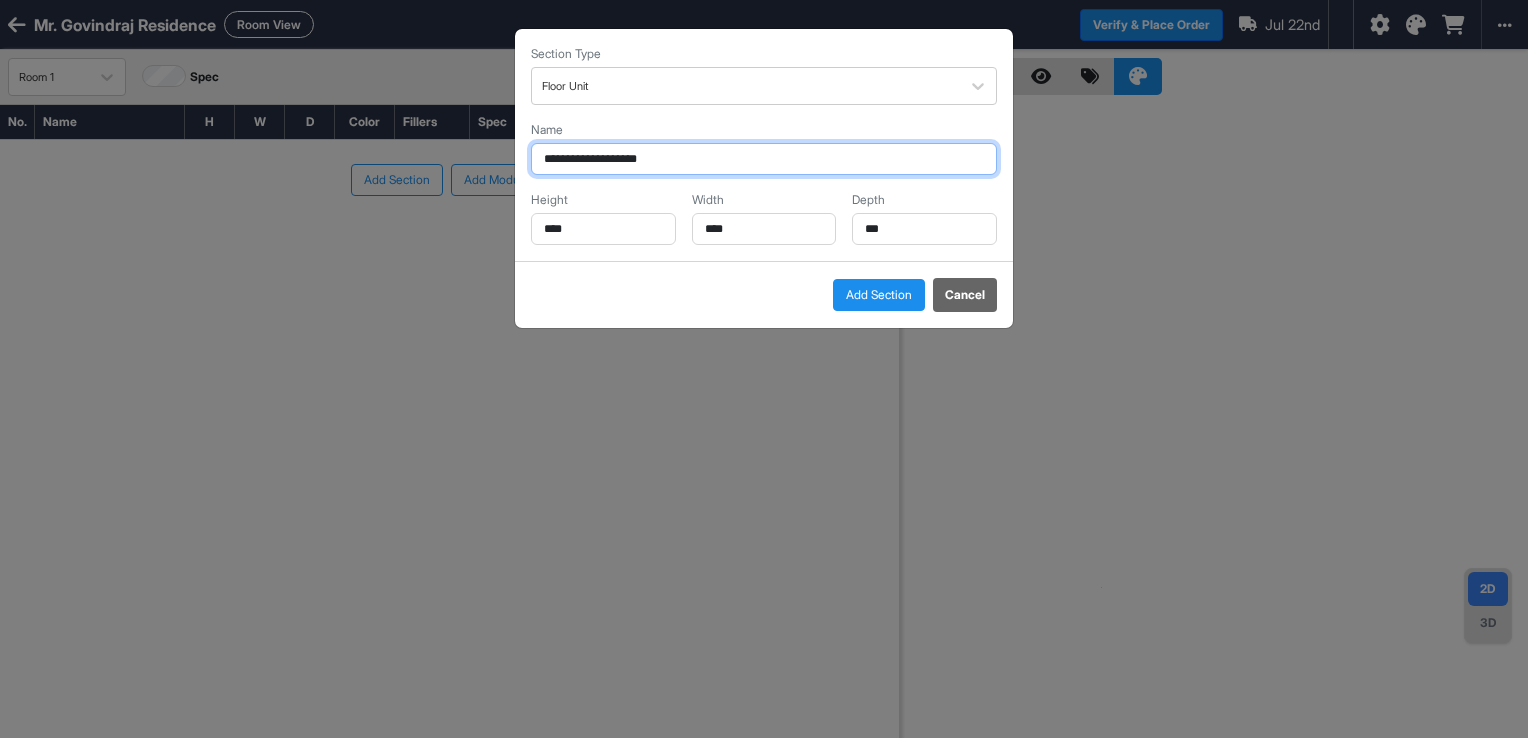 drag, startPoint x: 596, startPoint y: 158, endPoint x: 510, endPoint y: 172, distance: 87.13208 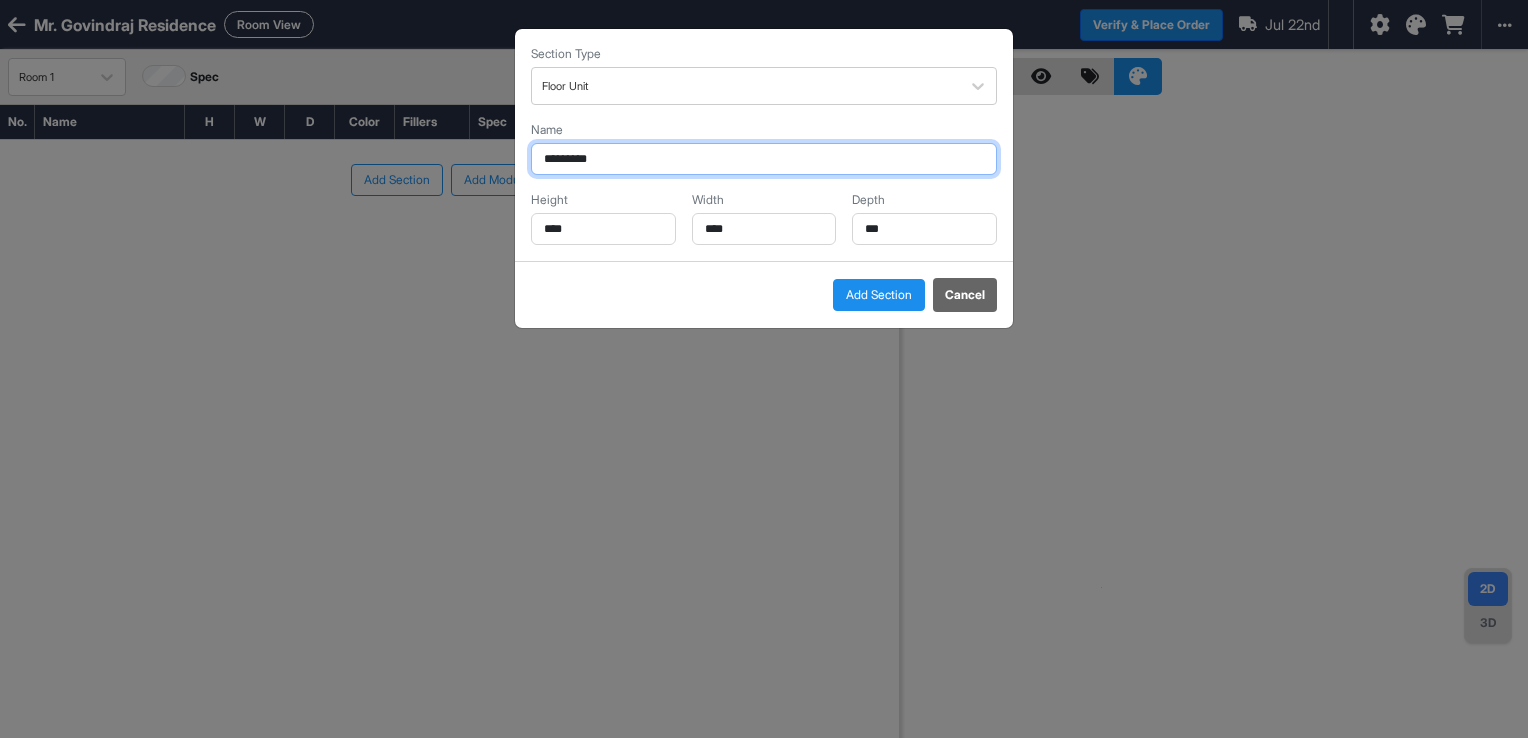 type on "*******" 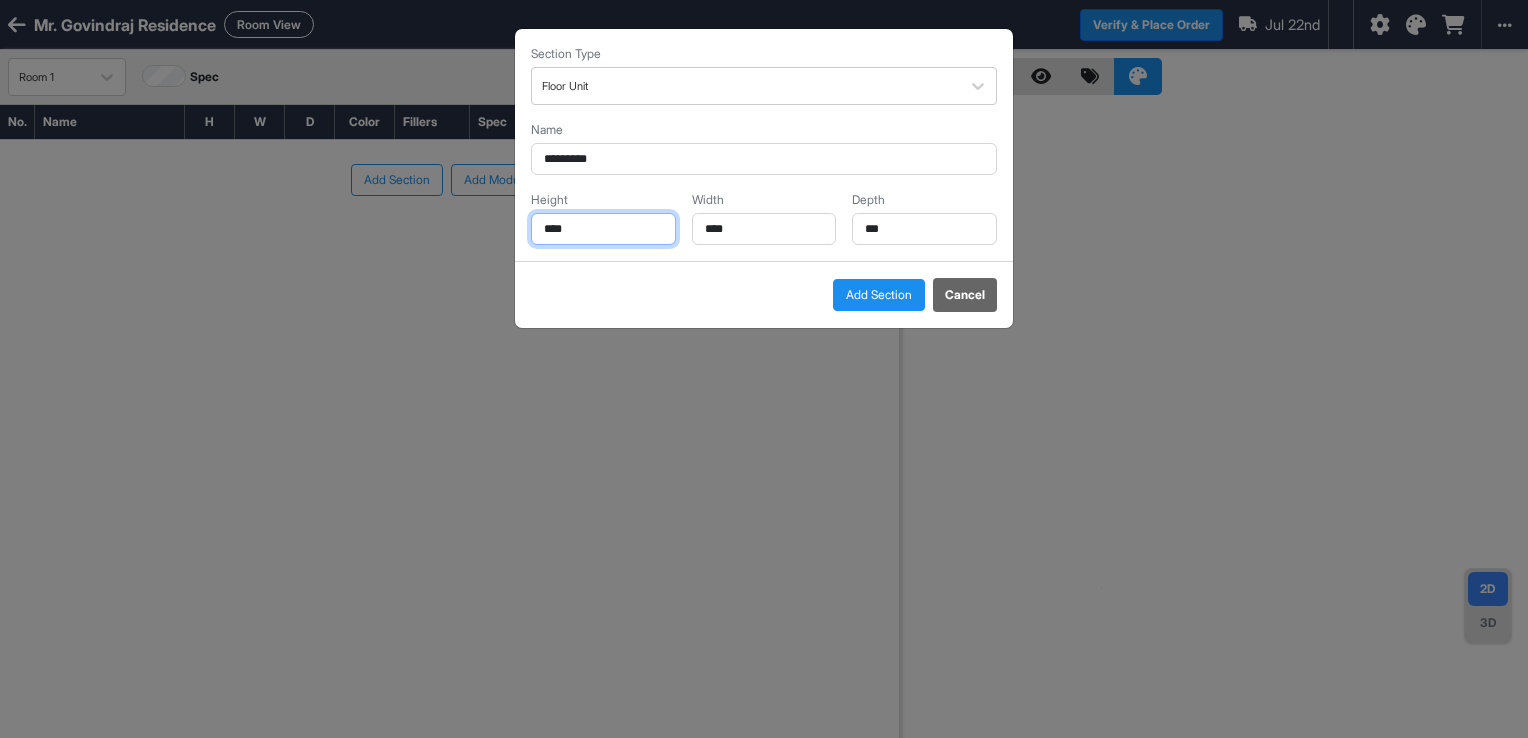 click on "****" at bounding box center [603, 229] 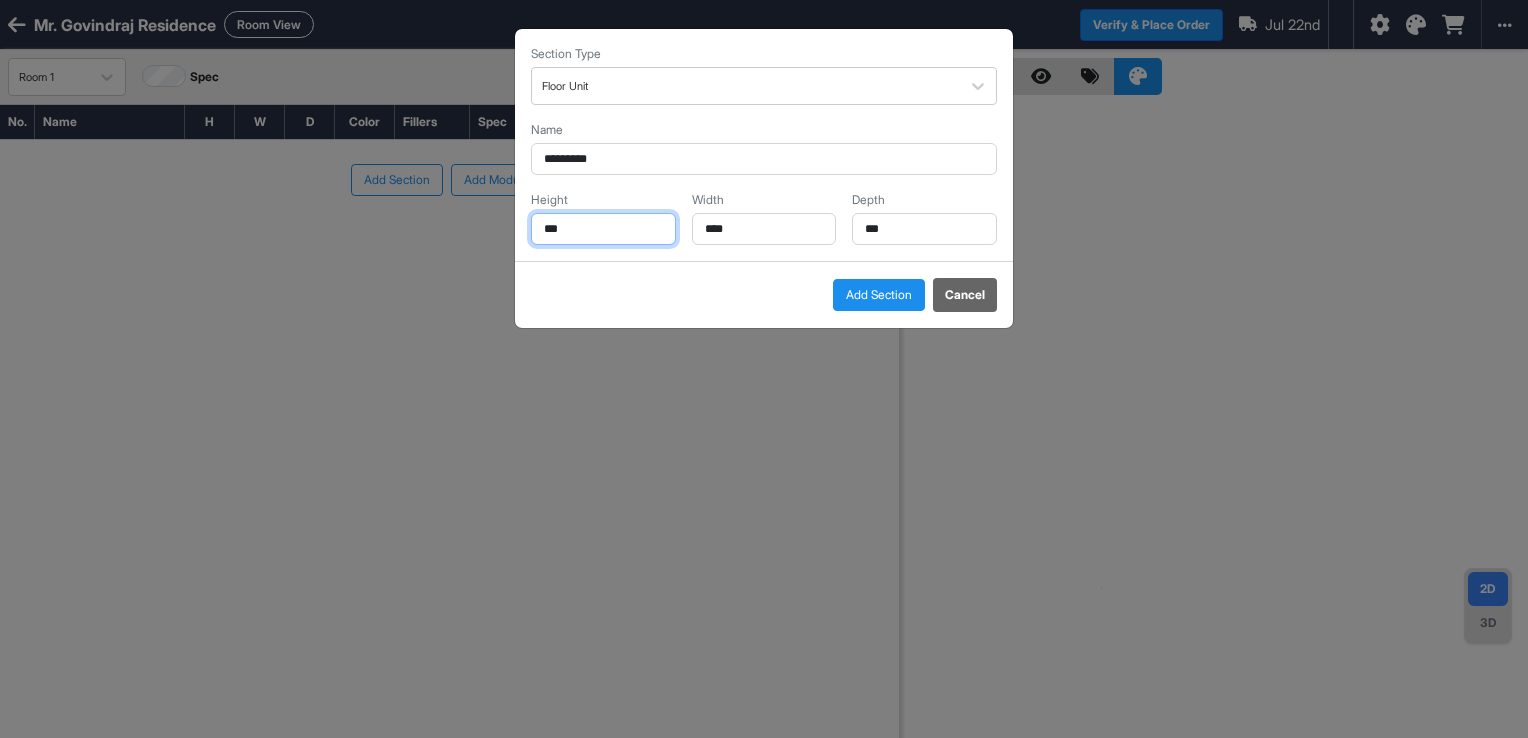 type on "***" 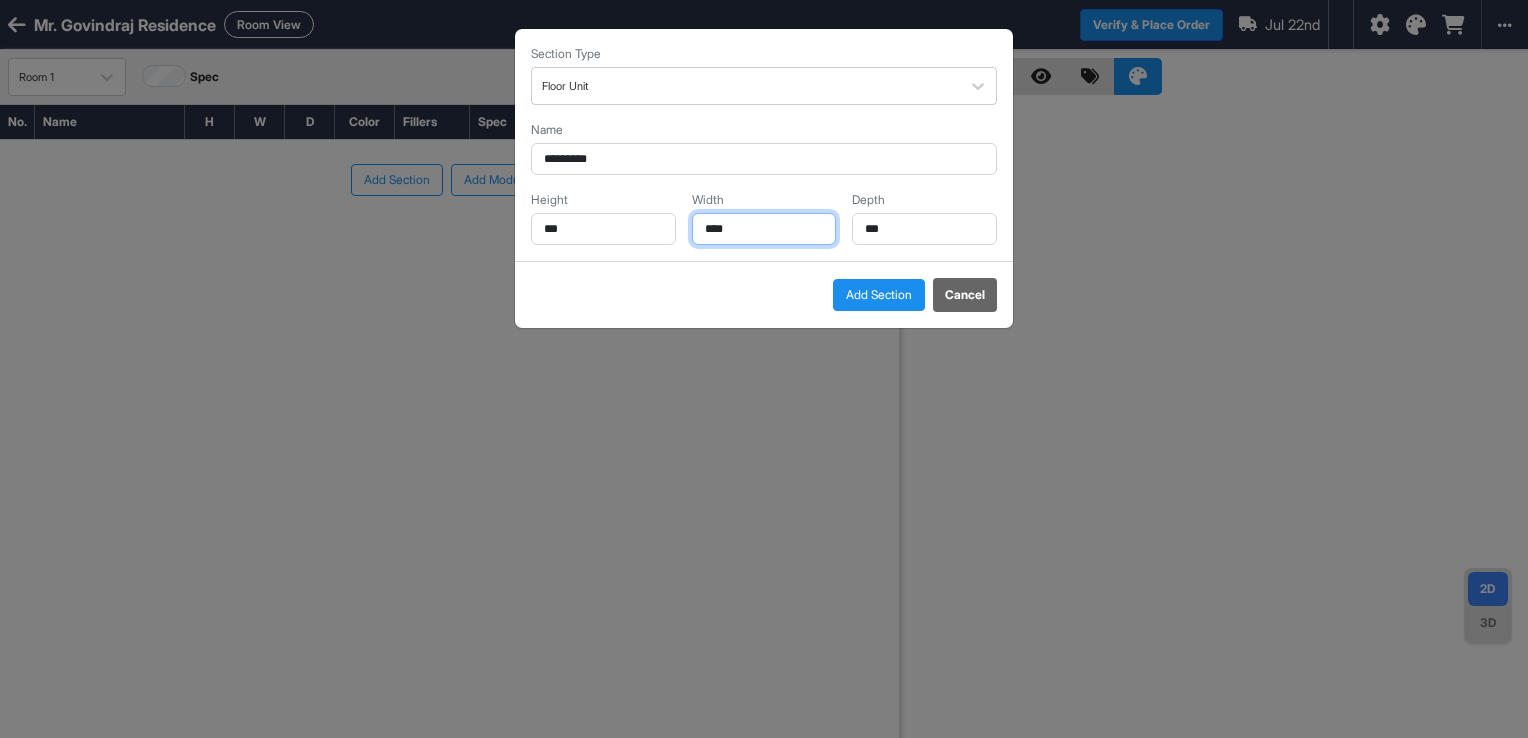 click on "****" at bounding box center [764, 229] 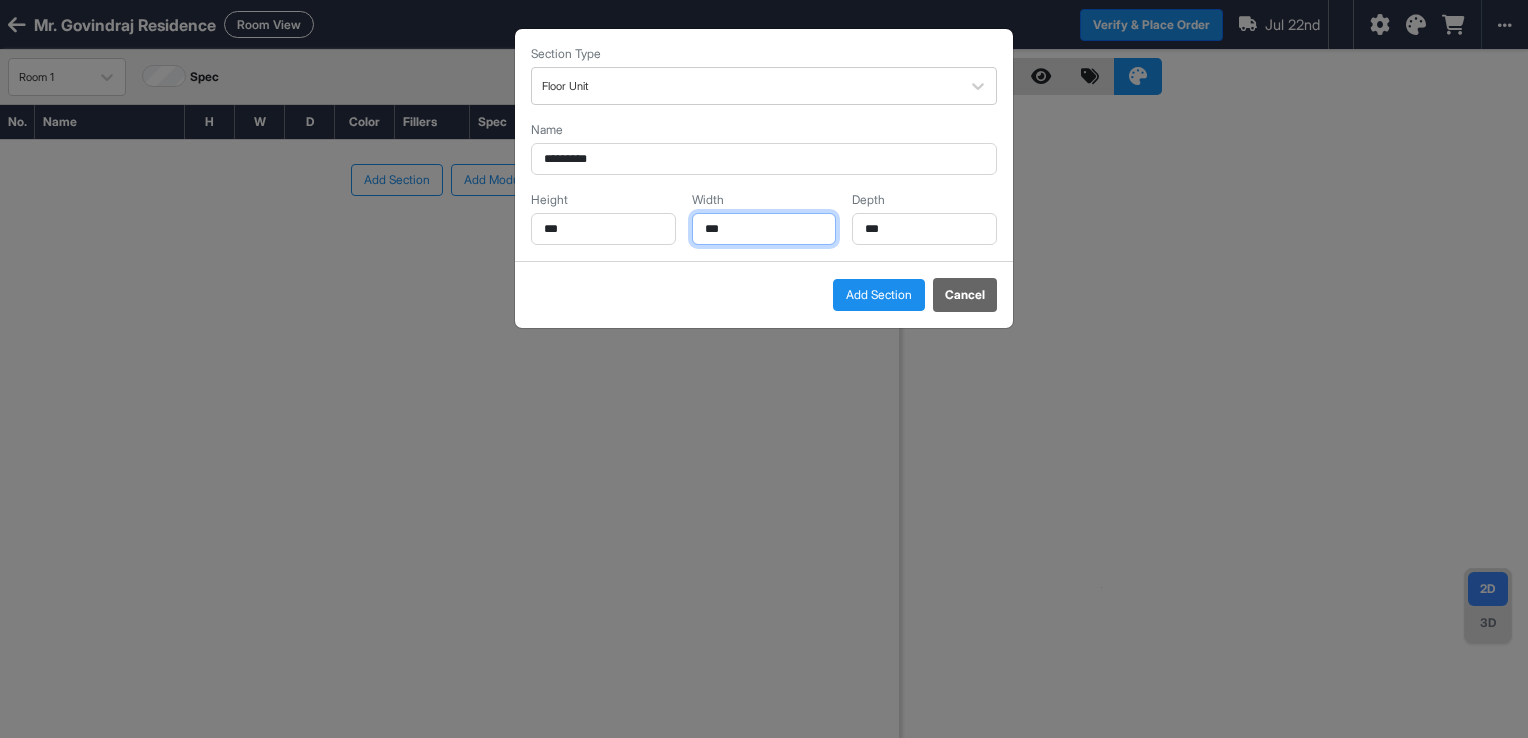 type on "***" 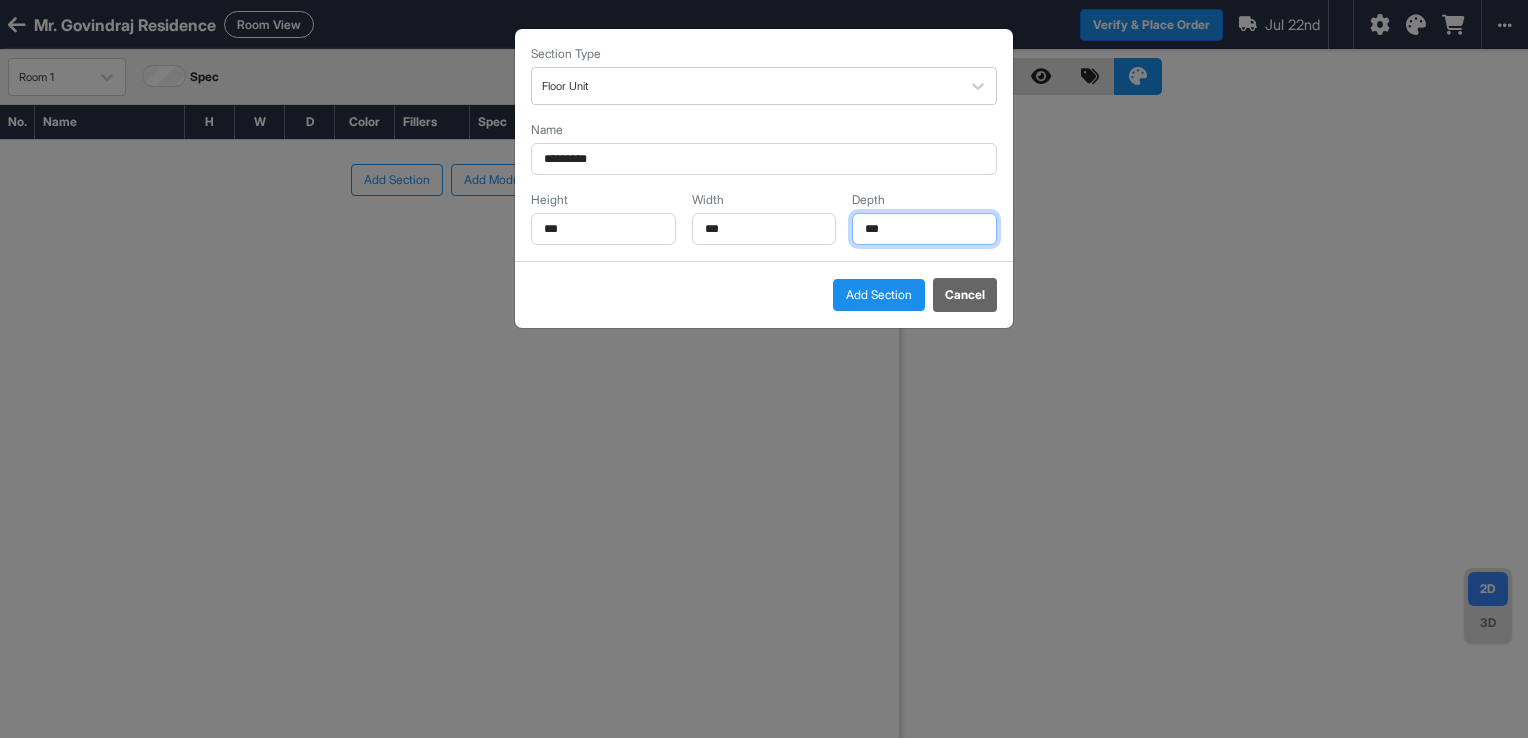 click on "***" at bounding box center (924, 229) 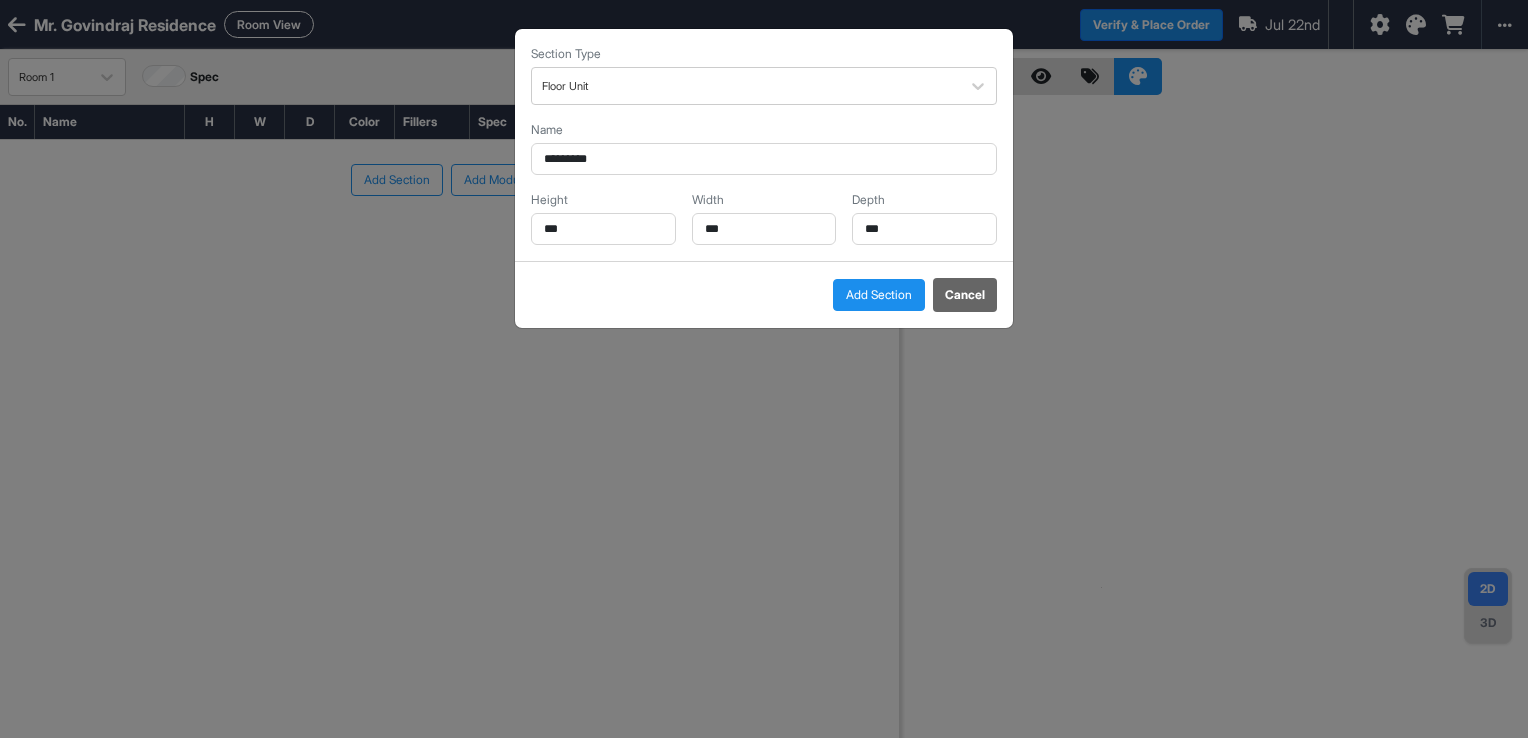 click on "Add Section" at bounding box center (879, 295) 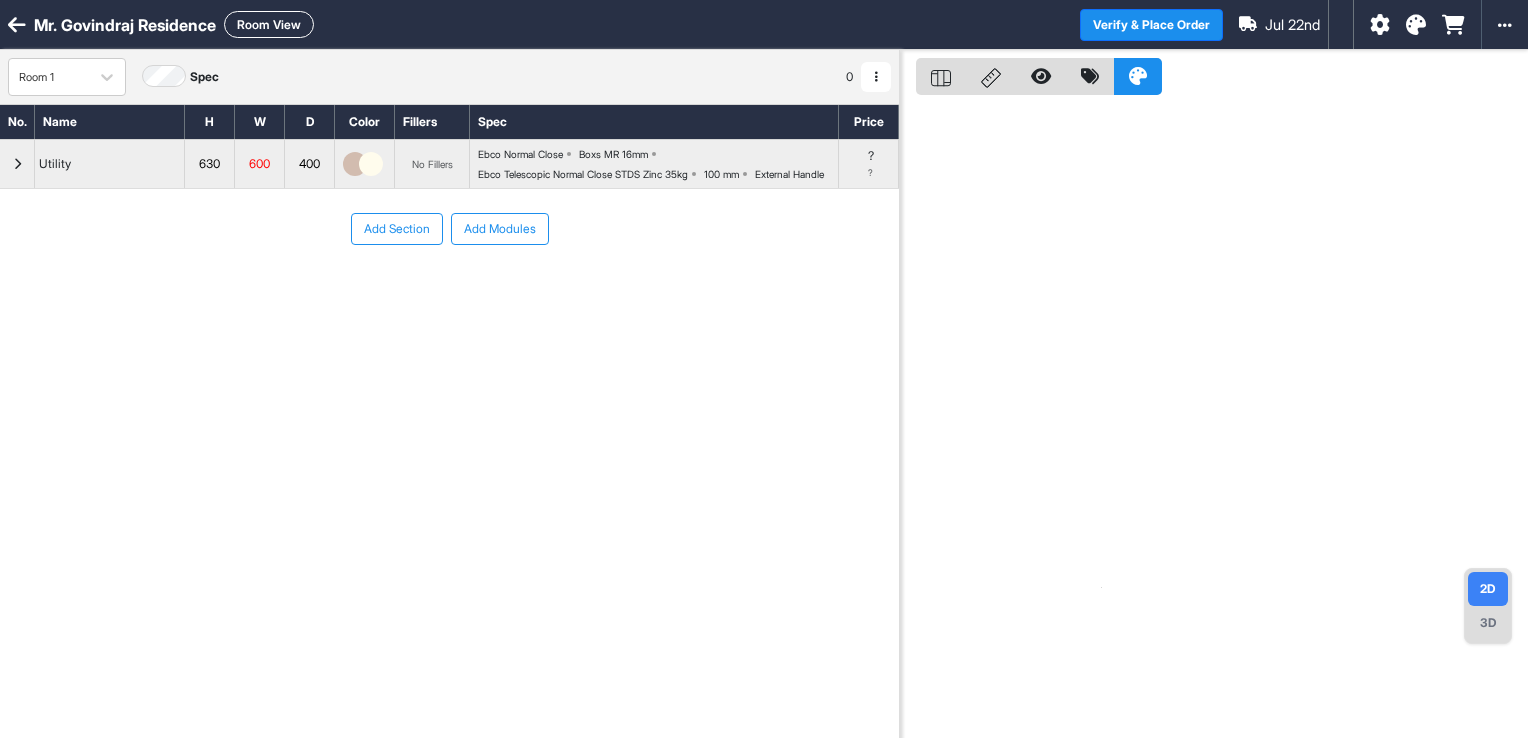 click on "Add Section" at bounding box center (397, 229) 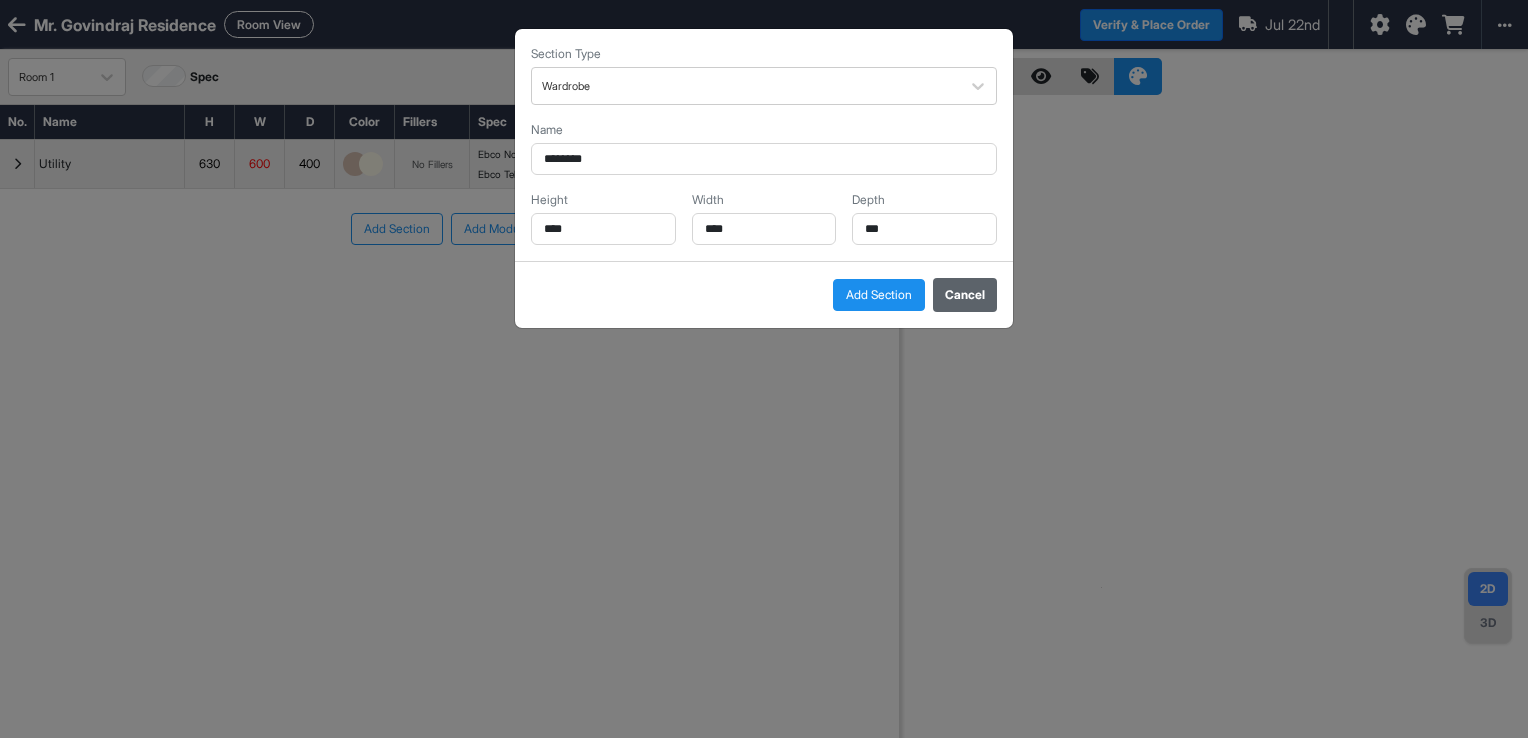 click on "Cancel" at bounding box center [965, 295] 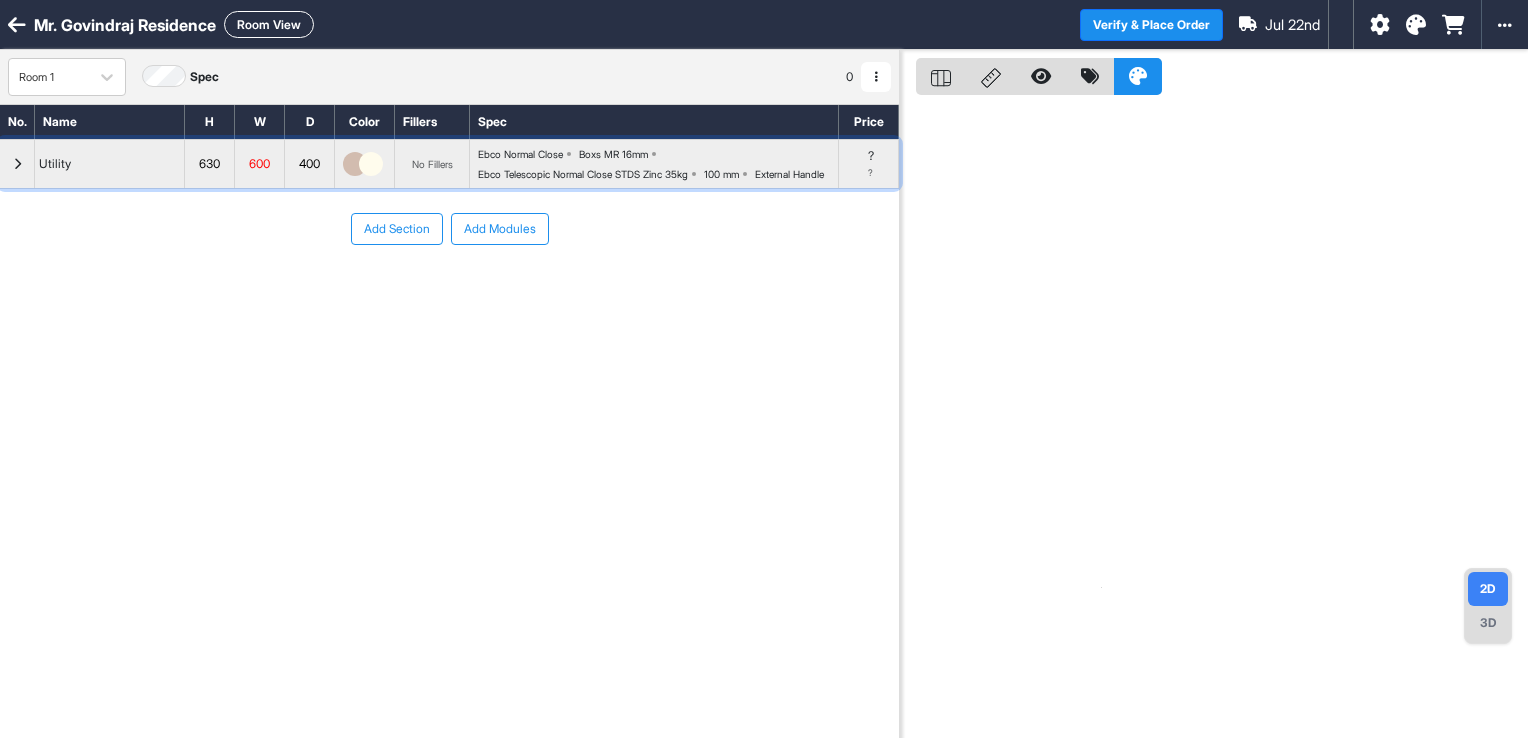 click at bounding box center (17, 164) 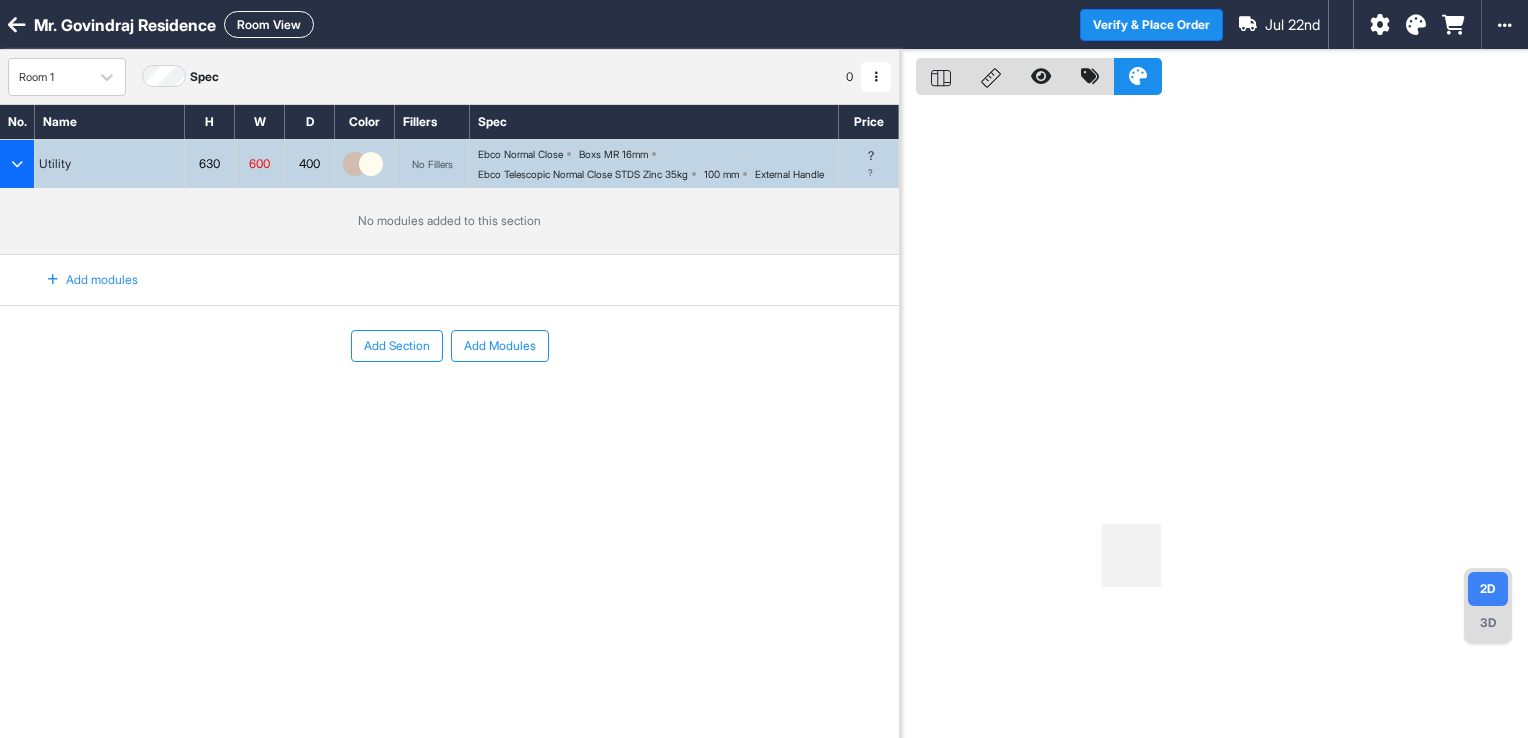click at bounding box center (53, 280) 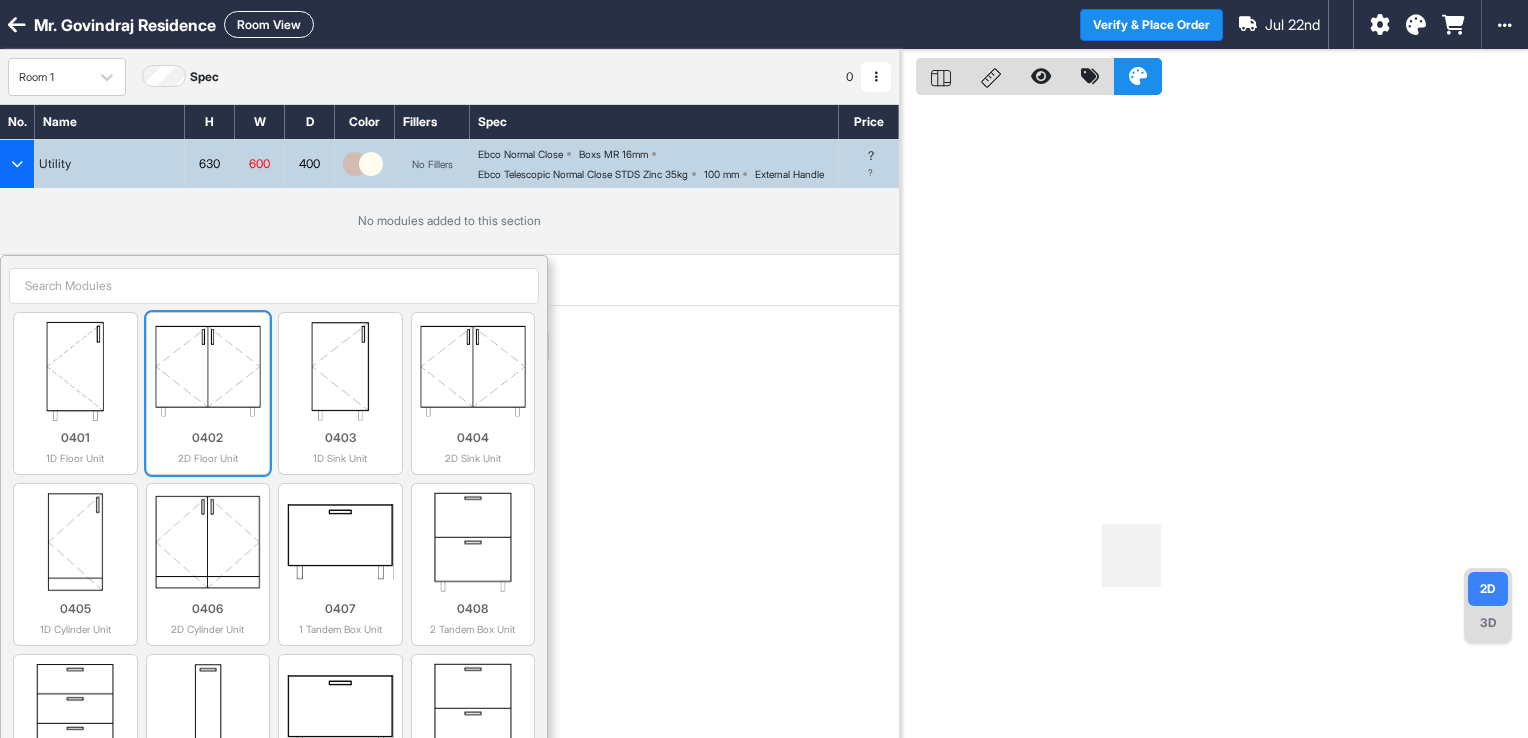 click at bounding box center [208, 371] 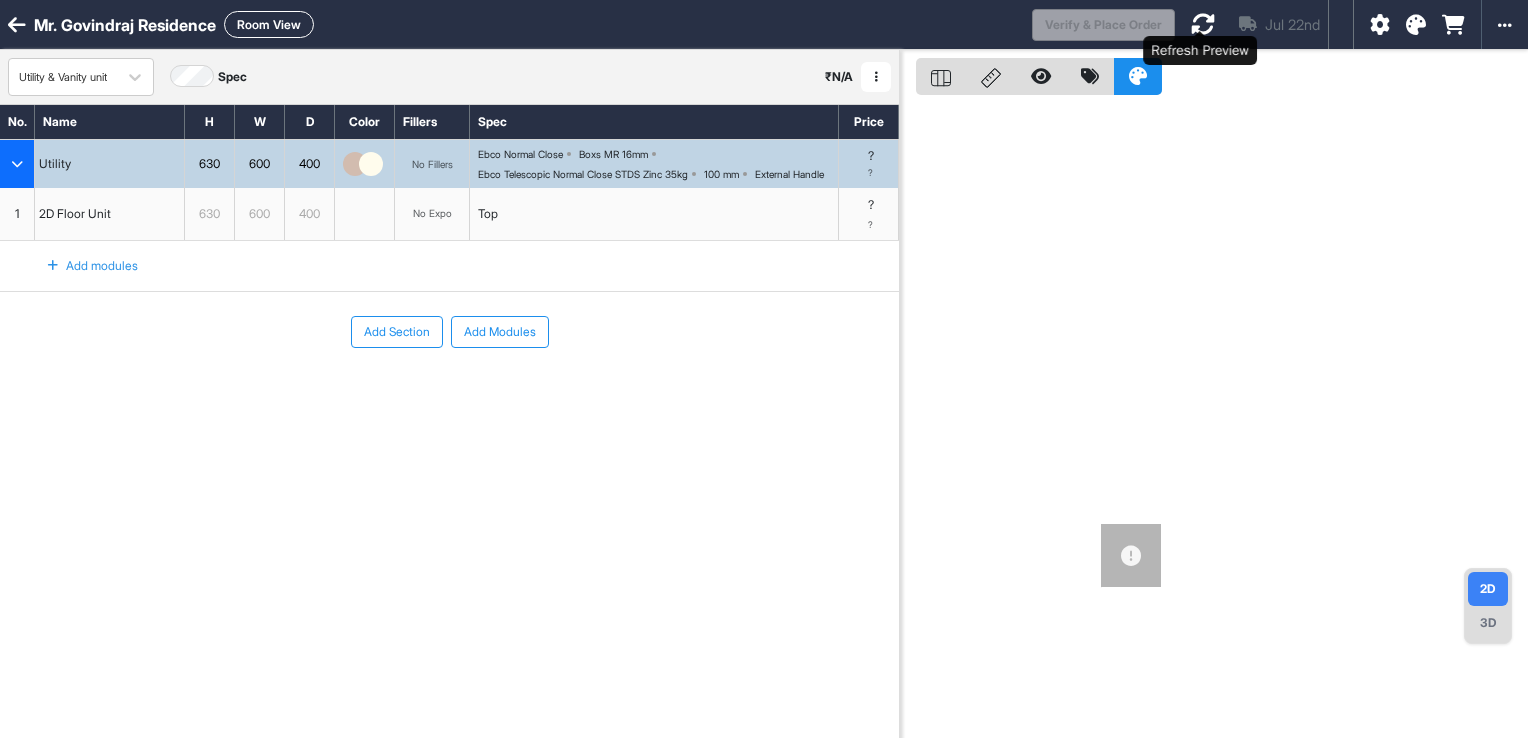 click at bounding box center [1203, 24] 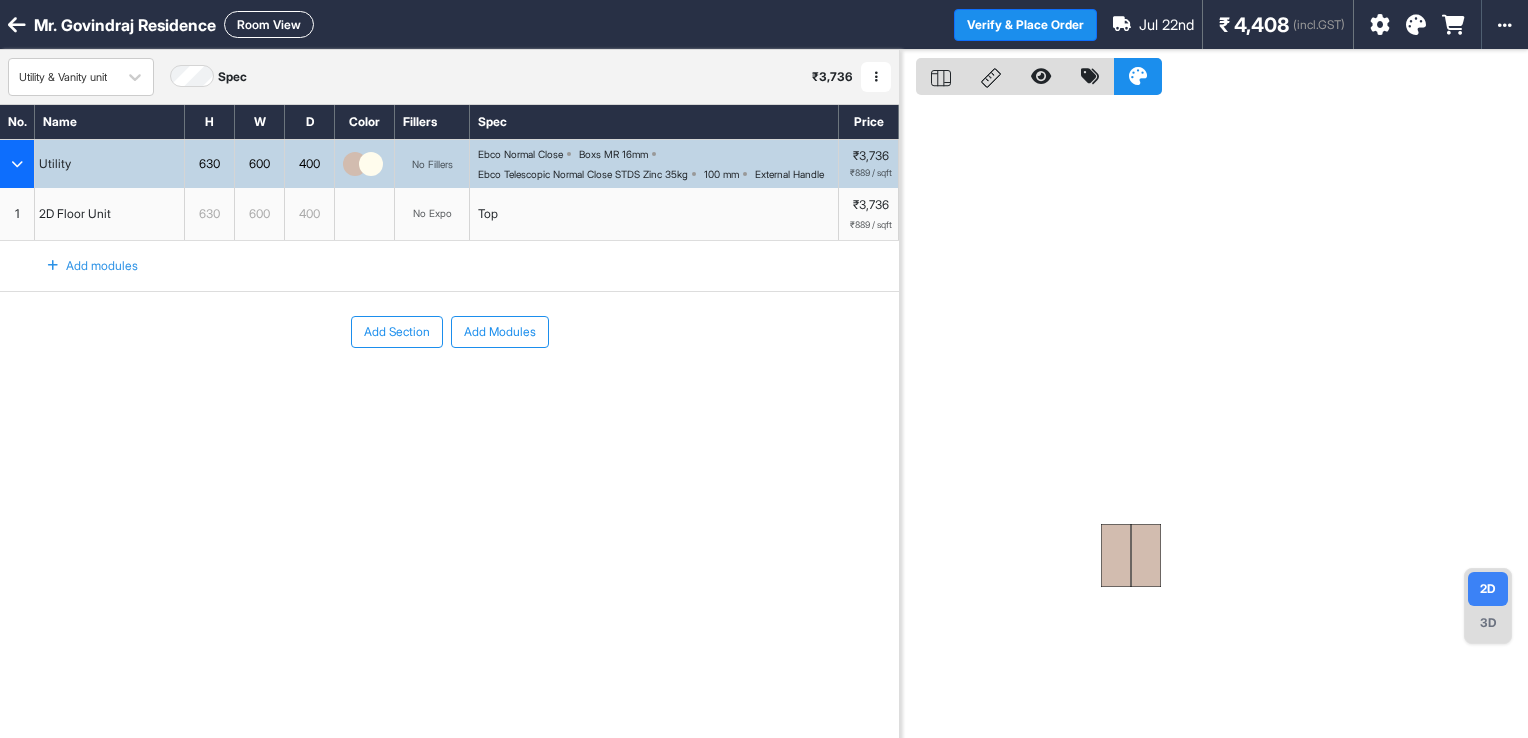 click on "Ebco Normal Close Boxs MR 16mm Ebco Telescopic Normal Close STDS Zinc 35kg 100 mm External Handle" at bounding box center (658, 164) 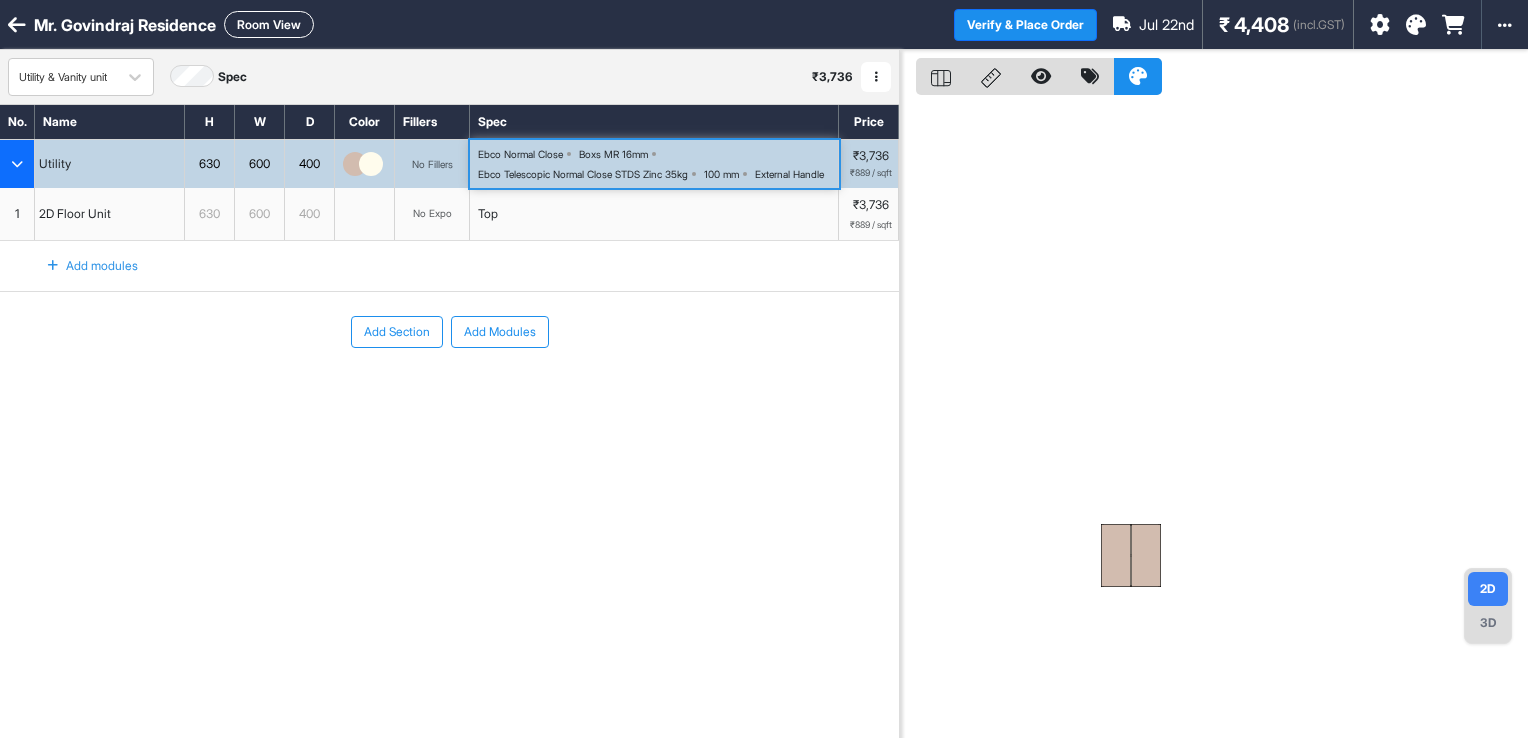 click on "Ebco Normal Close Boxs MR 16mm Ebco Telescopic Normal Close STDS Zinc 35kg 100 mm External Handle" at bounding box center [658, 164] 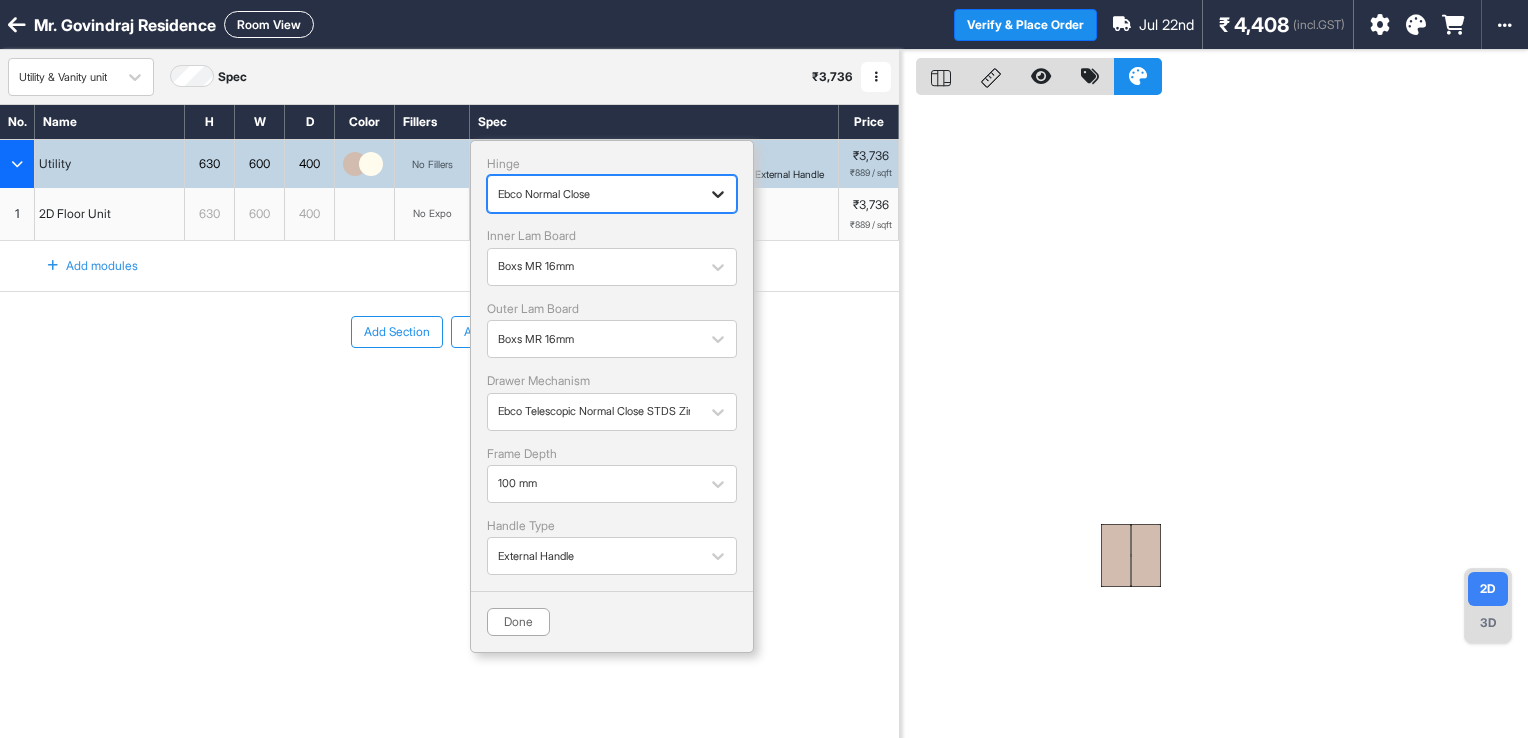 click at bounding box center (718, 194) 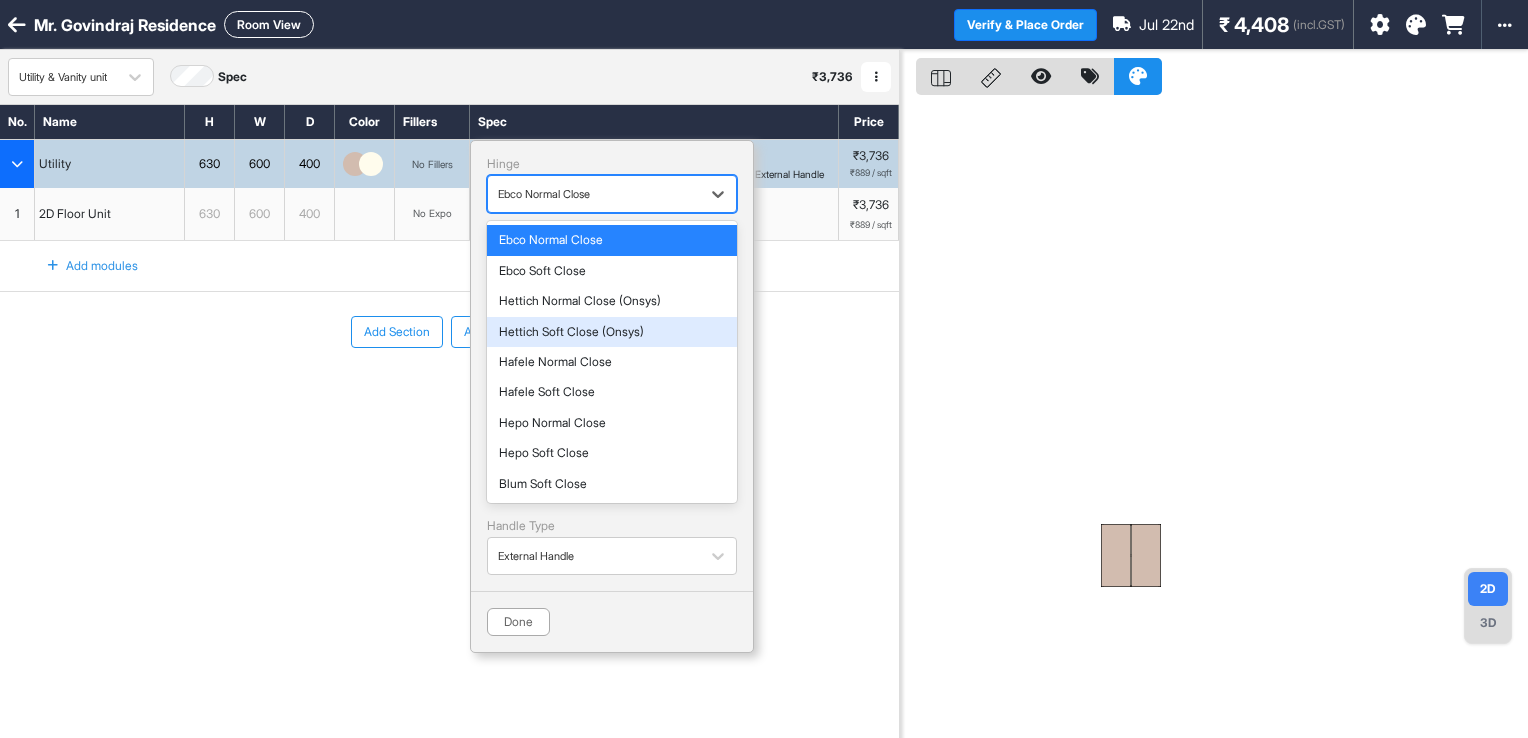 click on "Hettich Soft Close (Onsys)" at bounding box center (612, 332) 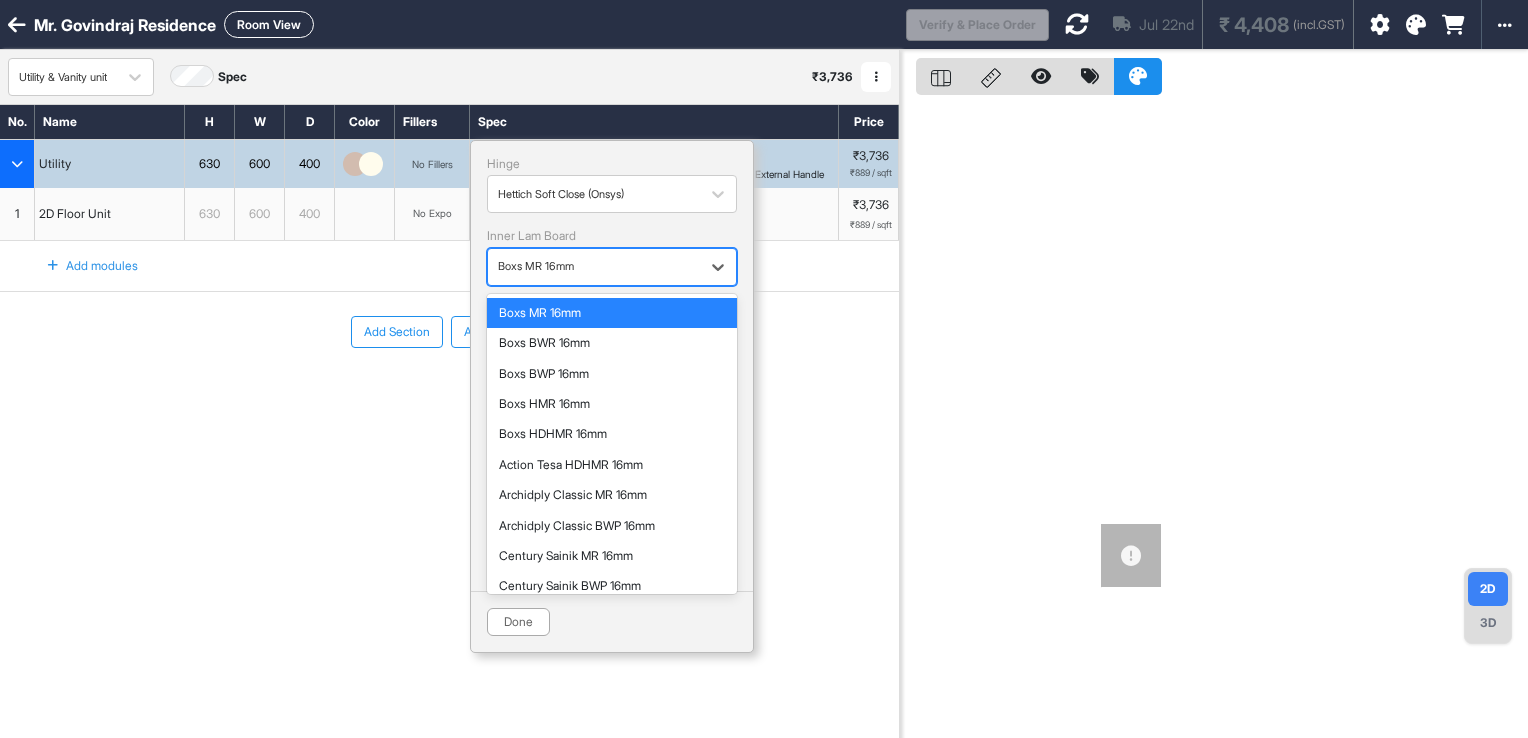 click on "Boxs MR 16mm" at bounding box center (612, 267) 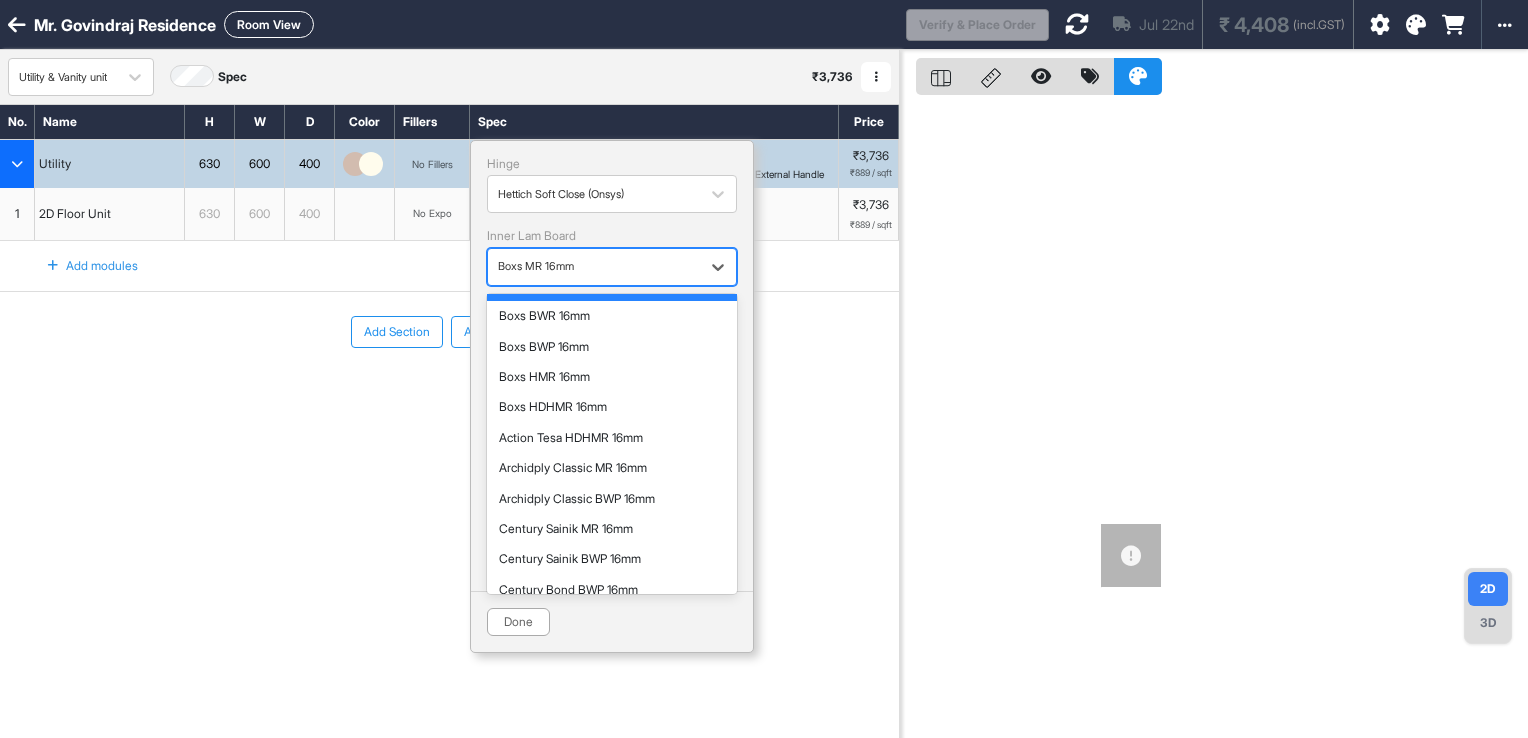 scroll, scrollTop: 0, scrollLeft: 0, axis: both 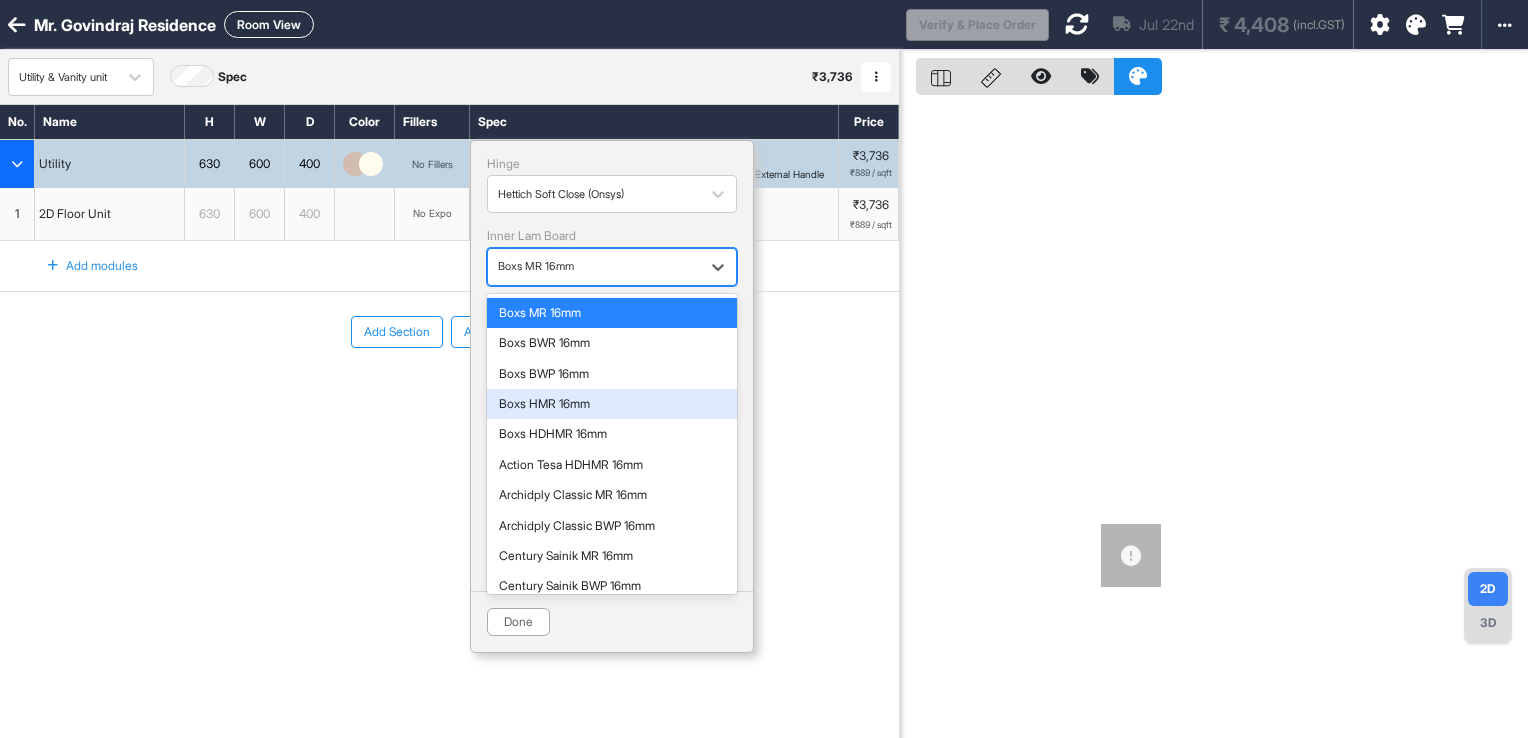 click on "Boxs HMR 16mm" at bounding box center (612, 404) 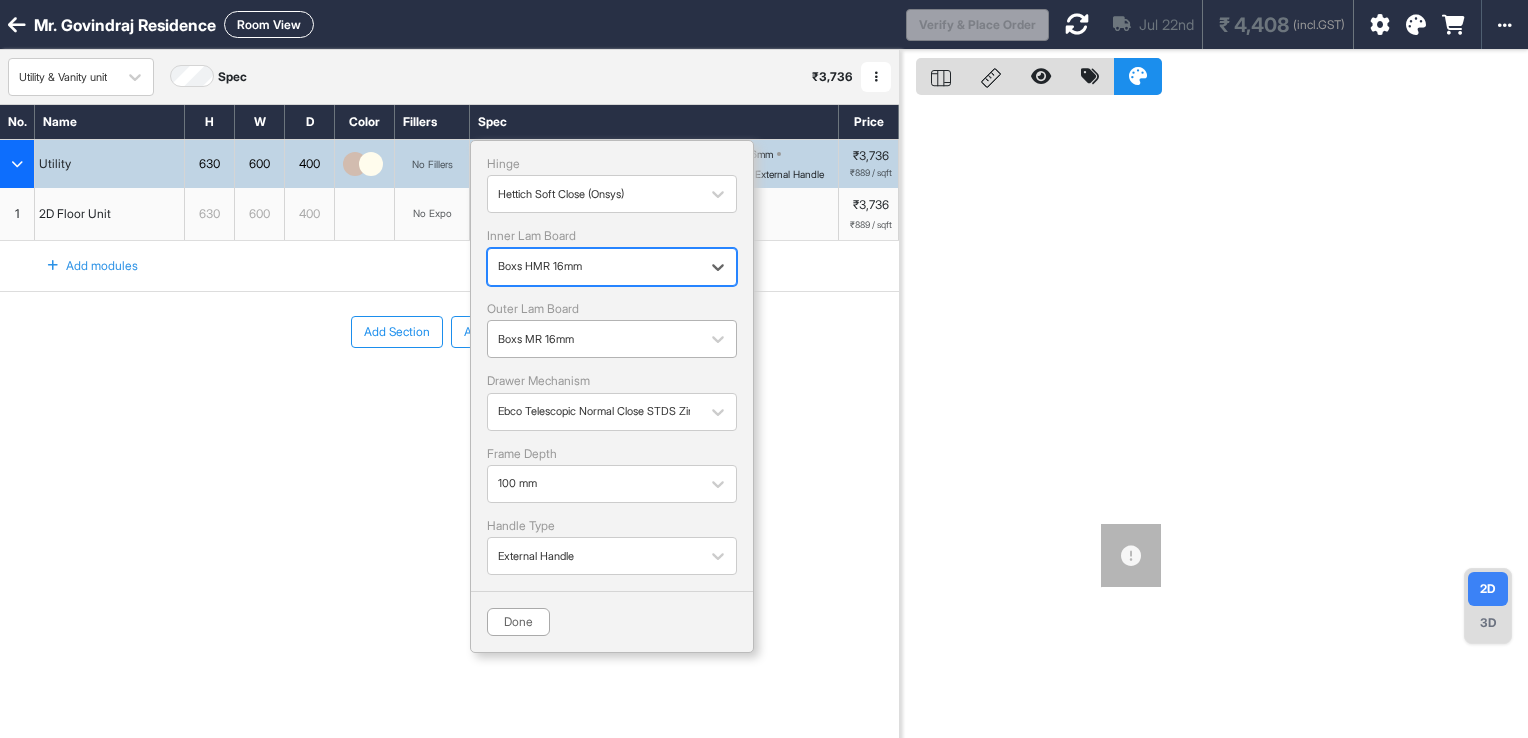 click at bounding box center [594, 339] 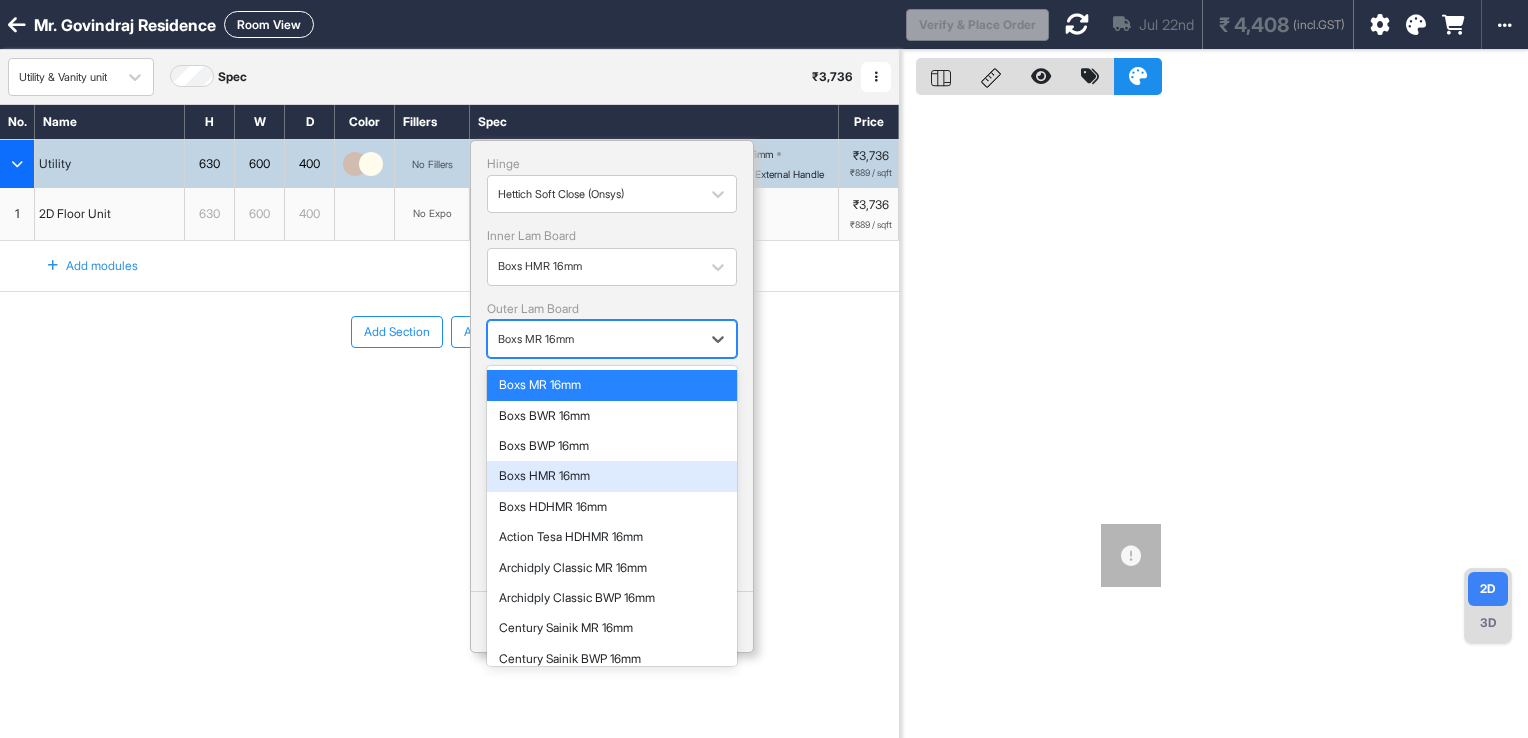 click on "Boxs HMR 16mm" at bounding box center [612, 476] 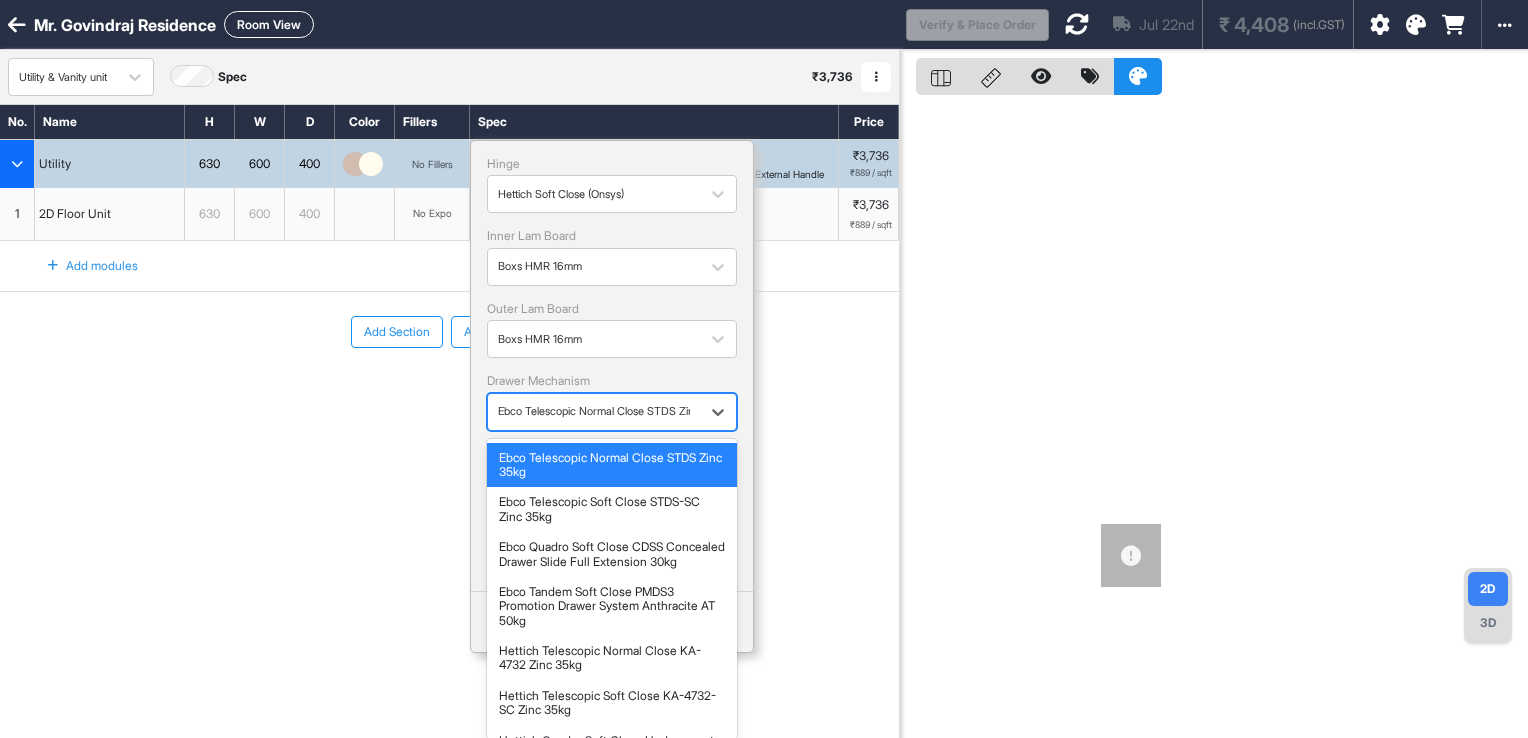 click at bounding box center [594, 411] 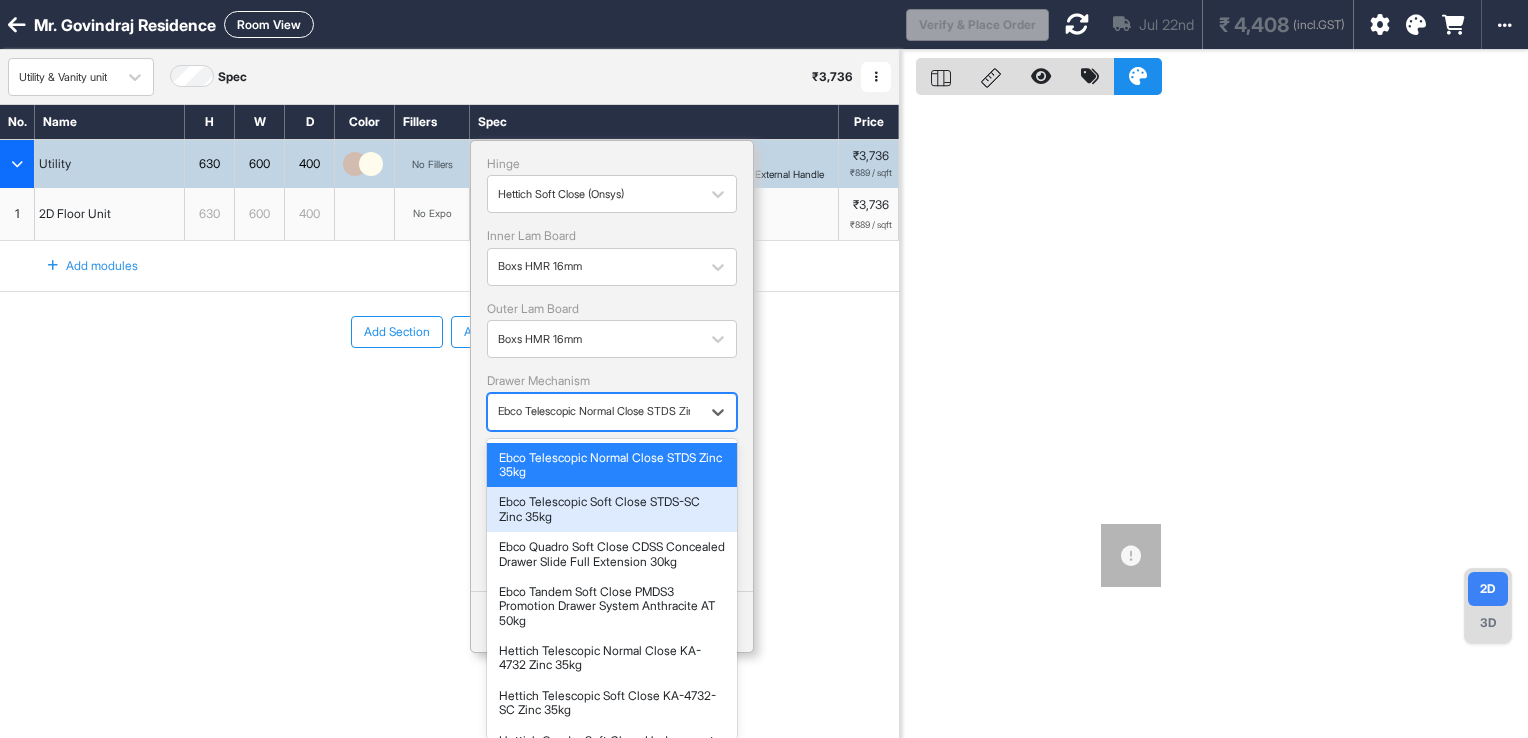 click on "Ebco Telescopic Soft Close STDS-SC Zinc 35kg" at bounding box center (612, 509) 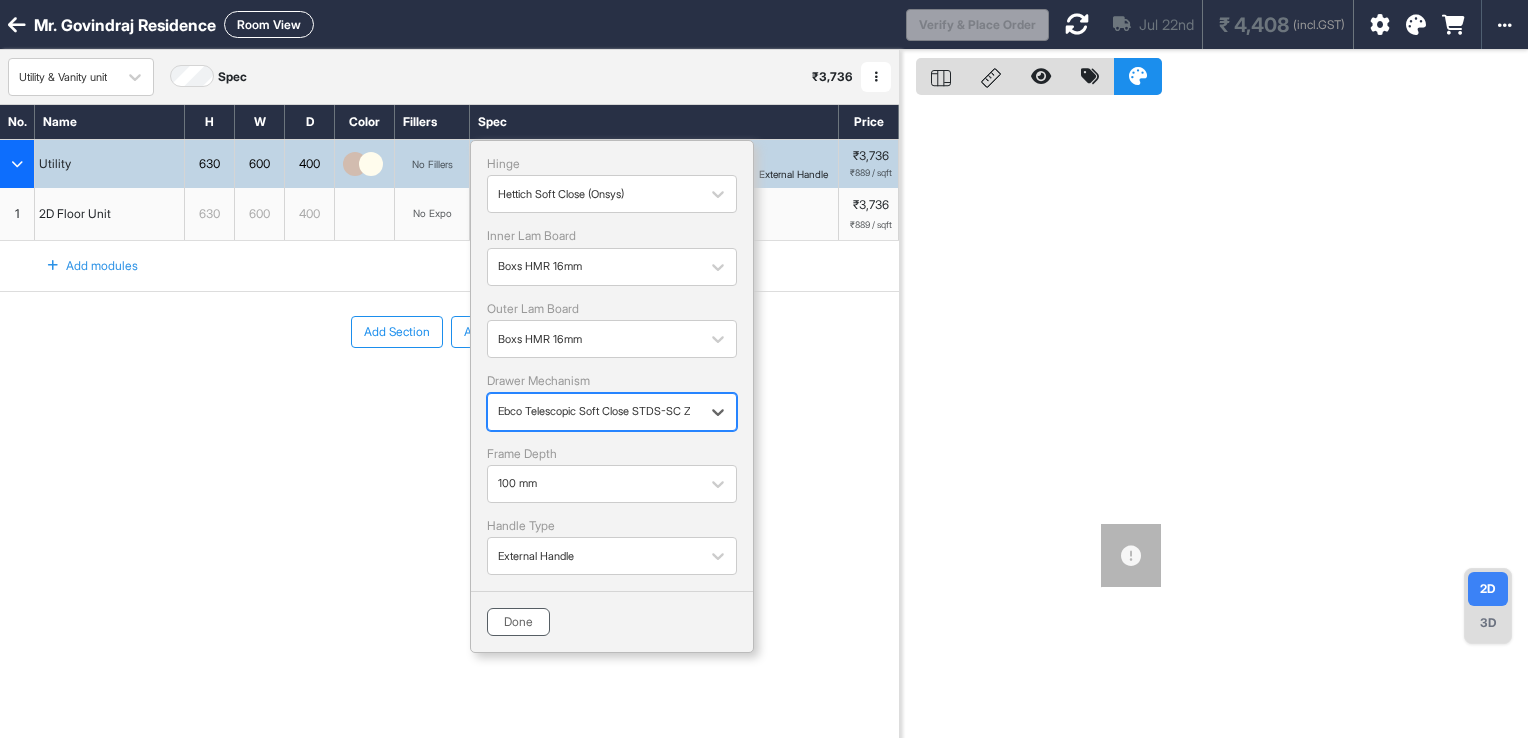 click on "Done" at bounding box center [518, 622] 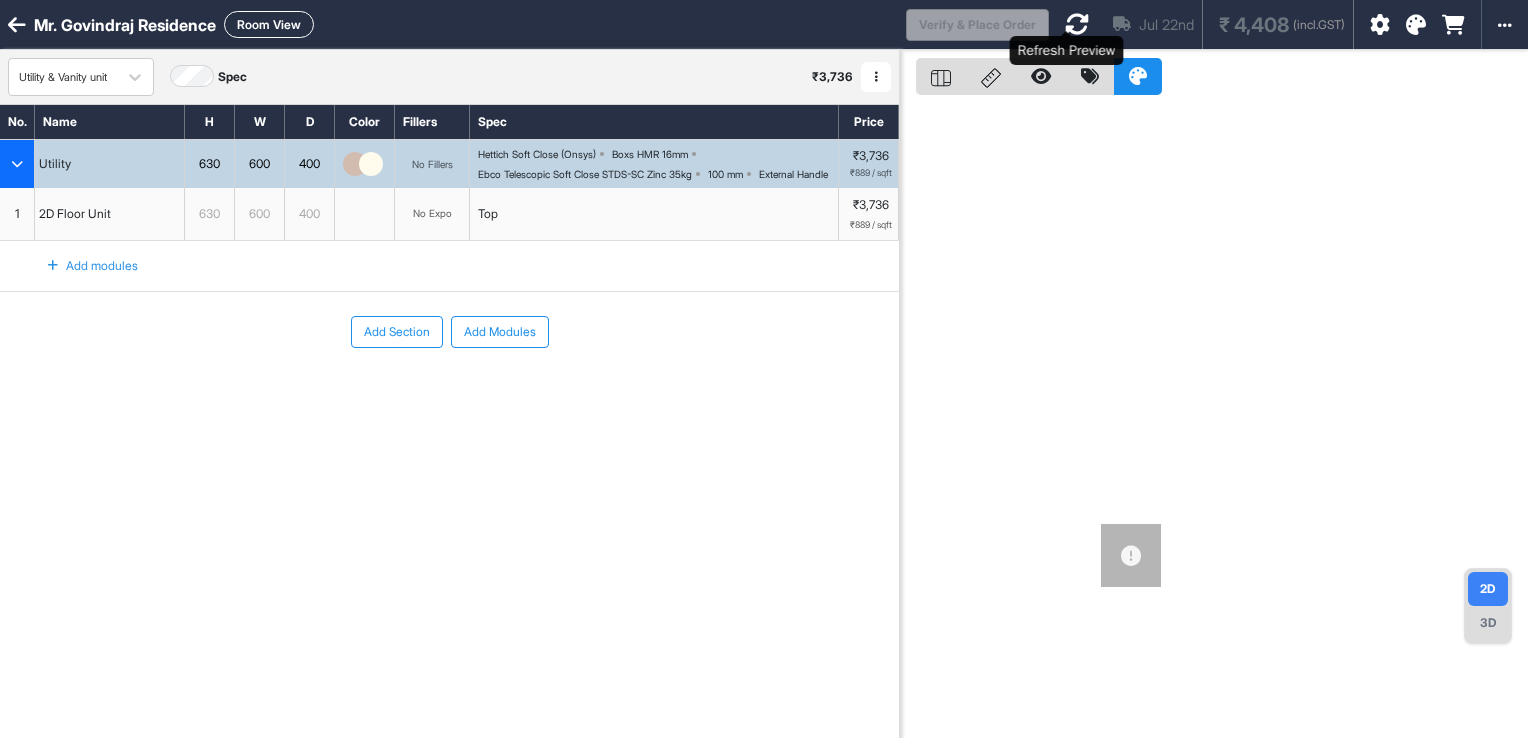 click at bounding box center [1077, 24] 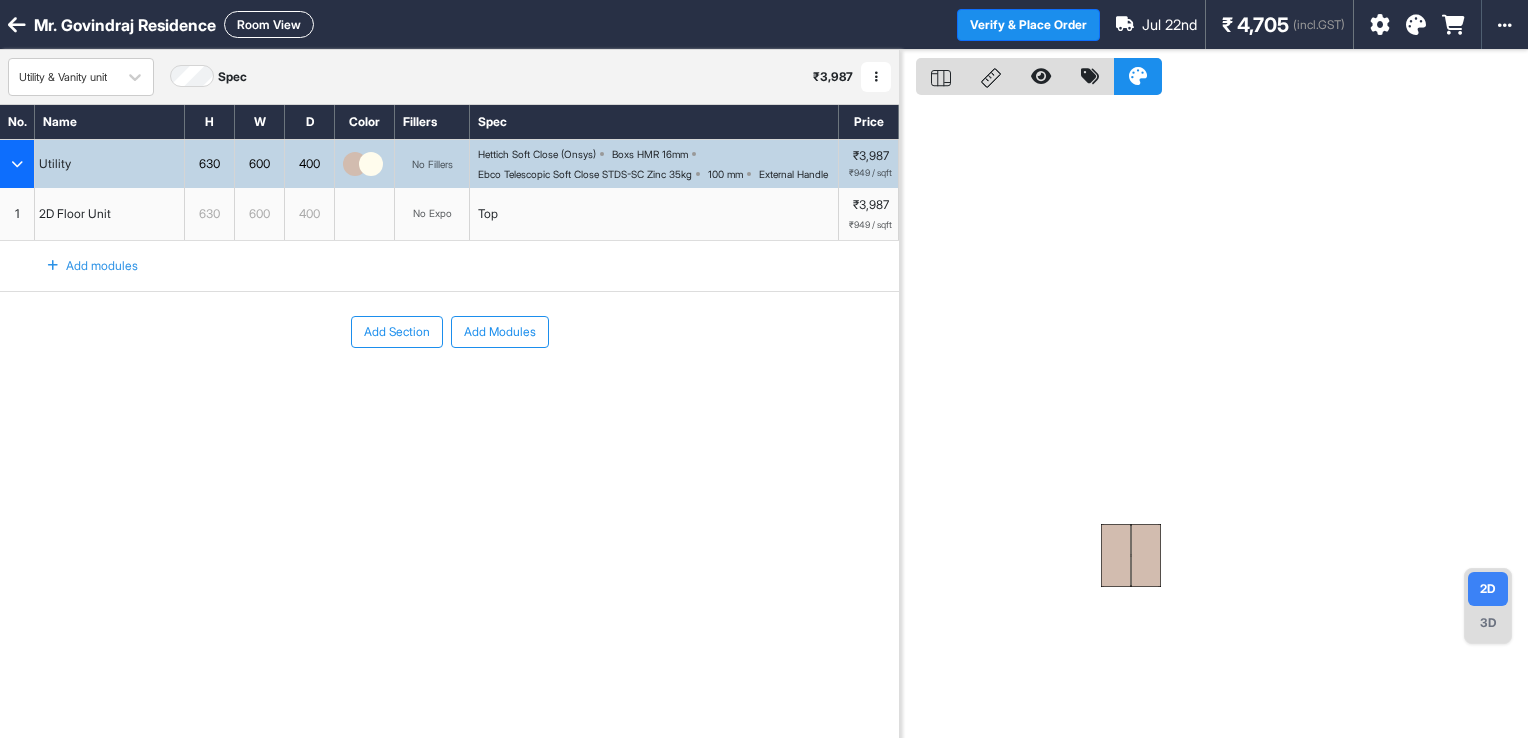 click on "Ebco Telescopic Soft Close STDS-SC Zinc 35kg" at bounding box center (585, 174) 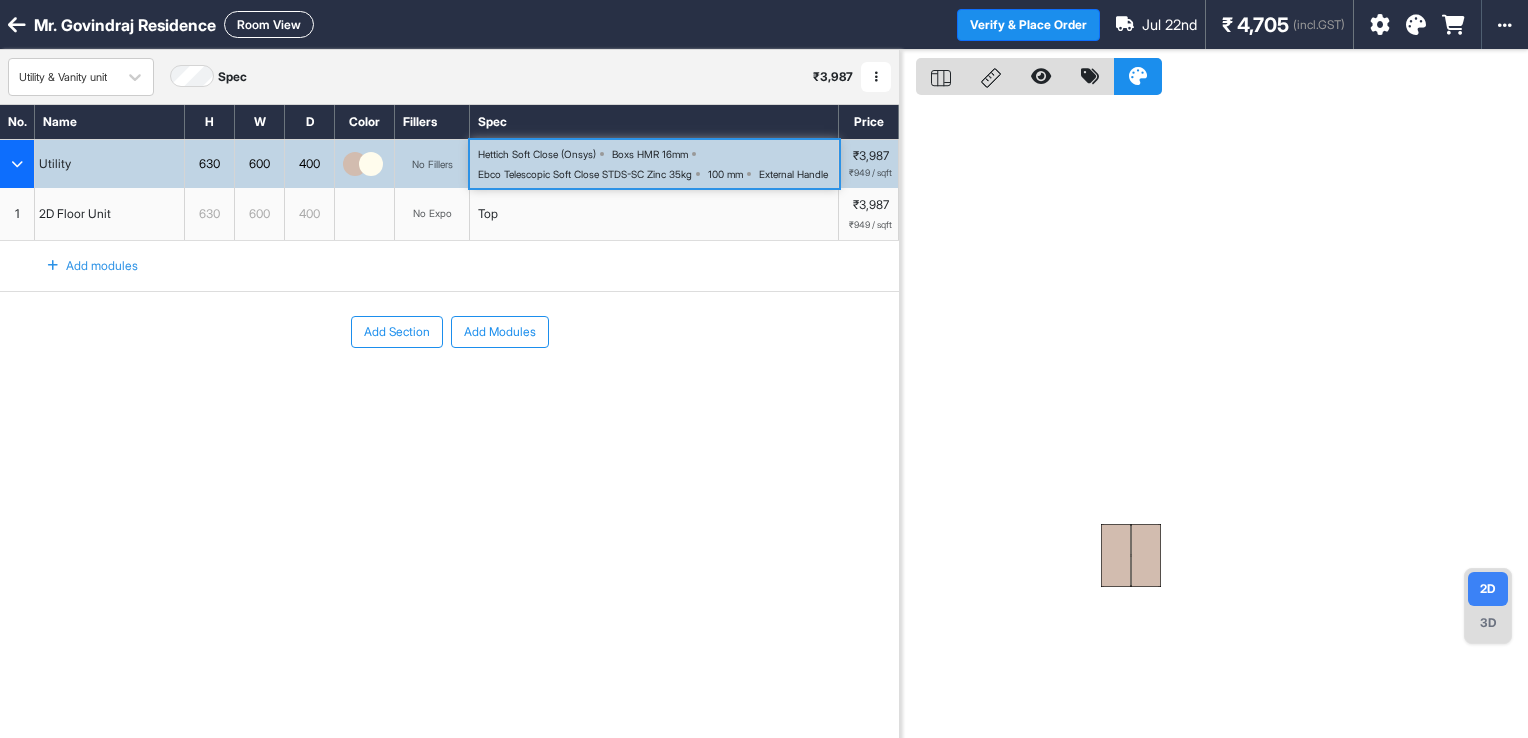 click on "Ebco Telescopic Soft Close STDS-SC Zinc 35kg" at bounding box center [585, 174] 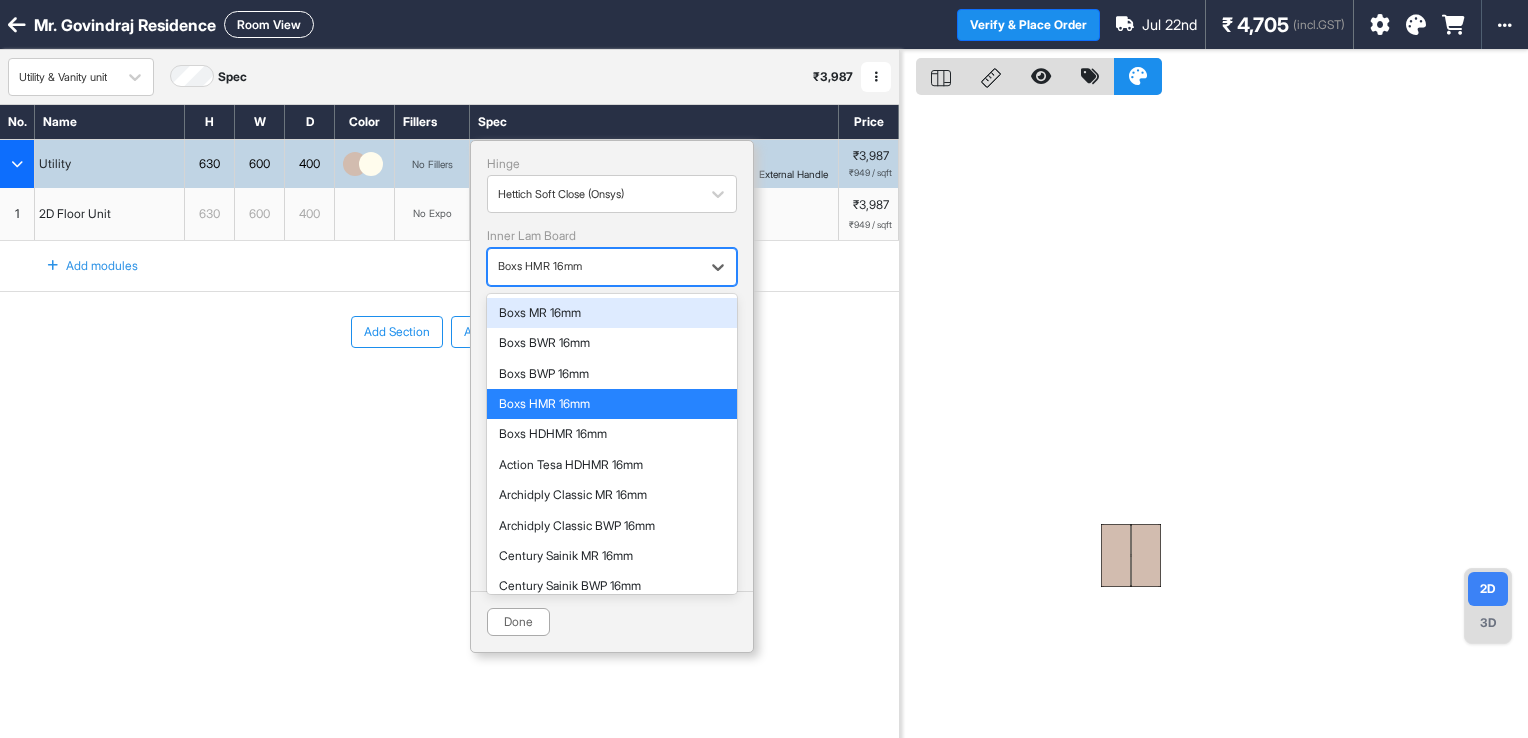 click on "Boxs HMR 16mm" at bounding box center (594, 266) 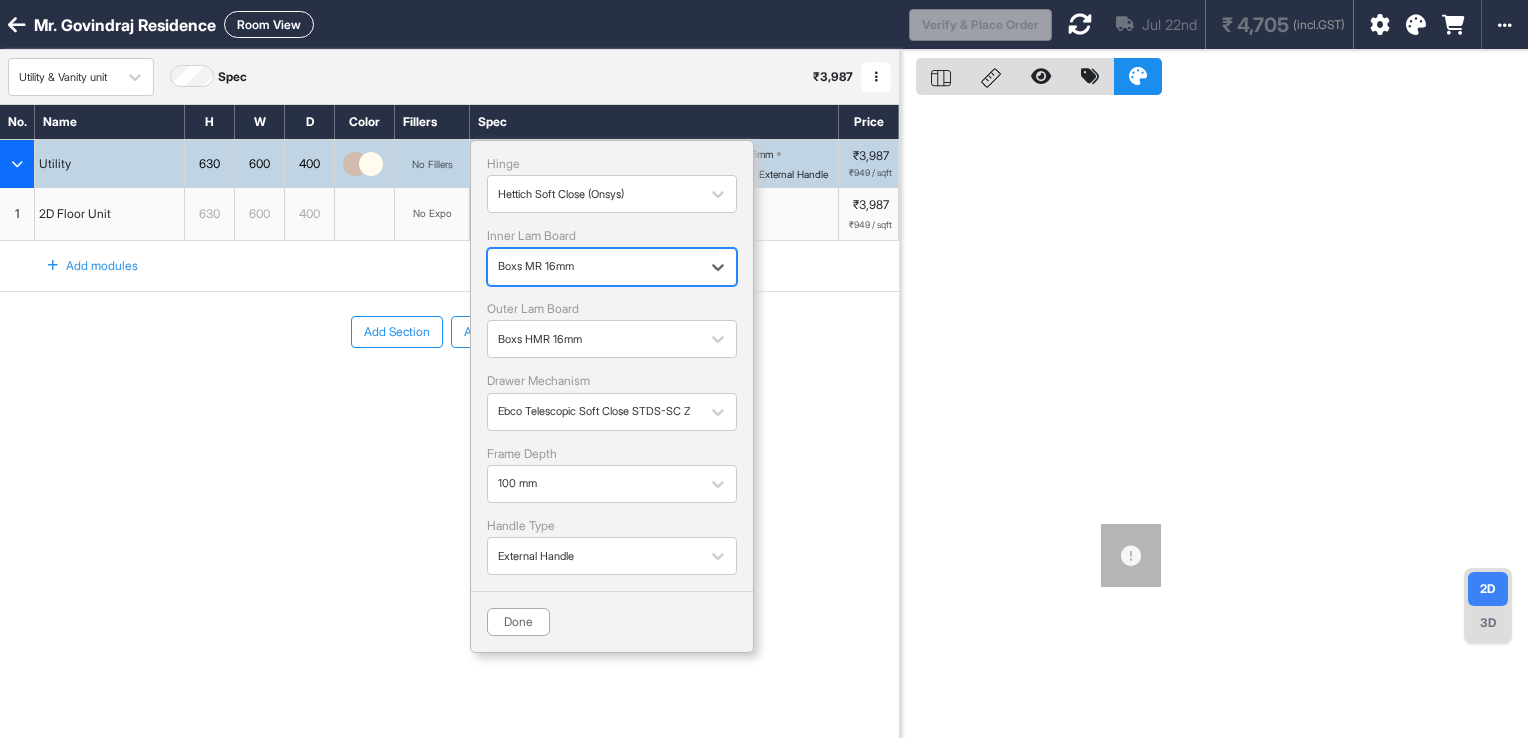 drag, startPoint x: 526, startPoint y: 626, endPoint x: 533, endPoint y: 614, distance: 13.892444 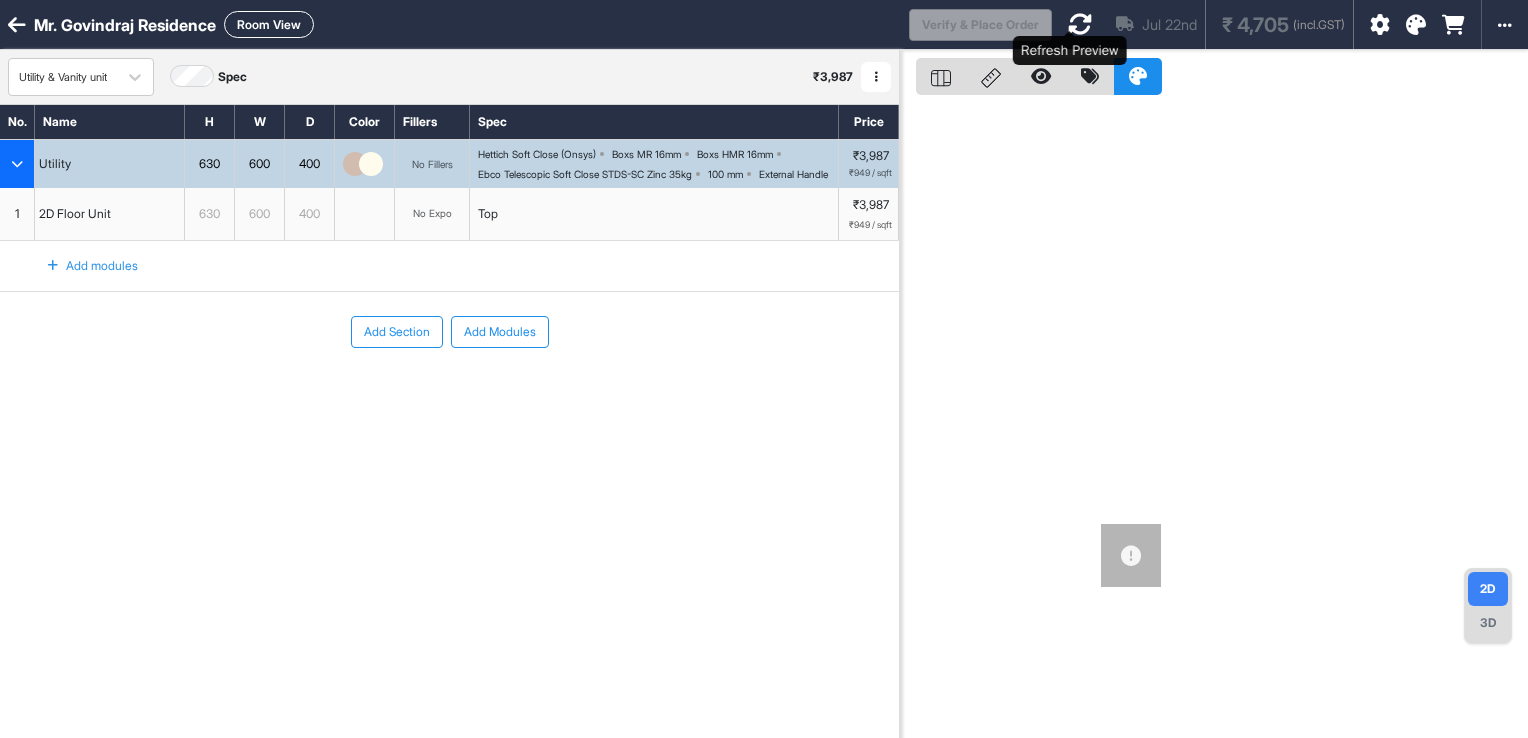 click at bounding box center (1080, 24) 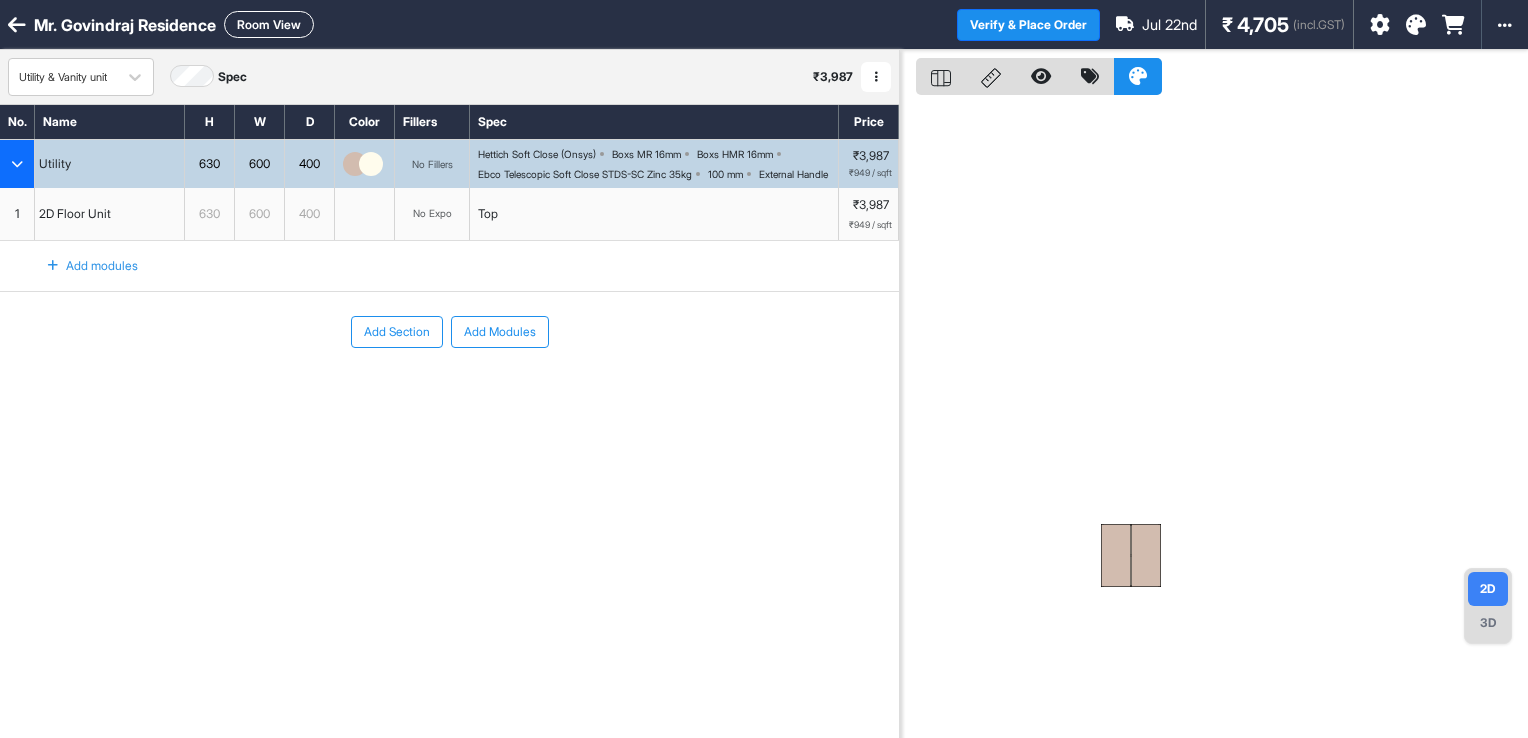 click on "3D" at bounding box center [1488, 623] 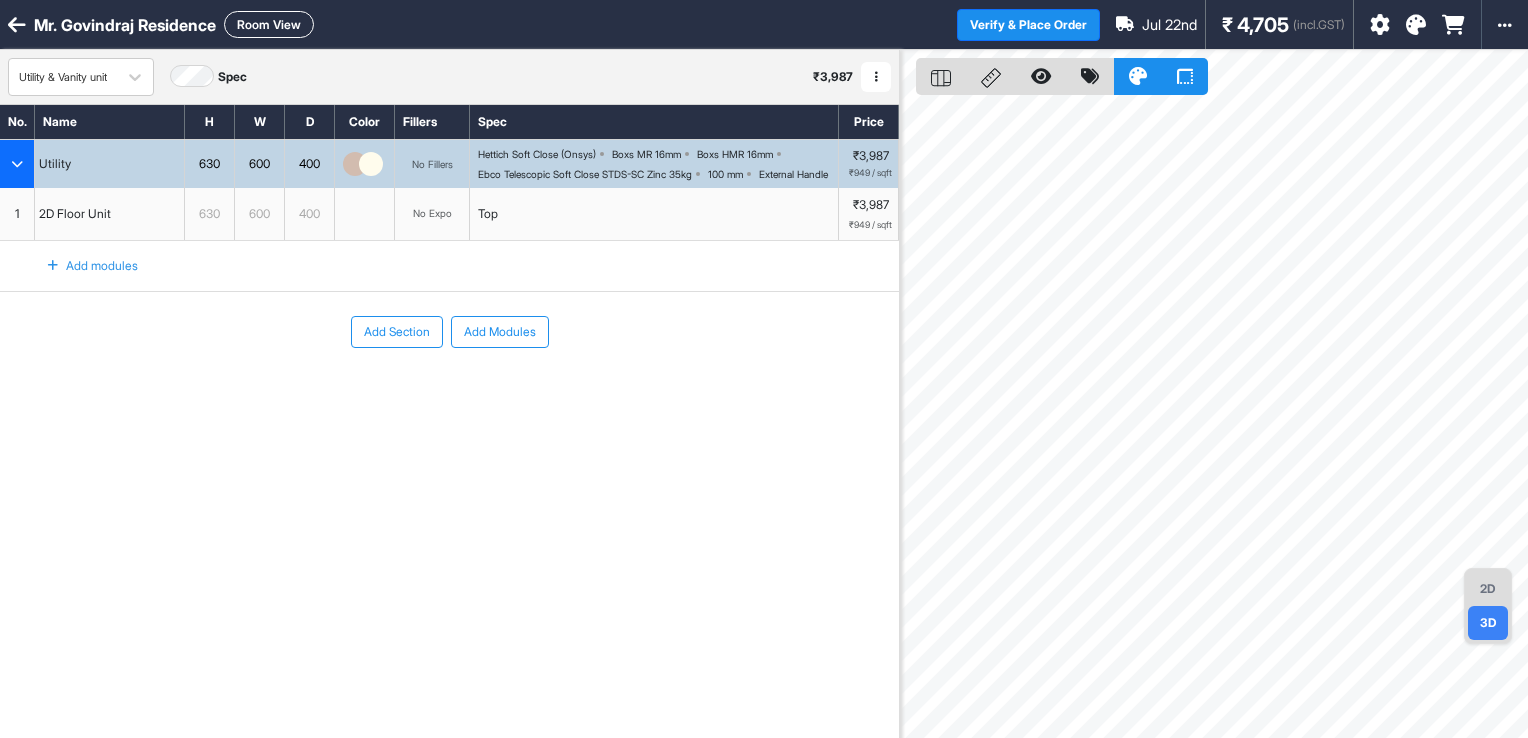 drag, startPoint x: 1483, startPoint y: 582, endPoint x: 1402, endPoint y: 550, distance: 87.0919 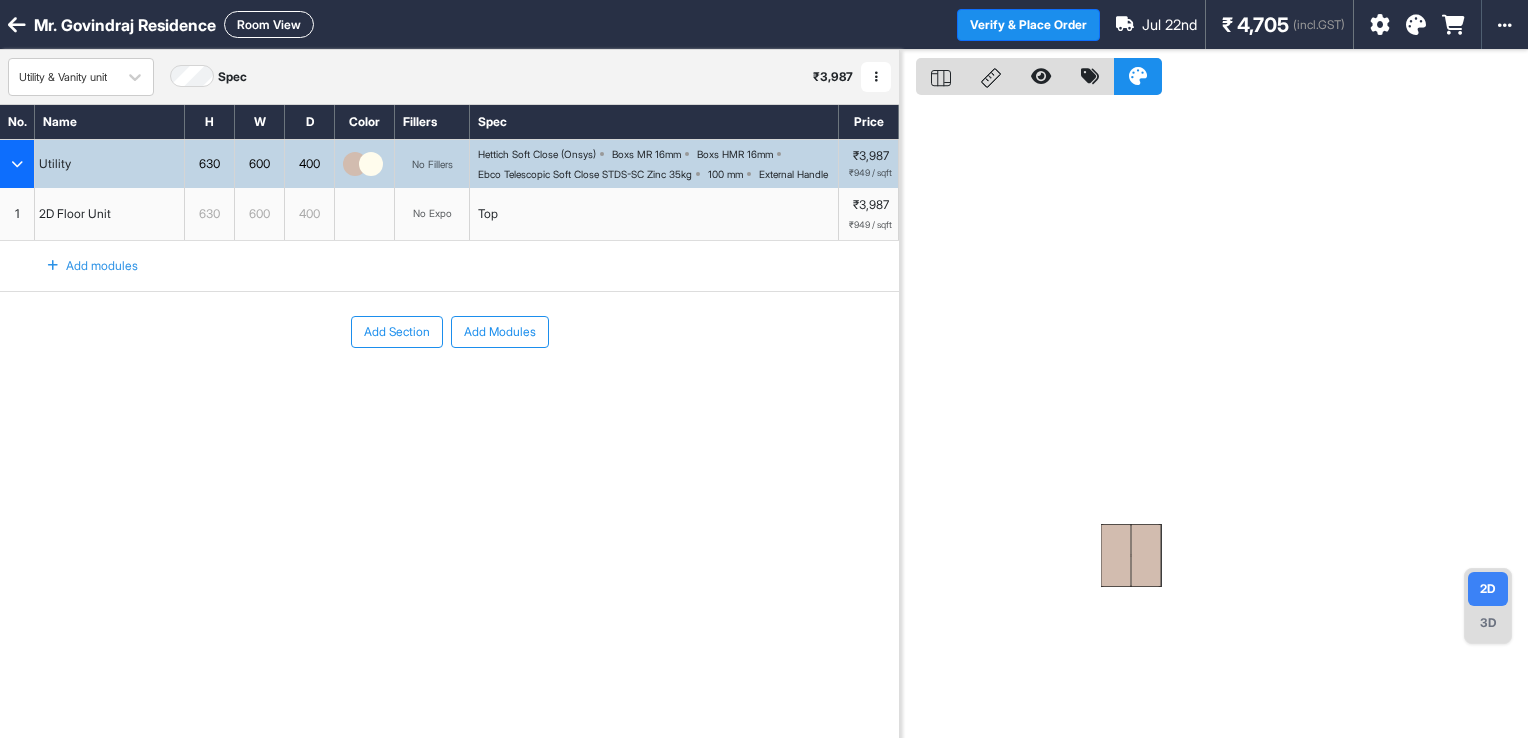 click on "Room View" at bounding box center (269, 24) 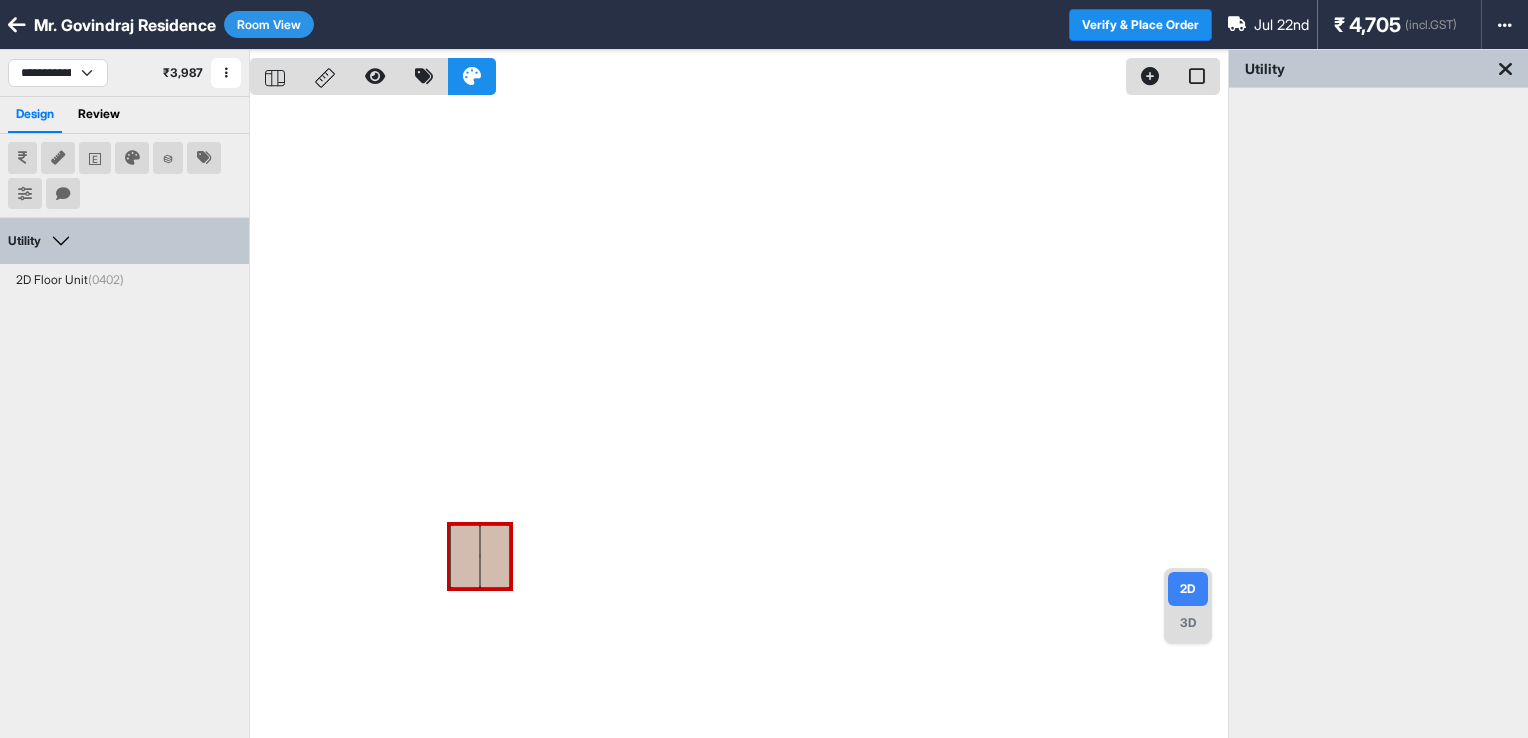 click on "3D" at bounding box center (1188, 623) 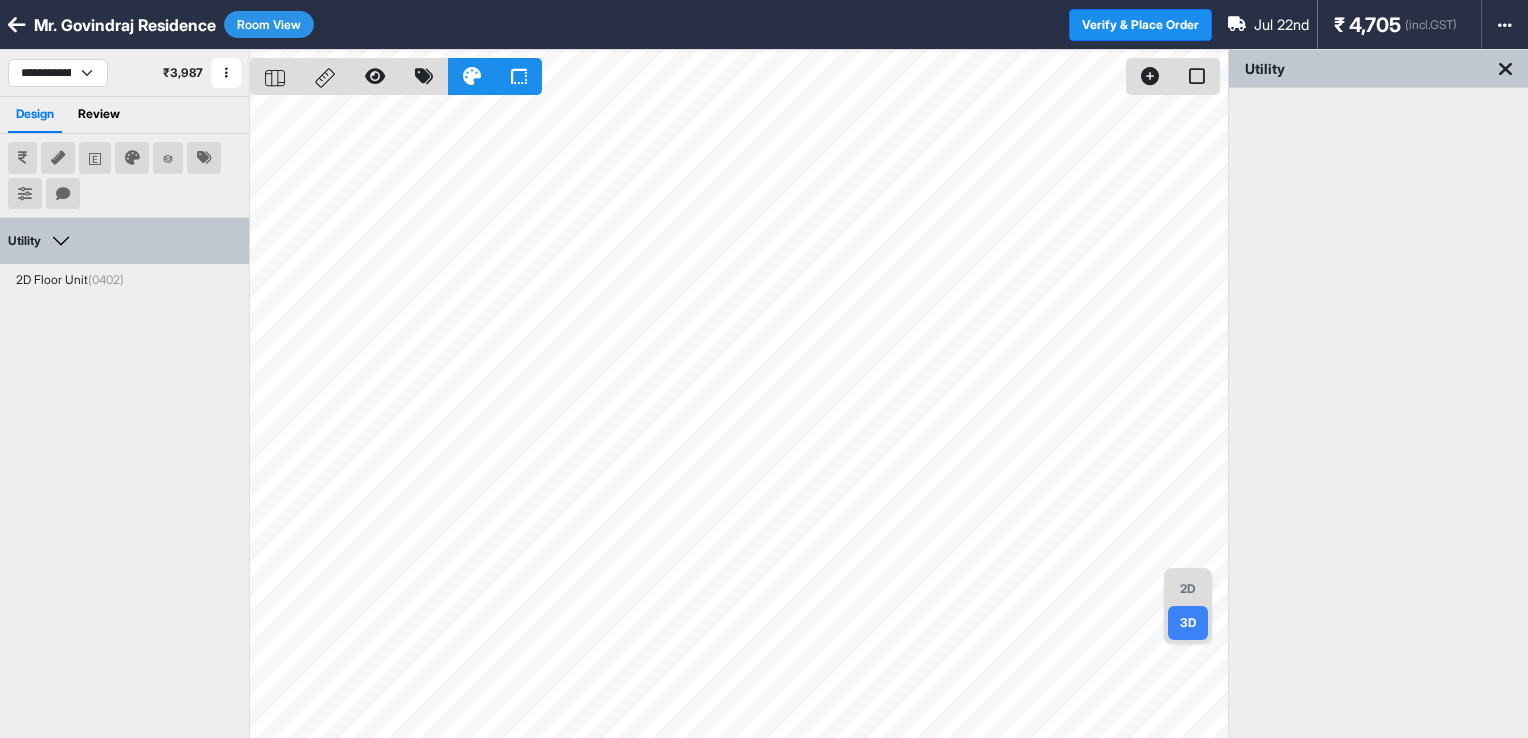 click on "2D" at bounding box center [1188, 589] 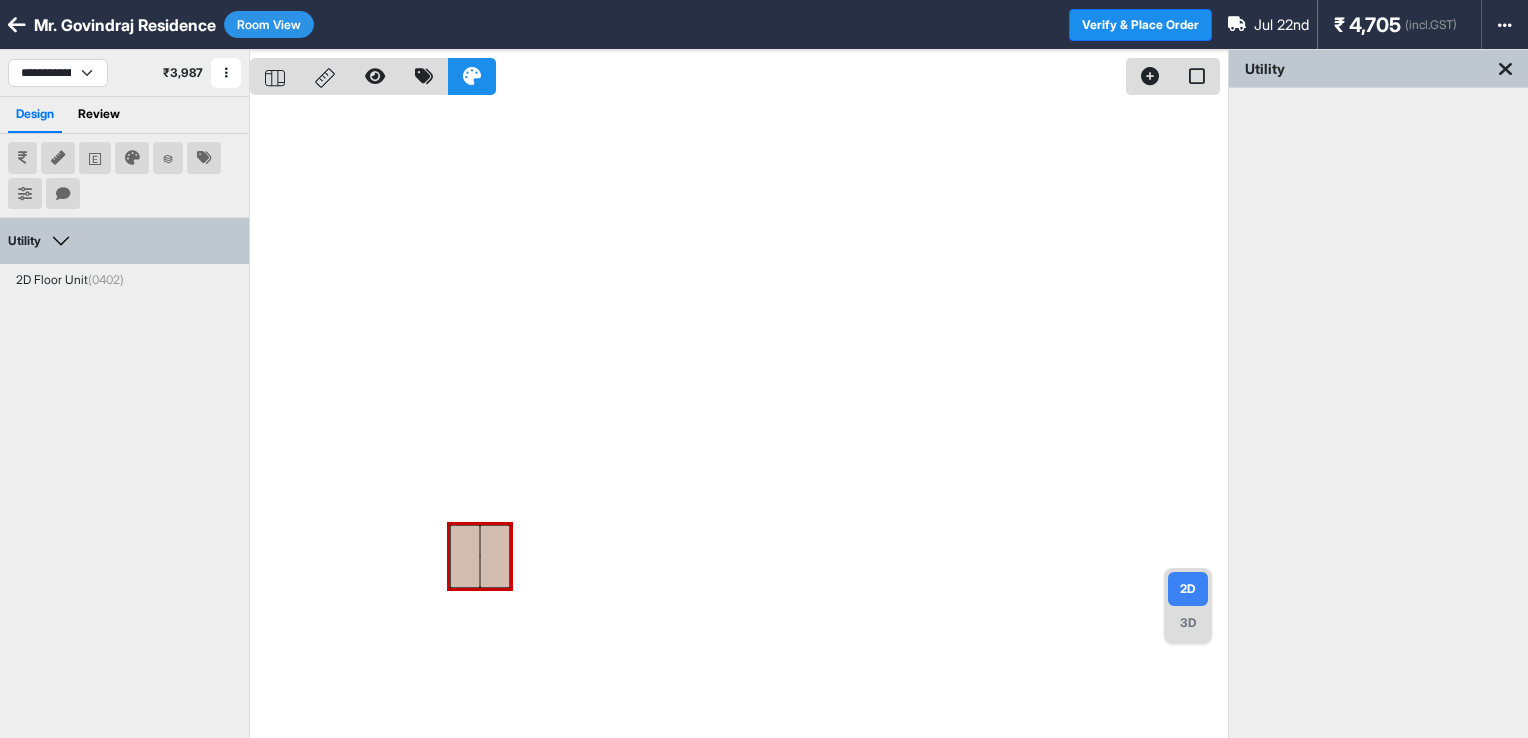 click on "Room View" at bounding box center (269, 24) 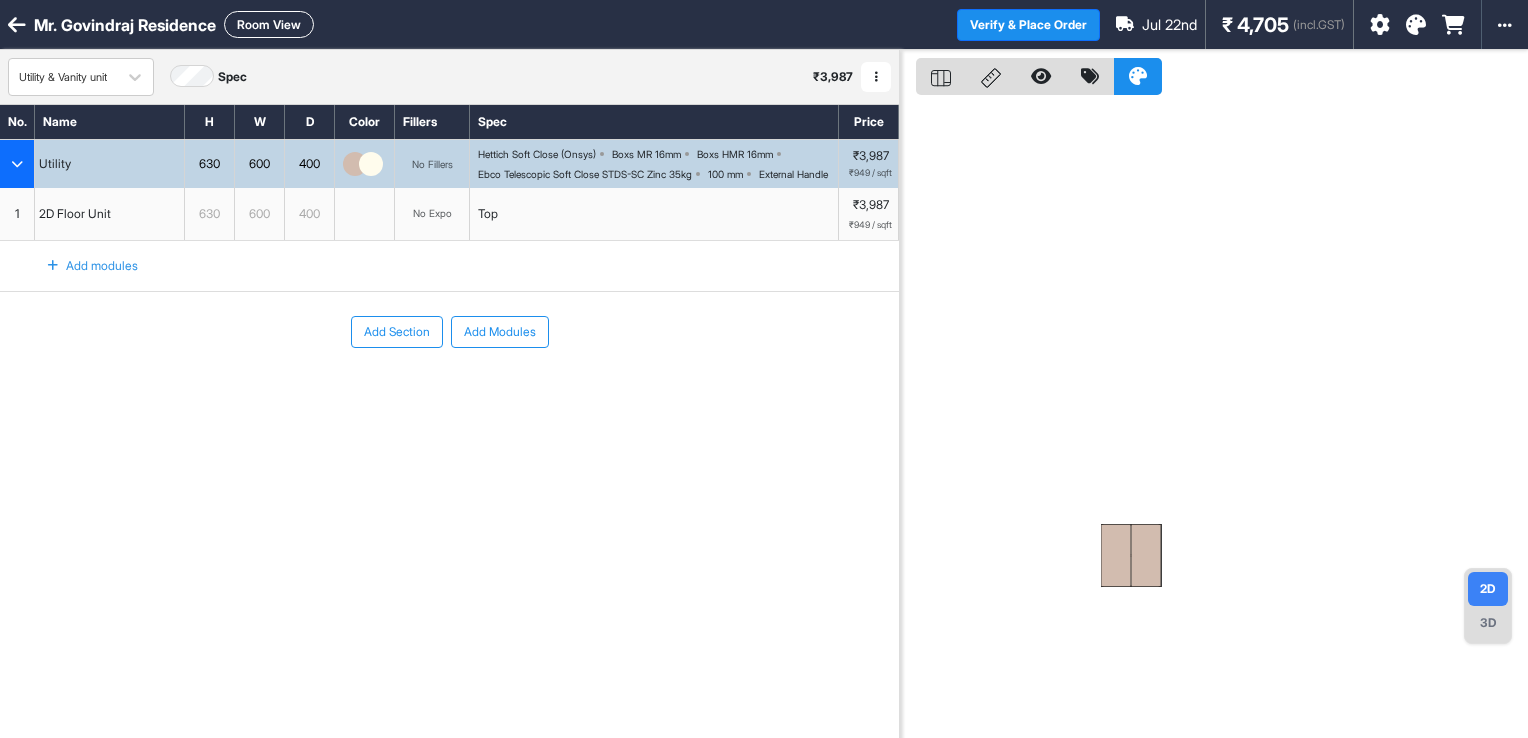 click at bounding box center (1116, 555) 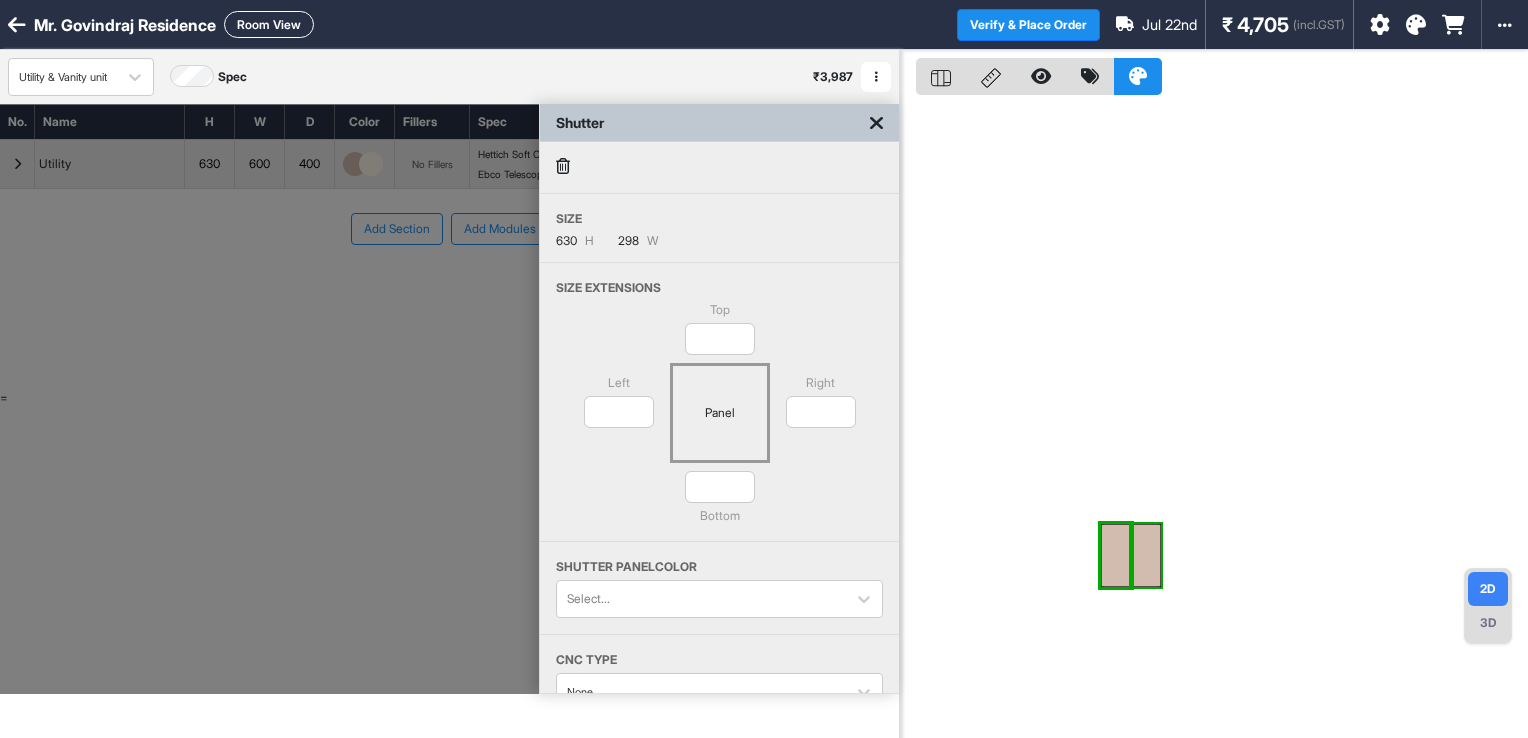 click at bounding box center [1146, 555] 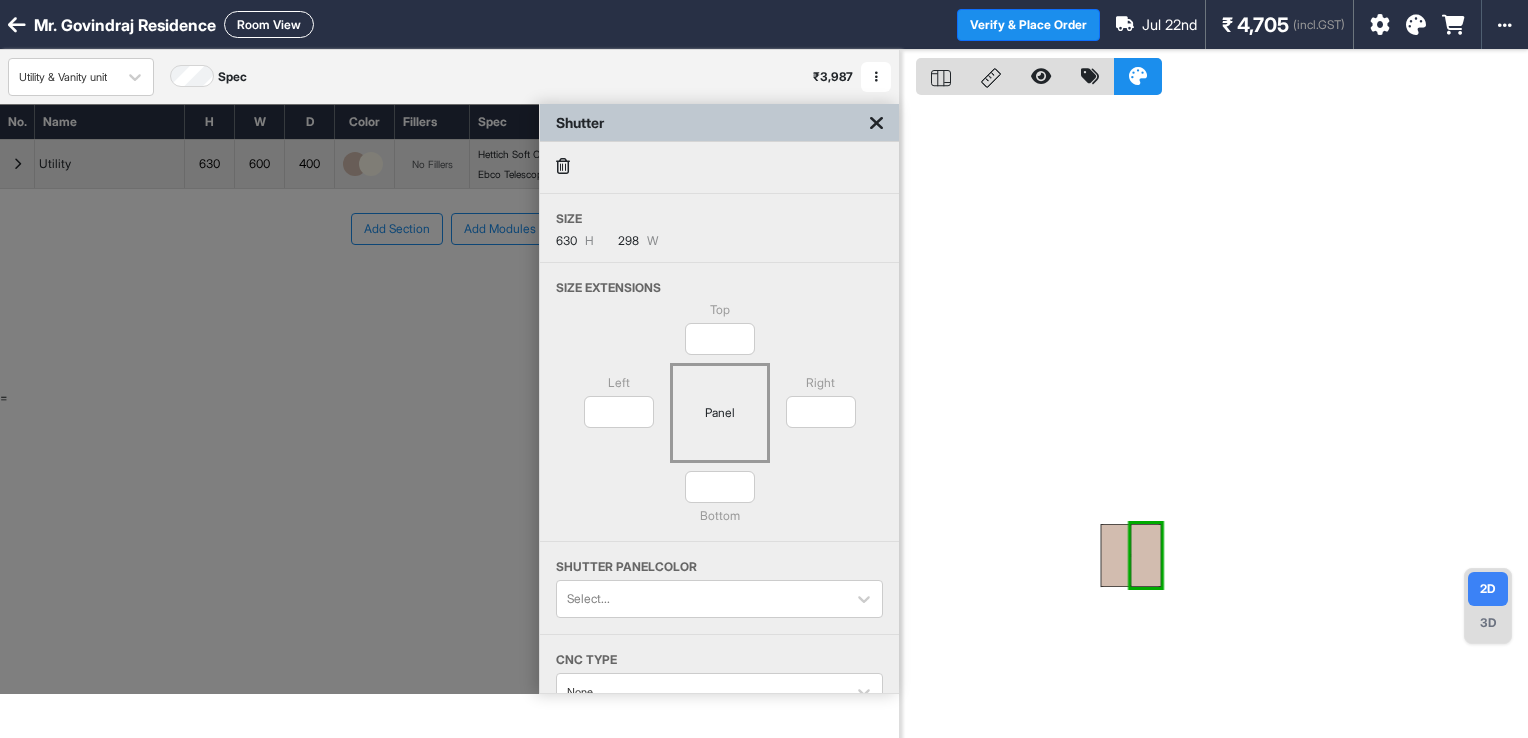 click at bounding box center (1214, 419) 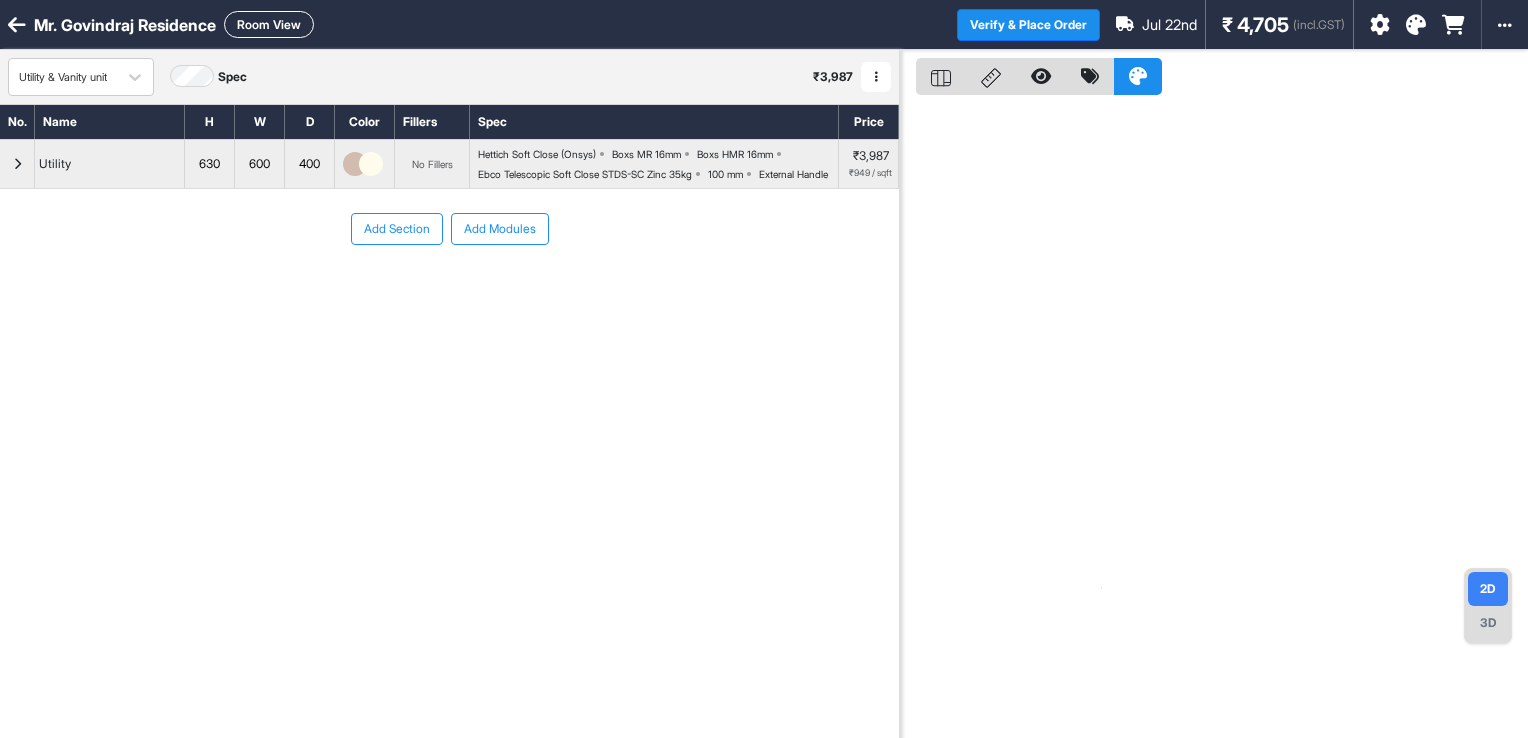 click at bounding box center [17, 164] 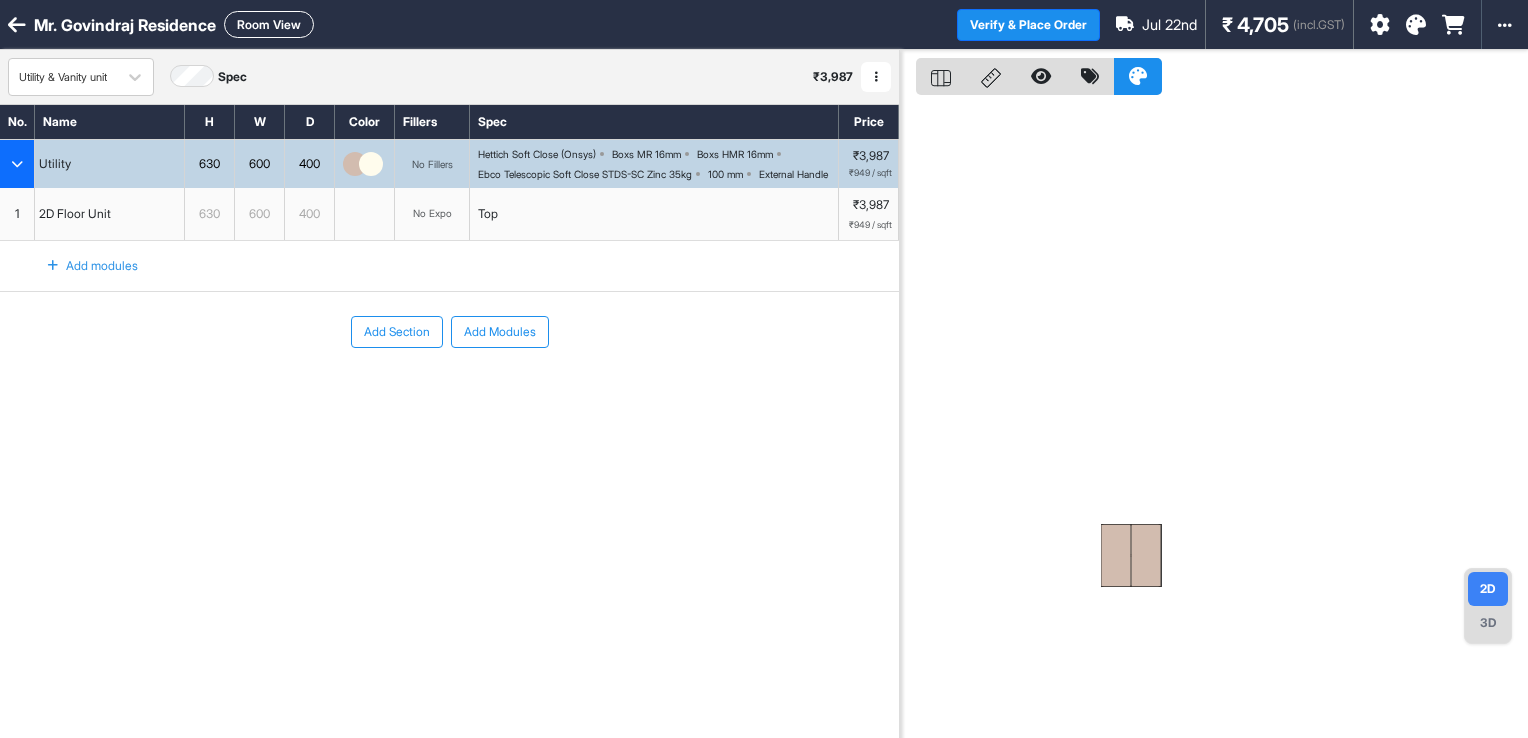 click on "3D" at bounding box center [1488, 623] 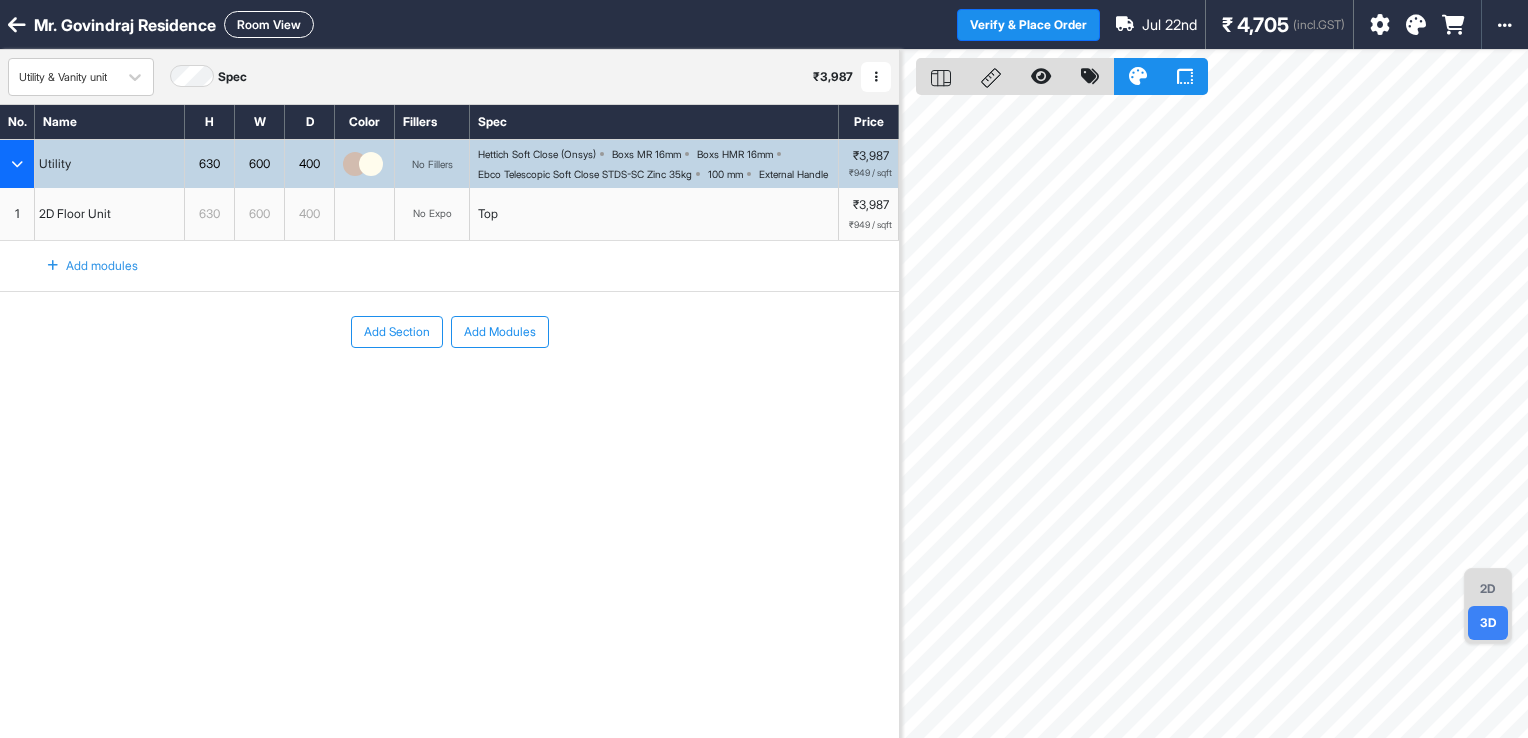 click on "2D" at bounding box center [1488, 589] 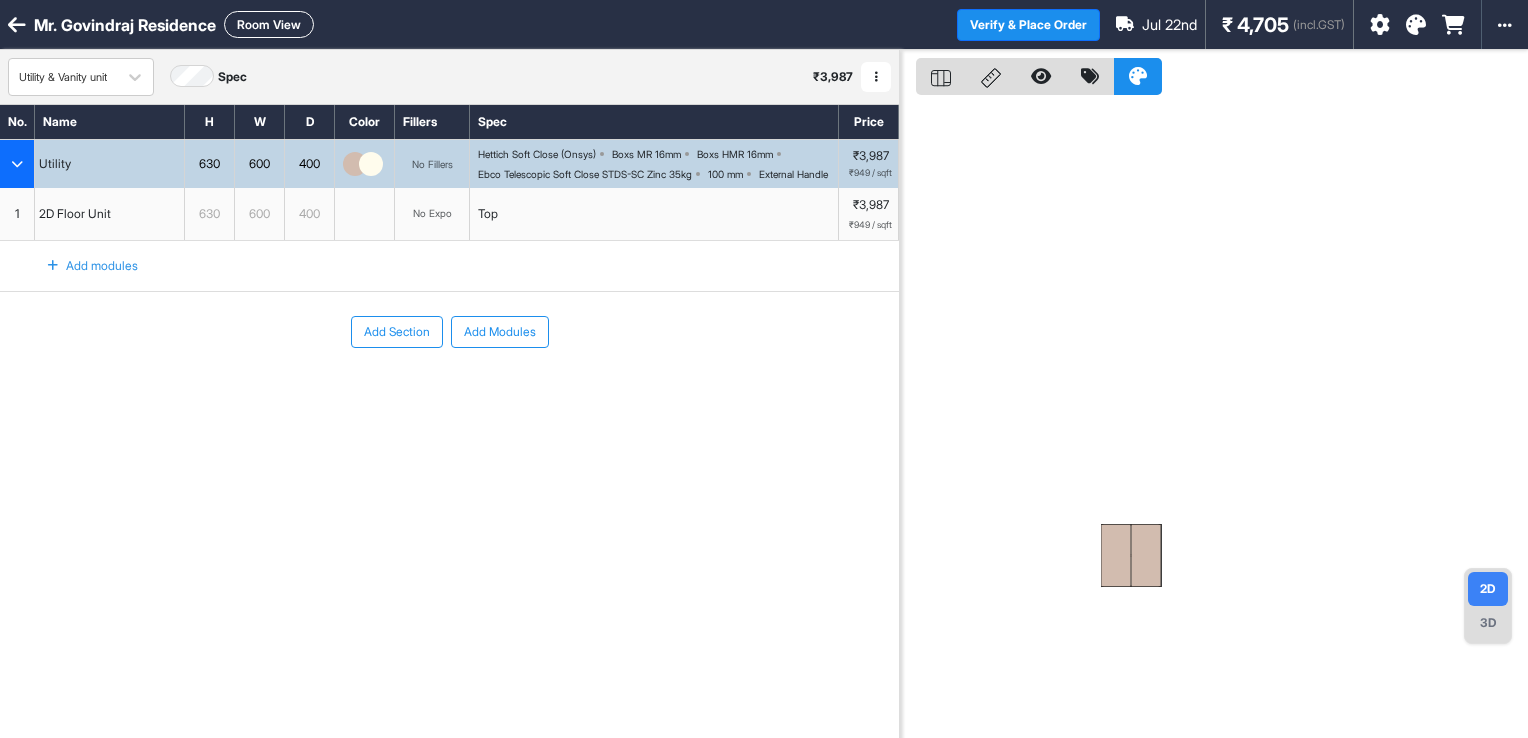 click on "630" at bounding box center (209, 164) 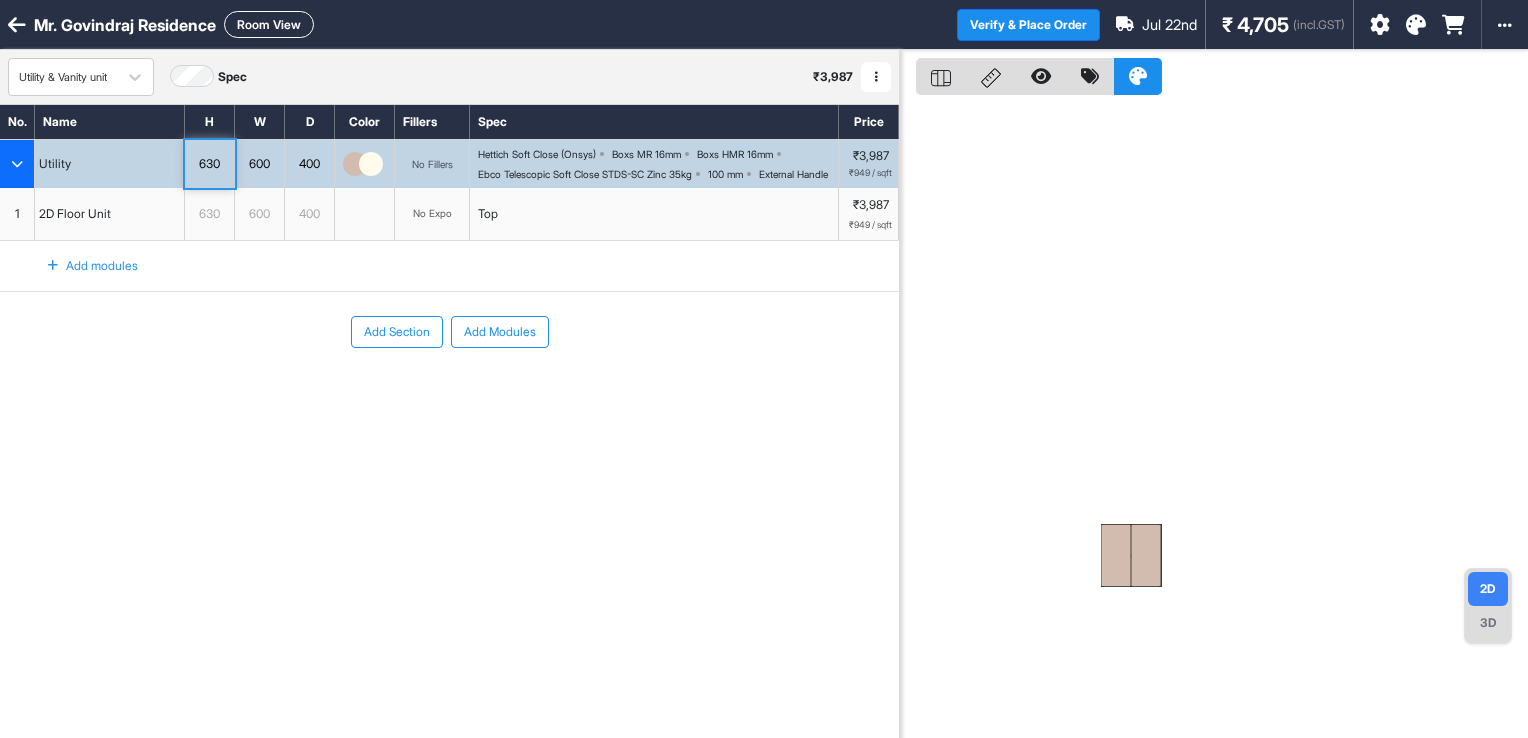 click on "630" at bounding box center (209, 164) 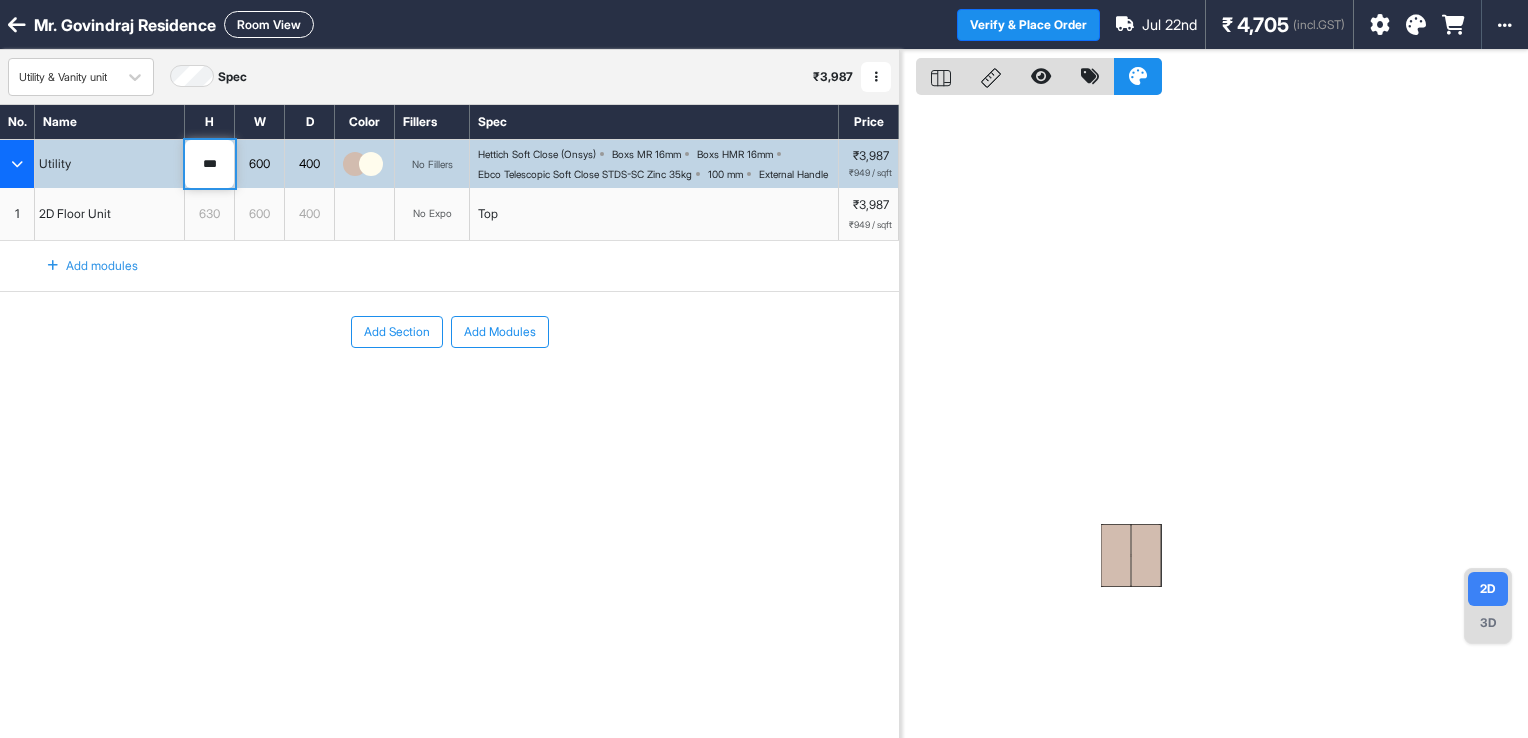 drag, startPoint x: 224, startPoint y: 175, endPoint x: 177, endPoint y: 175, distance: 47 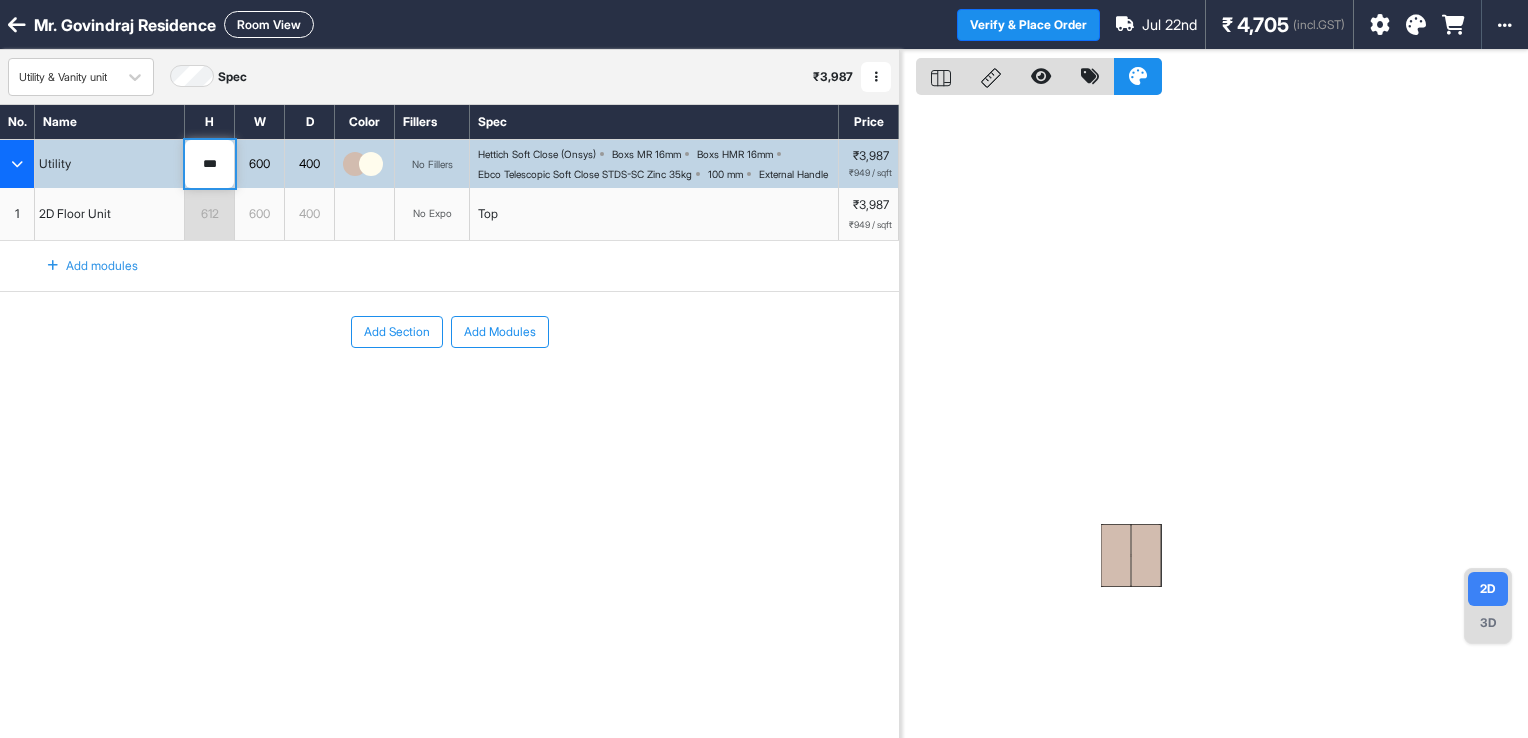 click on "612" at bounding box center (209, 214) 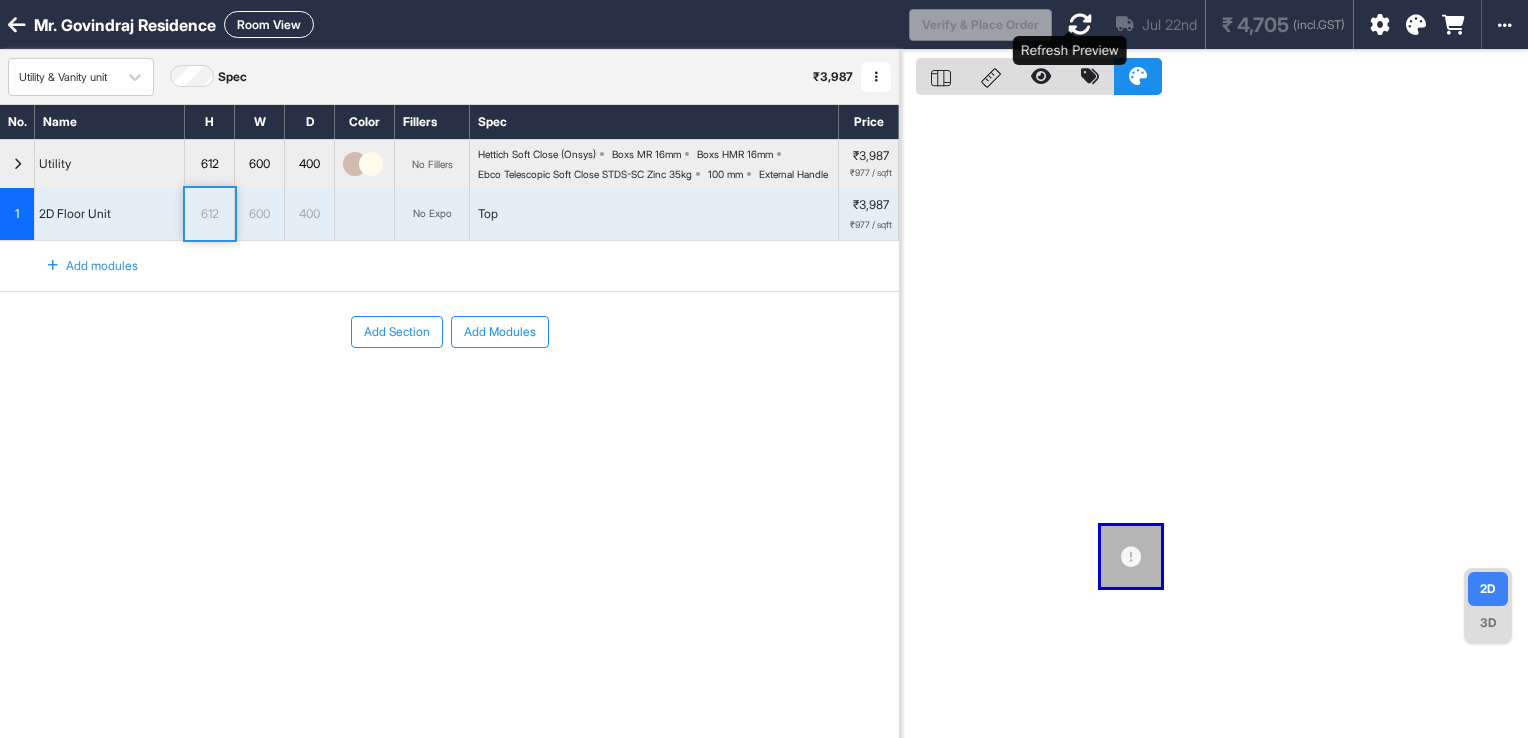 click at bounding box center [1080, 24] 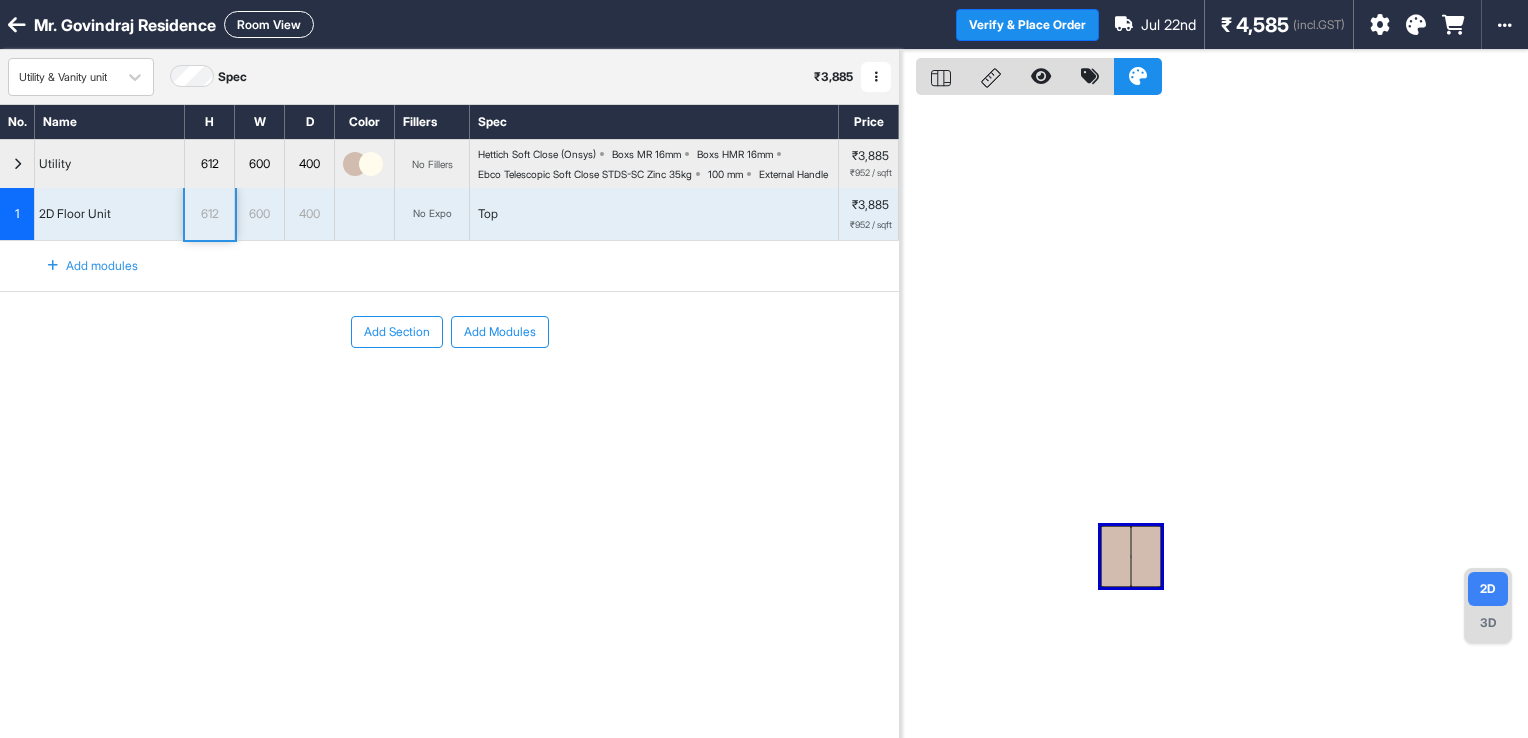 click on "612" at bounding box center (210, 164) 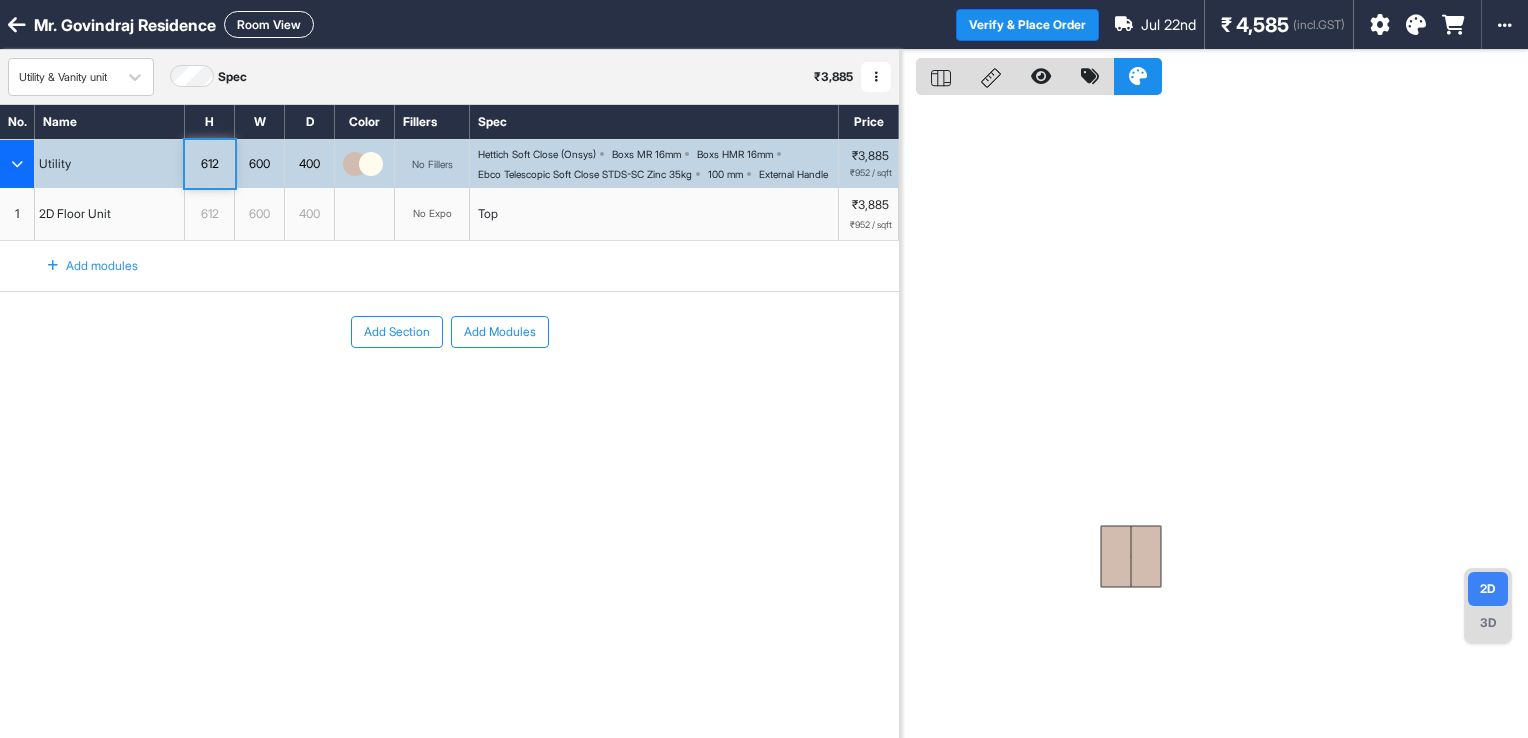 click on "612" at bounding box center [209, 164] 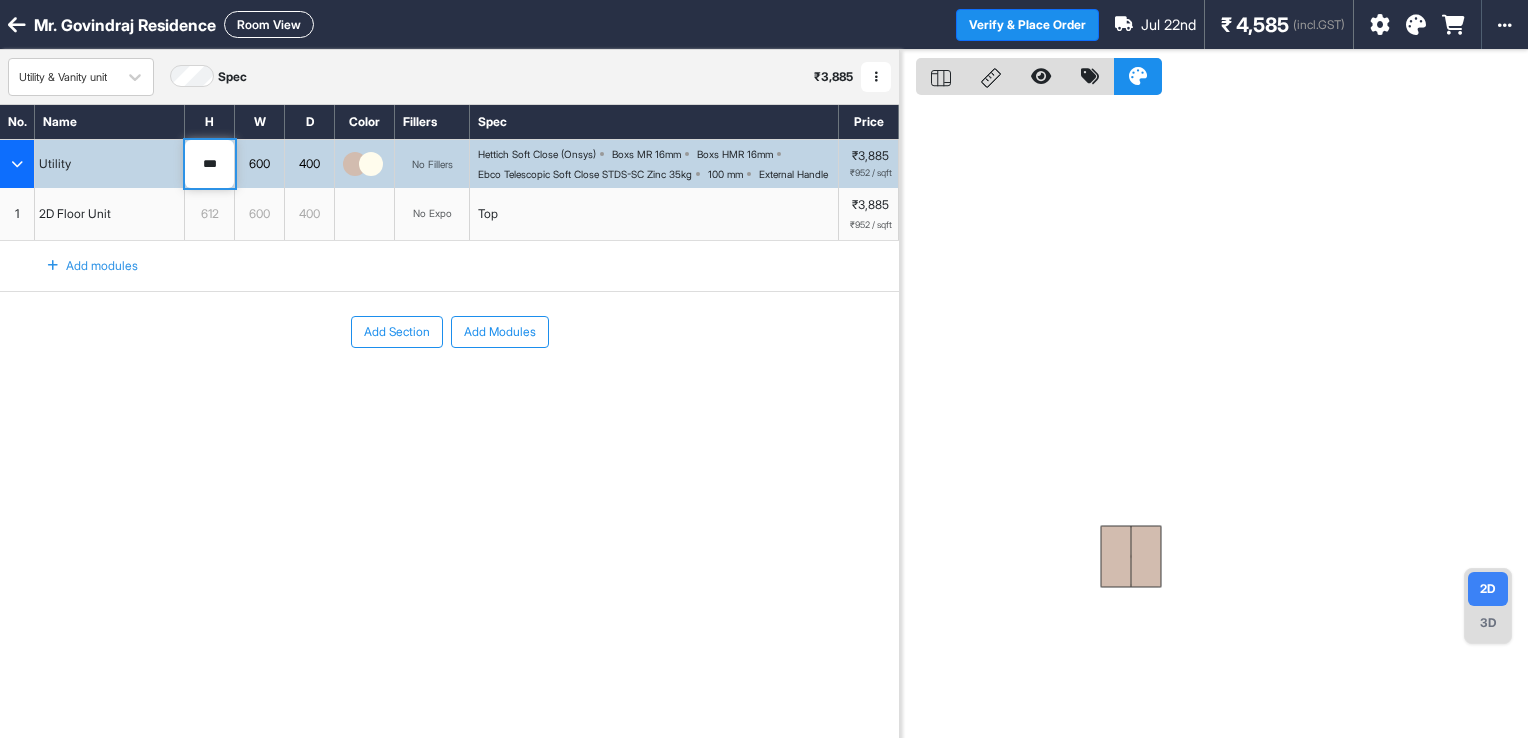 drag, startPoint x: 223, startPoint y: 166, endPoint x: 190, endPoint y: 170, distance: 33.24154 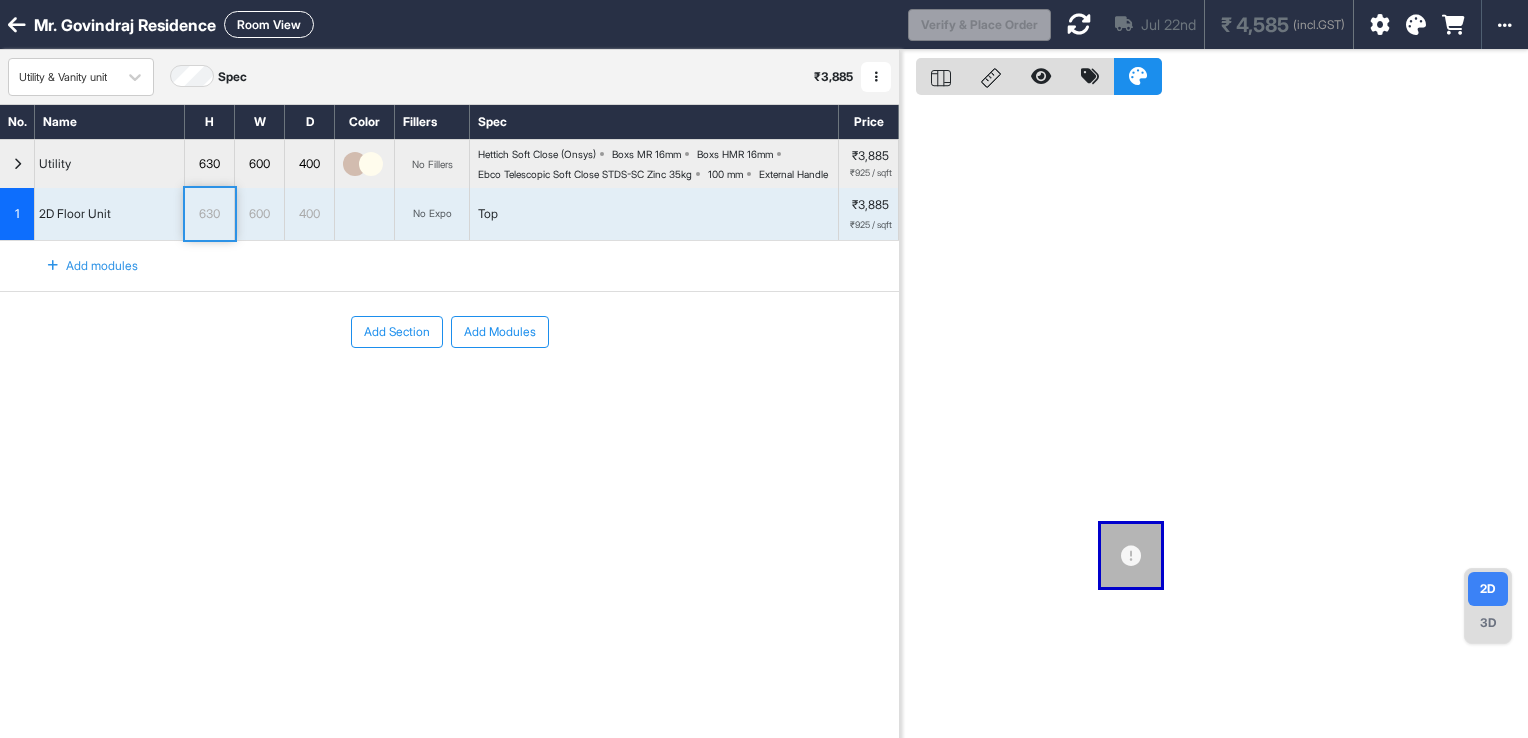 click on "No Expo" at bounding box center [432, 214] 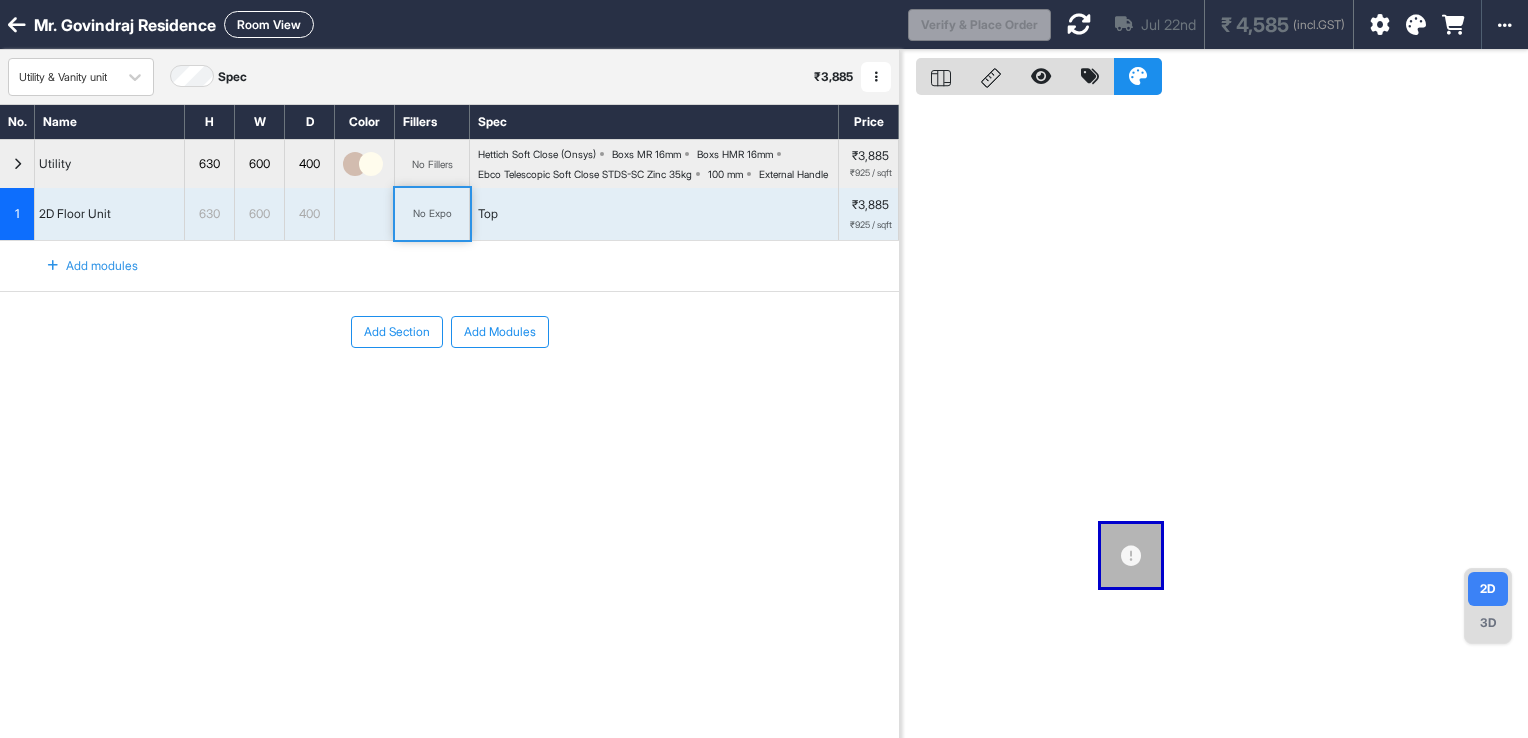 click on "No Expo" at bounding box center (432, 214) 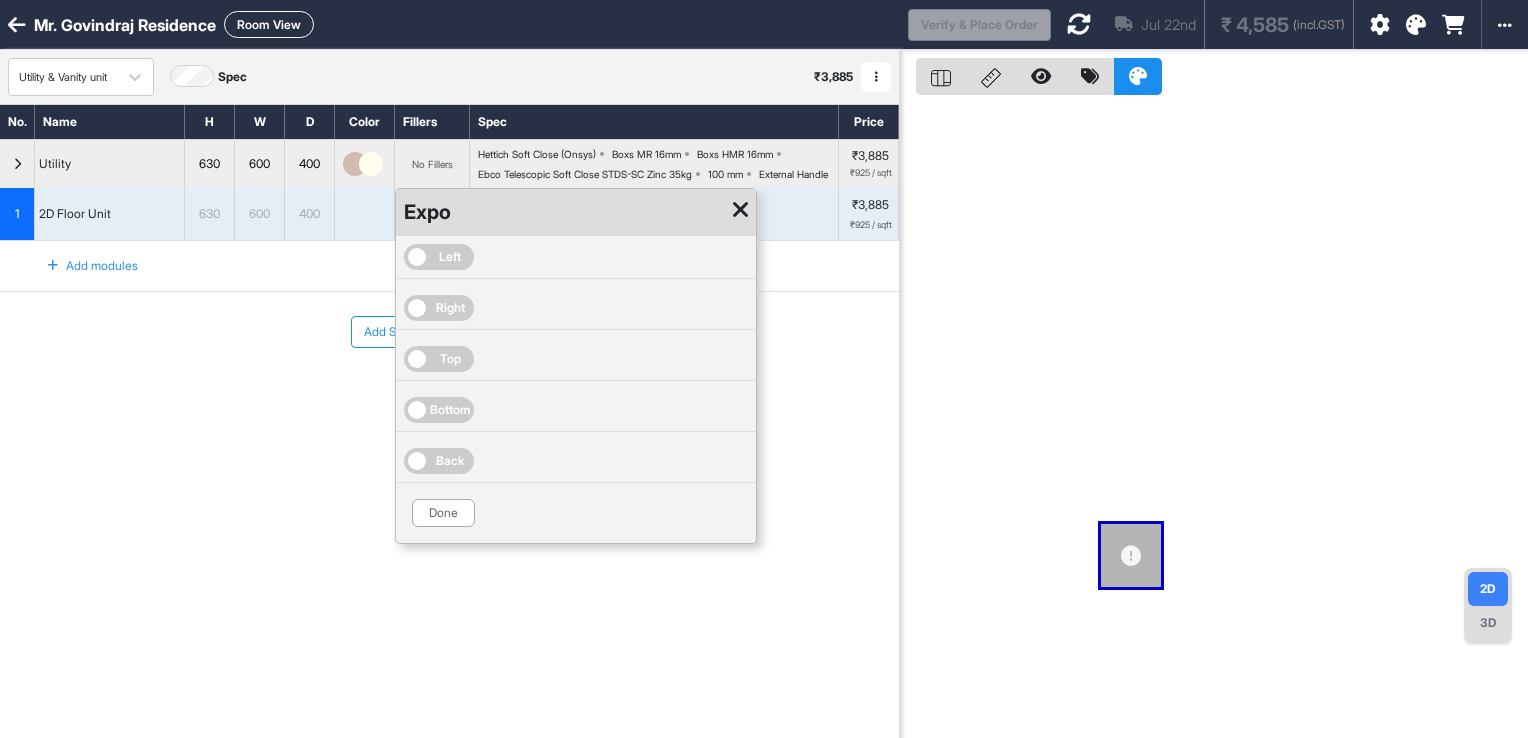 click at bounding box center (740, 210) 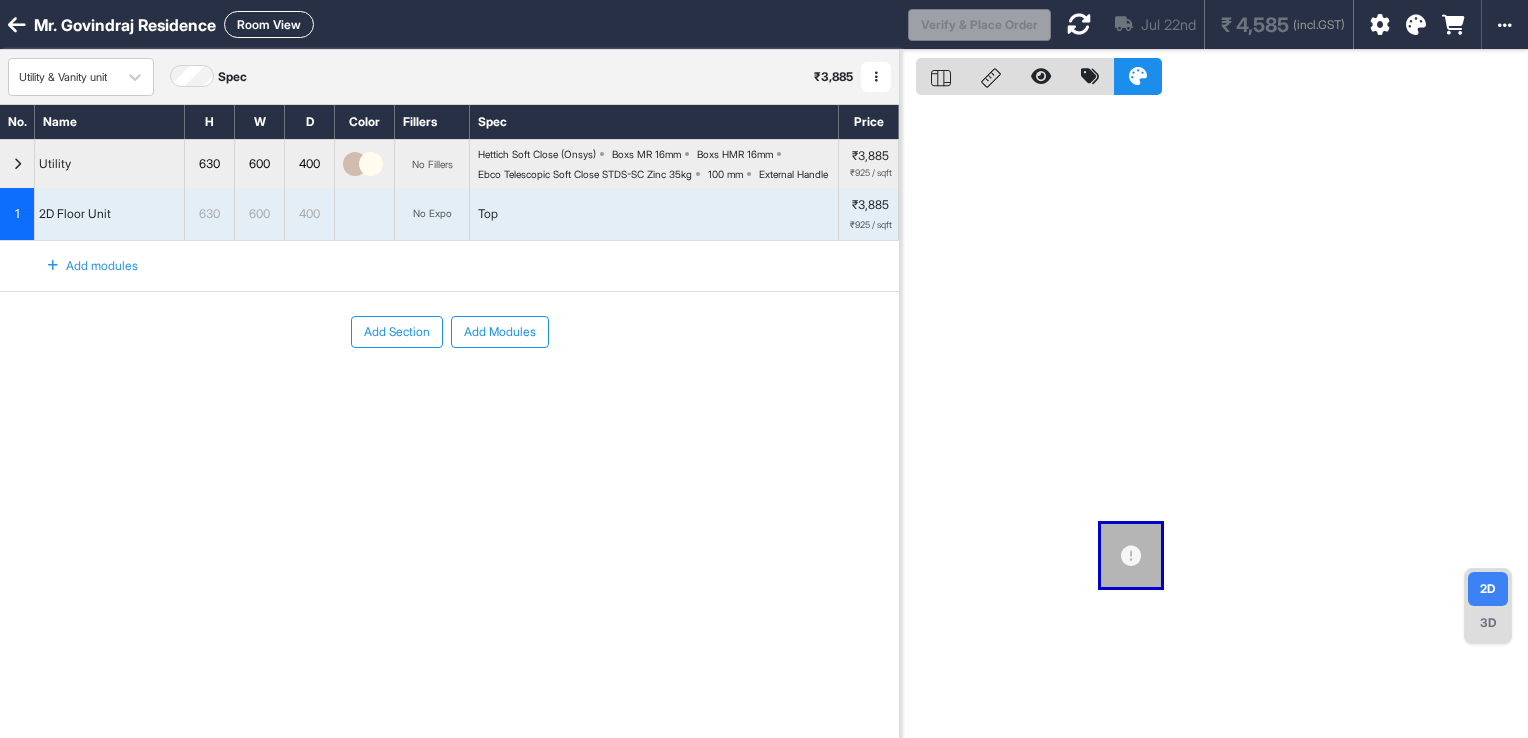 click on "Top" at bounding box center [654, 214] 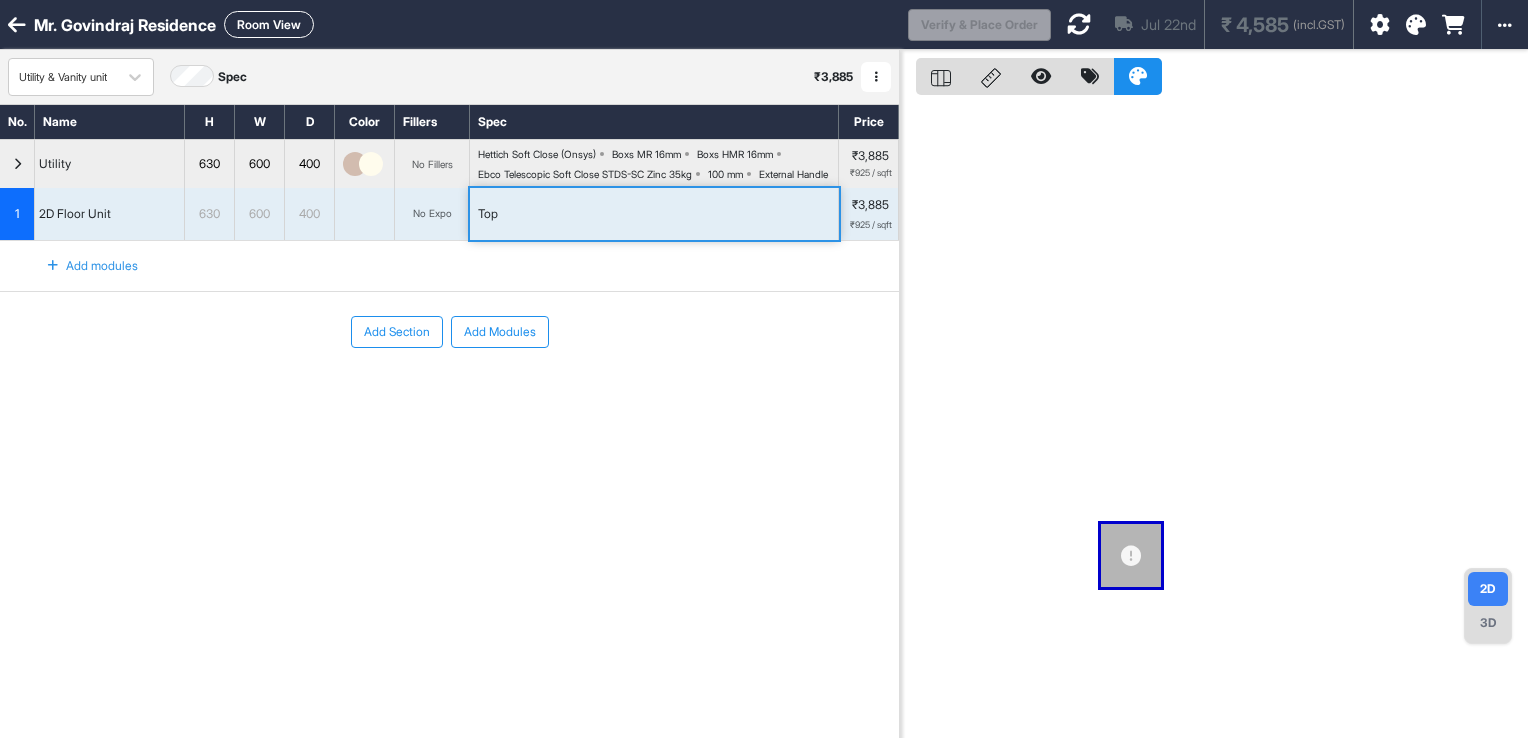 click on "Top" at bounding box center [654, 214] 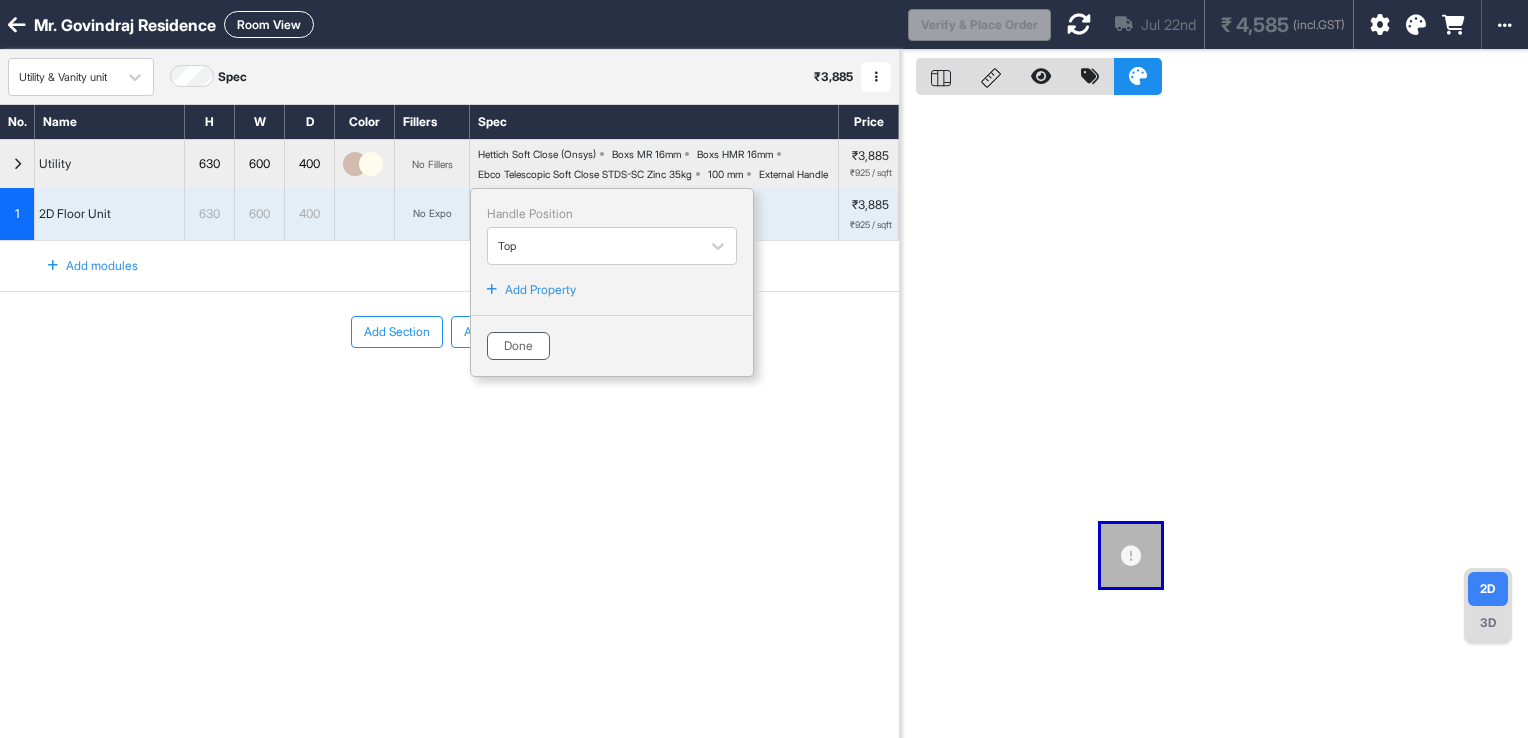 click on "Done" at bounding box center (518, 346) 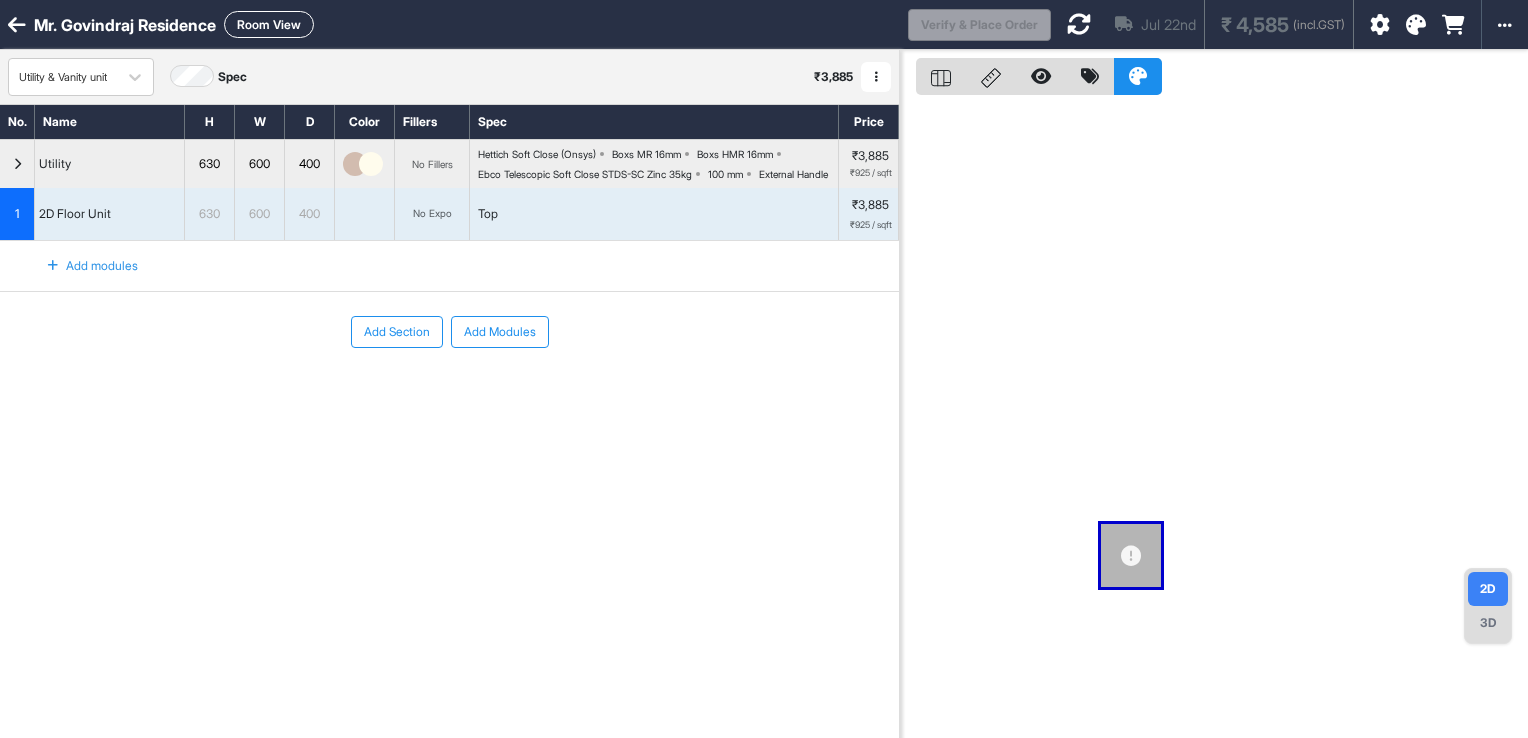 click on "No Expo" at bounding box center (432, 214) 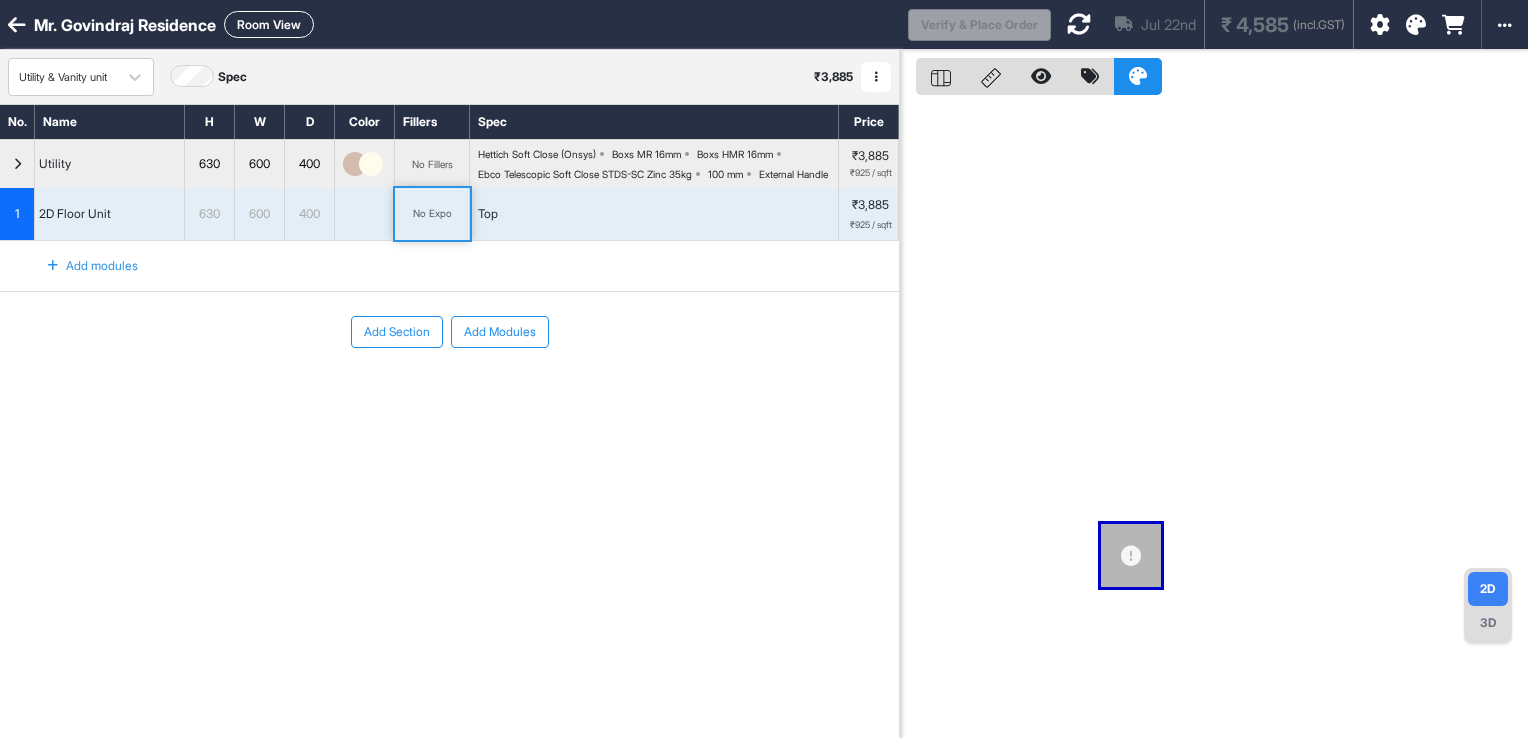 click on "No Expo" at bounding box center [432, 214] 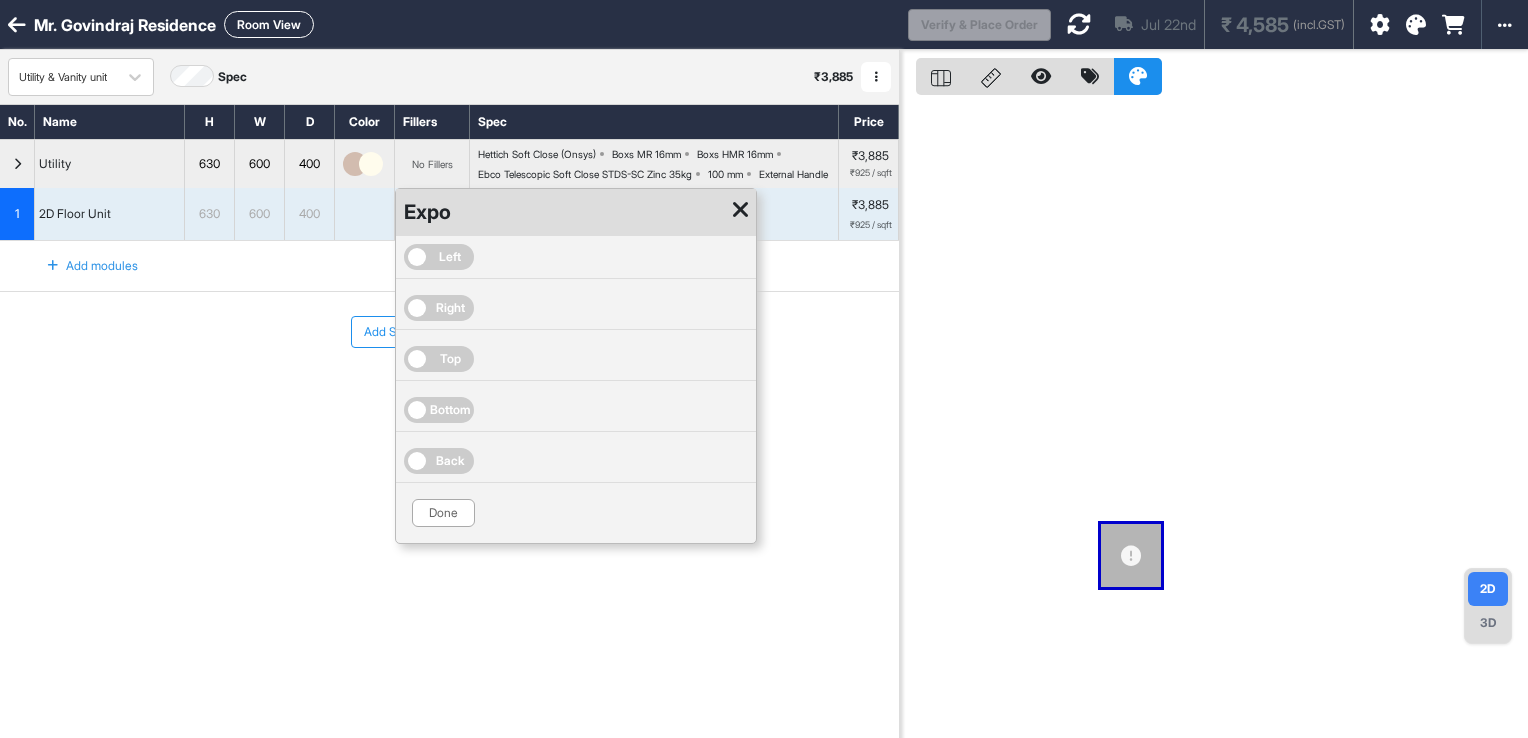 click at bounding box center [740, 212] 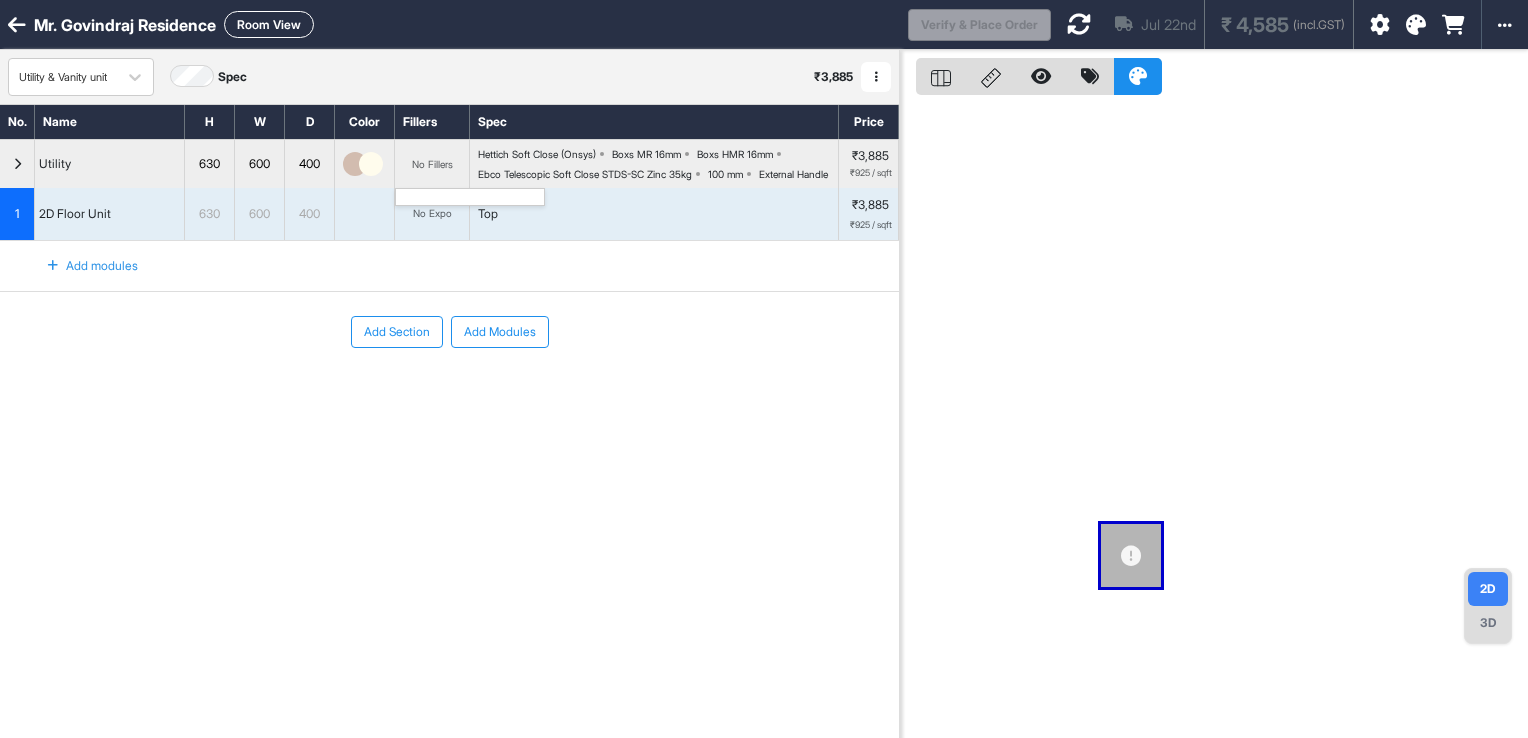 click on "No Fillers" at bounding box center [432, 164] 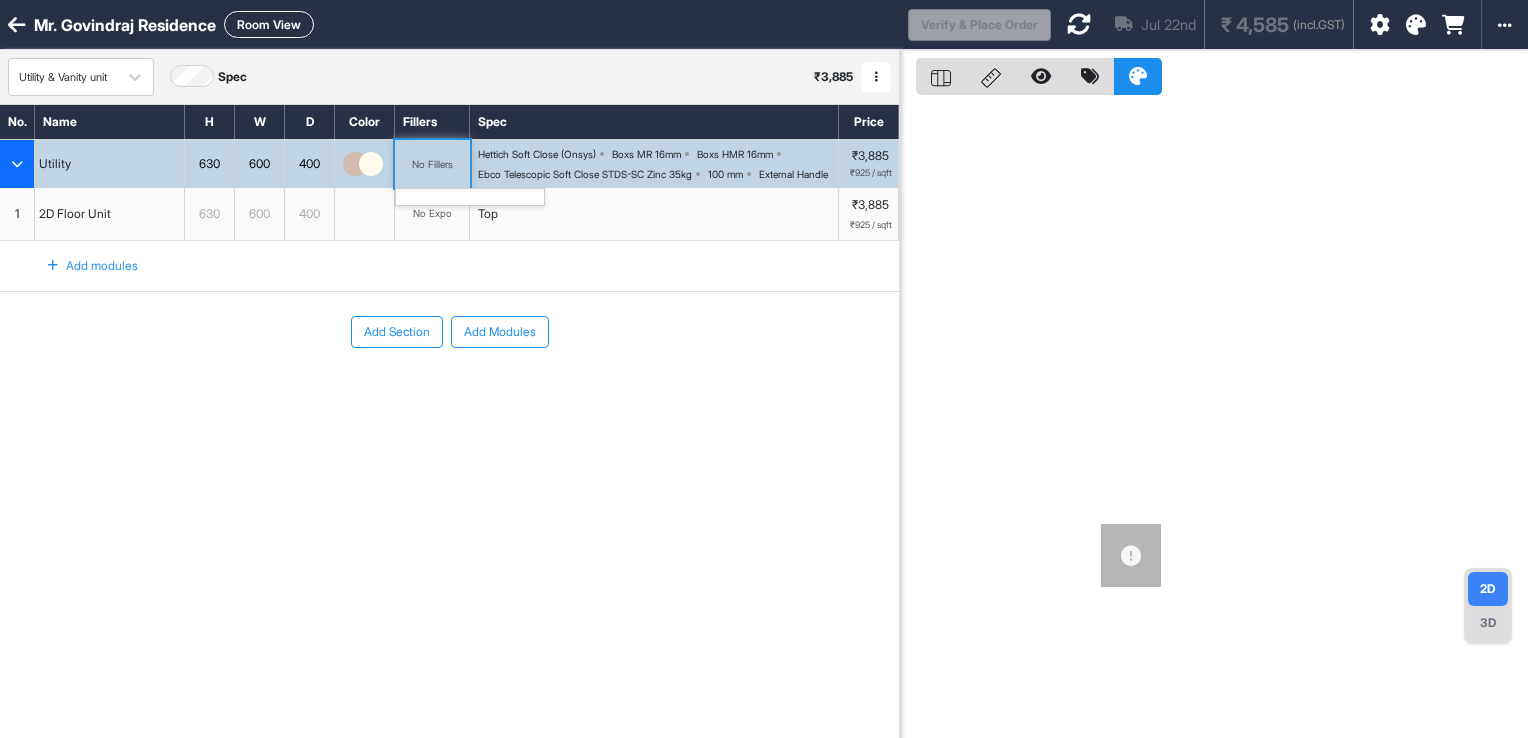 click on "No Fillers" at bounding box center [432, 164] 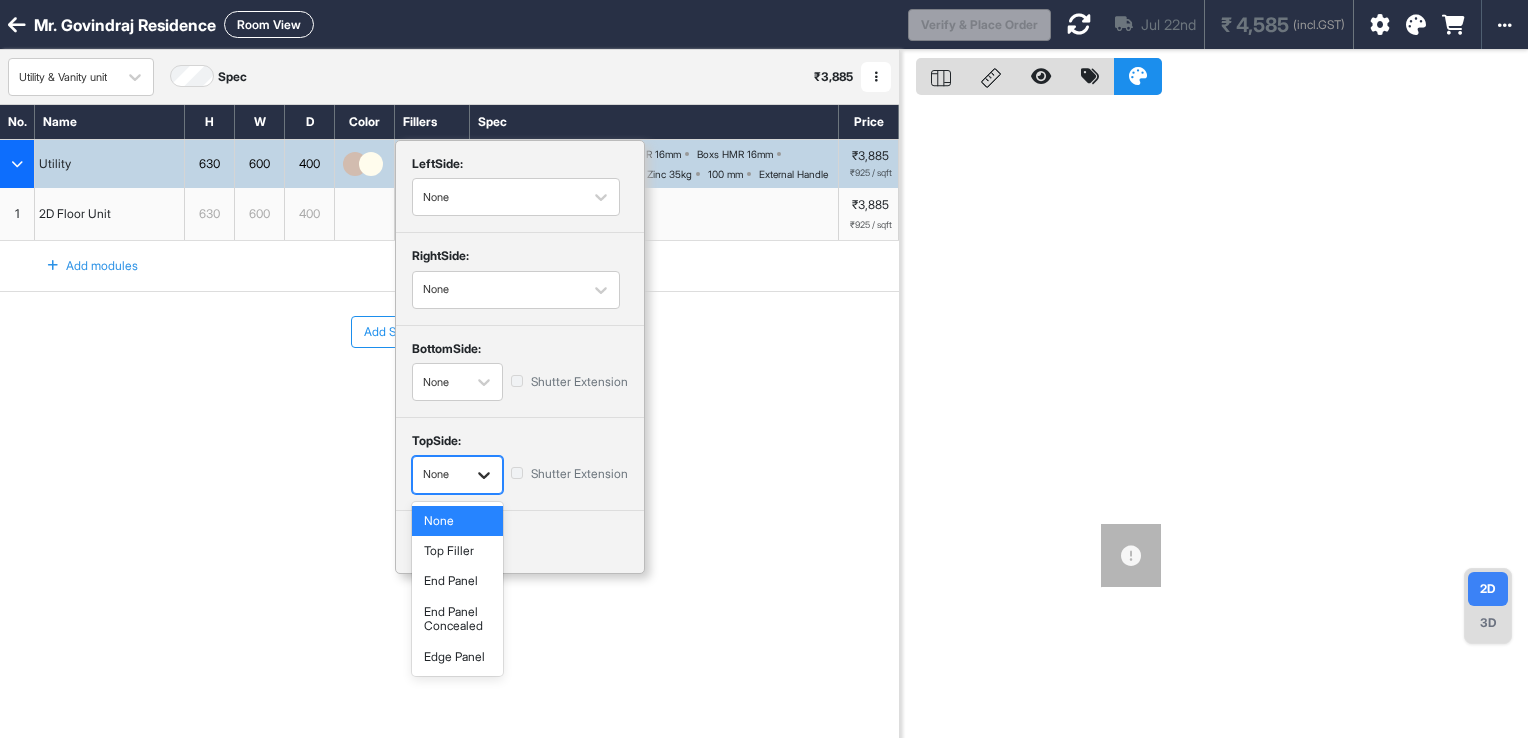 click 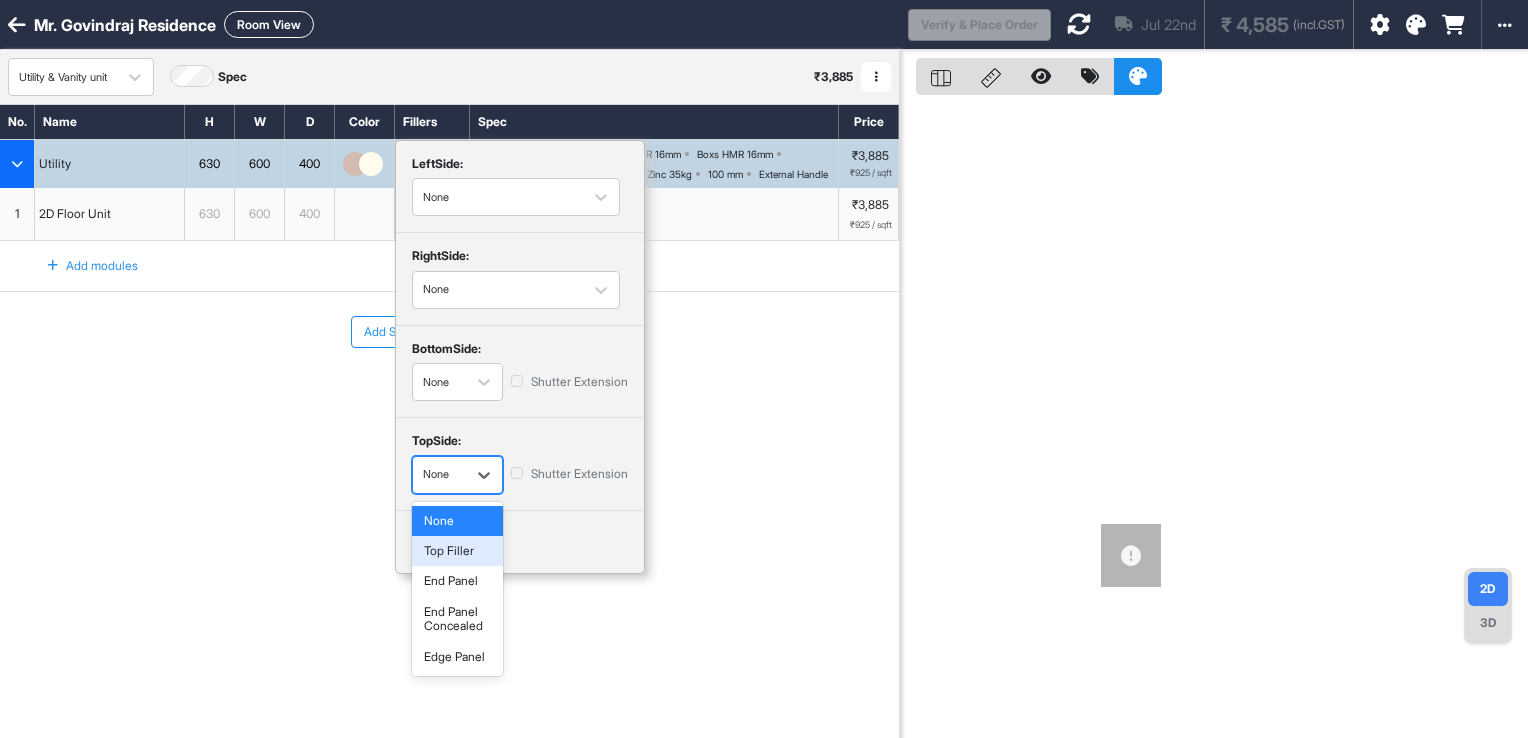 click on "Top Filler" at bounding box center (457, 551) 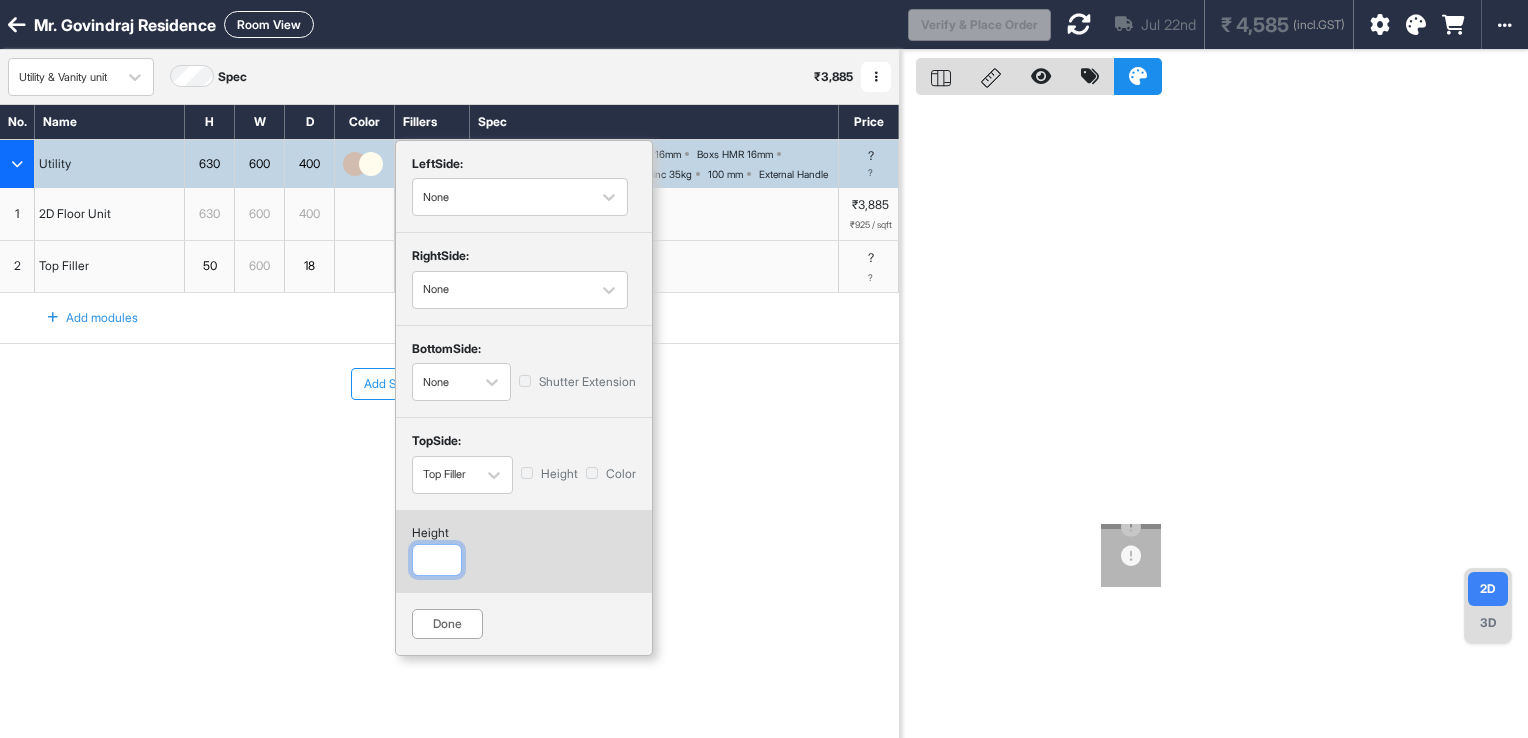 click at bounding box center [437, 560] 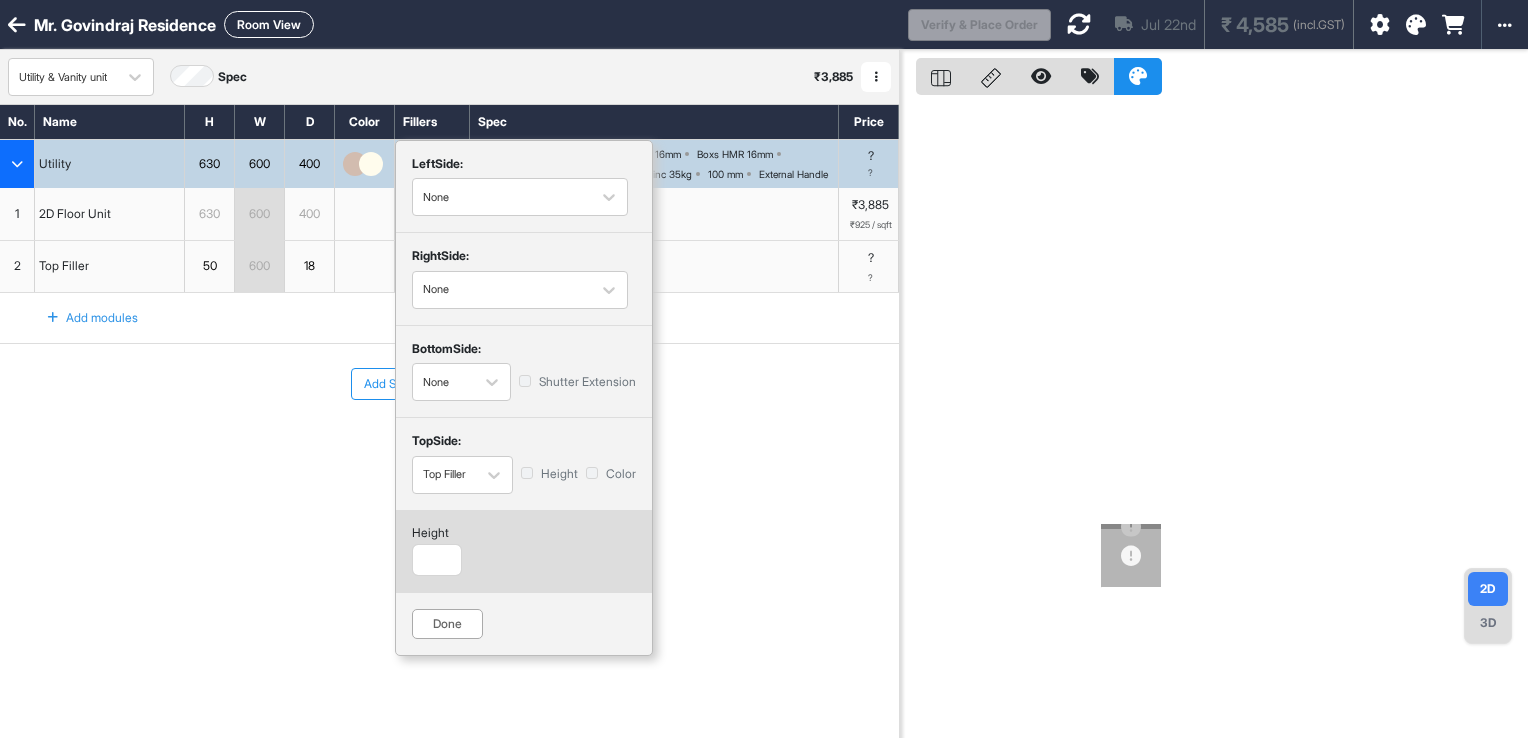 click on "Color" at bounding box center [611, 474] 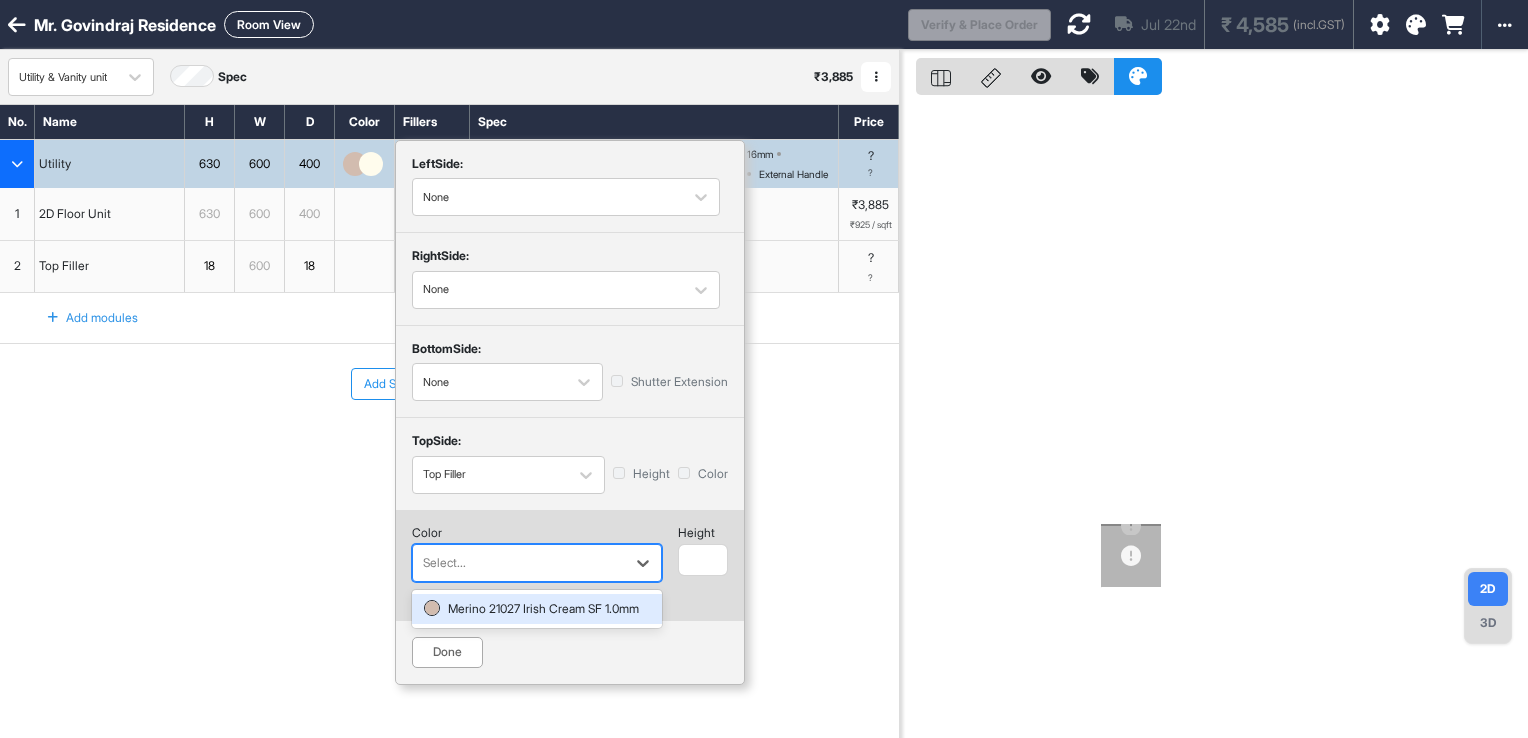 click at bounding box center [519, 563] 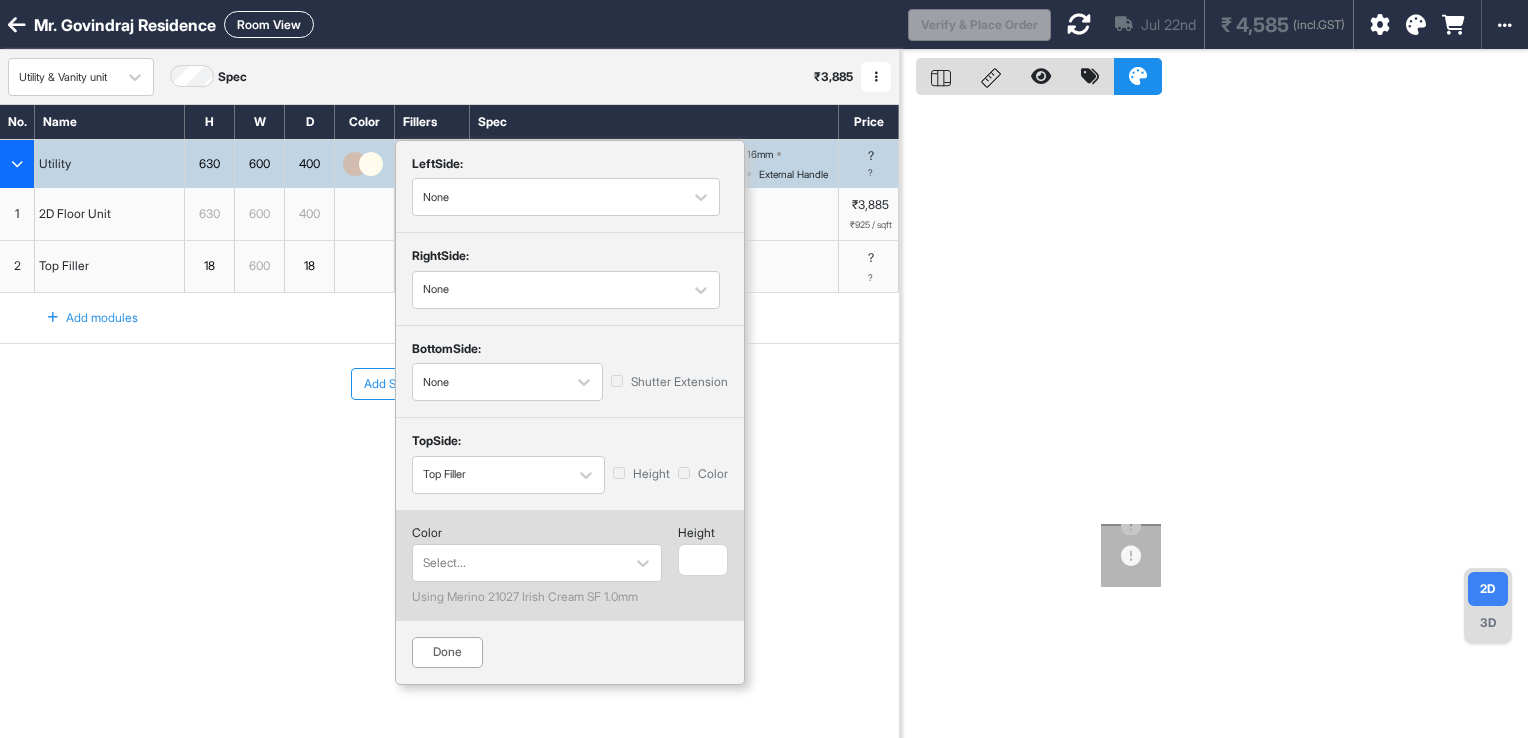 click on "Done" at bounding box center (447, 652) 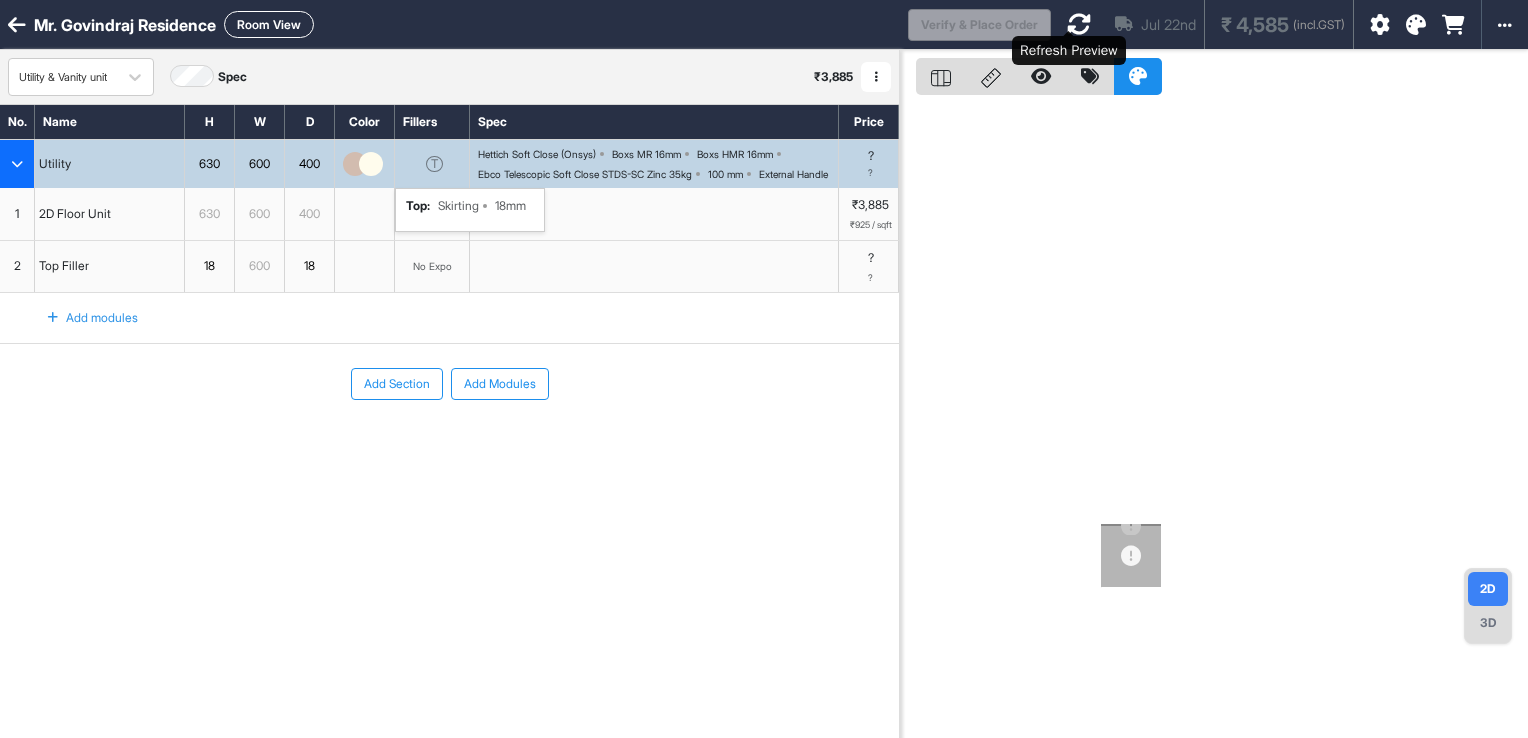 click at bounding box center [1079, 24] 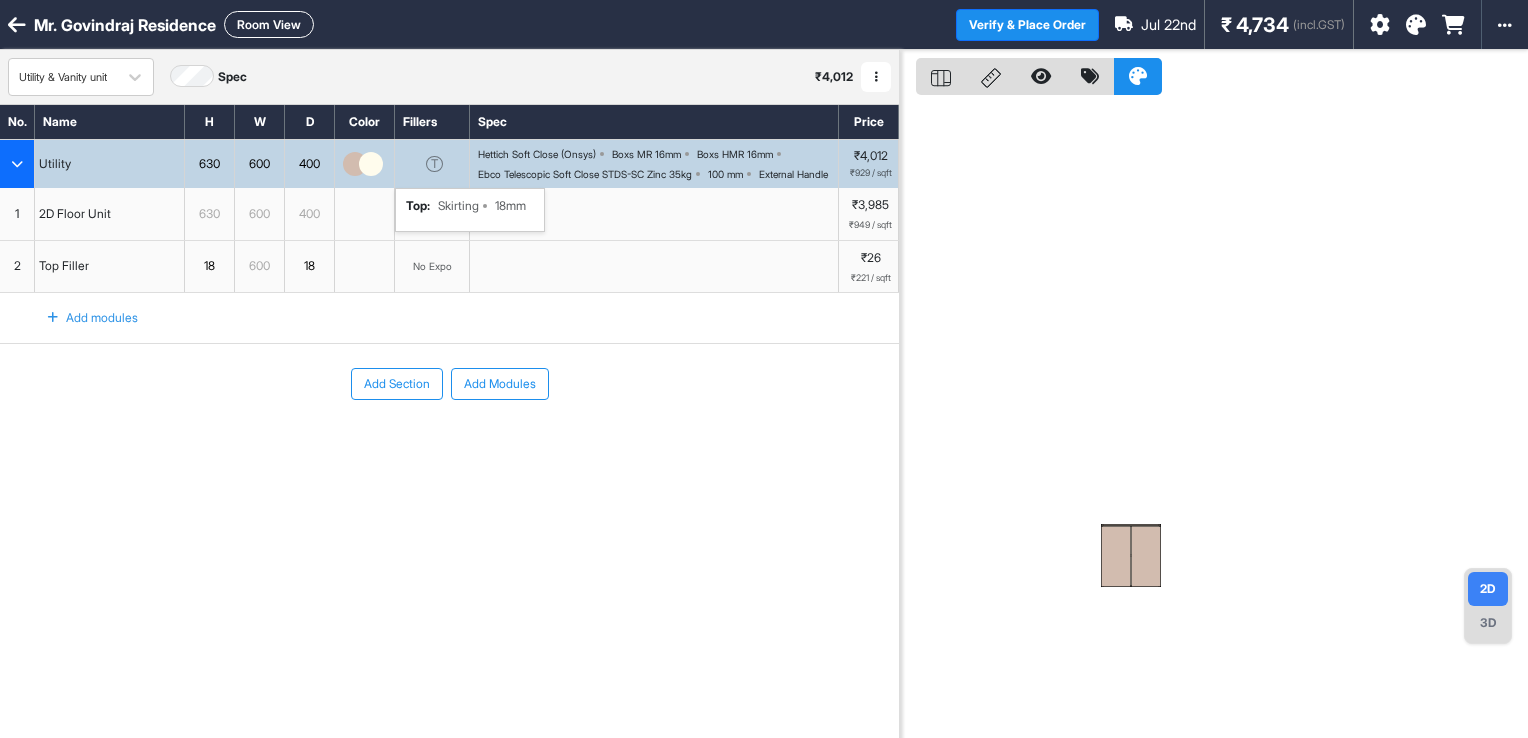 drag, startPoint x: 1486, startPoint y: 610, endPoint x: 1487, endPoint y: 631, distance: 21.023796 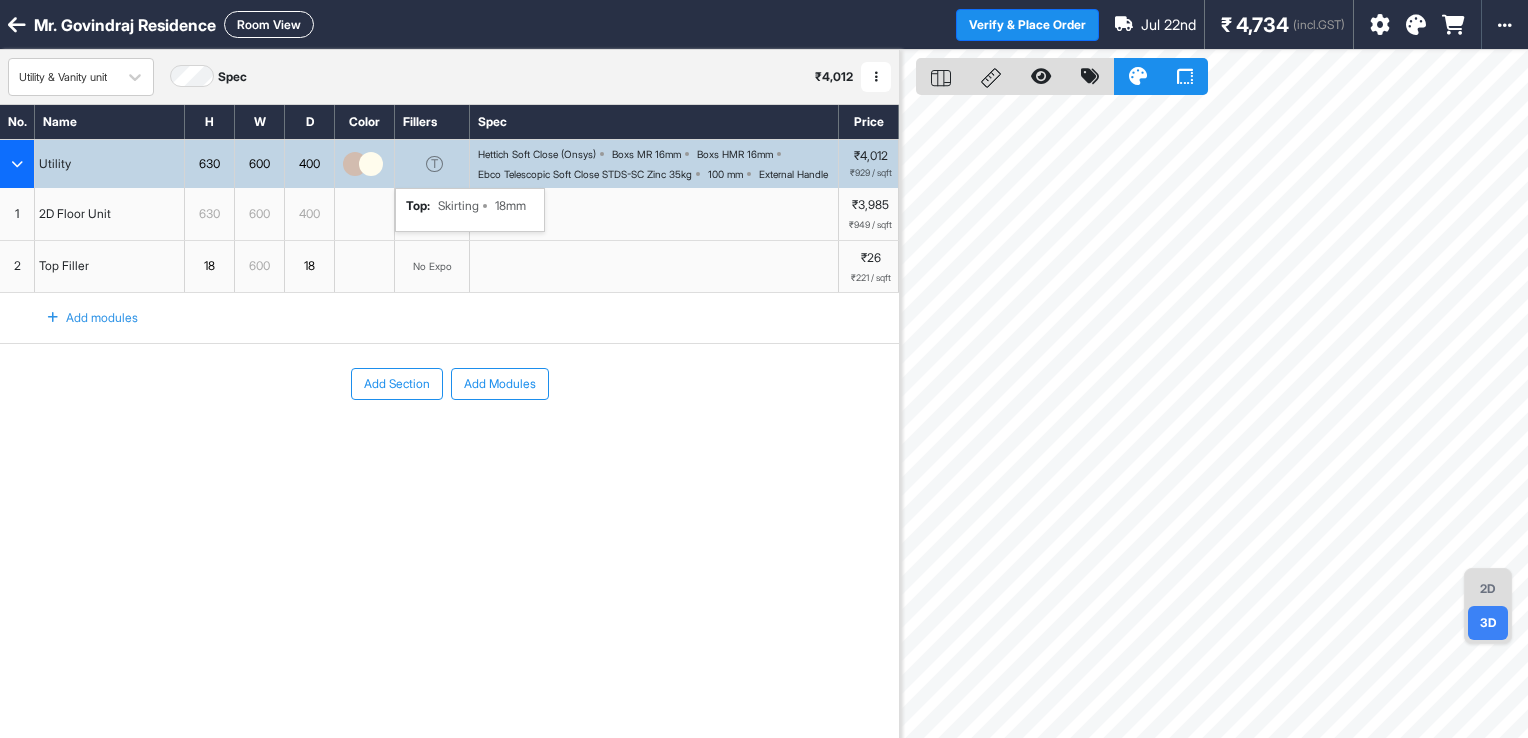 click on "2D" at bounding box center [1488, 589] 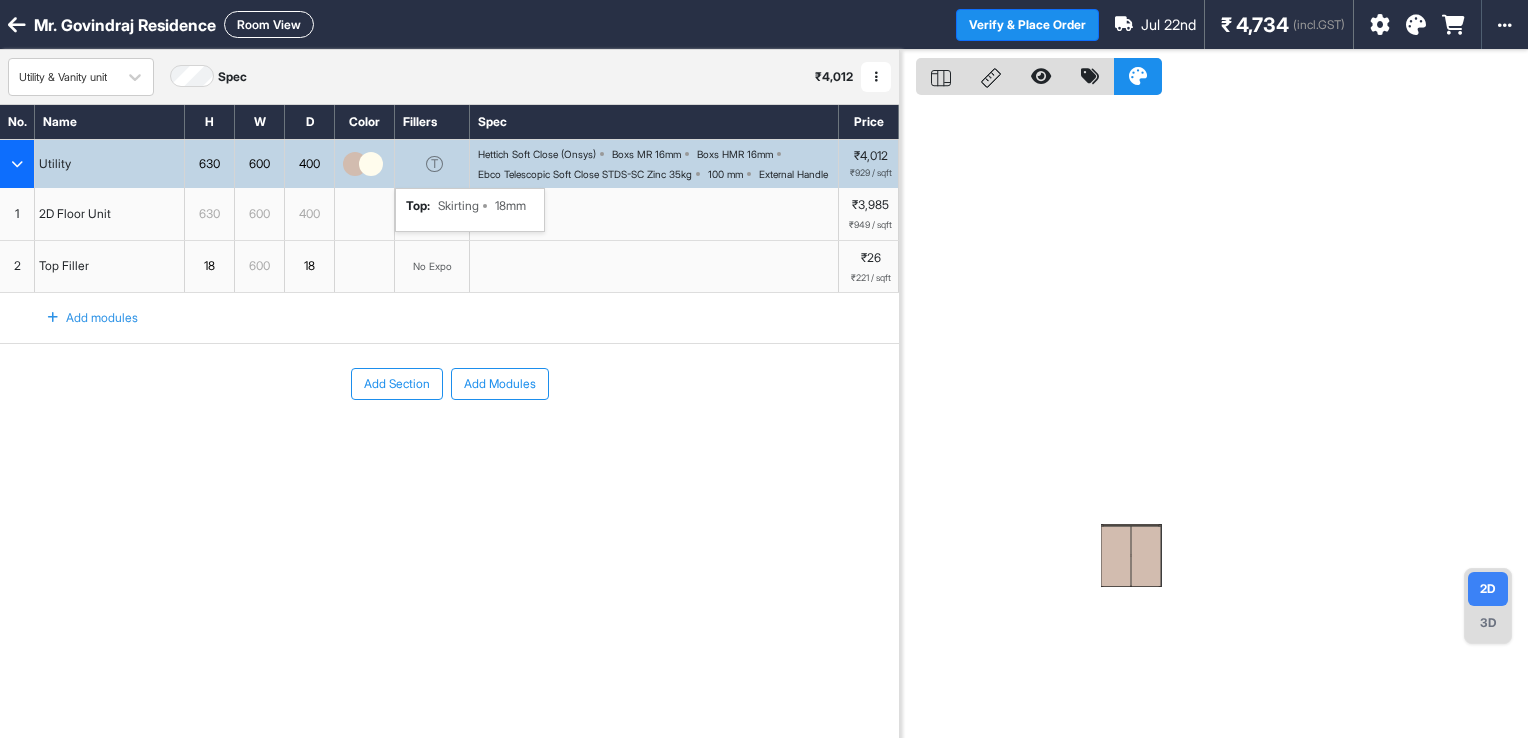 click on "T top : Skirting 18mm" at bounding box center (432, 164) 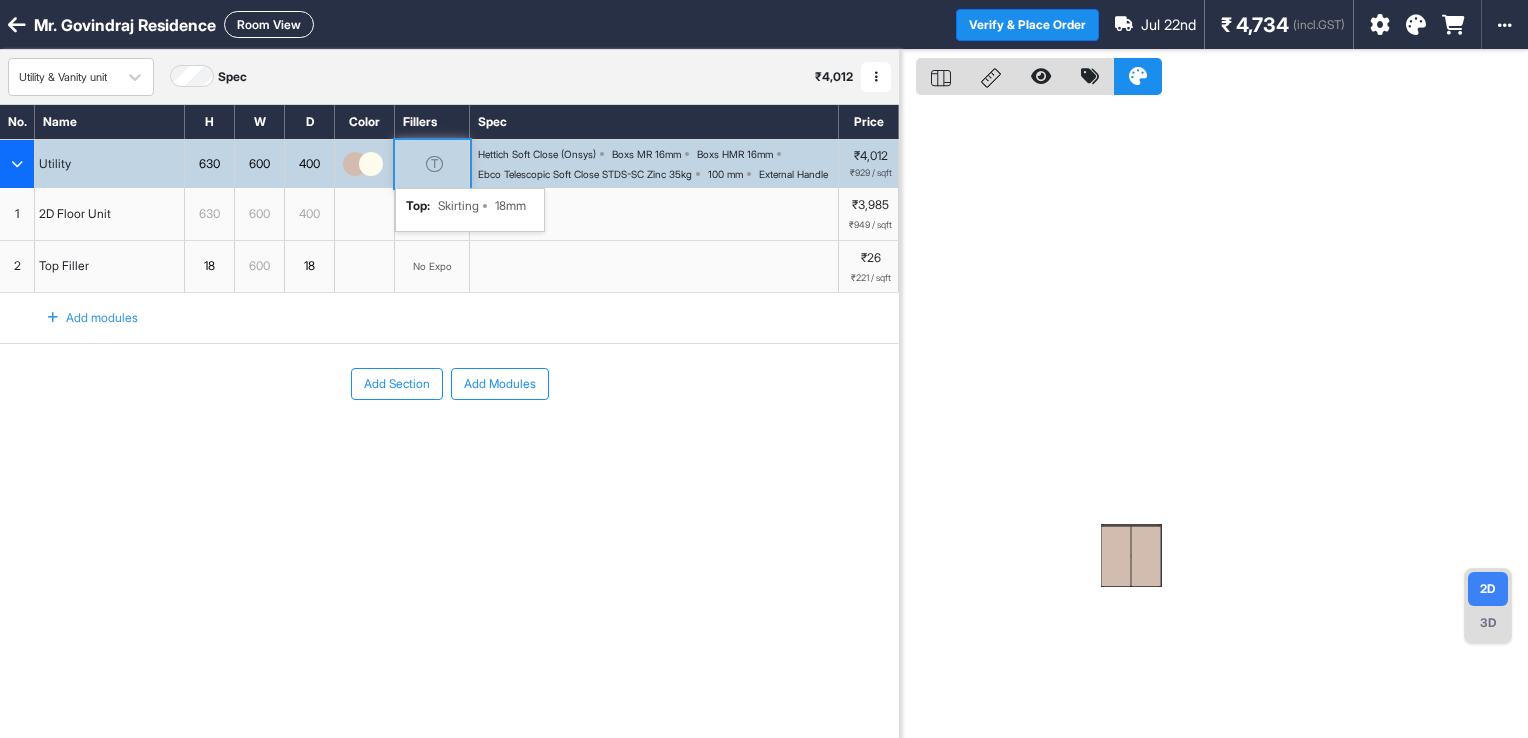 click on "T top : Skirting 18mm" at bounding box center (432, 164) 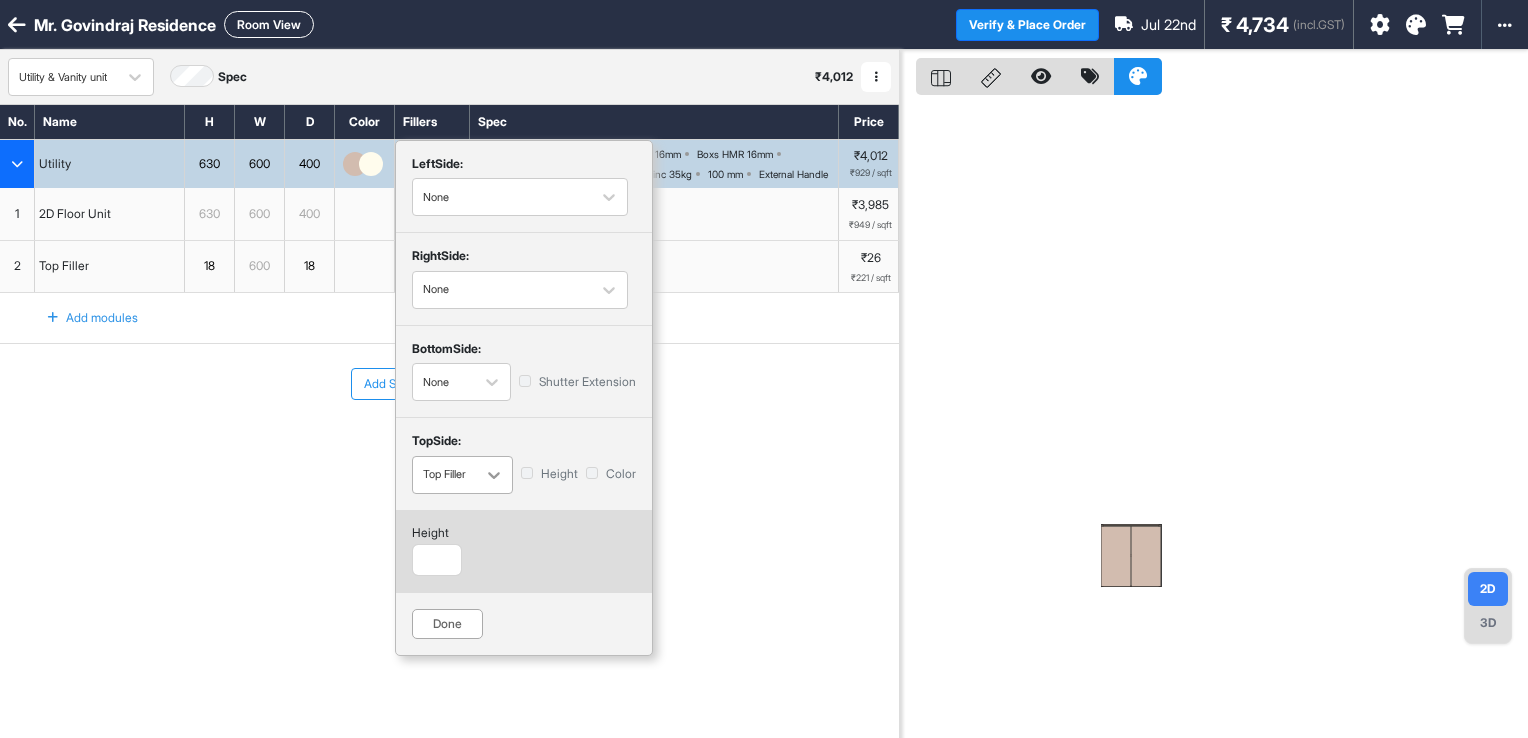 click 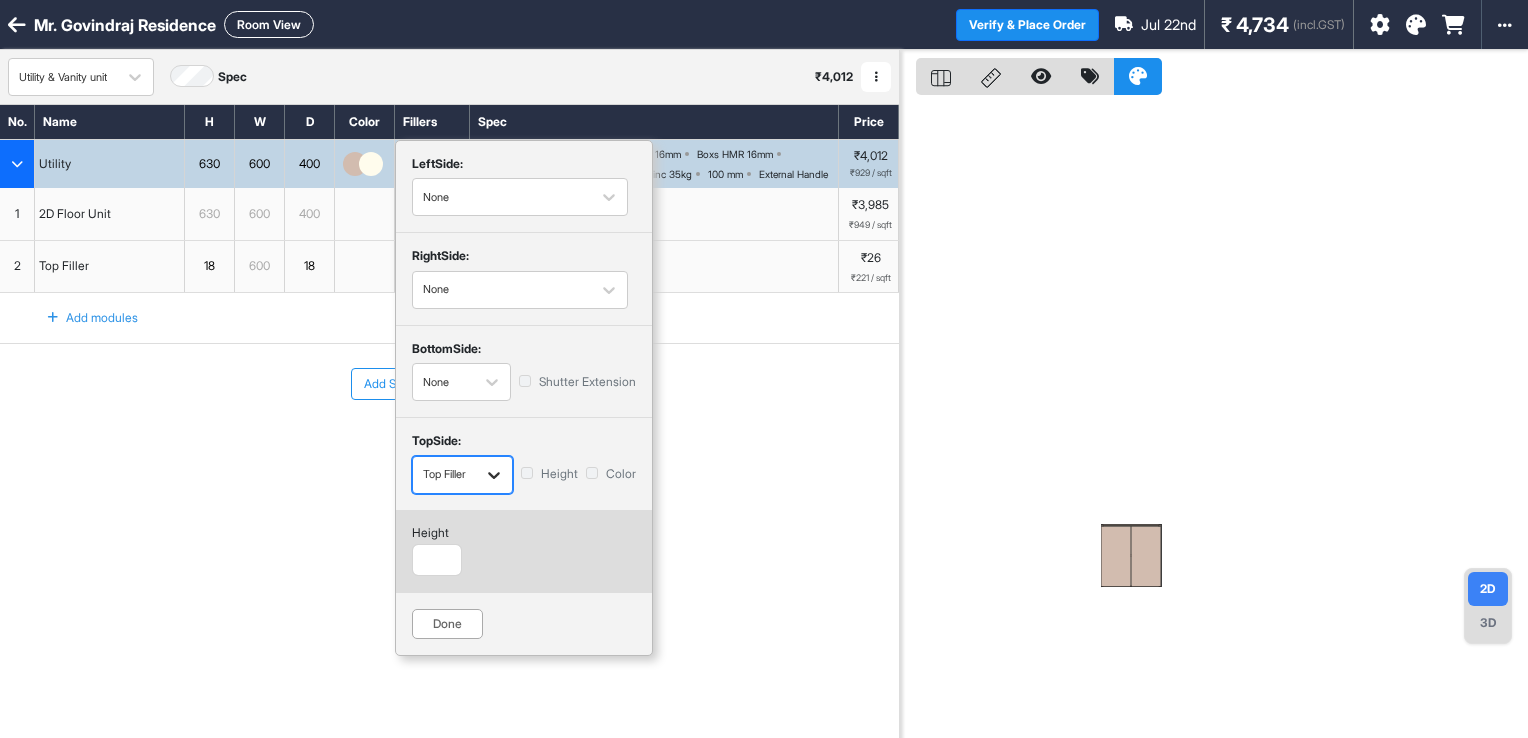 click 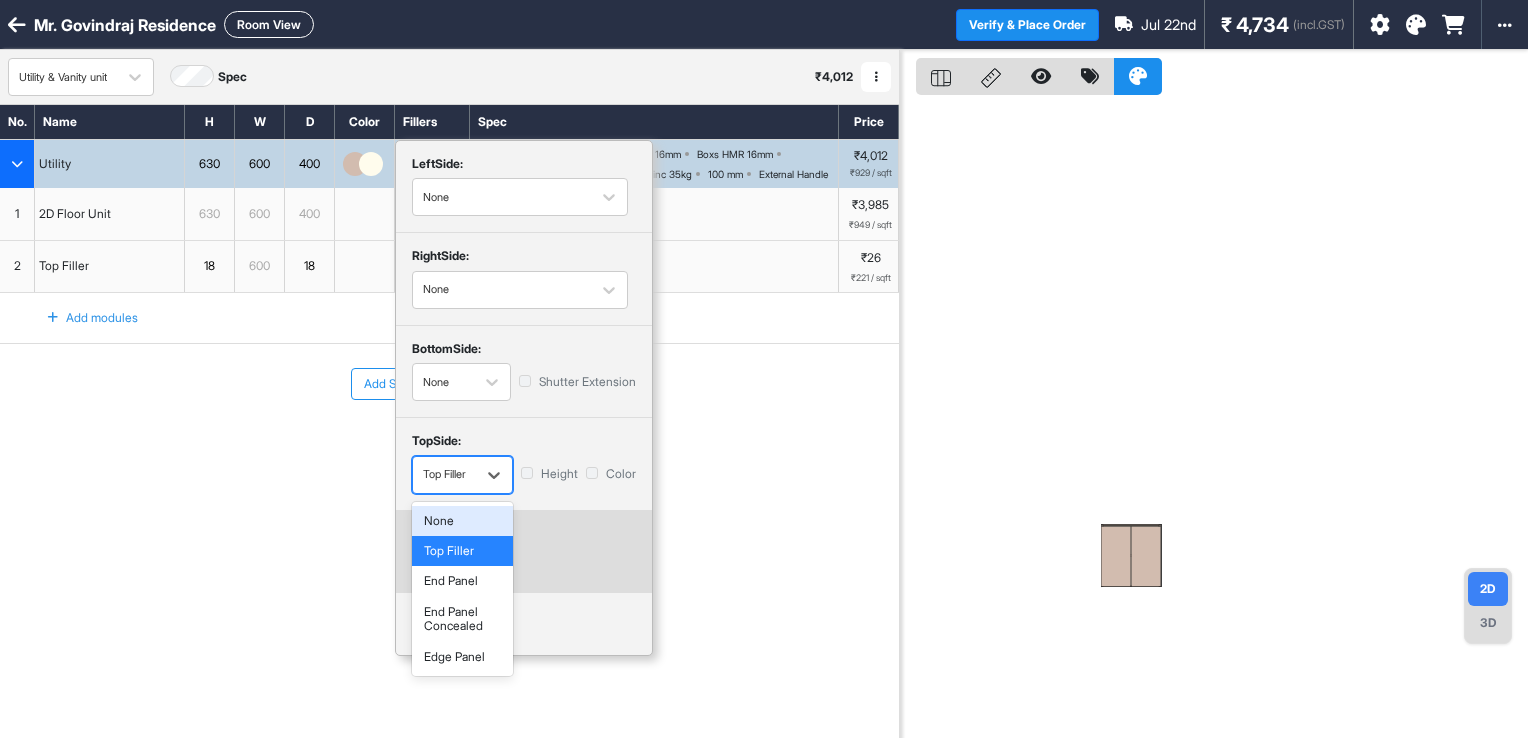 click on "Top Filler" at bounding box center (444, 474) 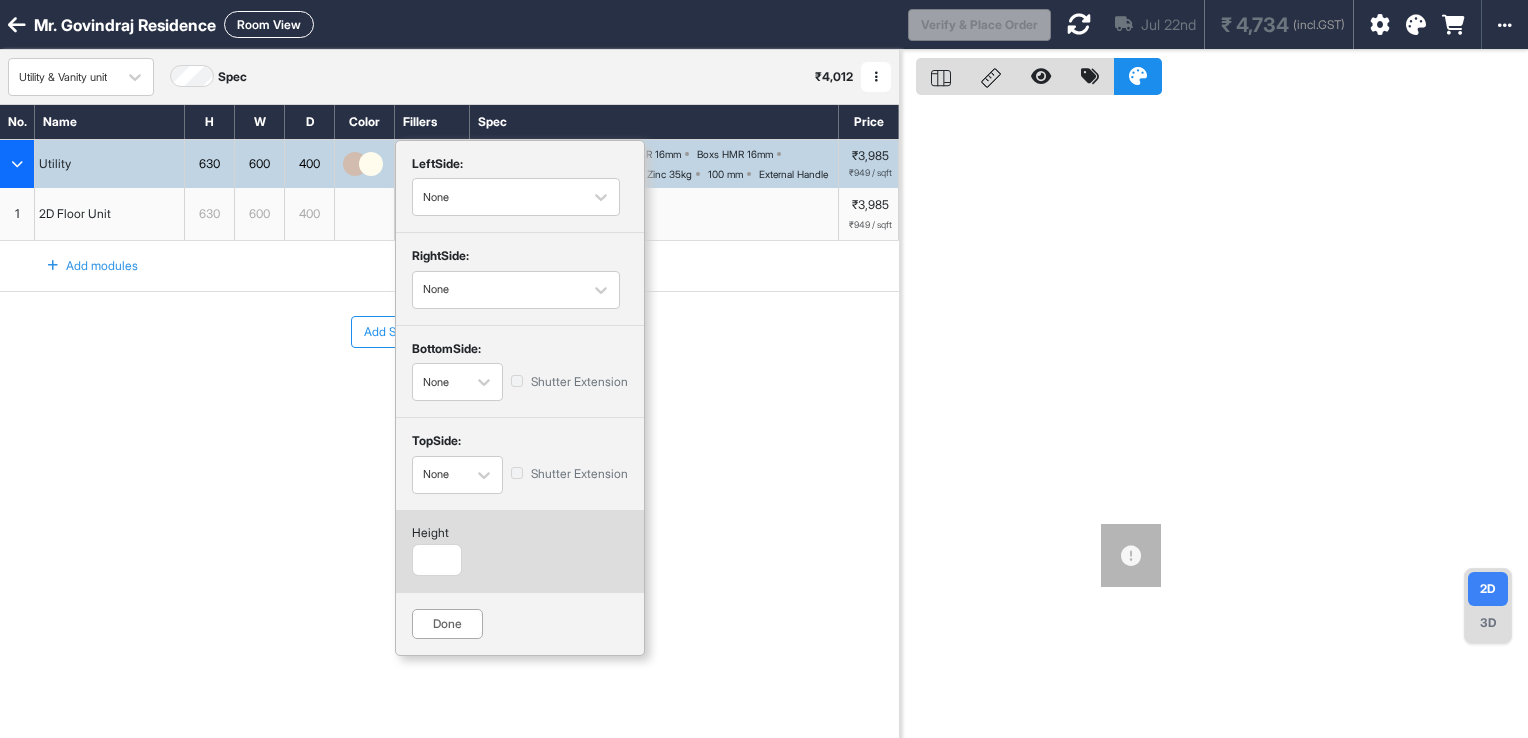 click on "Done" at bounding box center [447, 624] 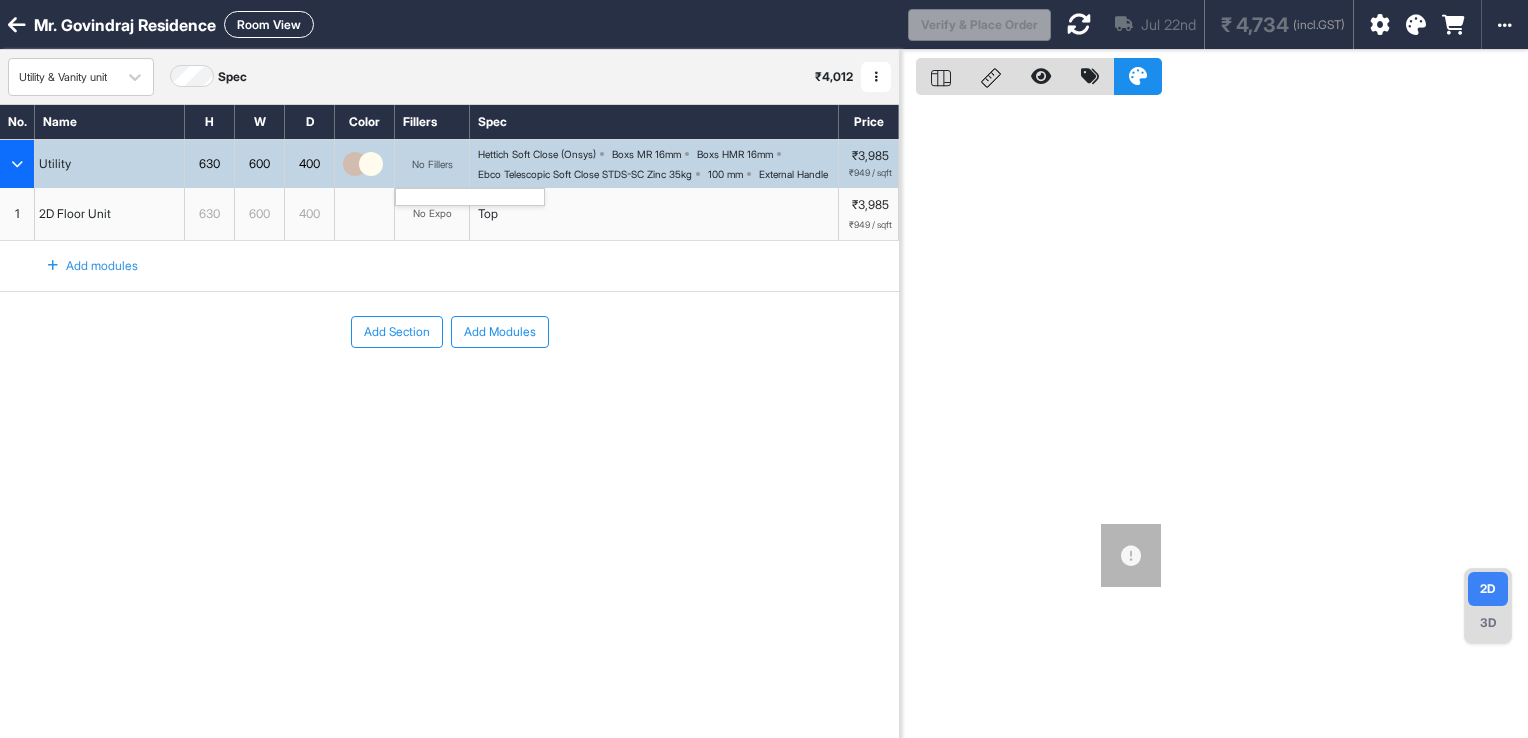 click on "Add Section Add Modules" at bounding box center (449, 392) 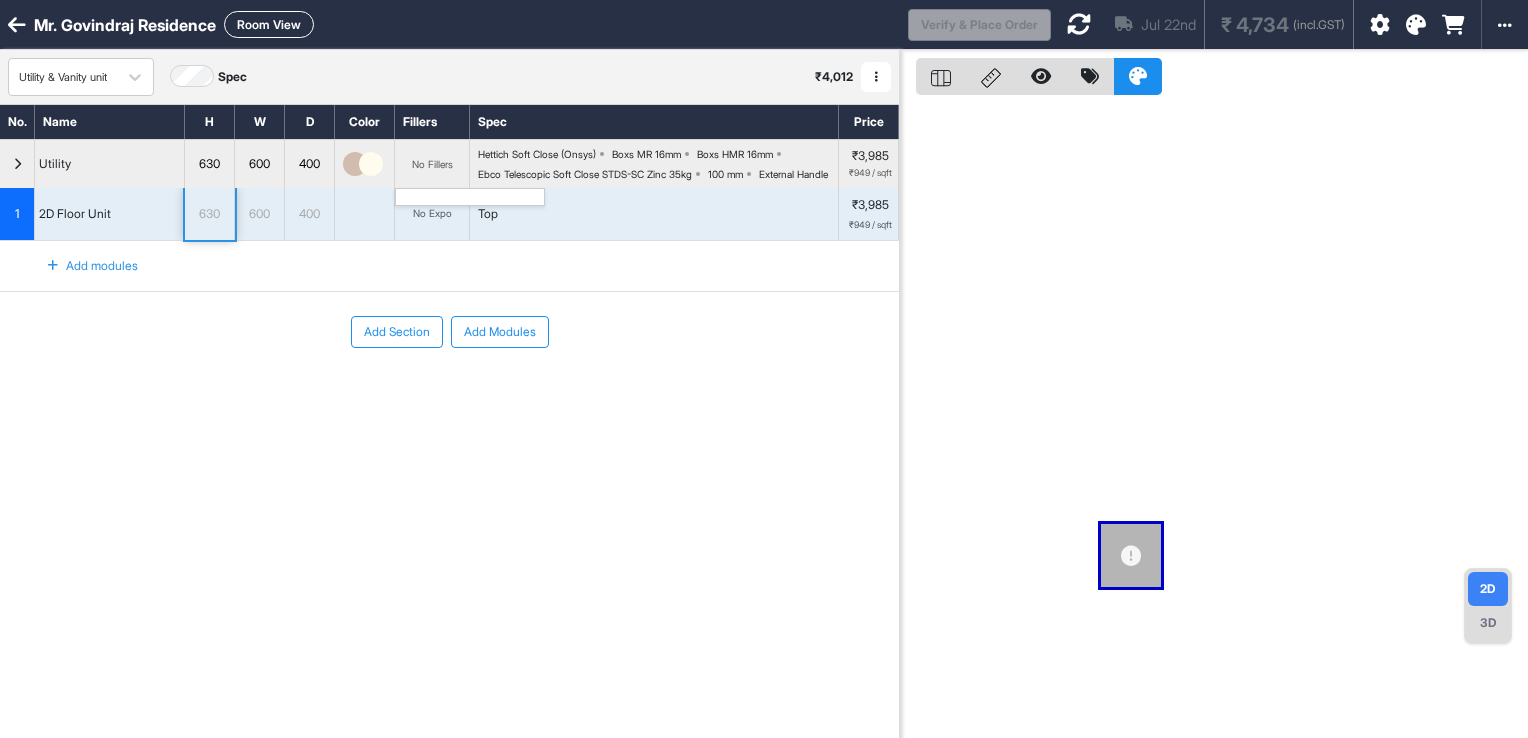 click on "630" at bounding box center [209, 214] 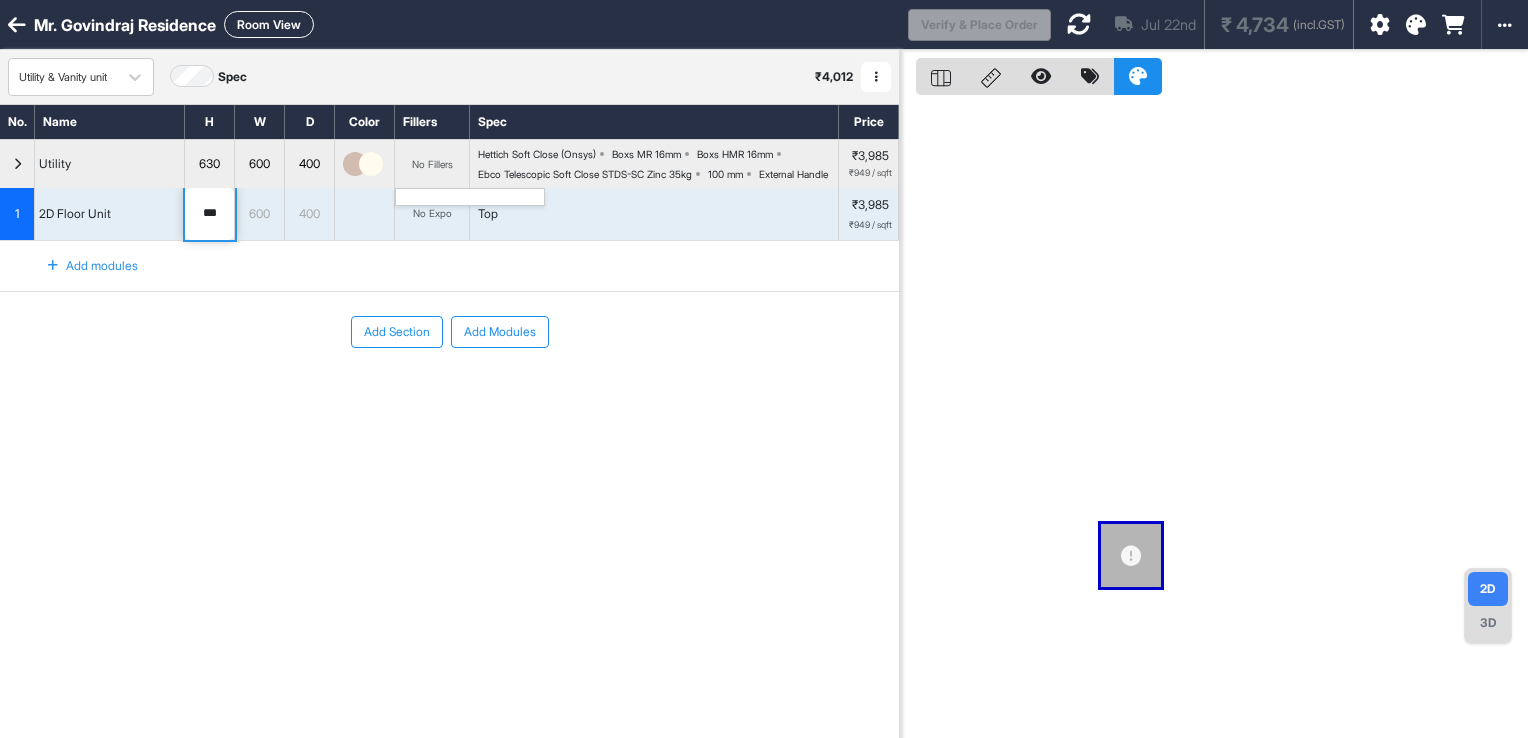 type on "***" 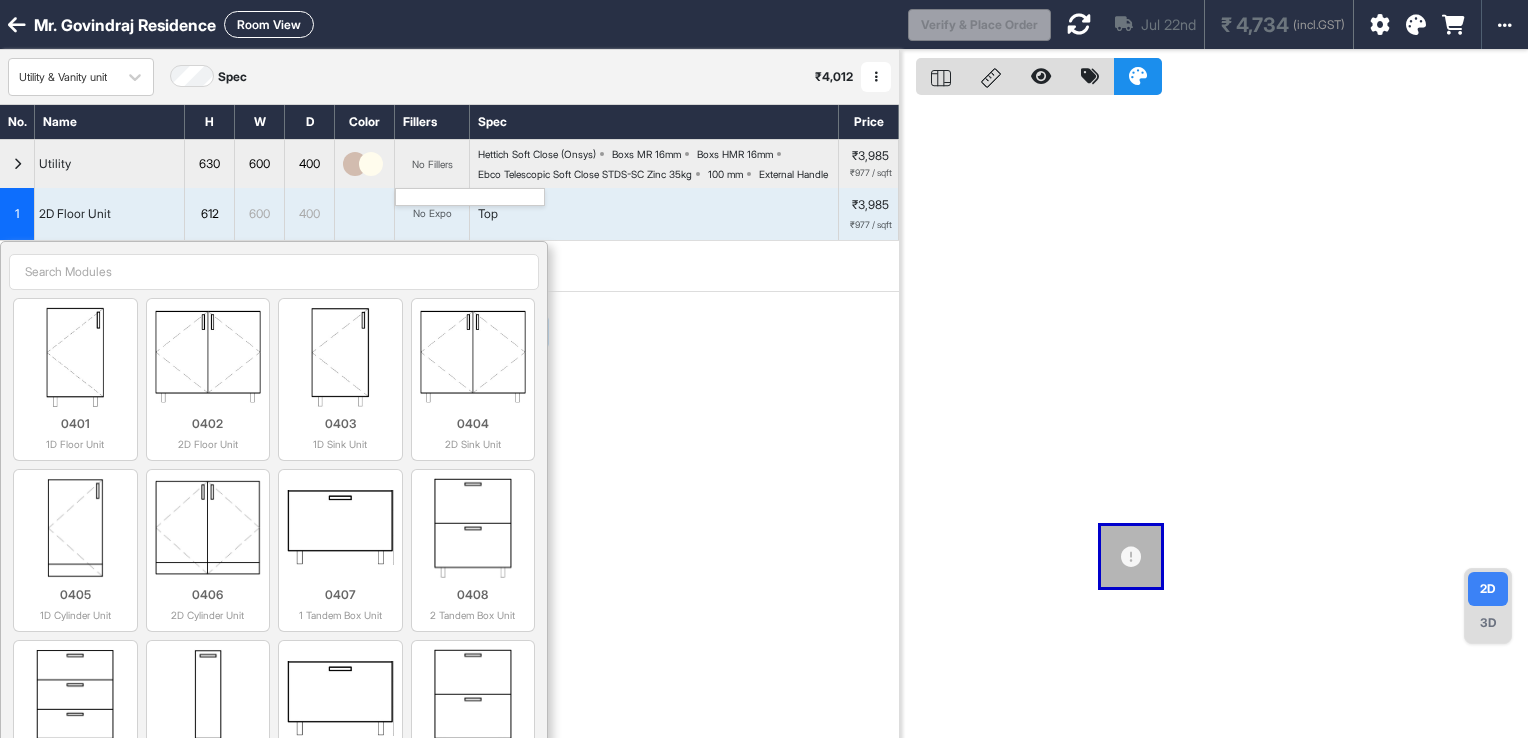 click on "Add Section Add Modules" at bounding box center [449, 332] 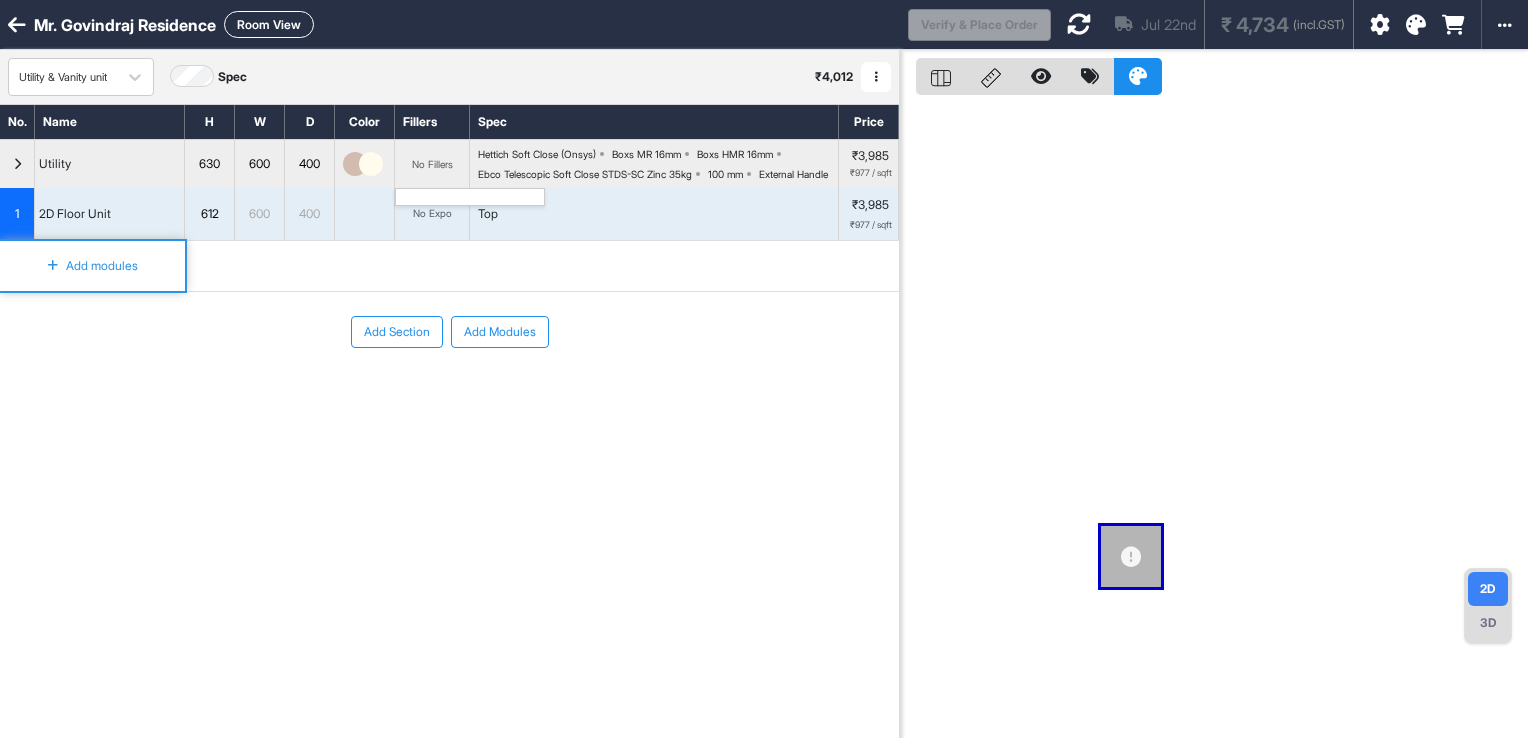 click on "Add modules" at bounding box center [81, 266] 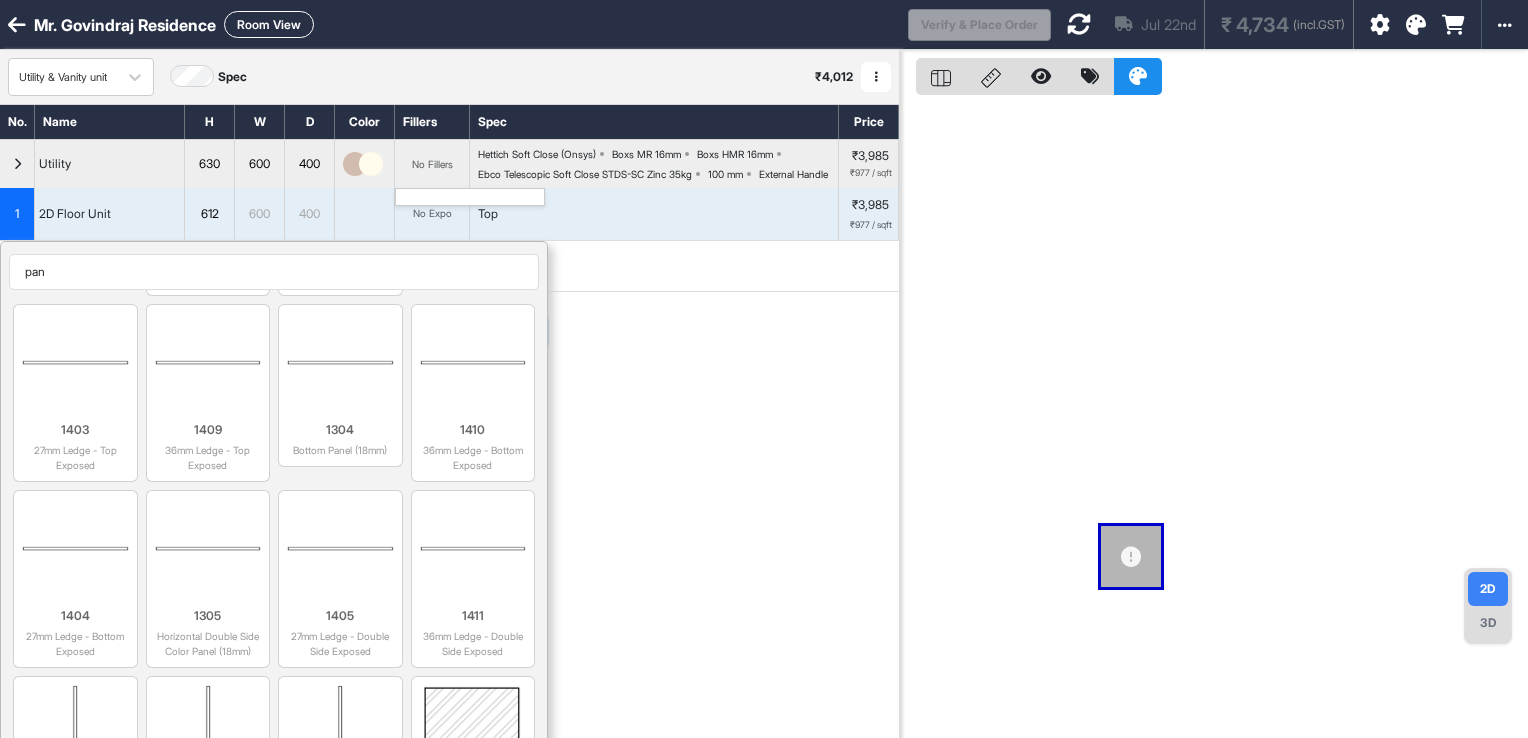 scroll, scrollTop: 363, scrollLeft: 0, axis: vertical 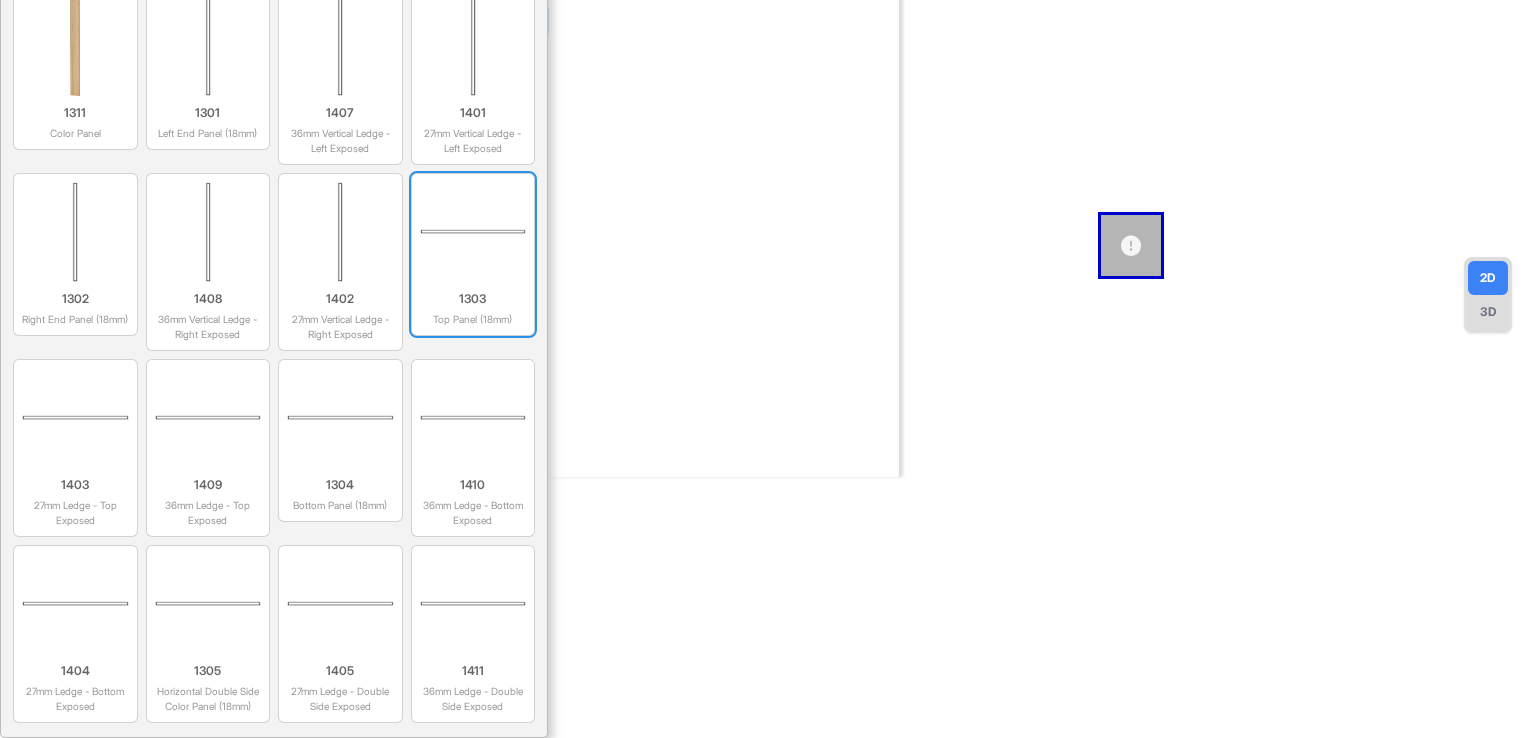 type on "pan" 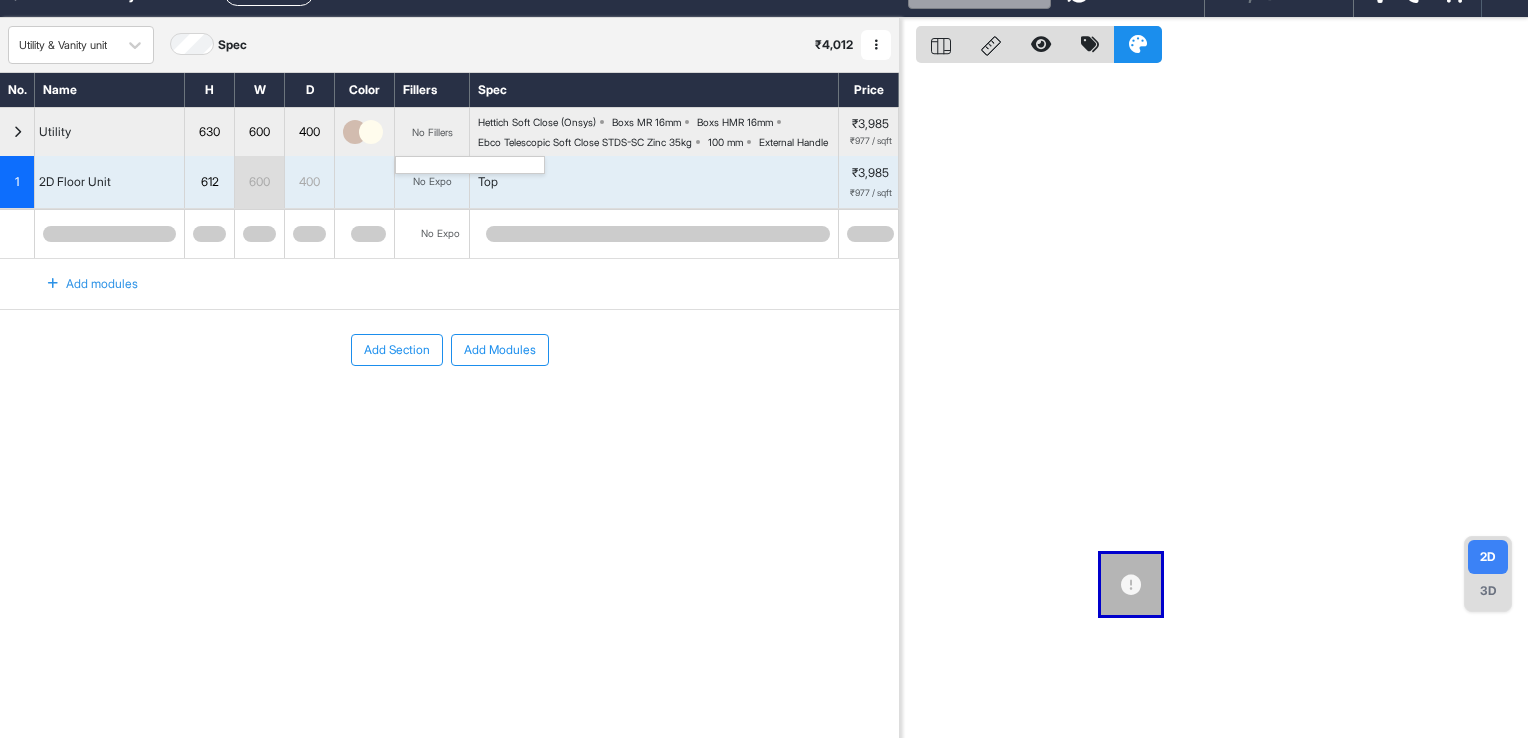 scroll, scrollTop: 0, scrollLeft: 0, axis: both 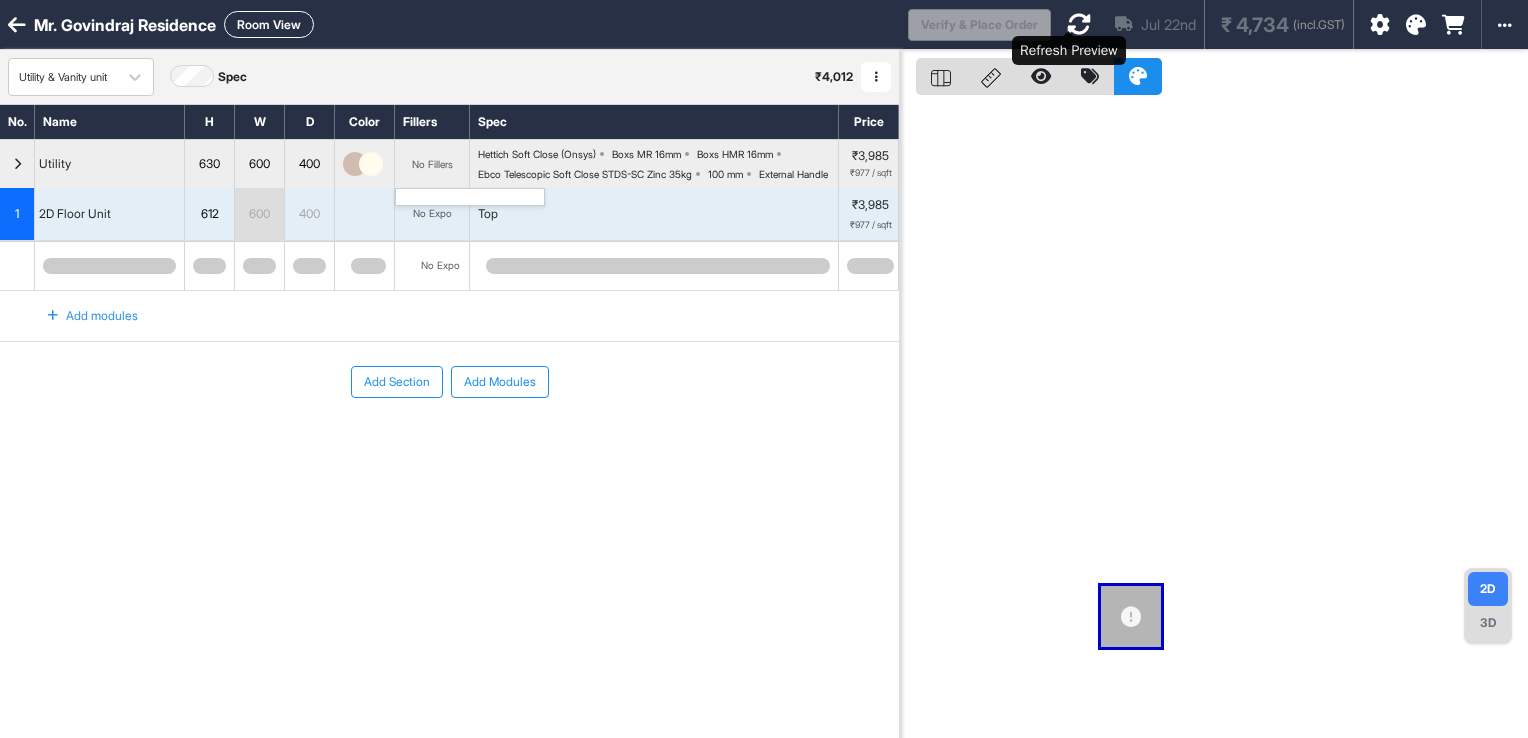 click at bounding box center (1079, 24) 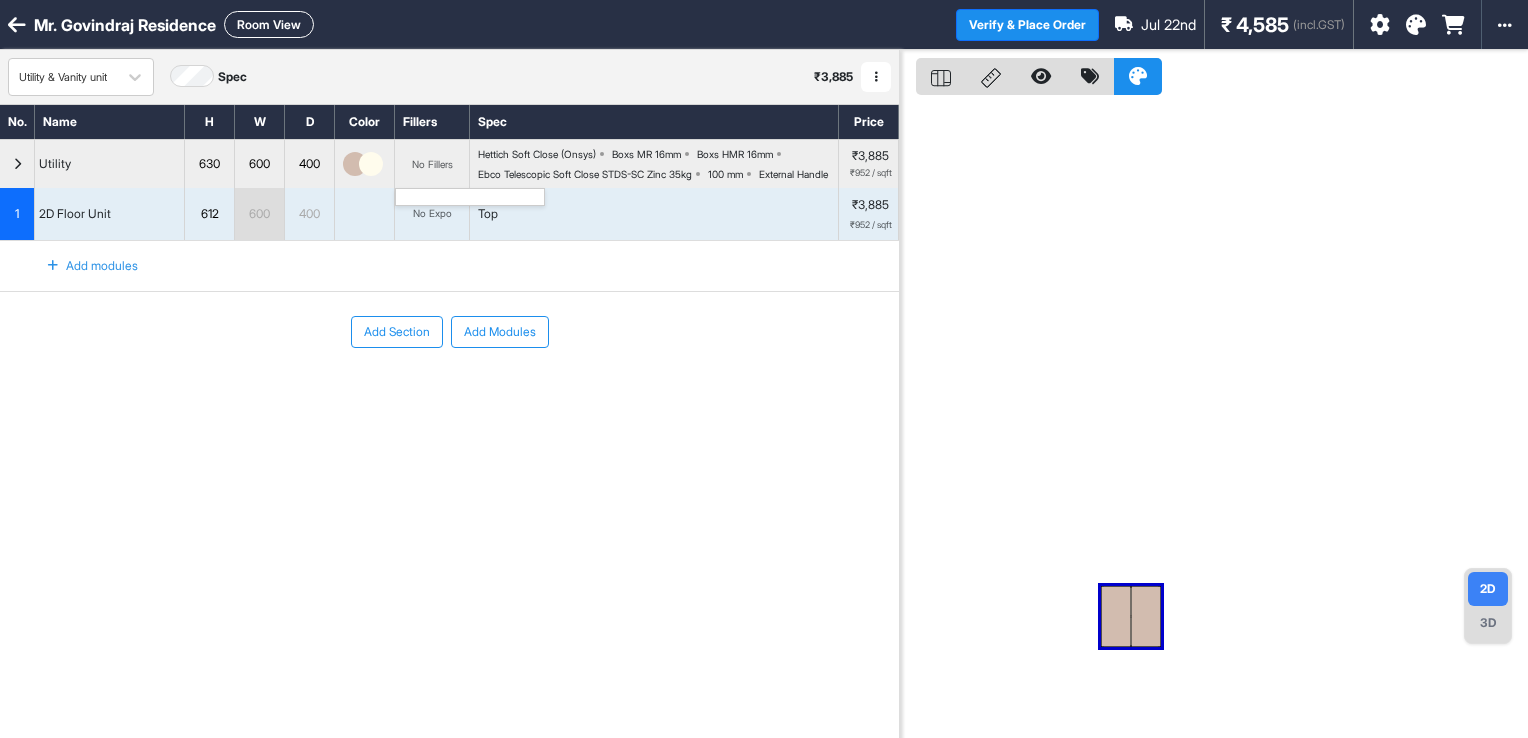 click at bounding box center (470, 197) 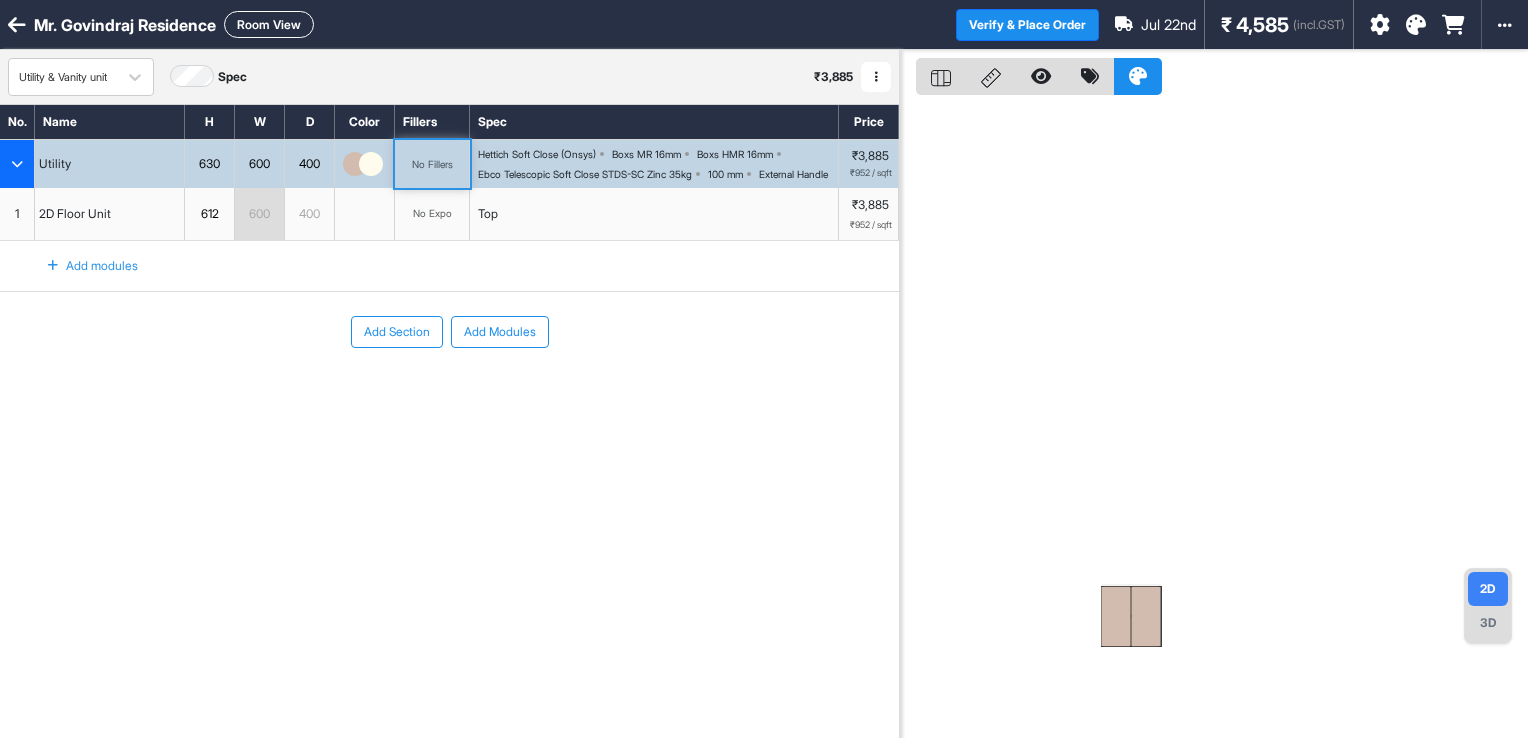 click at bounding box center [53, 266] 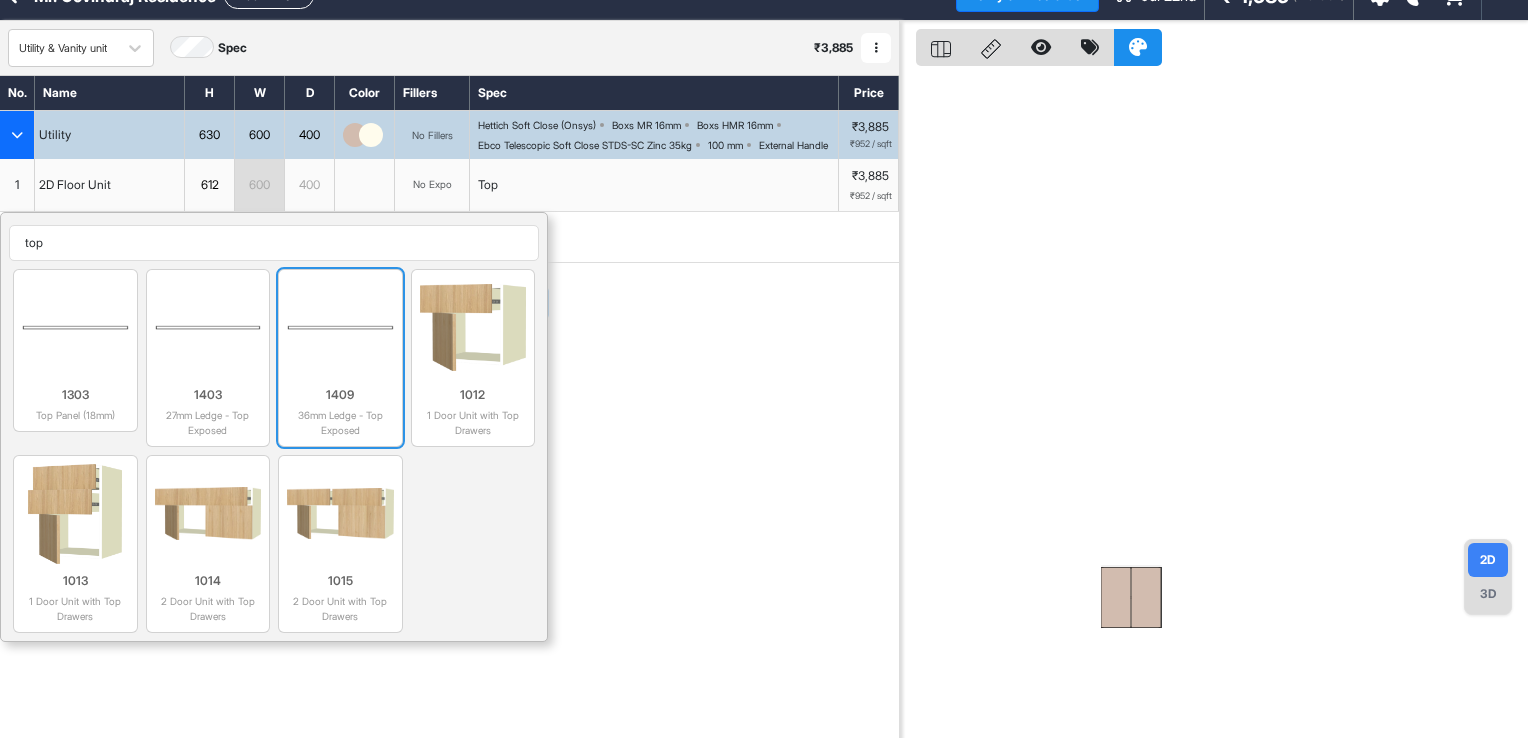 scroll, scrollTop: 0, scrollLeft: 0, axis: both 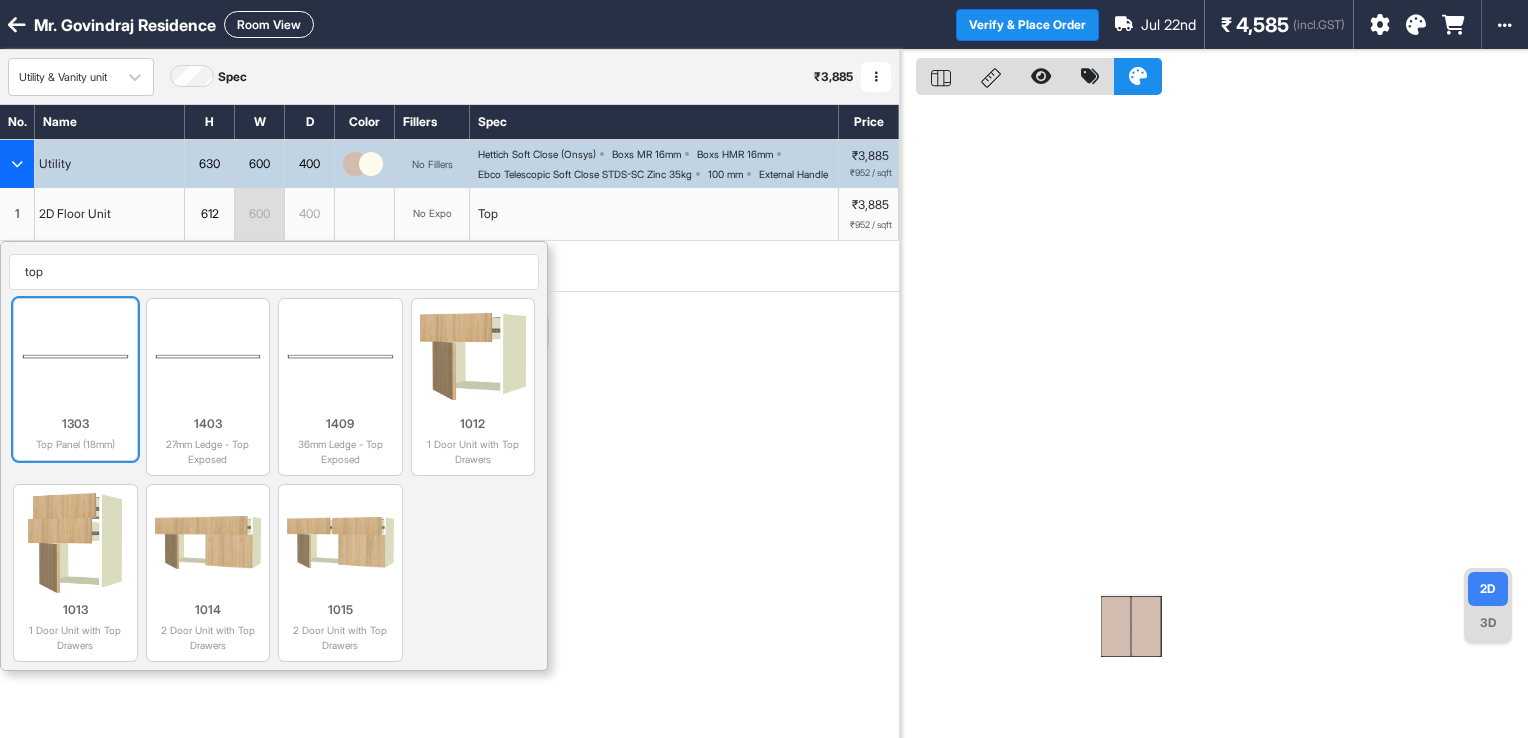 type on "top" 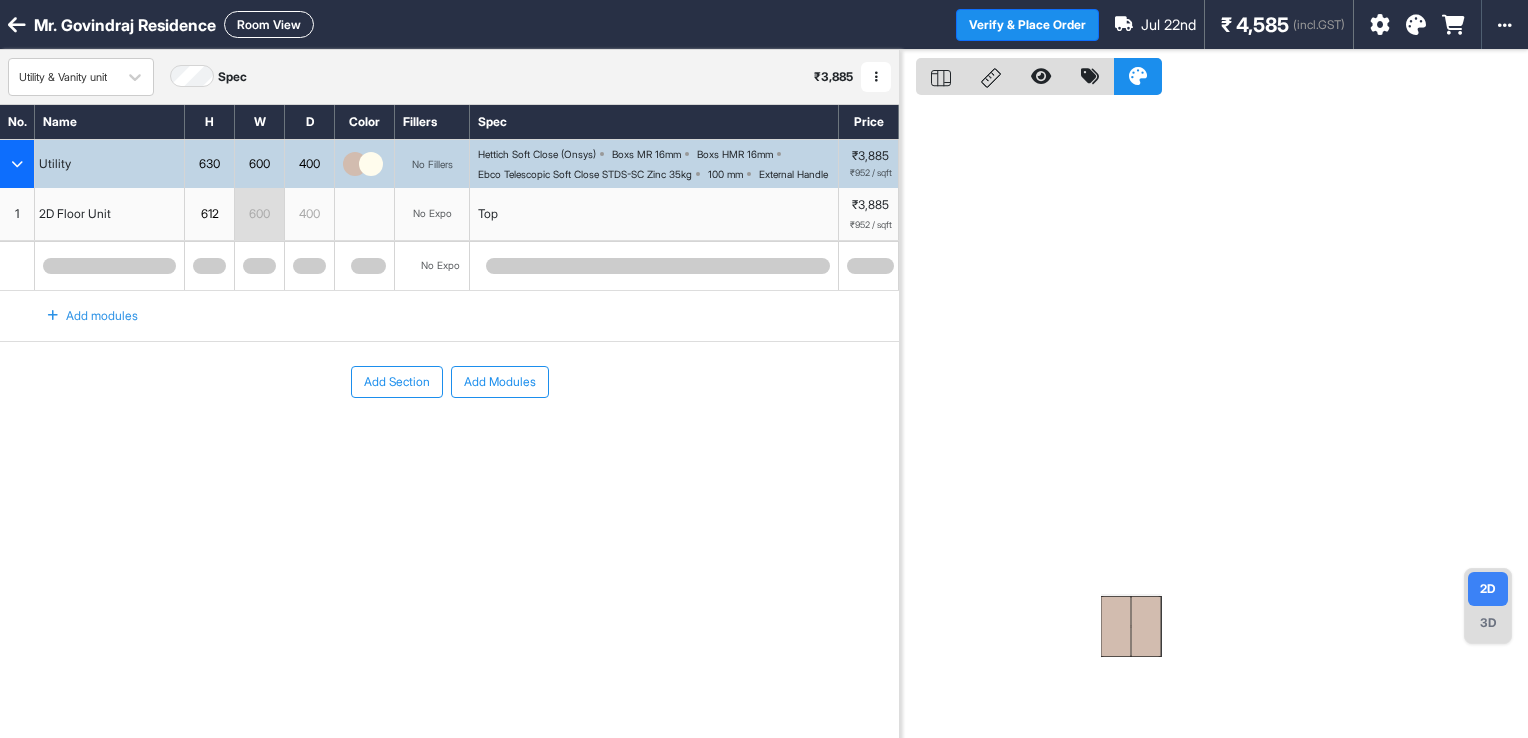drag, startPoint x: 953, startPoint y: 435, endPoint x: 1221, endPoint y: 530, distance: 284.3396 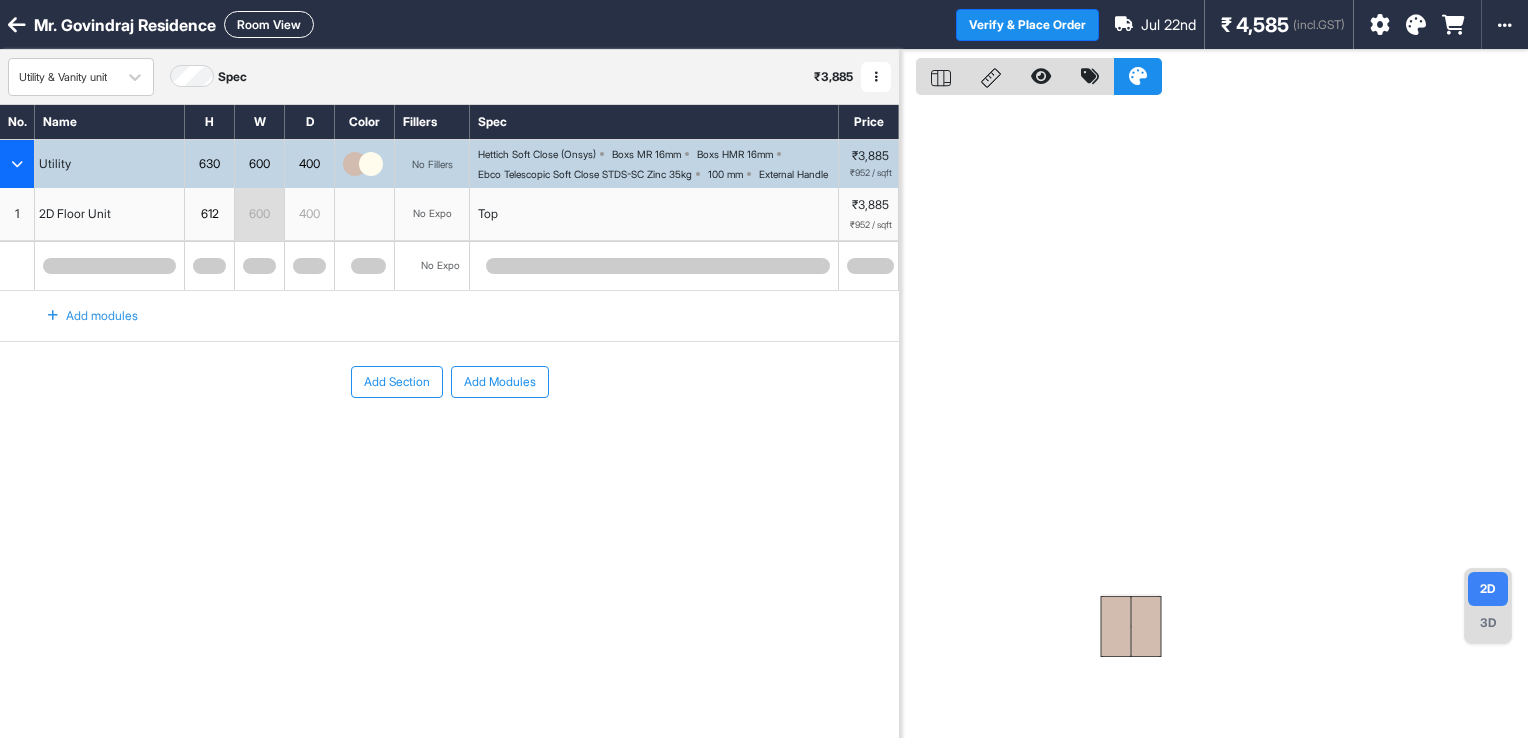 click on "3D" at bounding box center (1488, 623) 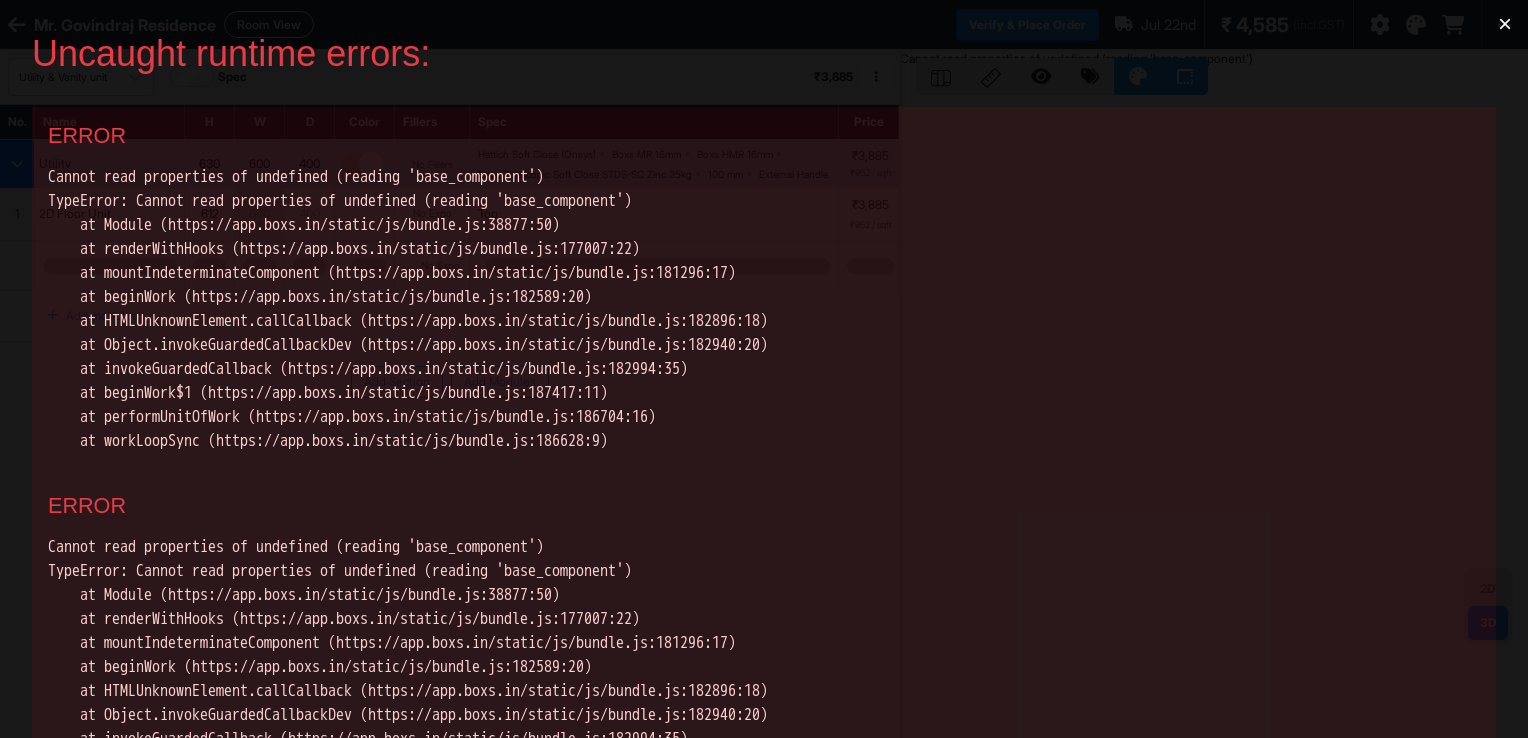 scroll, scrollTop: 0, scrollLeft: 0, axis: both 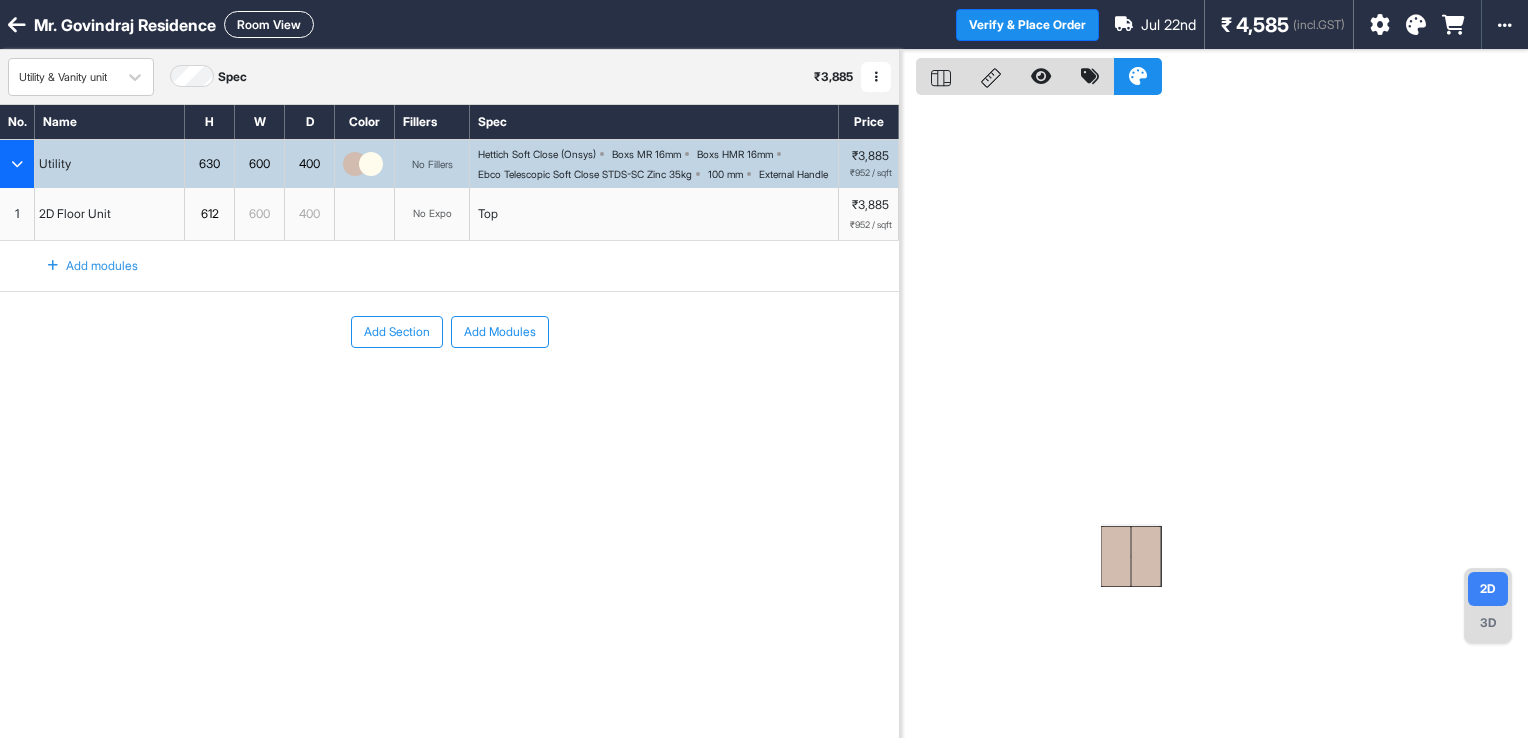 click on "3D" at bounding box center [1488, 623] 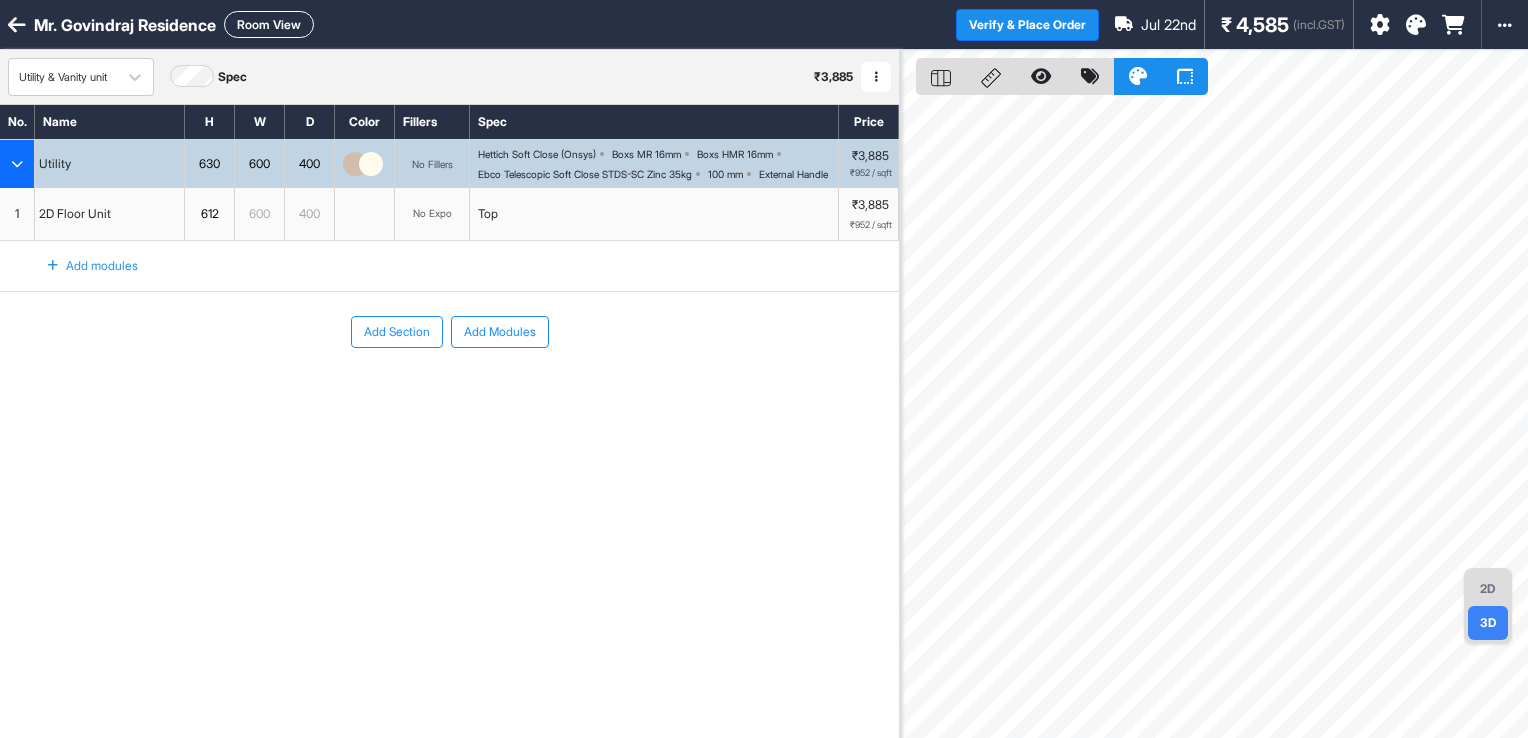 click on "2D" at bounding box center (1488, 589) 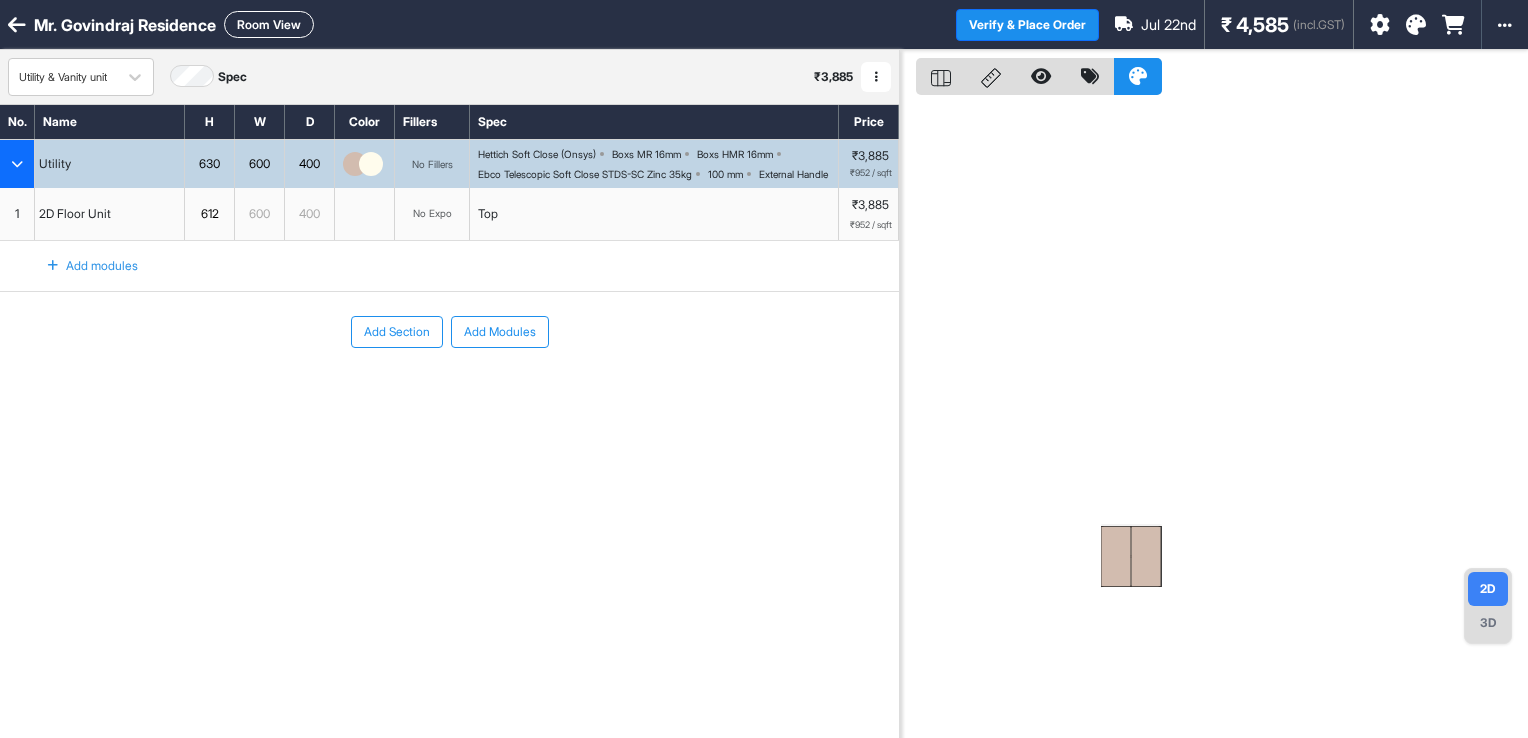 click on "No Expo" at bounding box center [432, 213] 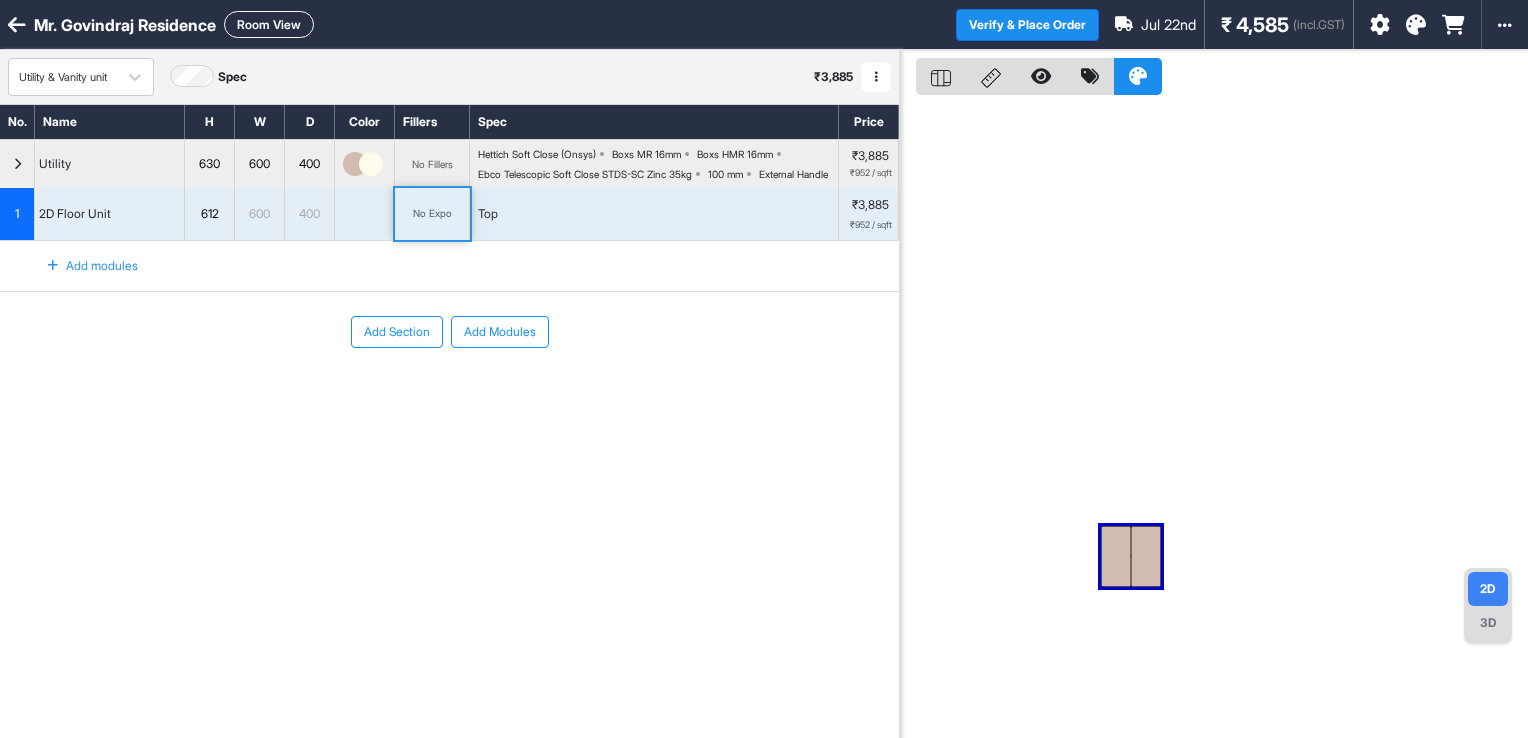 click on "No Expo" at bounding box center (432, 213) 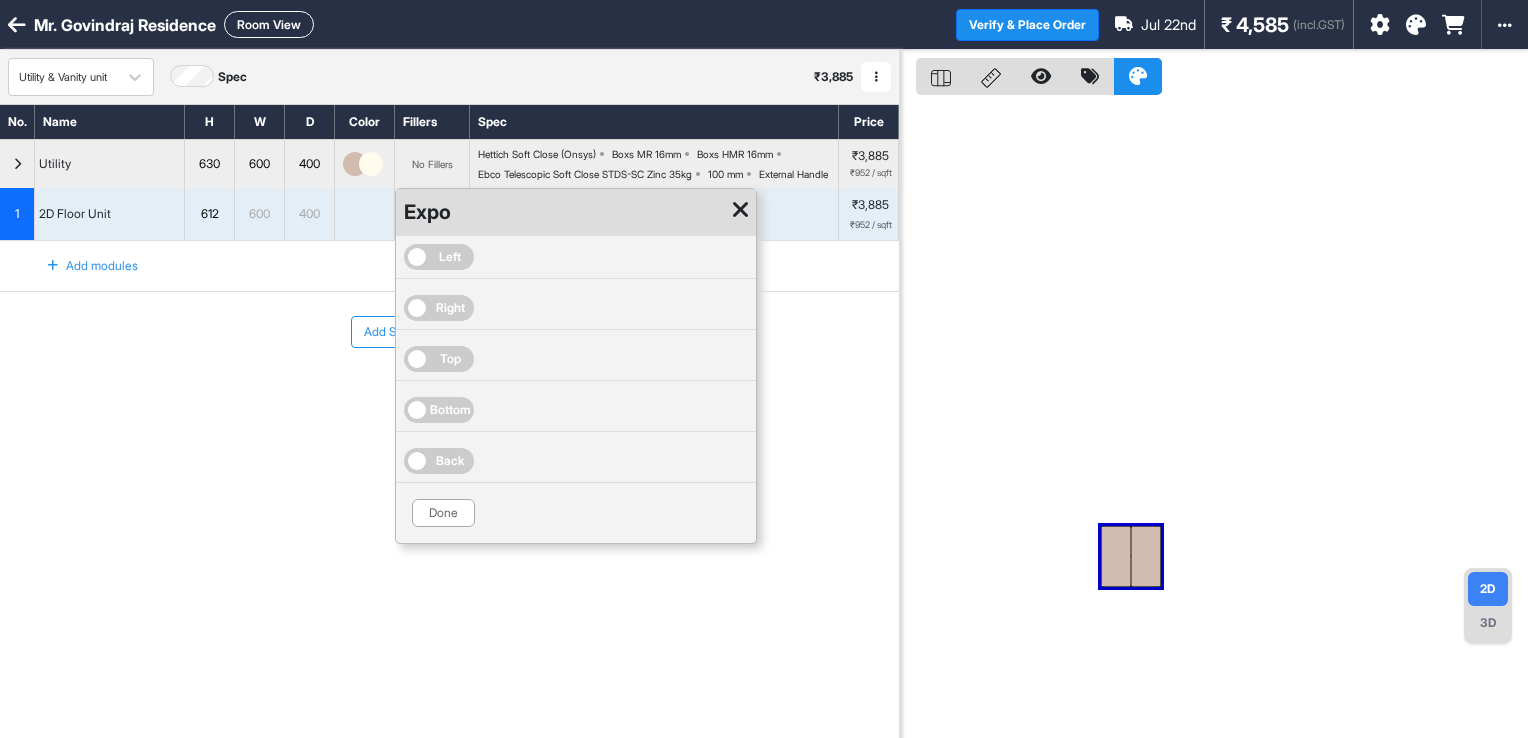 click at bounding box center (740, 210) 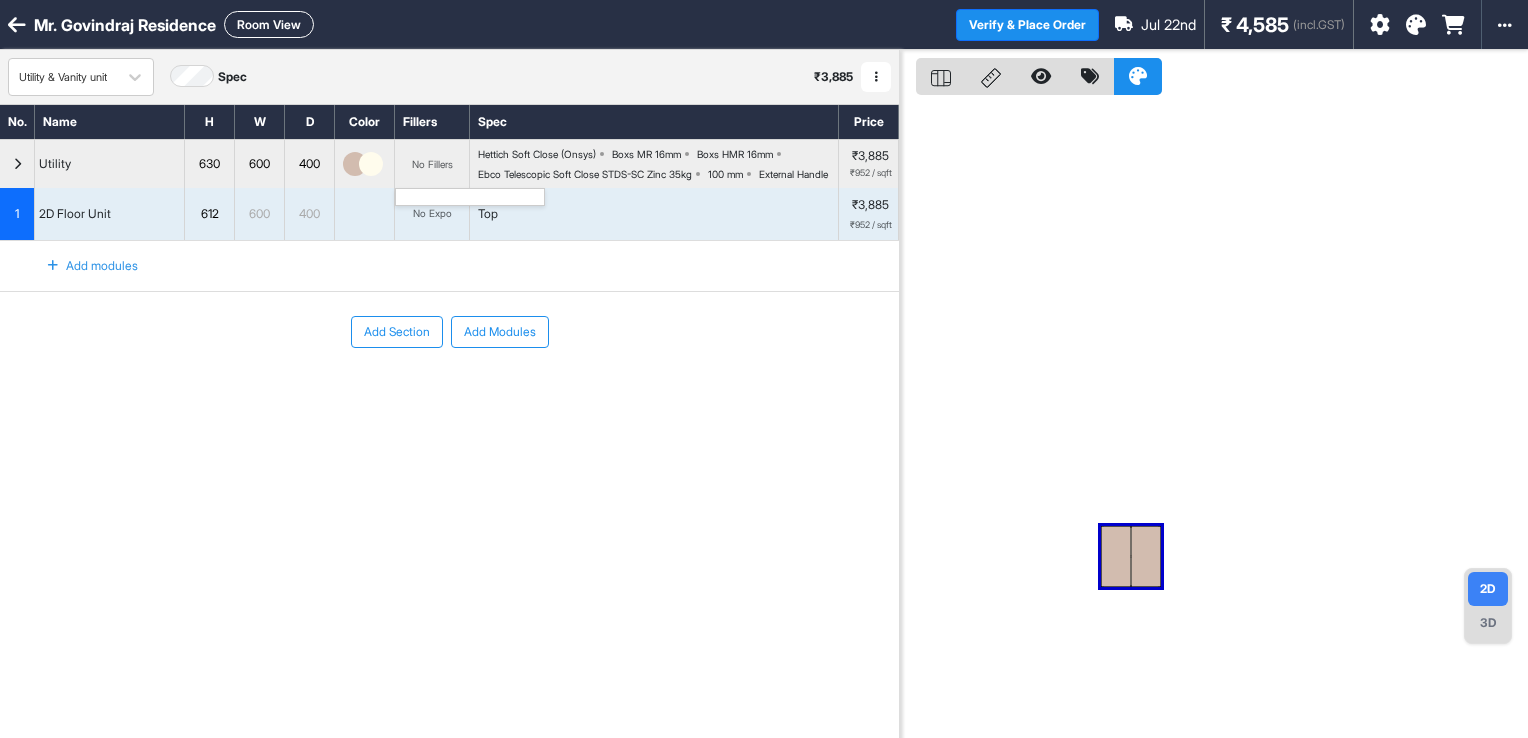 click on "No Fillers" at bounding box center (432, 164) 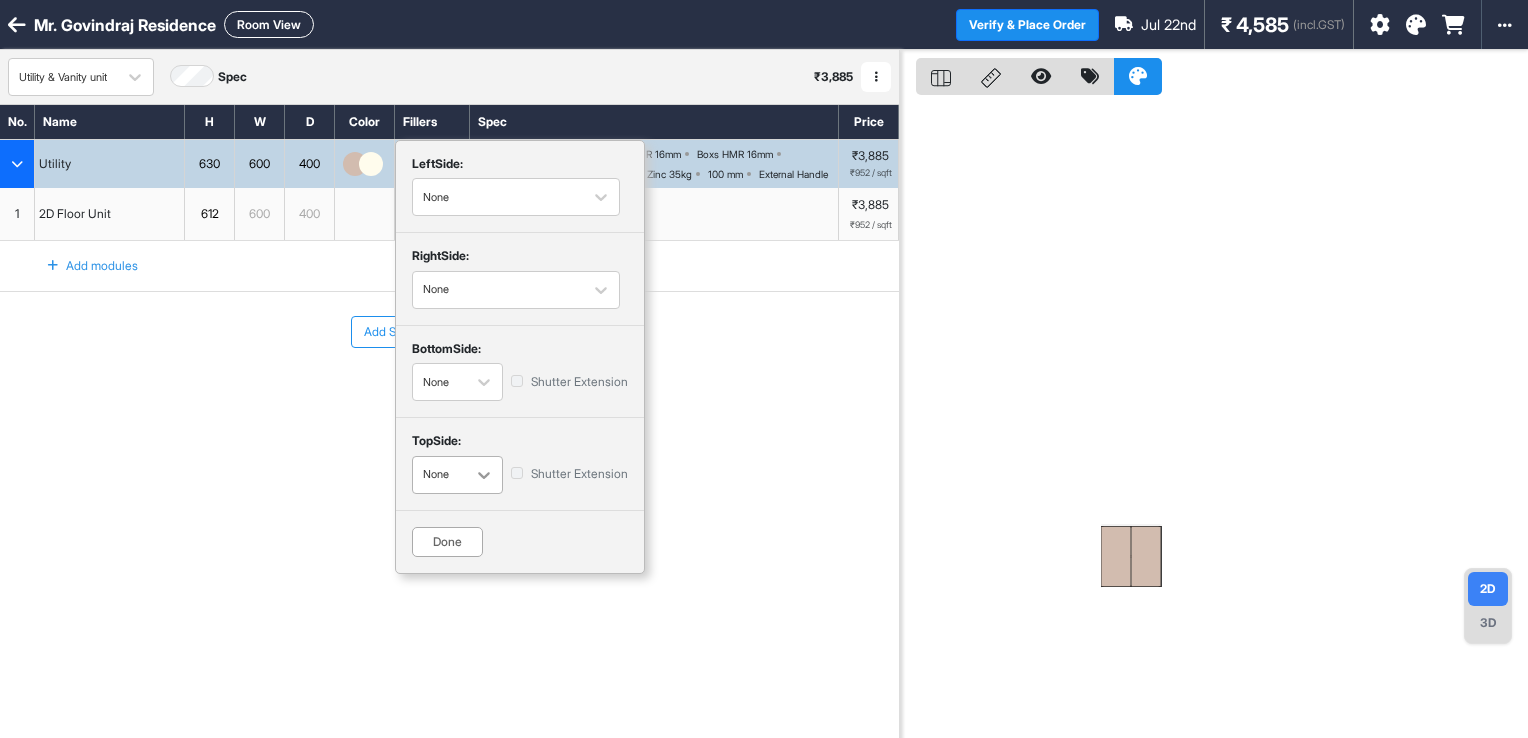 click 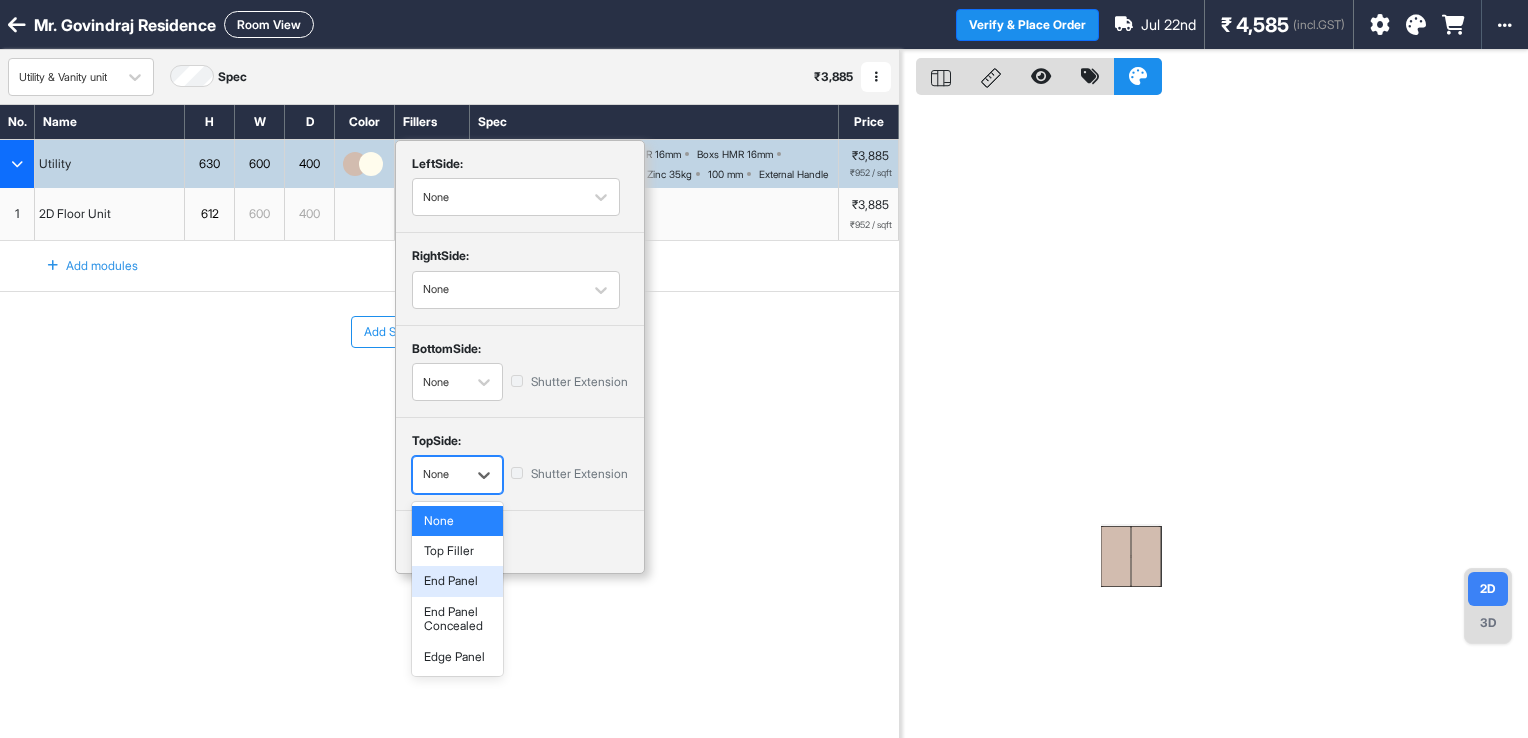 click on "End Panel" at bounding box center [457, 581] 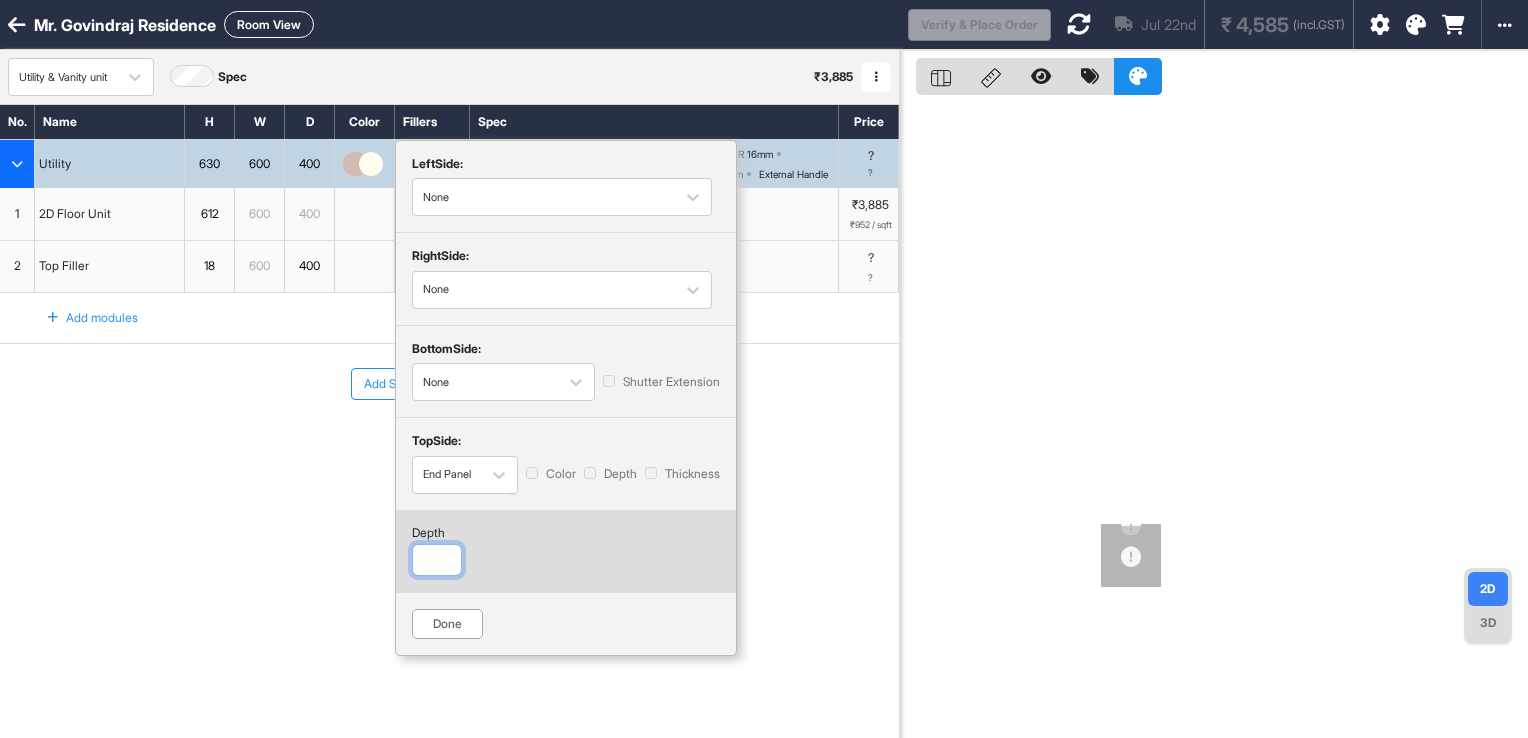 click at bounding box center (437, 560) 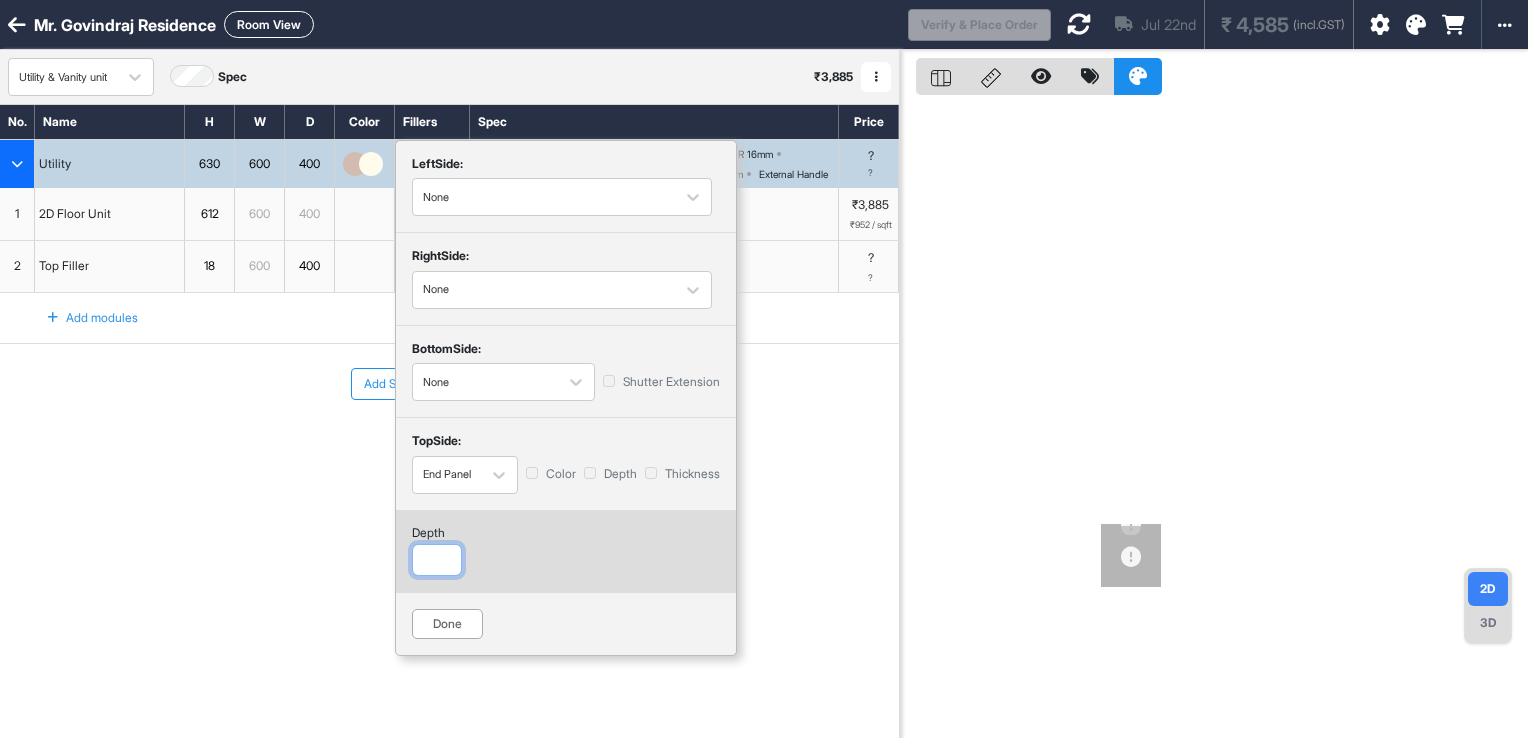 type on "***" 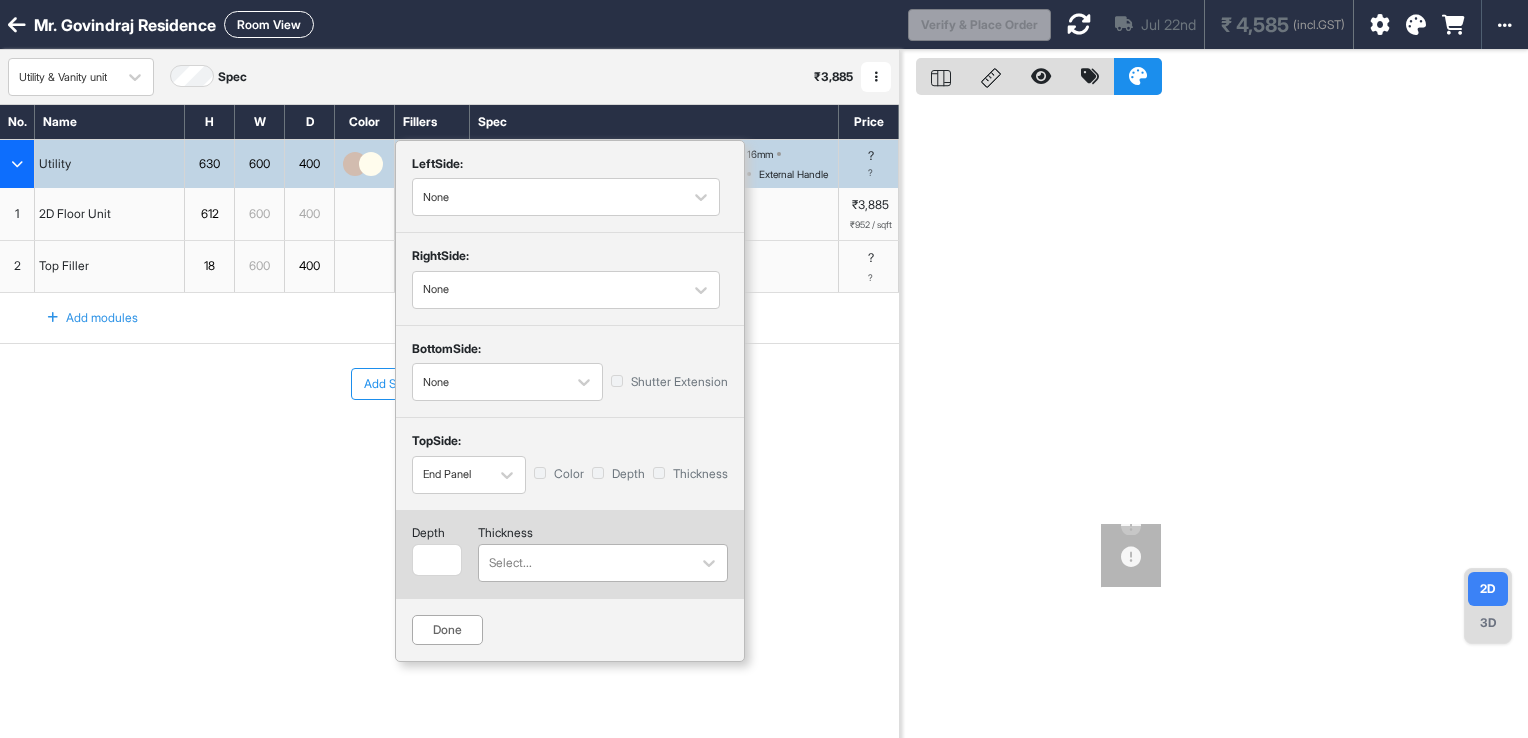 click at bounding box center [585, 563] 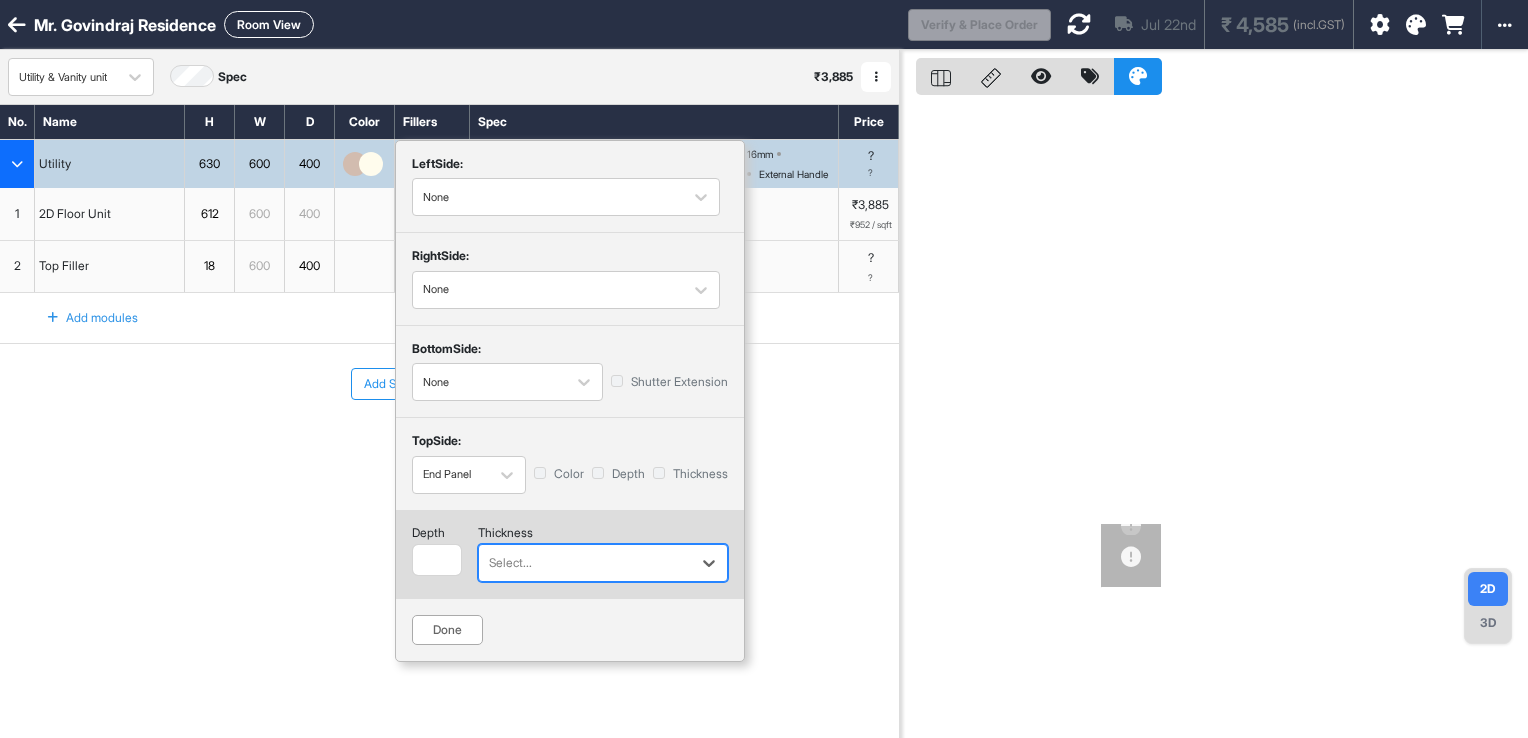 click at bounding box center (585, 563) 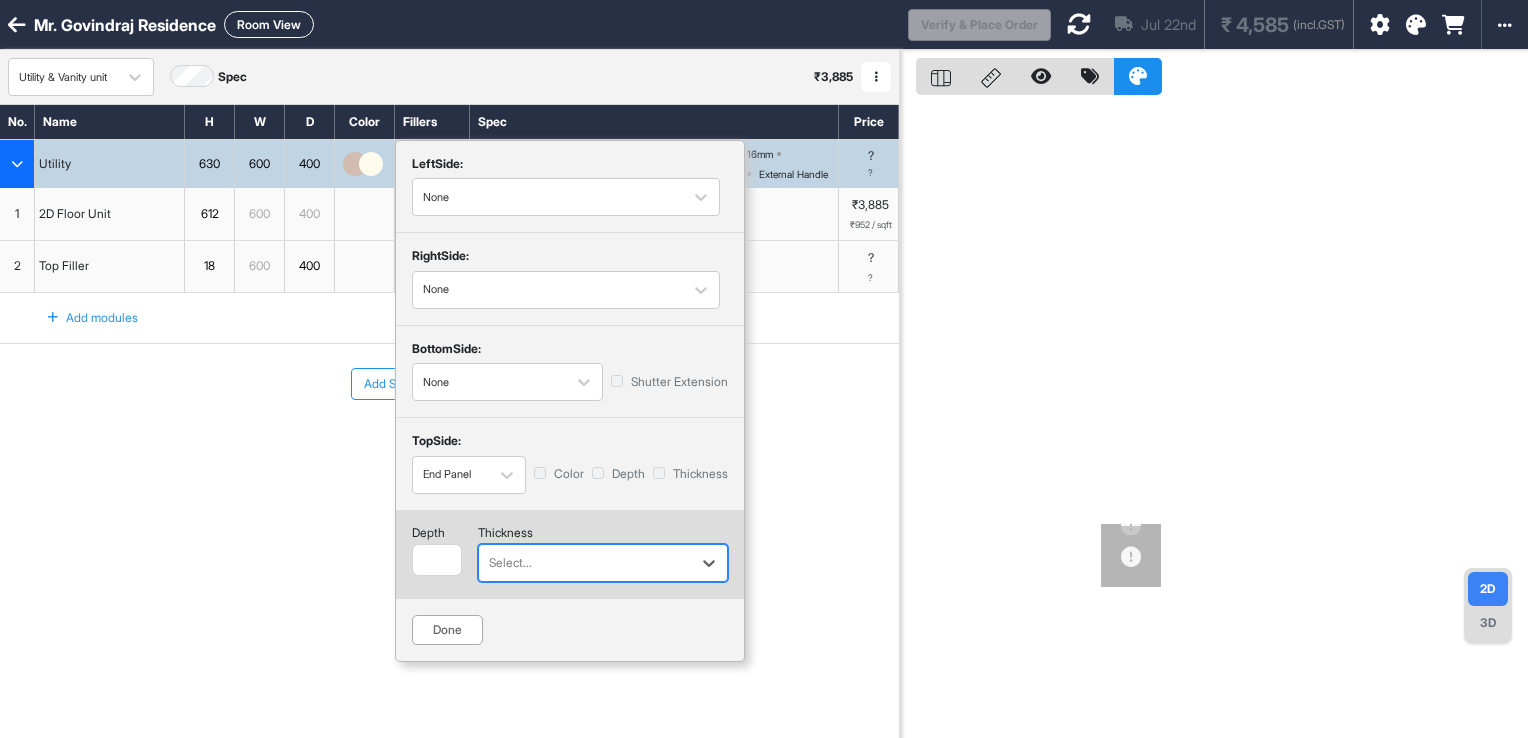 click at bounding box center [585, 563] 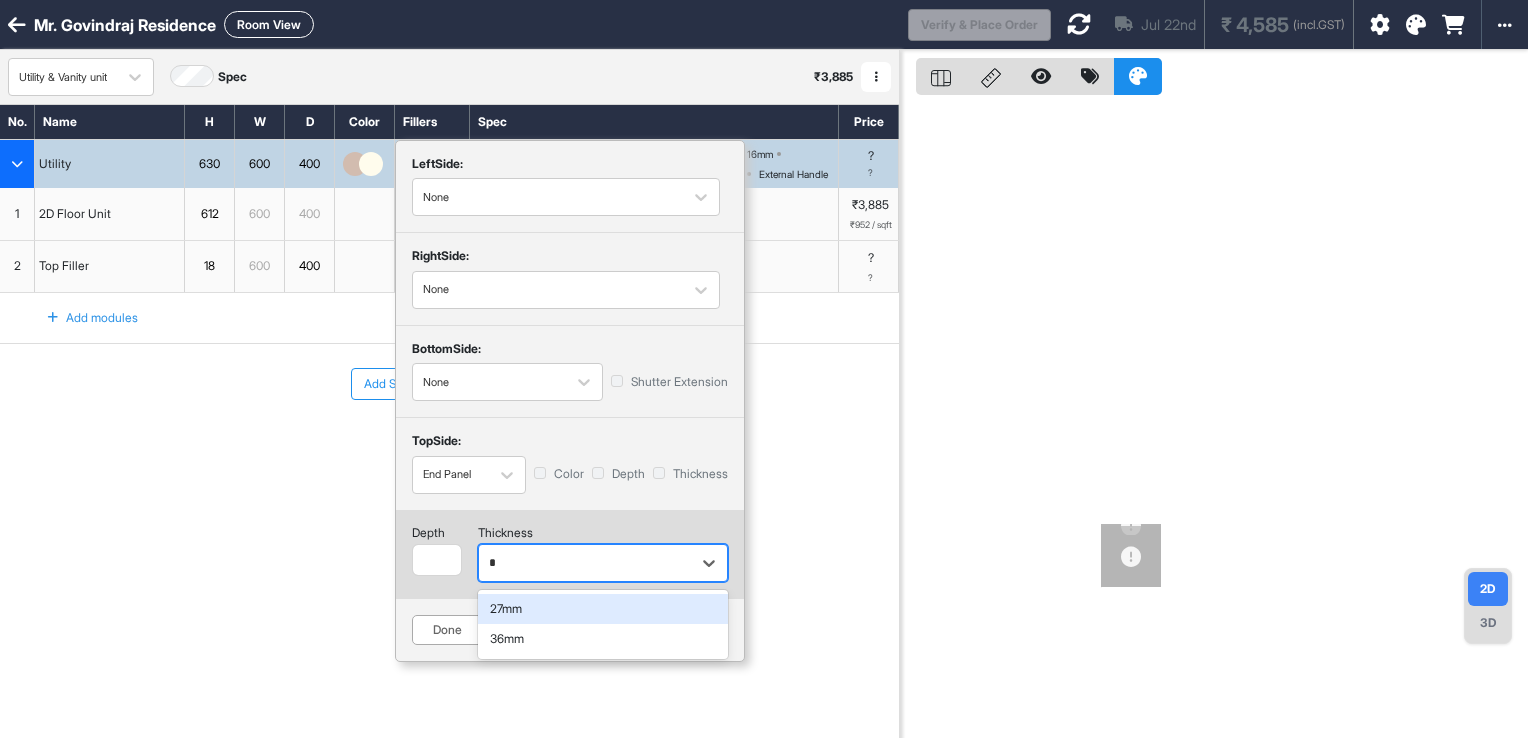type on "**" 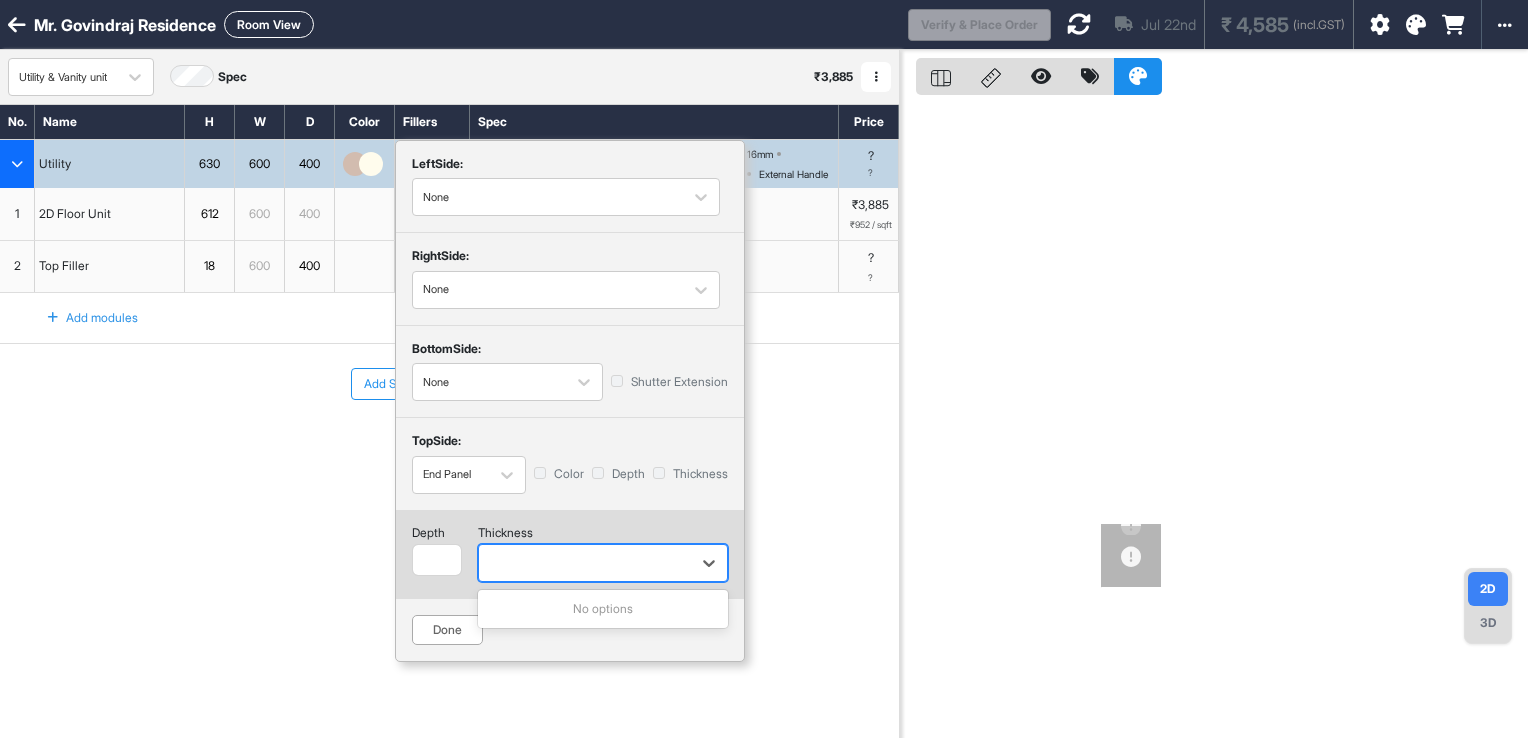 click at bounding box center (585, 563) 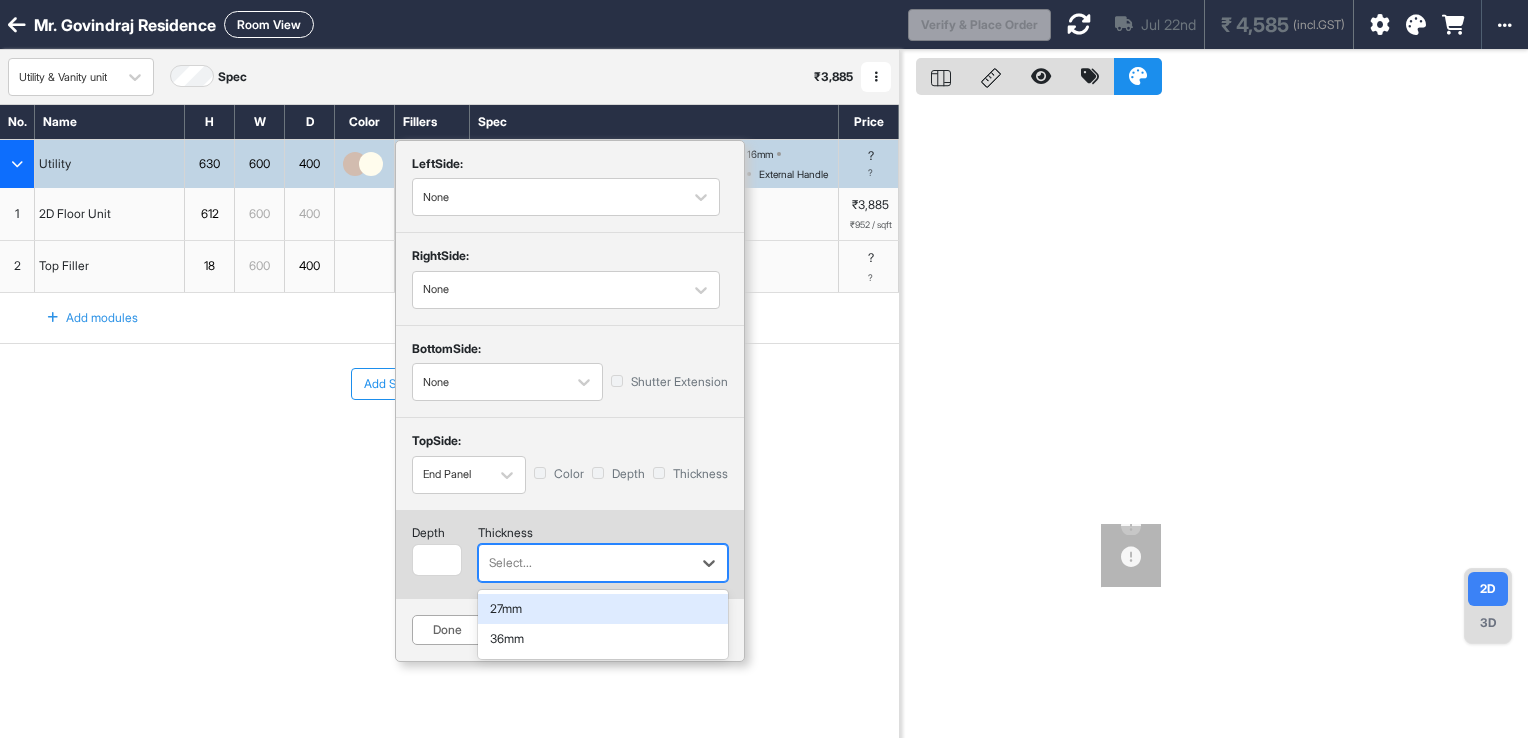 click at bounding box center (585, 563) 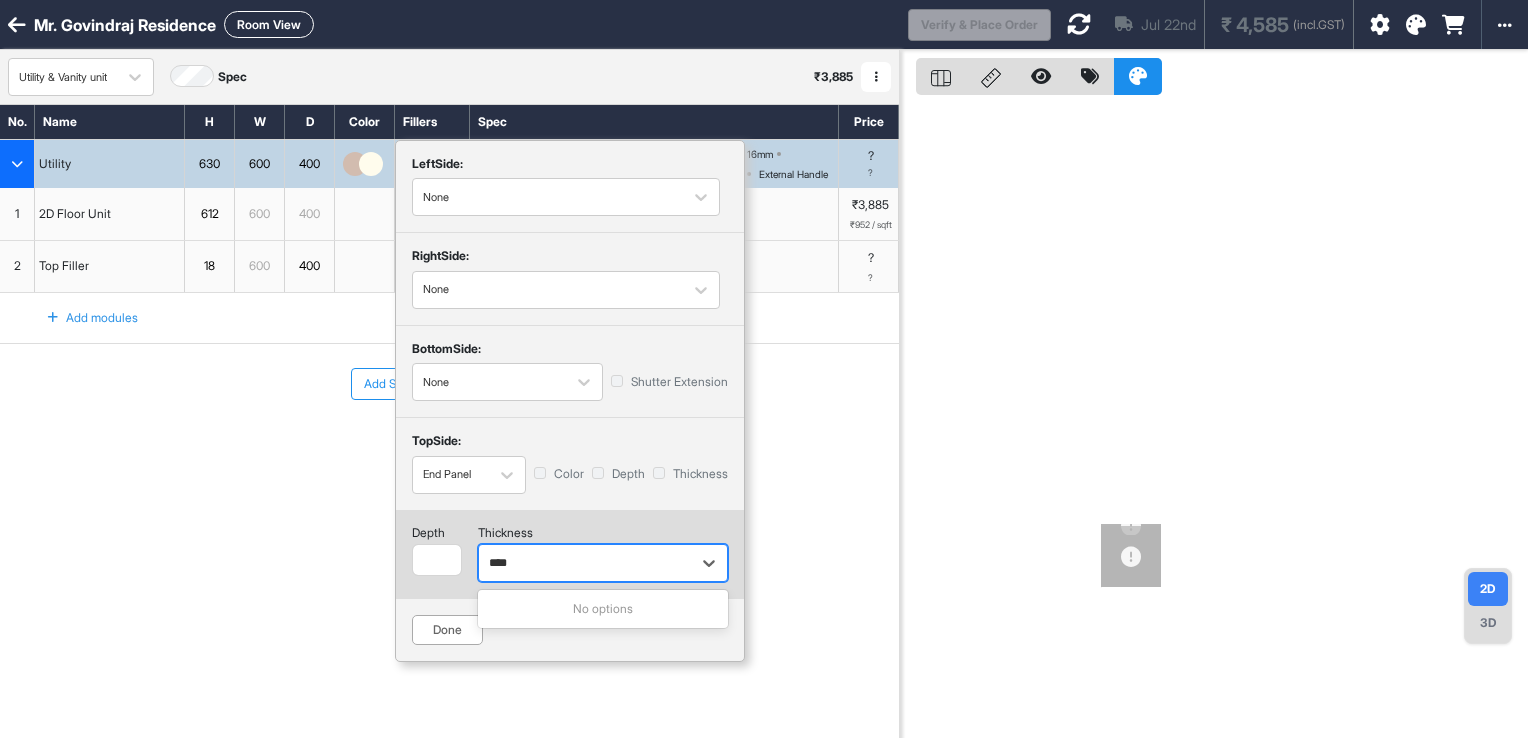 type on "****" 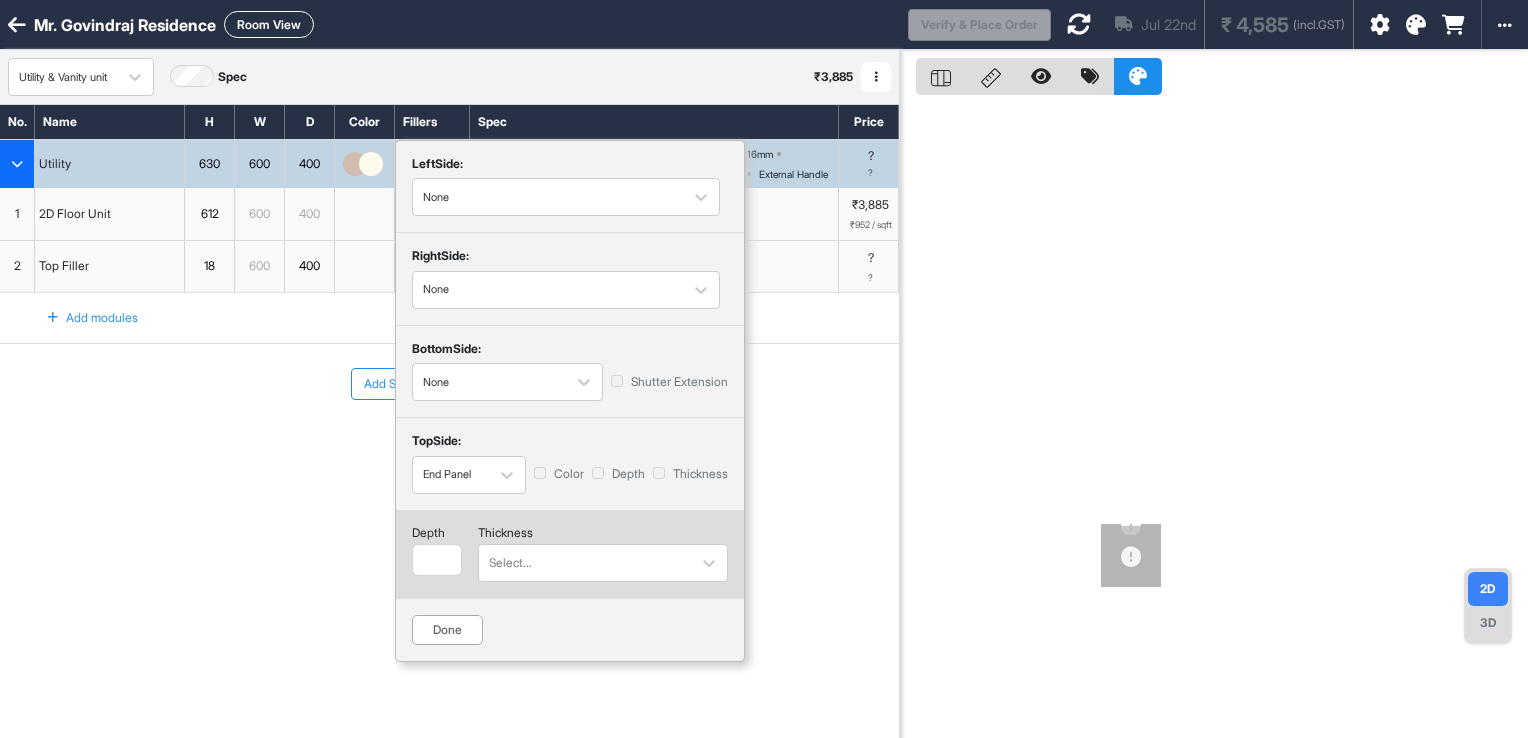 click on "Done" at bounding box center [447, 630] 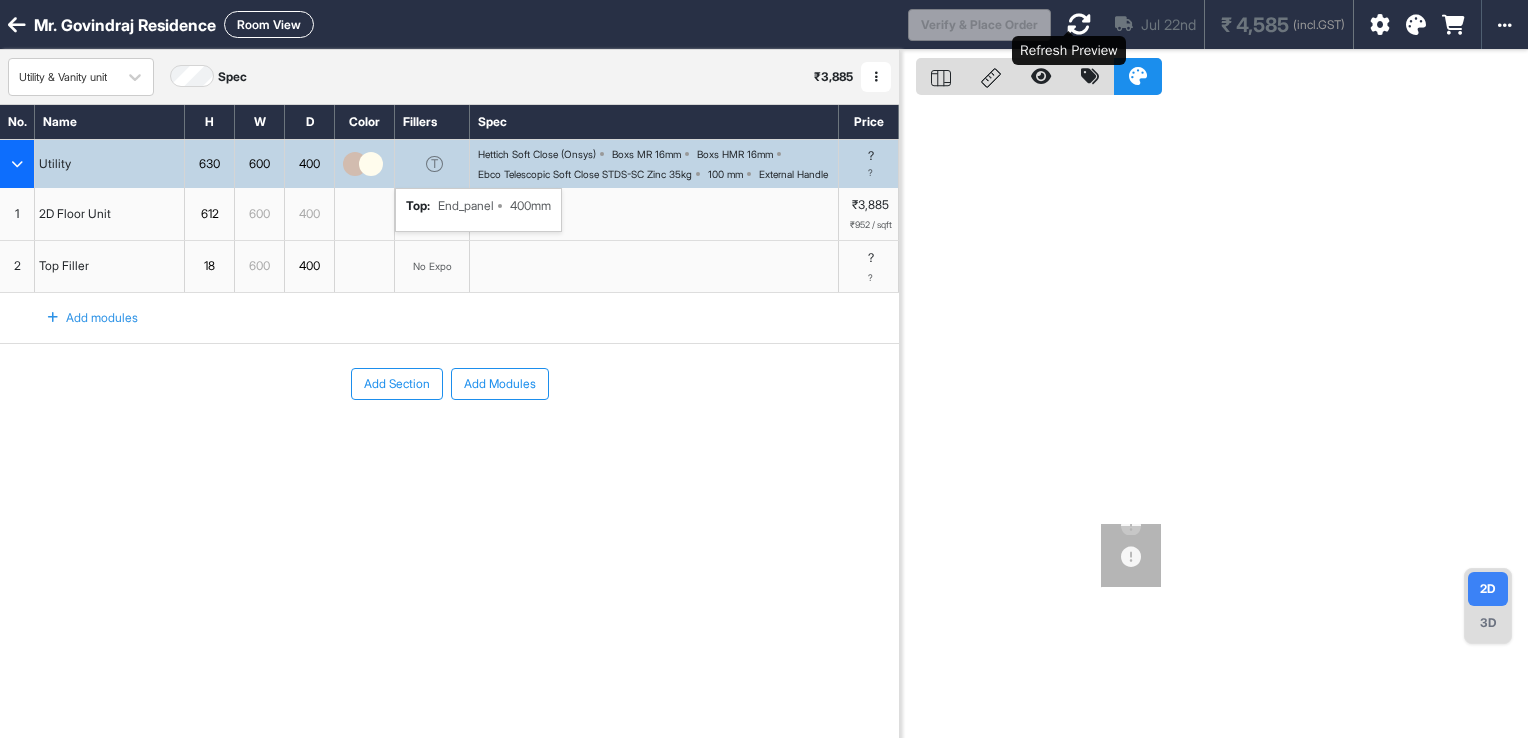 click at bounding box center [1079, 24] 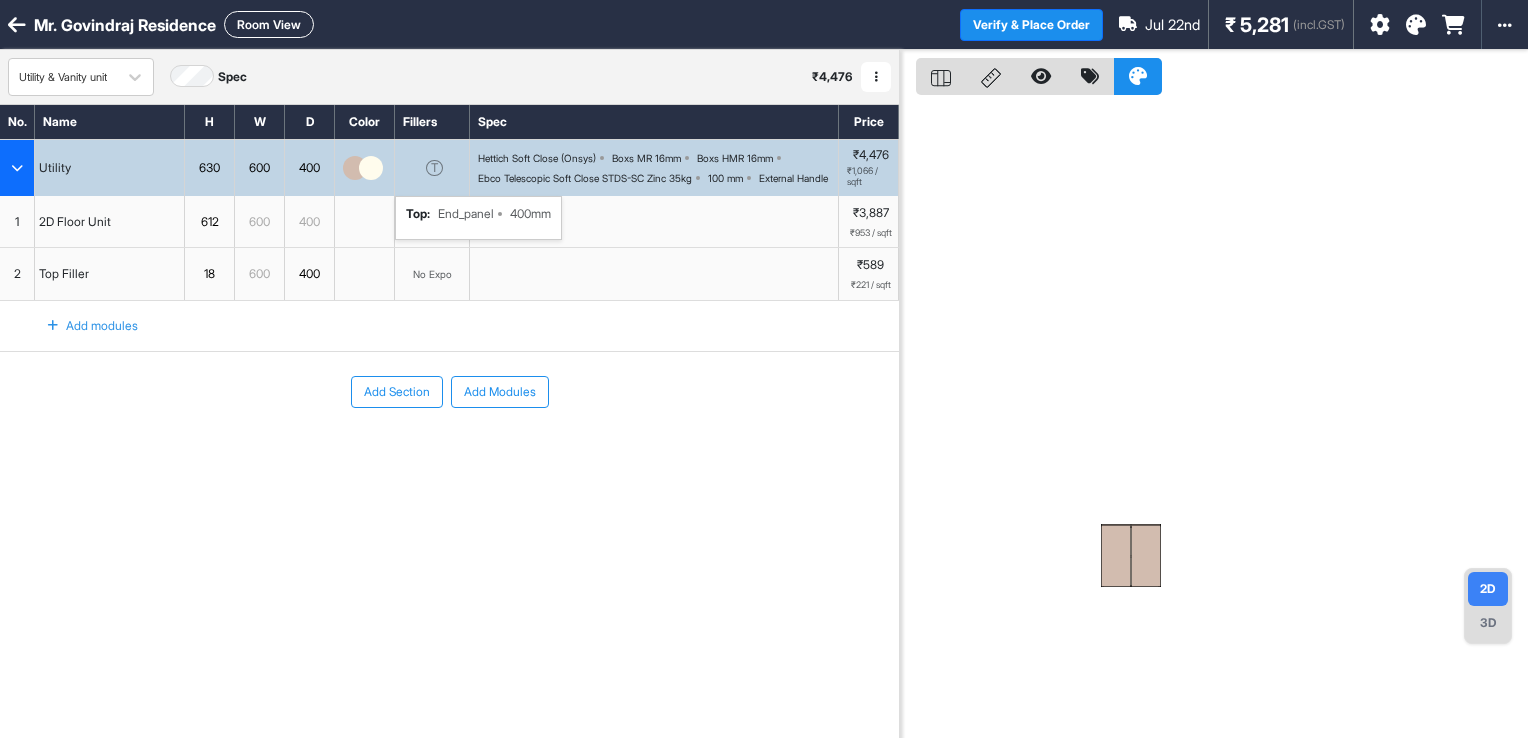 click on "3D" at bounding box center (1488, 623) 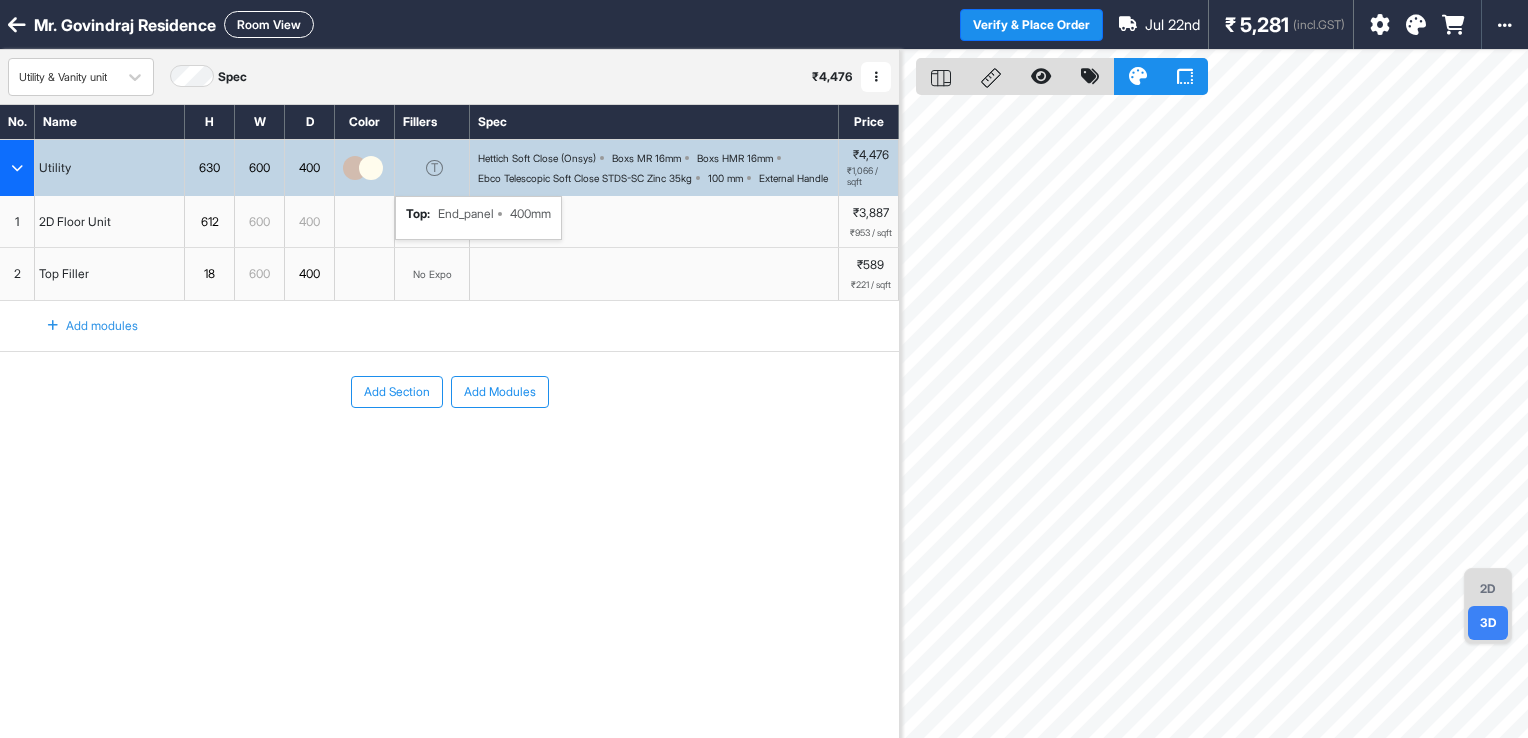 click on "2D" at bounding box center (1488, 589) 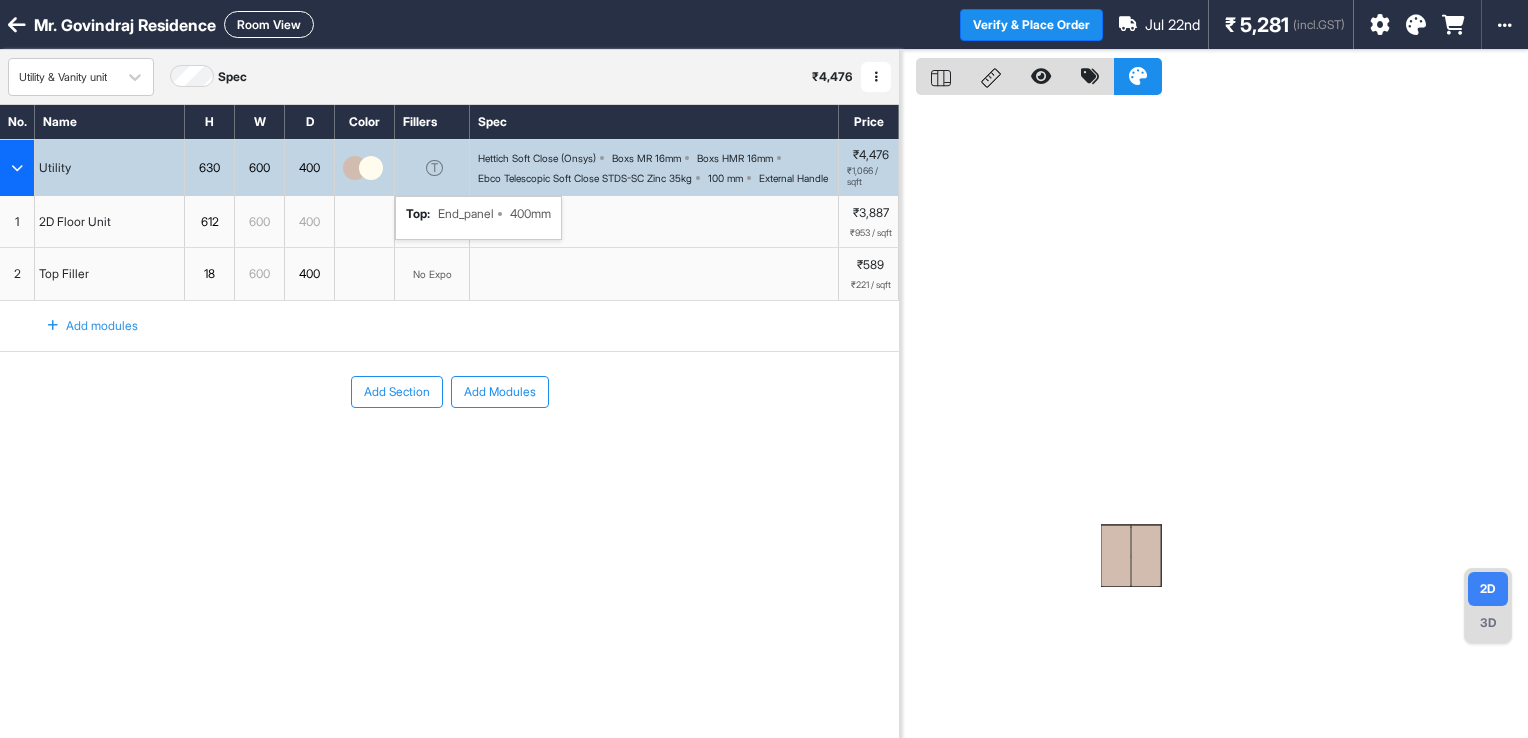click on "T" at bounding box center (432, 168) 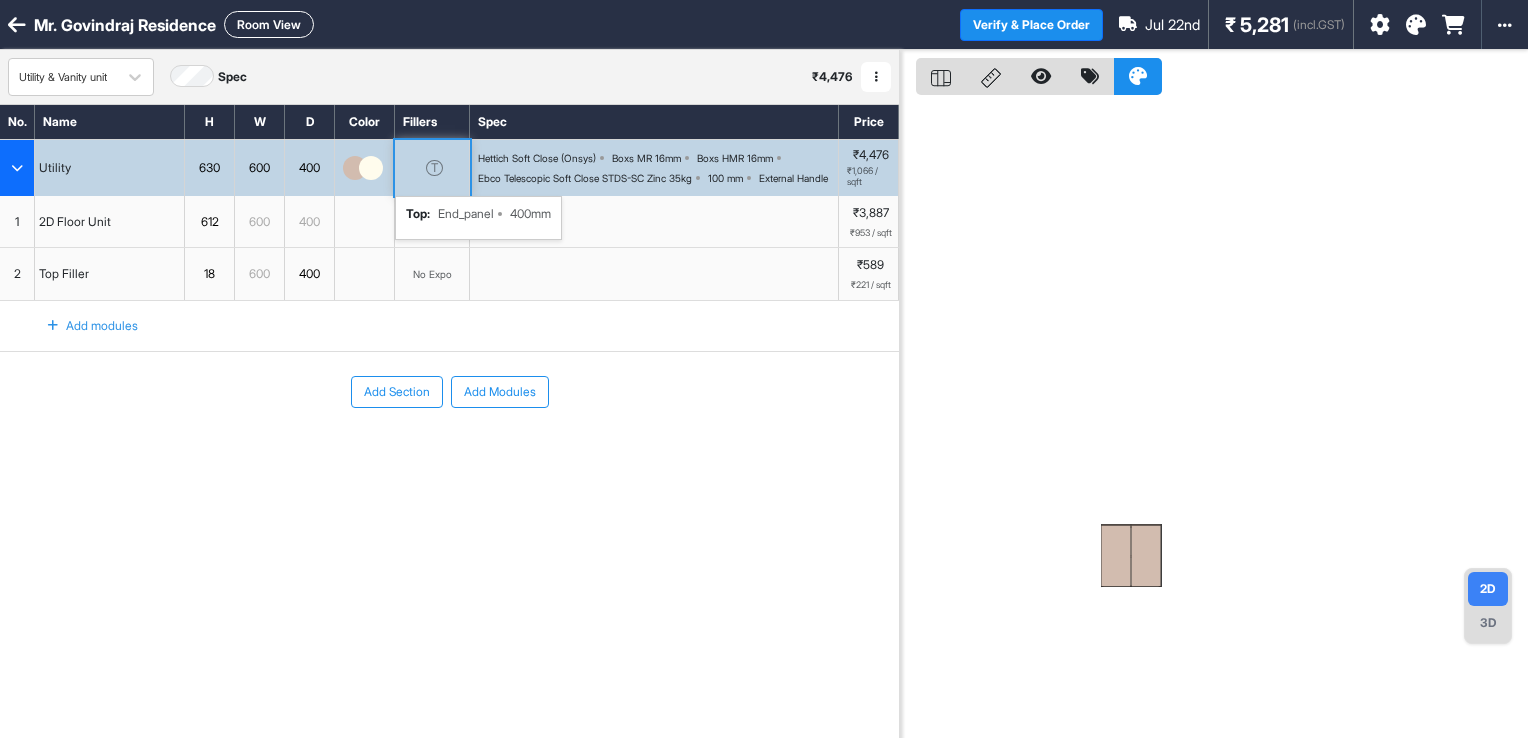 click on "T top : End_panel 400mm" at bounding box center [432, 168] 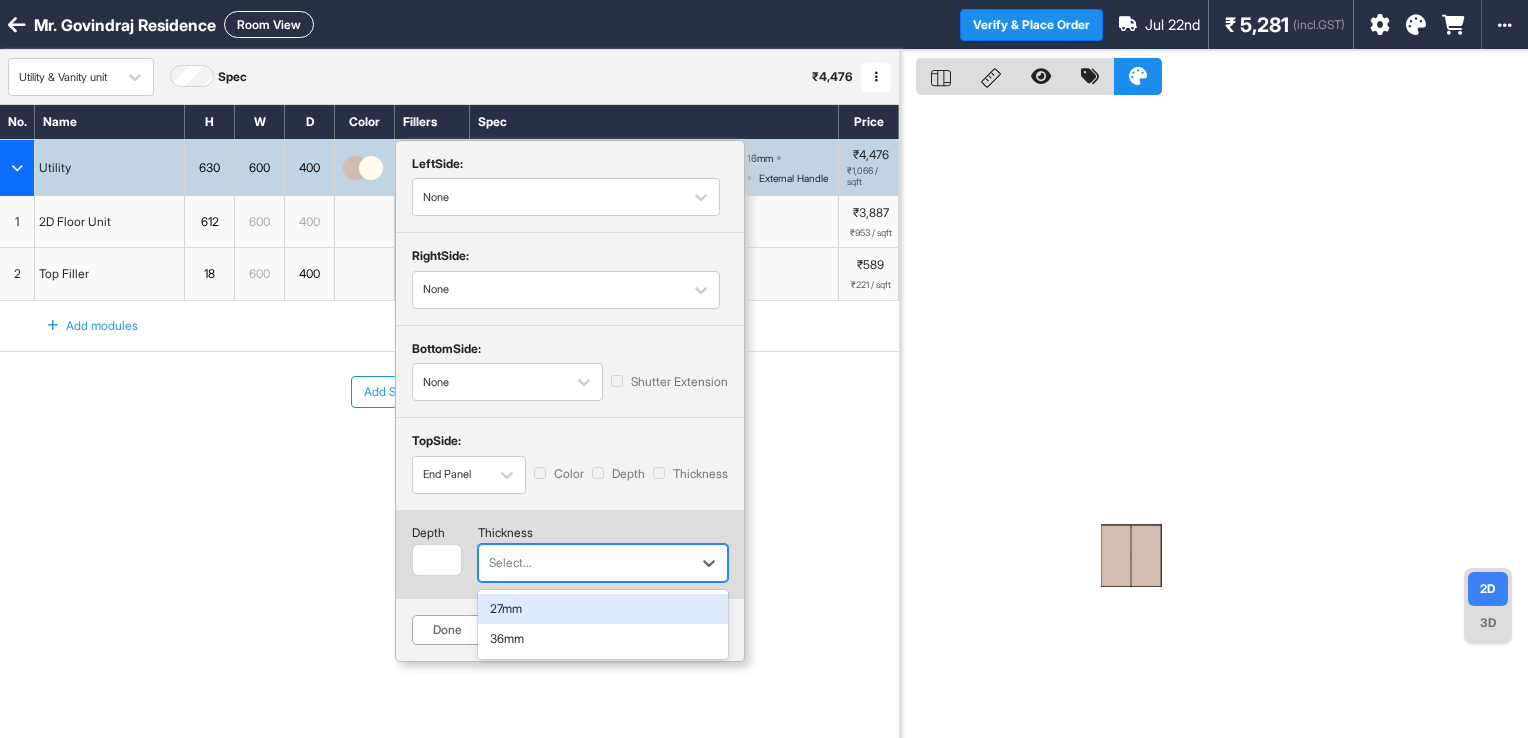 click at bounding box center (585, 563) 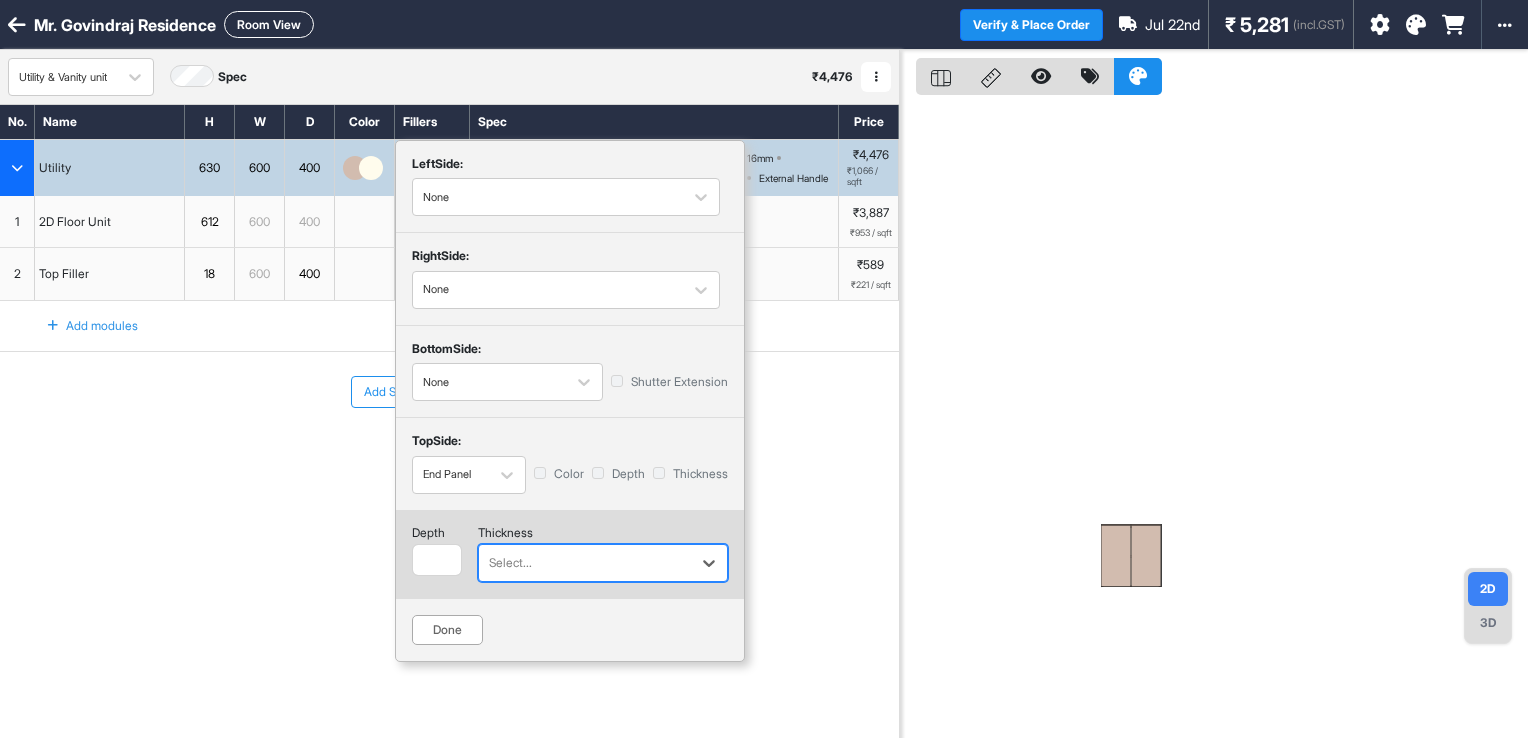 click on "Select..." at bounding box center (585, 563) 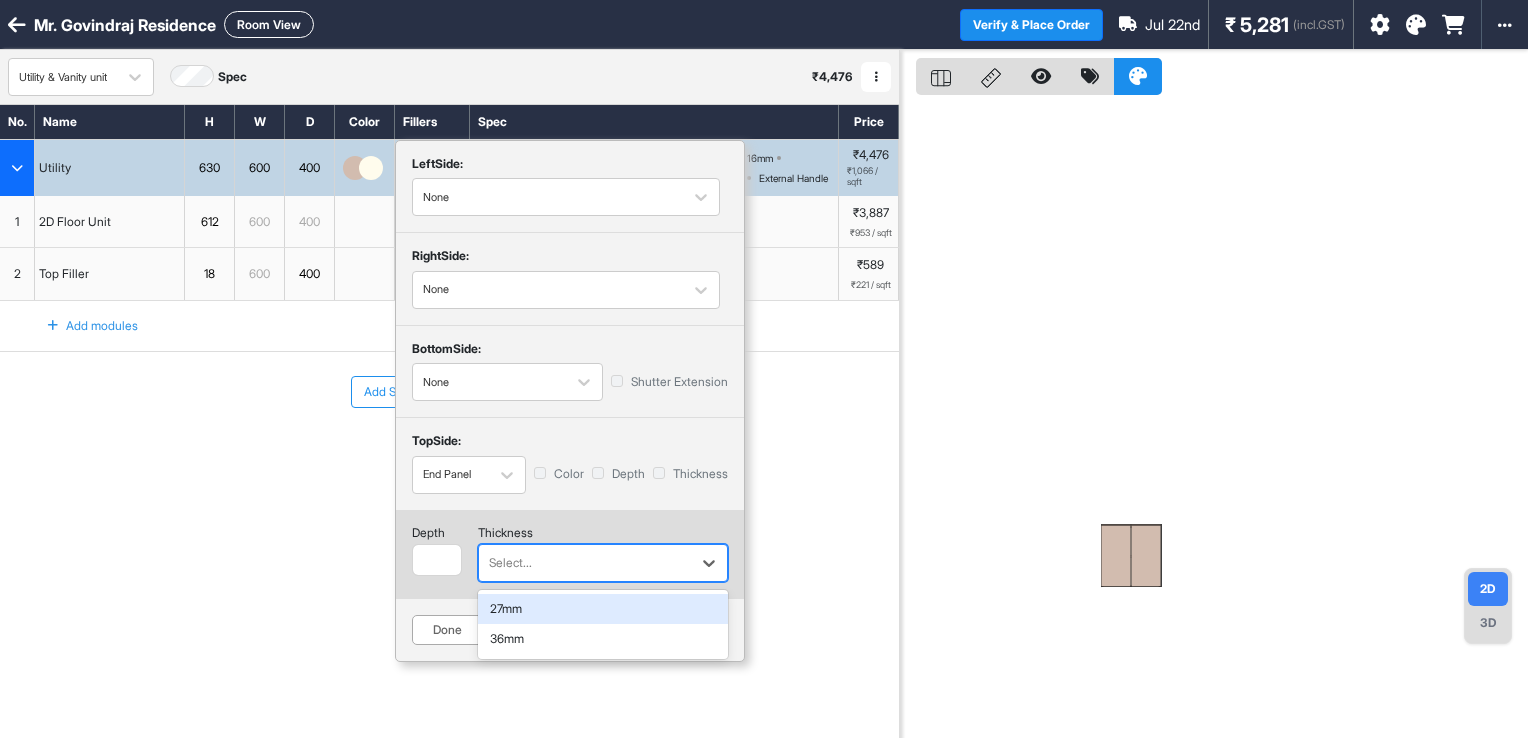 click on "Select..." at bounding box center (585, 563) 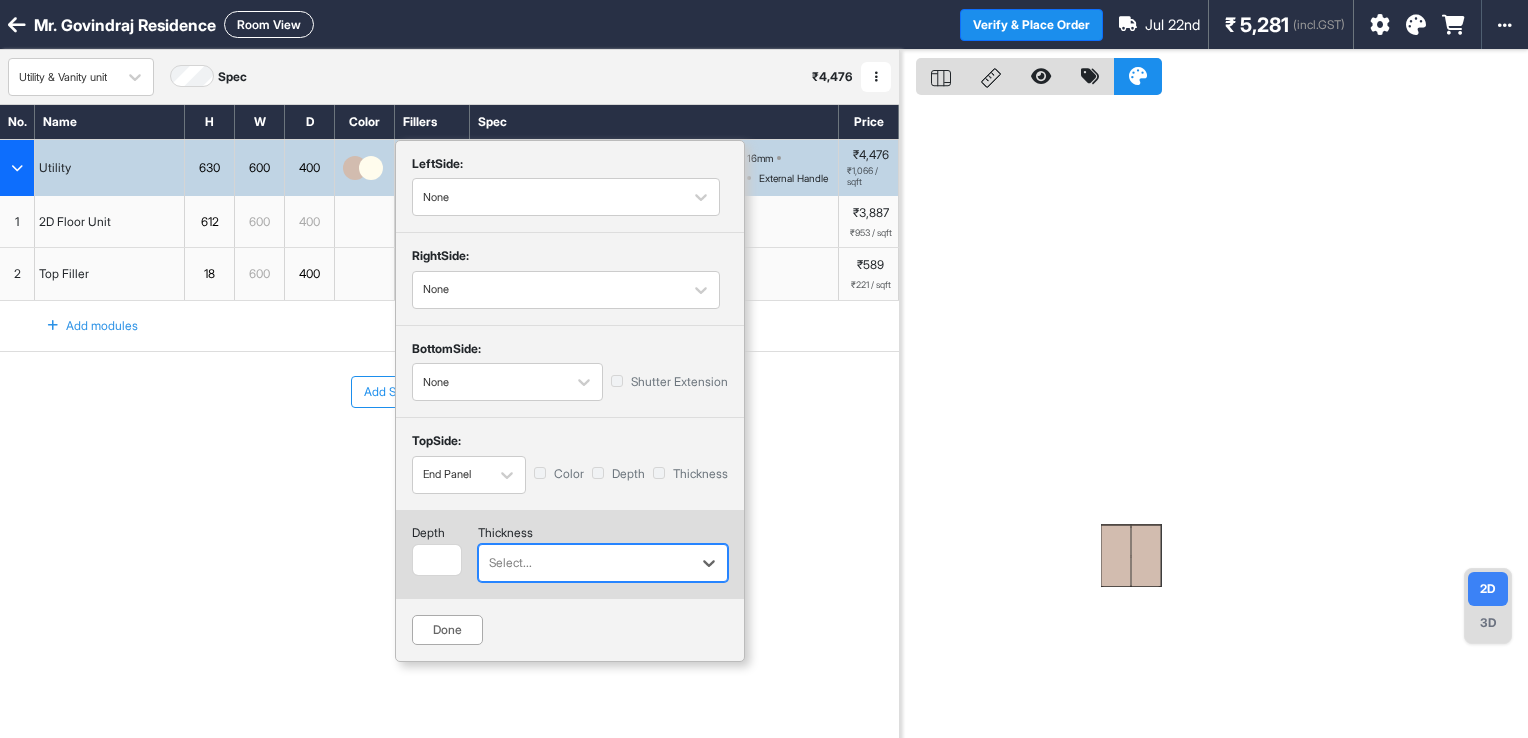click on "depth *** Thickness Select..." at bounding box center (570, 554) 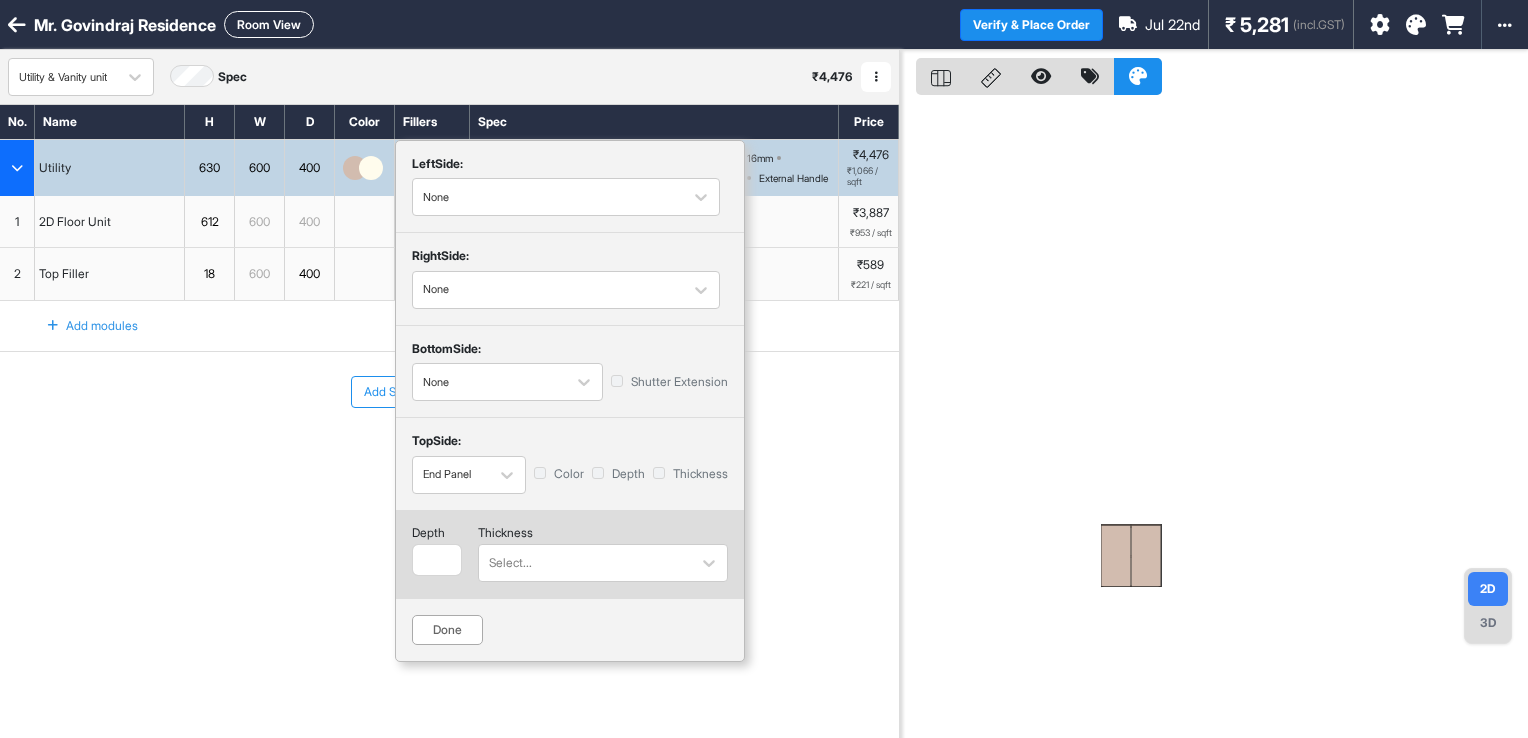 click on "Done" at bounding box center (447, 630) 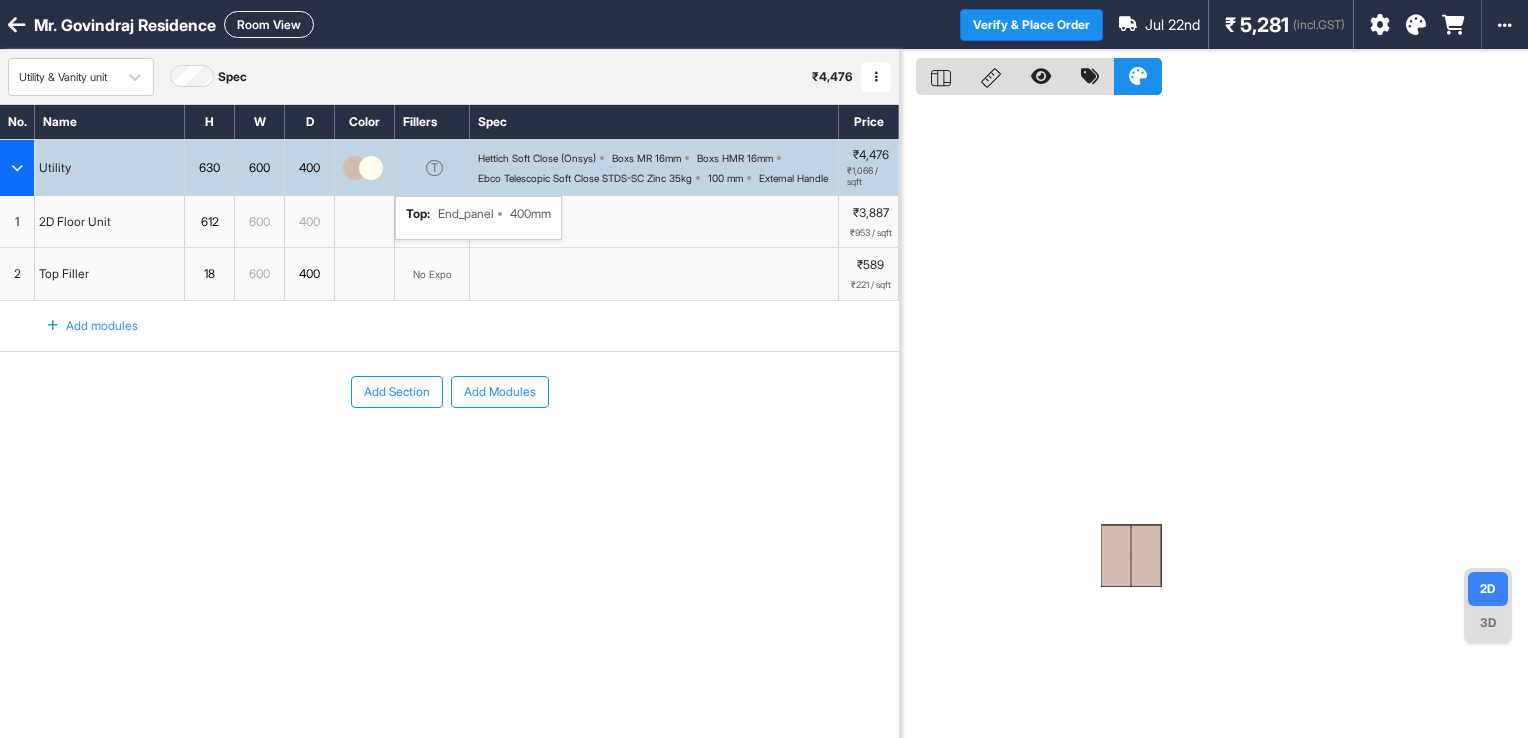 click on "3D" at bounding box center (1488, 623) 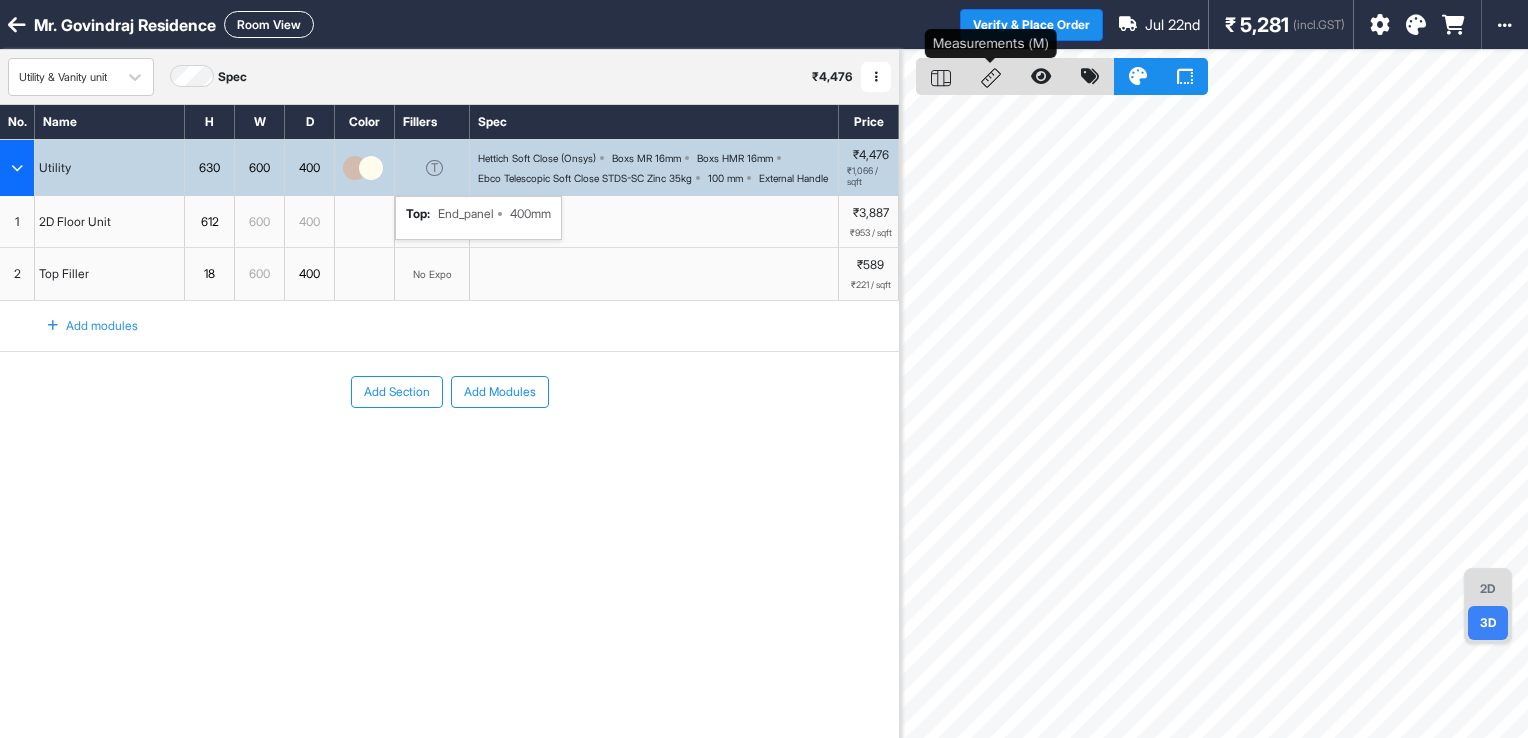 click at bounding box center (991, 76) 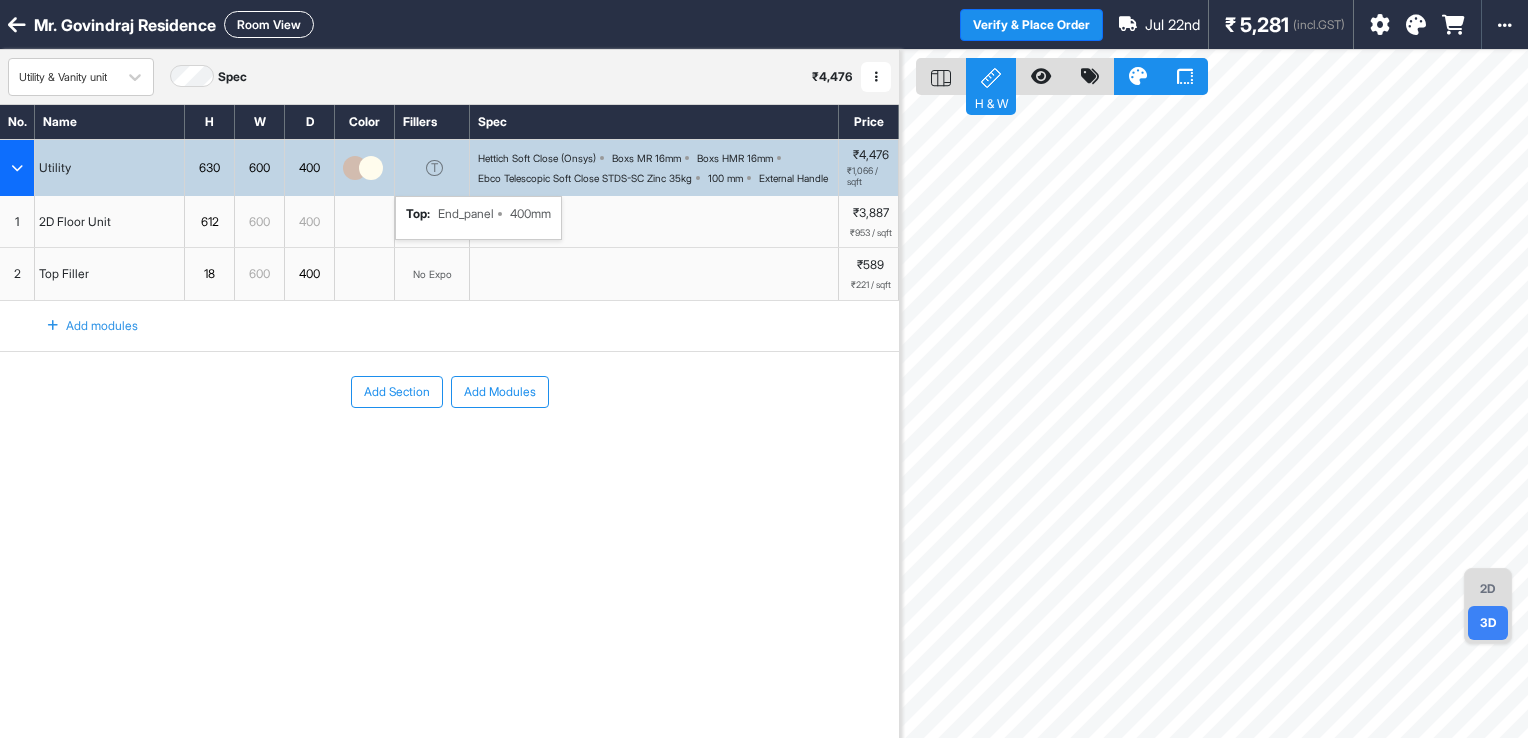 click on "2D" at bounding box center (1488, 589) 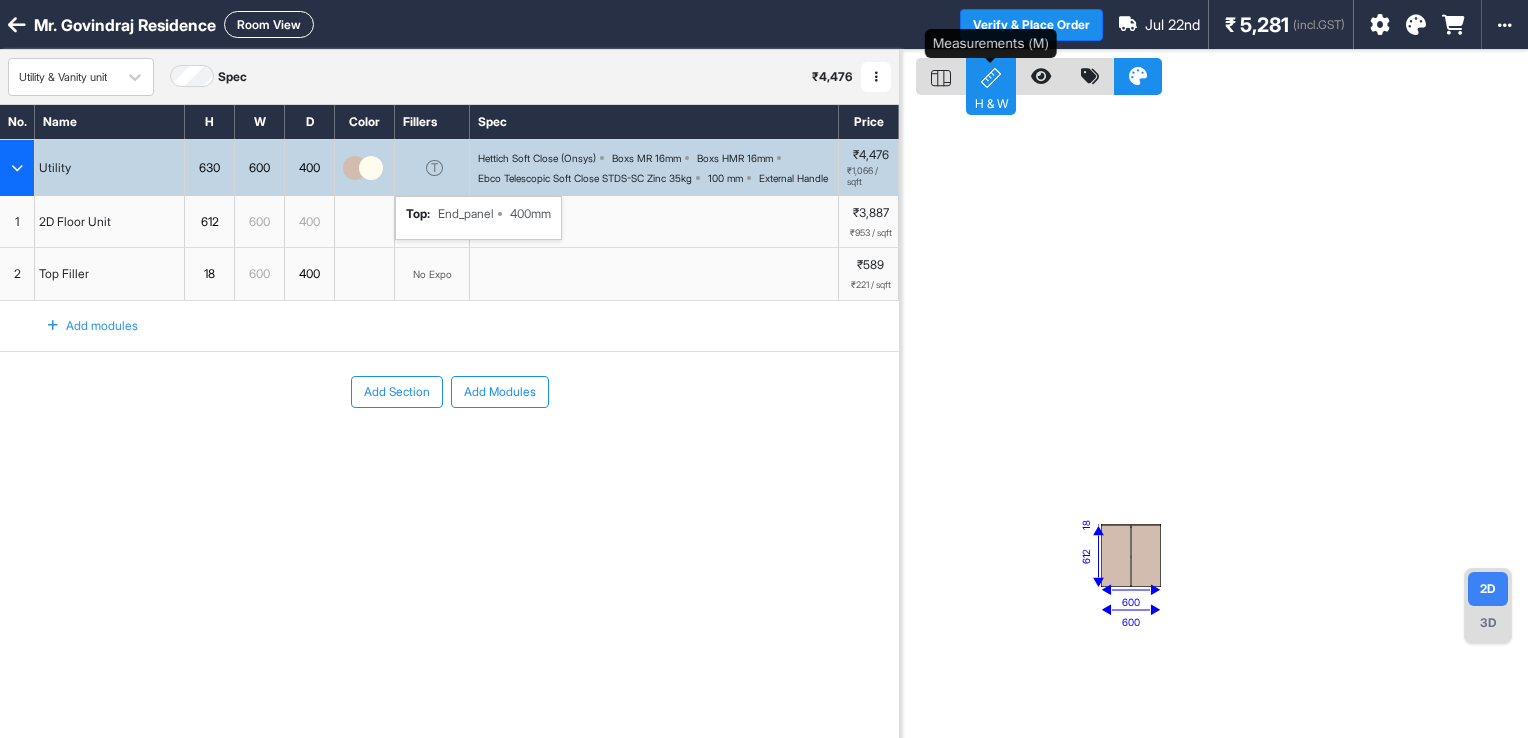 click on "H & W" at bounding box center (991, 76) 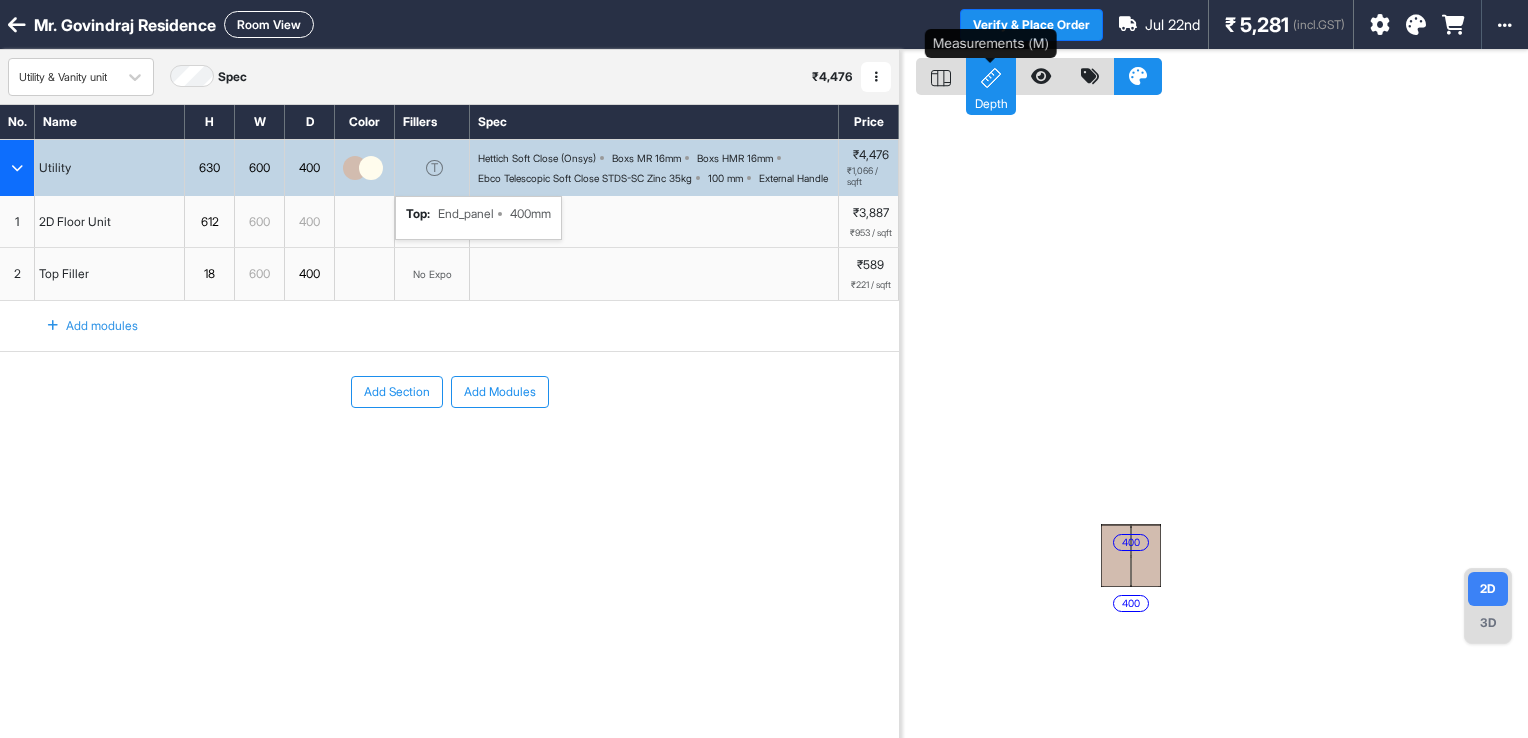 click on "Depth" at bounding box center [991, 76] 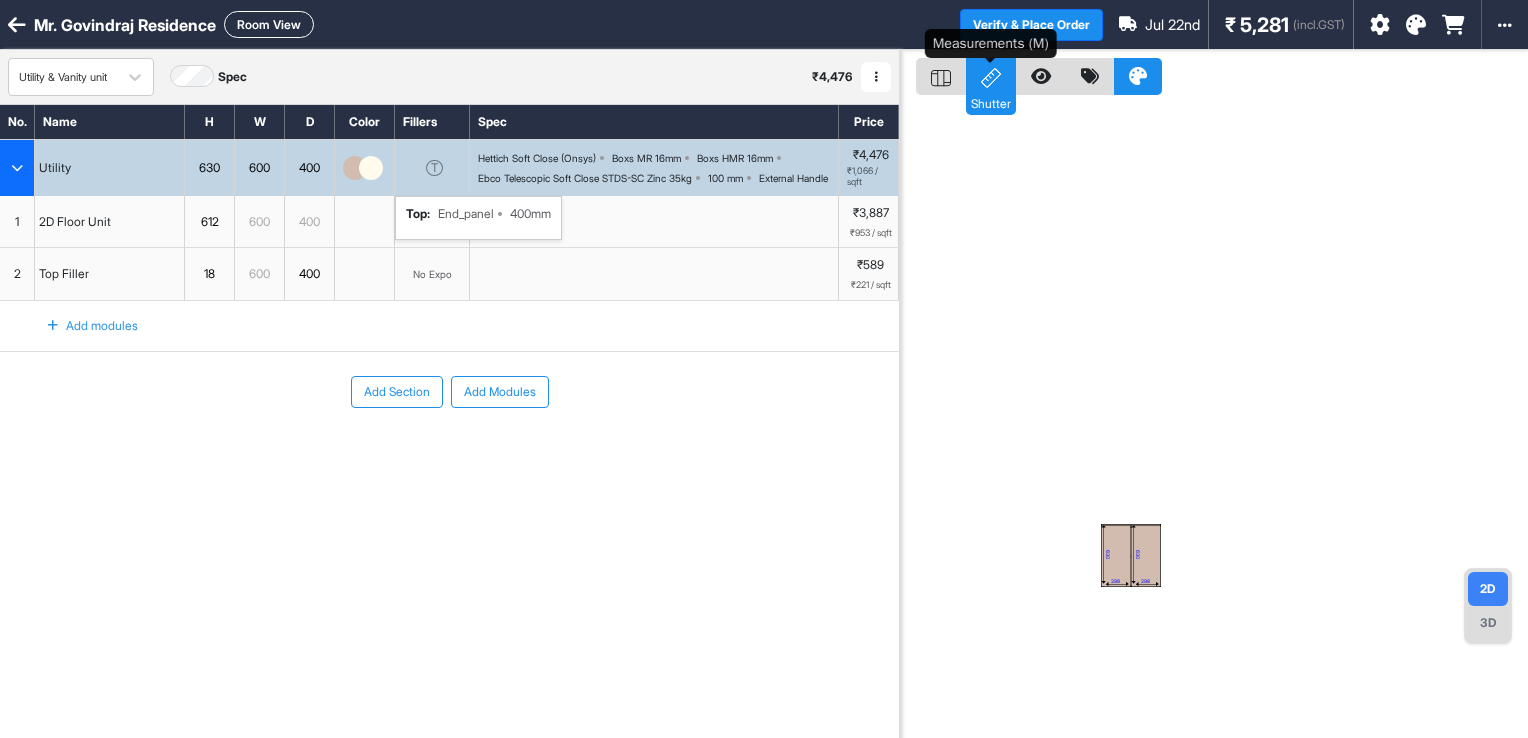 click on "Shutter" at bounding box center (991, 76) 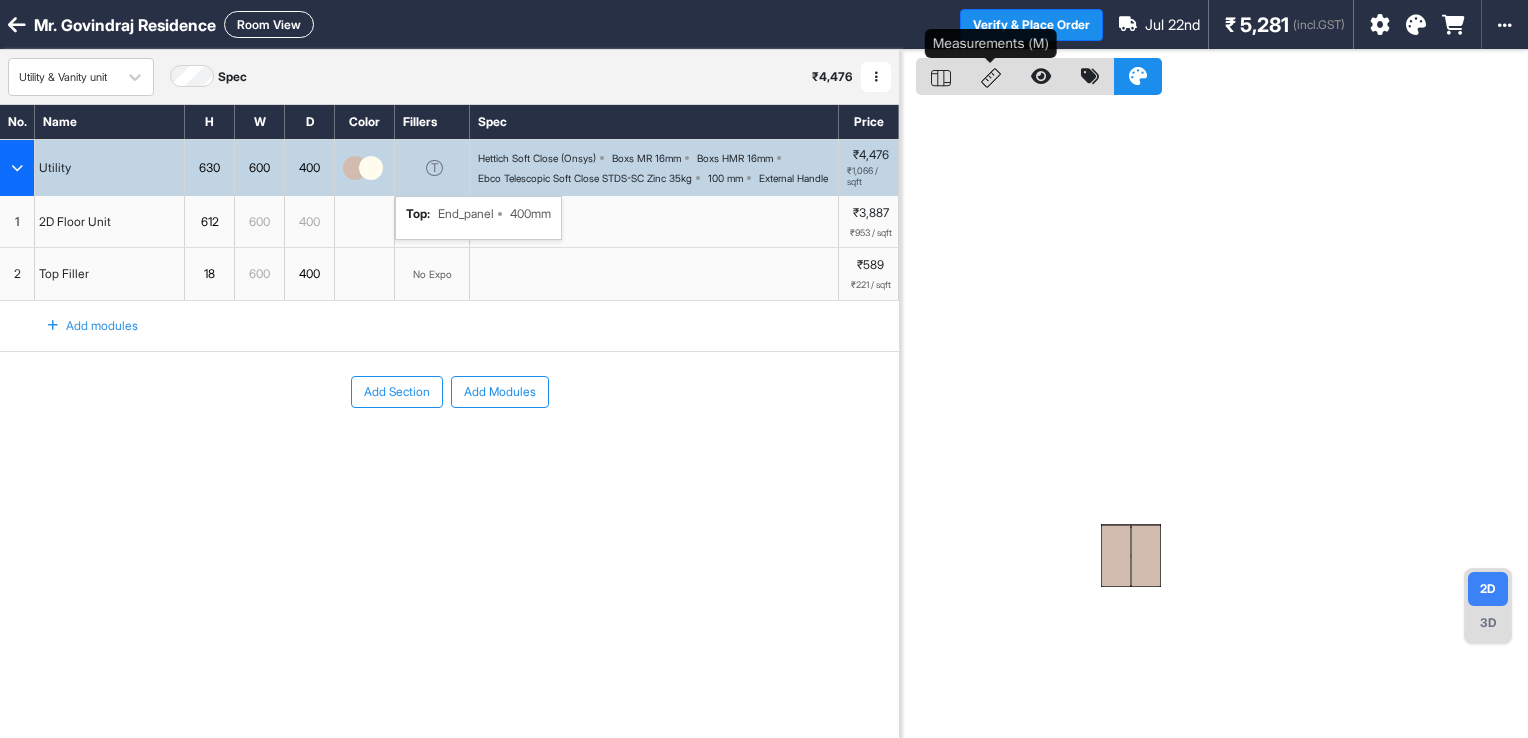 click at bounding box center [991, 76] 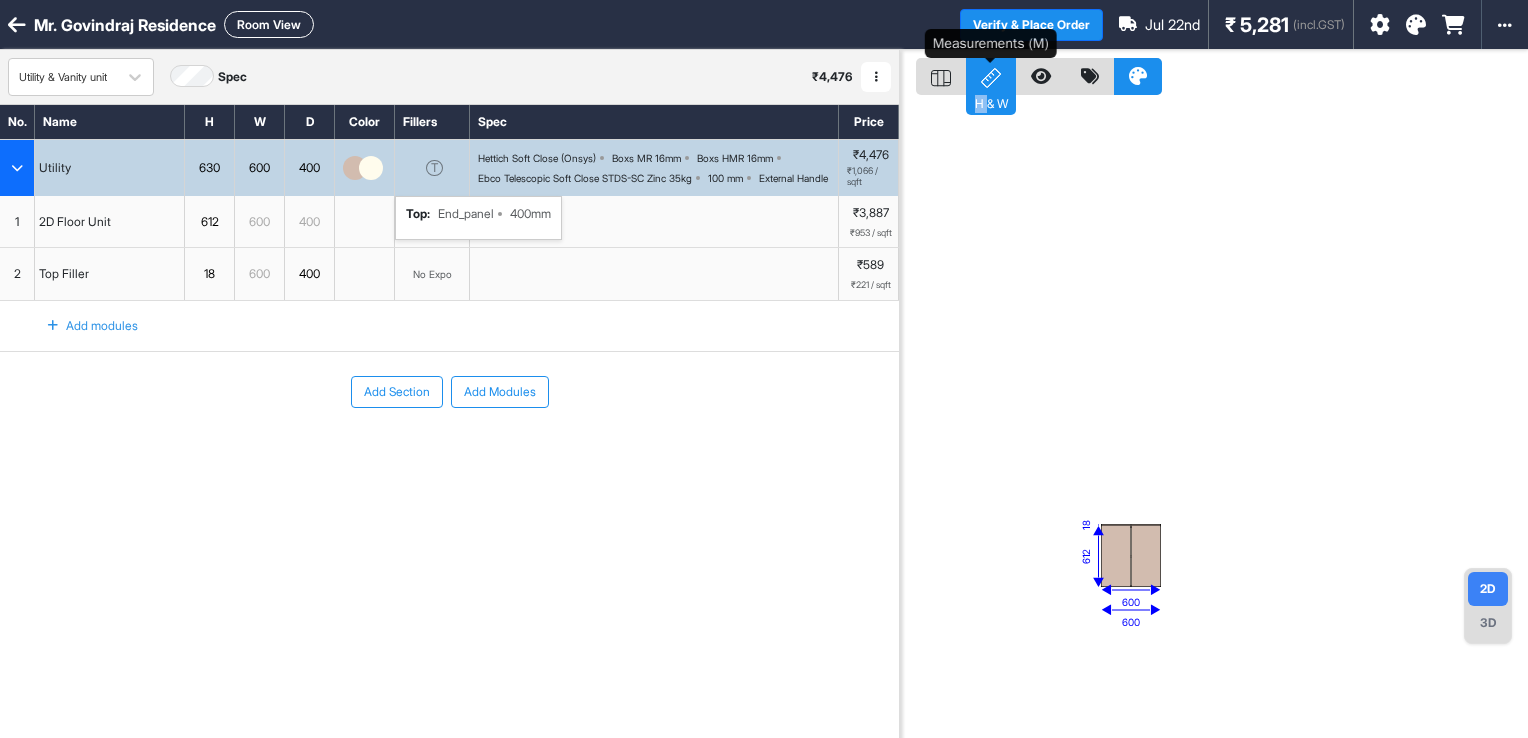 click on "H & W" at bounding box center (991, 76) 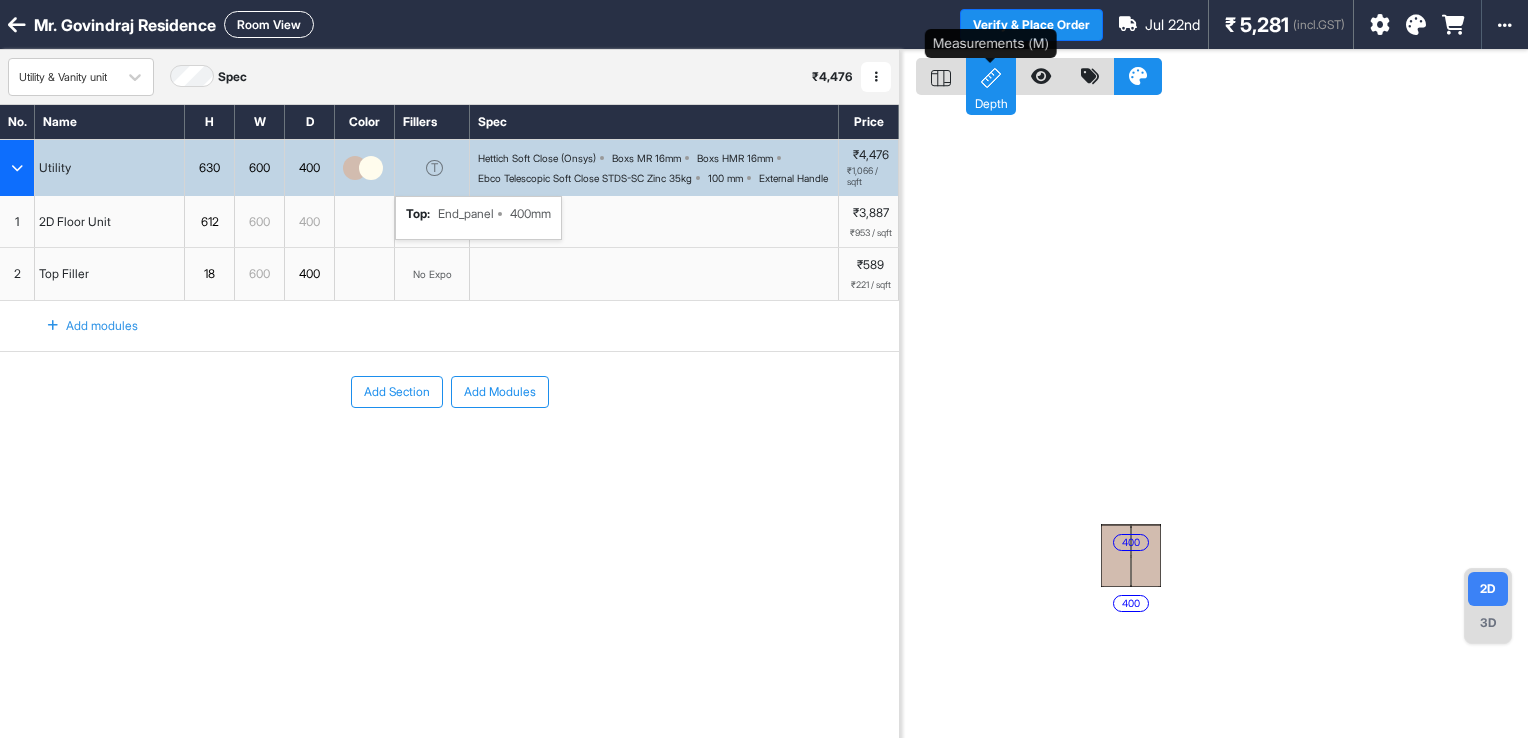 click on "Depth" at bounding box center [991, 76] 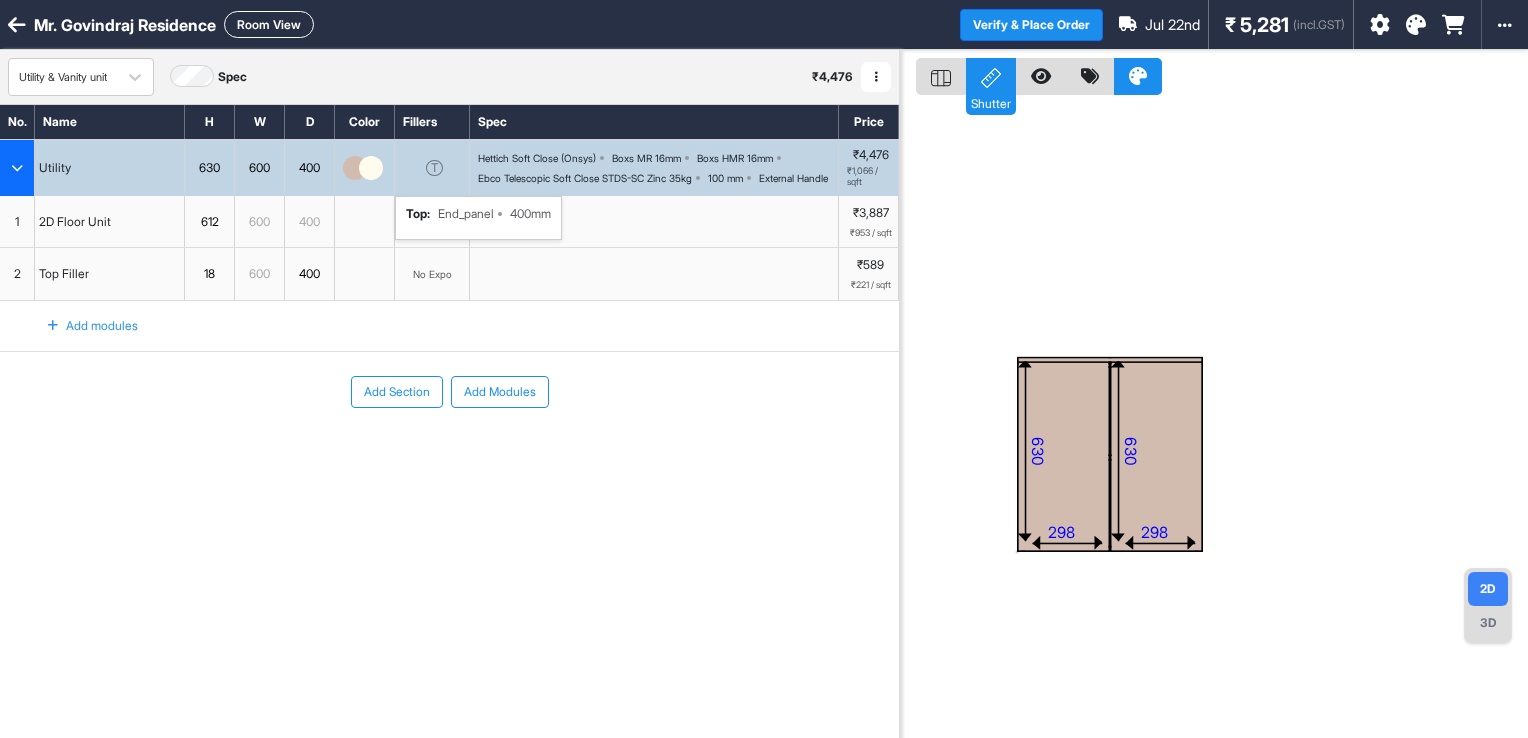 drag, startPoint x: 1280, startPoint y: 557, endPoint x: 1196, endPoint y: 501, distance: 100.95544 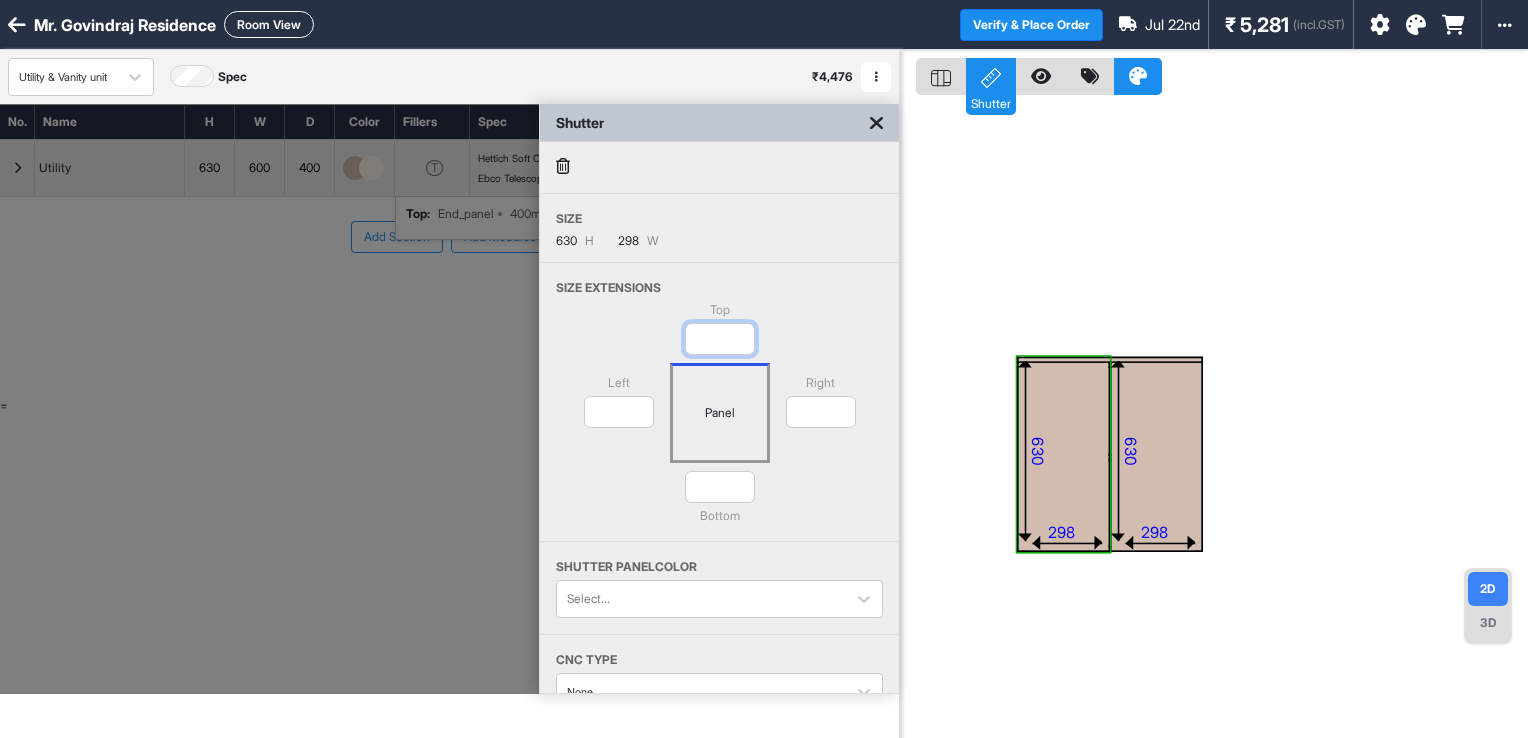 drag, startPoint x: 729, startPoint y: 330, endPoint x: 705, endPoint y: 345, distance: 28.301943 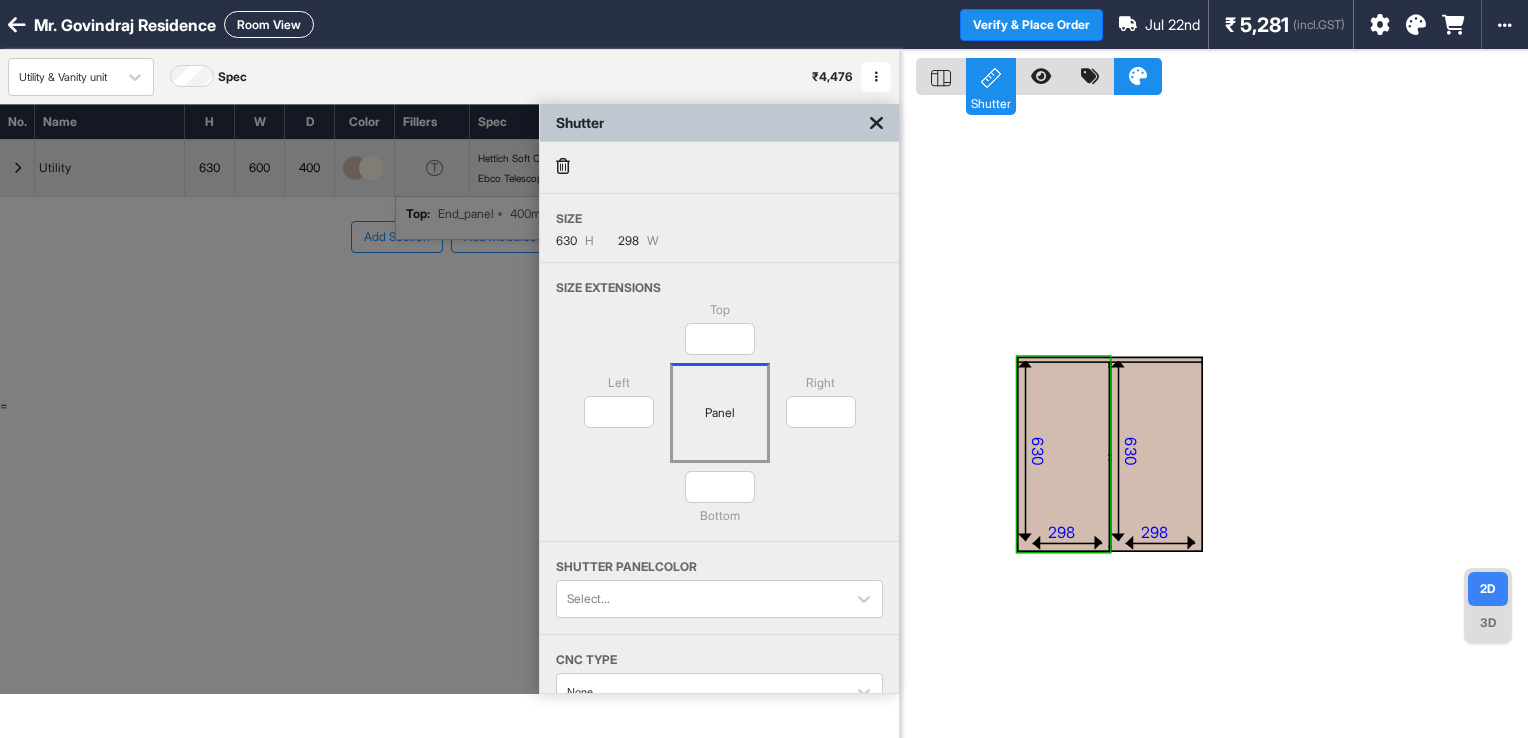 click on "Top Left * Panel Right * * Bottom" at bounding box center [719, 421] 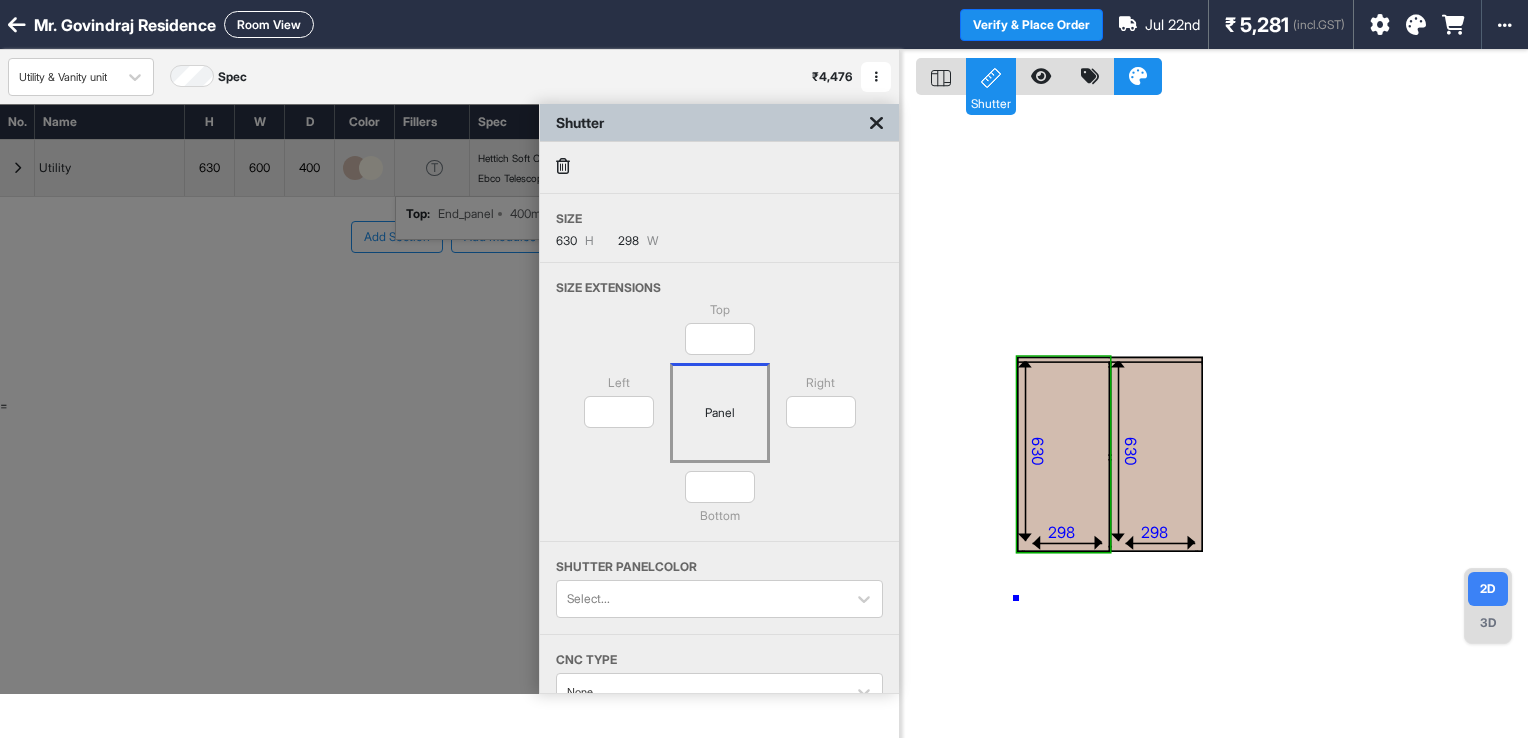 click on "eq eq 298 630 298 630" at bounding box center [1214, 419] 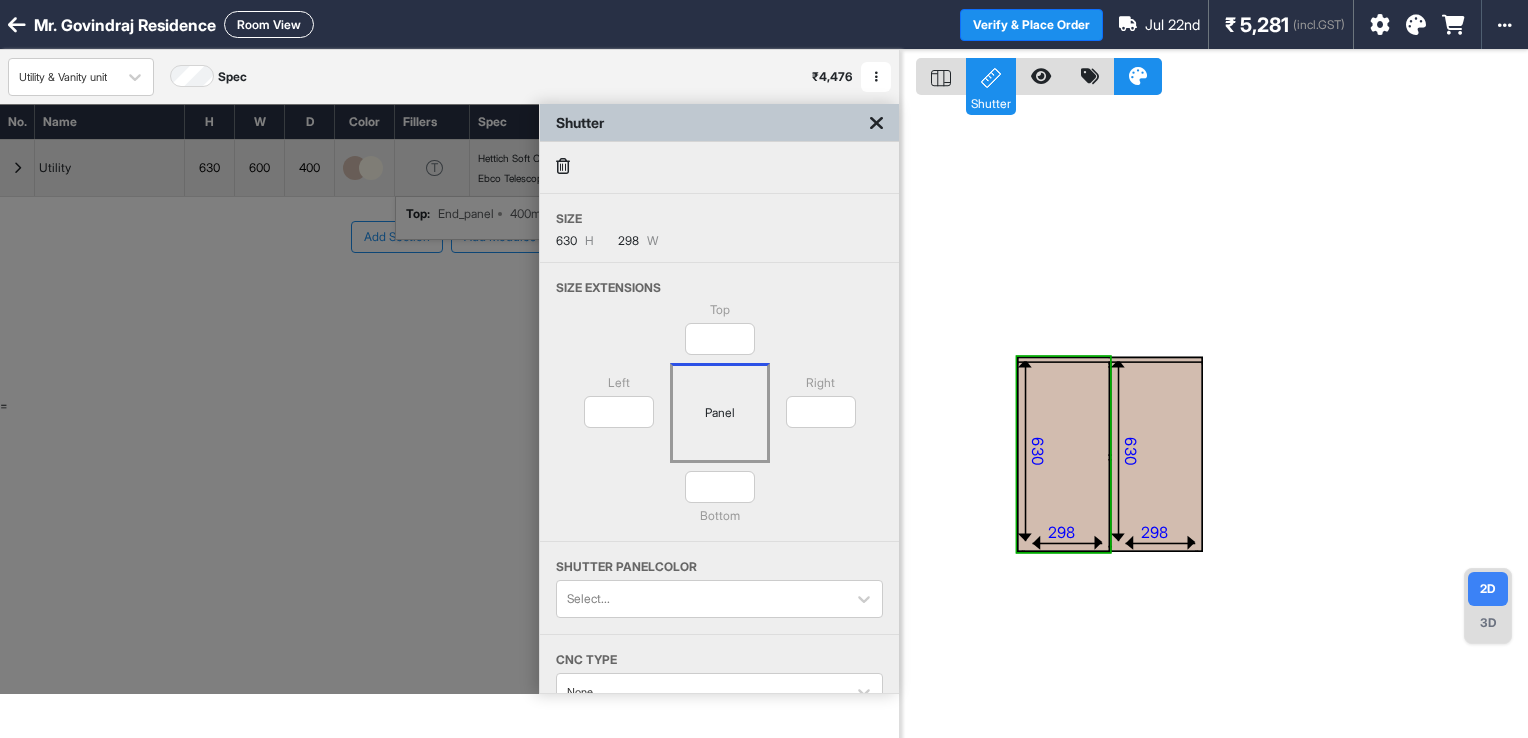 click at bounding box center [269, 399] 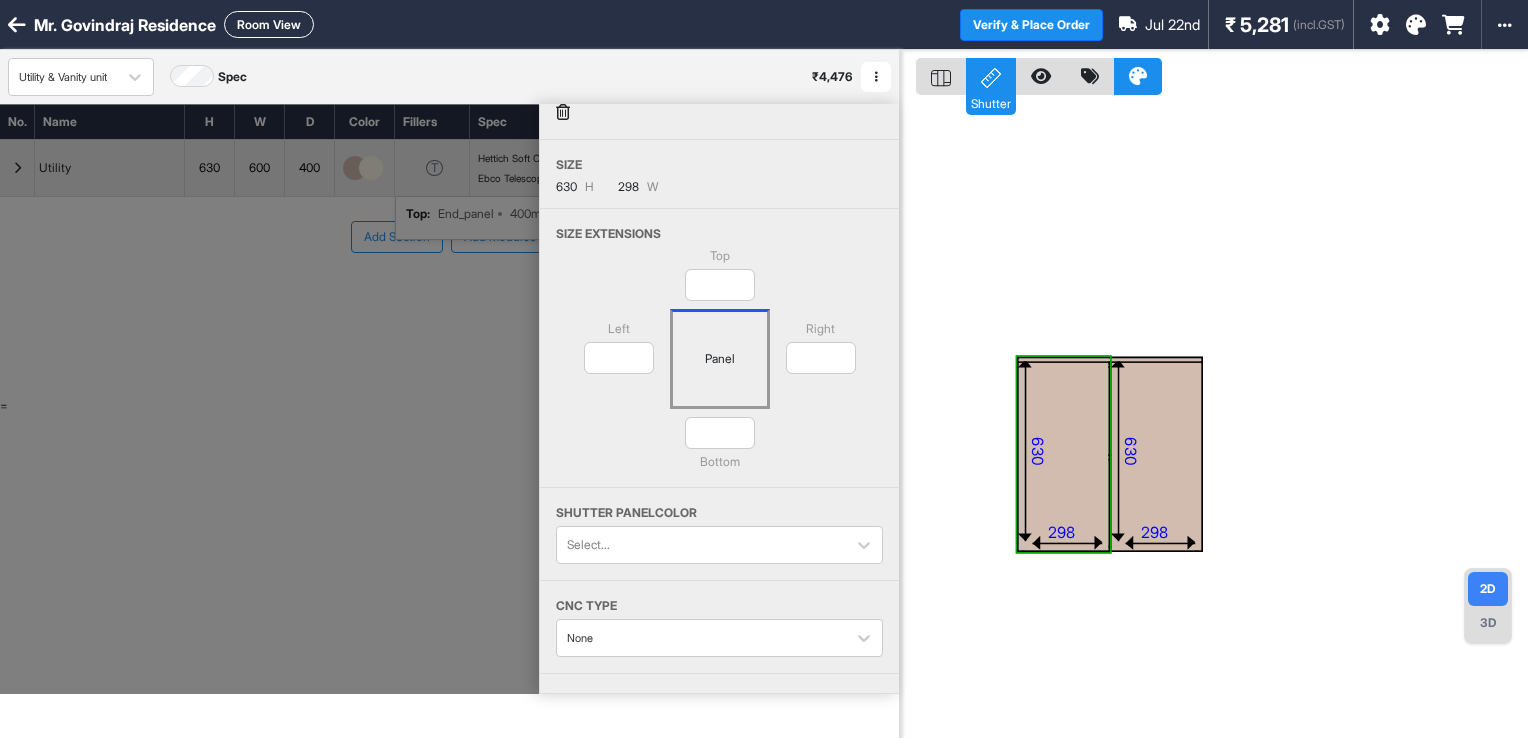 scroll, scrollTop: 48, scrollLeft: 0, axis: vertical 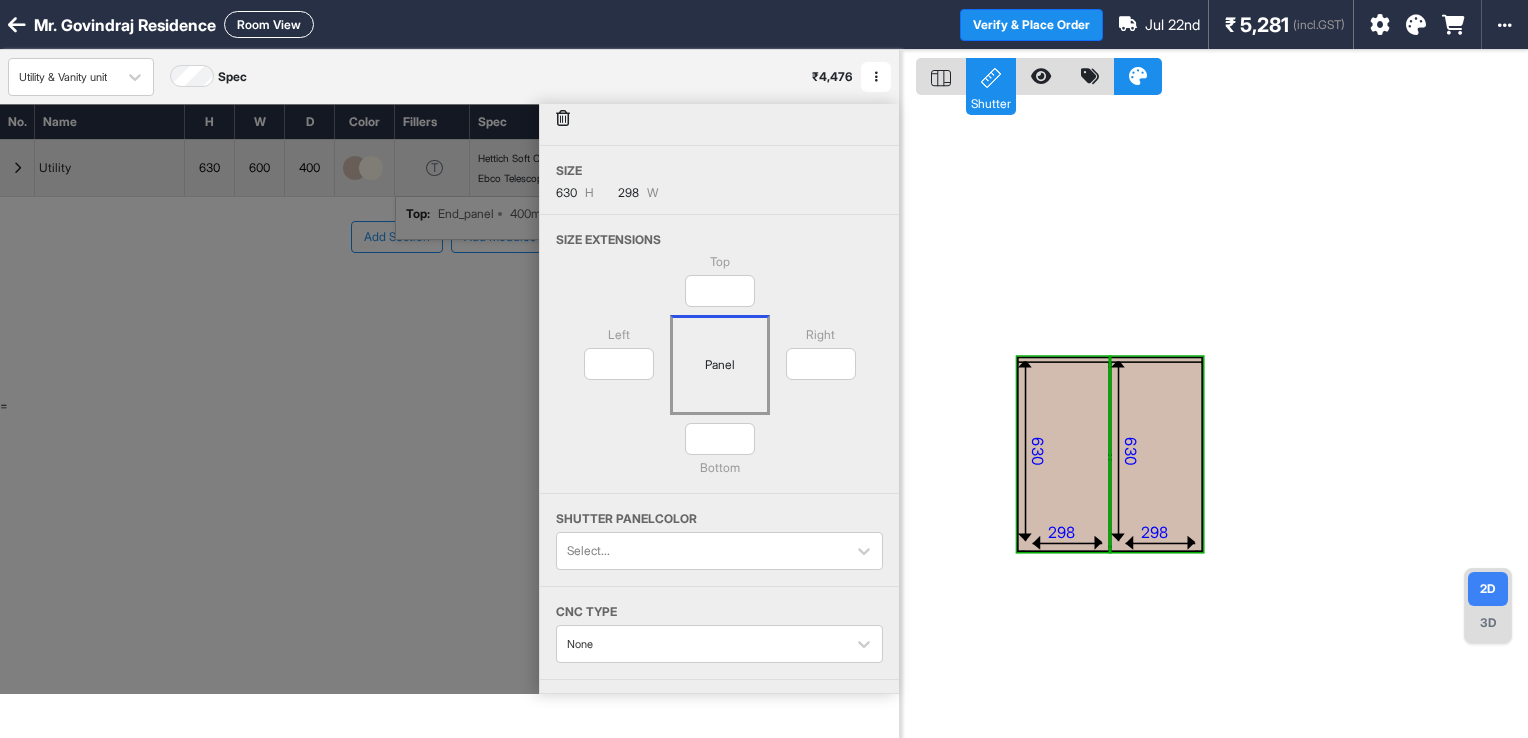 click at bounding box center (1157, 454) 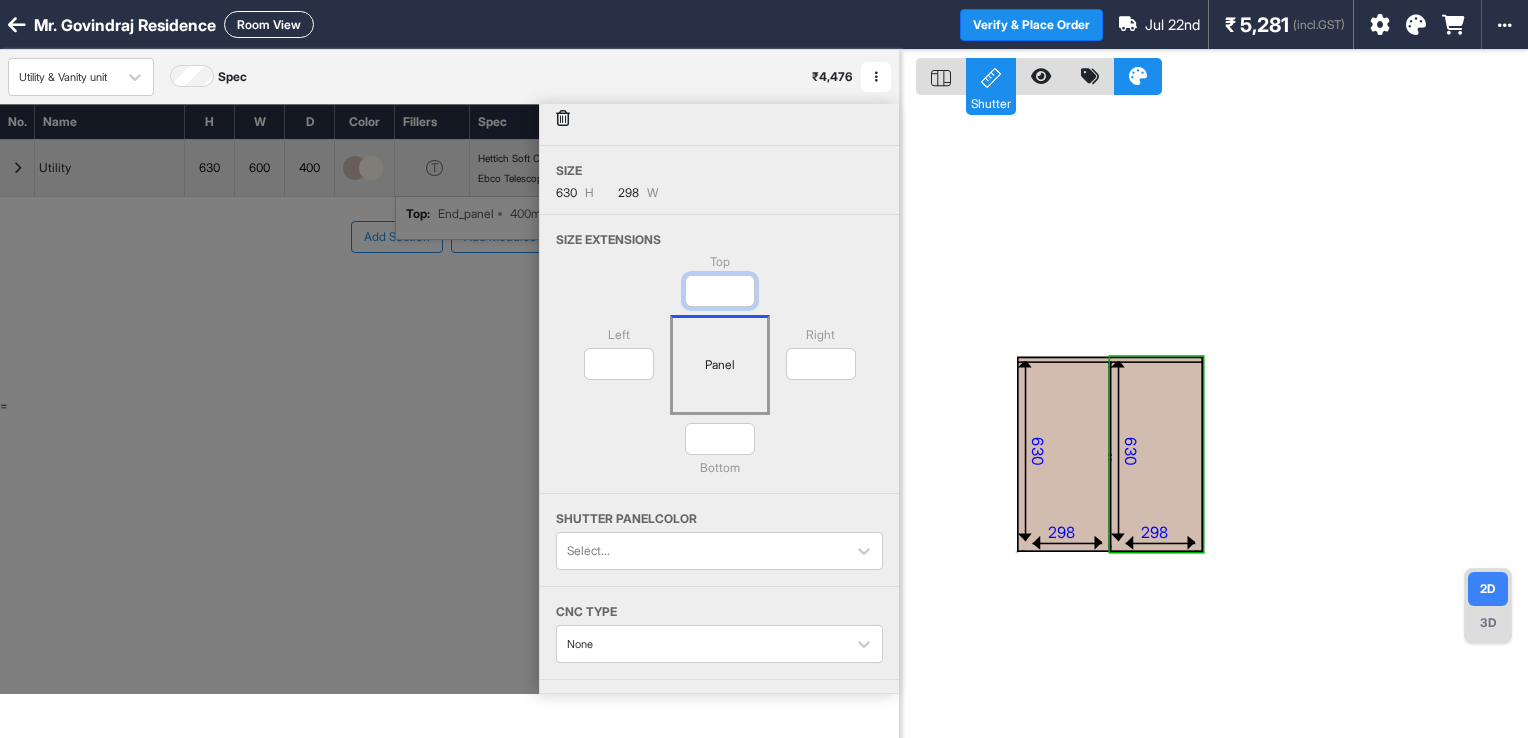 drag, startPoint x: 731, startPoint y: 292, endPoint x: 613, endPoint y: 276, distance: 119.0798 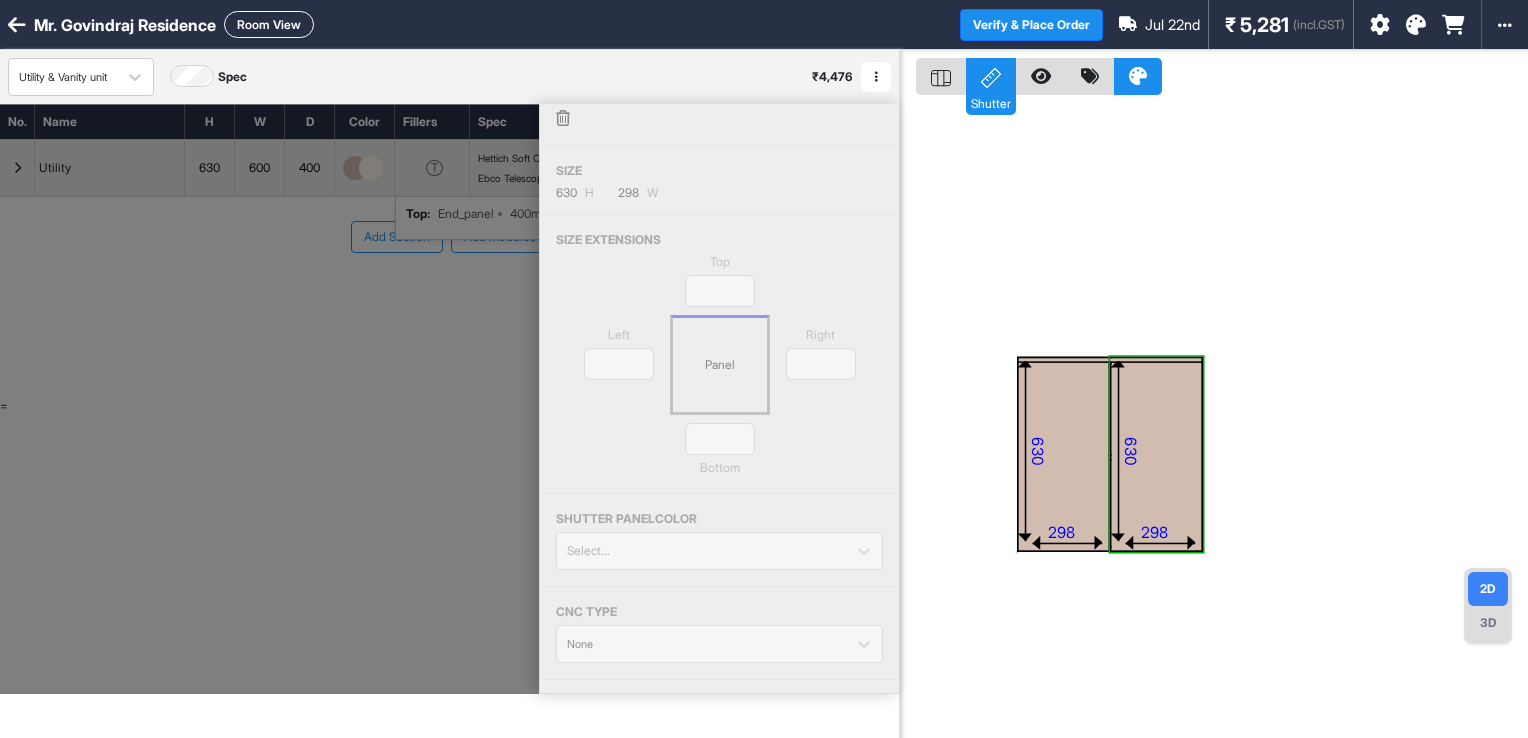 click on "Top Left * Panel Right * * Bottom" at bounding box center (719, 373) 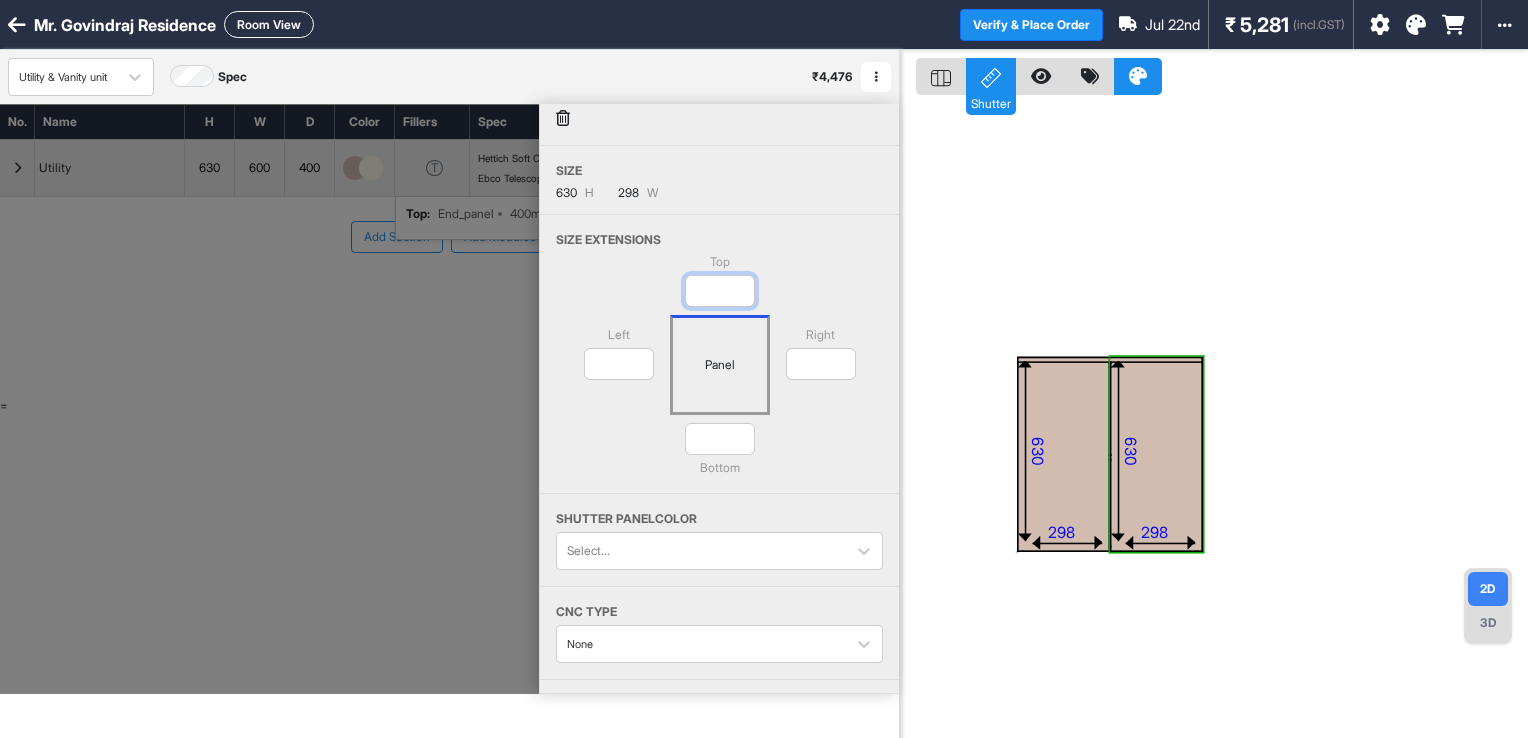 click at bounding box center [720, 291] 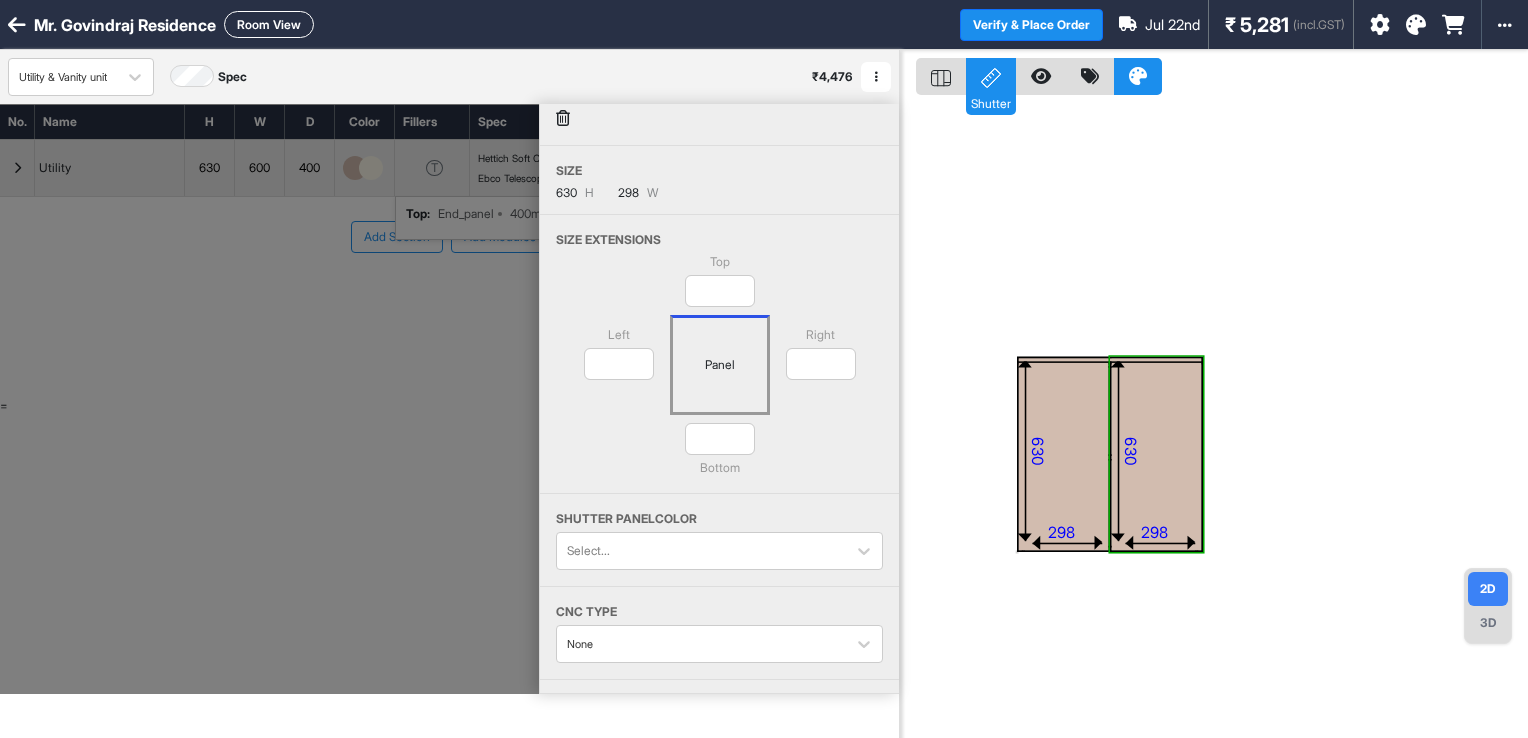 click on "Top *** Left * Panel Right * * Bottom" at bounding box center [719, 373] 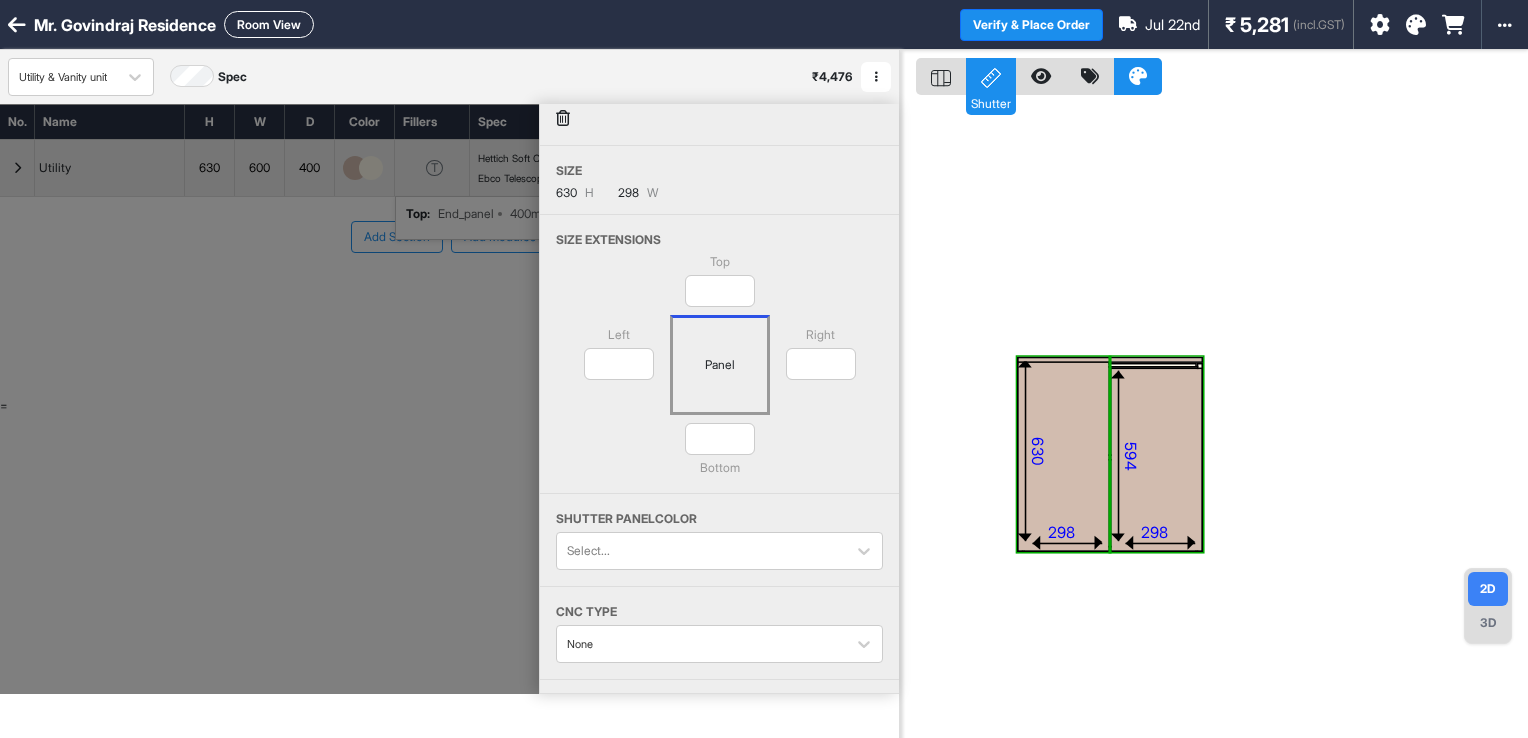 click on "630" at bounding box center (1036, 450) 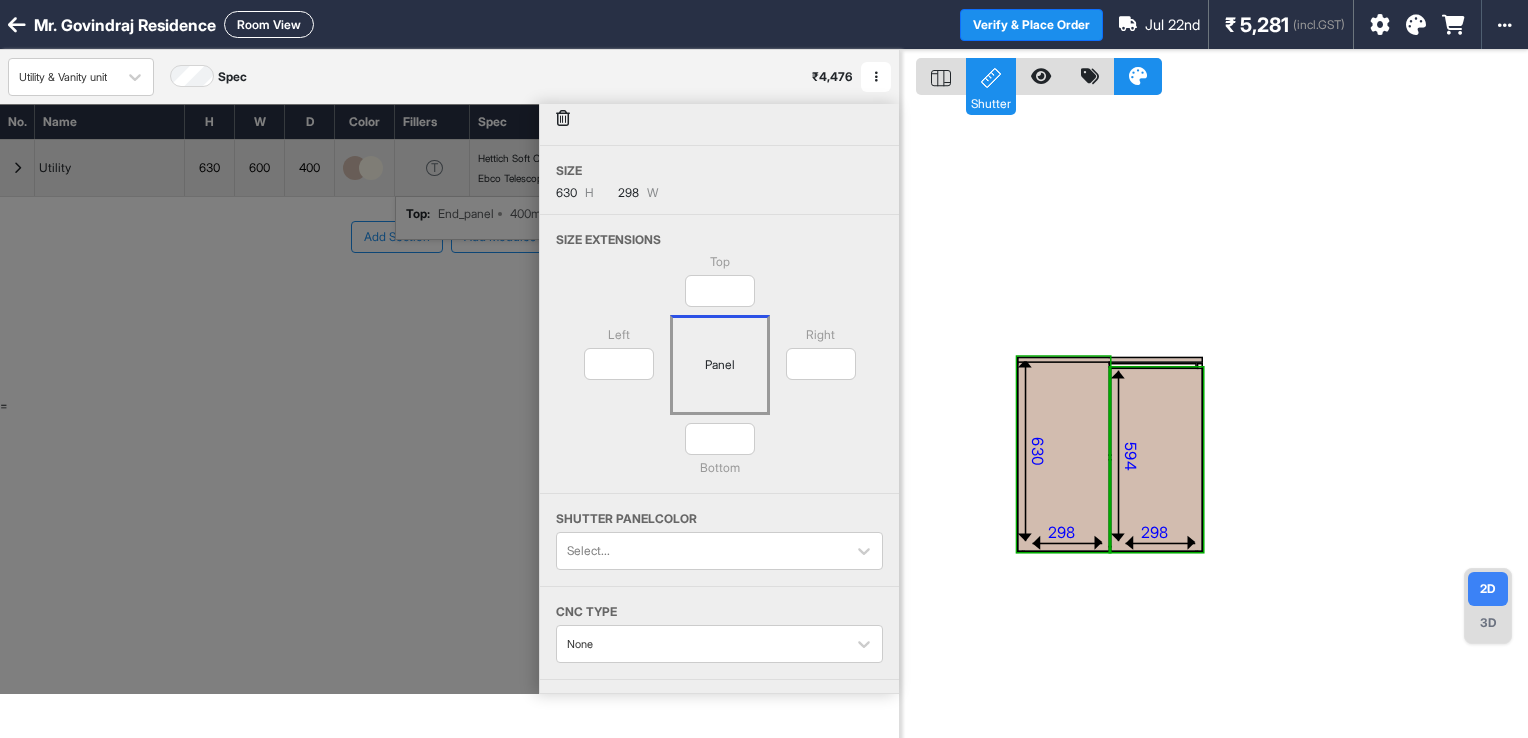 click on "594" at bounding box center (1129, 456) 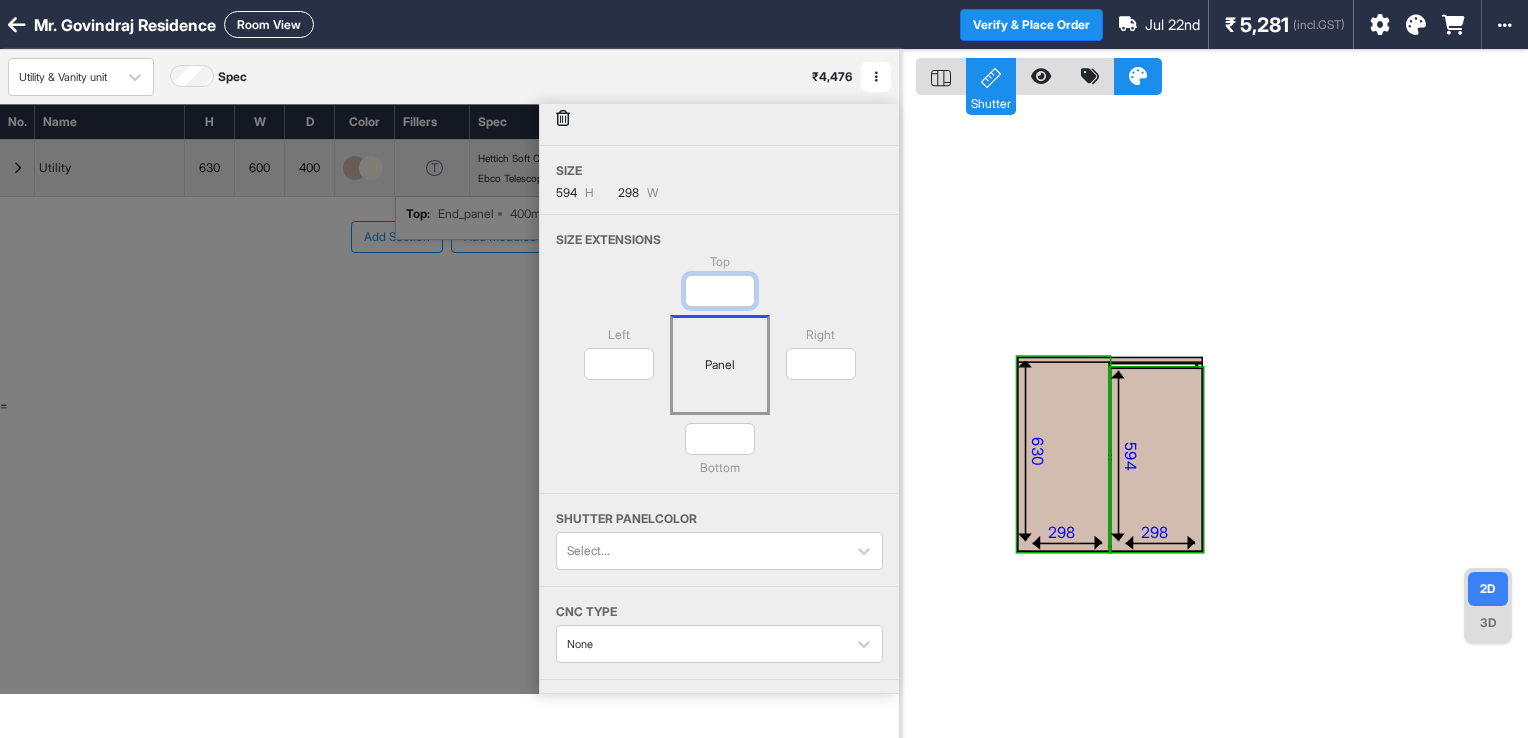 click on "***" at bounding box center [720, 291] 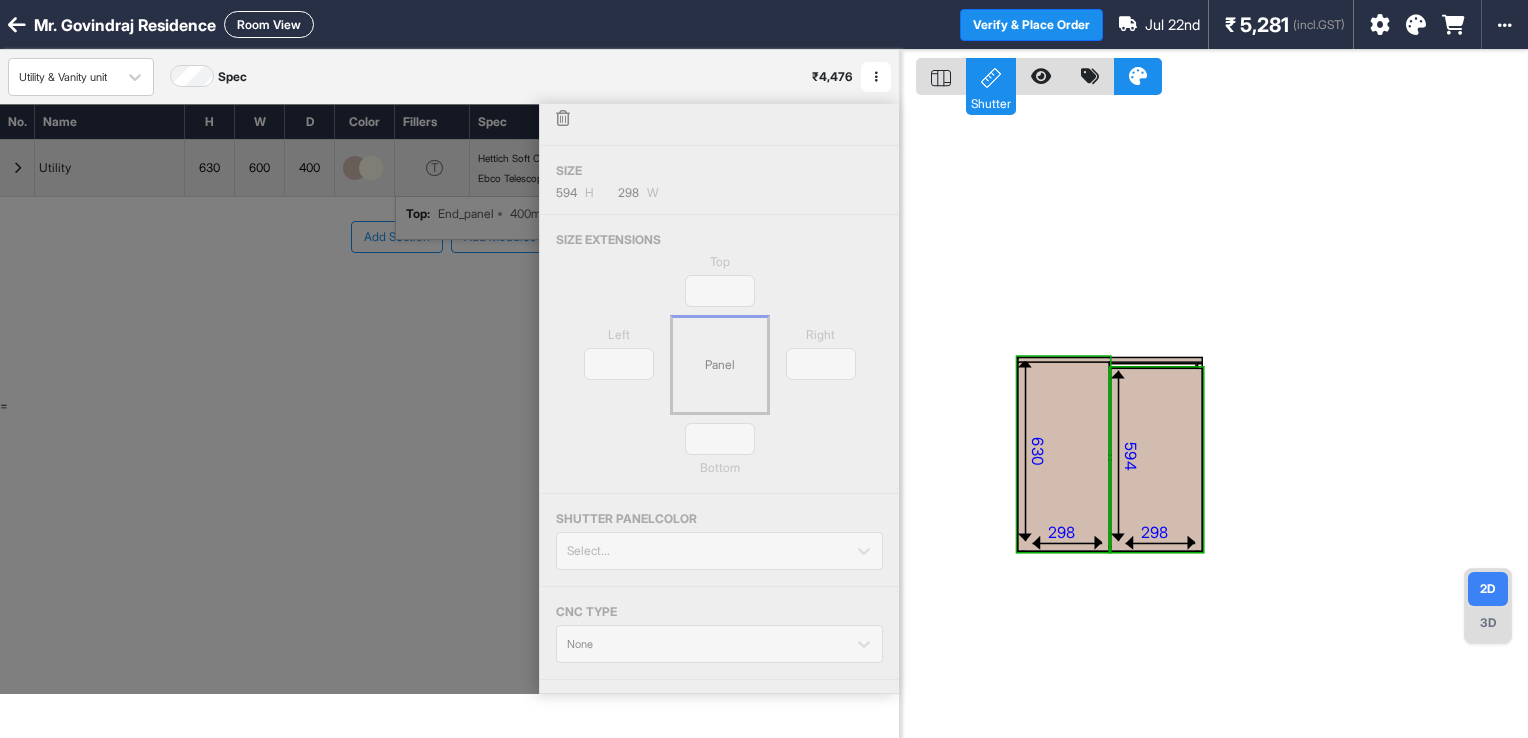 click on "Top Left * Panel Right * * Bottom" at bounding box center (719, 373) 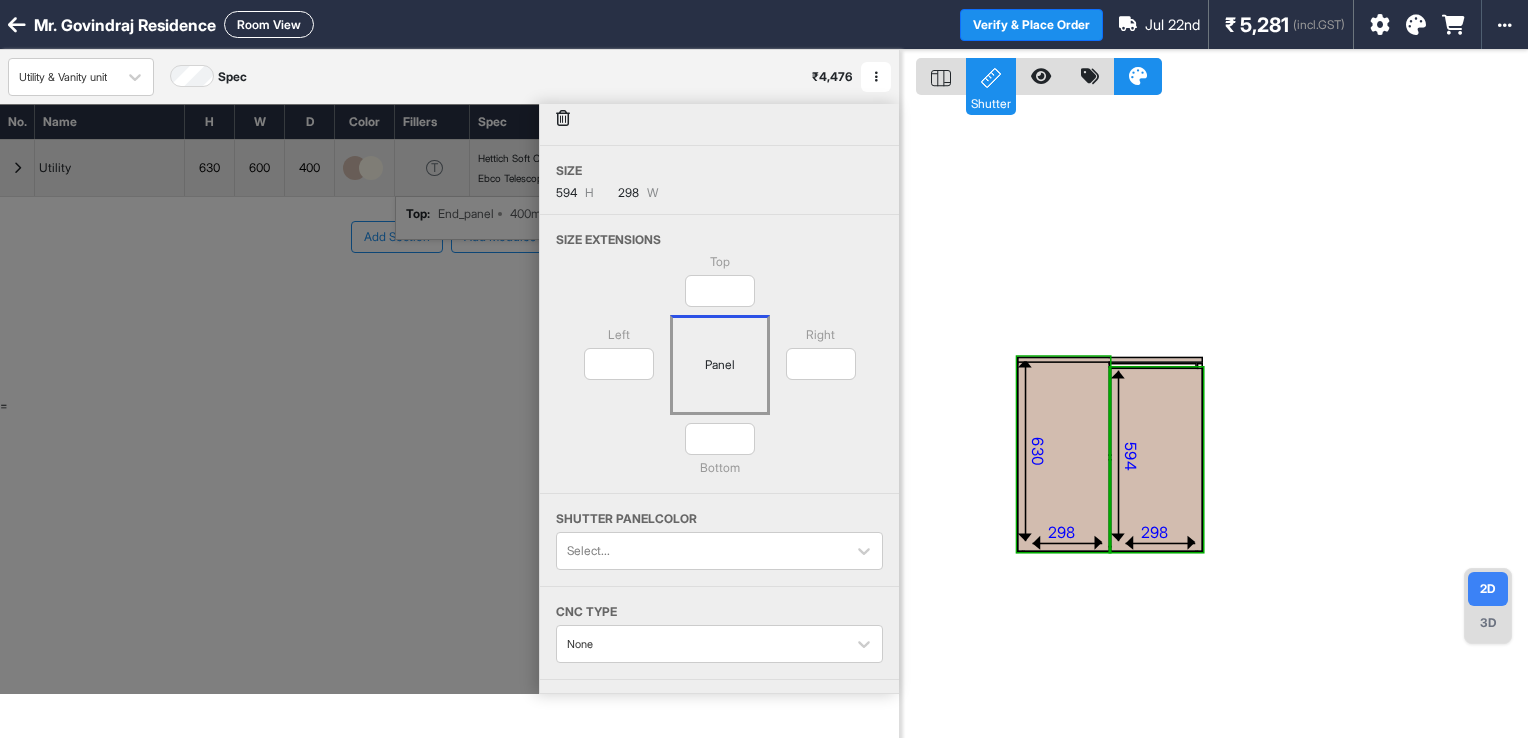 click on "eq eq 298 630 298 594" at bounding box center [1214, 419] 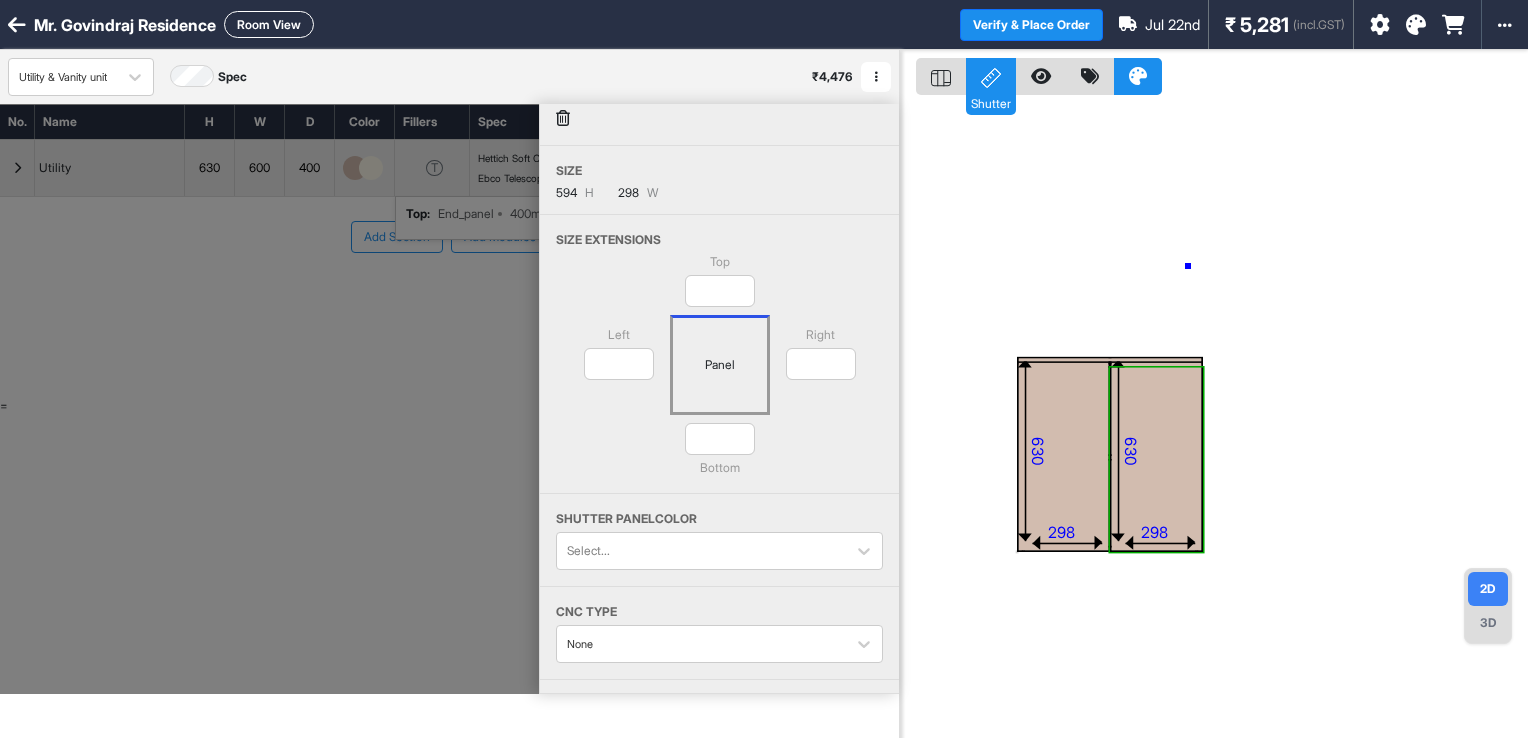 click on "eq eq 298 630 298 630" at bounding box center (1214, 419) 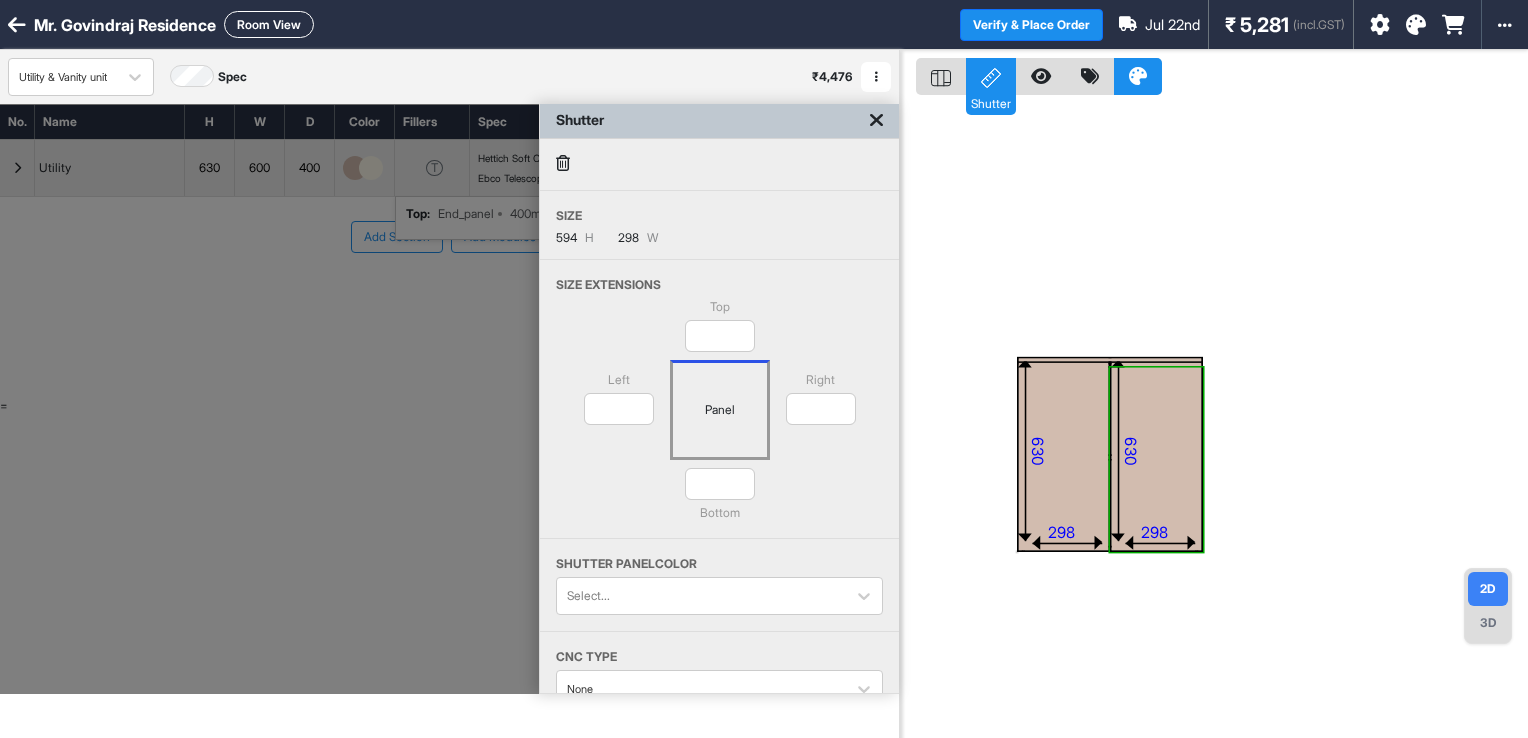 scroll, scrollTop: 0, scrollLeft: 0, axis: both 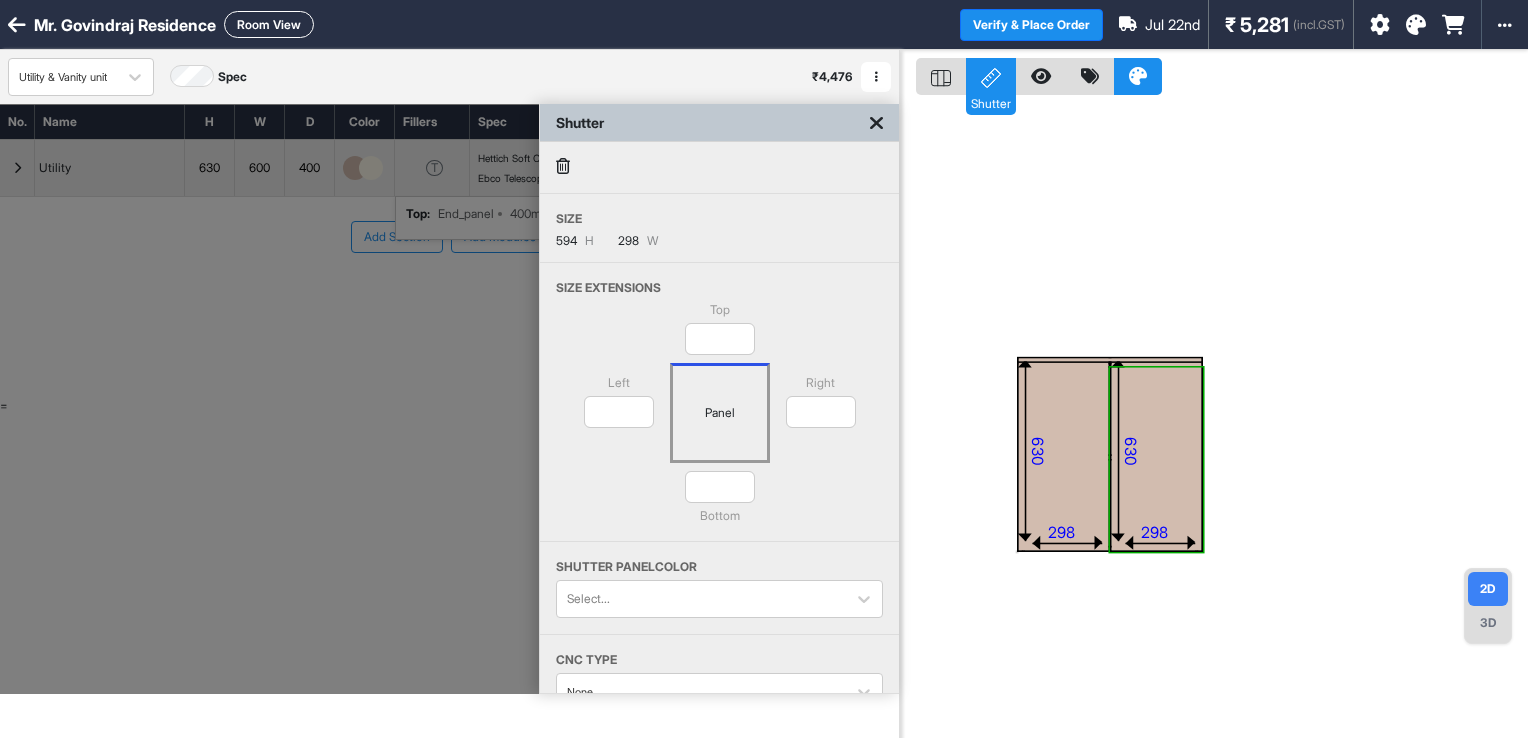 click at bounding box center (876, 123) 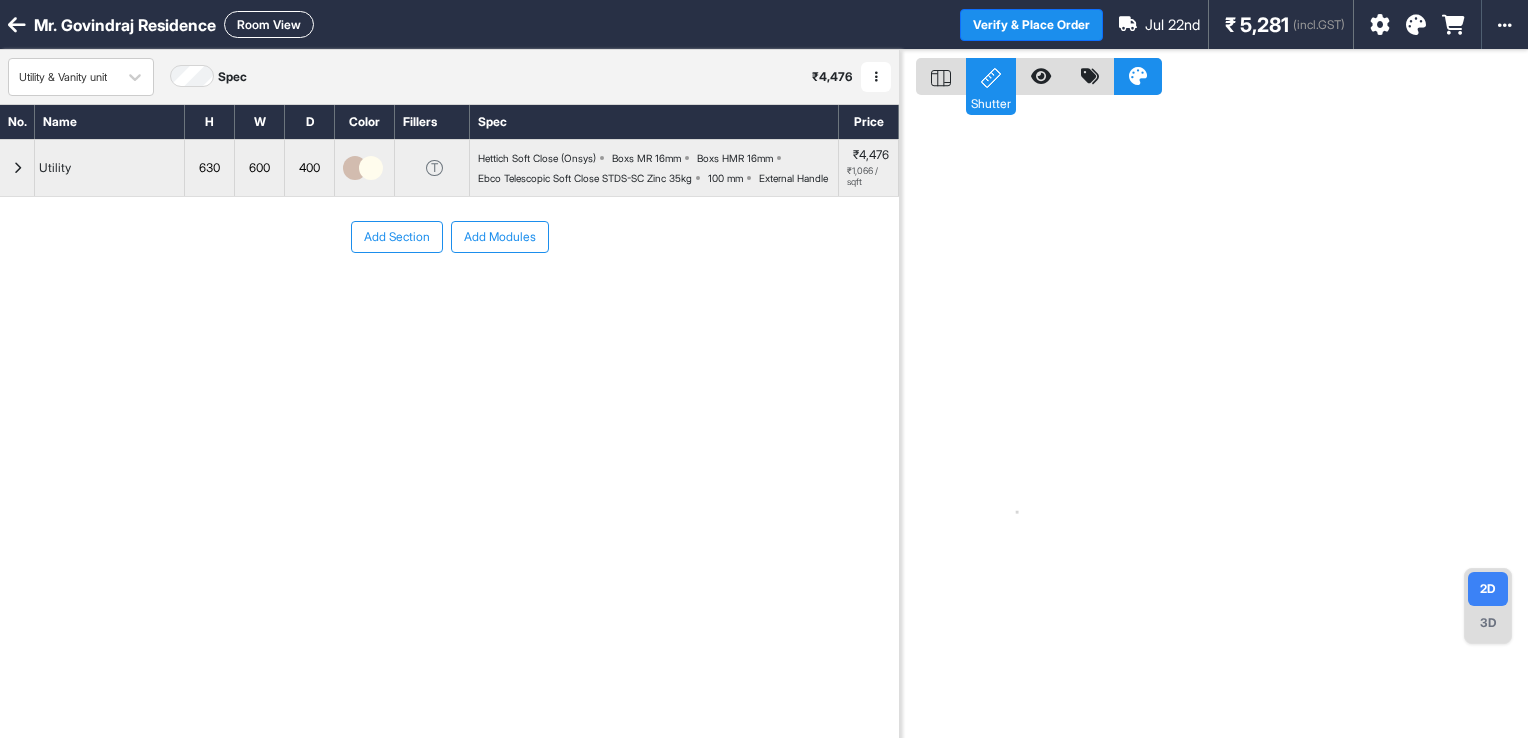 click at bounding box center [17, 168] 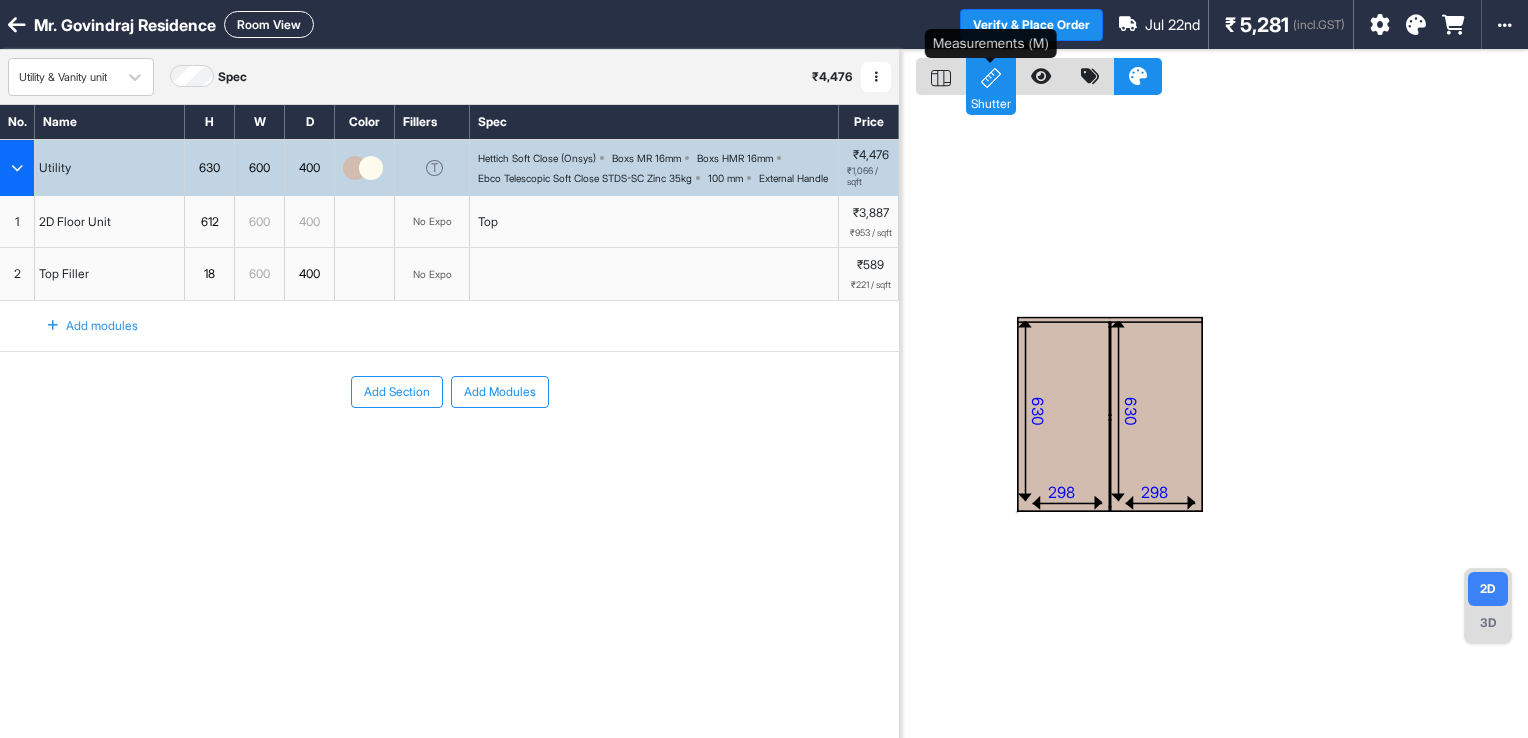 click on "Shutter" at bounding box center (991, 102) 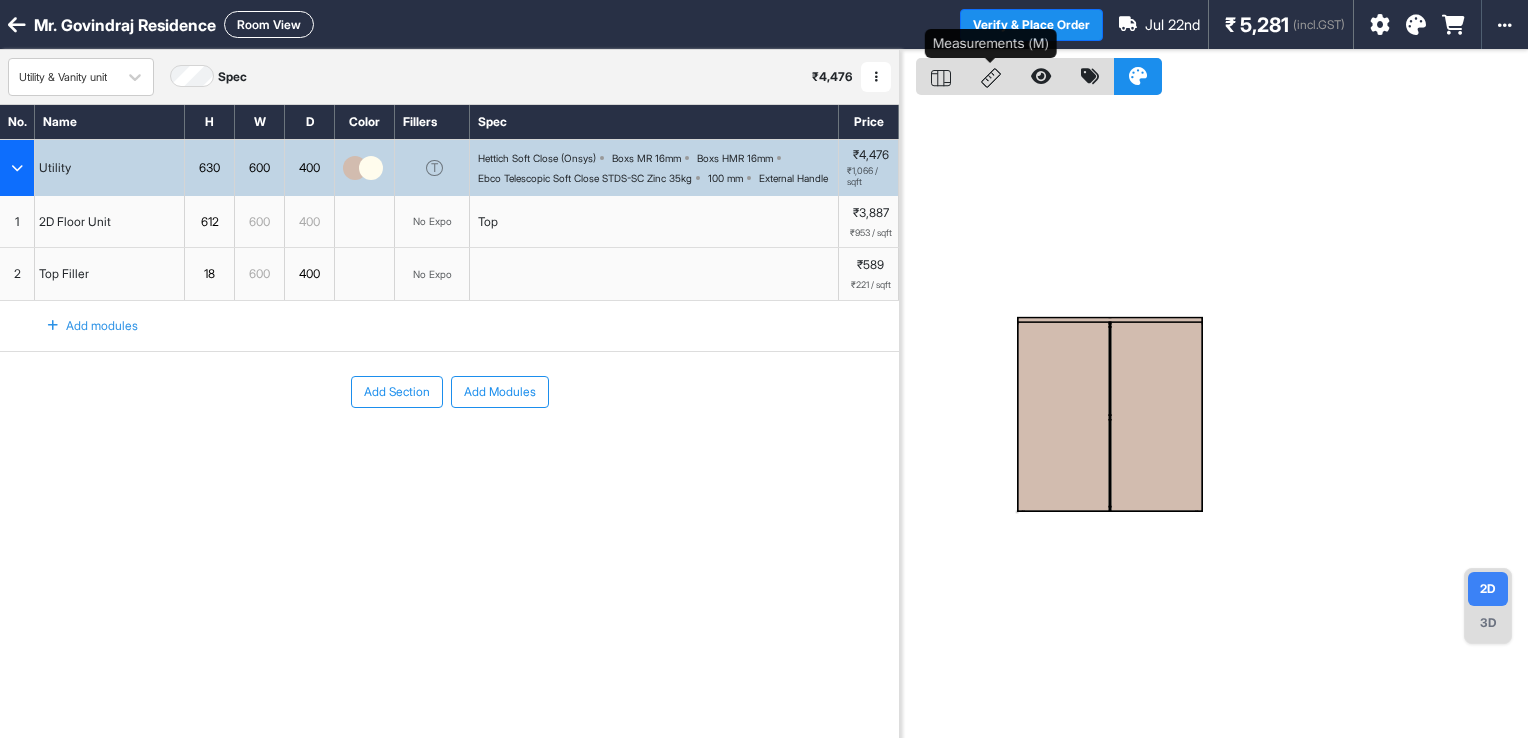 click at bounding box center [991, 76] 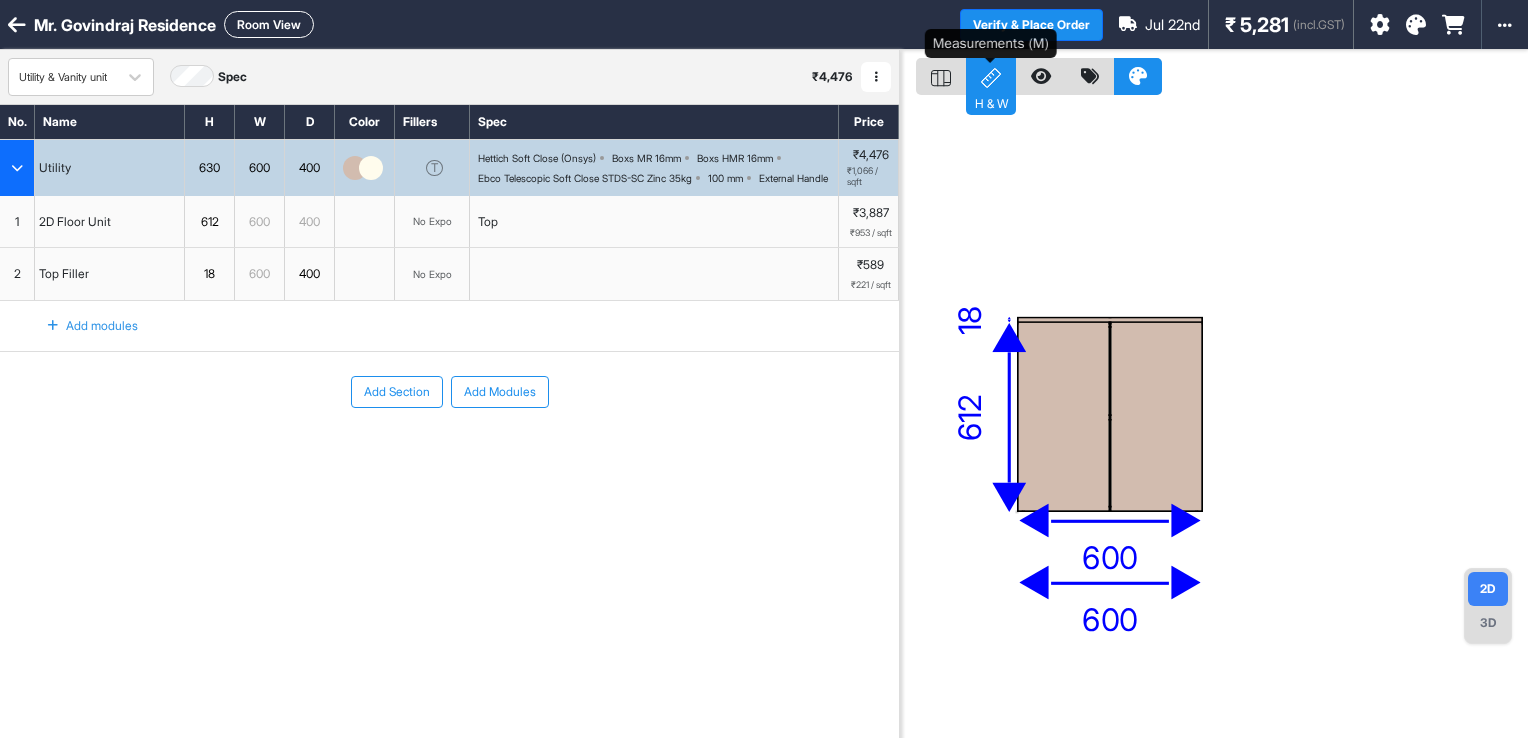 click on "H & W" at bounding box center [991, 102] 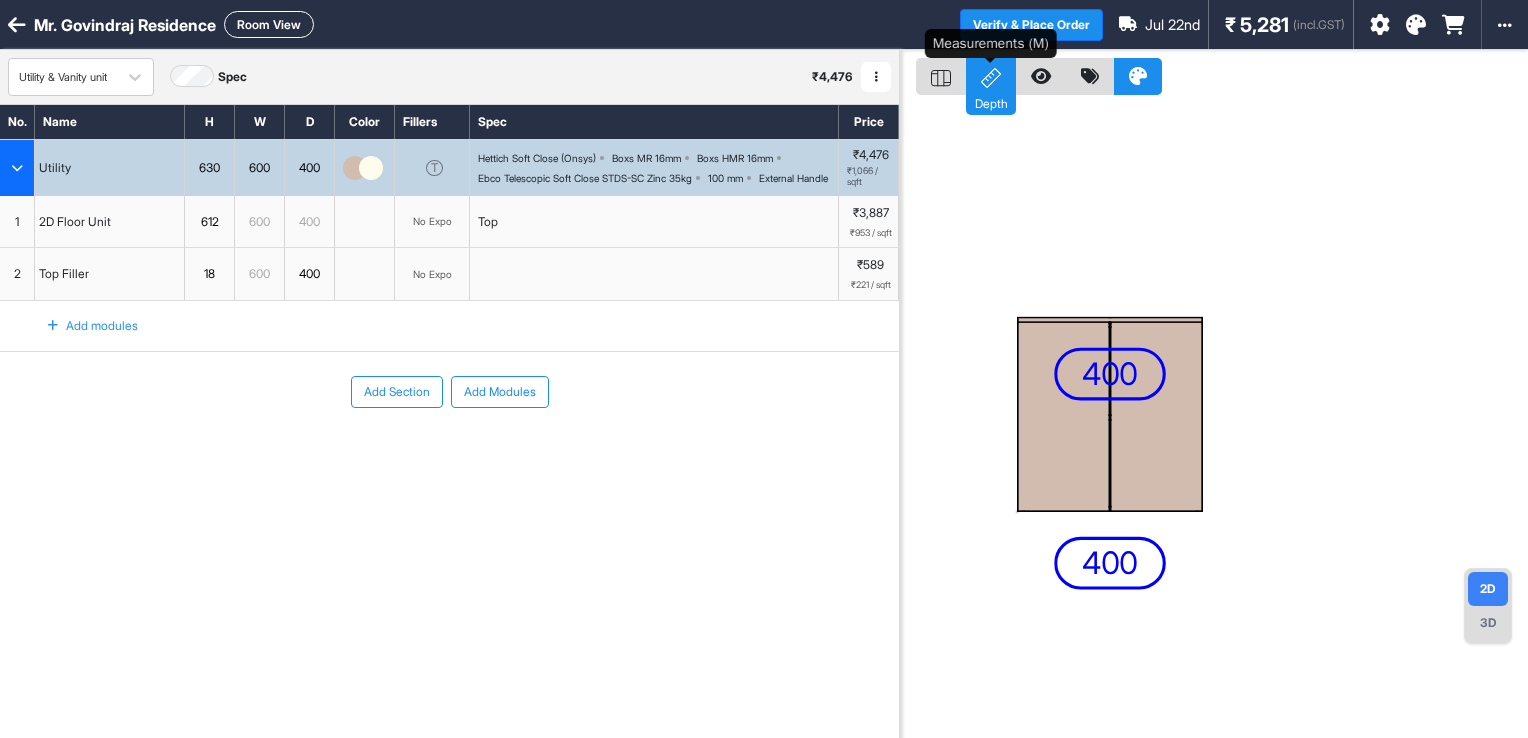 click on "Depth" at bounding box center (991, 102) 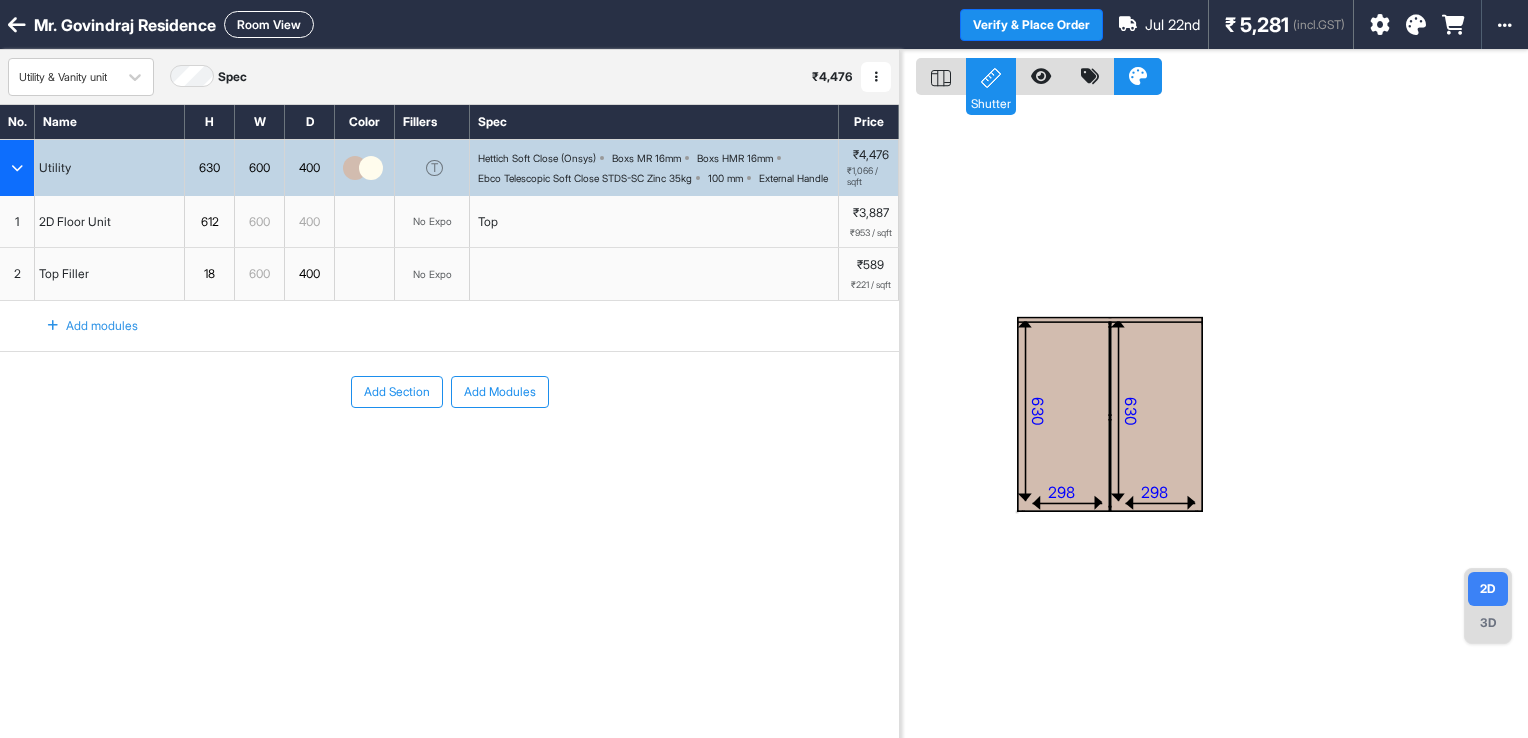 click on "3D" at bounding box center [1488, 623] 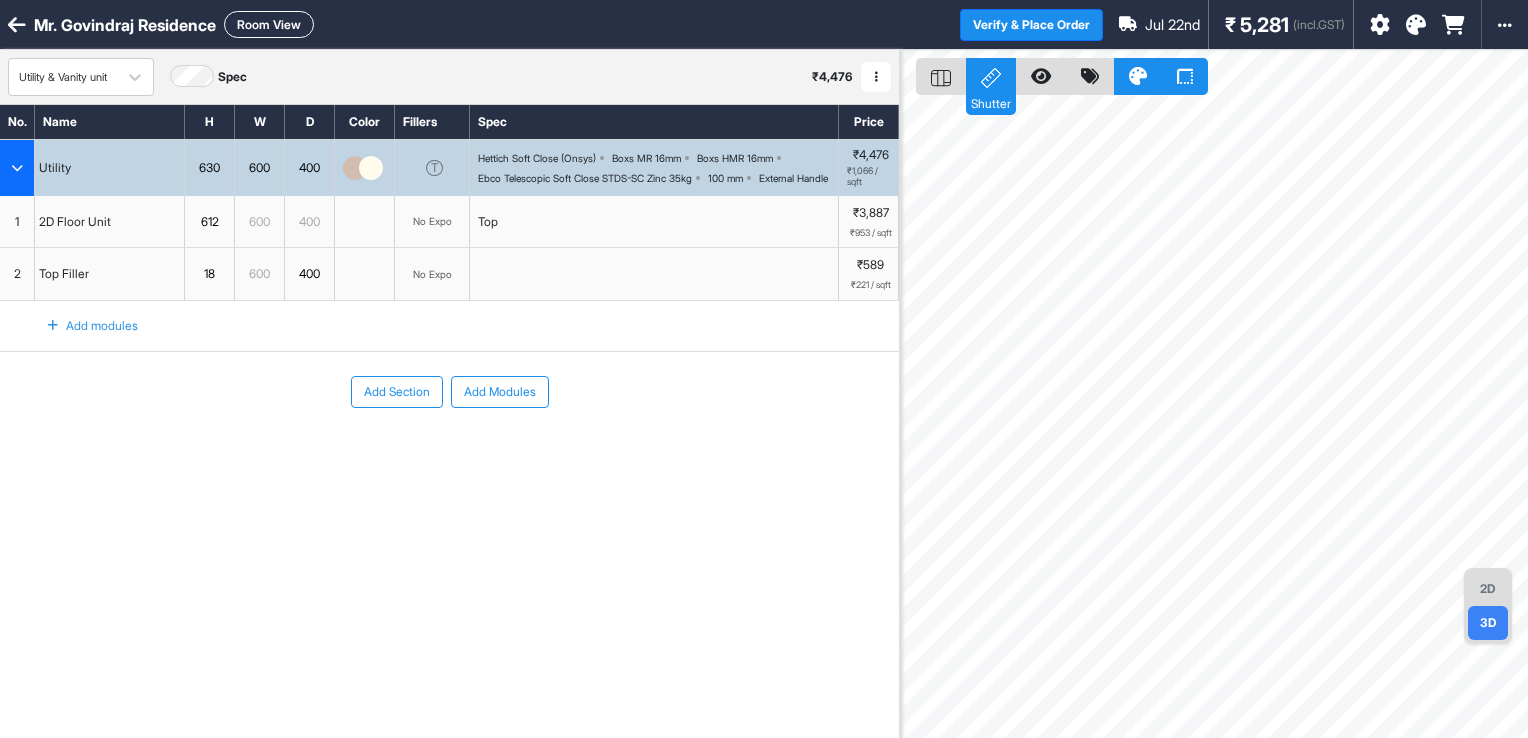 click on "2D" at bounding box center [1488, 589] 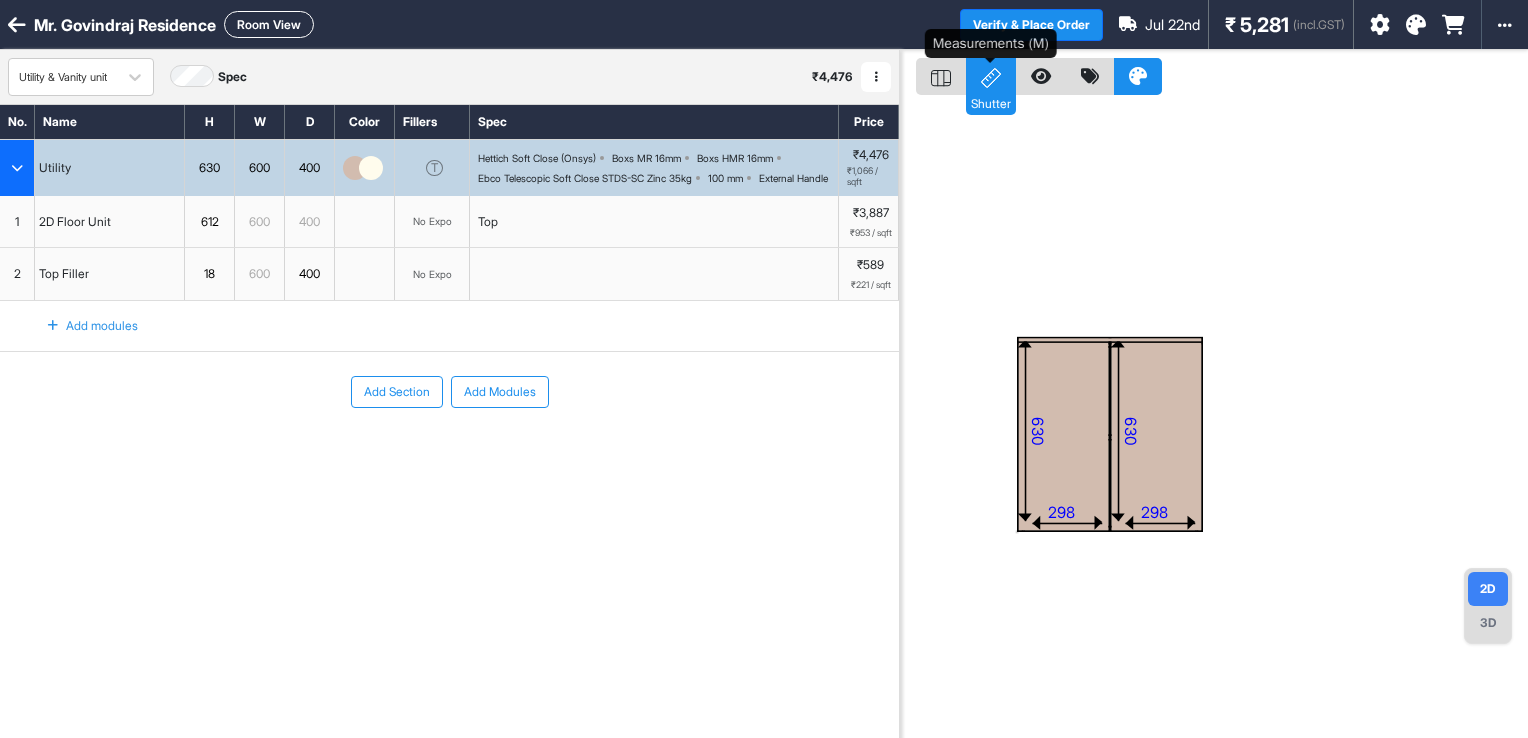 click on "Shutter" at bounding box center (991, 76) 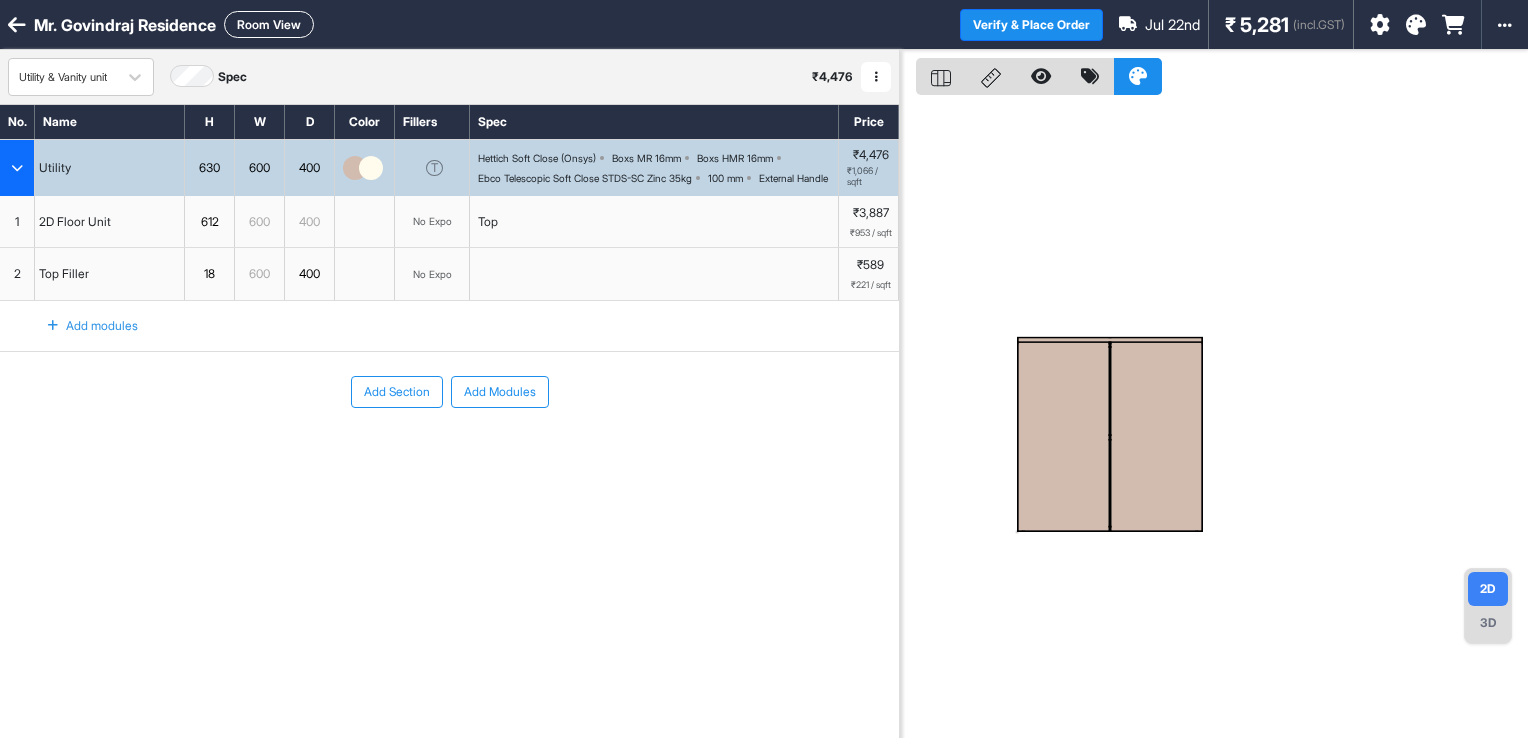 click on "3D" at bounding box center (1488, 623) 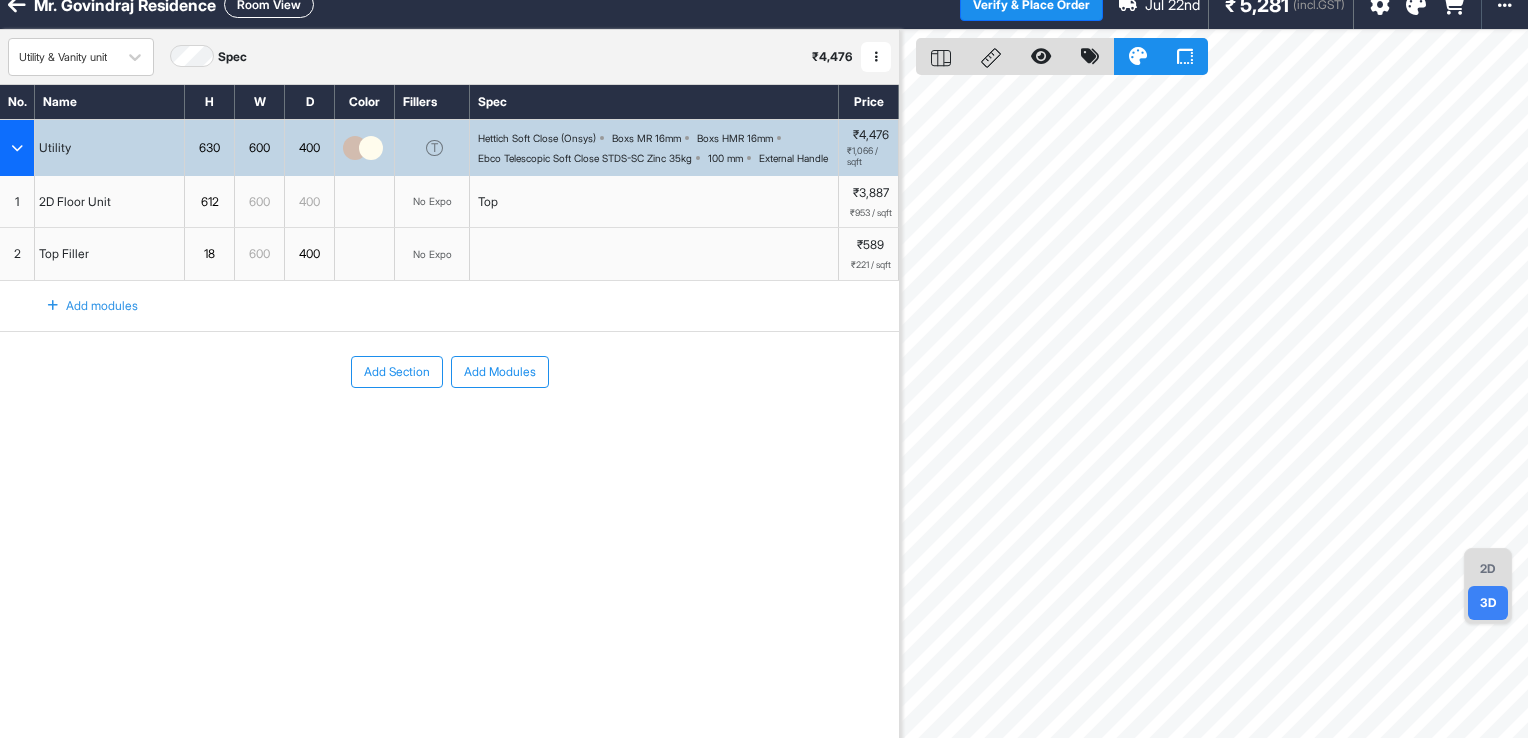 scroll, scrollTop: 29, scrollLeft: 0, axis: vertical 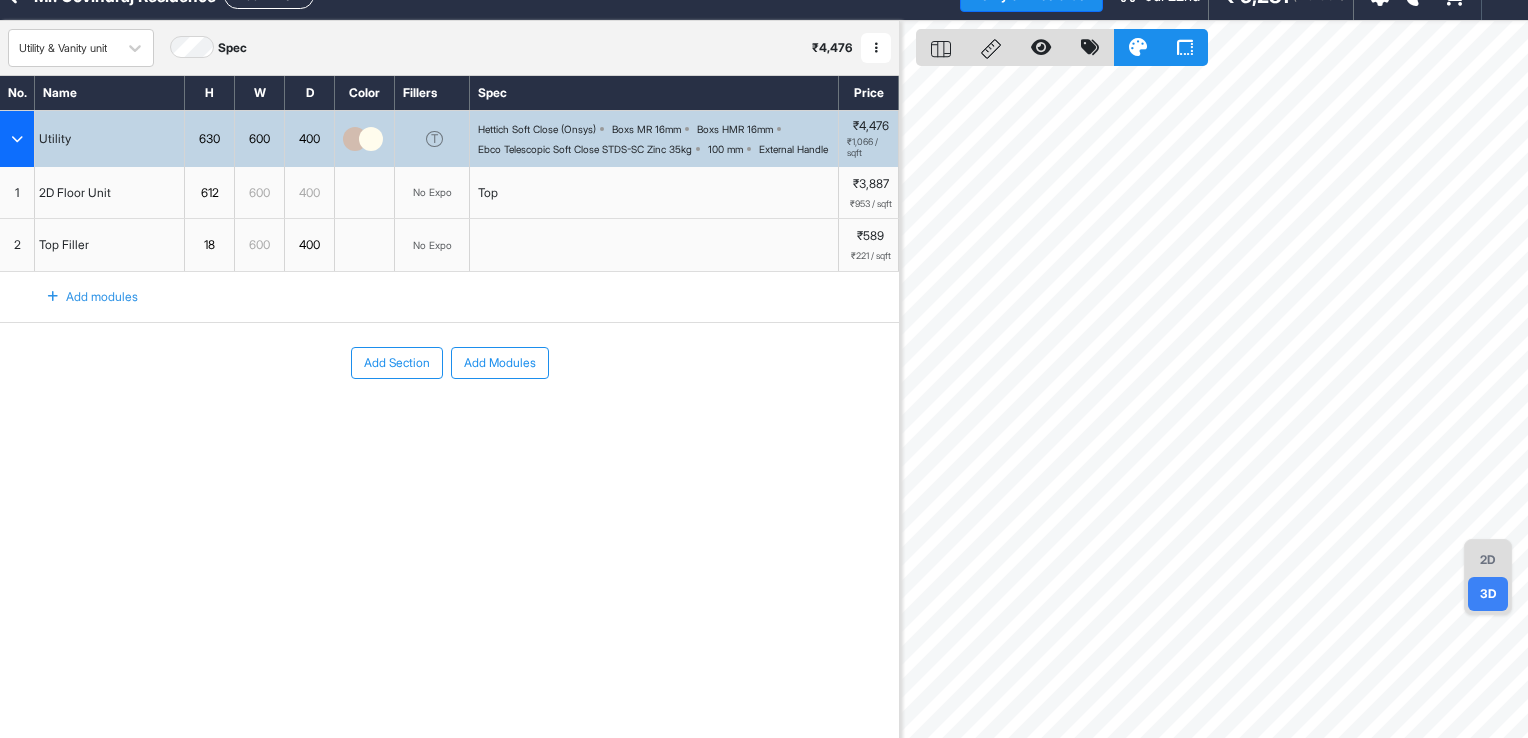 click on "2D" at bounding box center (1488, 560) 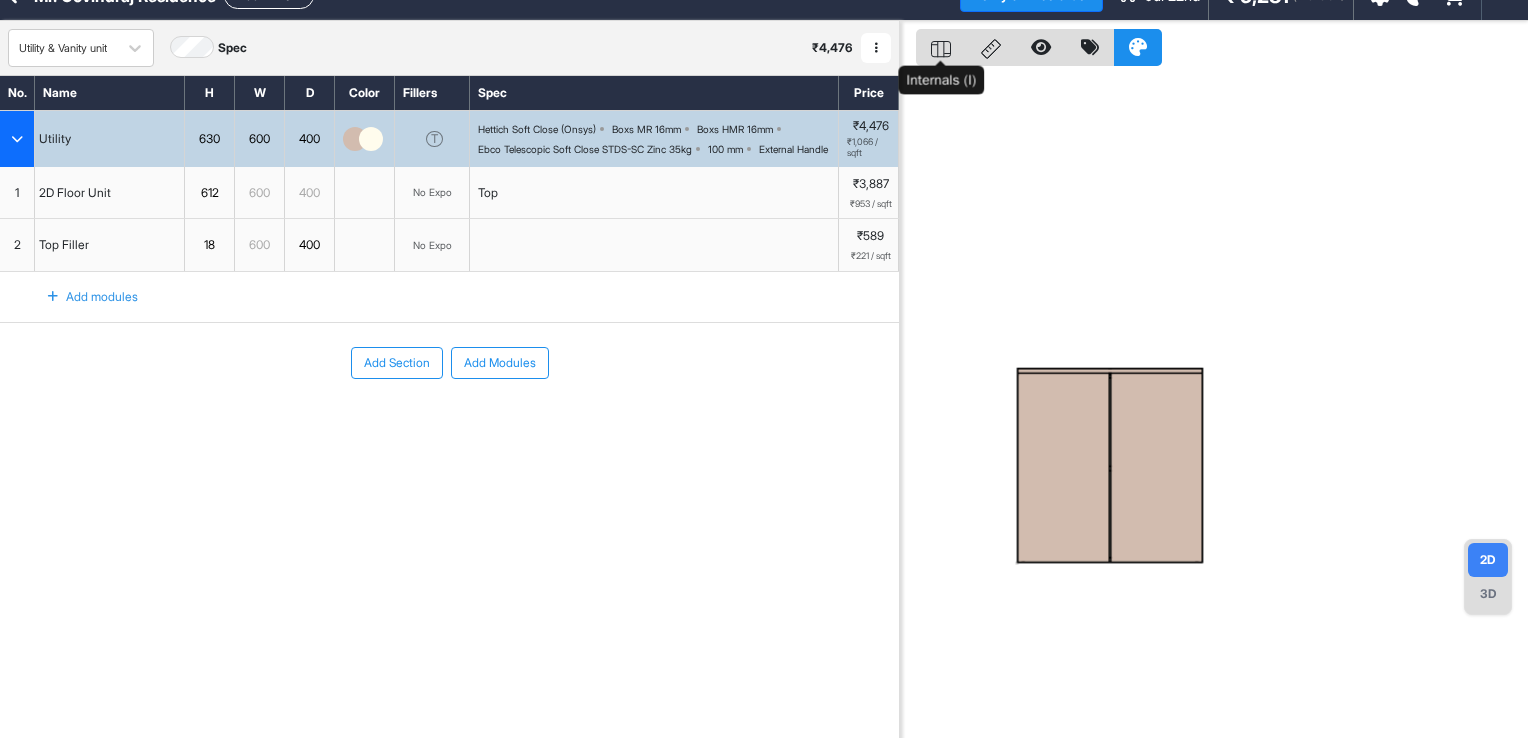 click at bounding box center [941, 47] 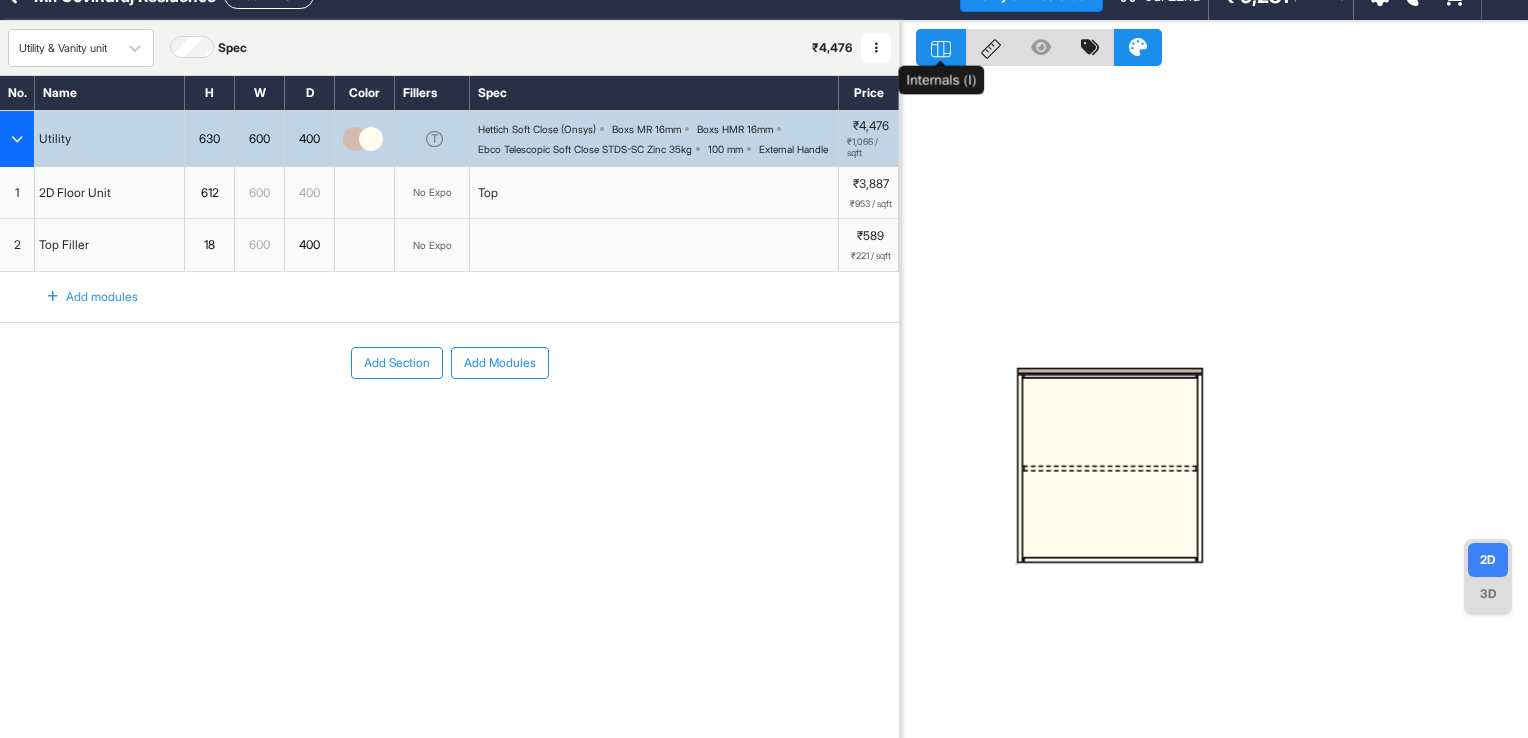 click 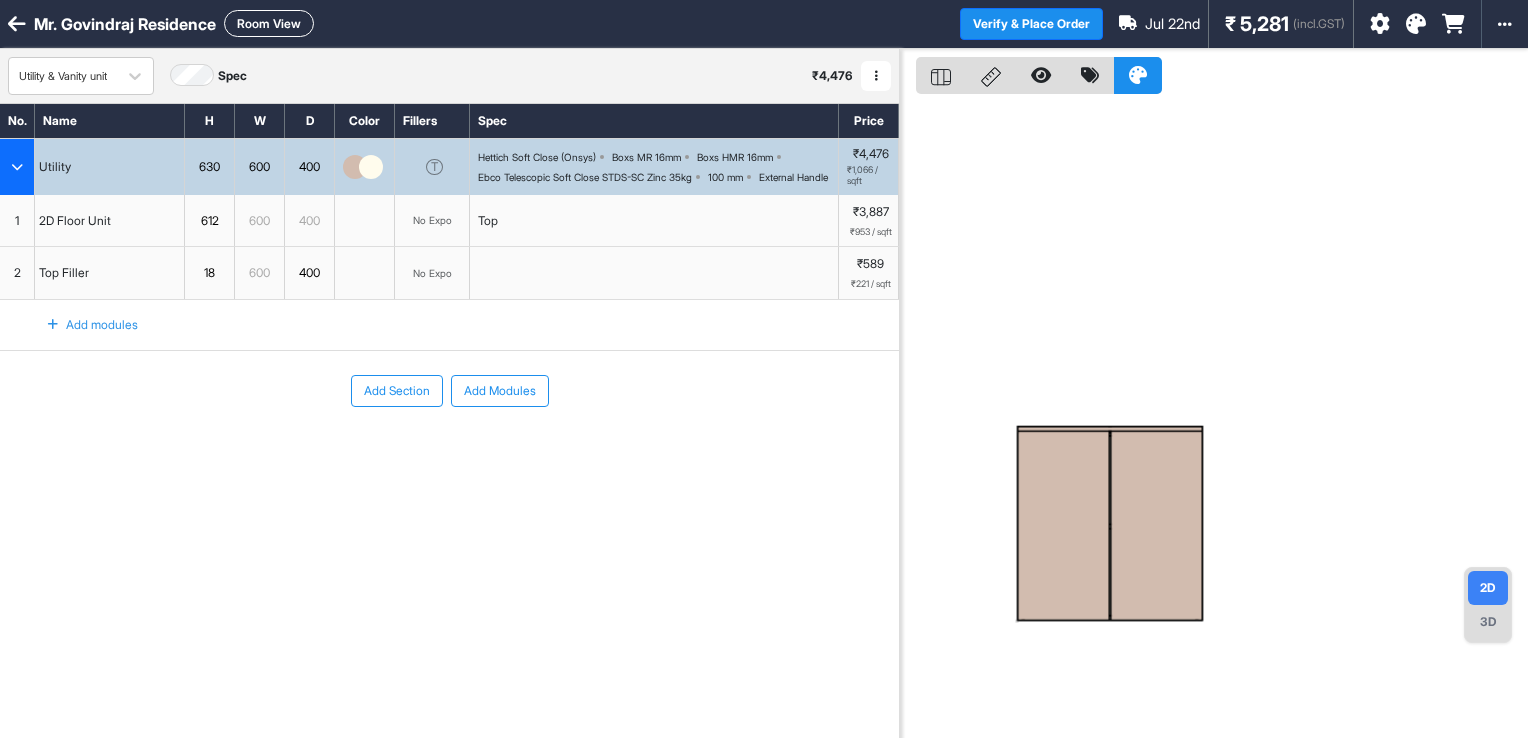 scroll, scrollTop: 0, scrollLeft: 0, axis: both 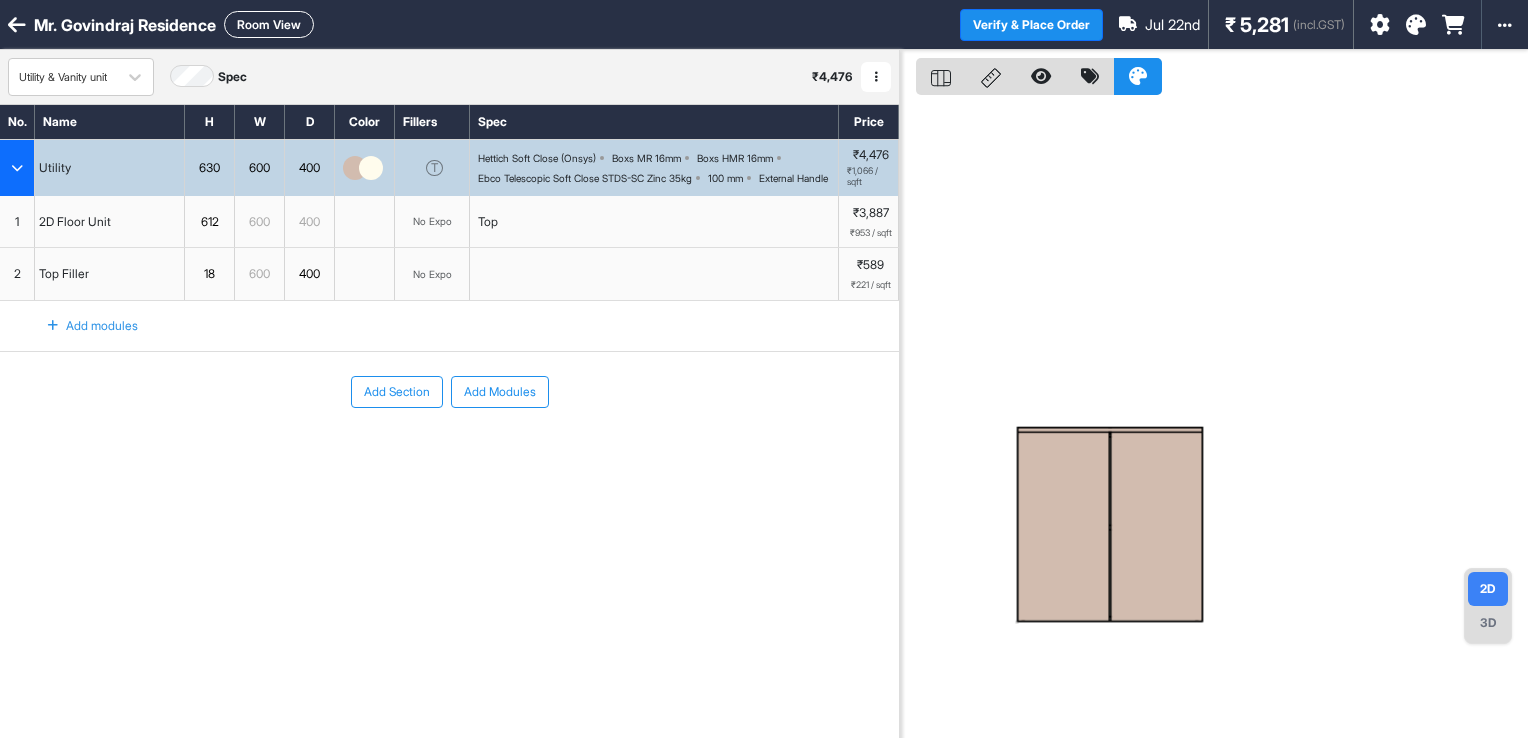 click on "Add Section" at bounding box center (397, 392) 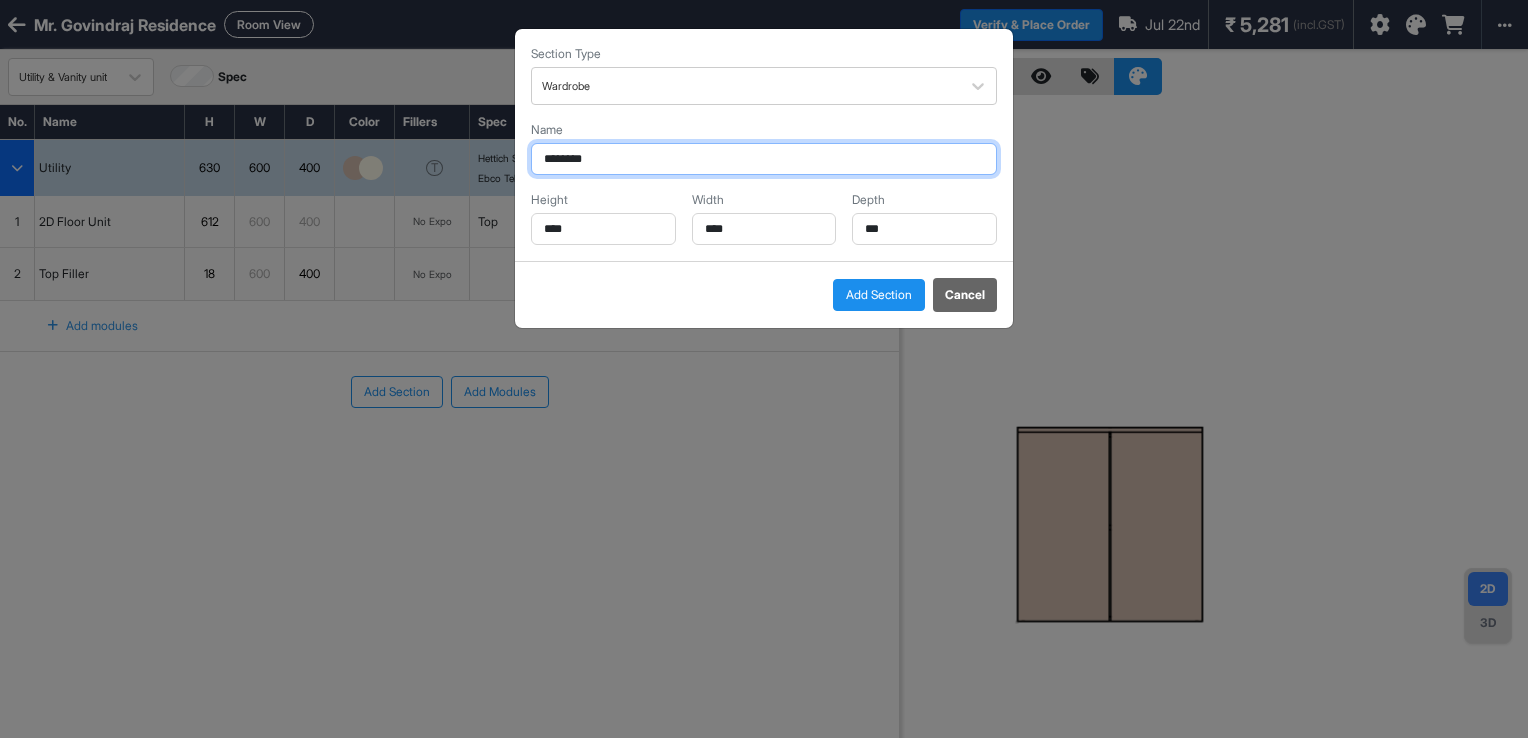click on "********" at bounding box center (764, 159) 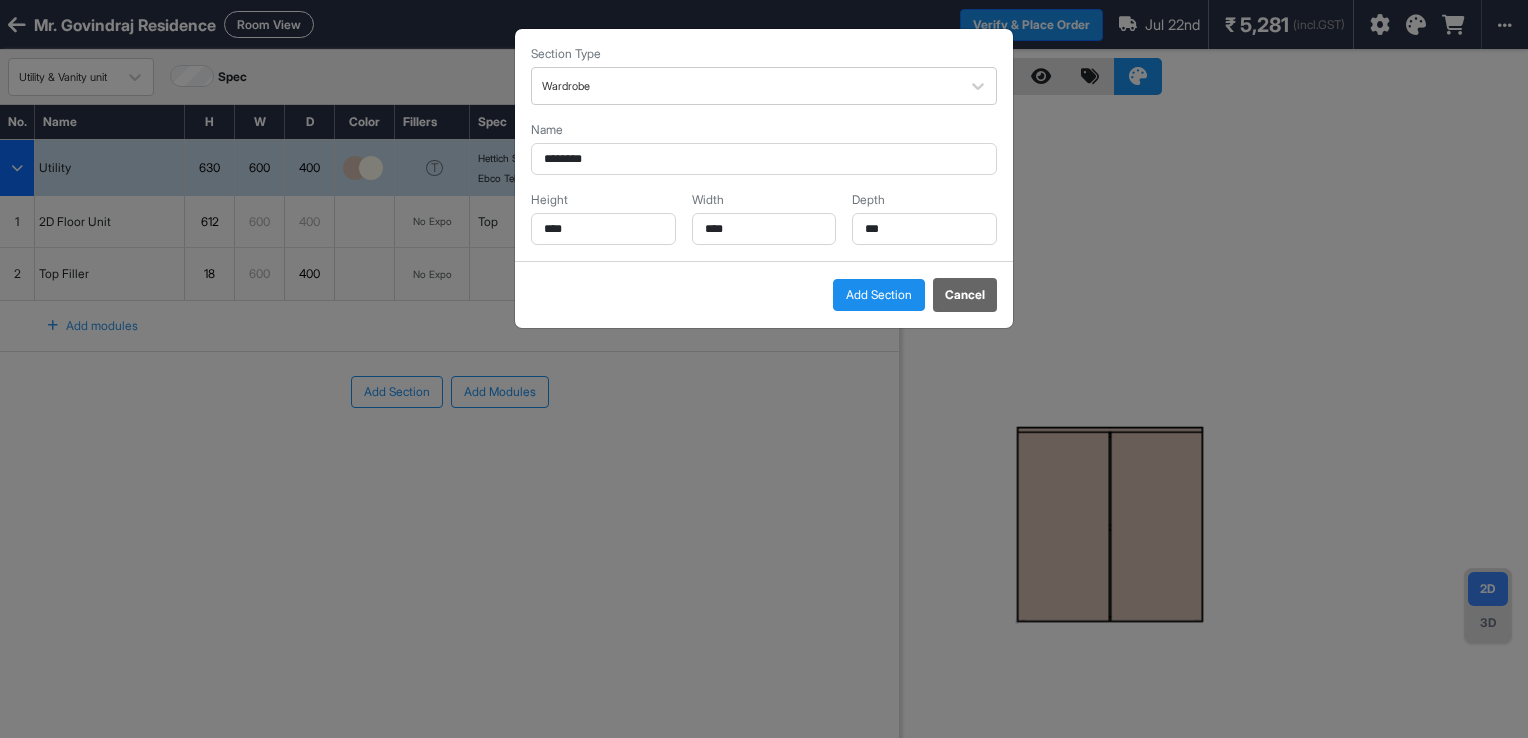 click on "Section Type Wardrobe" at bounding box center (764, 75) 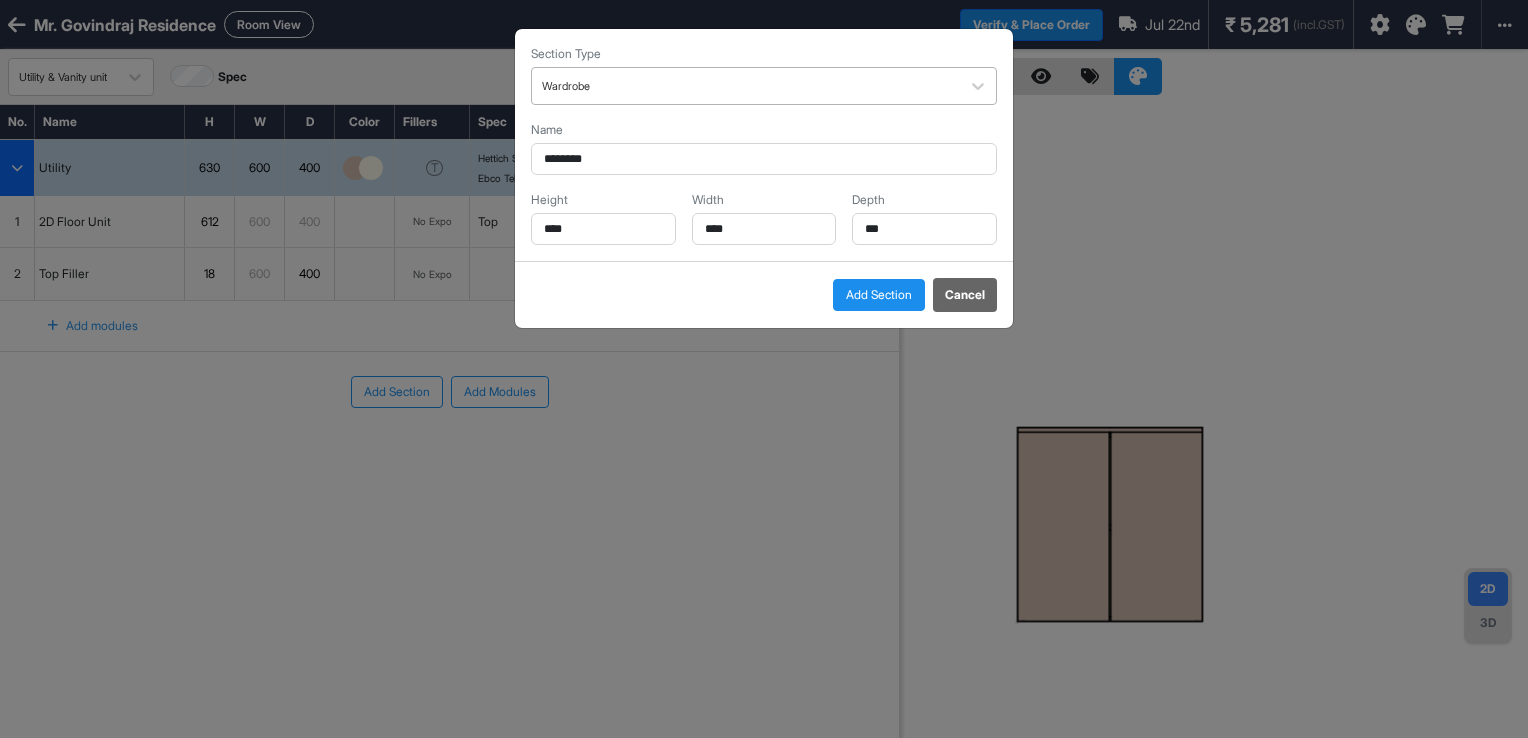 click at bounding box center (746, 86) 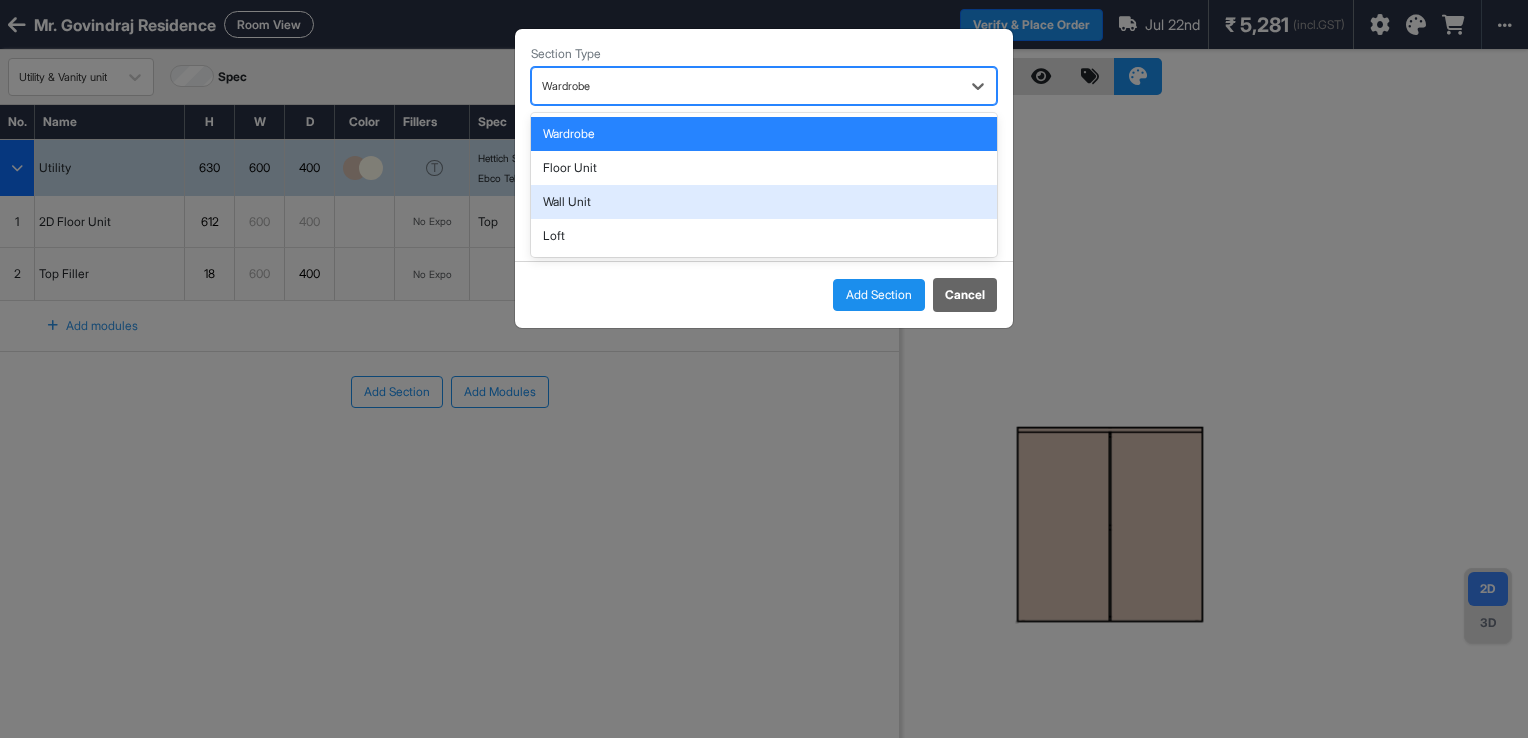 click on "Wall Unit" at bounding box center (764, 202) 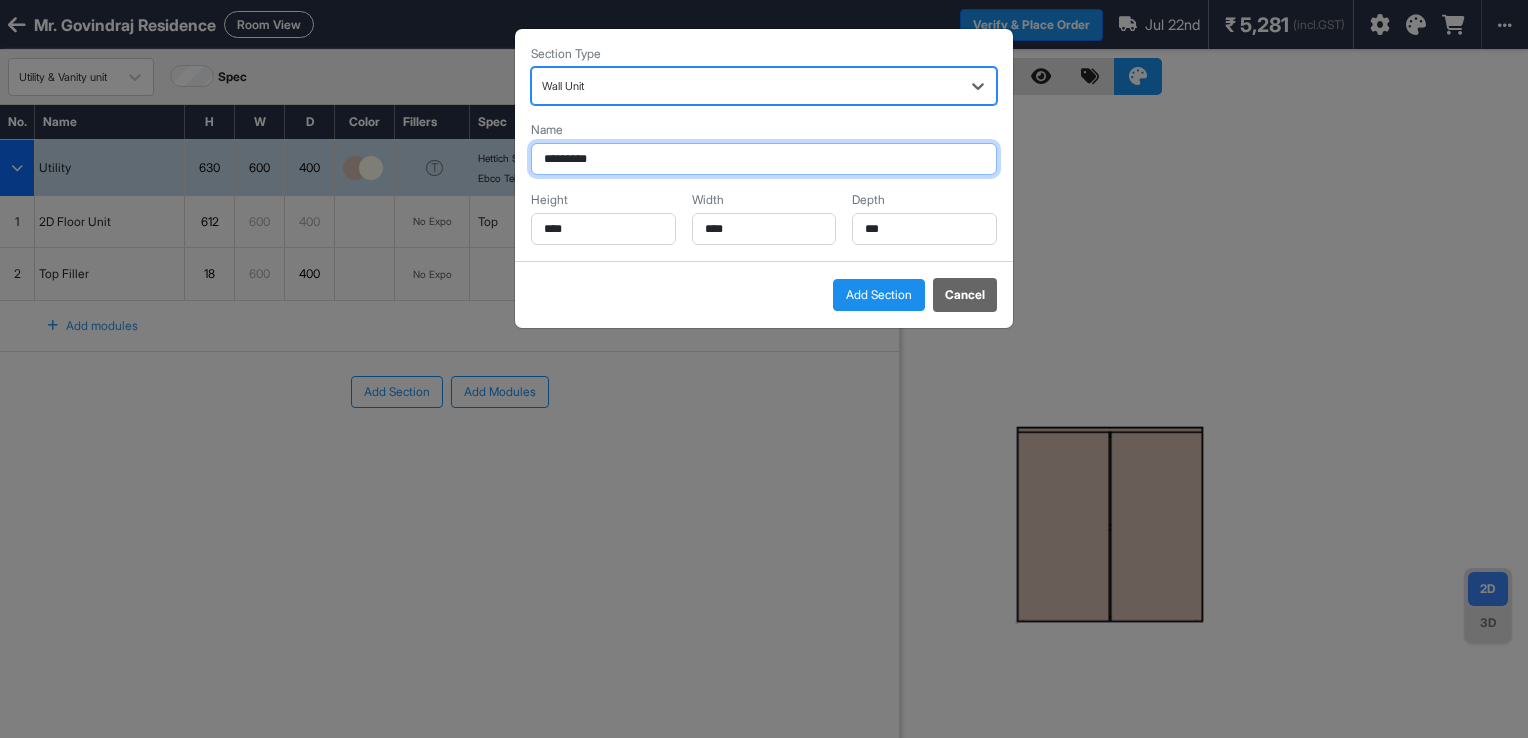 click on "*********" at bounding box center [764, 159] 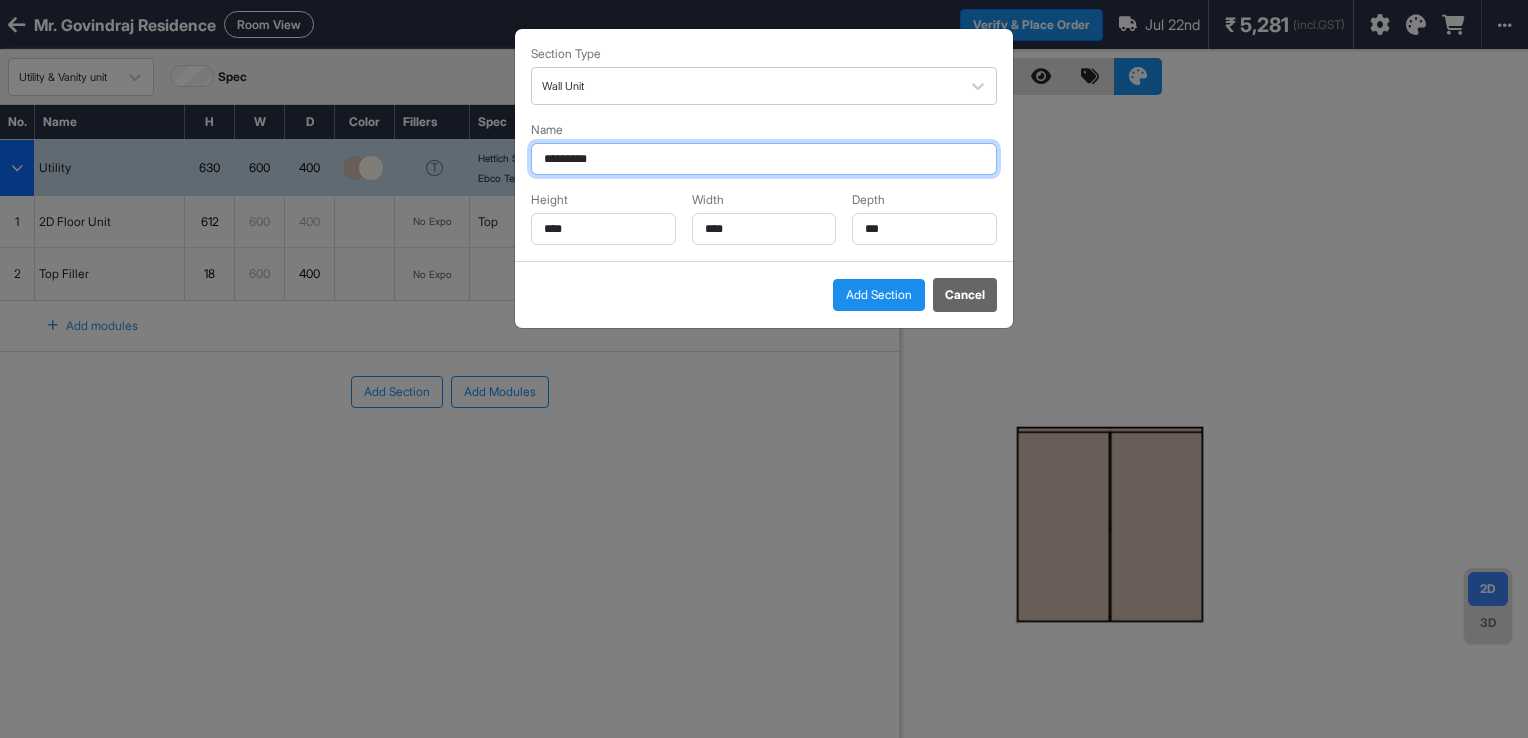 click on "*********" at bounding box center (764, 159) 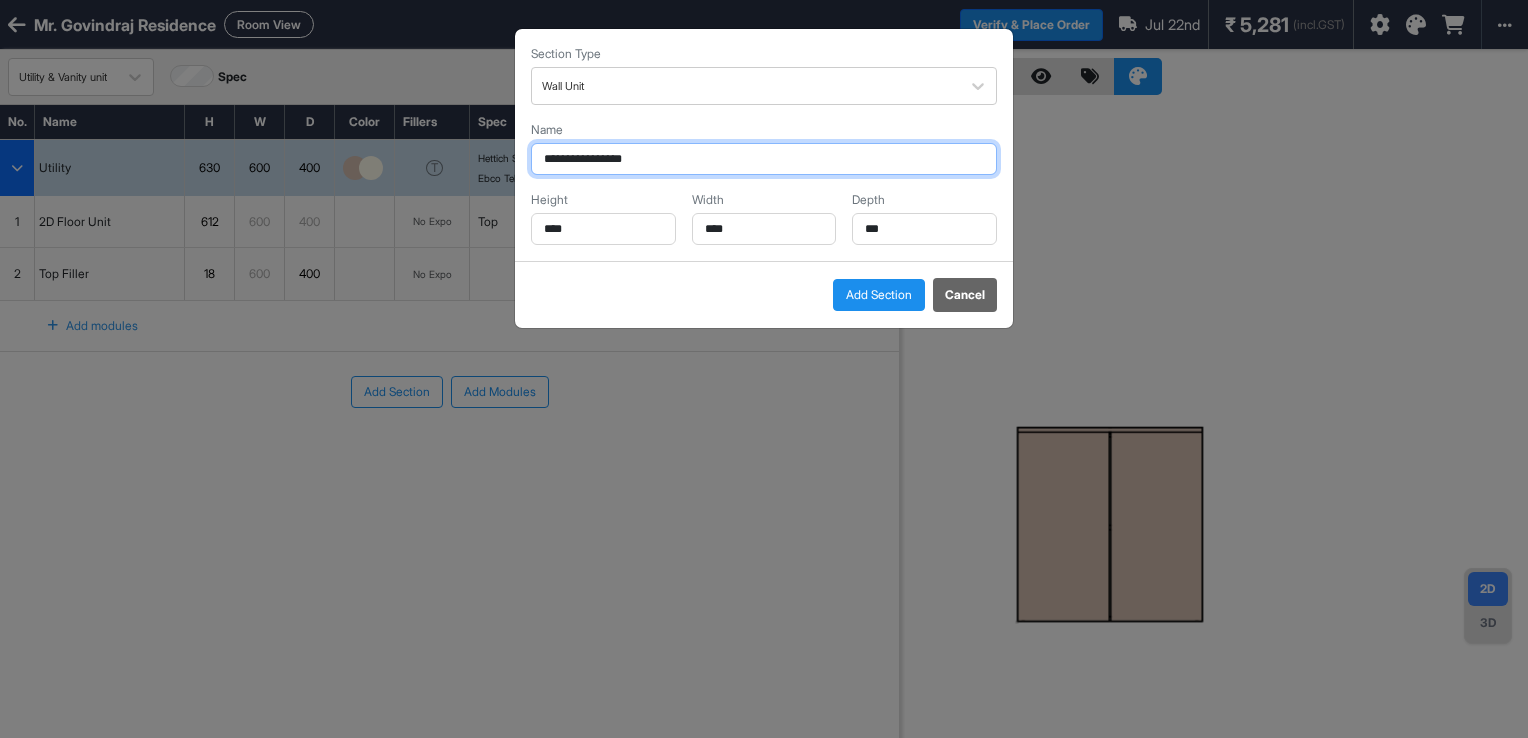 drag, startPoint x: 593, startPoint y: 158, endPoint x: 540, endPoint y: 145, distance: 54.571056 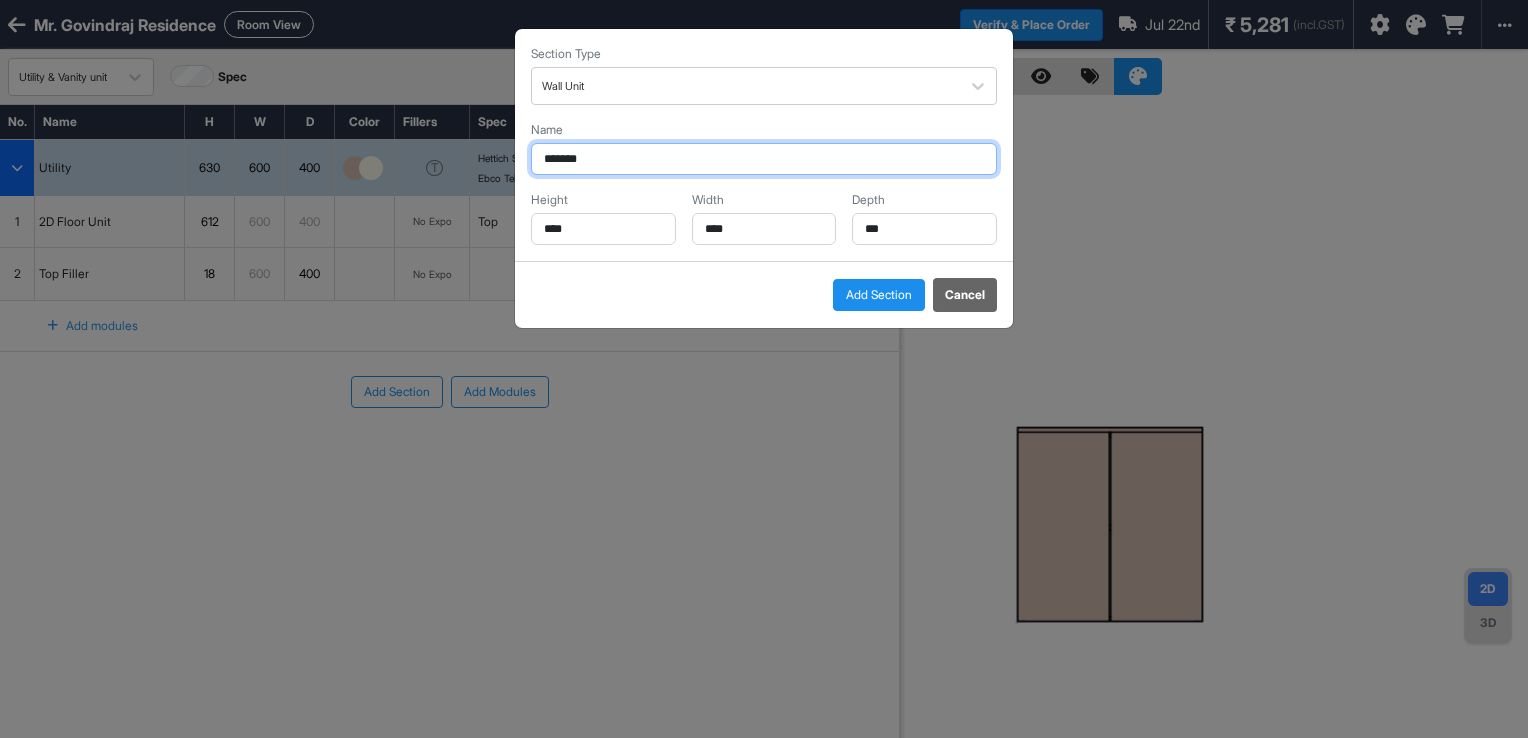 type on "******" 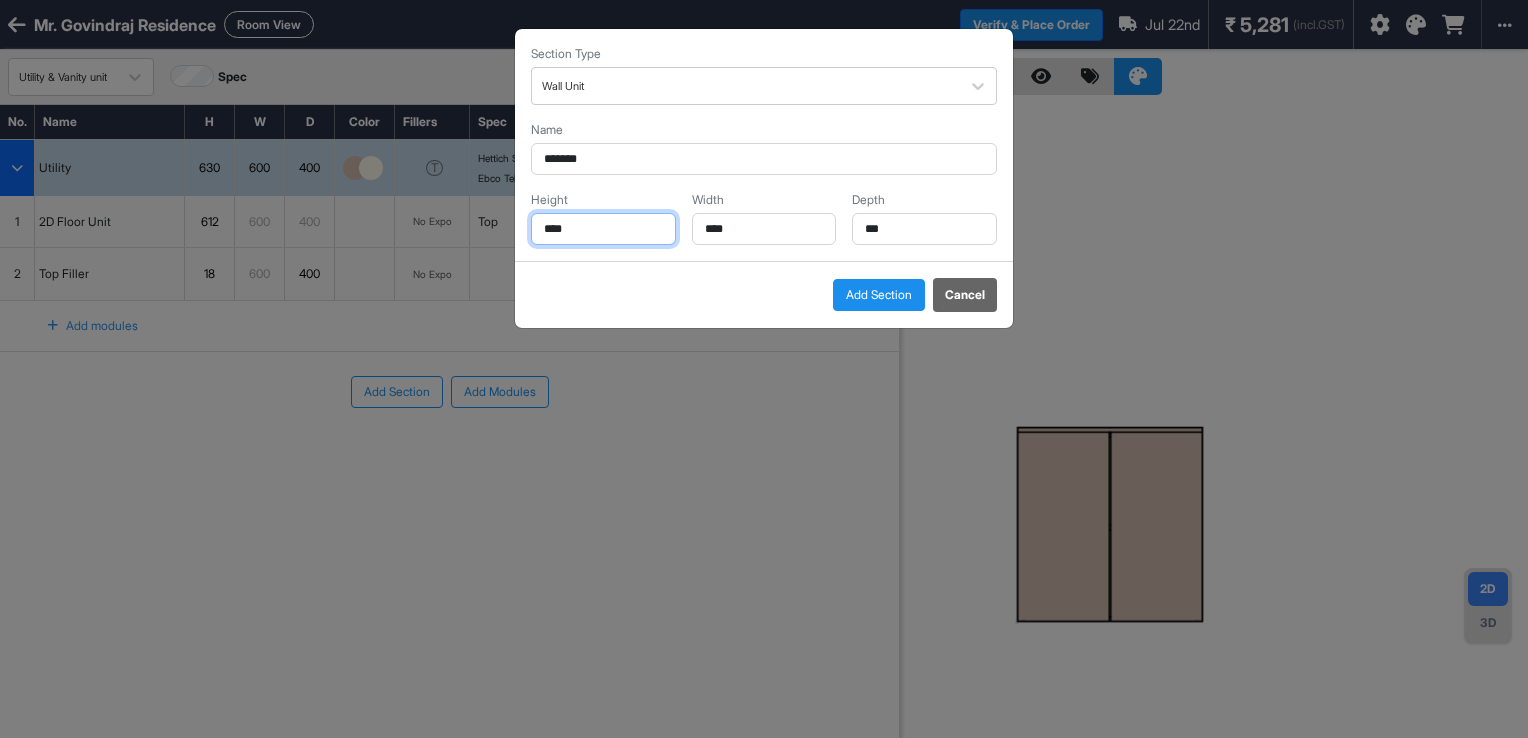 click on "****" at bounding box center (603, 229) 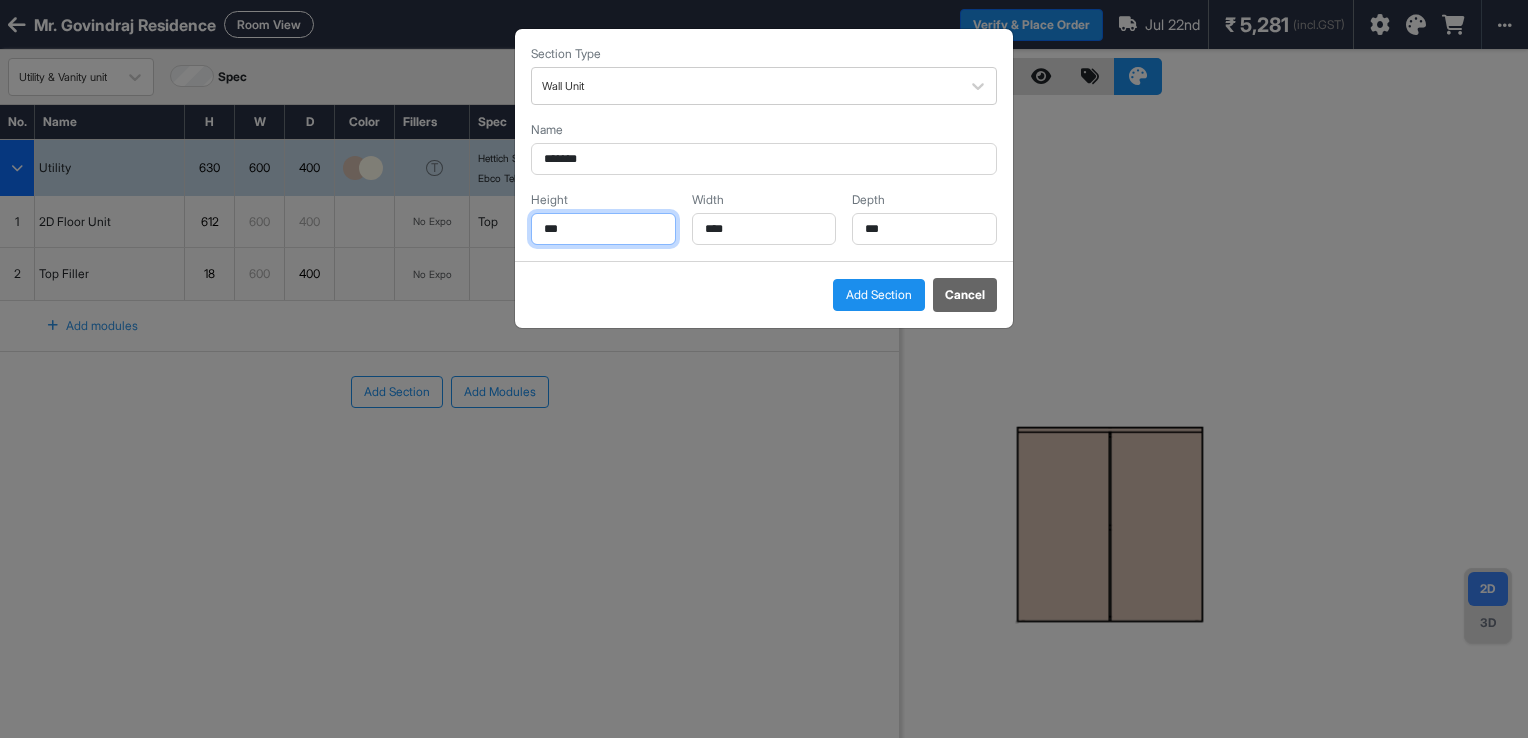 type on "***" 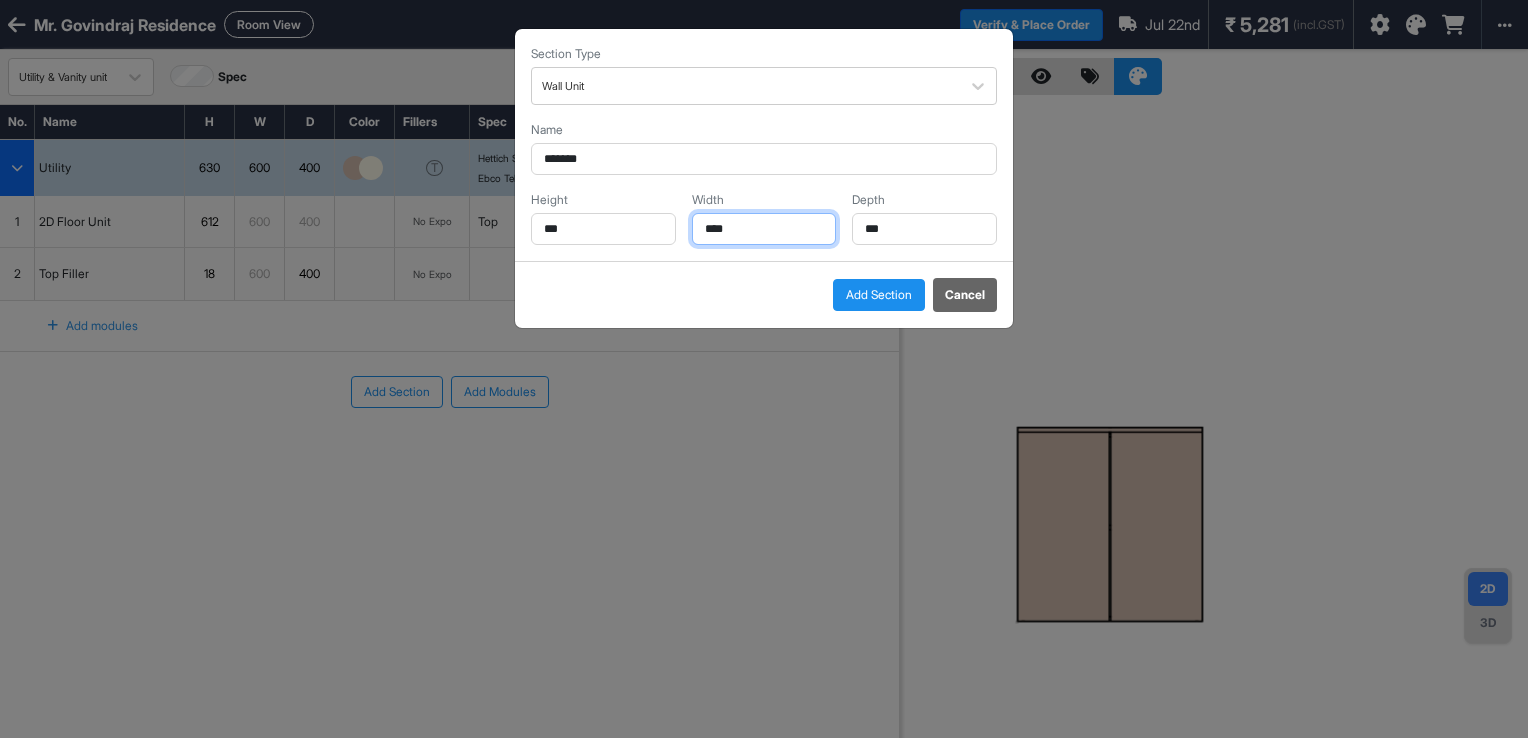 click on "****" at bounding box center [764, 229] 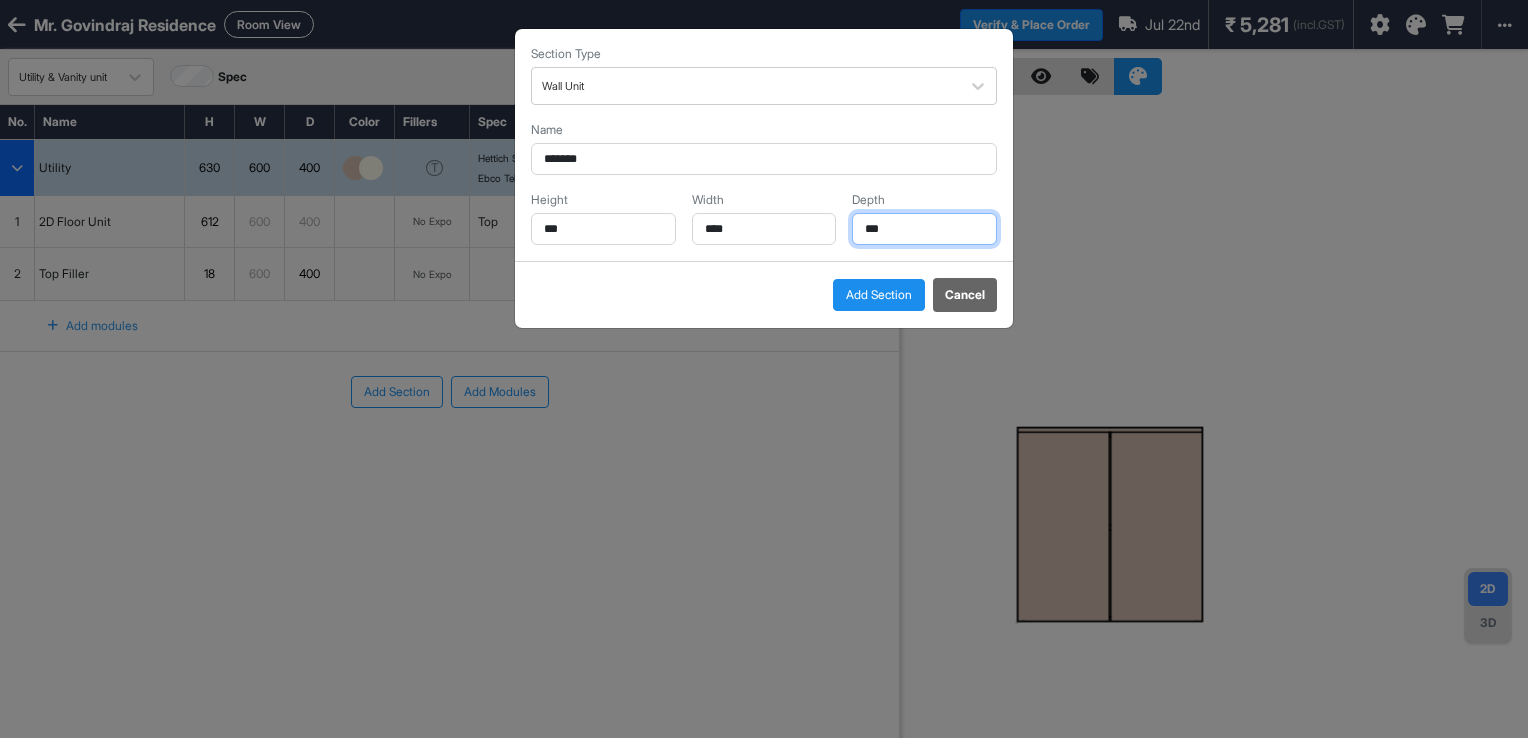 click on "***" at bounding box center (924, 229) 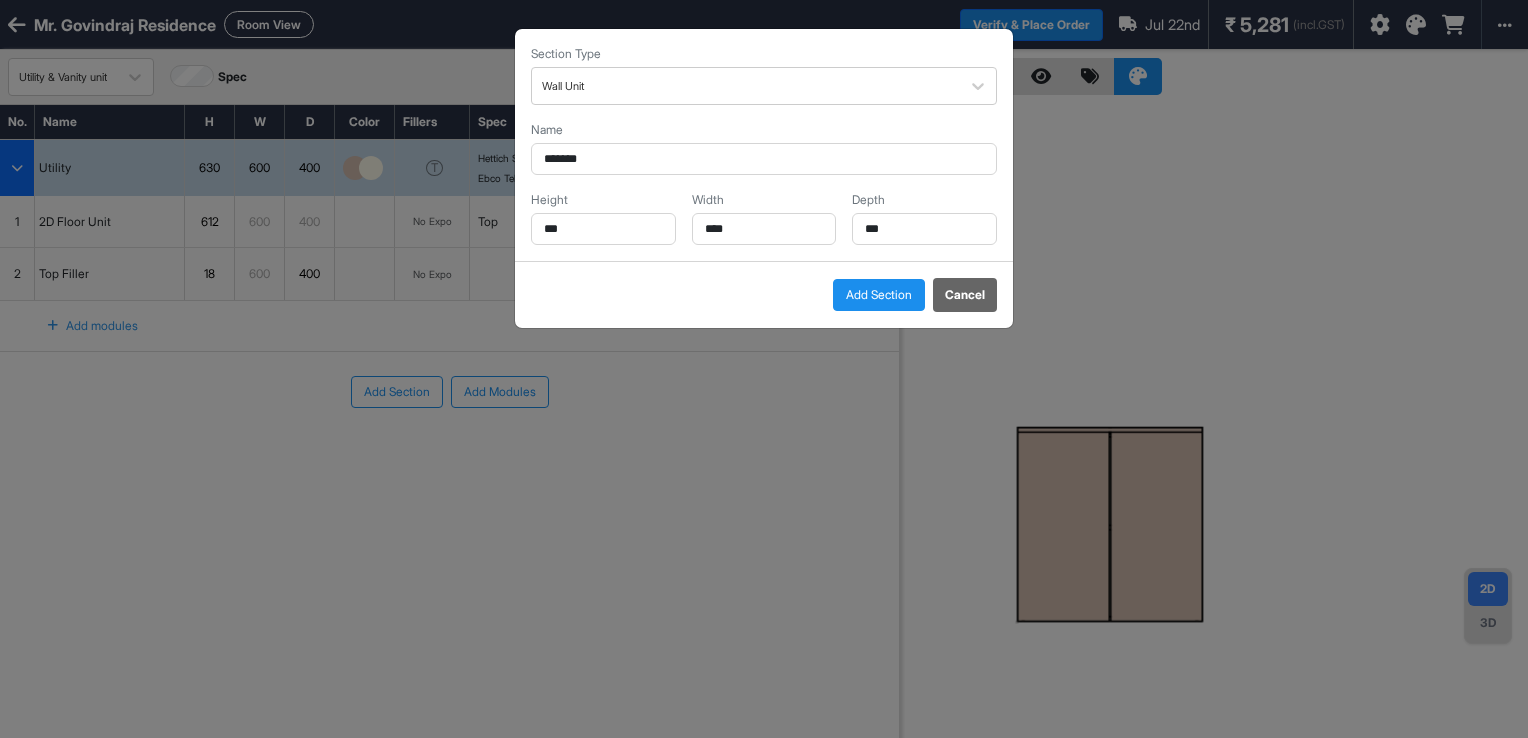 click on "Add Section" at bounding box center [879, 295] 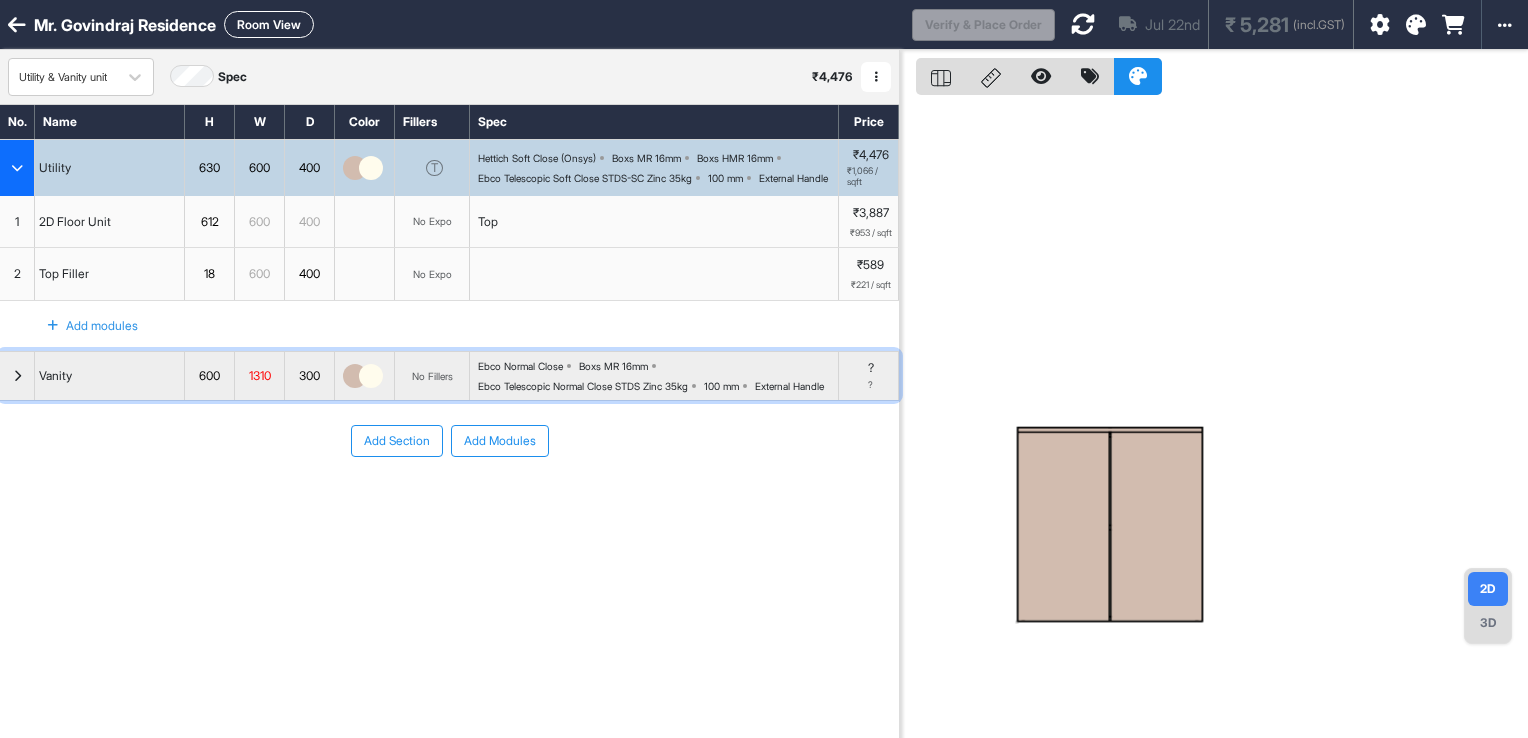 click at bounding box center (17, 376) 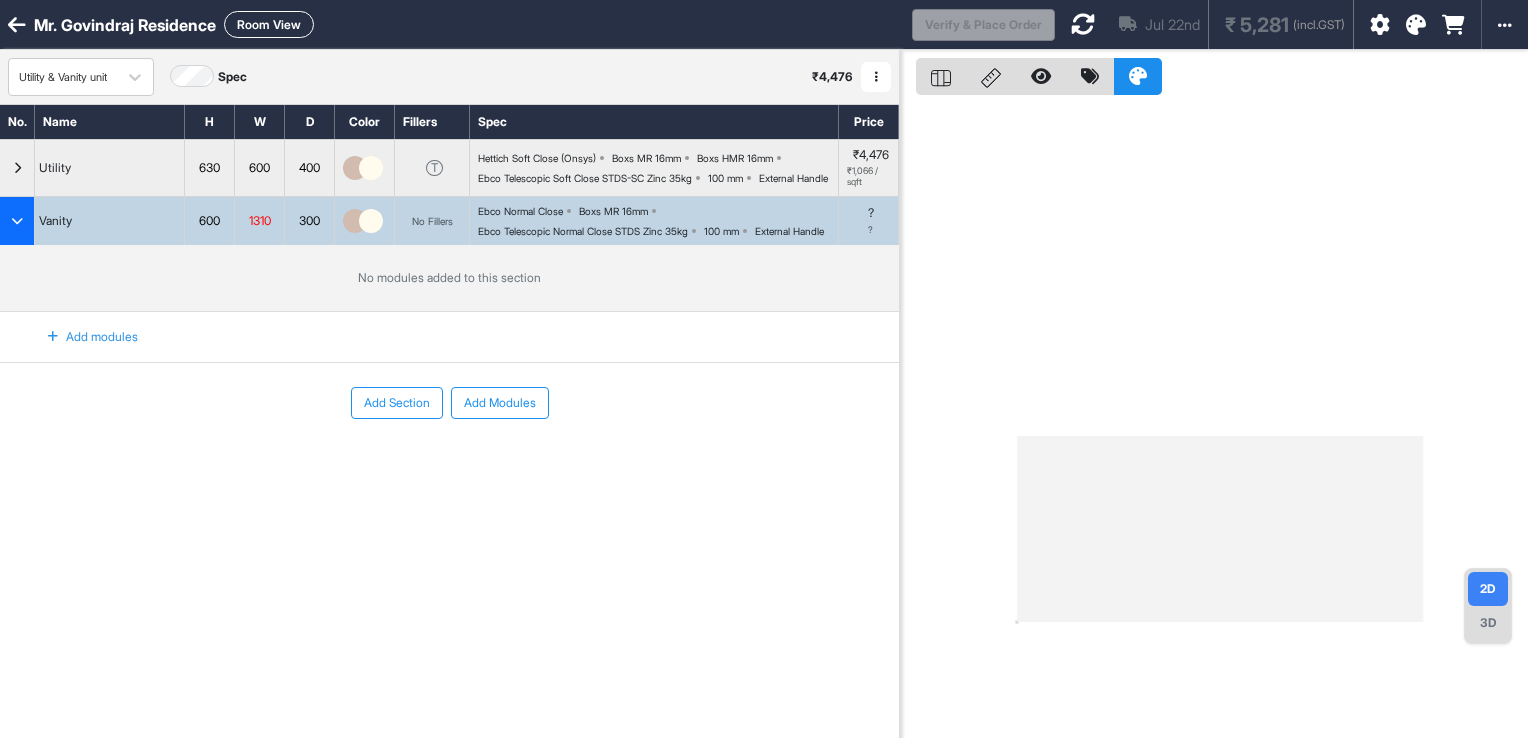 click at bounding box center (53, 337) 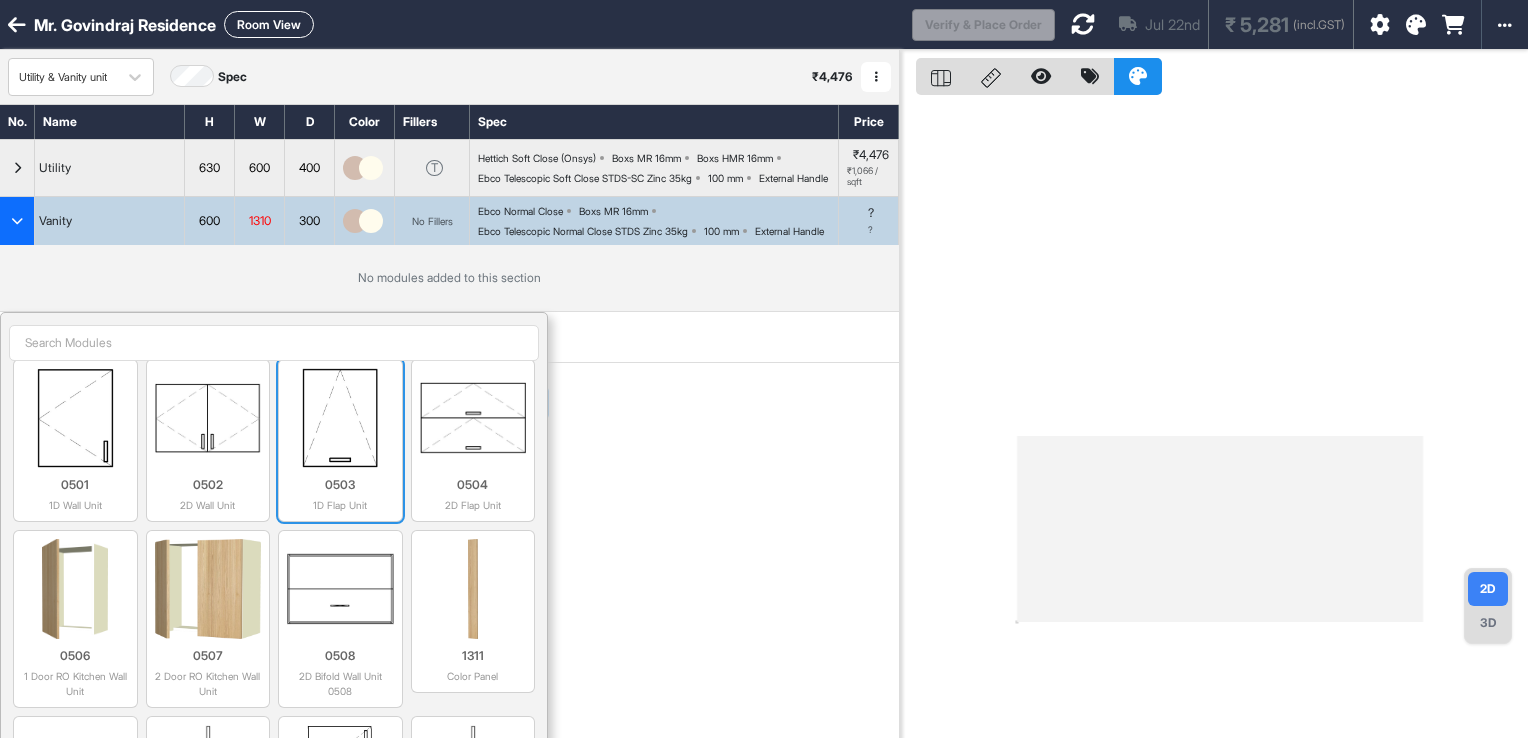 scroll, scrollTop: 0, scrollLeft: 0, axis: both 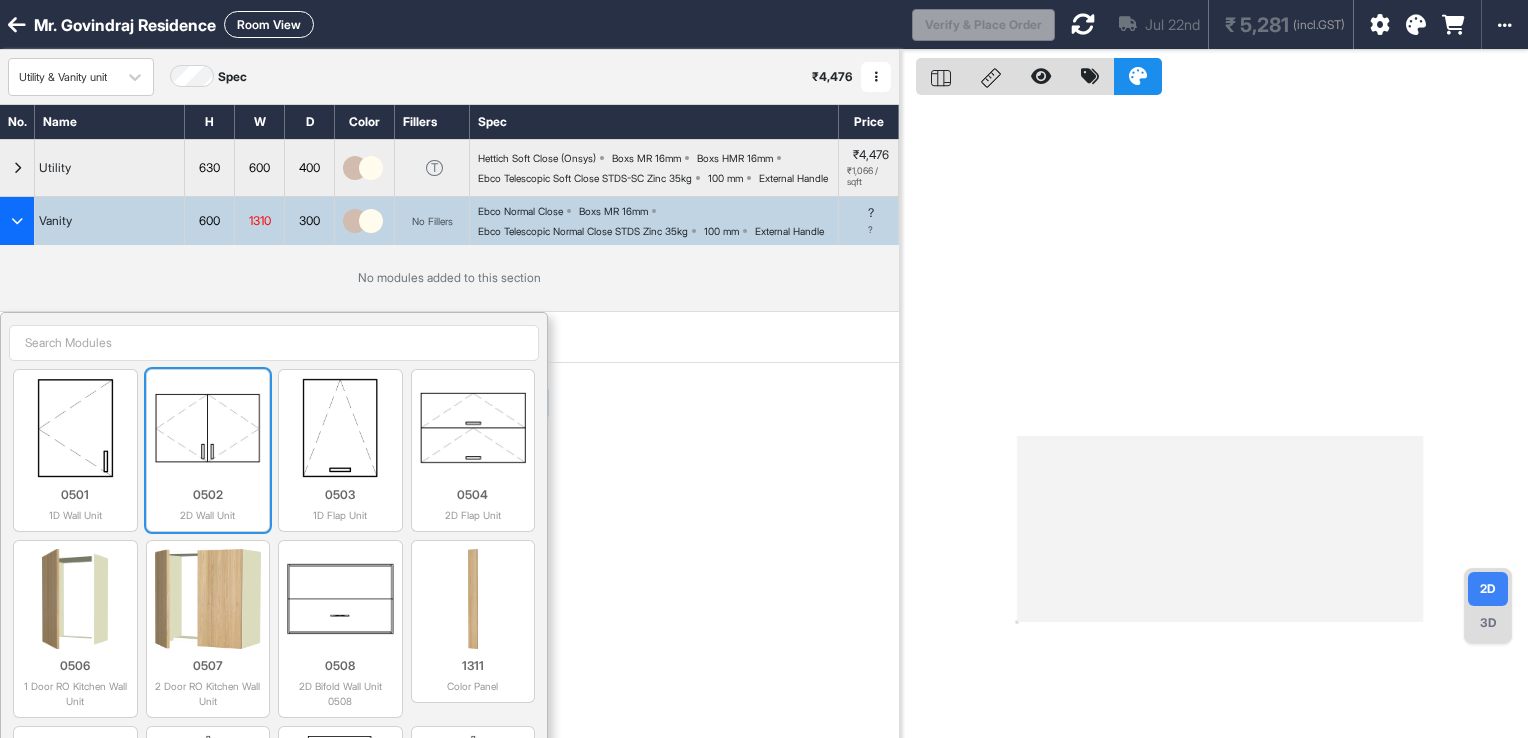 click at bounding box center (208, 428) 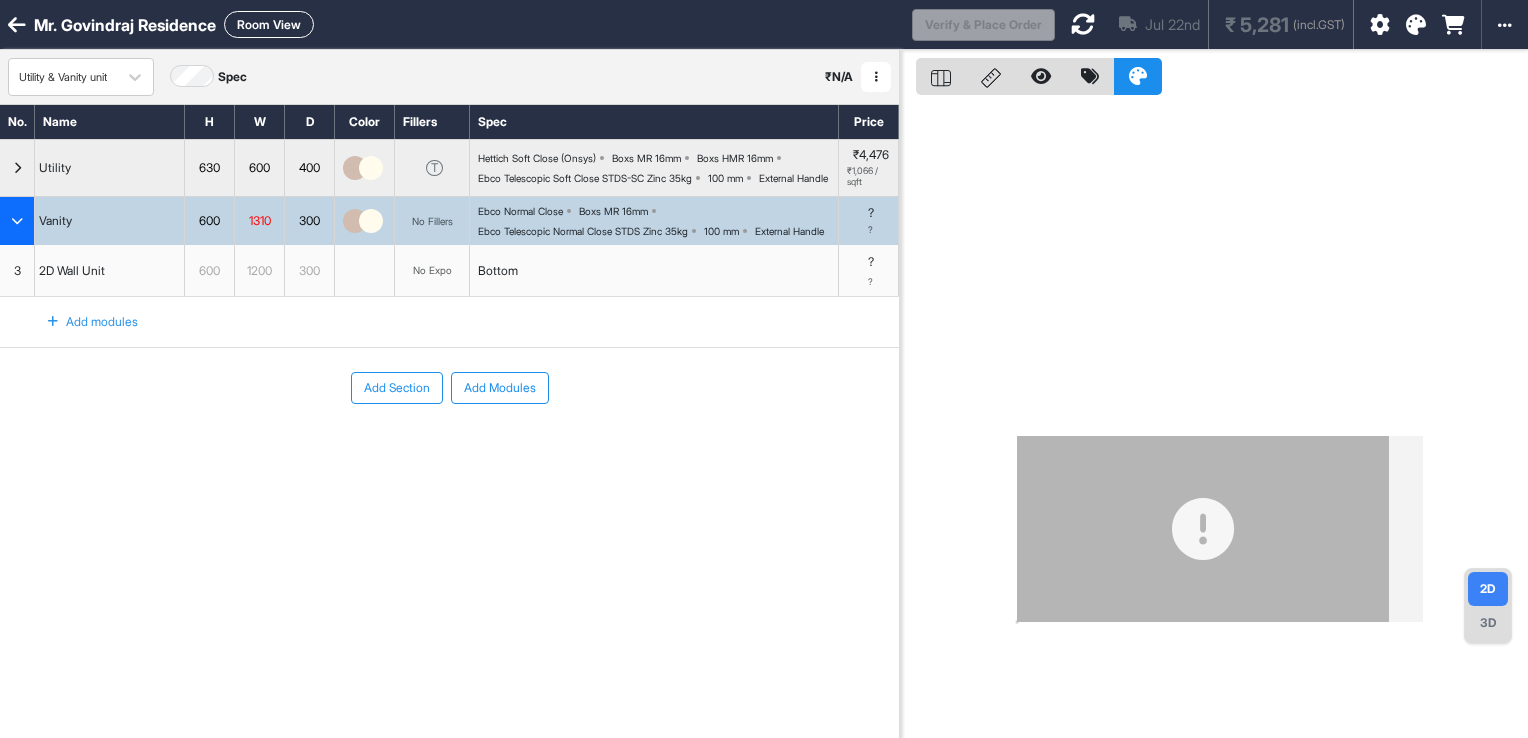 click on "1200" at bounding box center (259, 271) 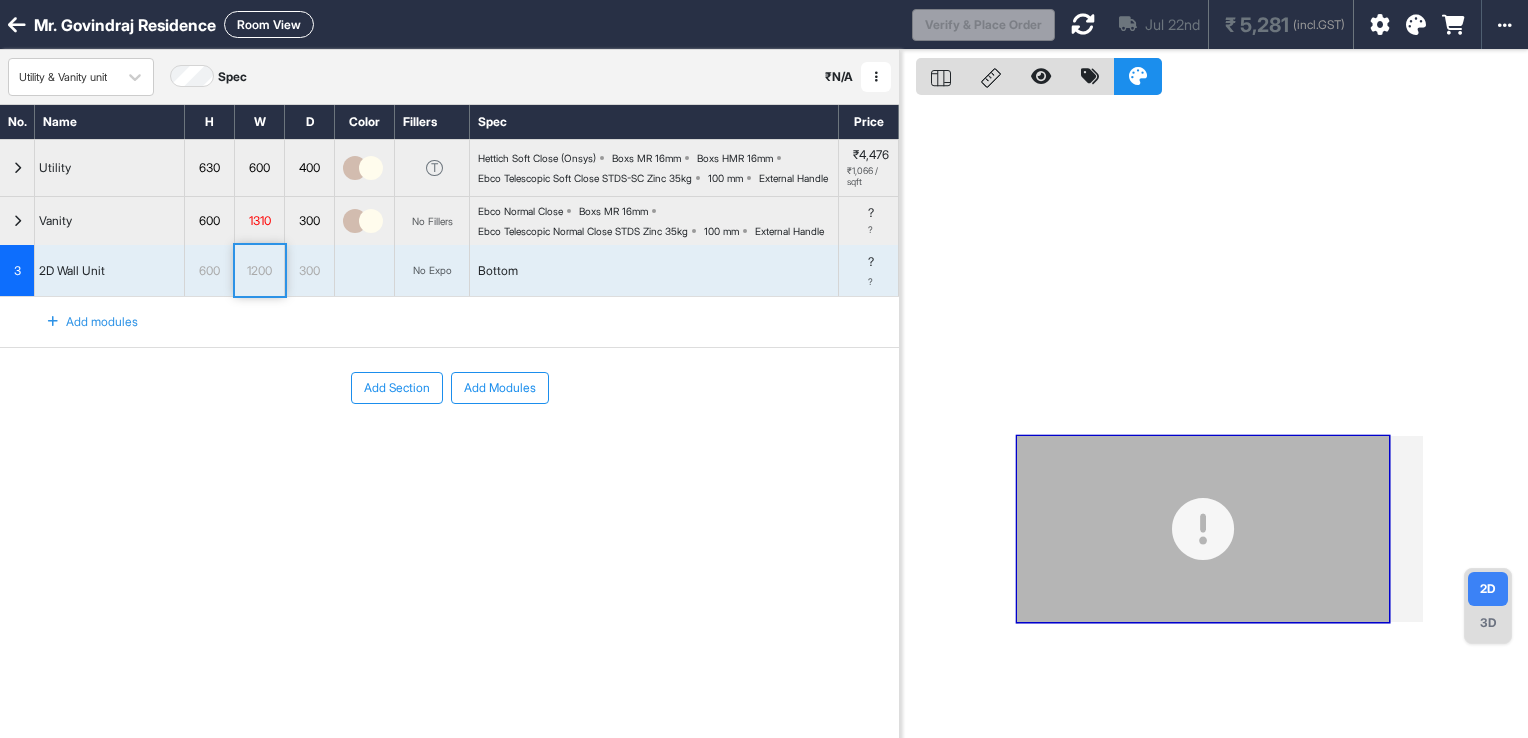 click on "1200" at bounding box center (259, 271) 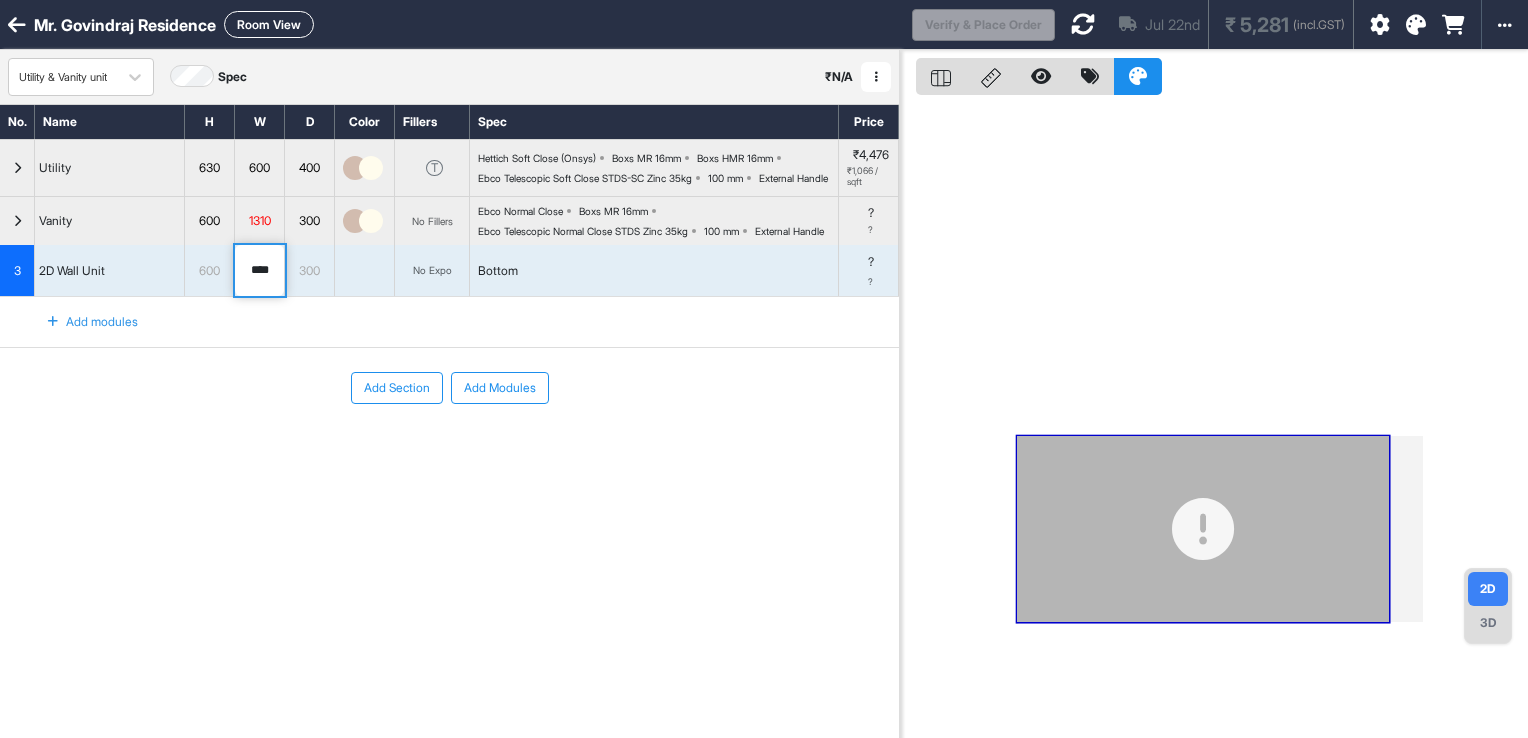 drag, startPoint x: 274, startPoint y: 302, endPoint x: 244, endPoint y: 310, distance: 31.04835 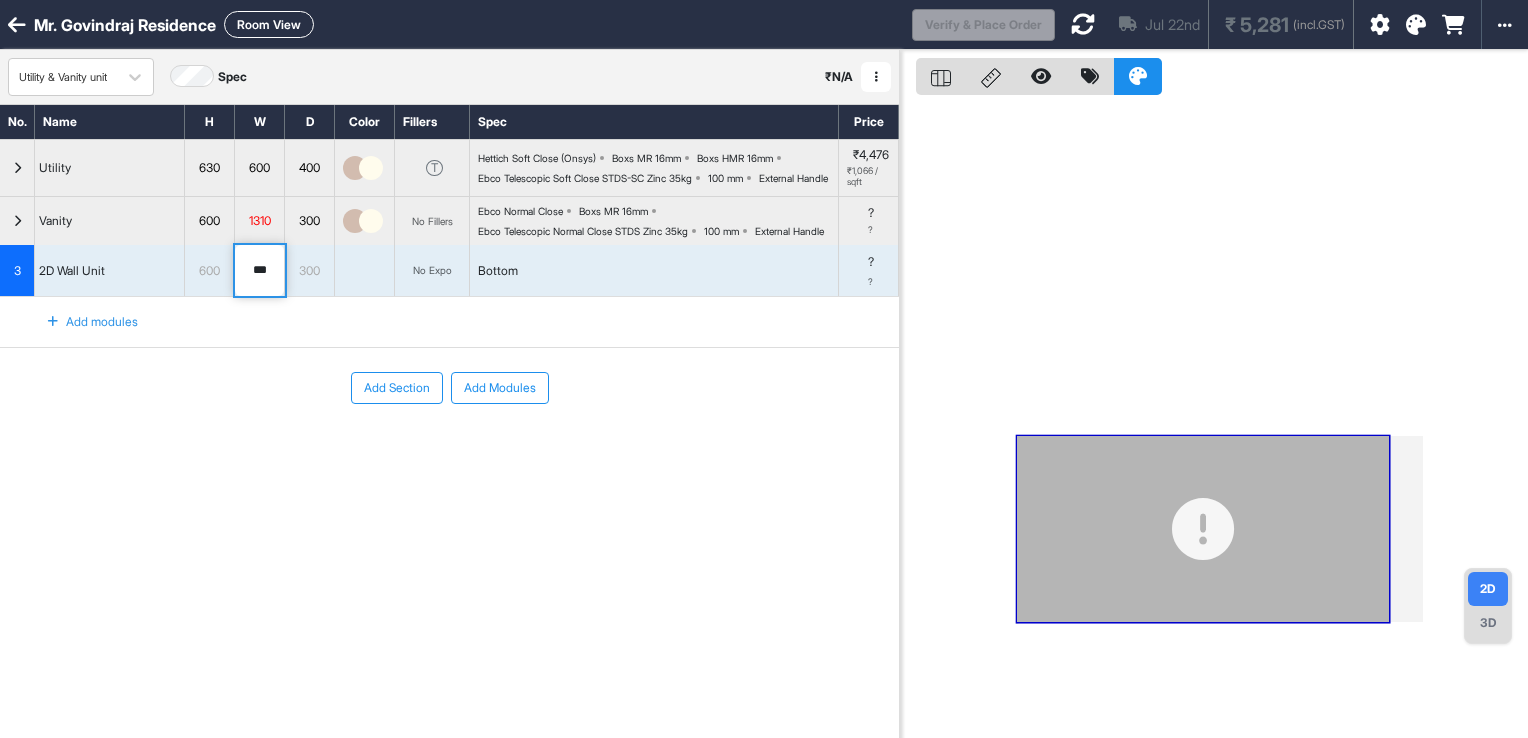 type on "***" 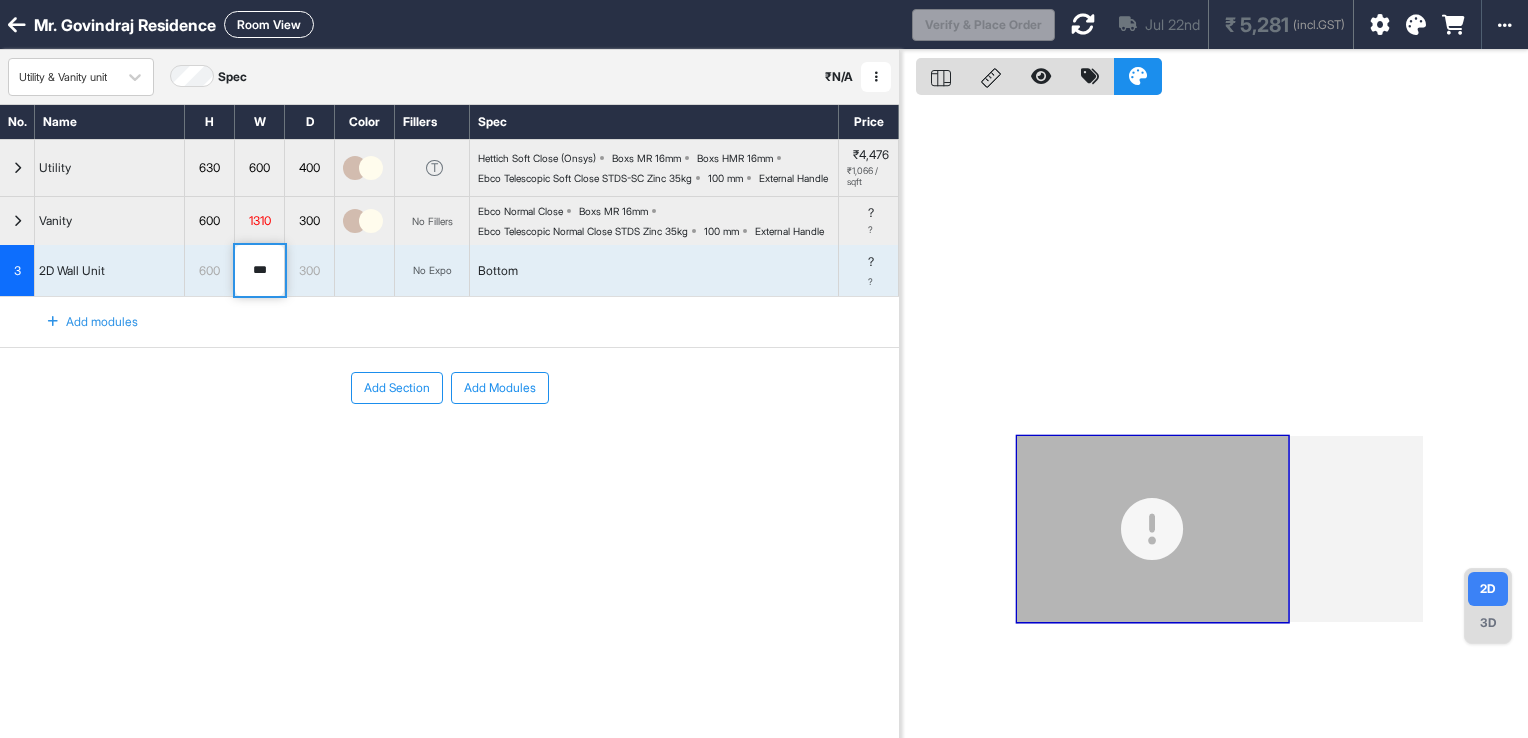 click at bounding box center [53, 322] 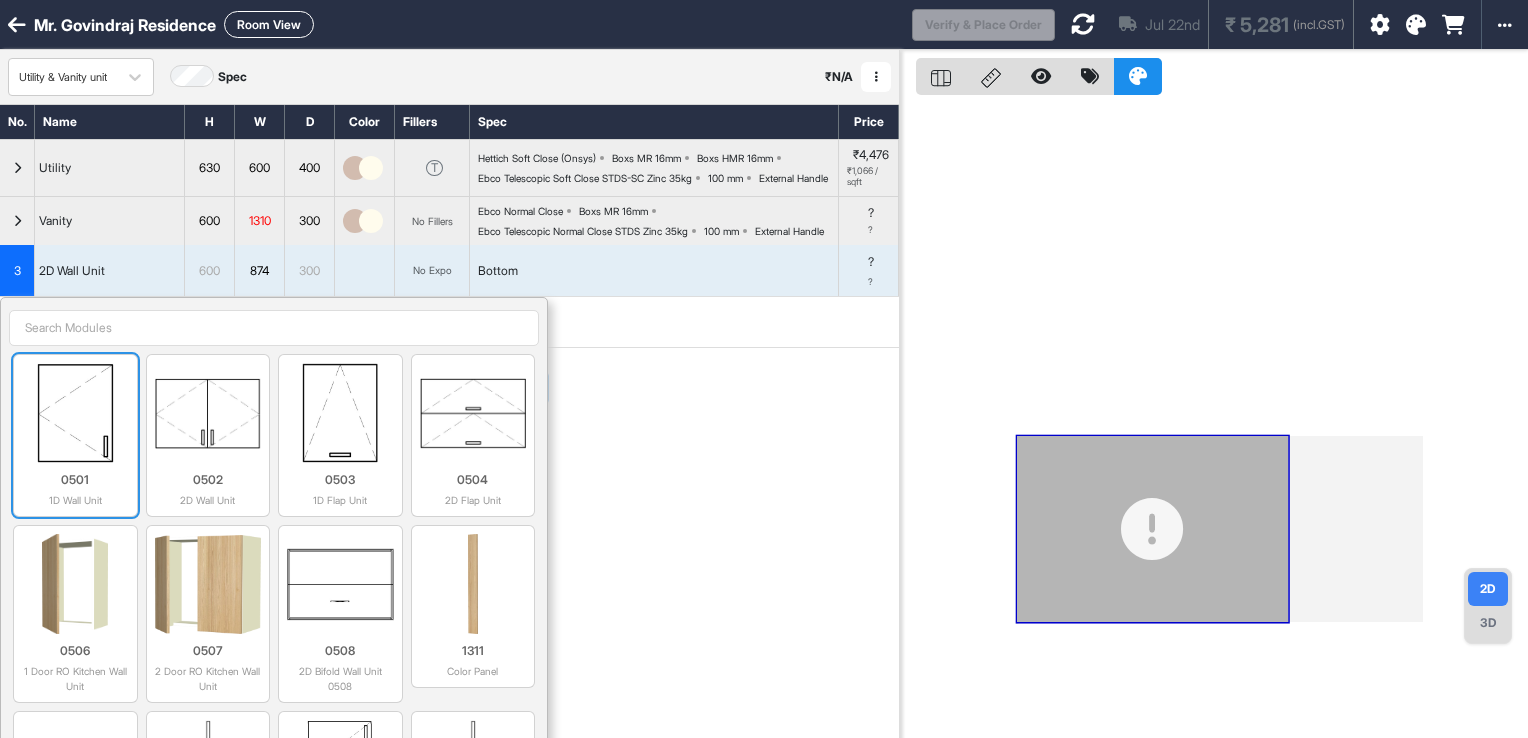 click at bounding box center (75, 413) 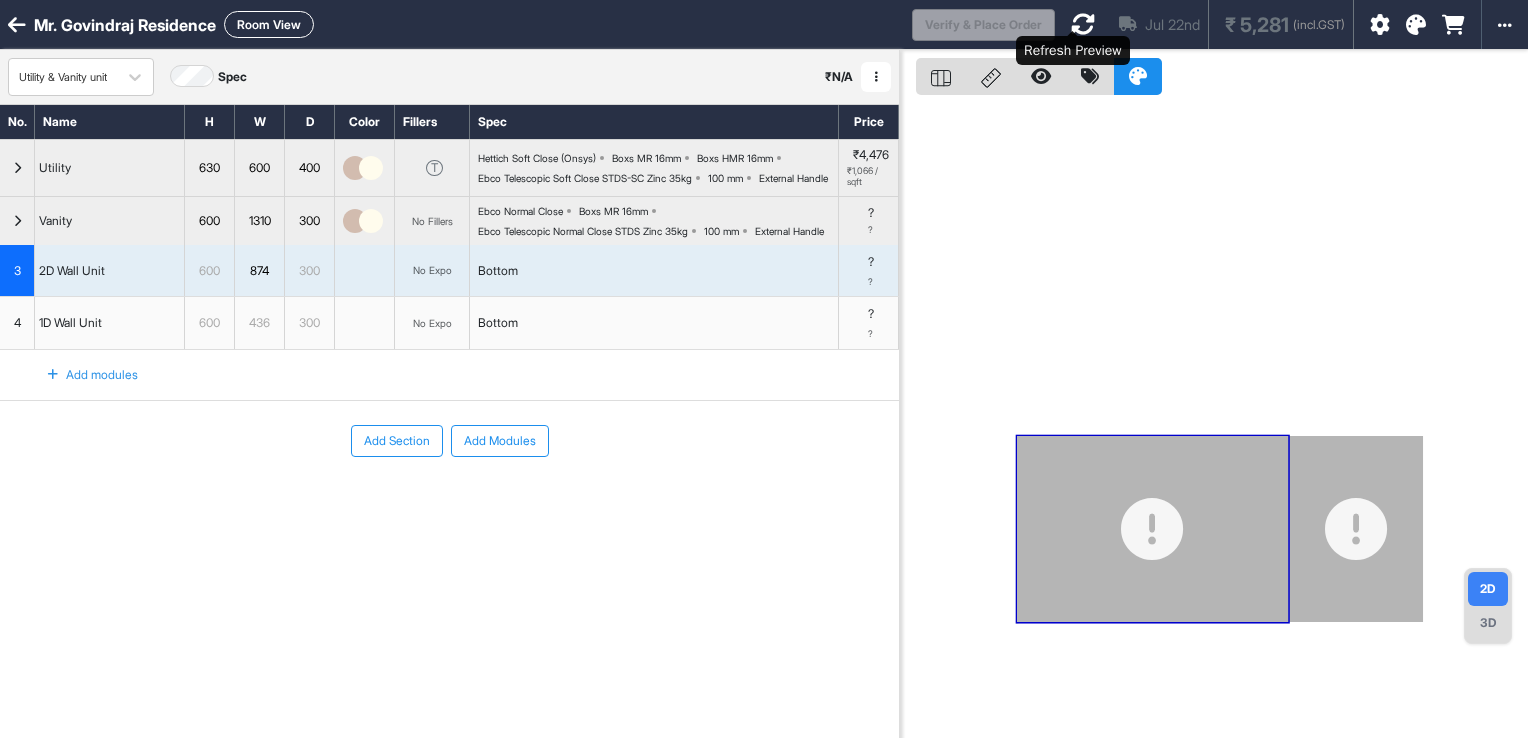 click at bounding box center (1083, 24) 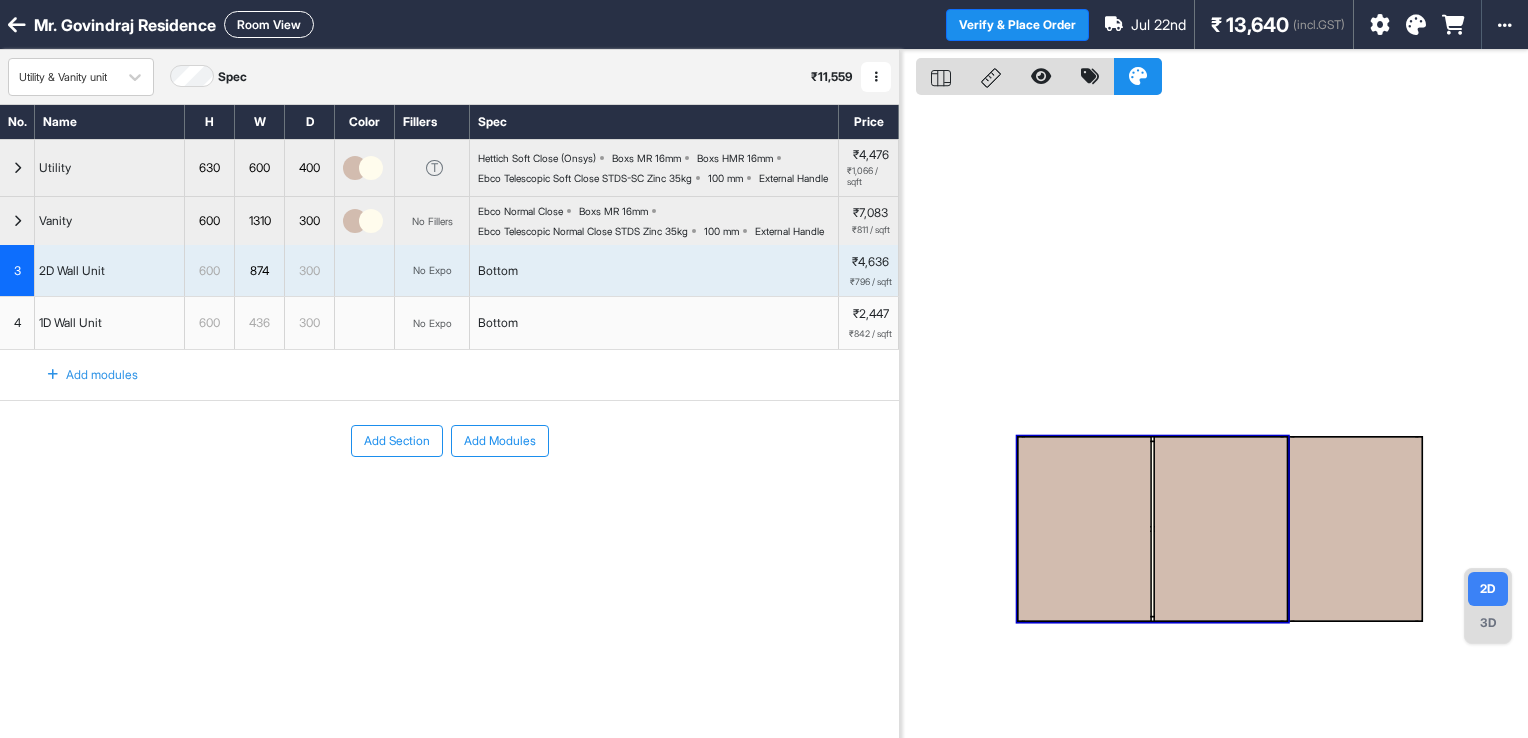 click on "3D" at bounding box center (1488, 623) 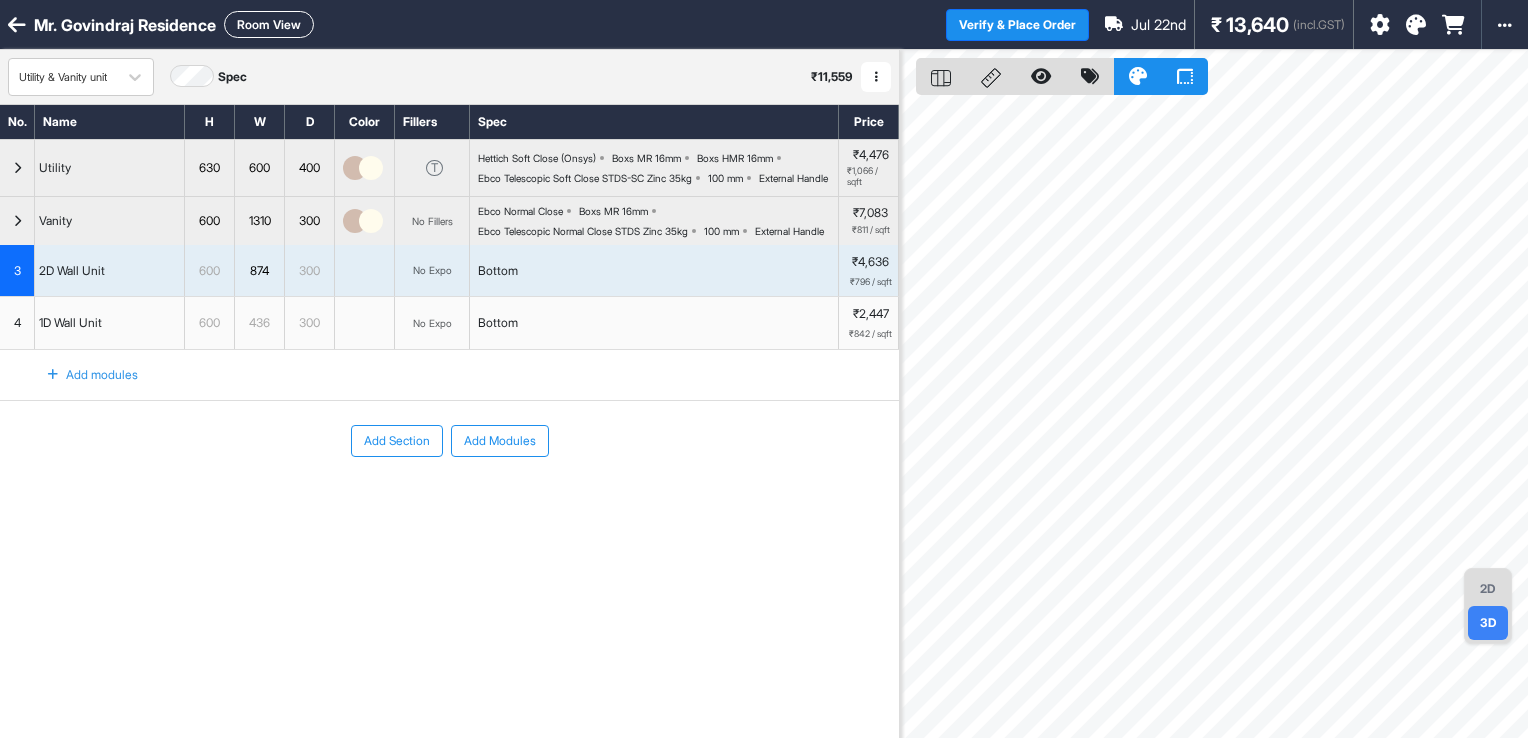 click on "Utility & Vanity unit Spec ₹ 11,559 Add  Room Edit  Room  Name Delete  Room Duplicate Room No. Name H W D Color Fillers Spec Price  Utility  630 600 400 T Hettich Soft Close (Onsys) Boxs MR 16mm Boxs HMR 16mm Ebco Telescopic Soft Close STDS-SC Zinc 35kg 100 mm External Handle ₹4,476 ₹1,066 / sqft  Vanity 600 1310 300 No Fillers Ebco Normal Close Boxs MR 16mm Ebco Telescopic Normal Close STDS Zinc 35kg 100 mm External Handle ₹7,083 ₹811 / sqft 3 2D Wall Unit 600 874 300 No Expo Bottom ₹4,636 ₹796 / sqft 4 1D Wall Unit 600 436 300 No Expo Bottom ₹2,447 ₹842 / sqft
To pick up a draggable item, press the space bar.
While dragging, use the arrow keys to move the item.
Press space again to drop the item in its new position, or press escape to cancel.
Add modules
To pick up a draggable item, press the space bar.
While dragging, use the arrow keys to move the item.
Press space again to drop the item in its new position, or press escape to cancel.
Add Section       2D" at bounding box center [764, 419] 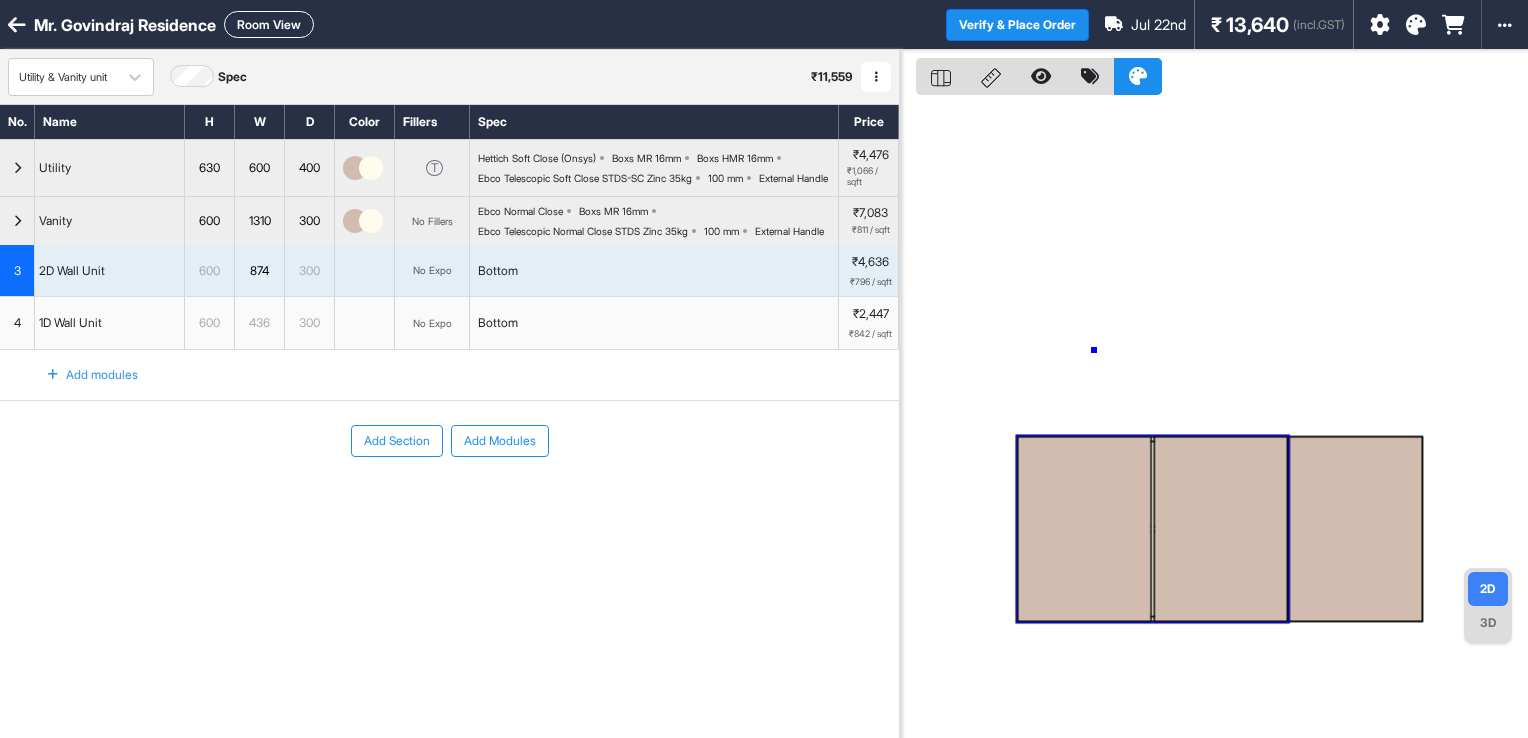 click at bounding box center [1214, 419] 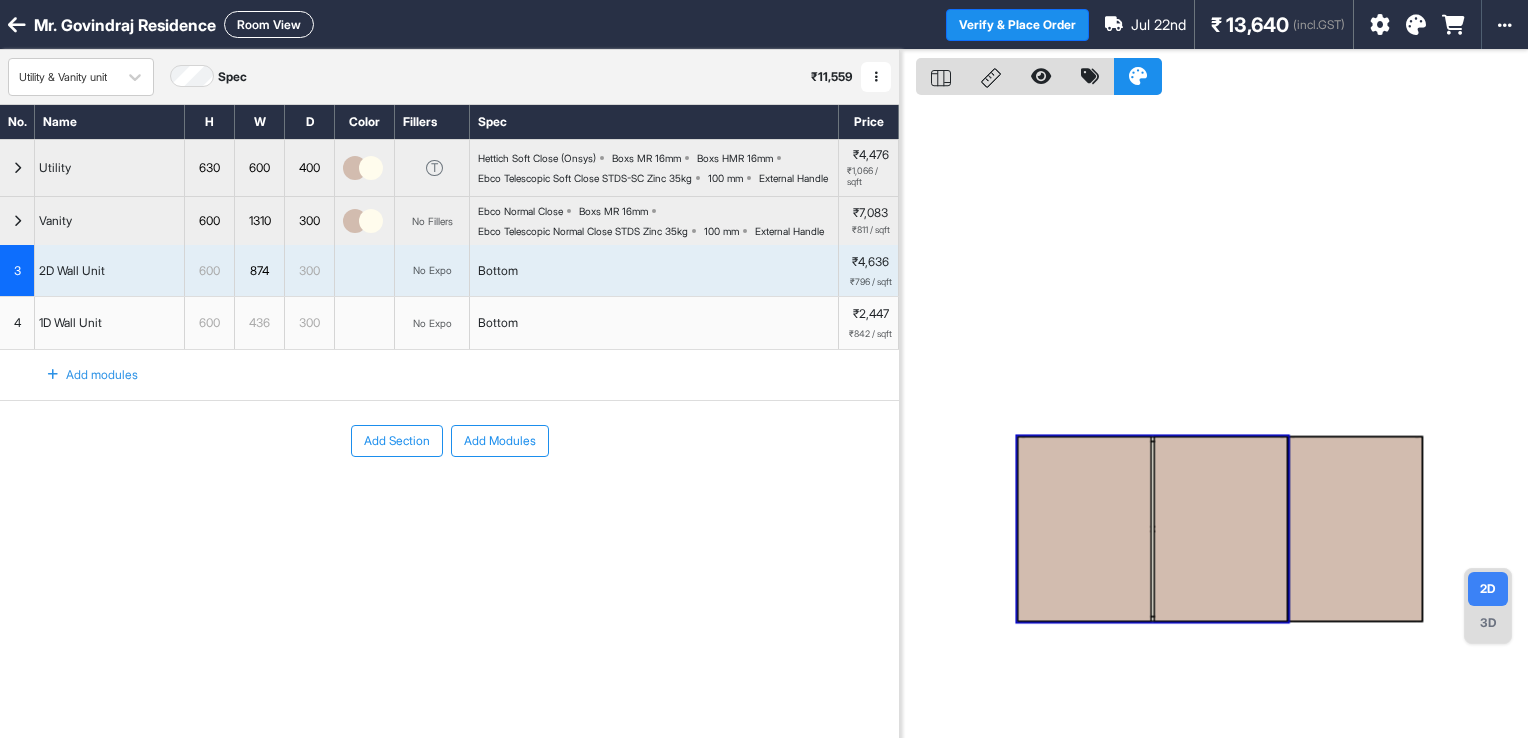 click on "Bottom" at bounding box center [654, 271] 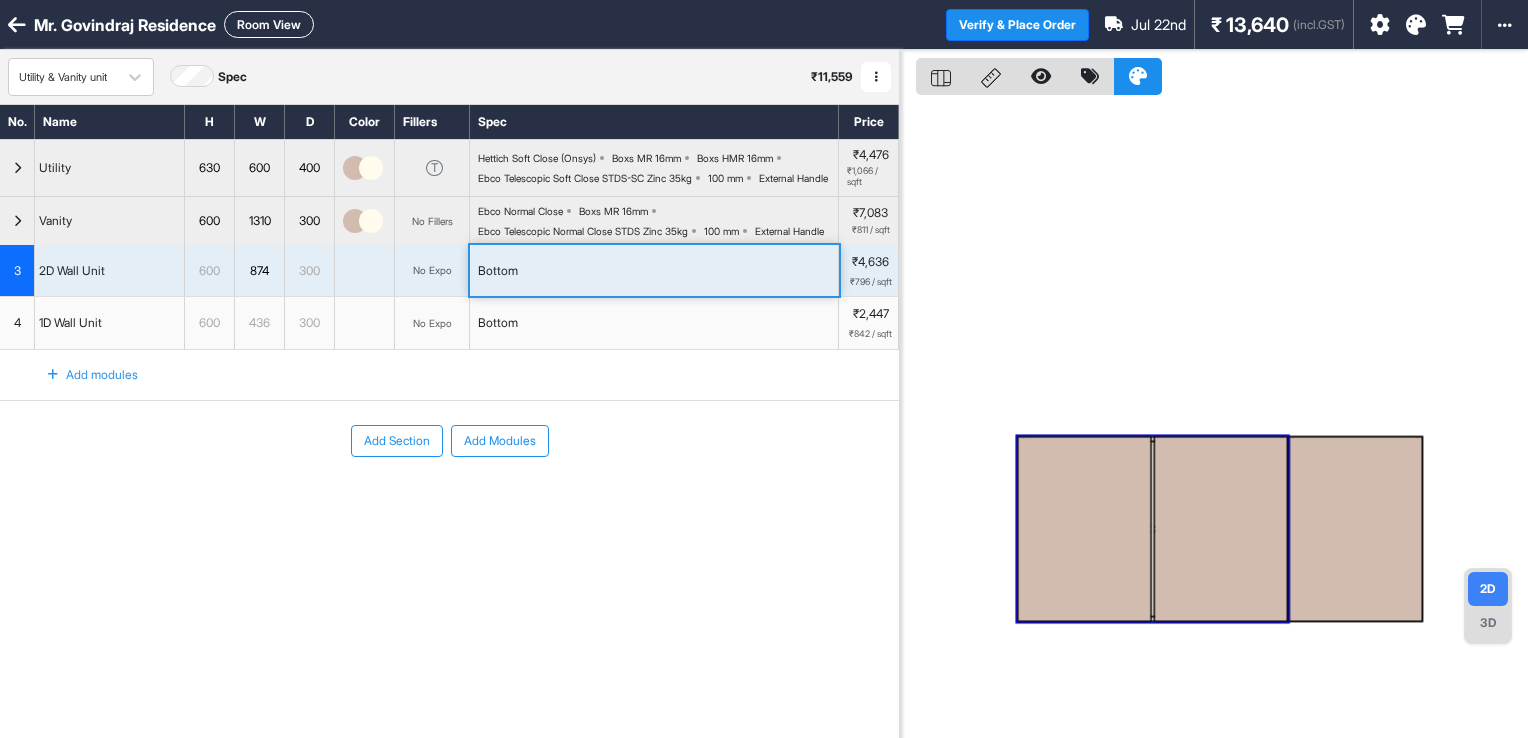 click on "Bottom" at bounding box center [654, 271] 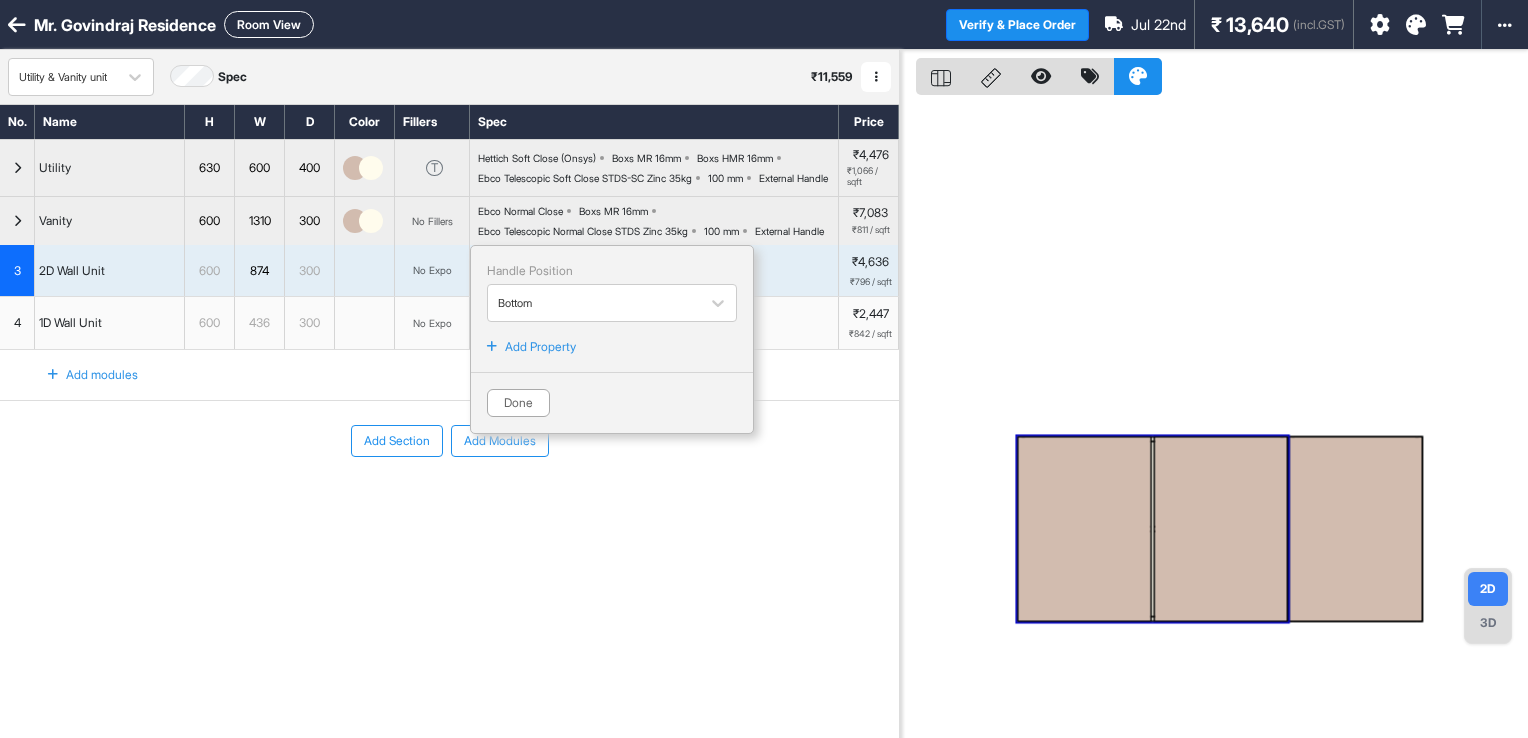 click on "Bottom Handle Position Bottom Add Property Done" at bounding box center (654, 271) 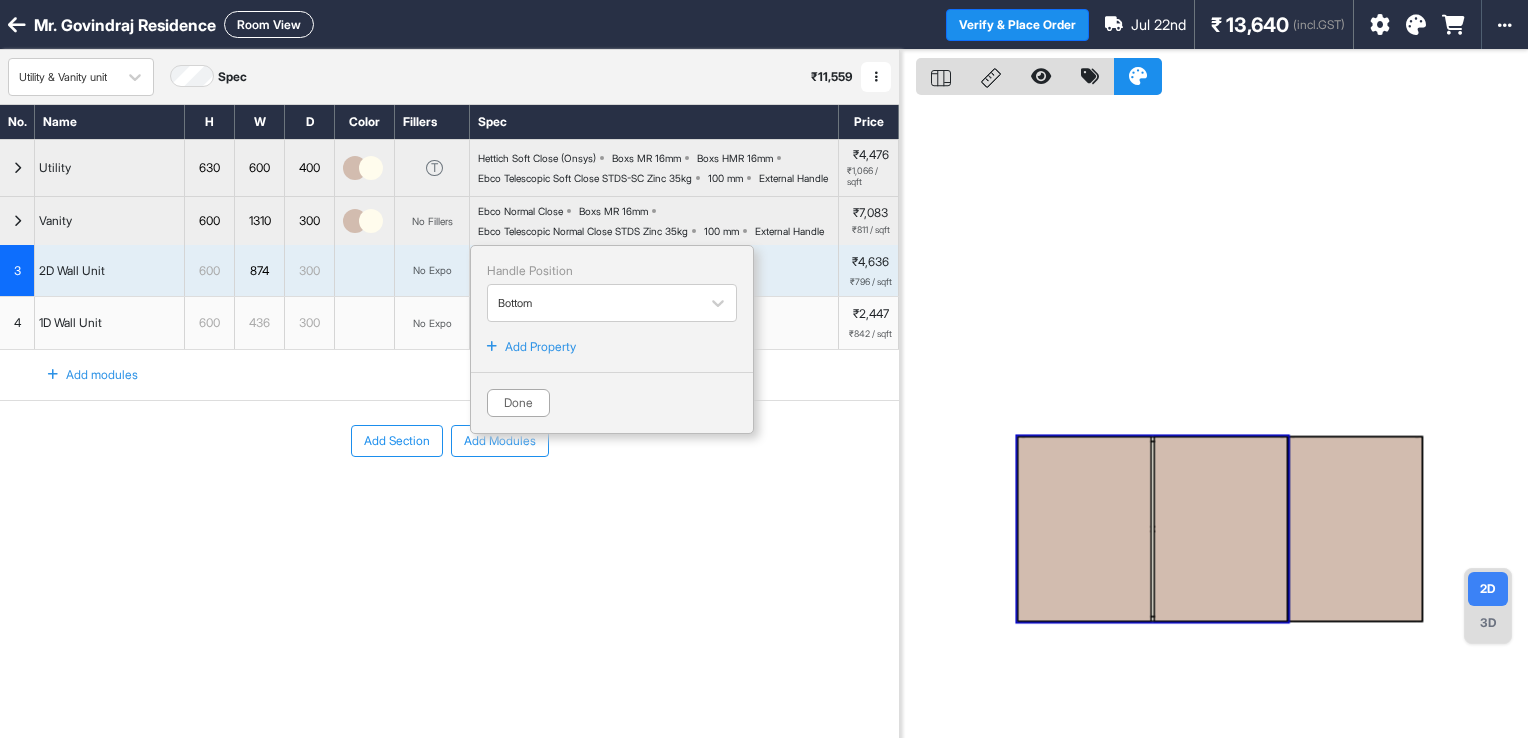 click on "Done" at bounding box center [518, 403] 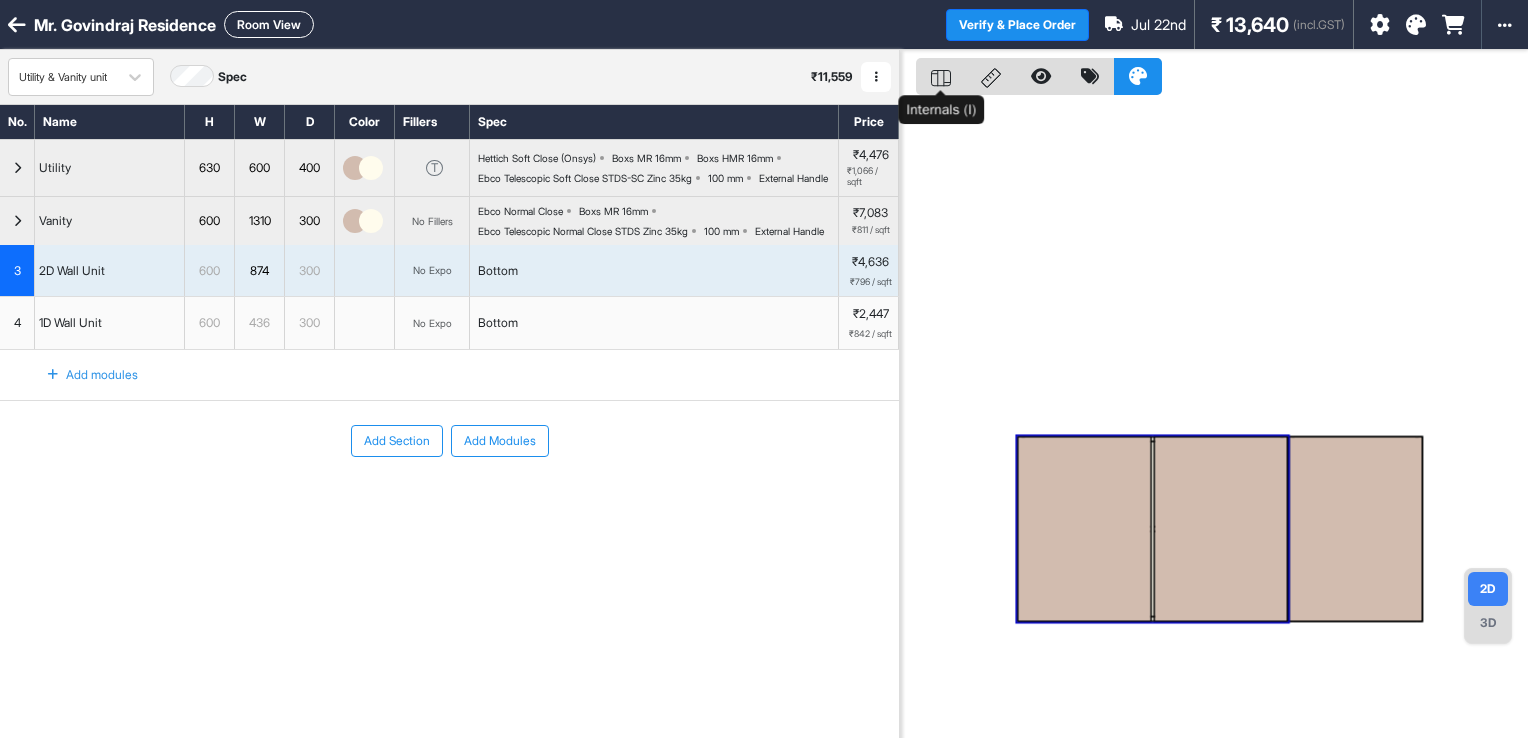 click at bounding box center [941, 76] 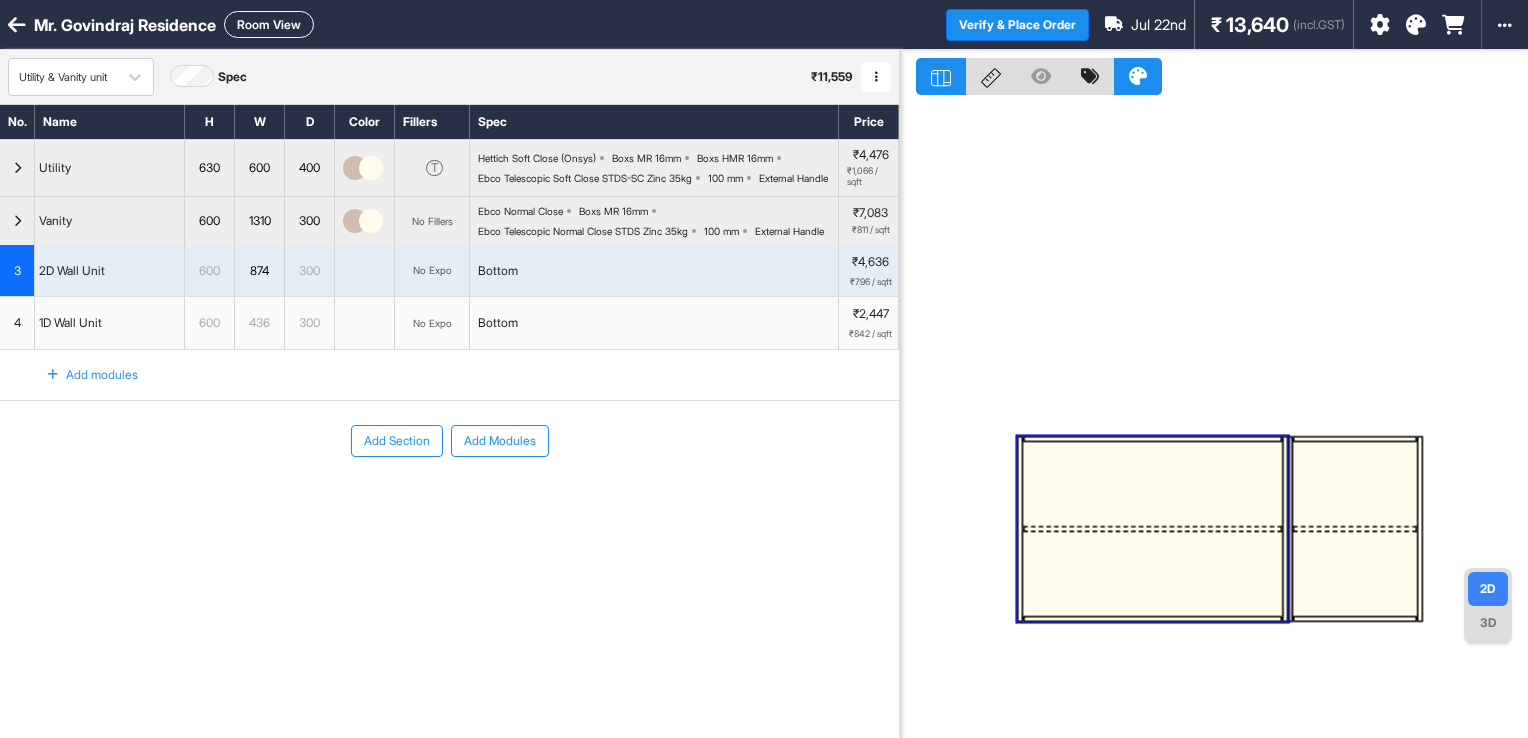 click at bounding box center [1214, 419] 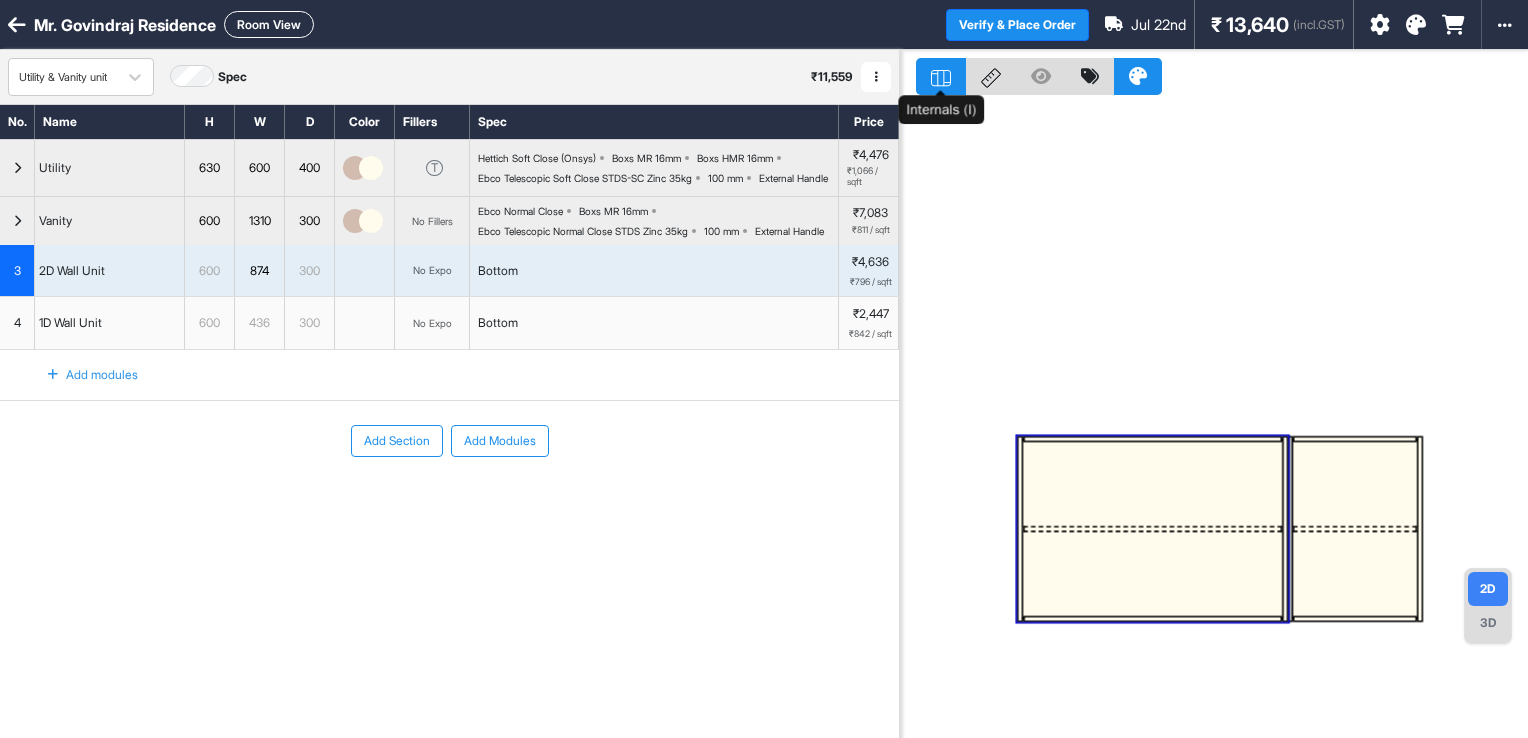 click 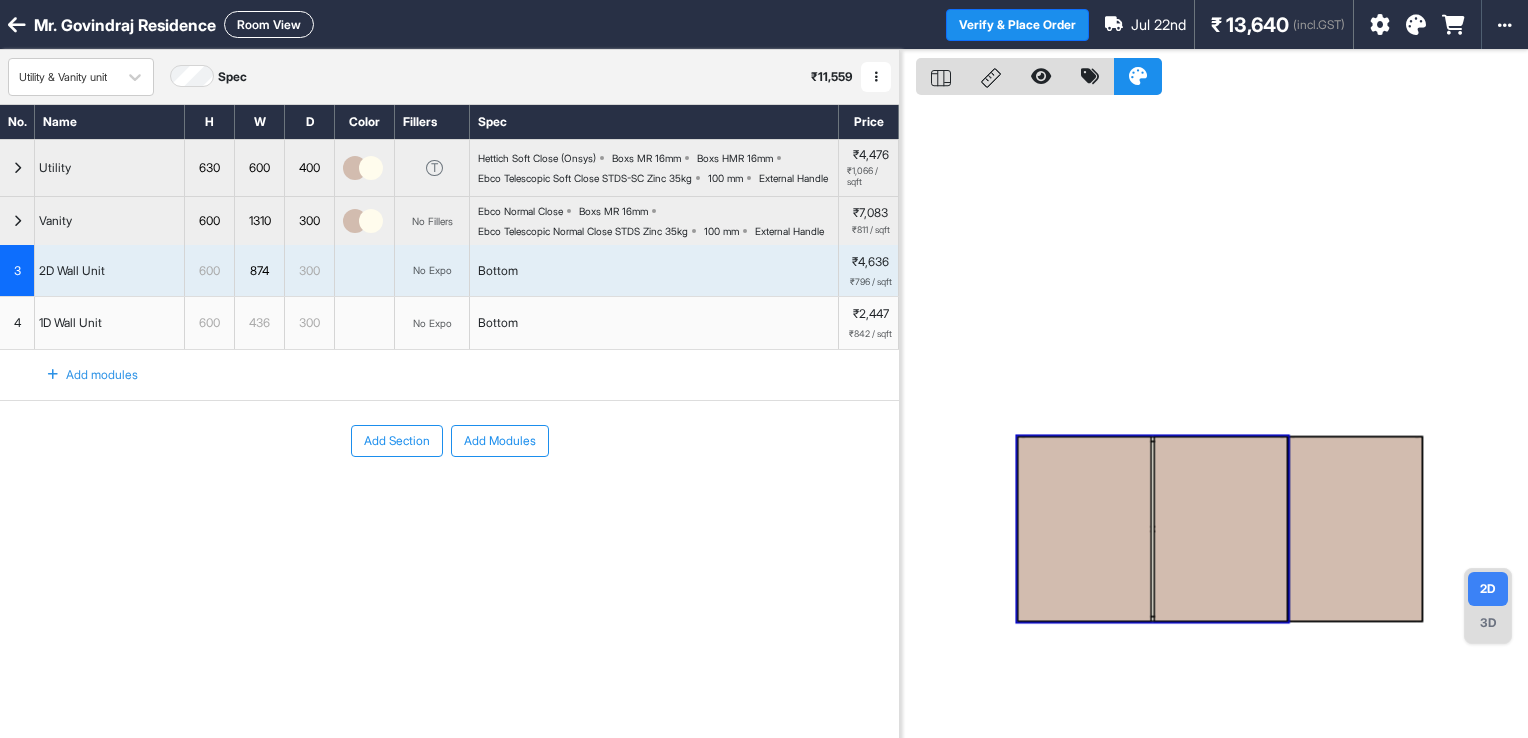 click on "Add Section Add Modules" at bounding box center [449, 501] 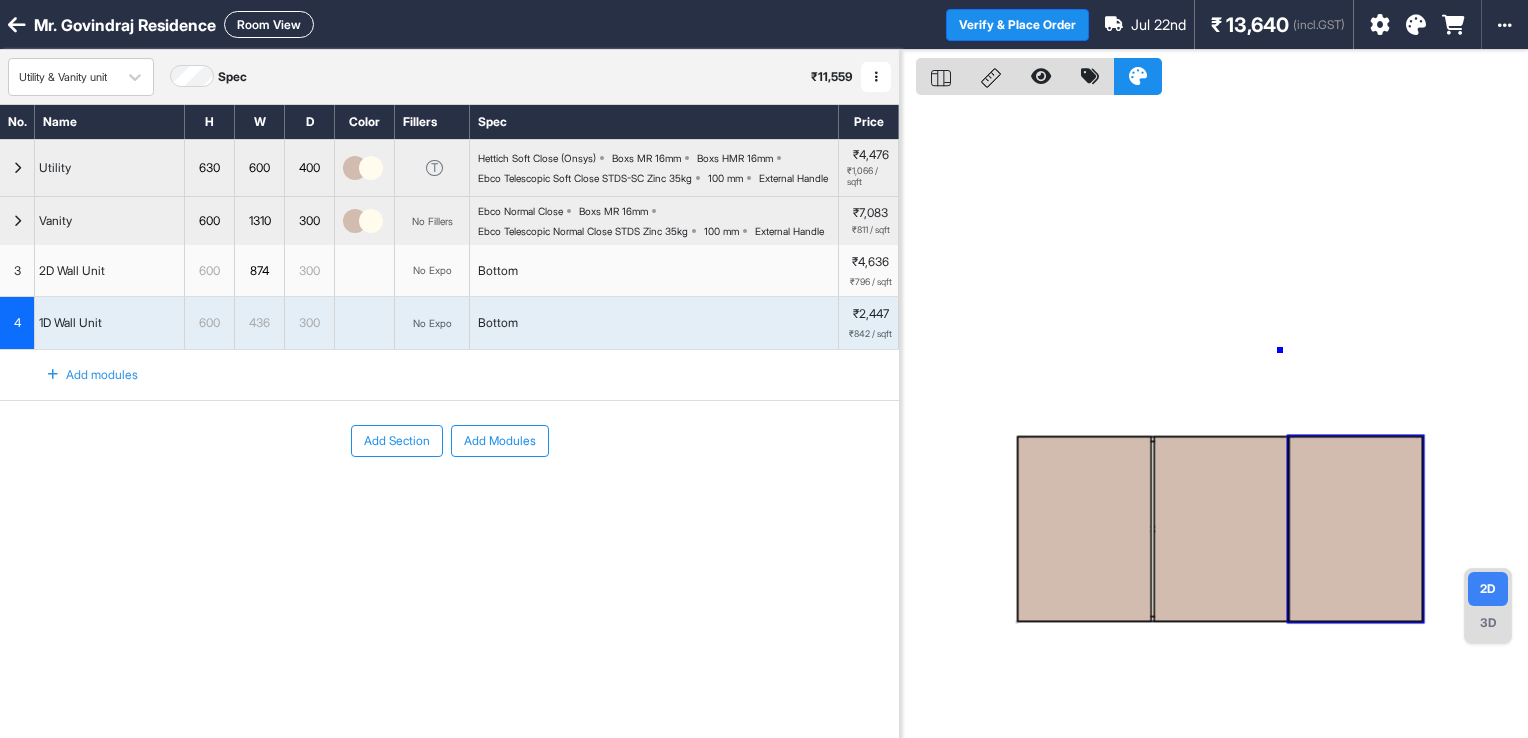 click at bounding box center (1214, 419) 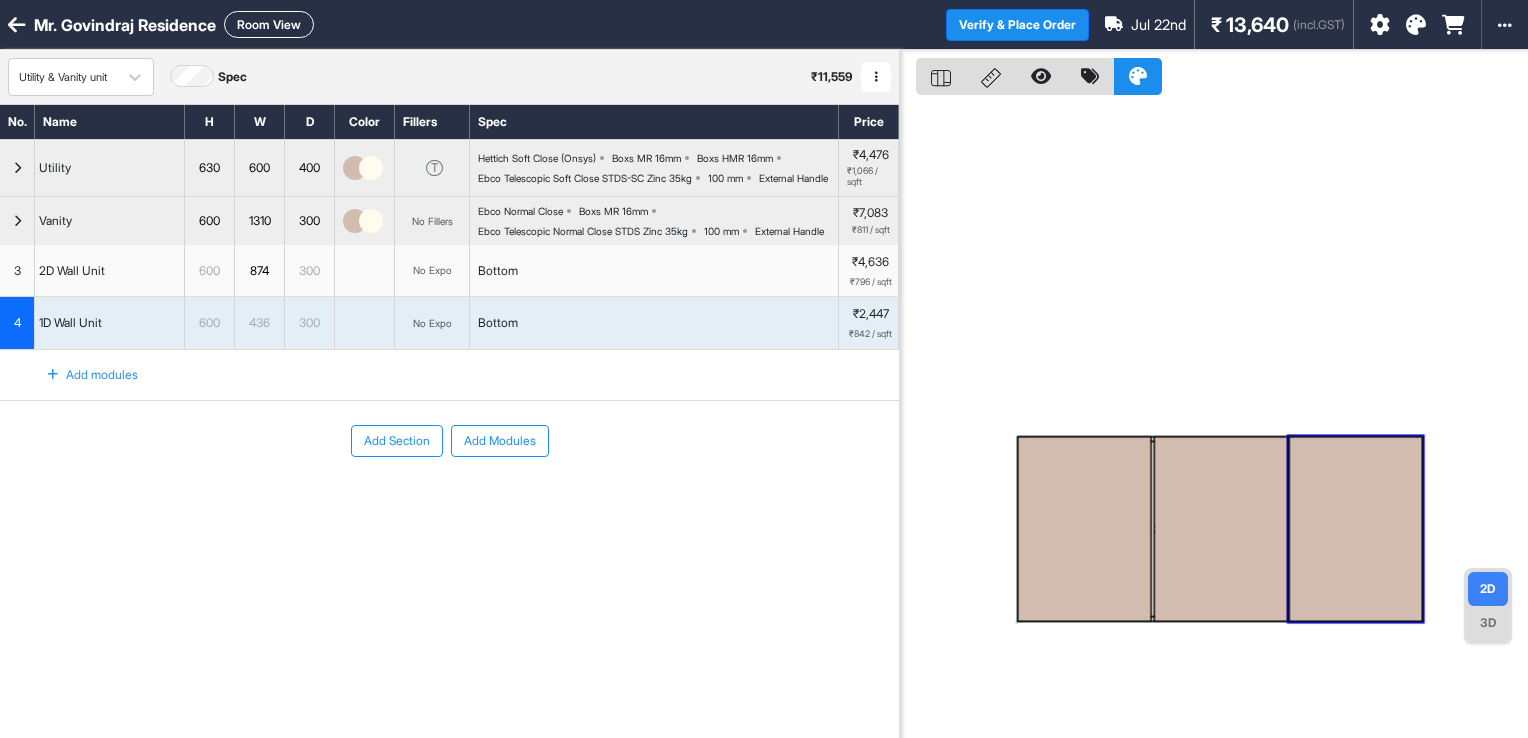 click at bounding box center (17, 221) 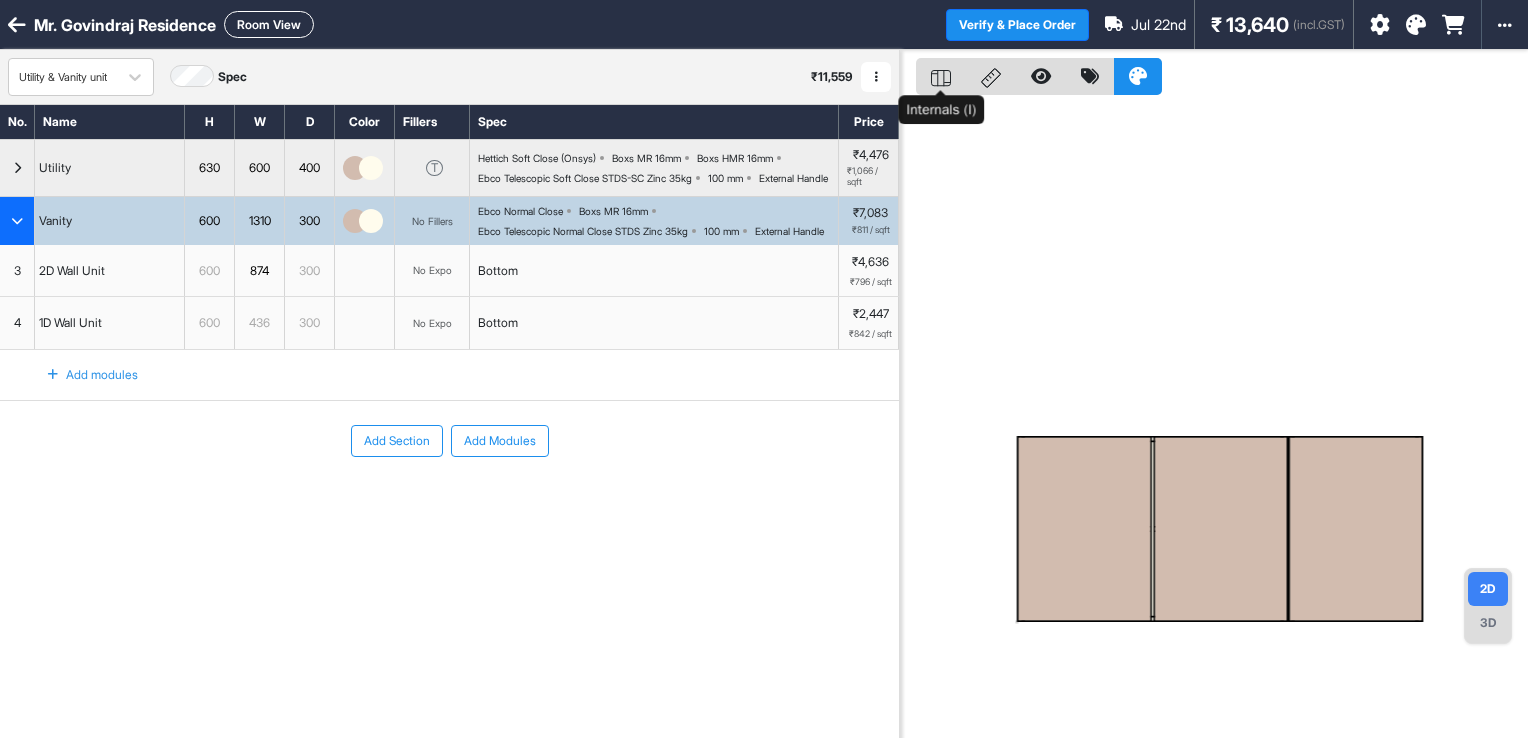 click 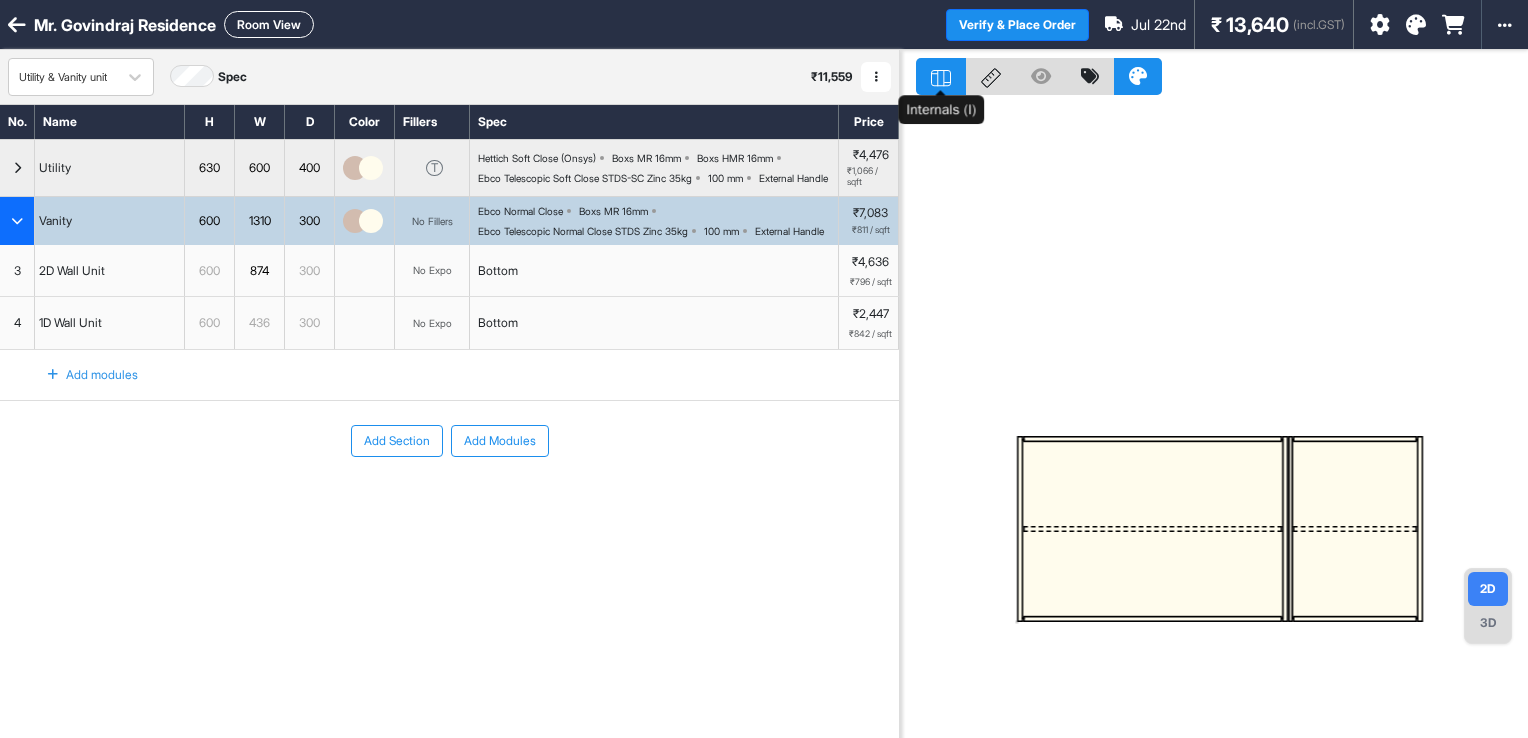 click 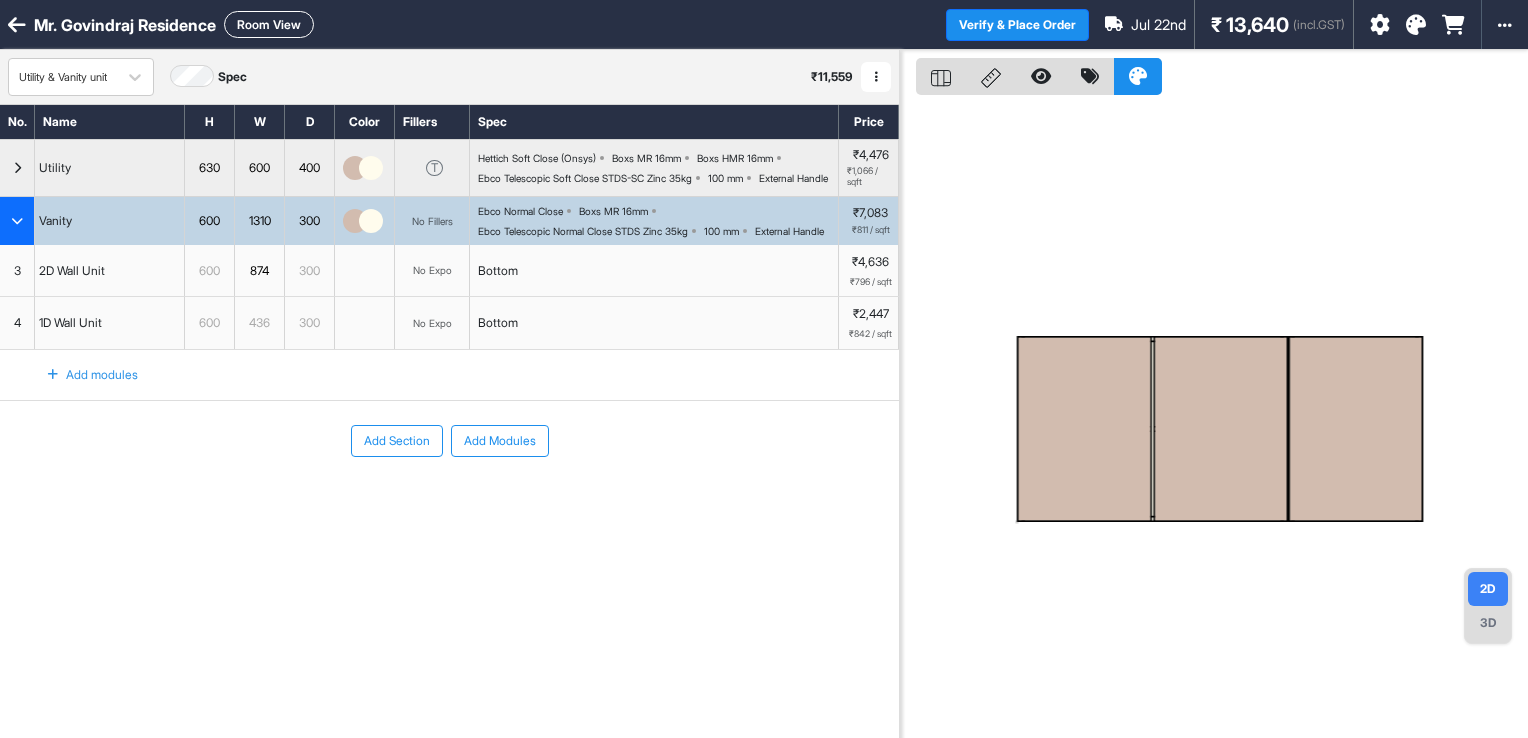 click on "Ebco Normal Close Boxs MR 16mm Ebco Telescopic Normal Close STDS Zinc 35kg 100 mm External Handle" at bounding box center (658, 221) 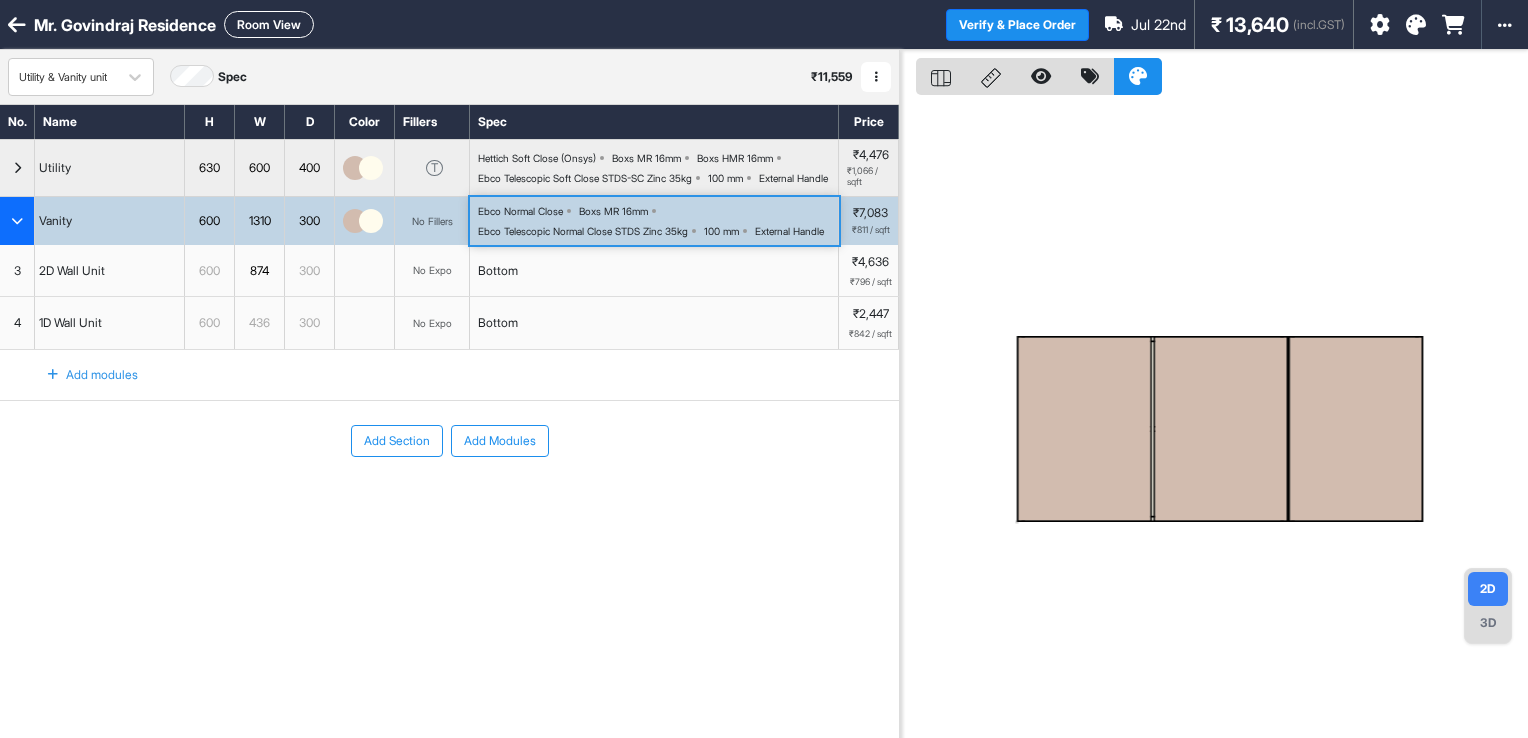 click on "Ebco Normal Close Boxs MR 16mm Ebco Telescopic Normal Close STDS Zinc 35kg 100 mm External Handle" at bounding box center [658, 221] 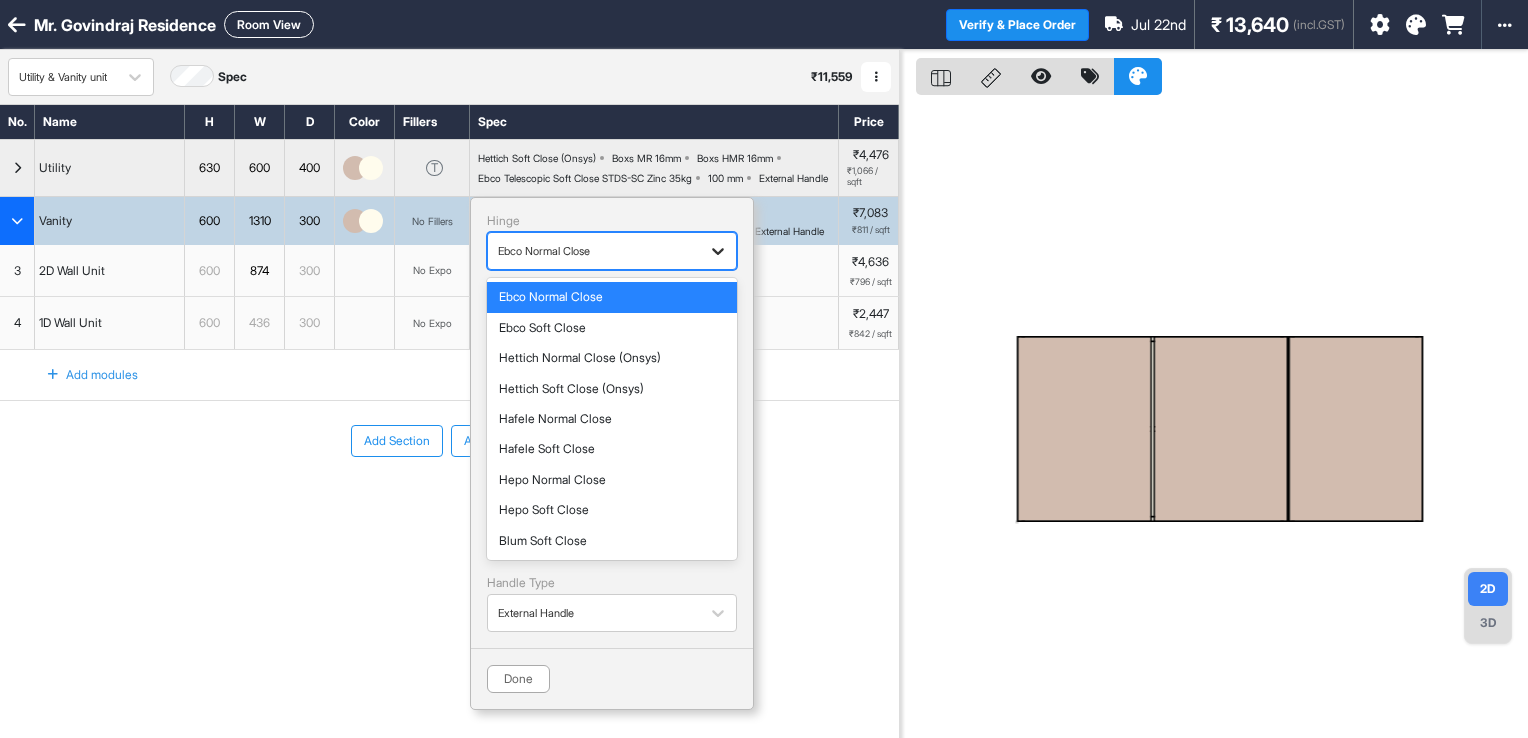 click 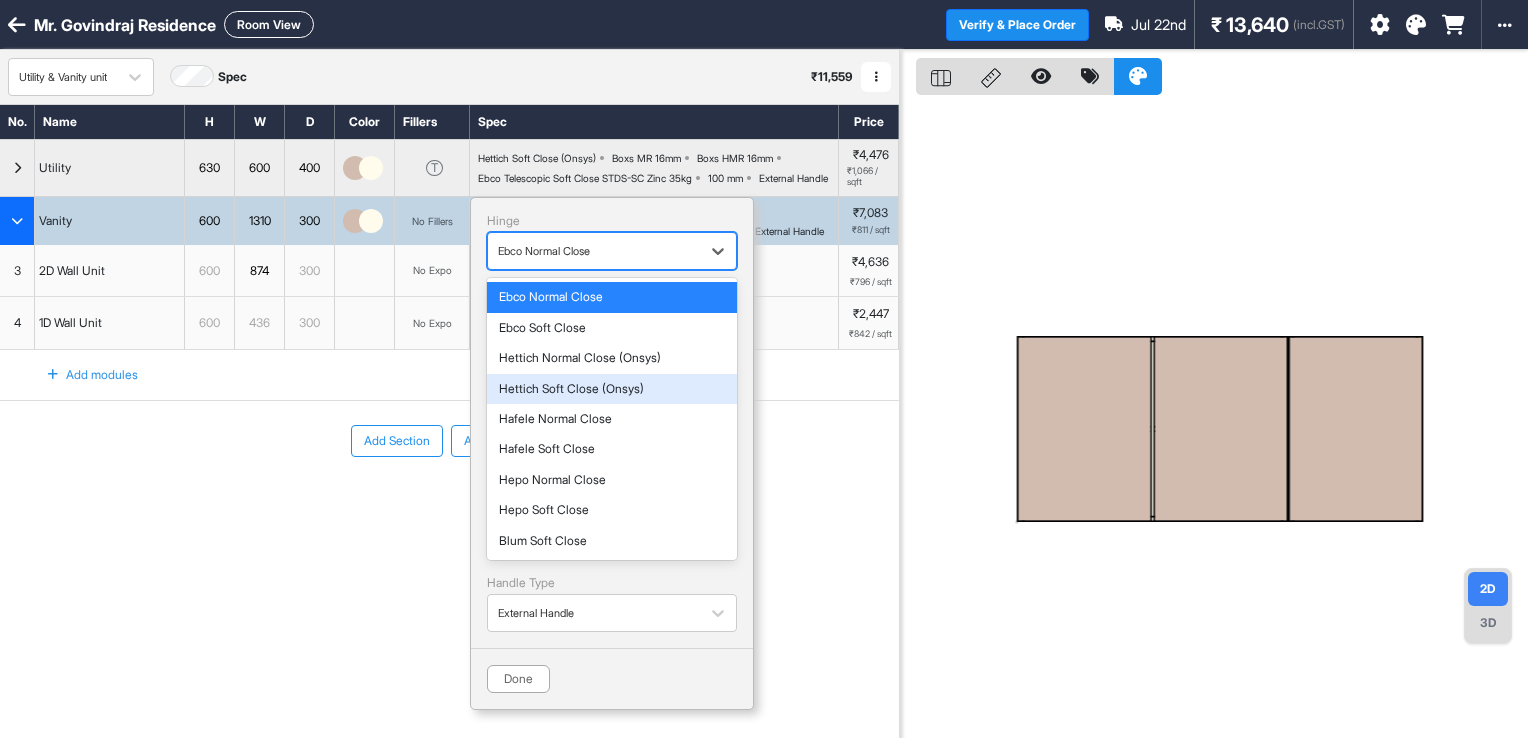 click on "Hettich Soft Close (Onsys)" at bounding box center [612, 389] 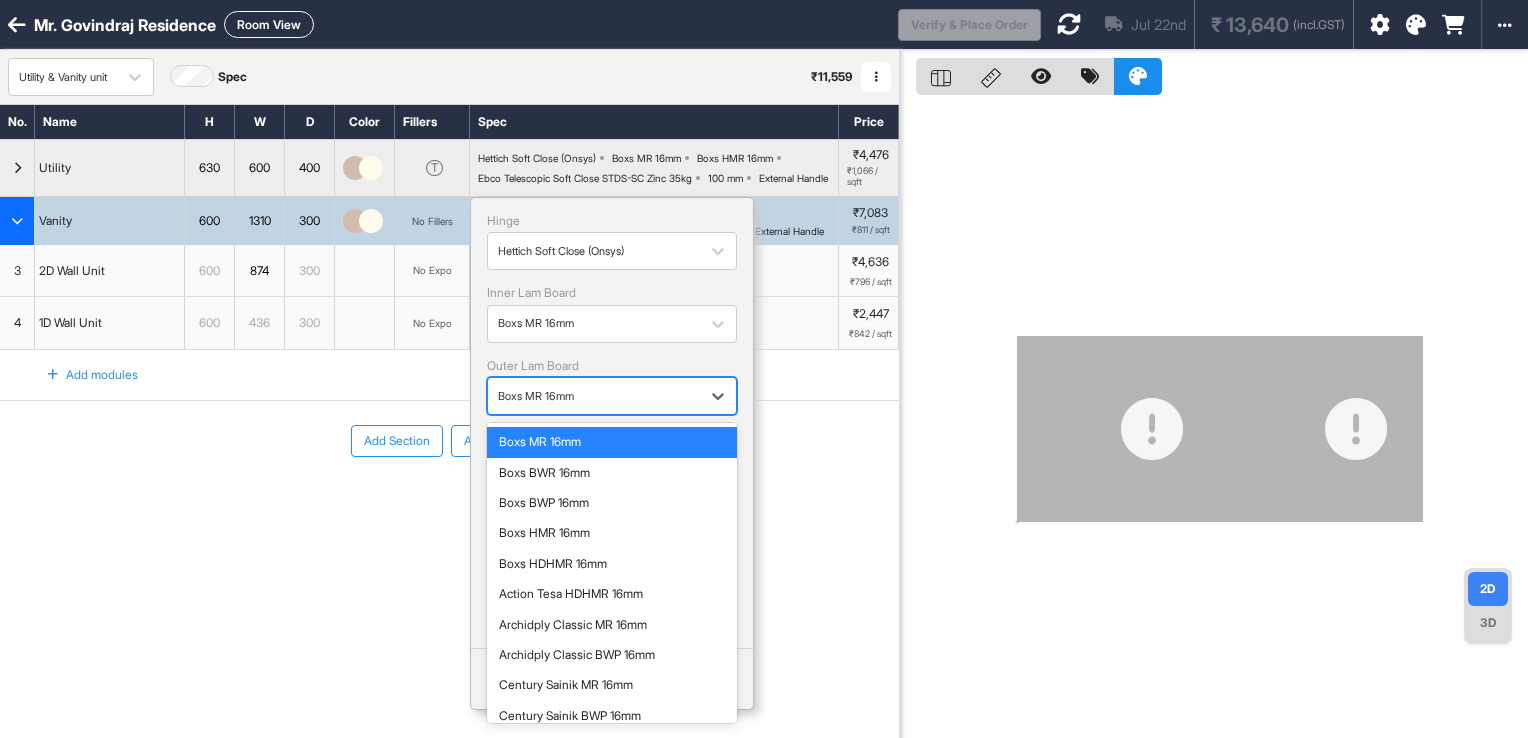 click at bounding box center (594, 396) 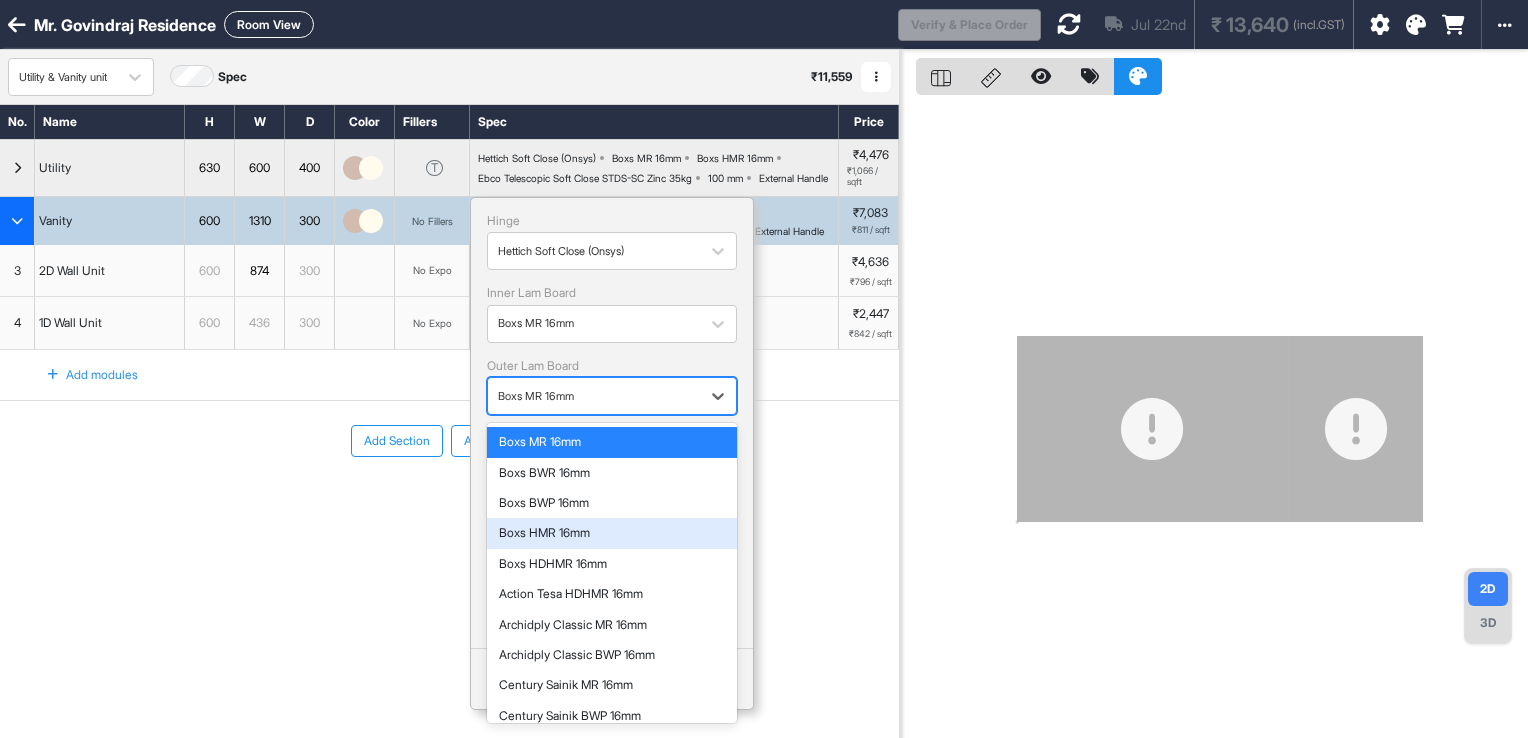 click on "Boxs HMR 16mm" at bounding box center (612, 533) 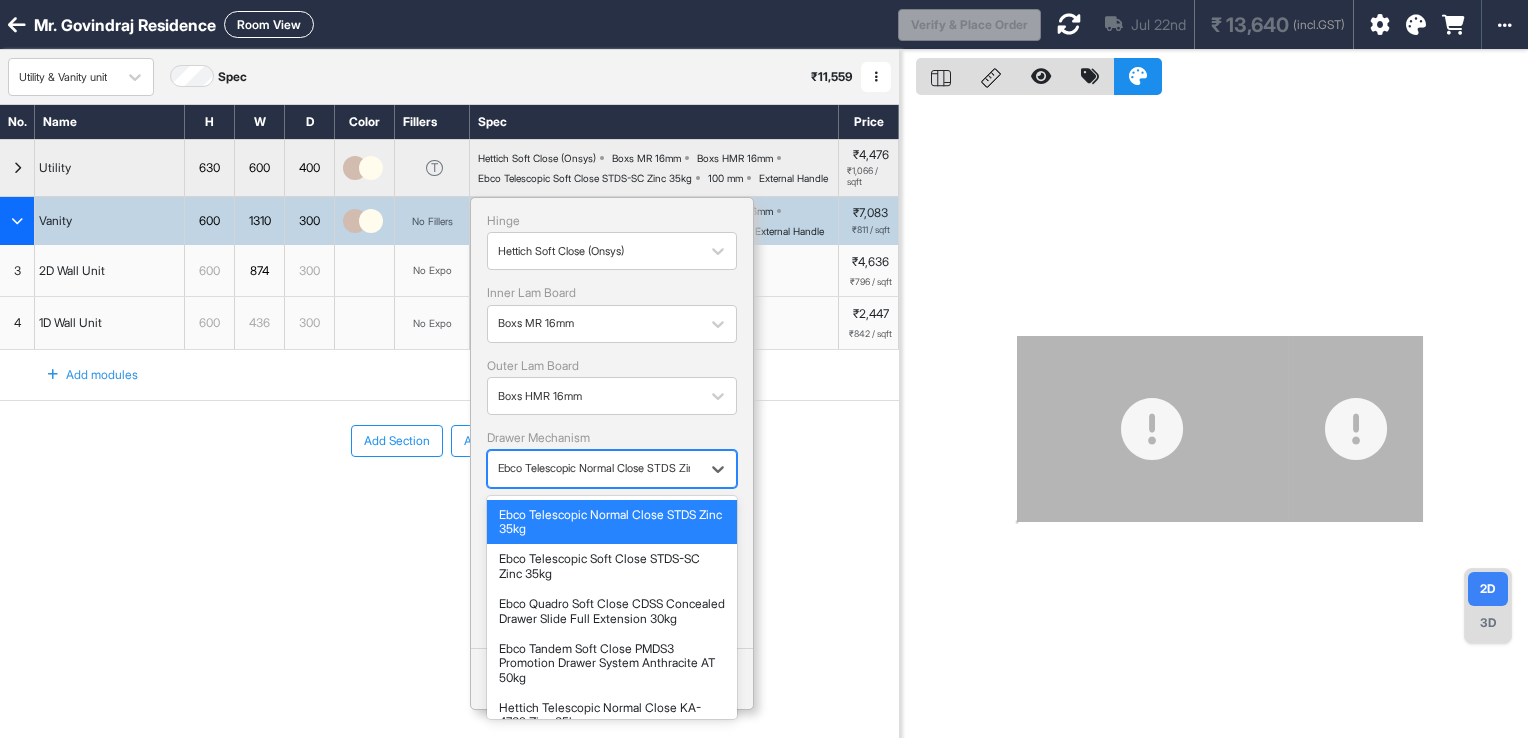 click on "Ebco Telescopic Normal Close STDS Zinc 35kg" at bounding box center (594, 468) 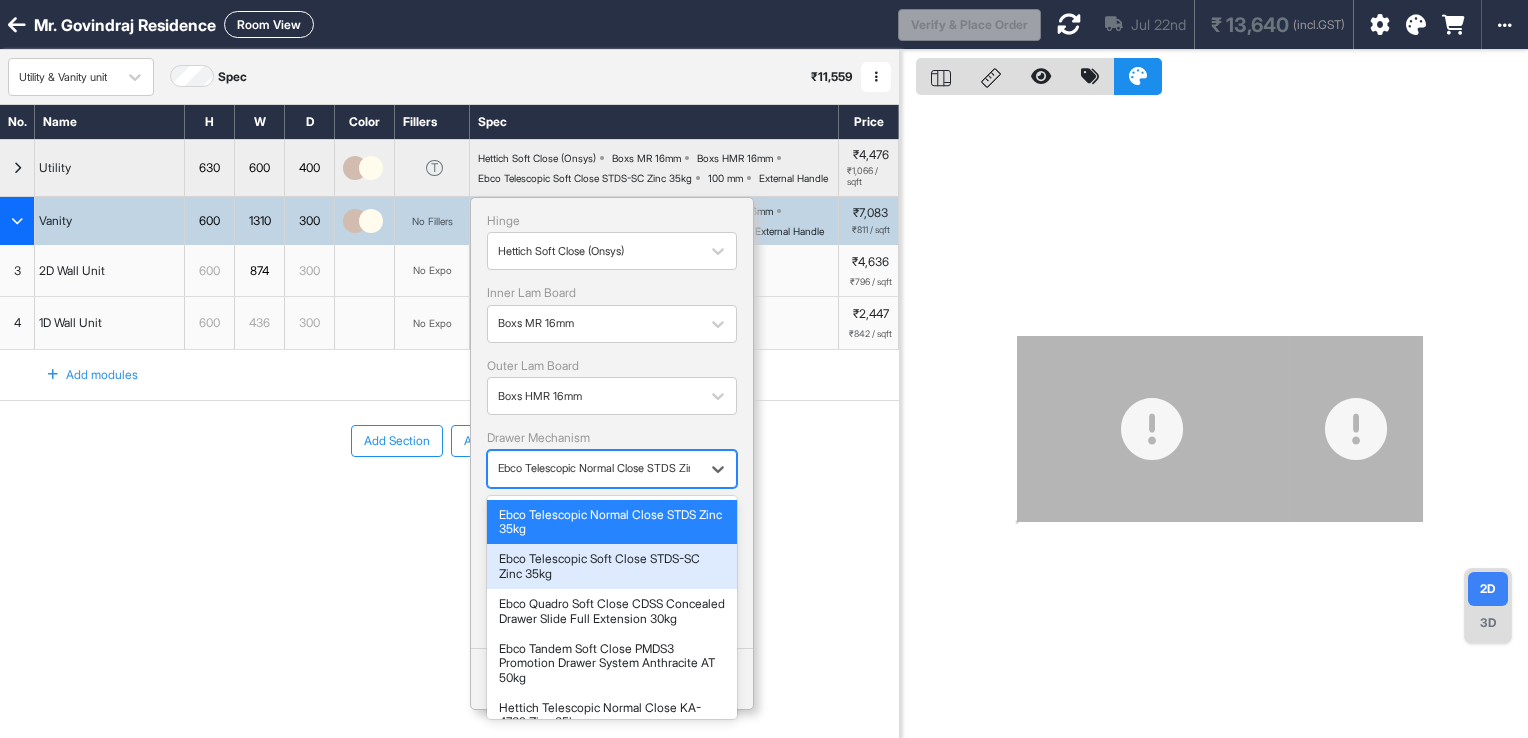 click on "Ebco Telescopic Soft Close STDS-SC Zinc 35kg" at bounding box center (612, 566) 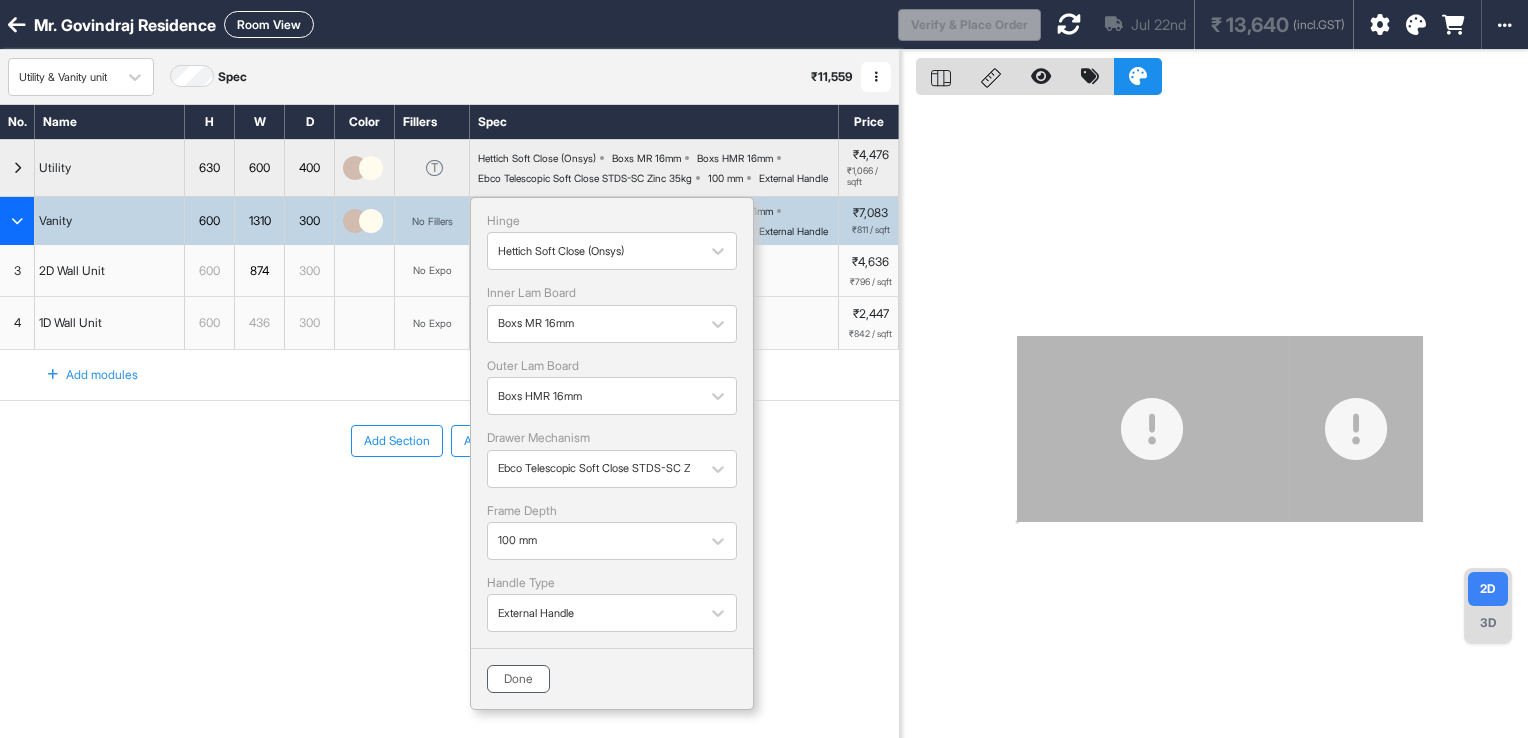 click on "Done" at bounding box center (518, 679) 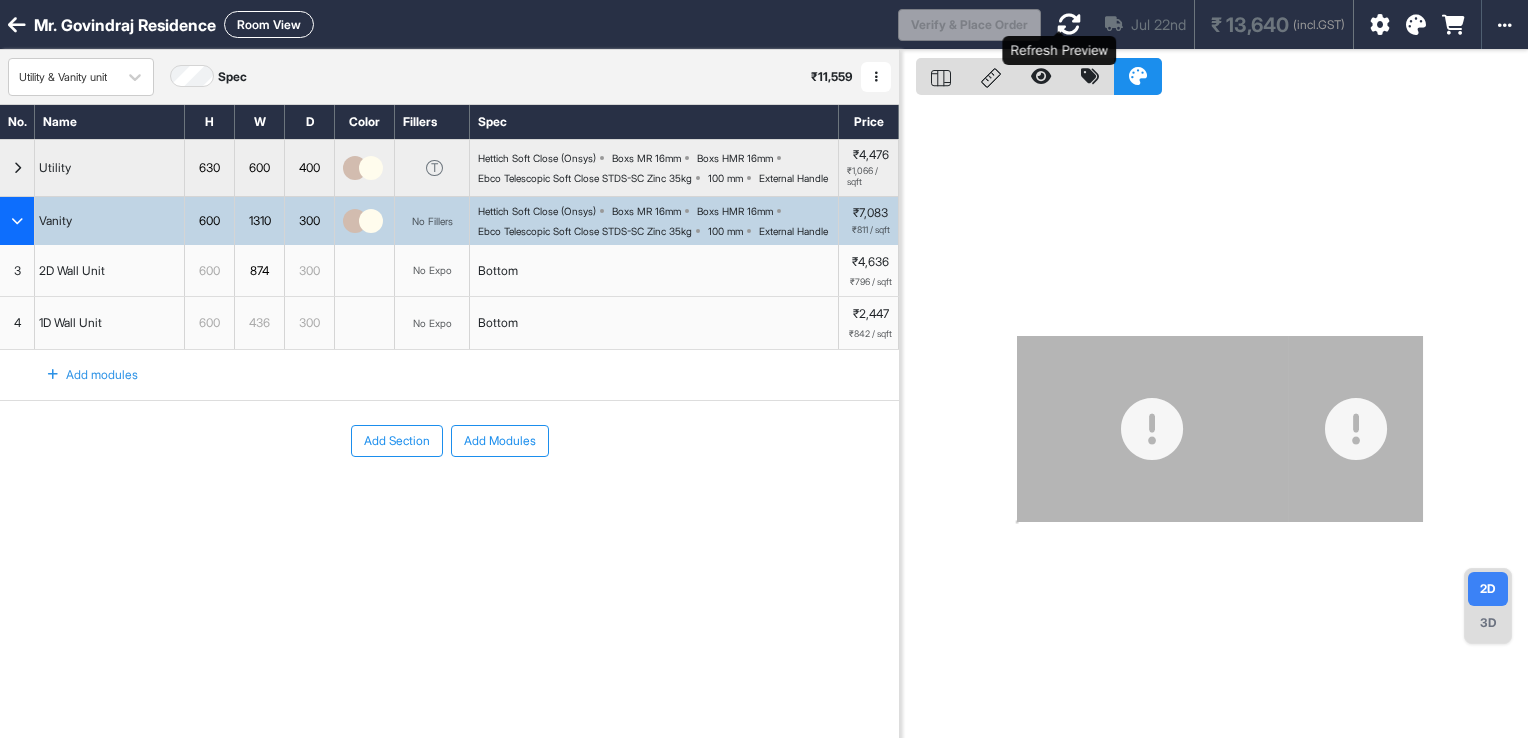 click at bounding box center [1069, 24] 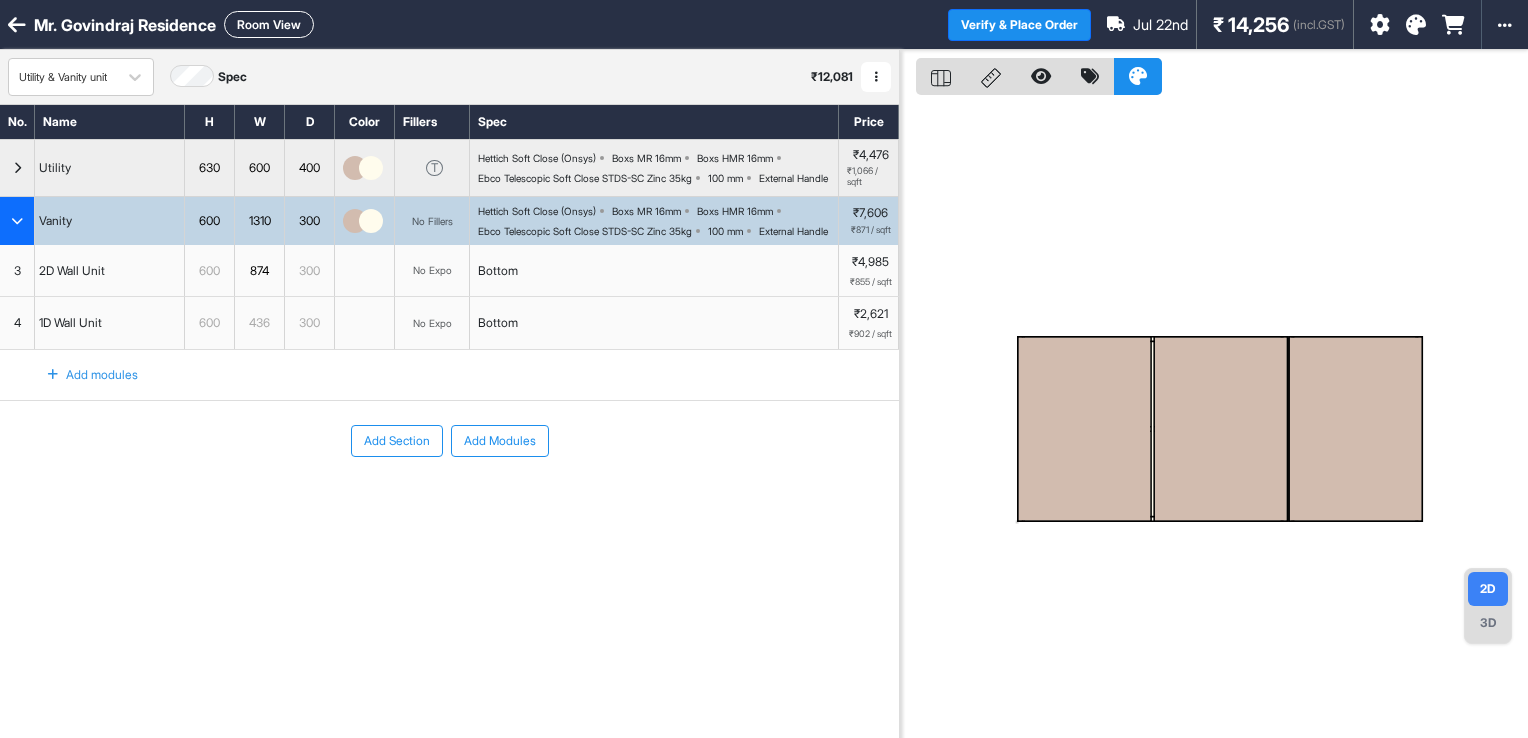 click on "Room View" at bounding box center (269, 24) 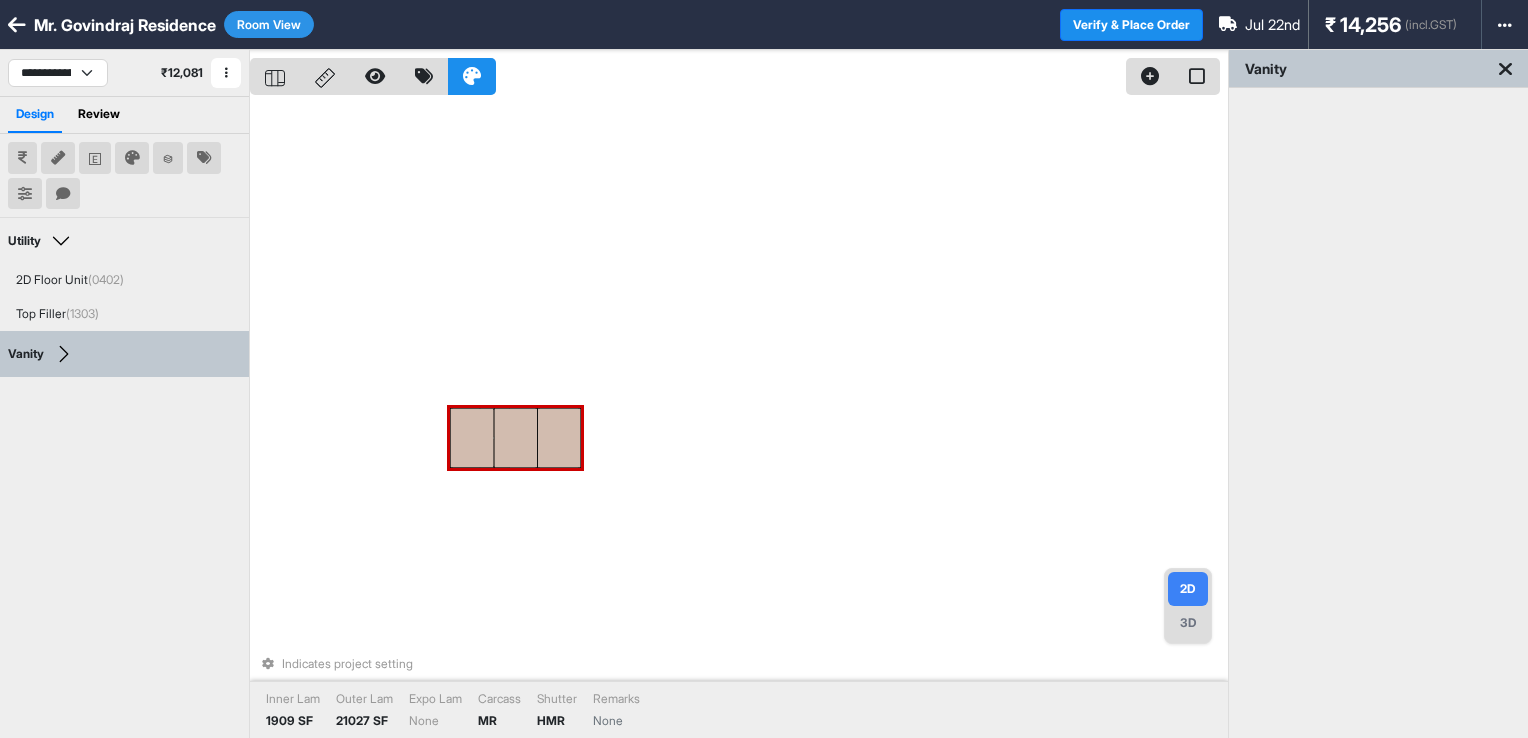 click at bounding box center (516, 438) 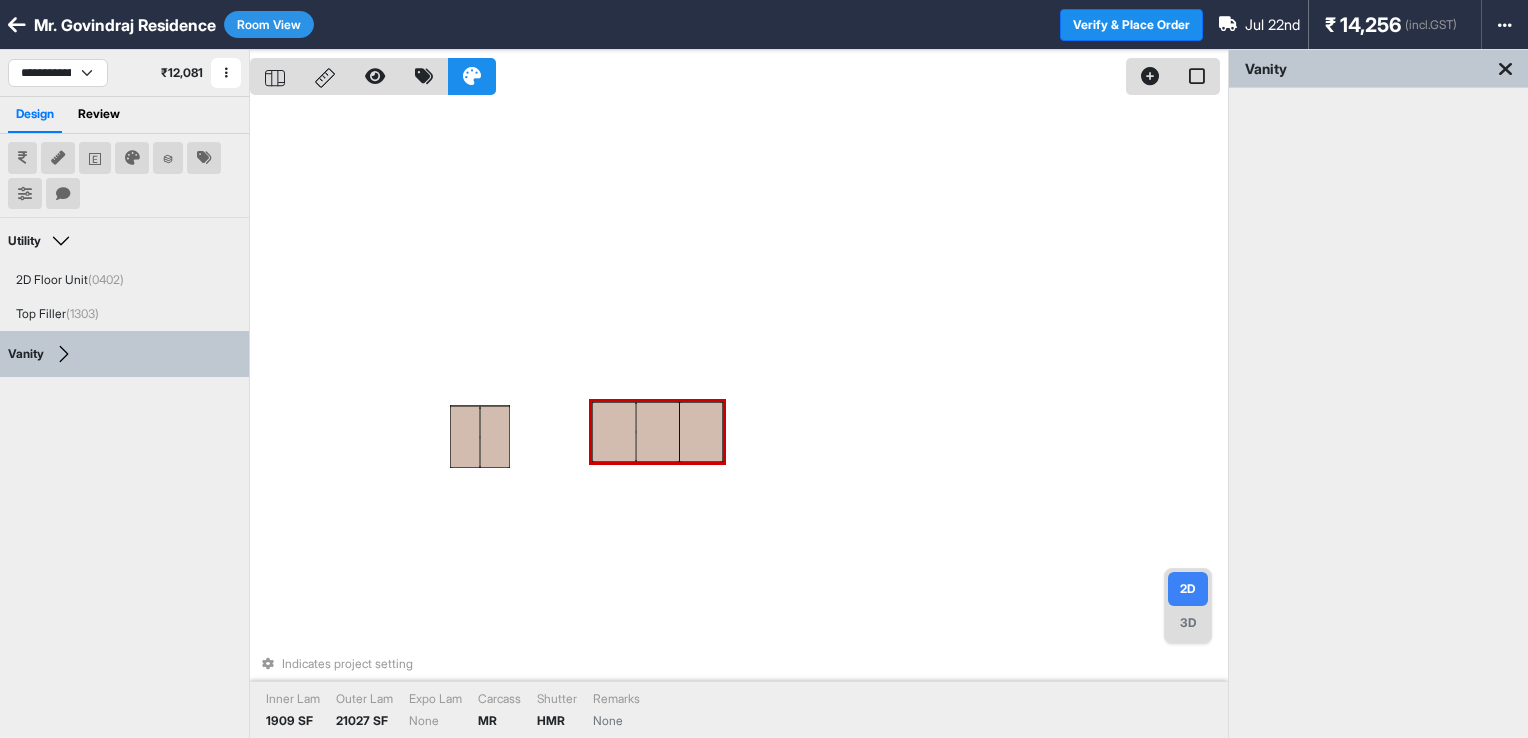 drag, startPoint x: 500, startPoint y: 440, endPoint x: 640, endPoint y: 430, distance: 140.35669 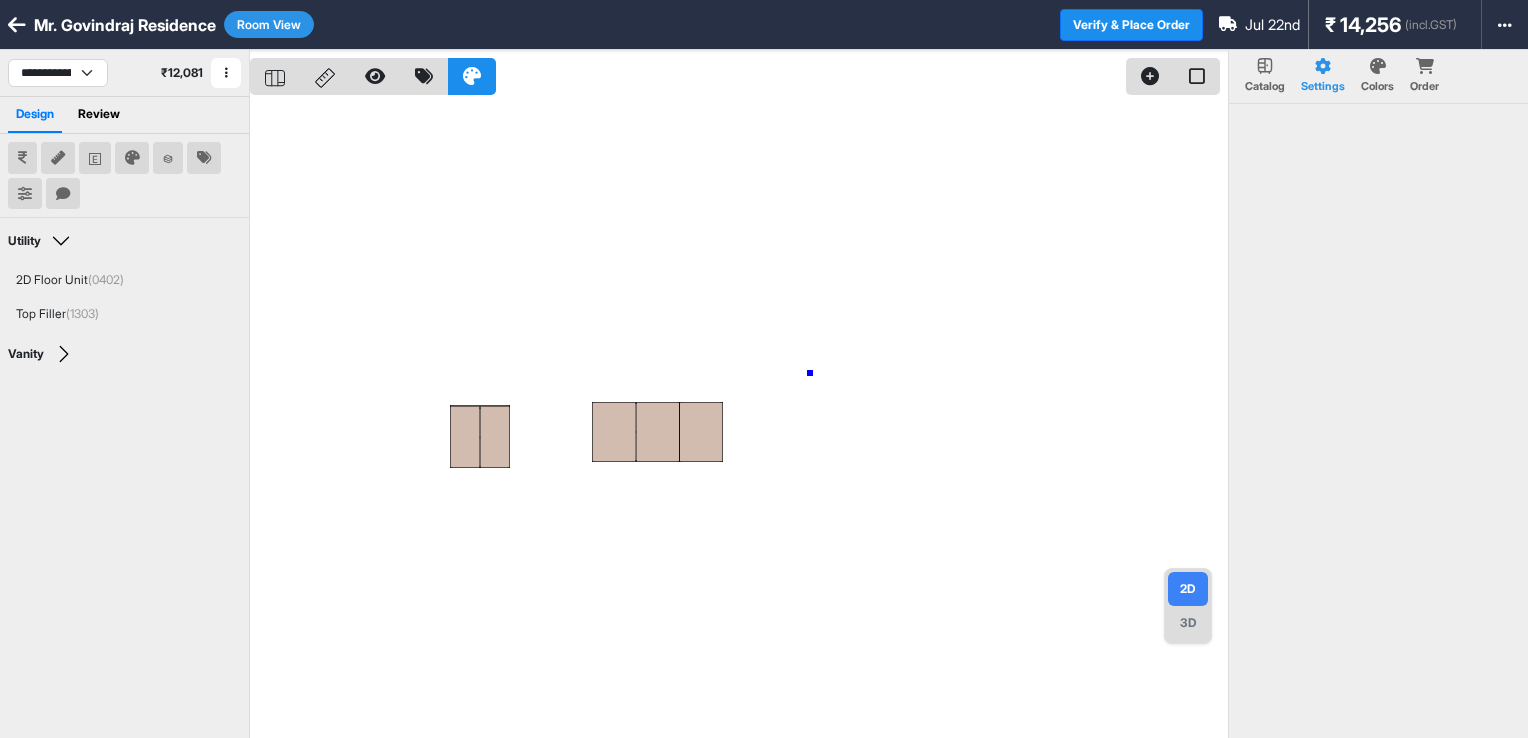 click at bounding box center (739, 419) 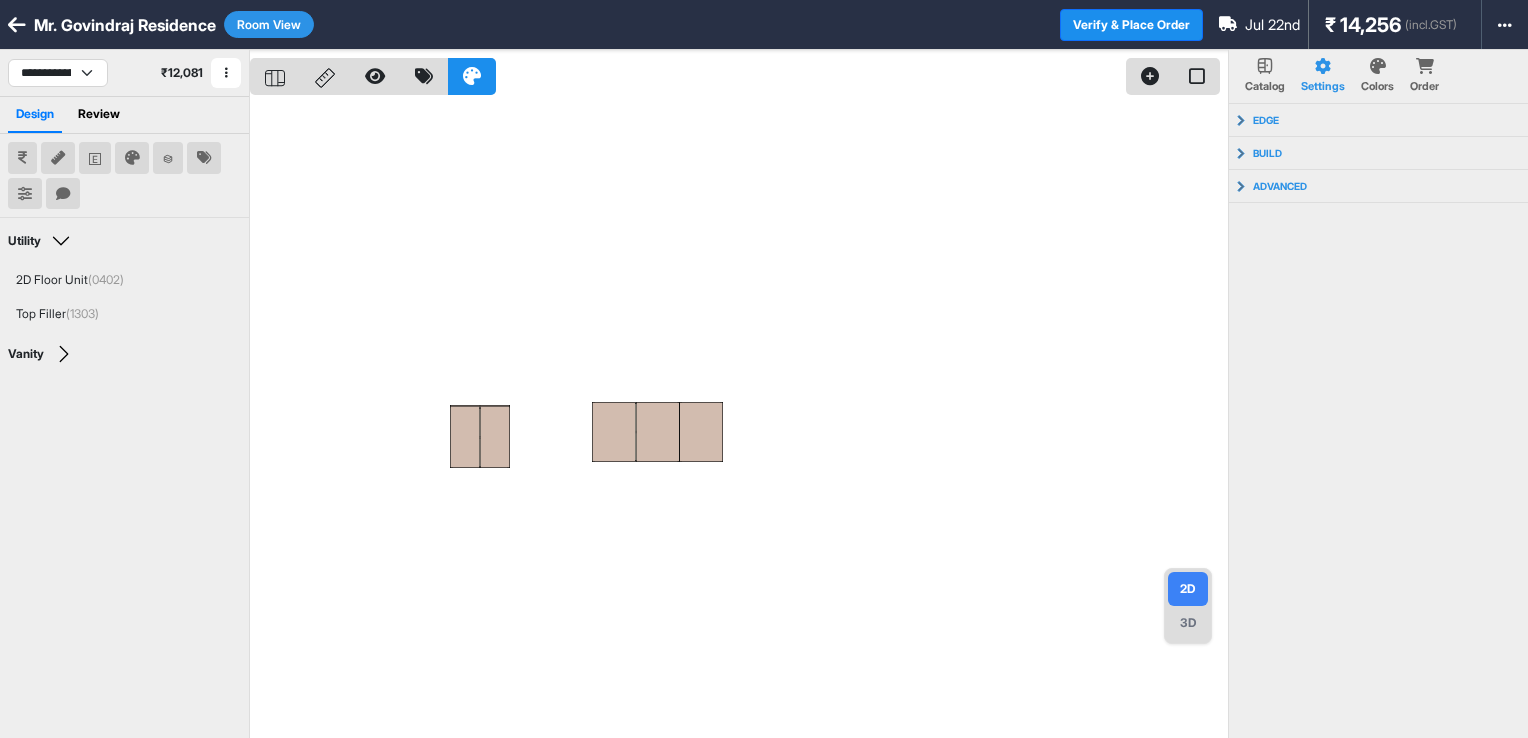 click on "Room View" at bounding box center (269, 24) 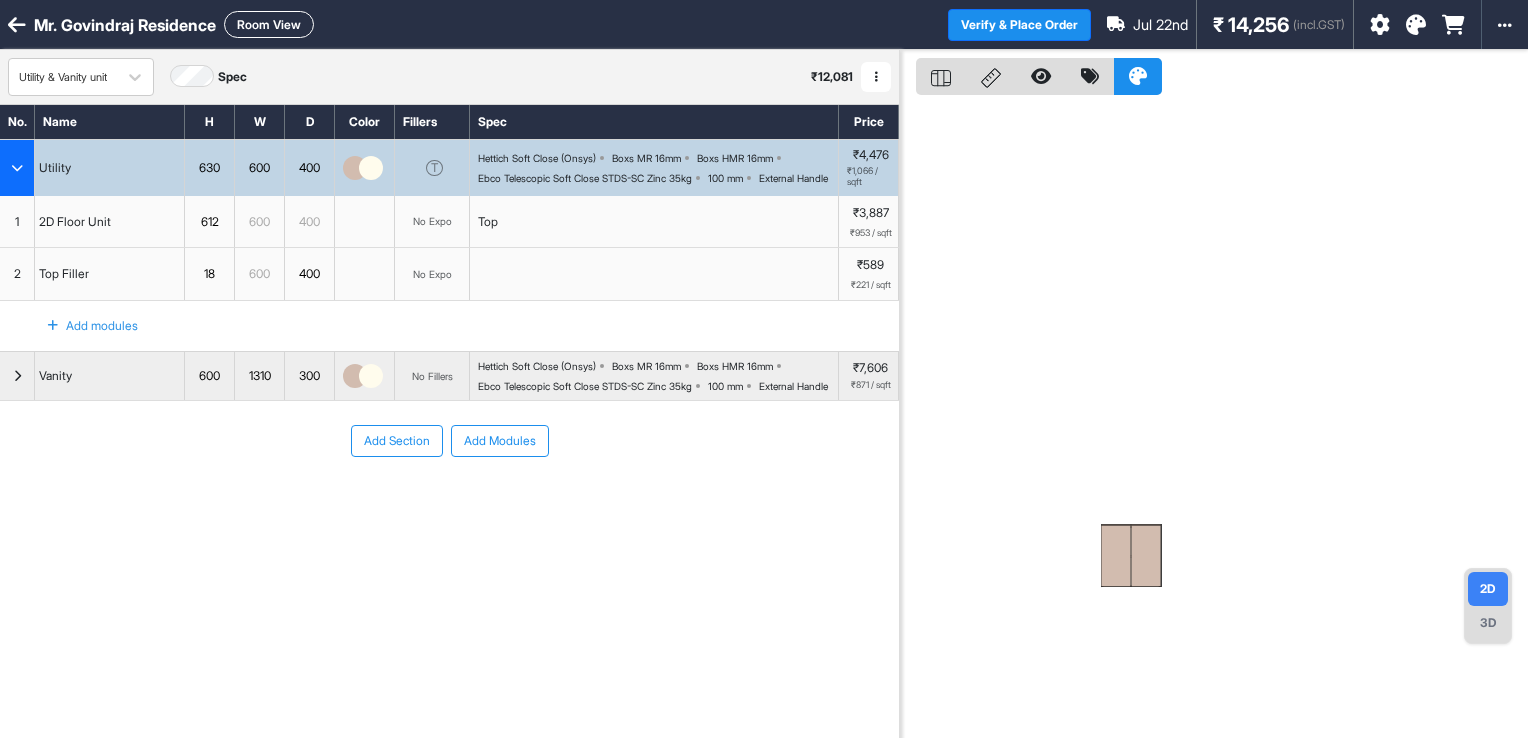 click at bounding box center [876, 77] 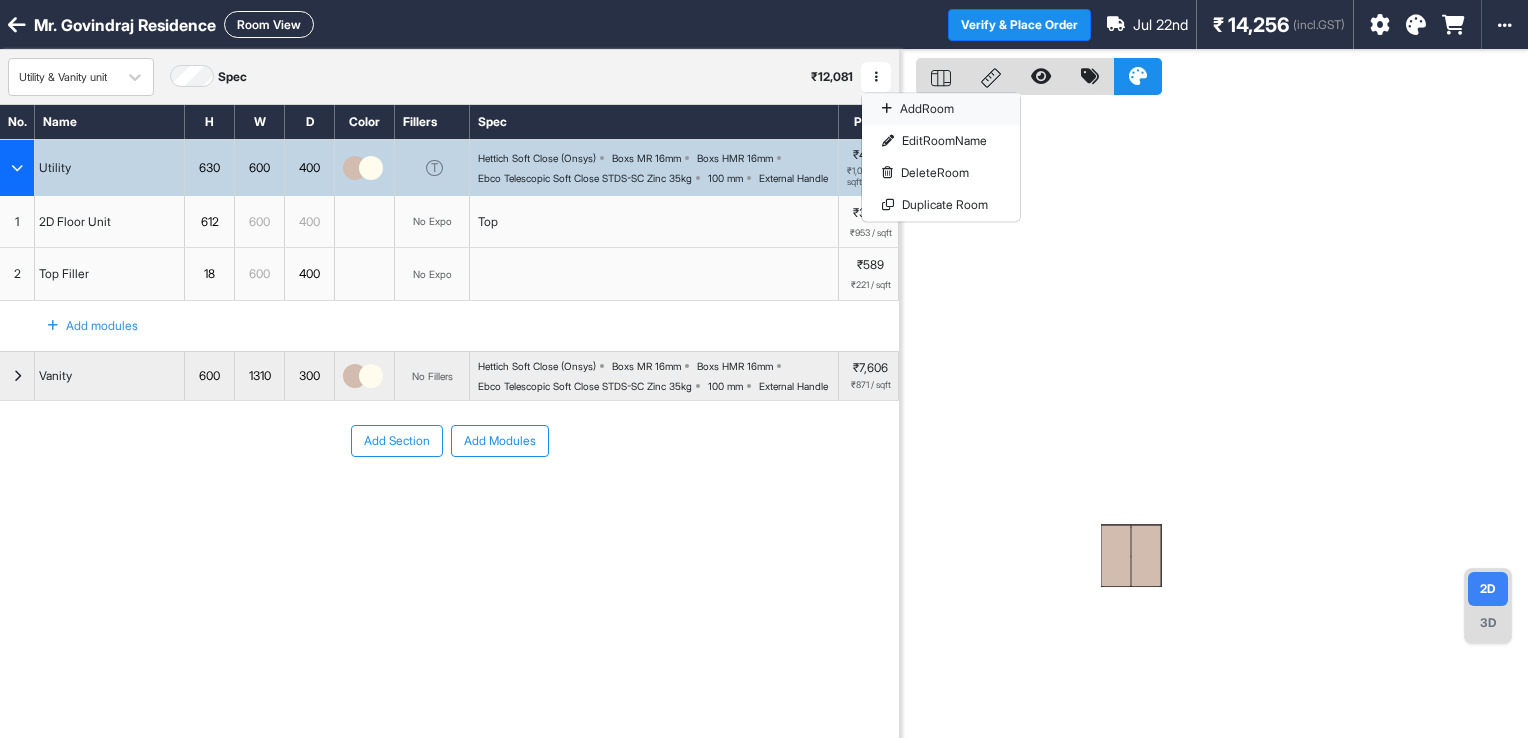 click on "Add  Room" at bounding box center [941, 109] 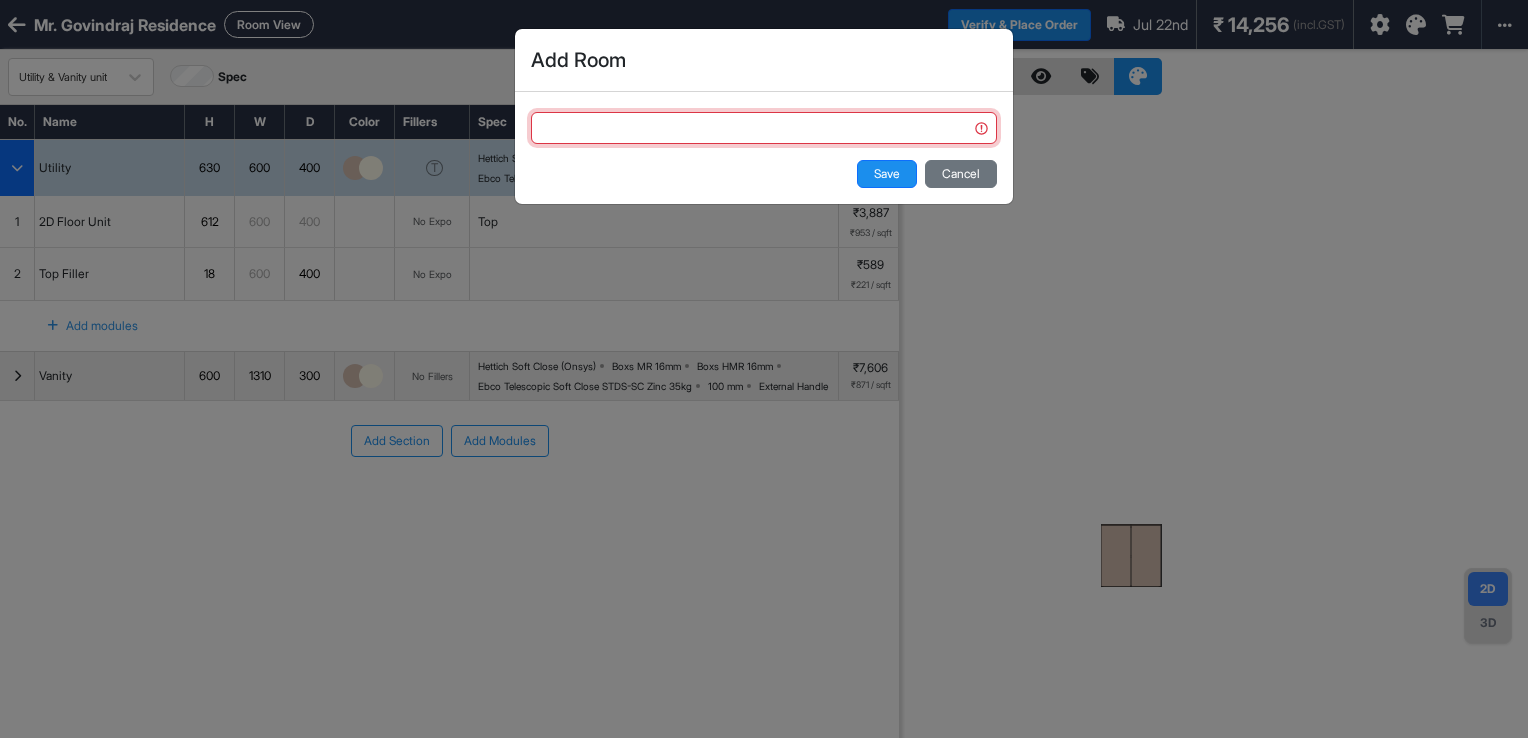 click at bounding box center [764, 128] 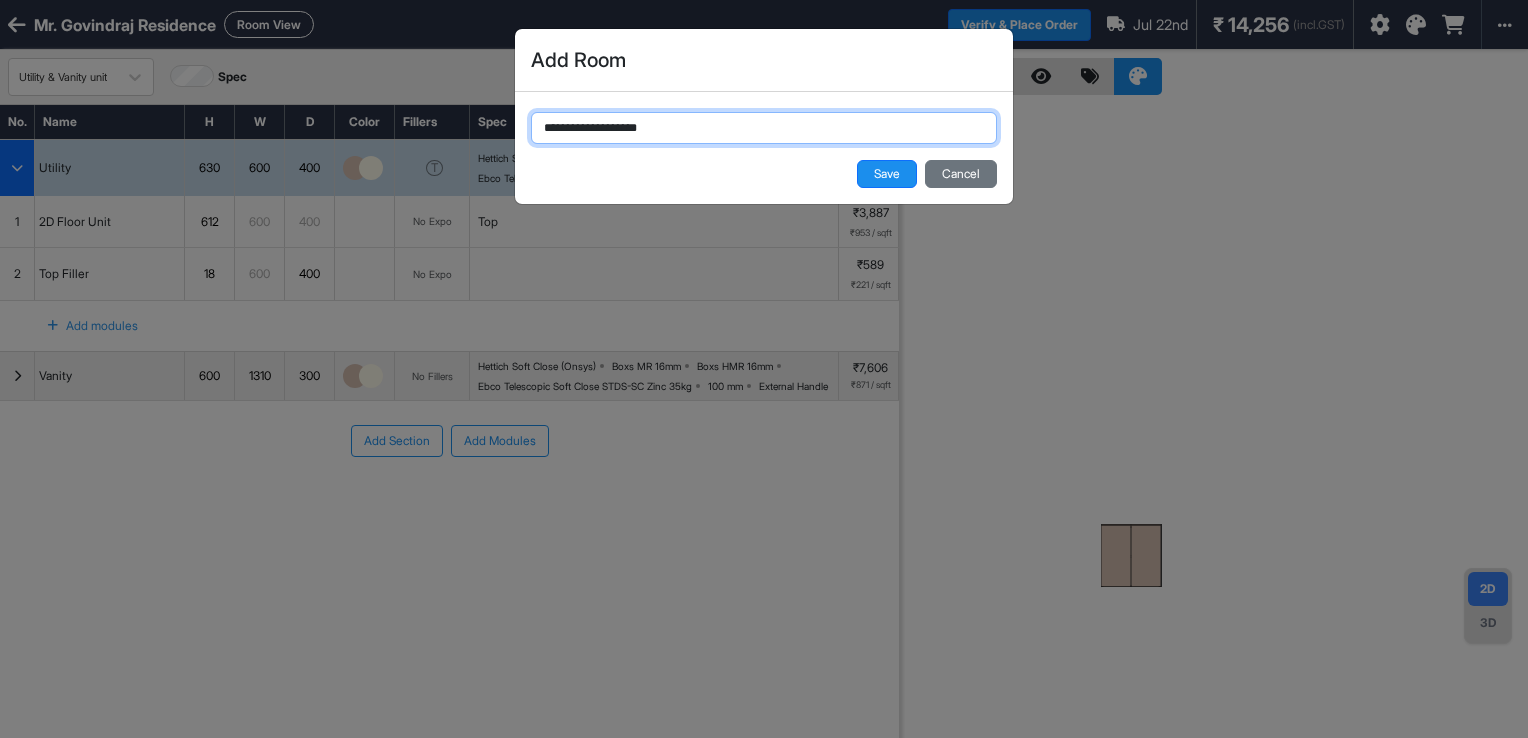 drag, startPoint x: 646, startPoint y: 123, endPoint x: 650, endPoint y: 175, distance: 52.153618 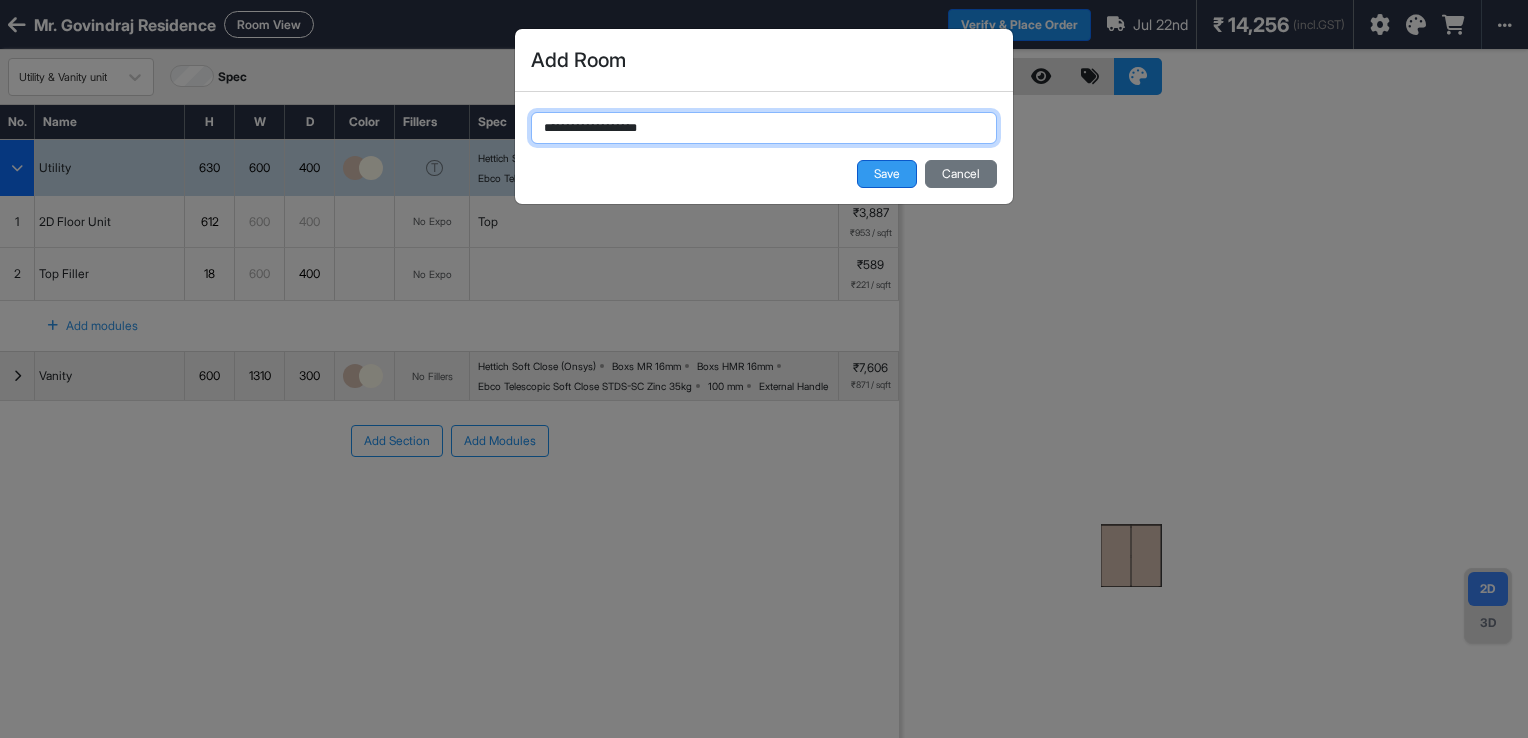 type on "**********" 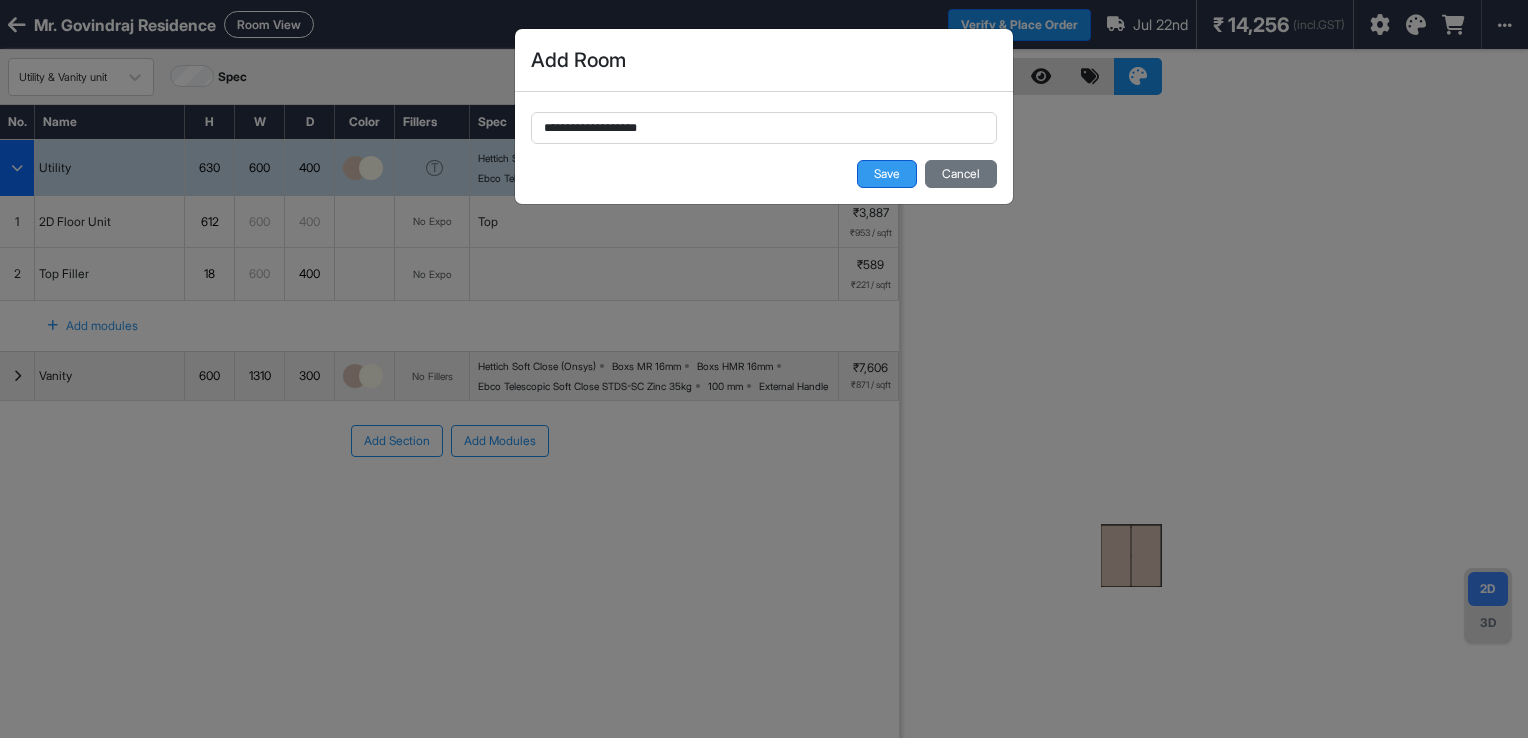 click on "Save" at bounding box center [887, 174] 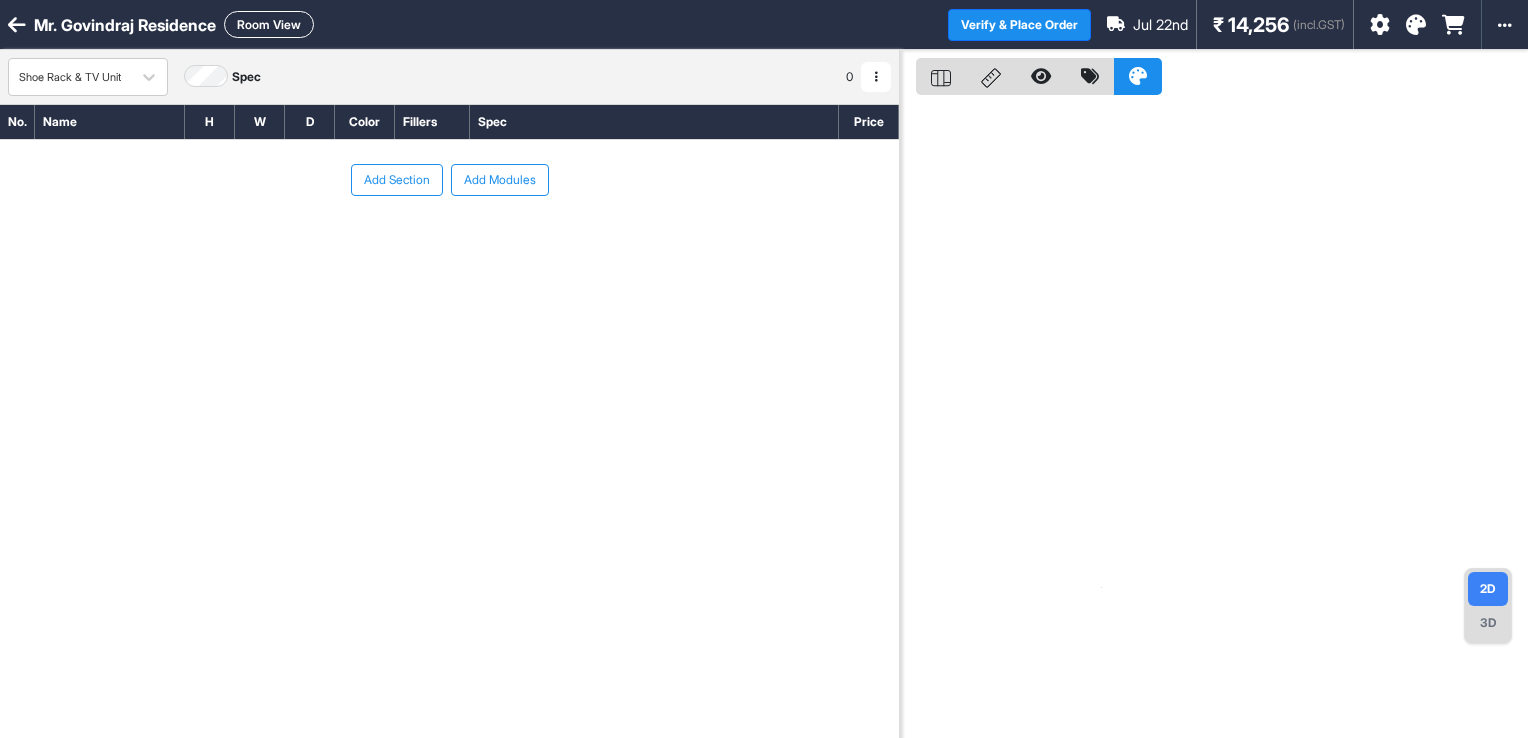 click on "Add Section" at bounding box center [397, 180] 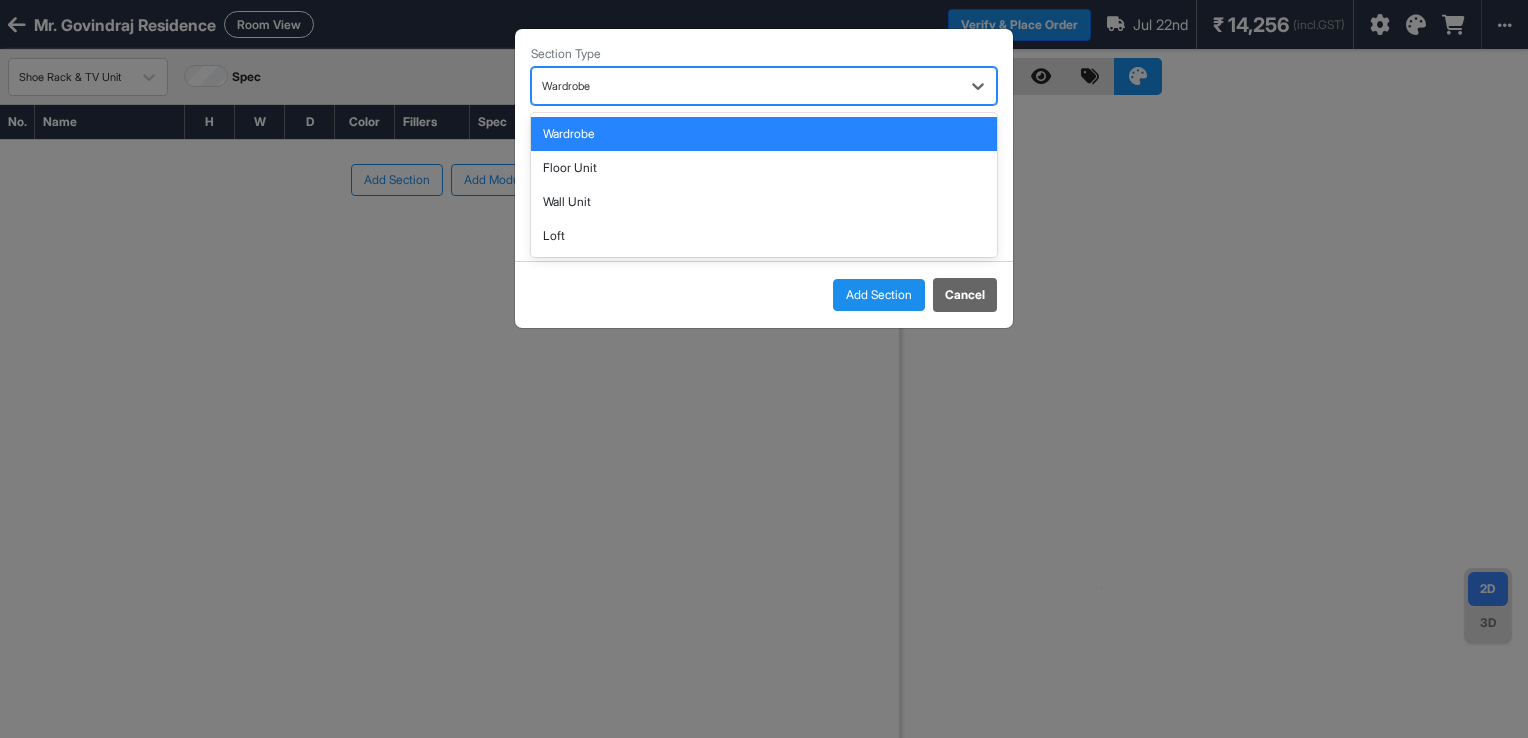 click on "Wardrobe" at bounding box center (746, 86) 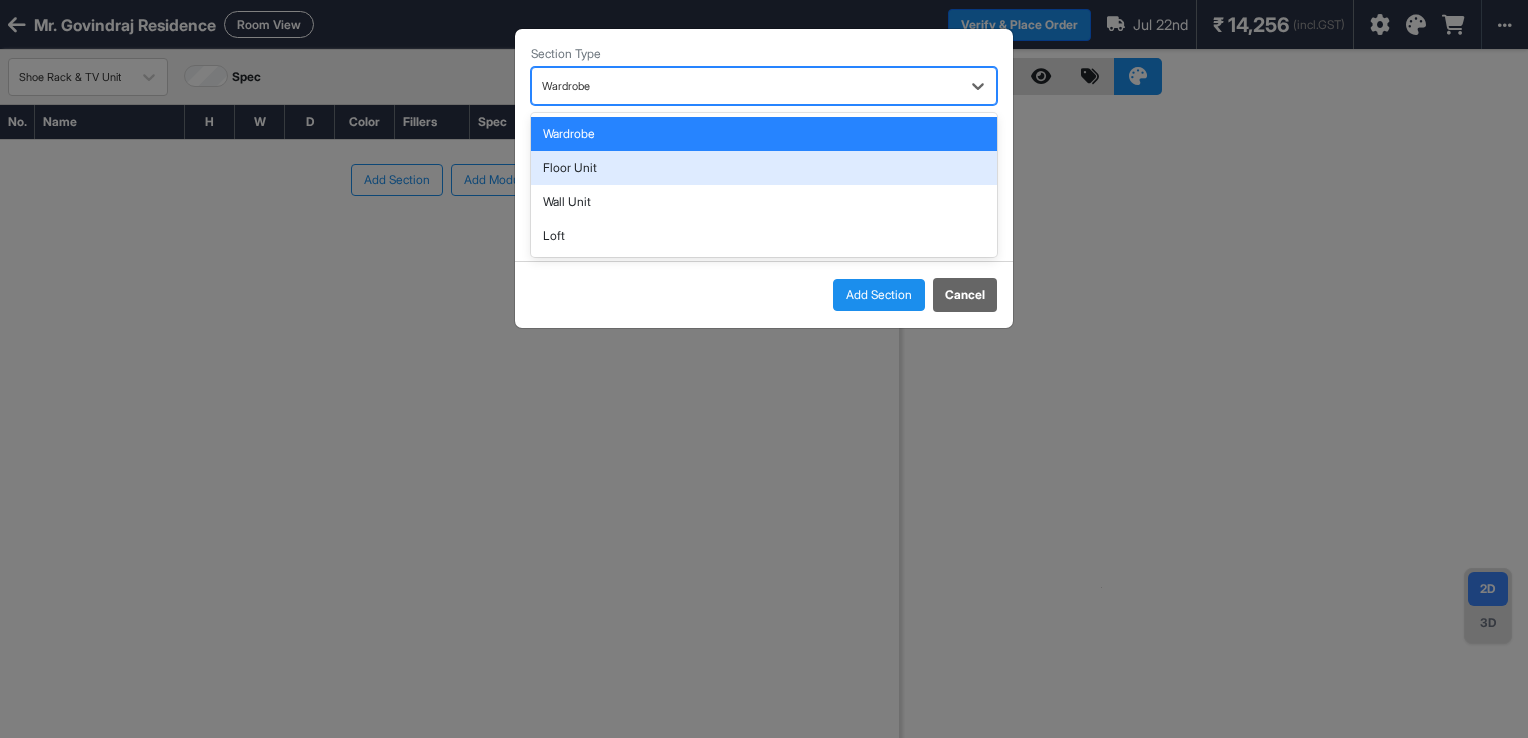 click on "Floor Unit" at bounding box center (764, 168) 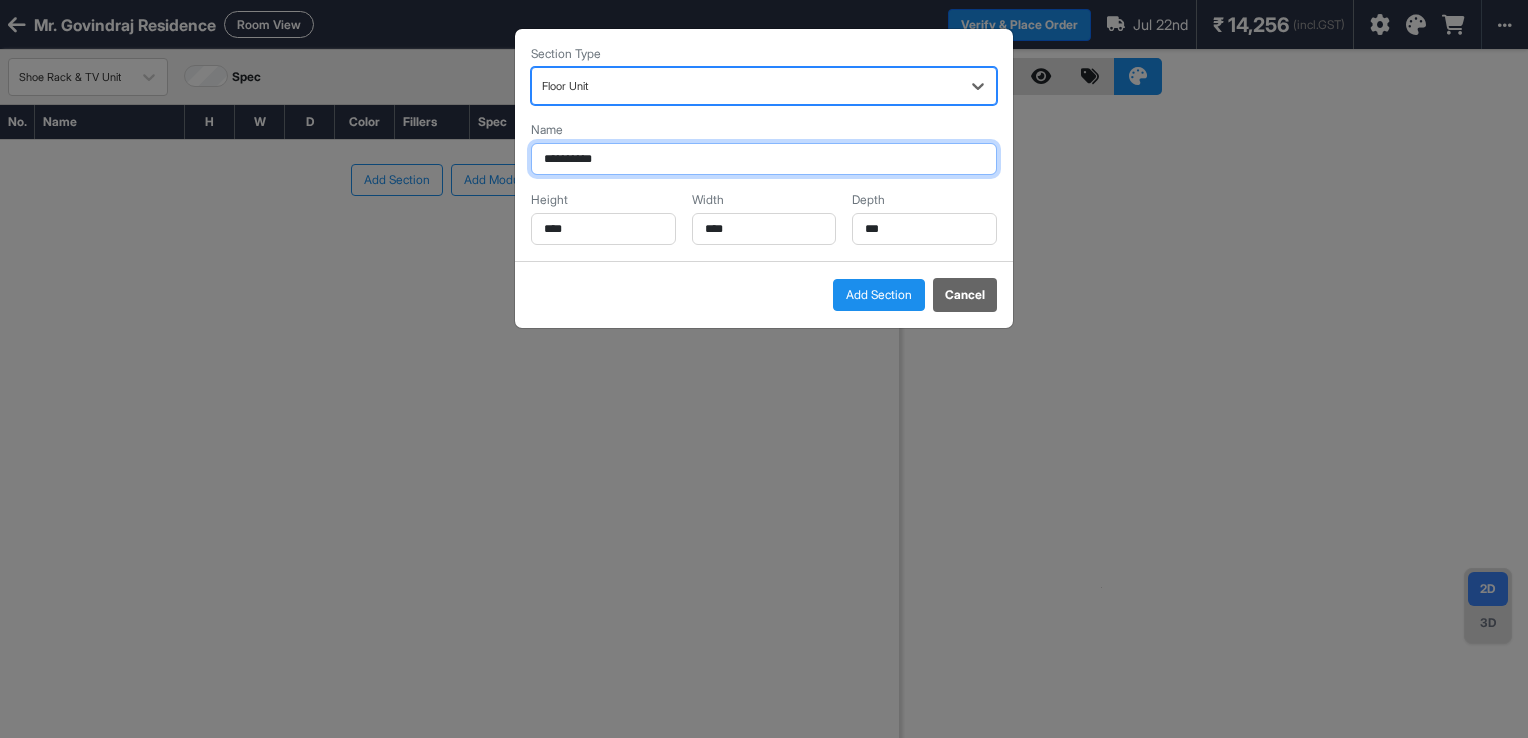 click on "**********" at bounding box center [764, 159] 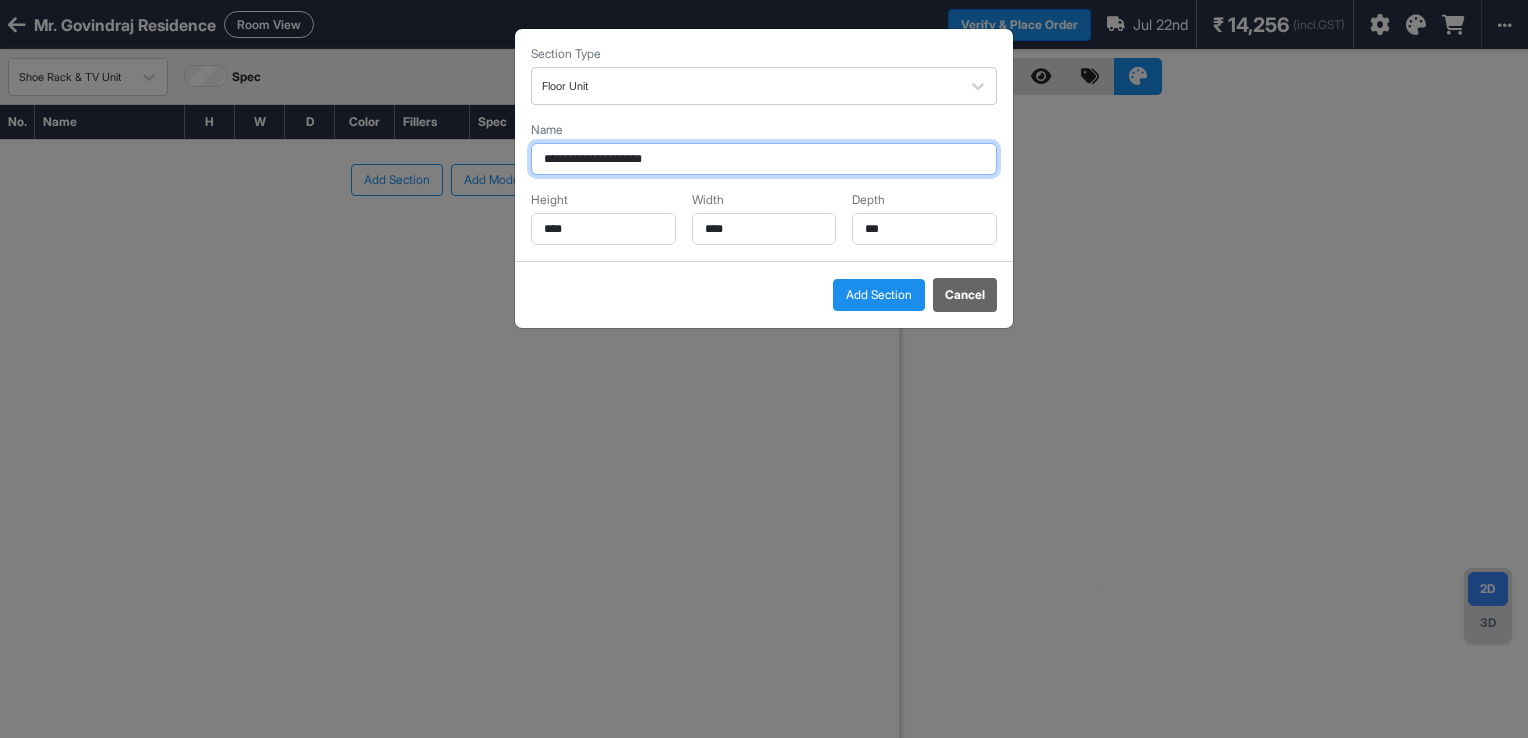 drag, startPoint x: 600, startPoint y: 154, endPoint x: 330, endPoint y: 194, distance: 272.94687 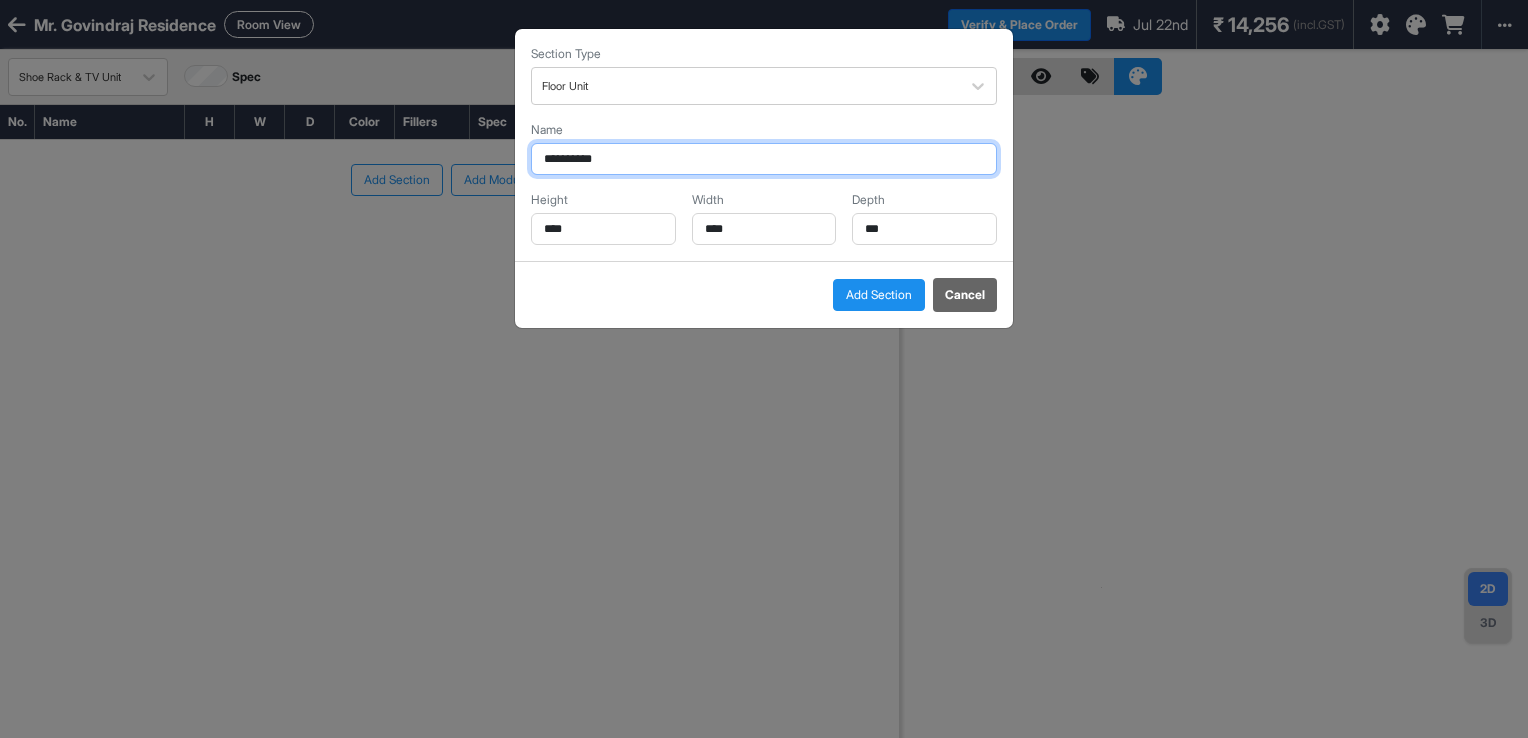 type on "*********" 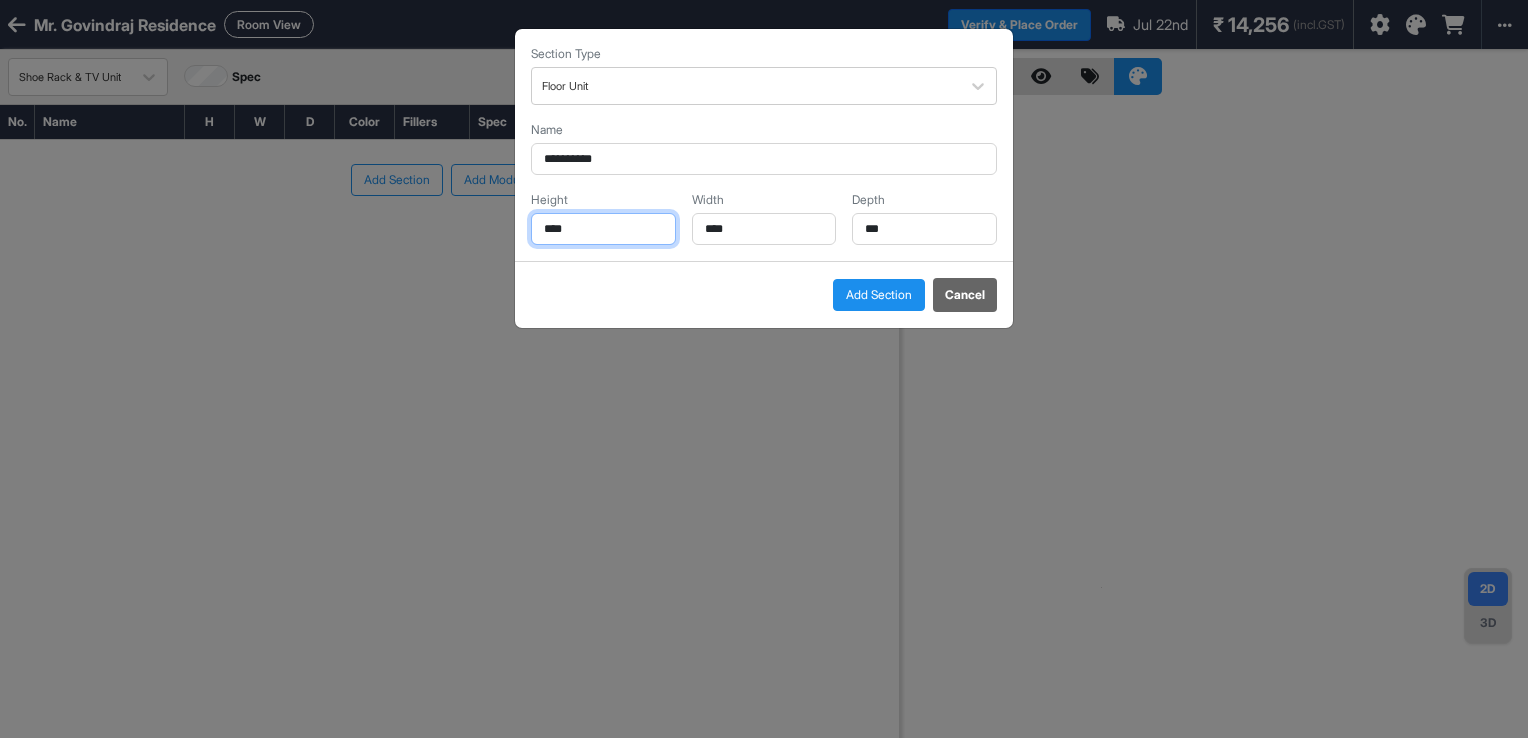 click on "****" at bounding box center [603, 229] 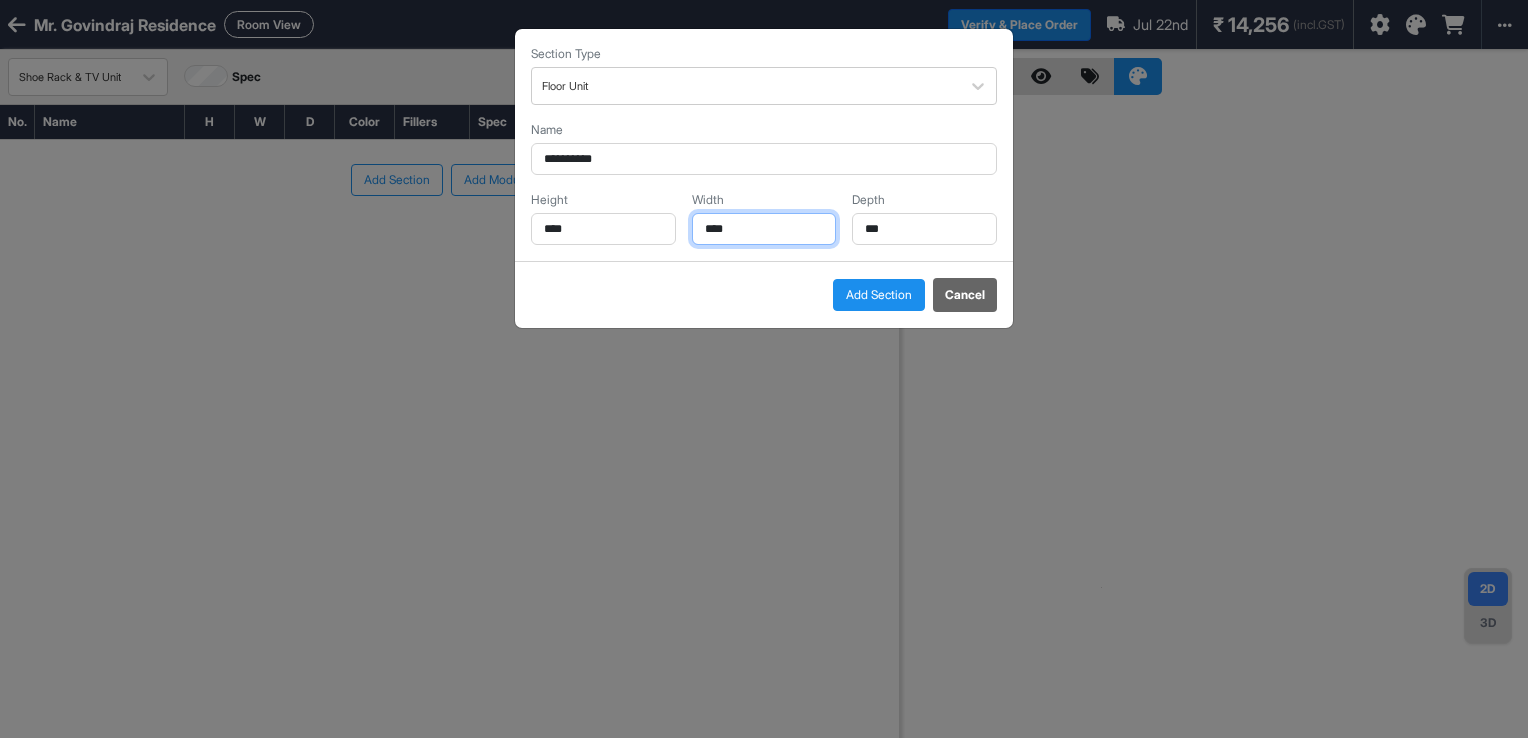 click on "****" at bounding box center [764, 229] 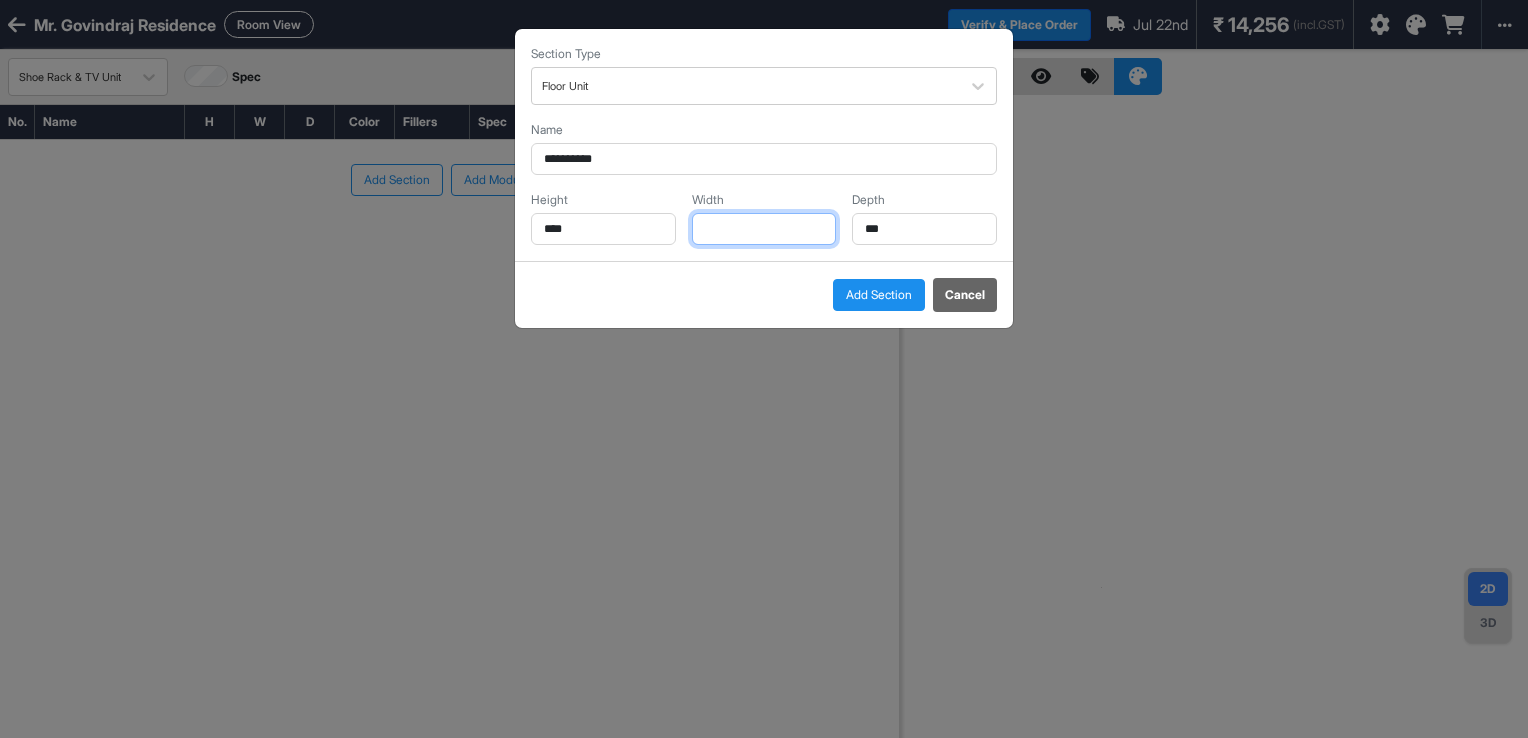 type 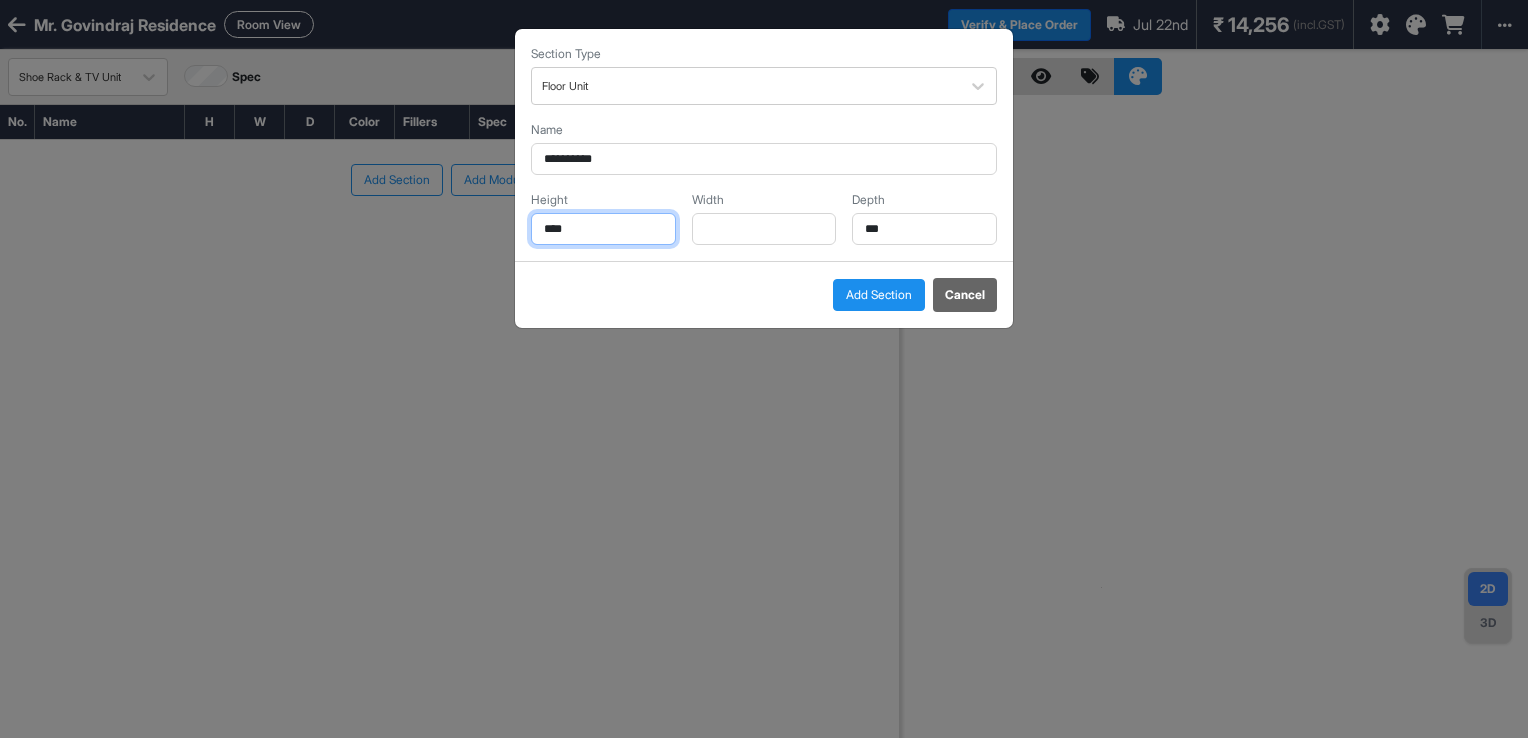 click on "****" at bounding box center [603, 229] 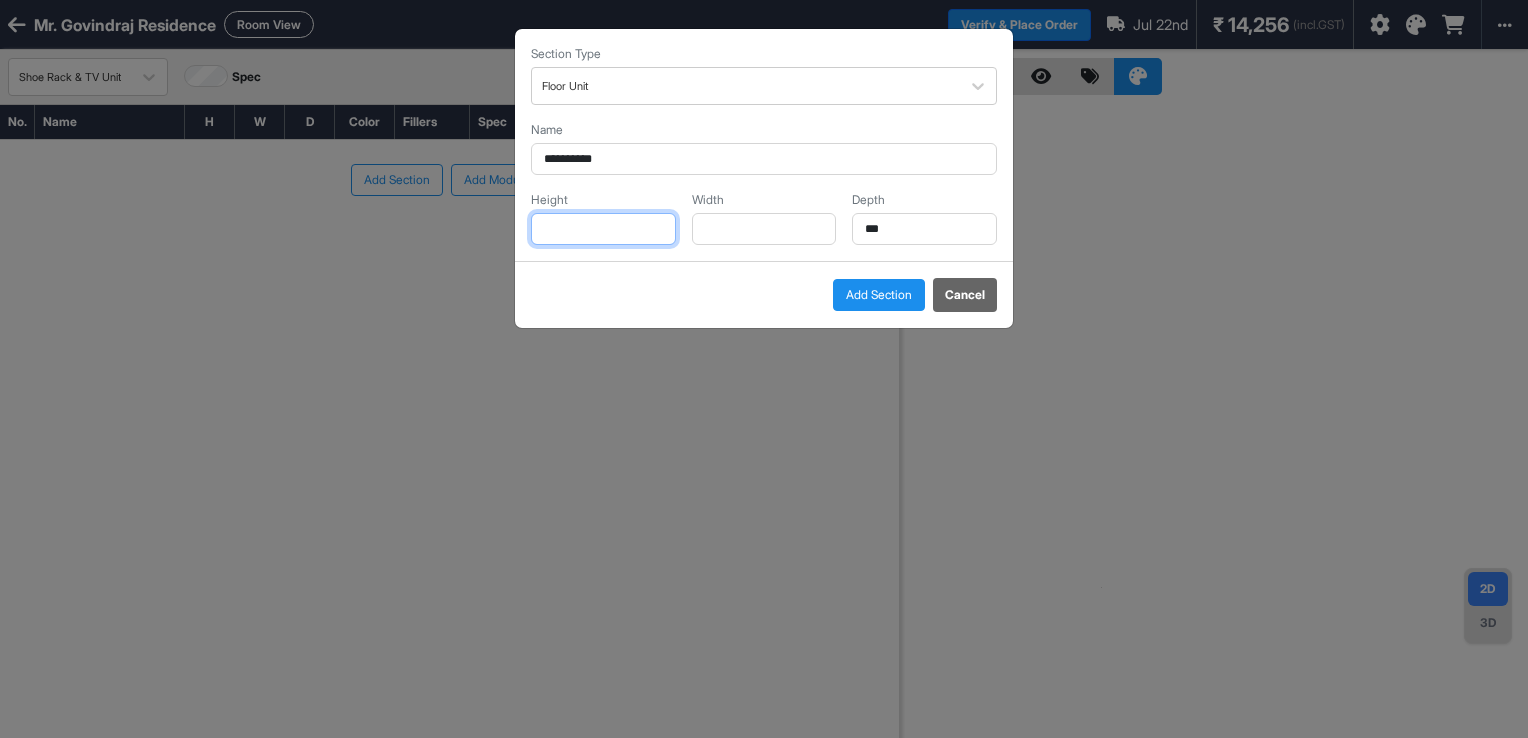 type 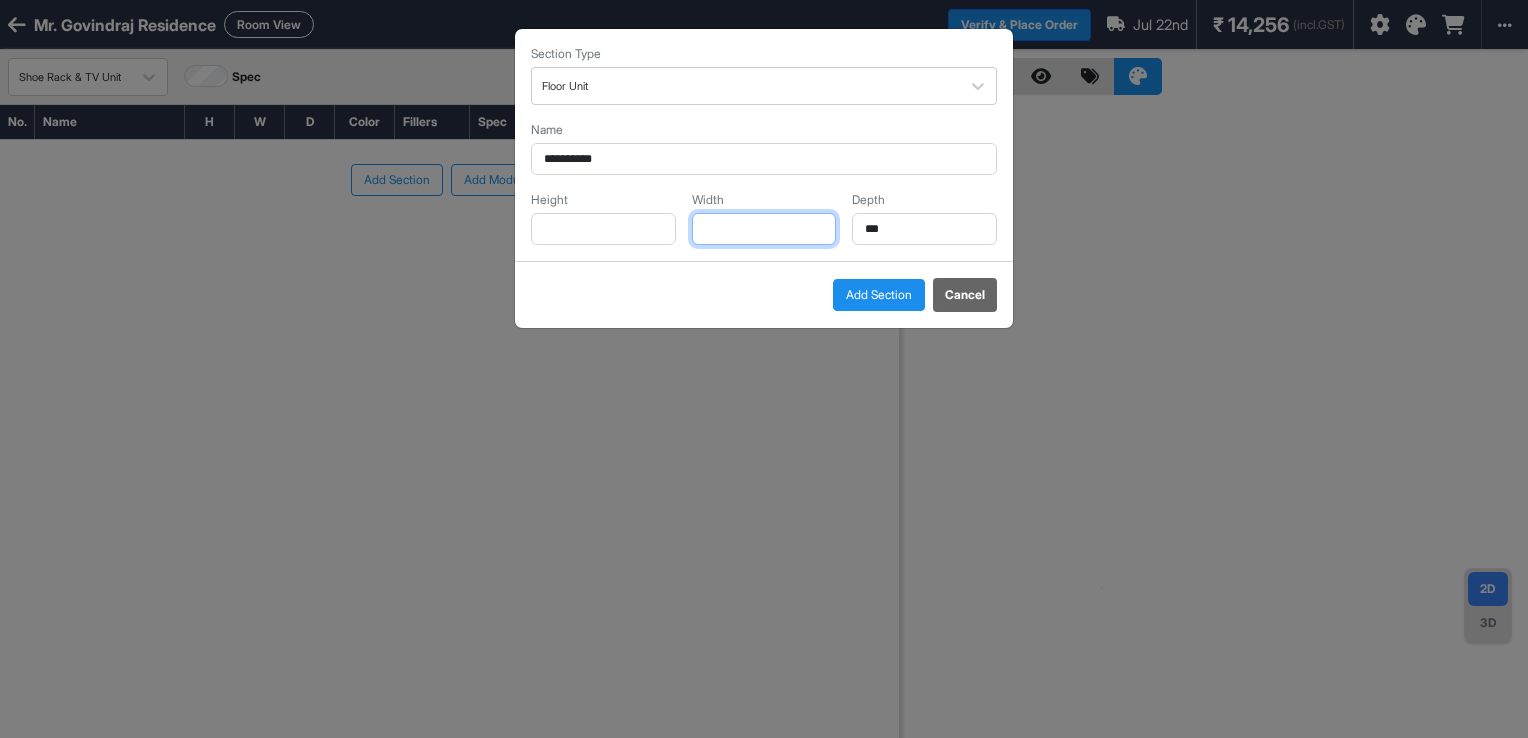 click at bounding box center (764, 229) 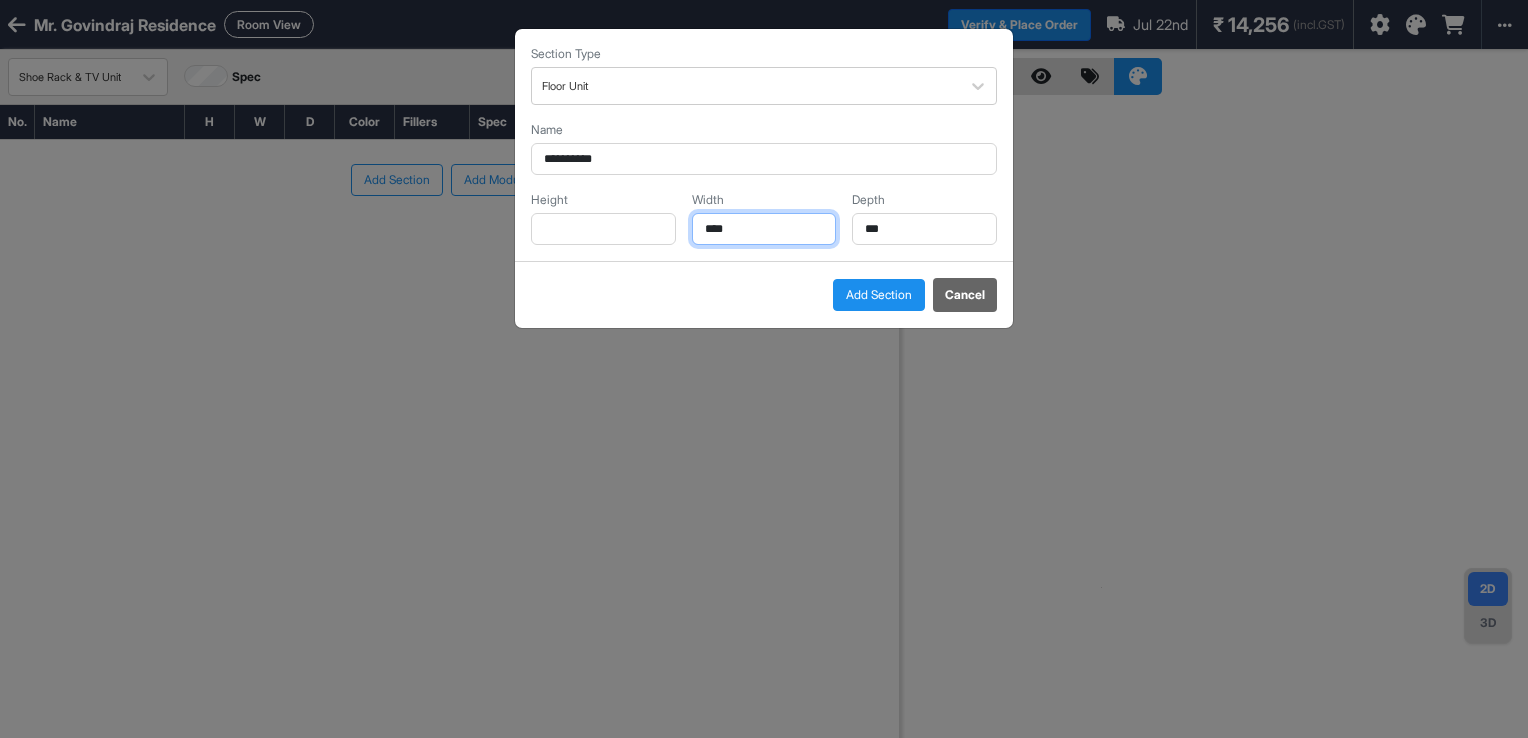 type on "****" 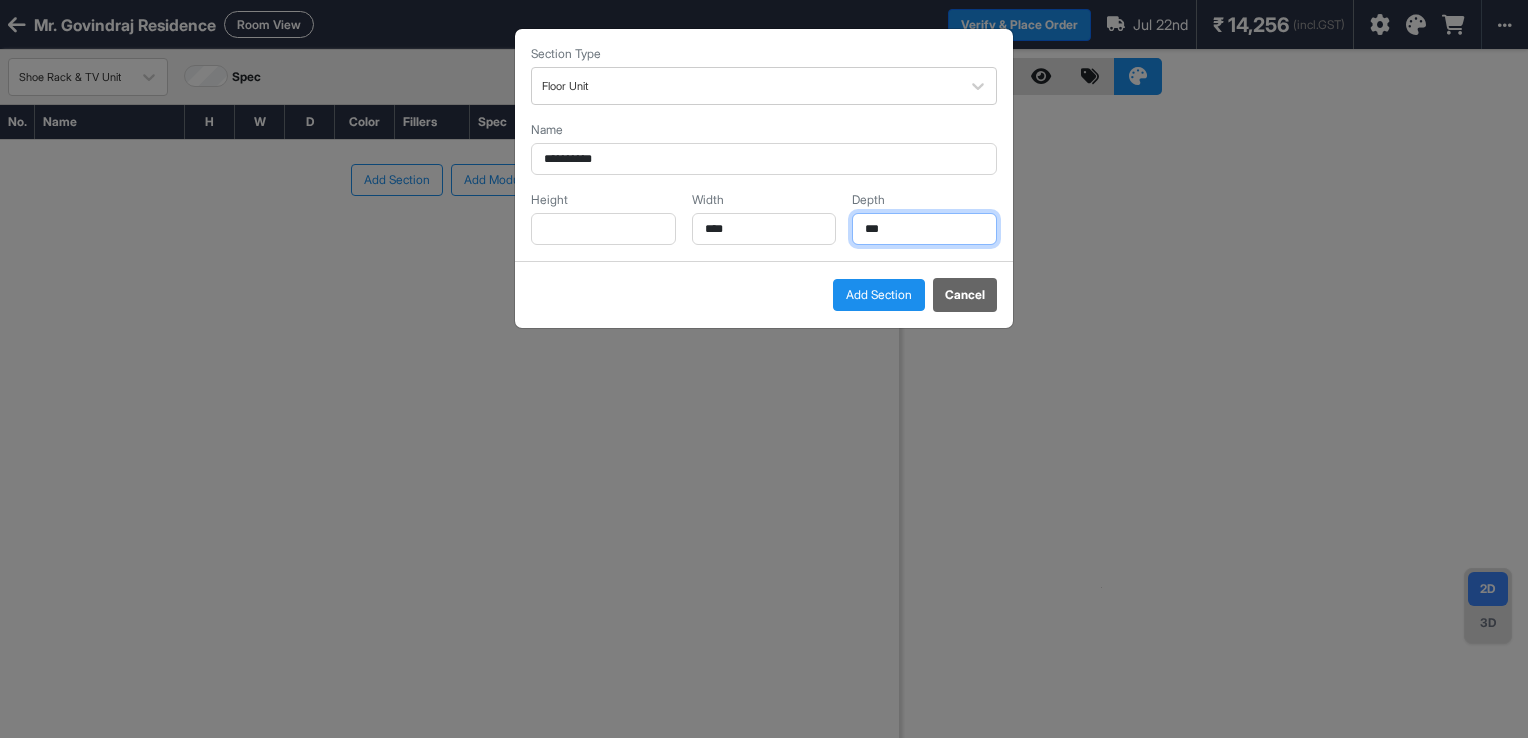 click on "***" at bounding box center (924, 229) 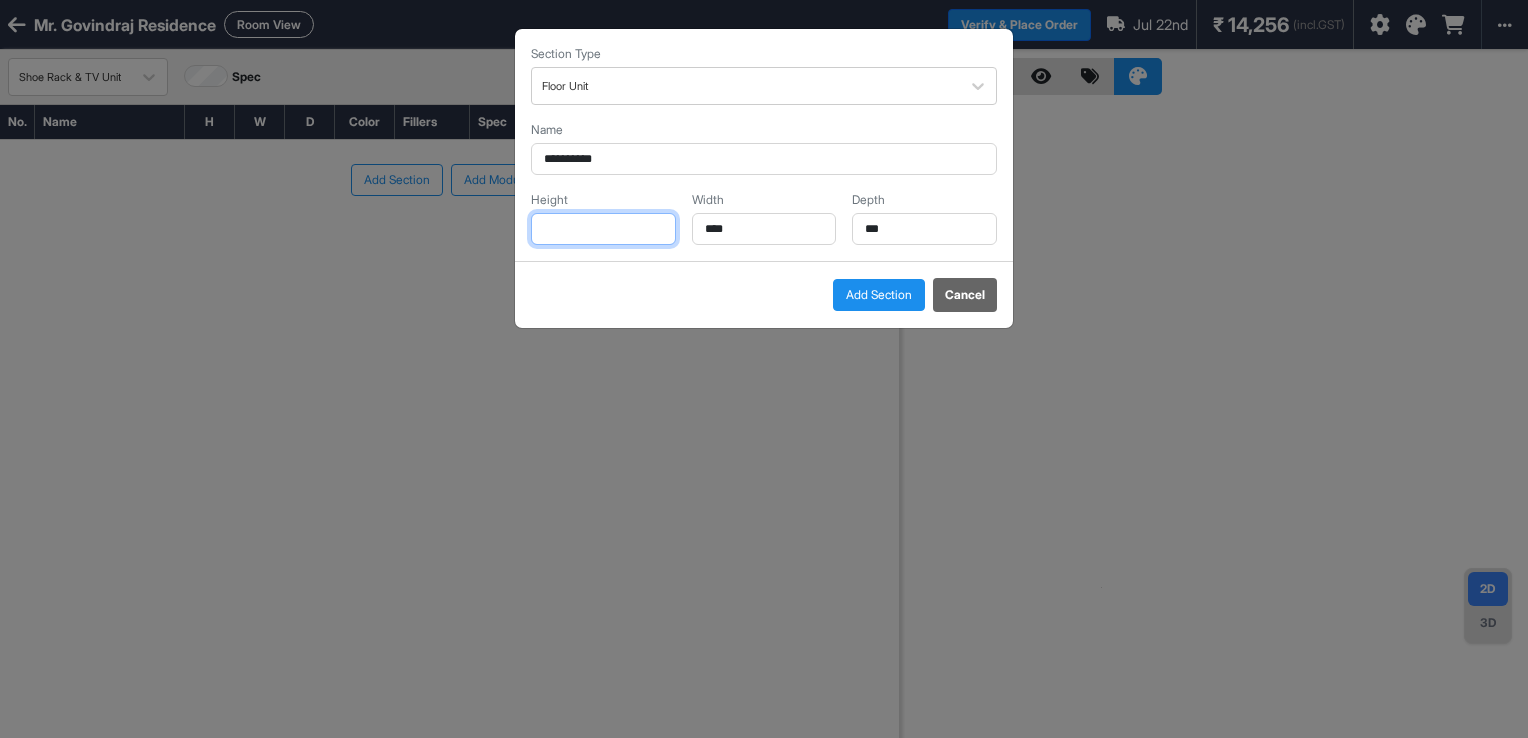 click at bounding box center (603, 229) 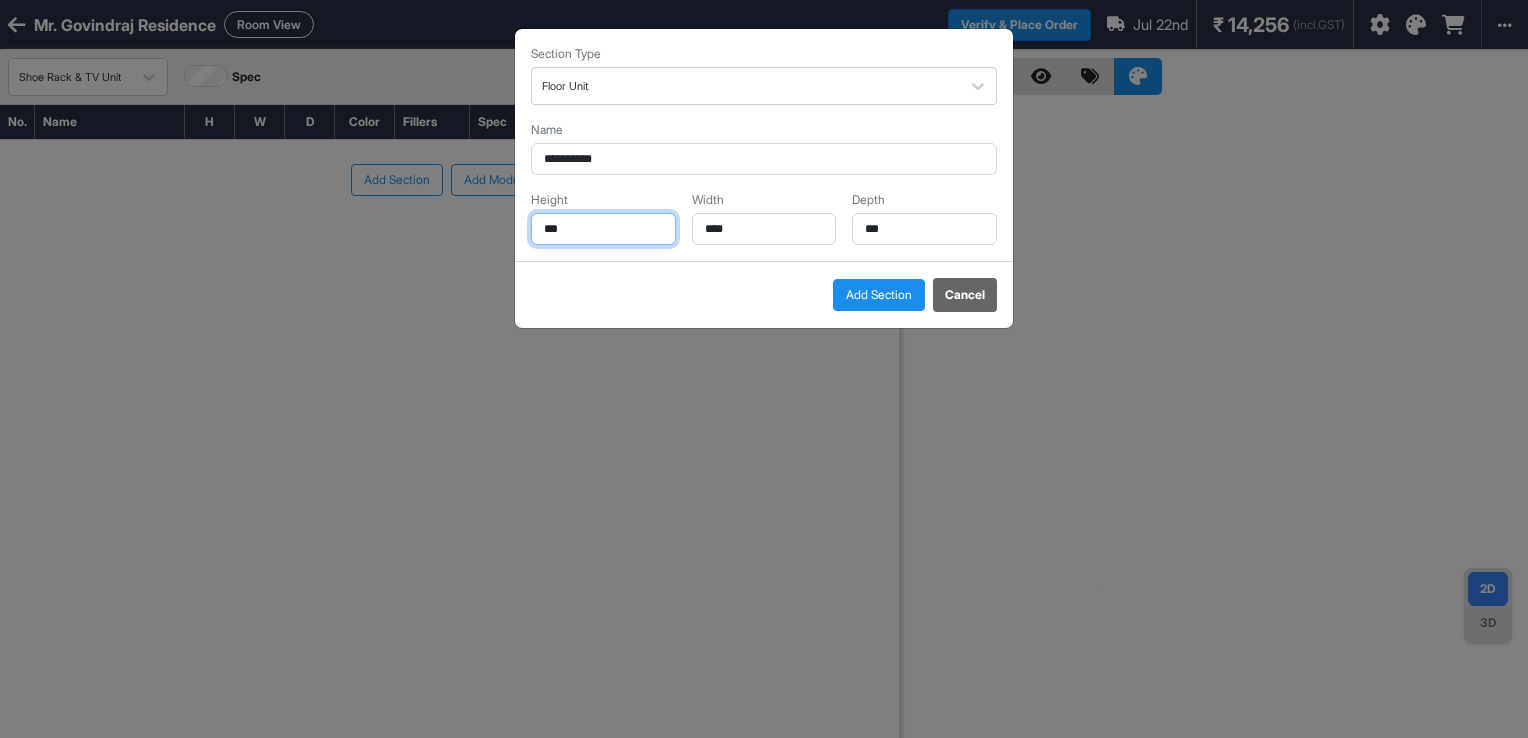 type on "***" 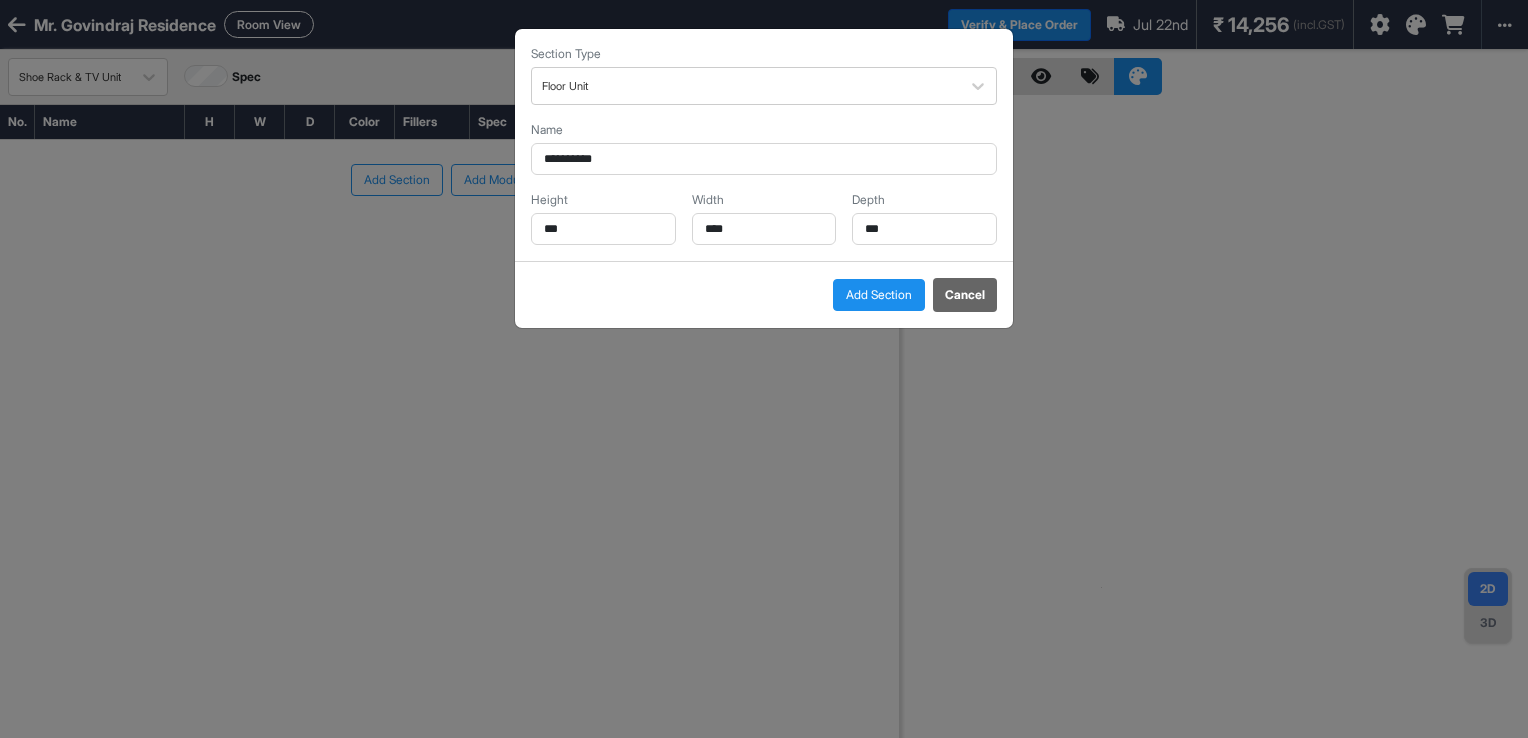 click on "Add Section" at bounding box center (879, 295) 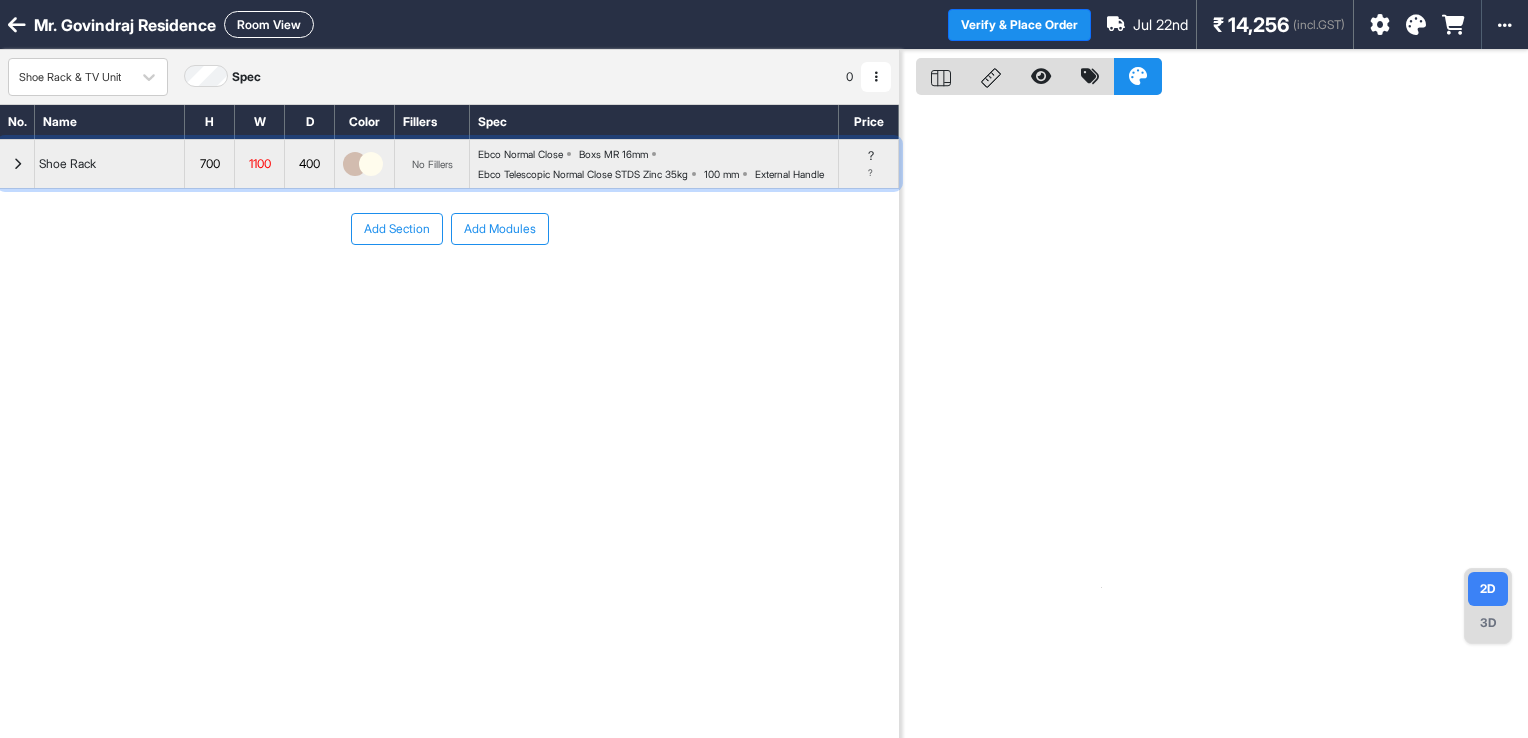 click at bounding box center [17, 164] 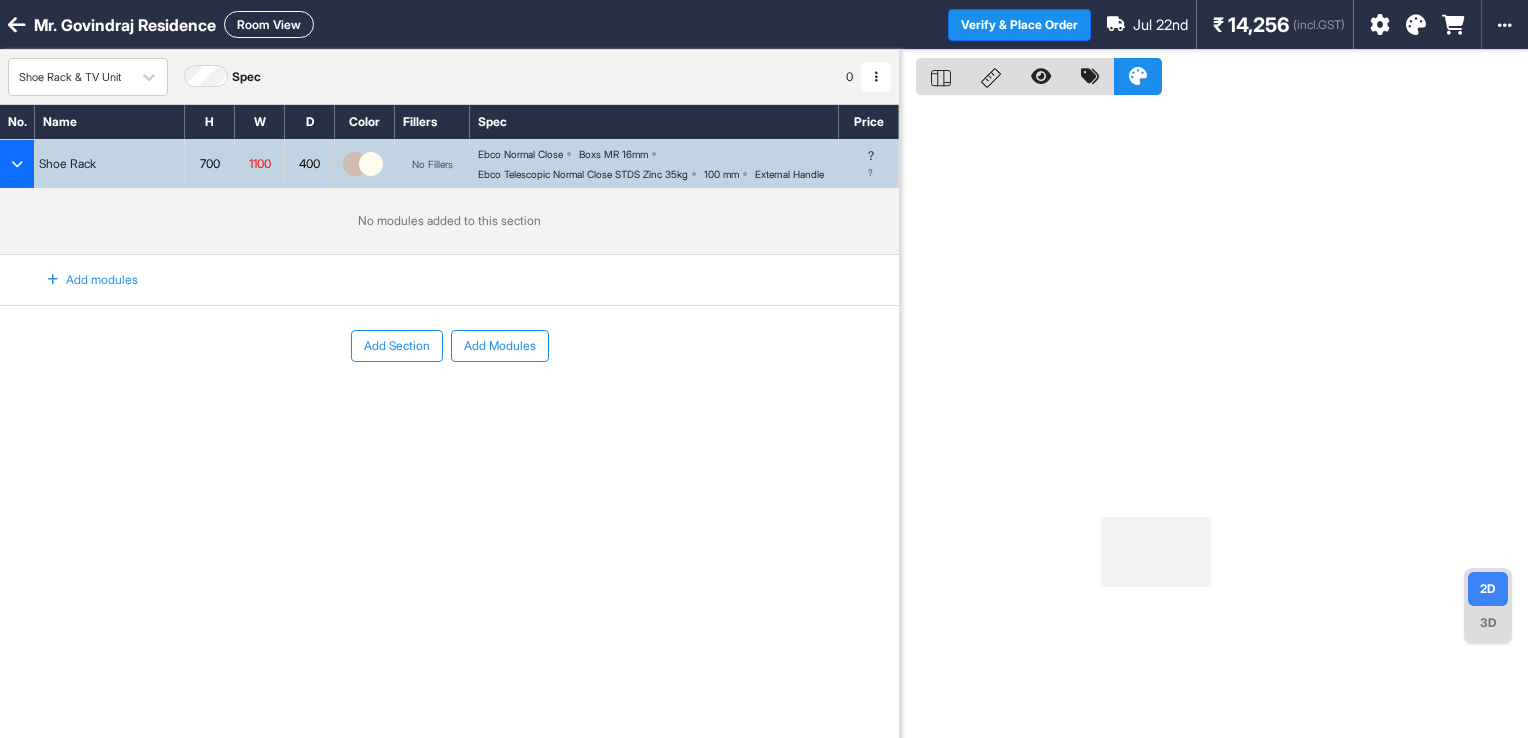 click at bounding box center (53, 280) 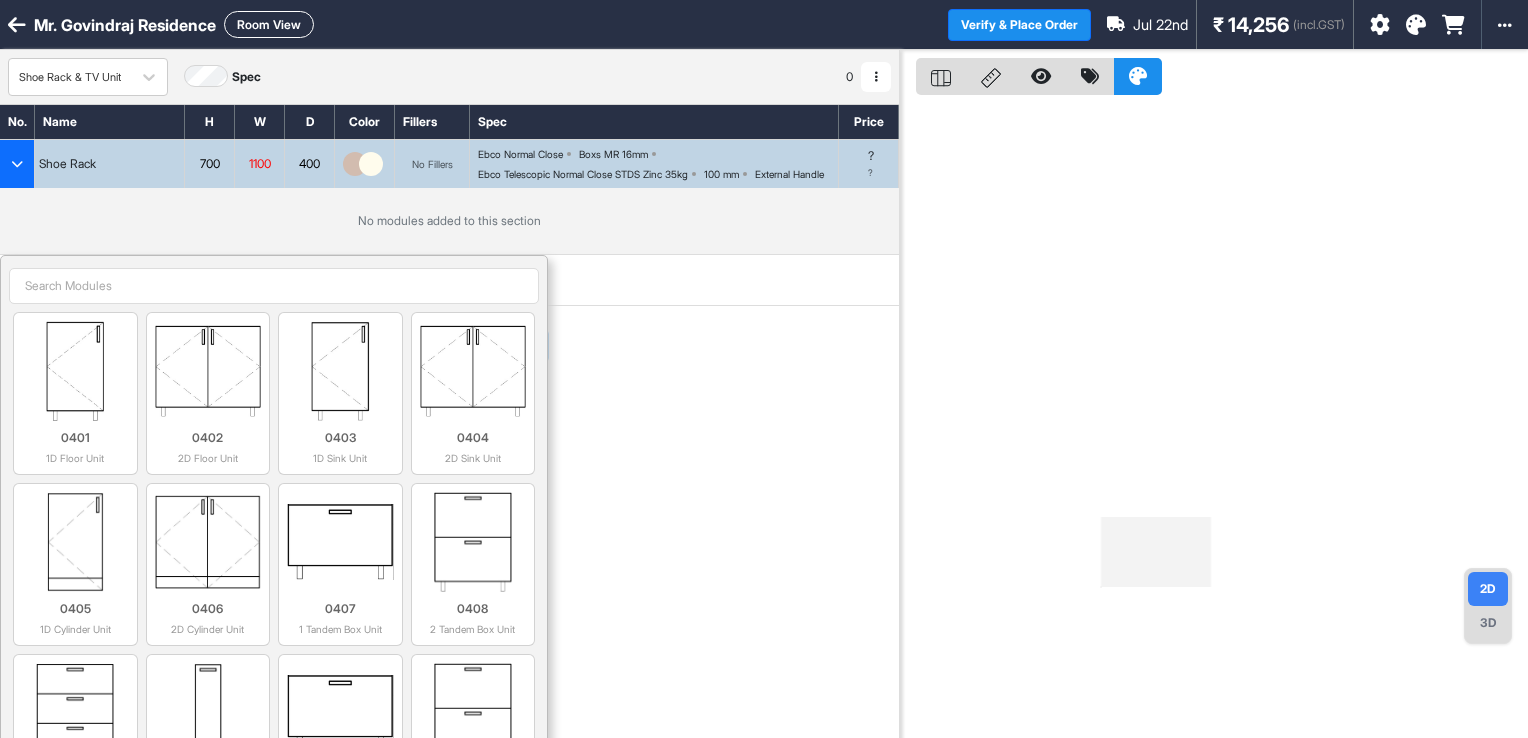 click at bounding box center [274, 286] 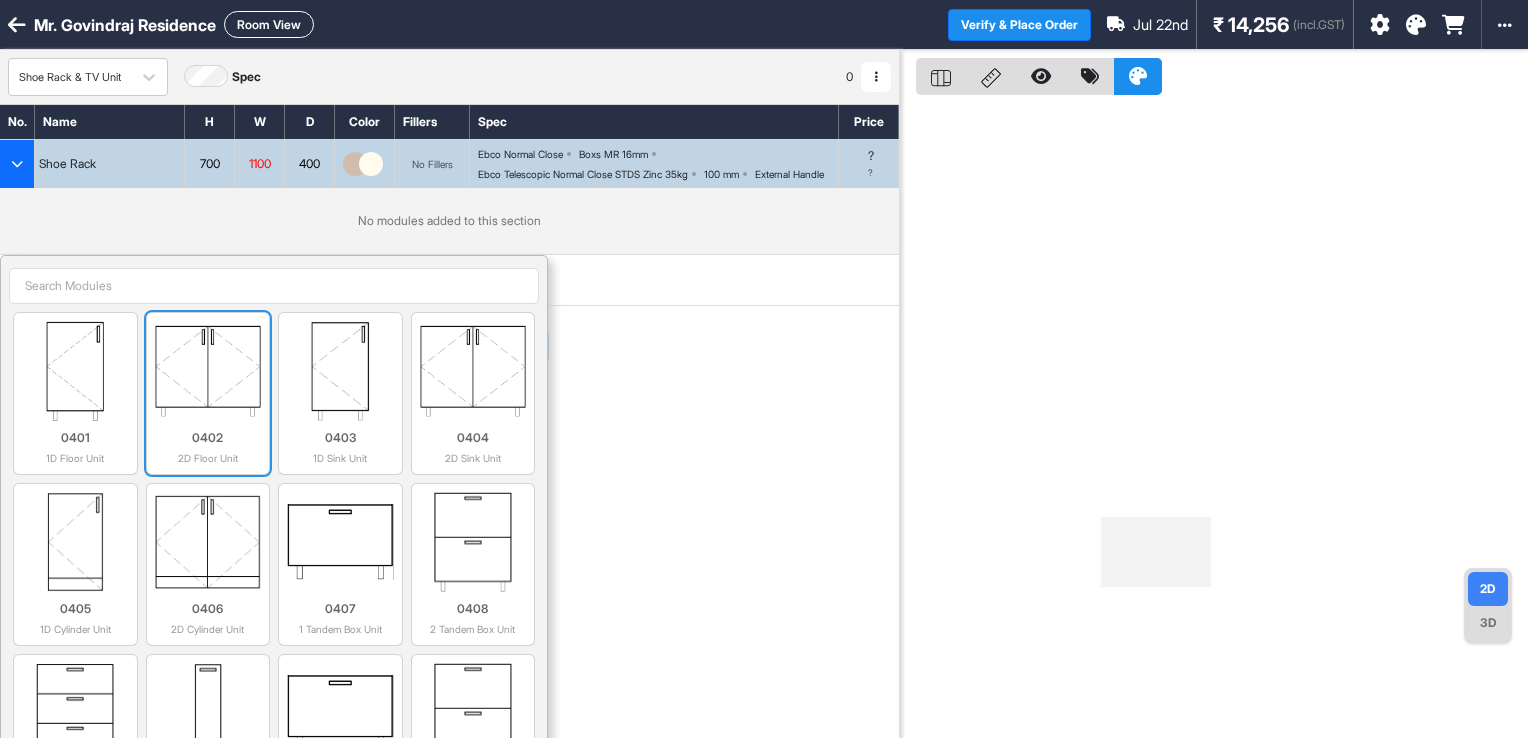click at bounding box center (208, 371) 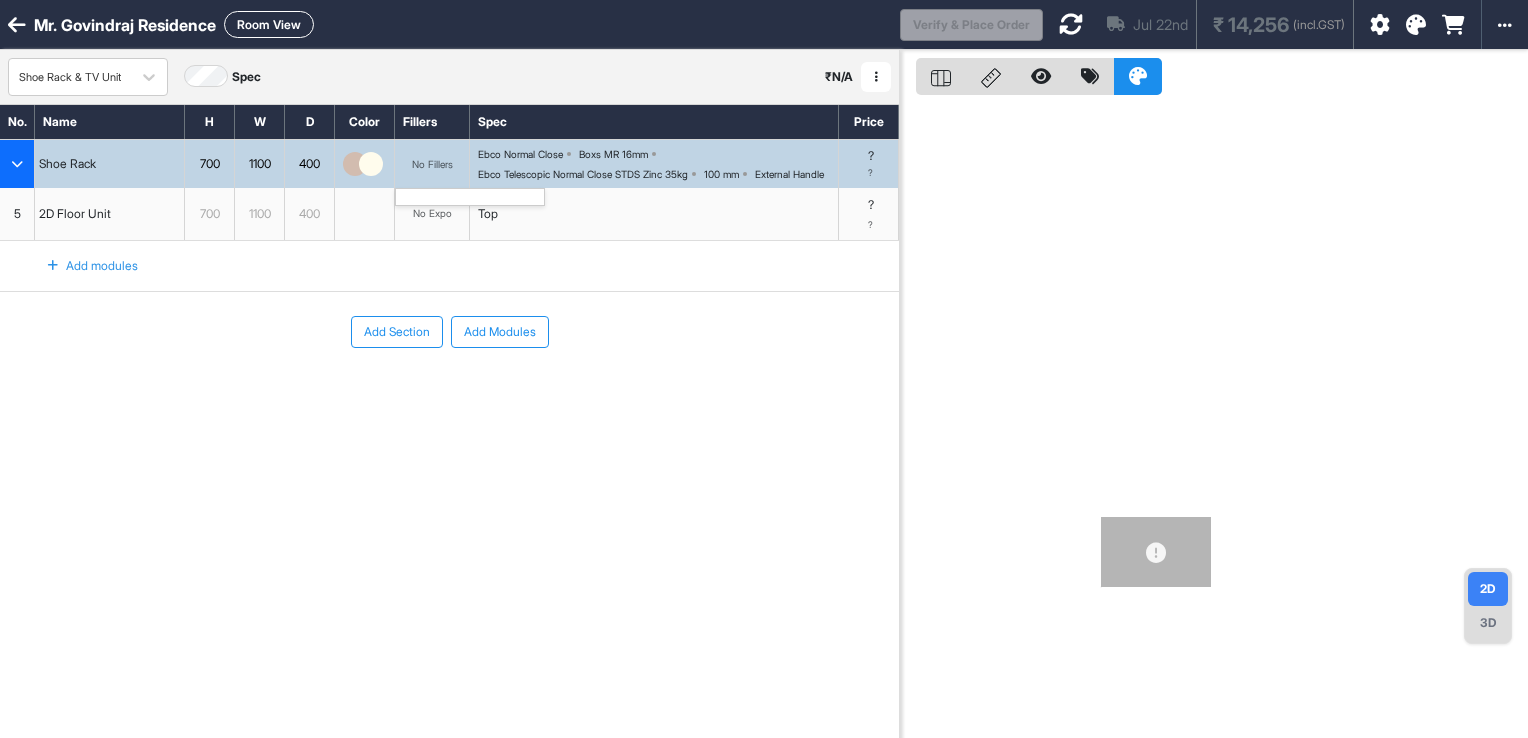 click on "No Fillers" at bounding box center (432, 164) 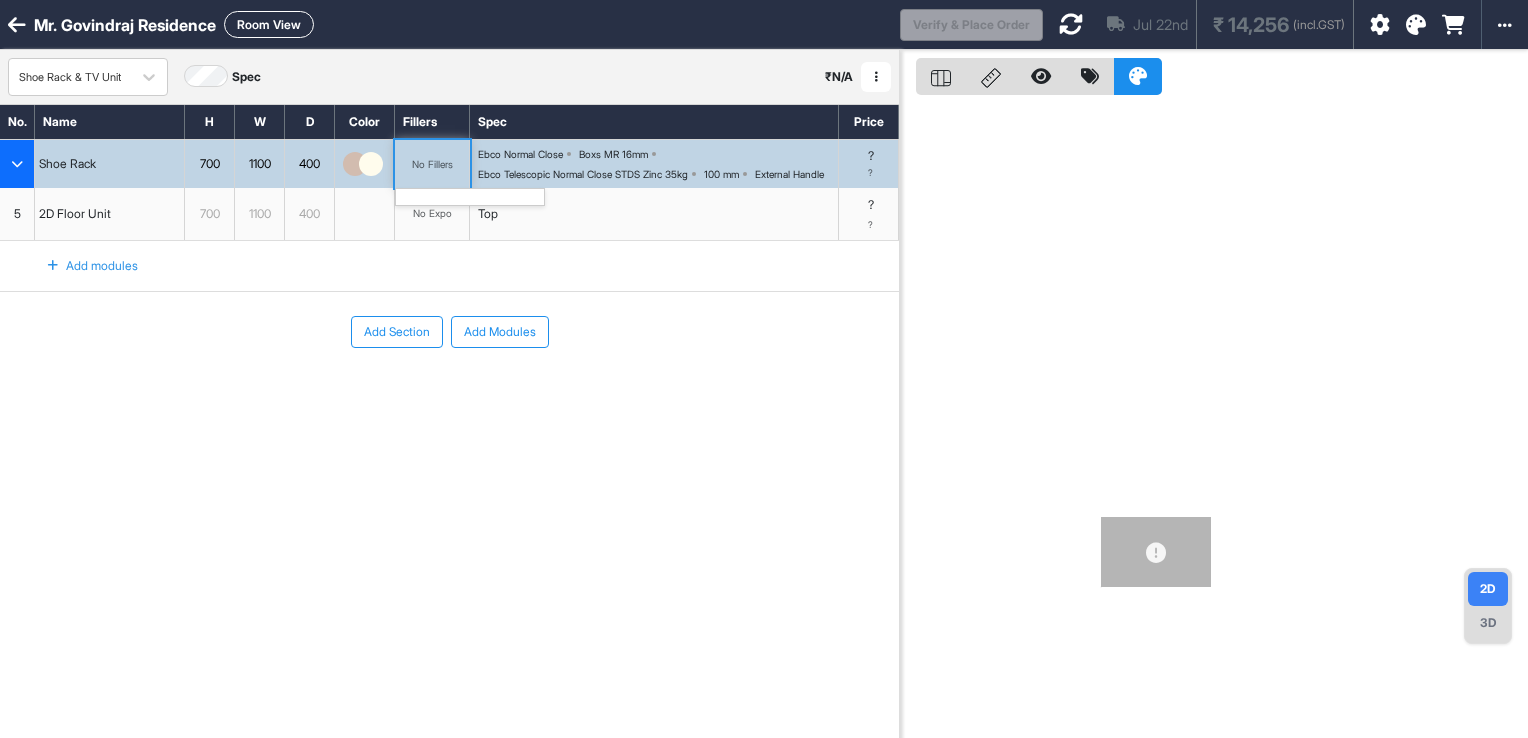 click on "No Fillers" at bounding box center [432, 164] 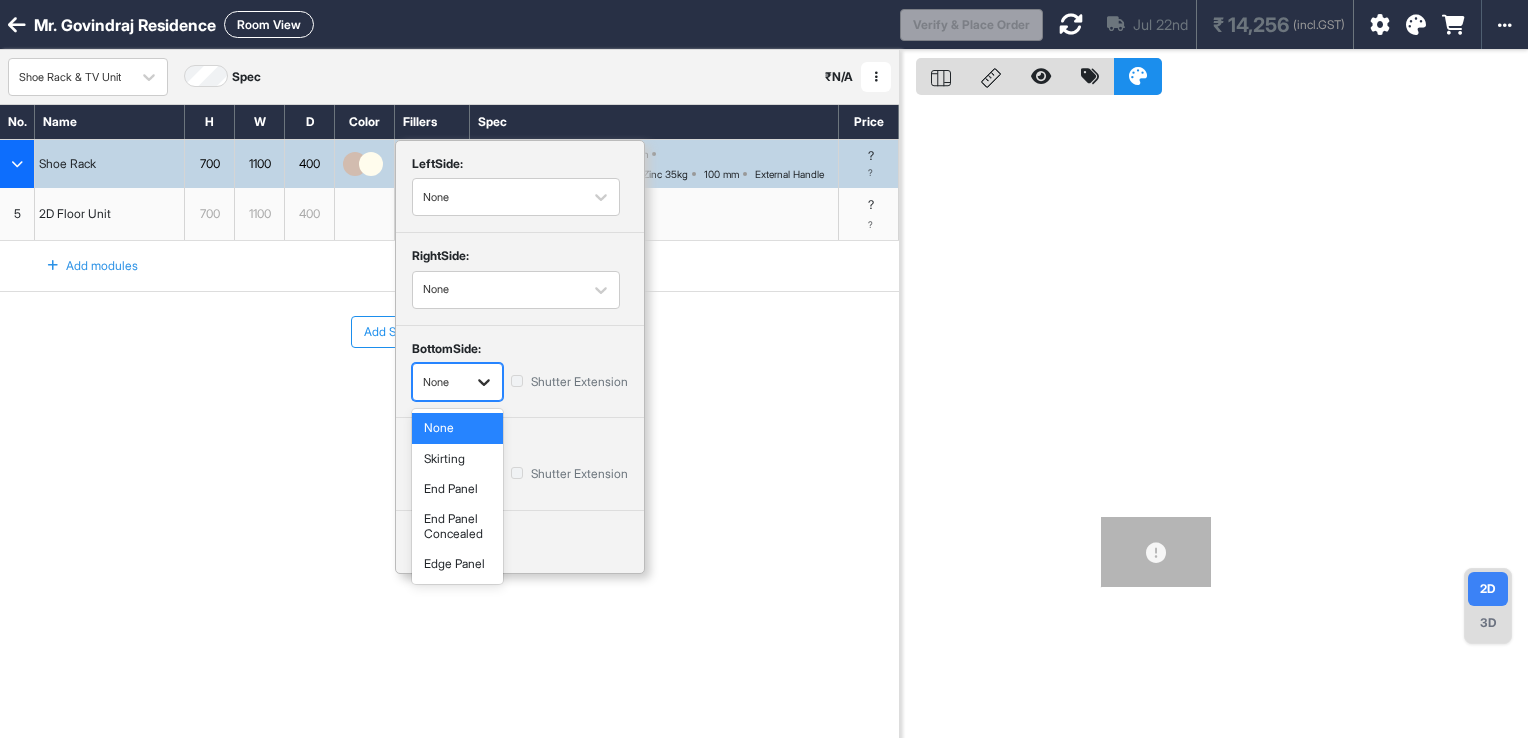 click 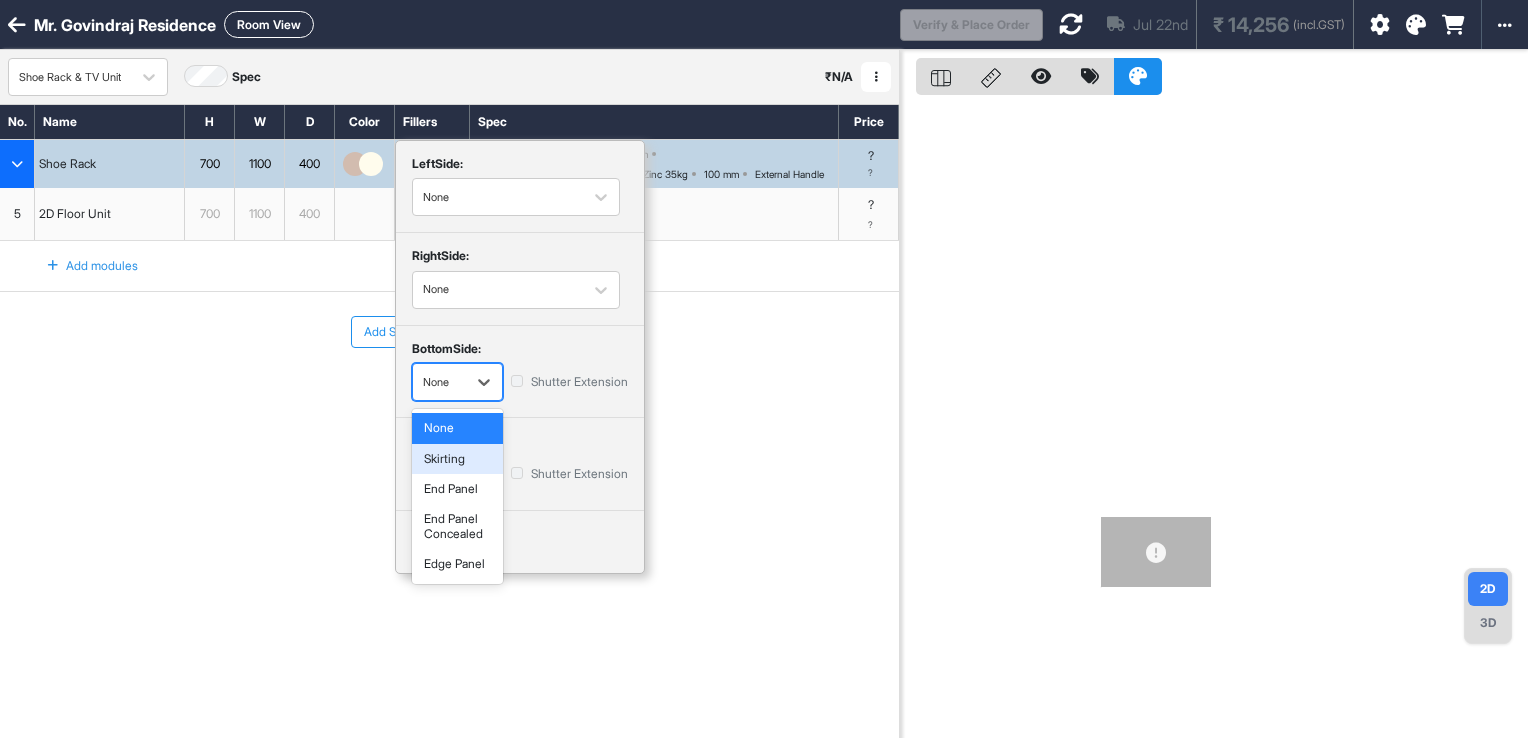 click on "Skirting" at bounding box center (457, 459) 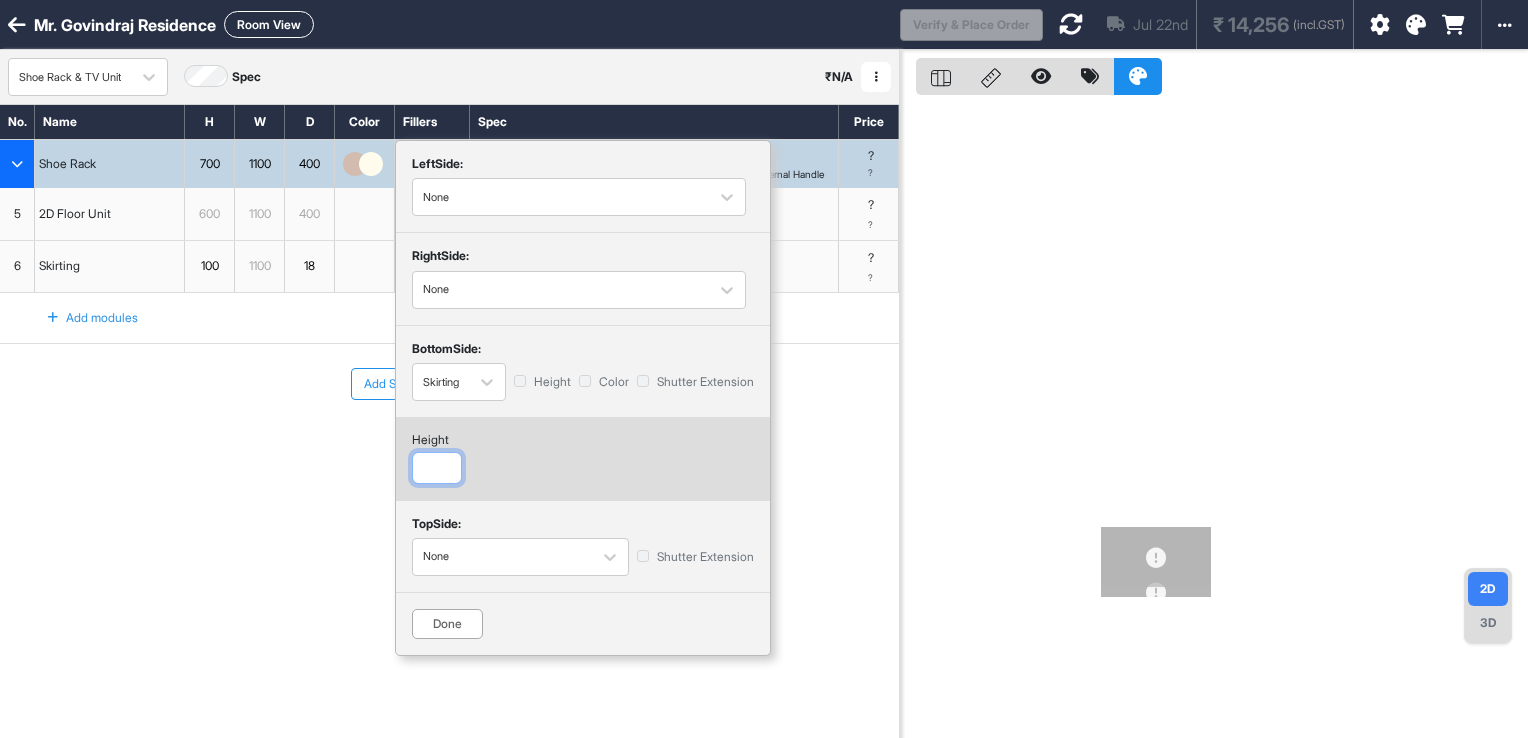 click at bounding box center [437, 468] 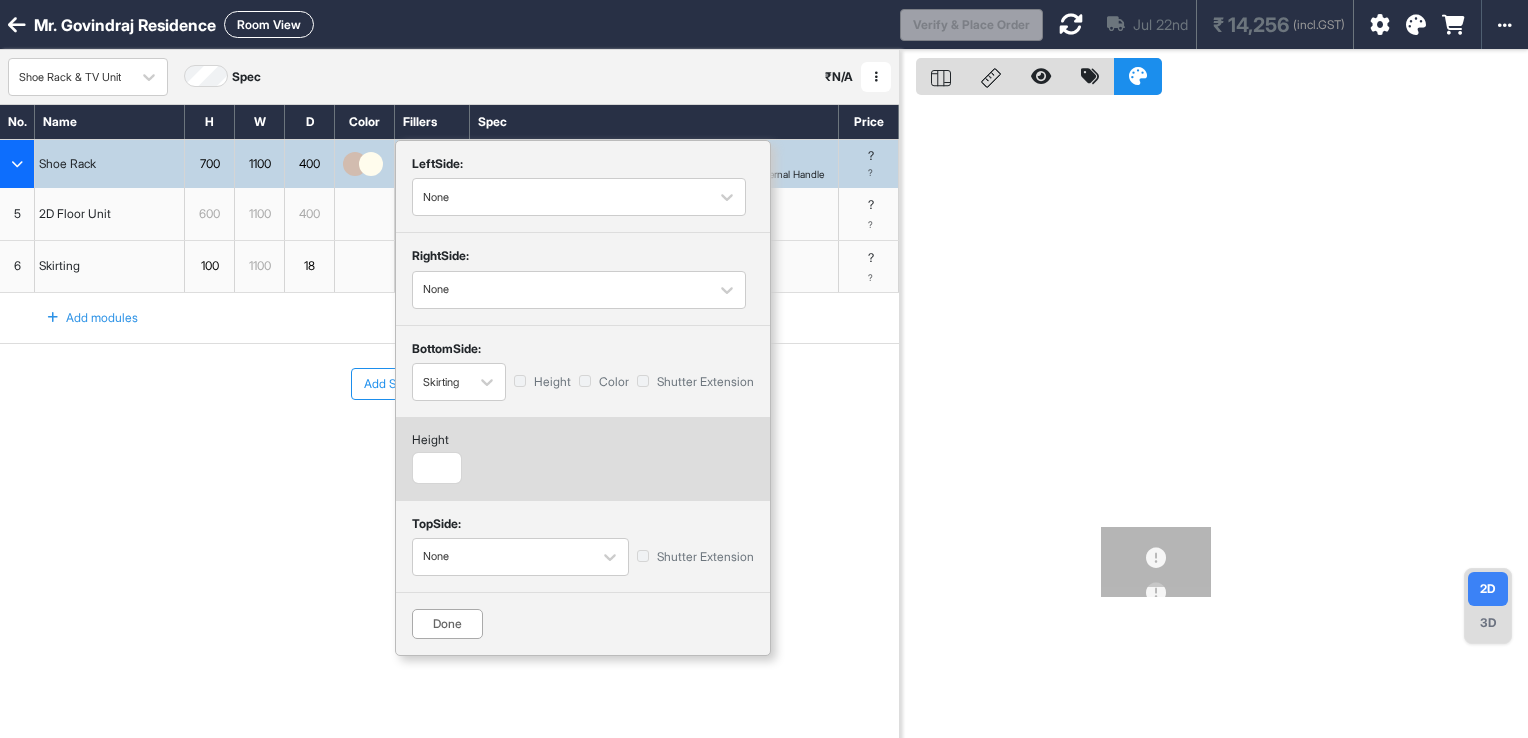 click on "Done" at bounding box center (447, 624) 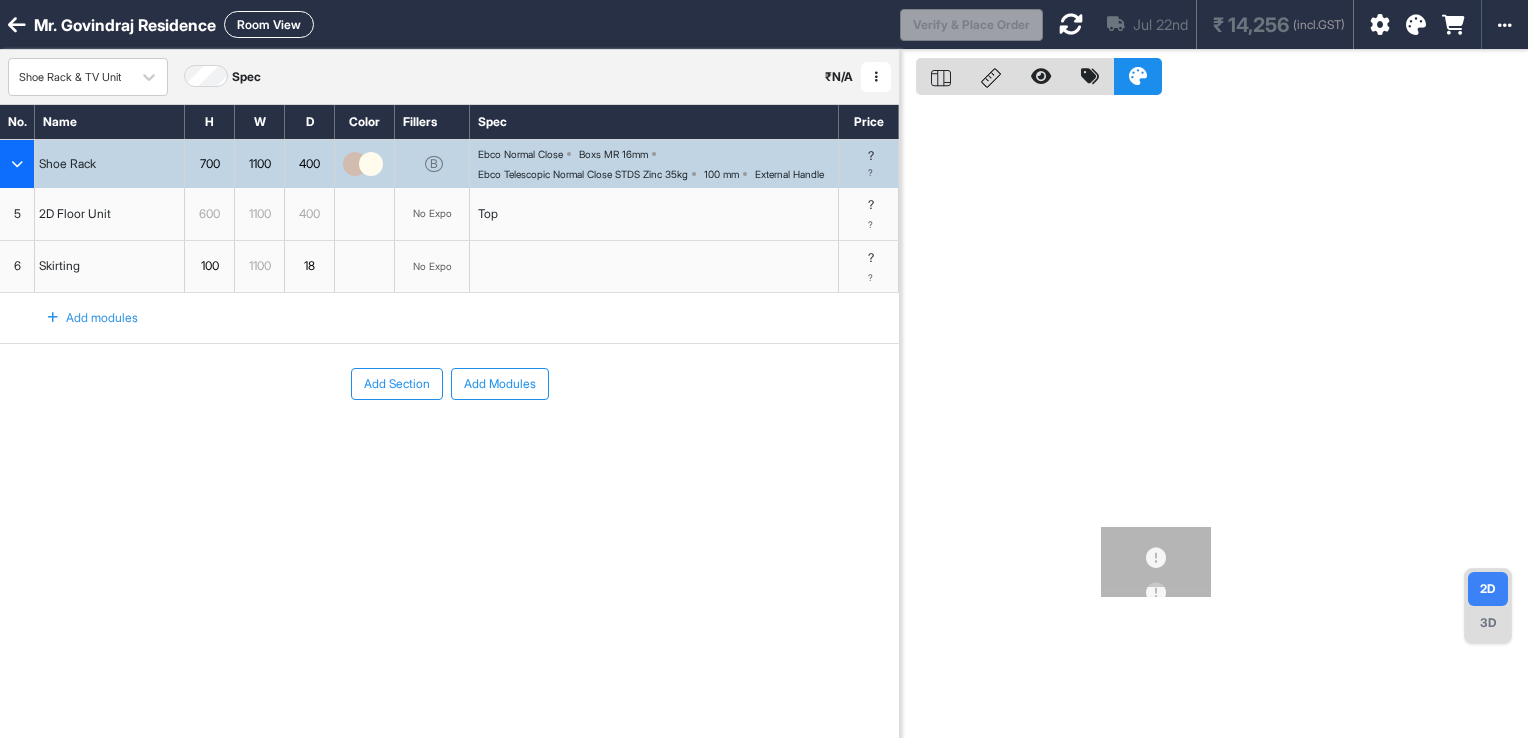 click on "Add modules" at bounding box center (81, 318) 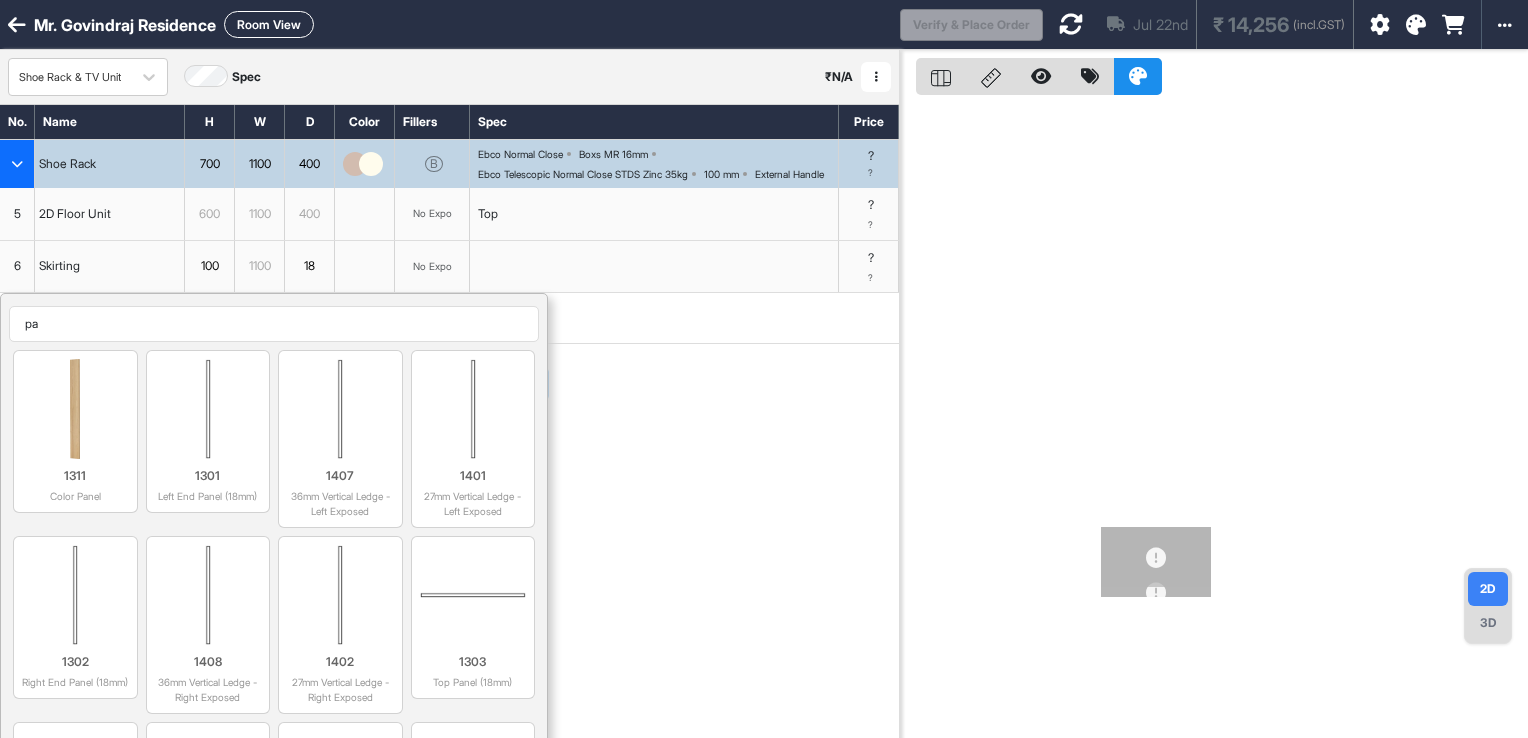 type on "pan" 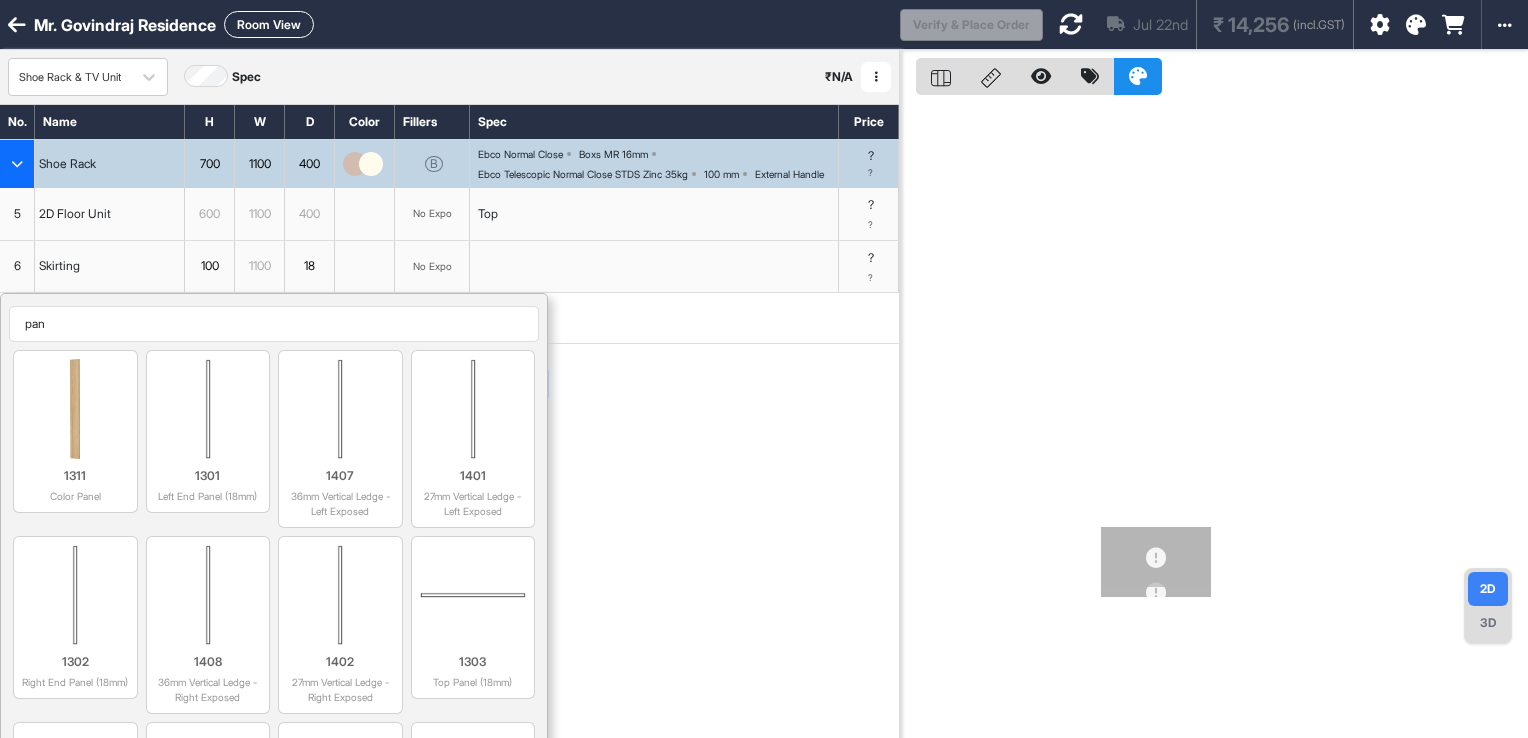 click on "pan" at bounding box center [274, 324] 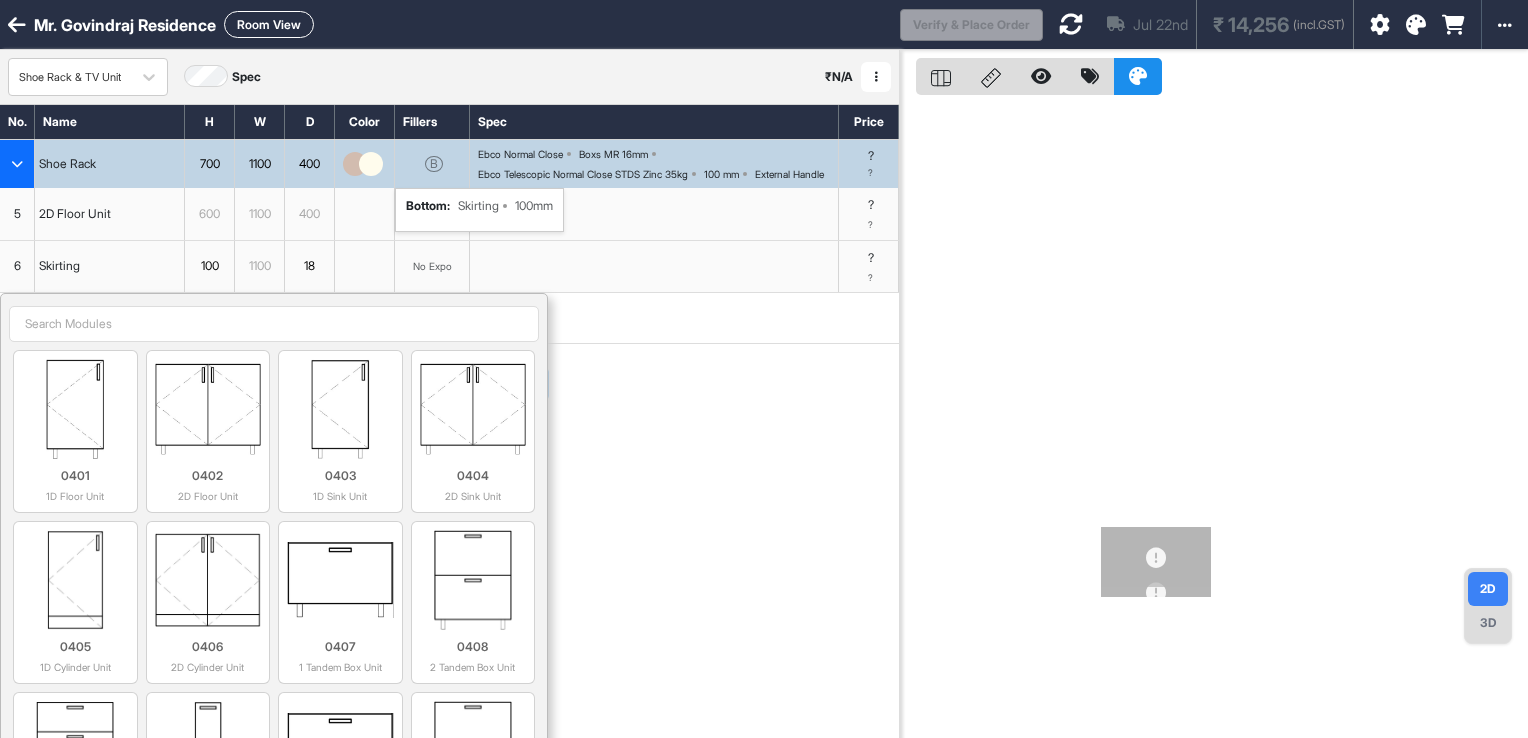 click on "B bottom : Skirting 100mm" at bounding box center [432, 164] 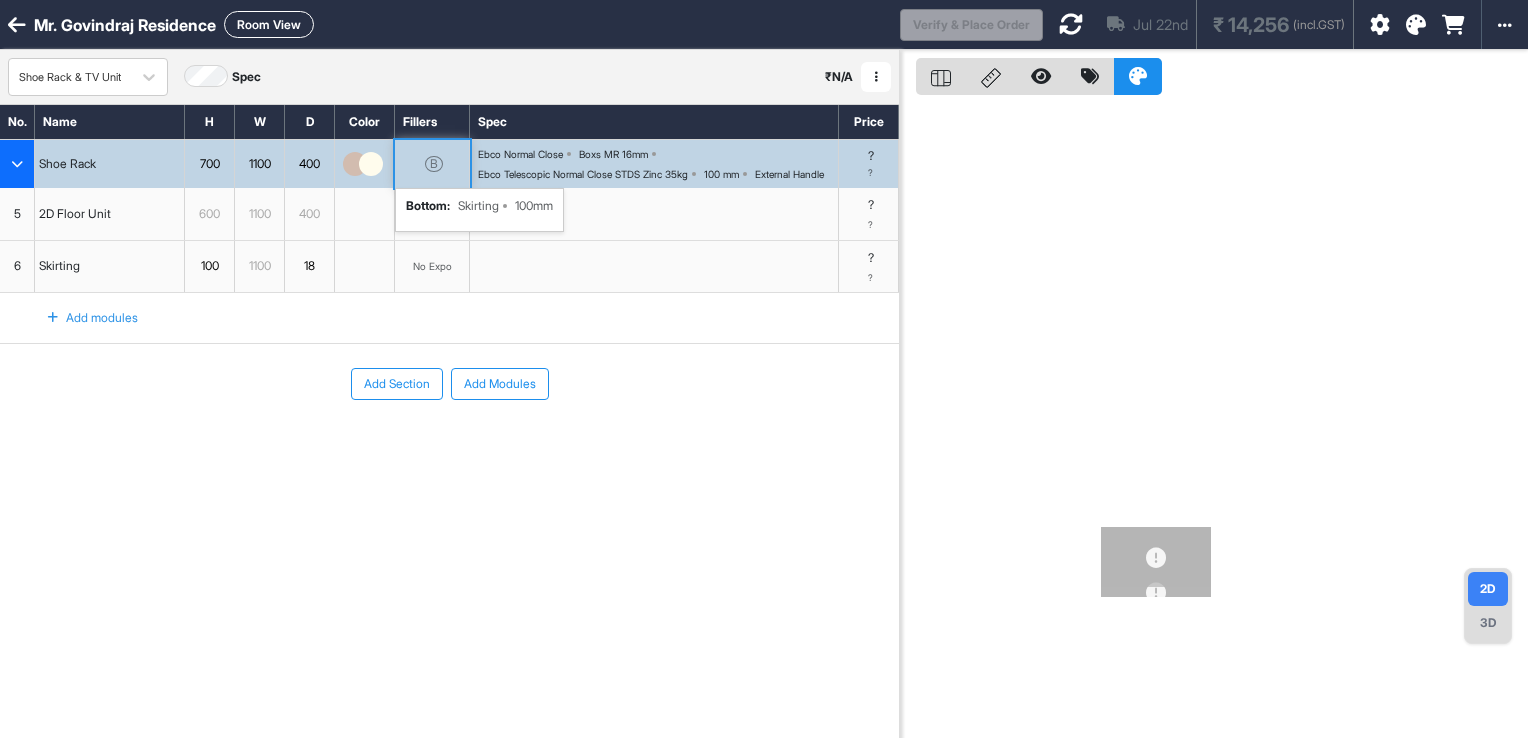 click on "B bottom : Skirting 100mm" at bounding box center [432, 164] 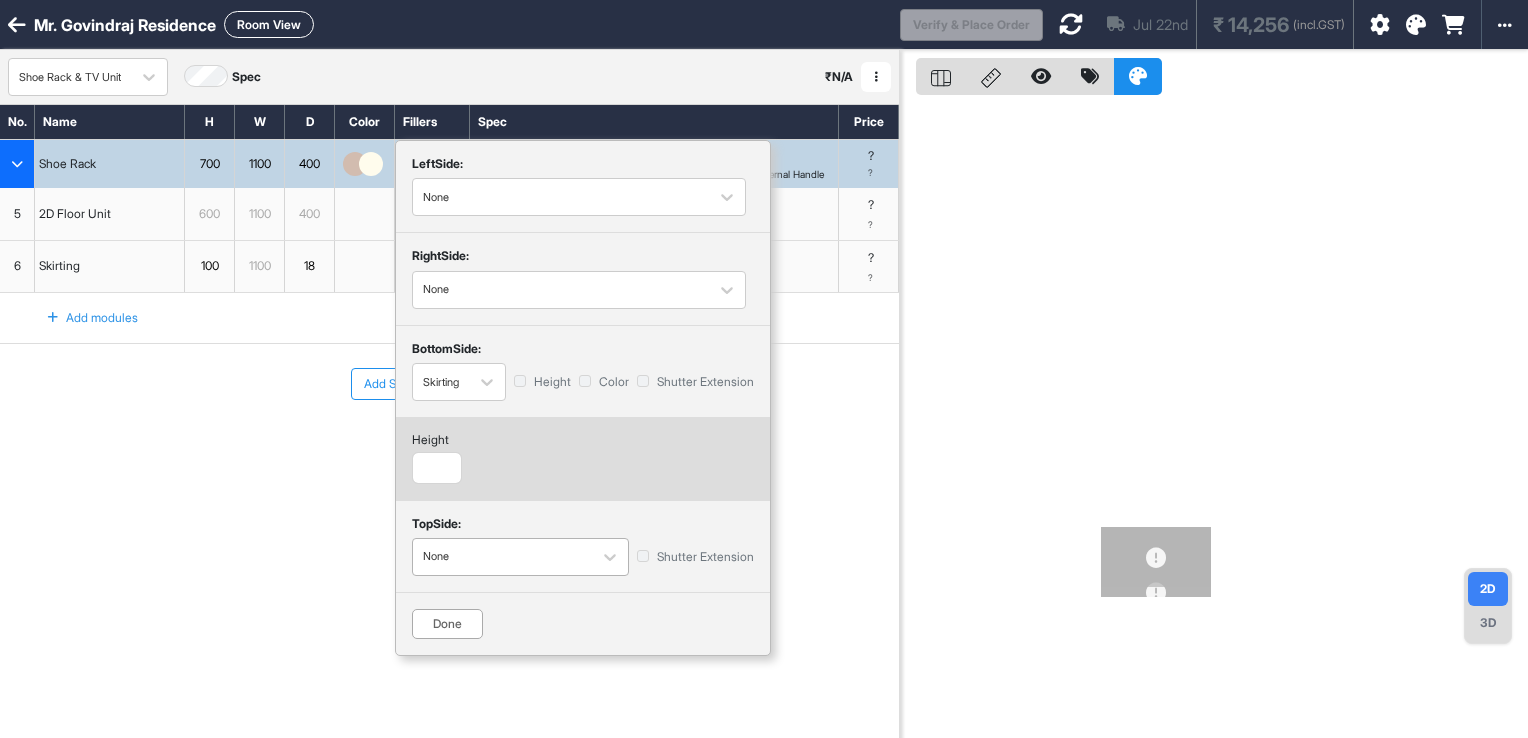 click at bounding box center [502, 557] 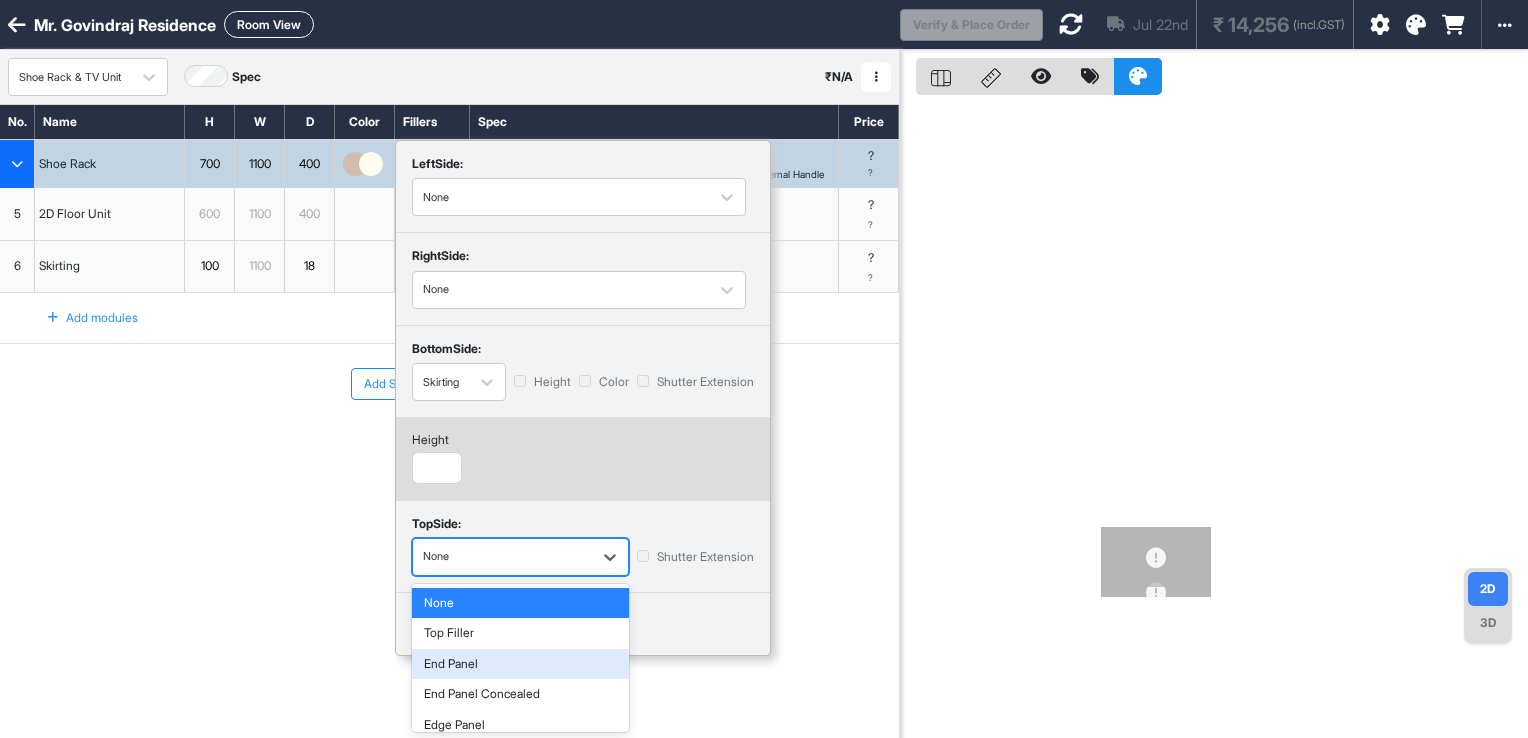 click on "End Panel" at bounding box center [520, 664] 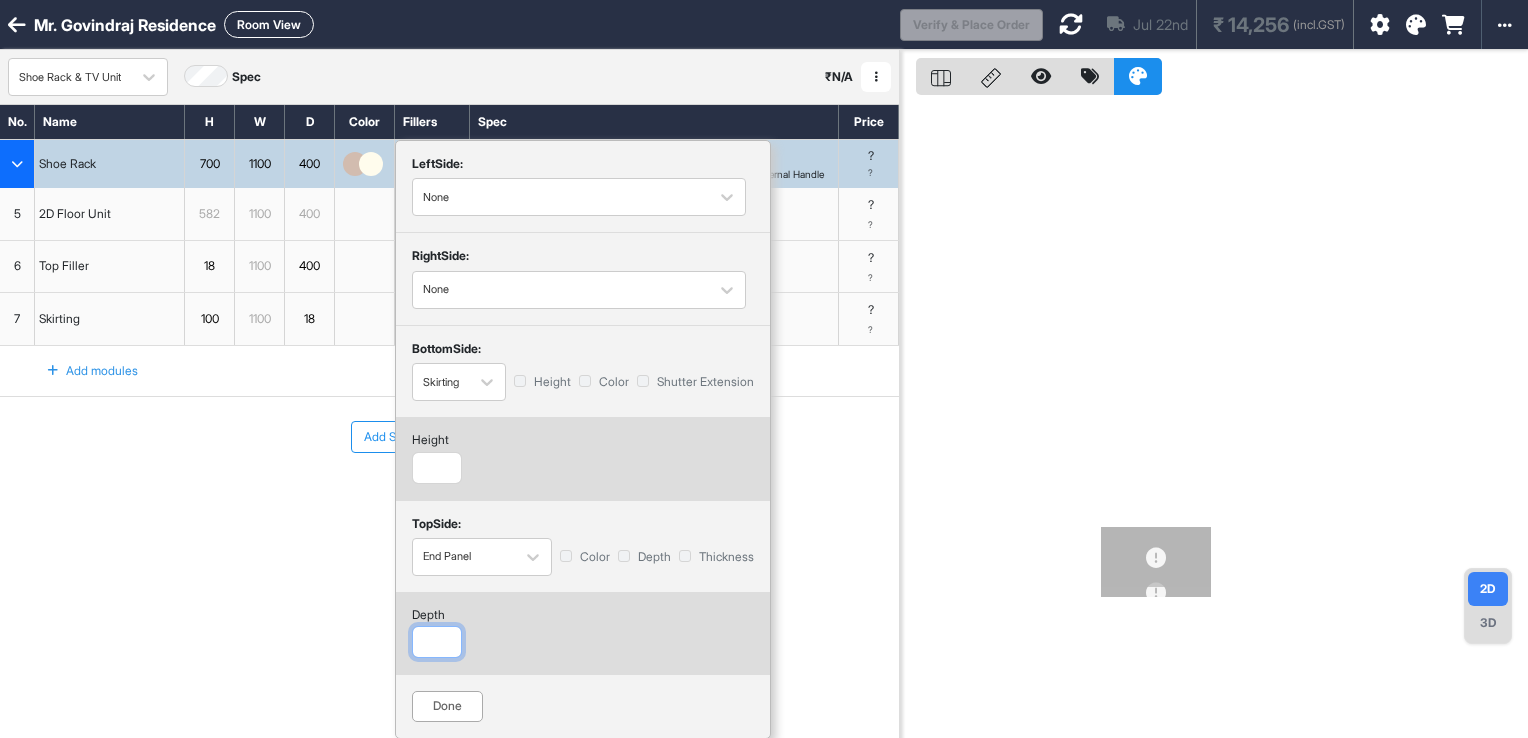 click at bounding box center (437, 642) 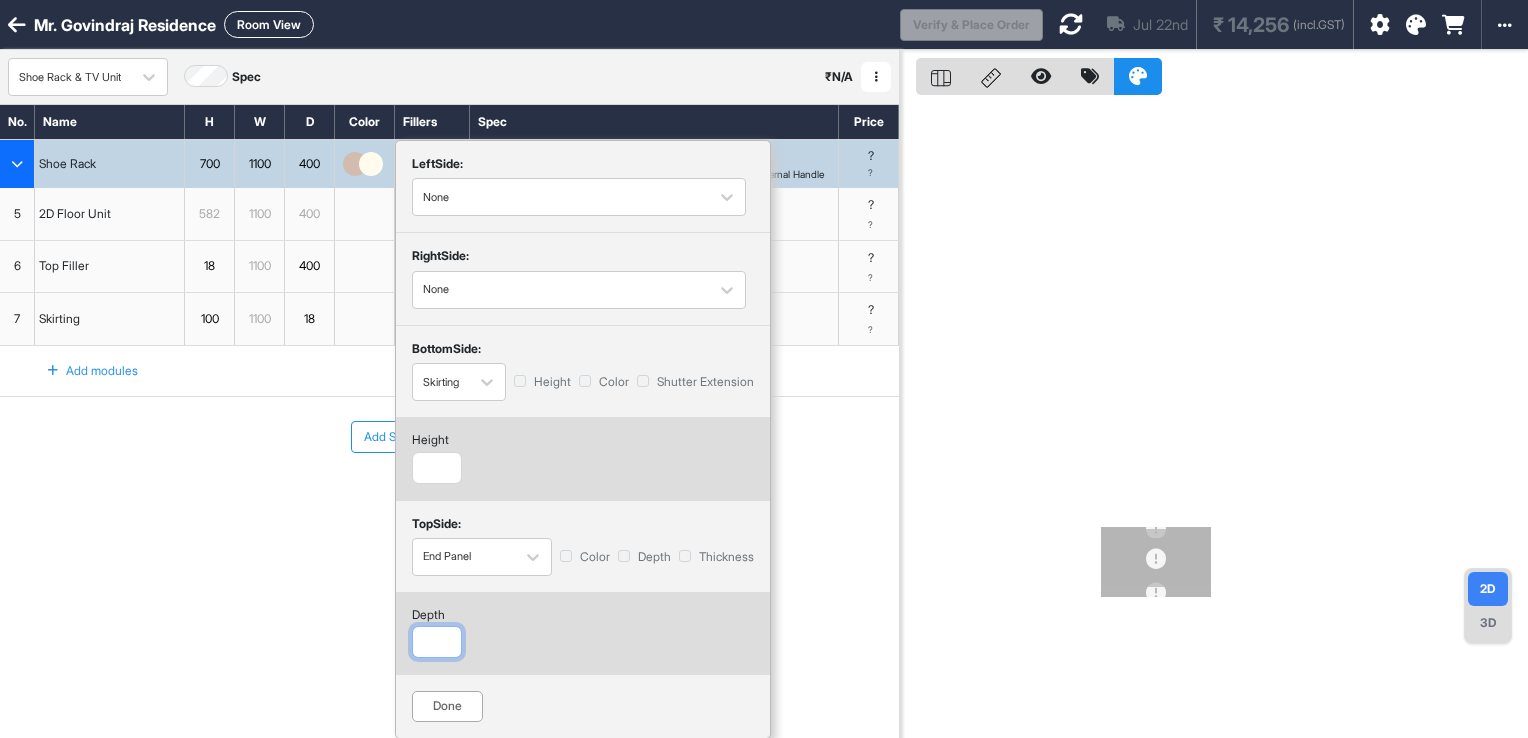 type on "***" 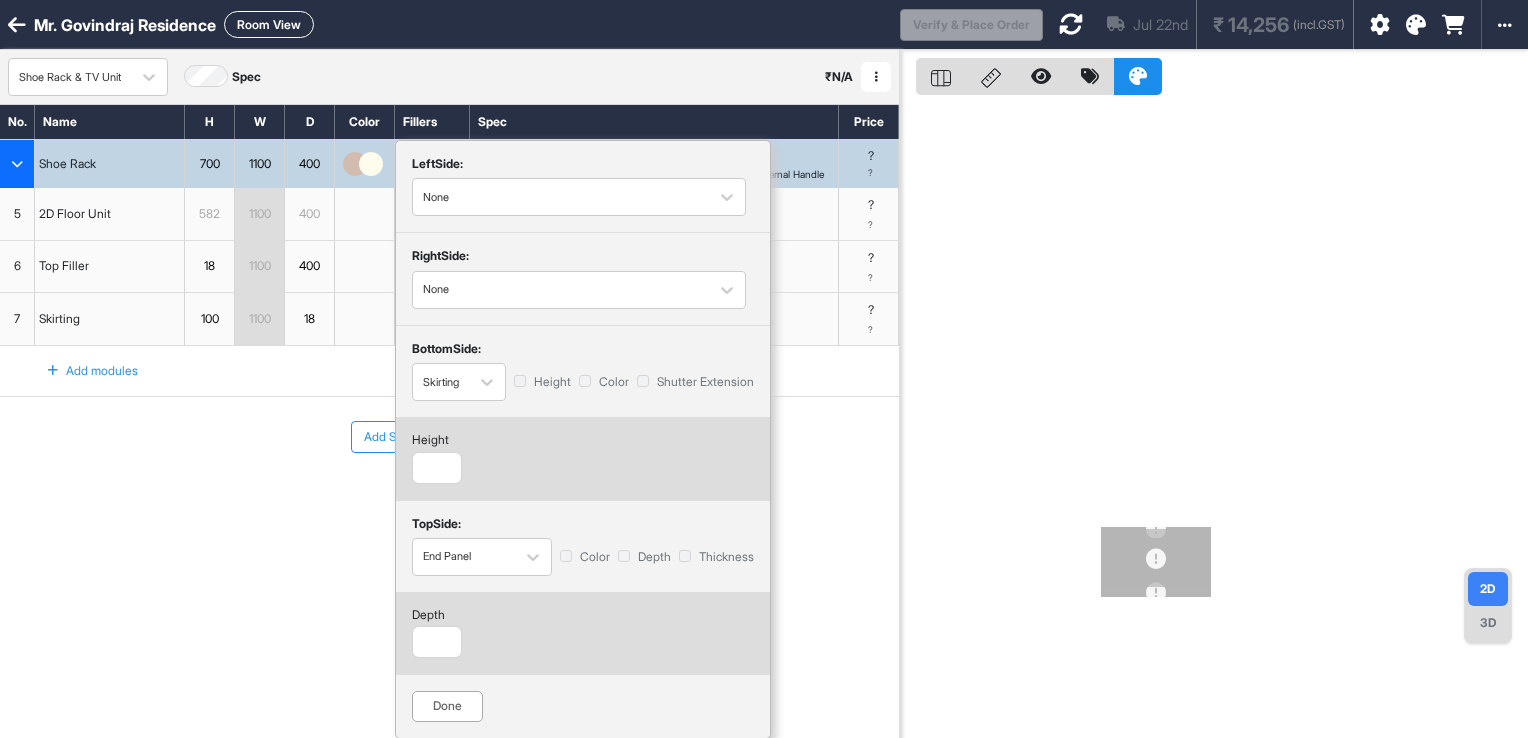 click on "Done" at bounding box center (447, 706) 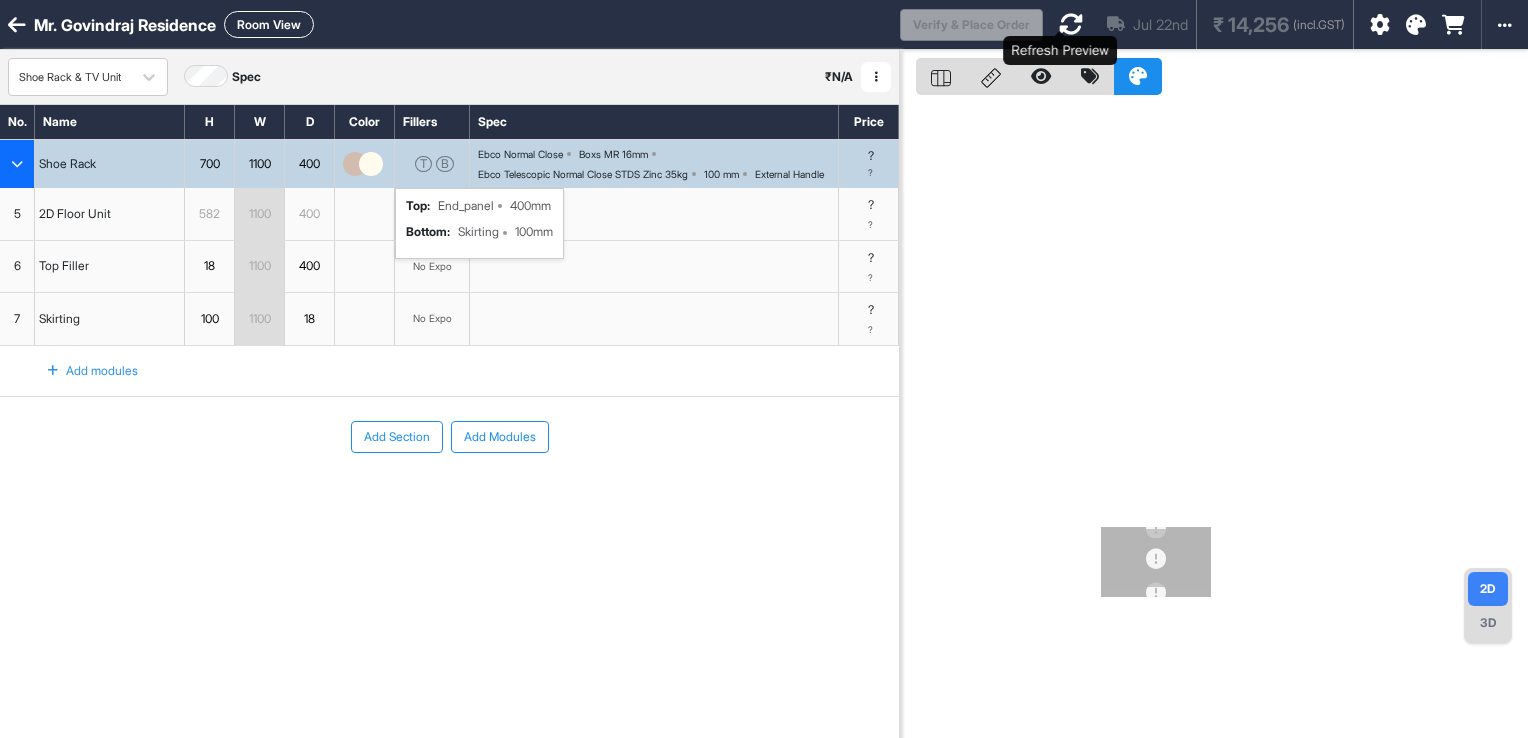 click at bounding box center (1071, 24) 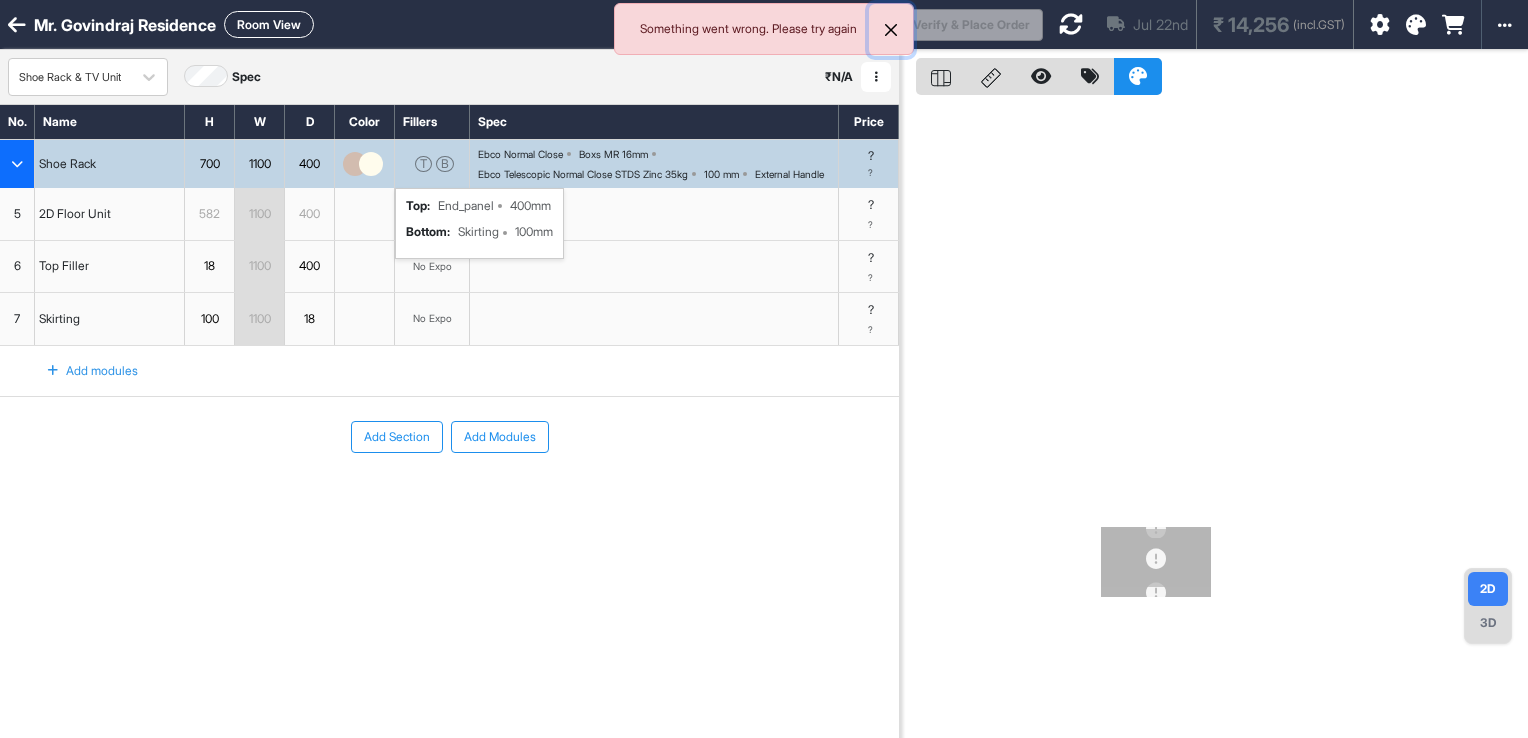 click at bounding box center (891, 30) 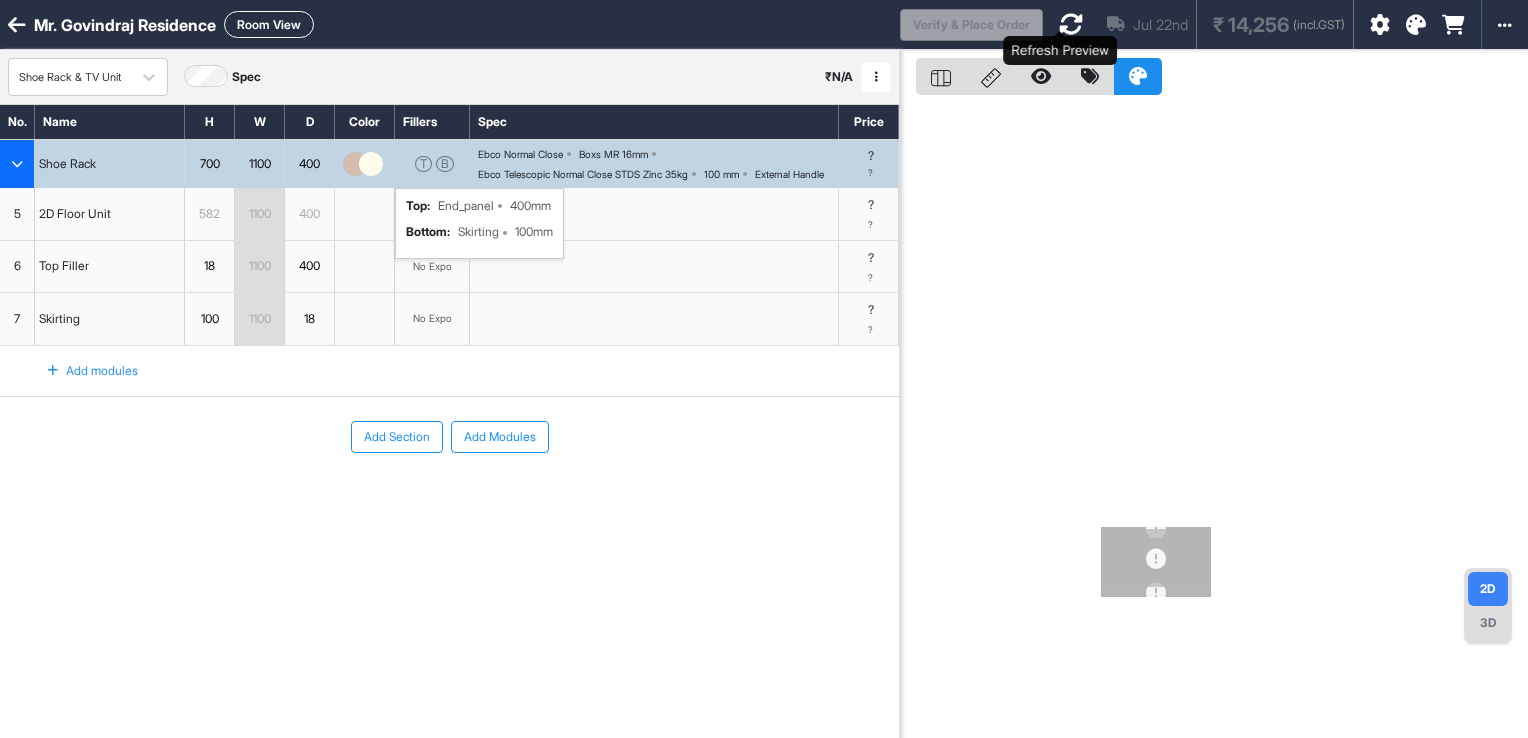 click at bounding box center [1071, 24] 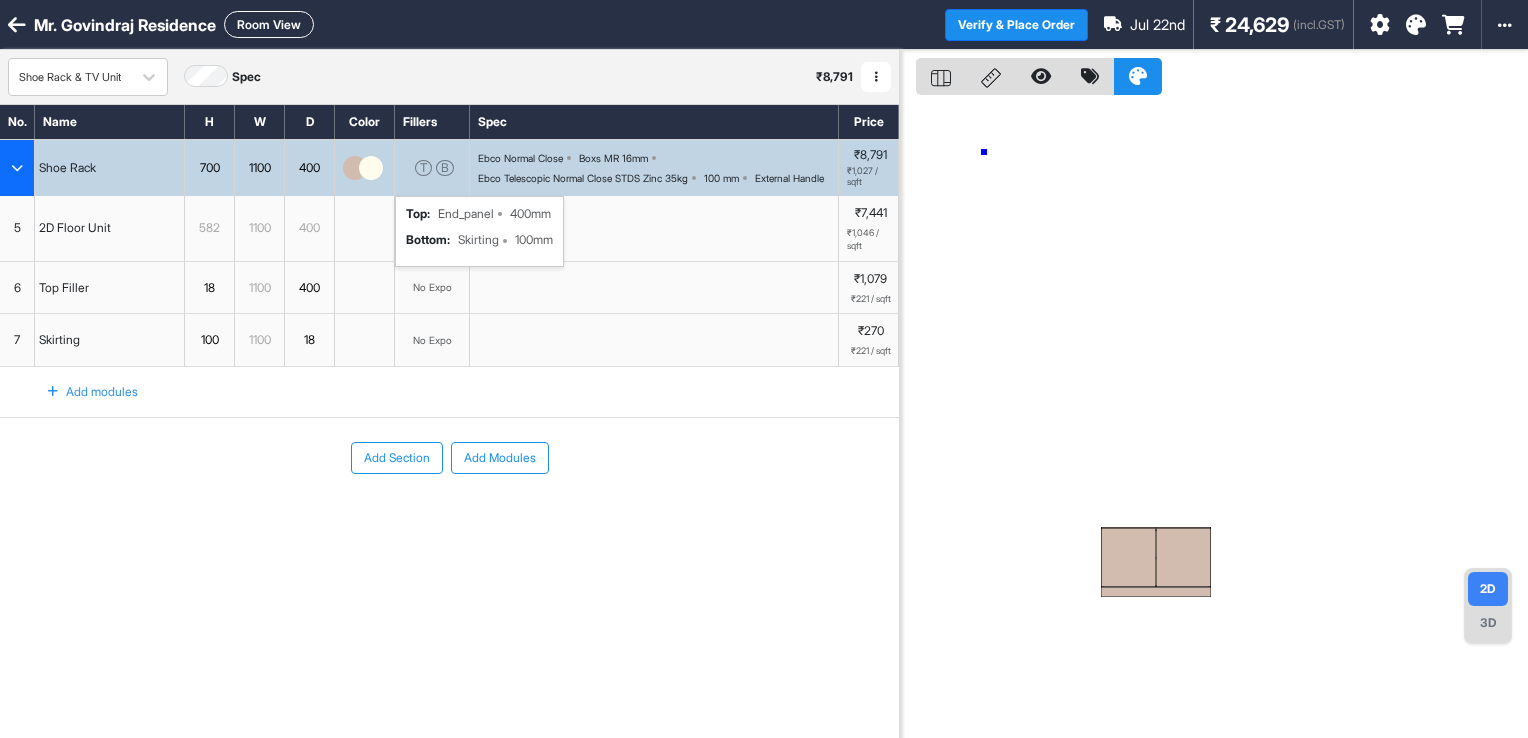 drag, startPoint x: 960, startPoint y: 179, endPoint x: 984, endPoint y: 154, distance: 34.655445 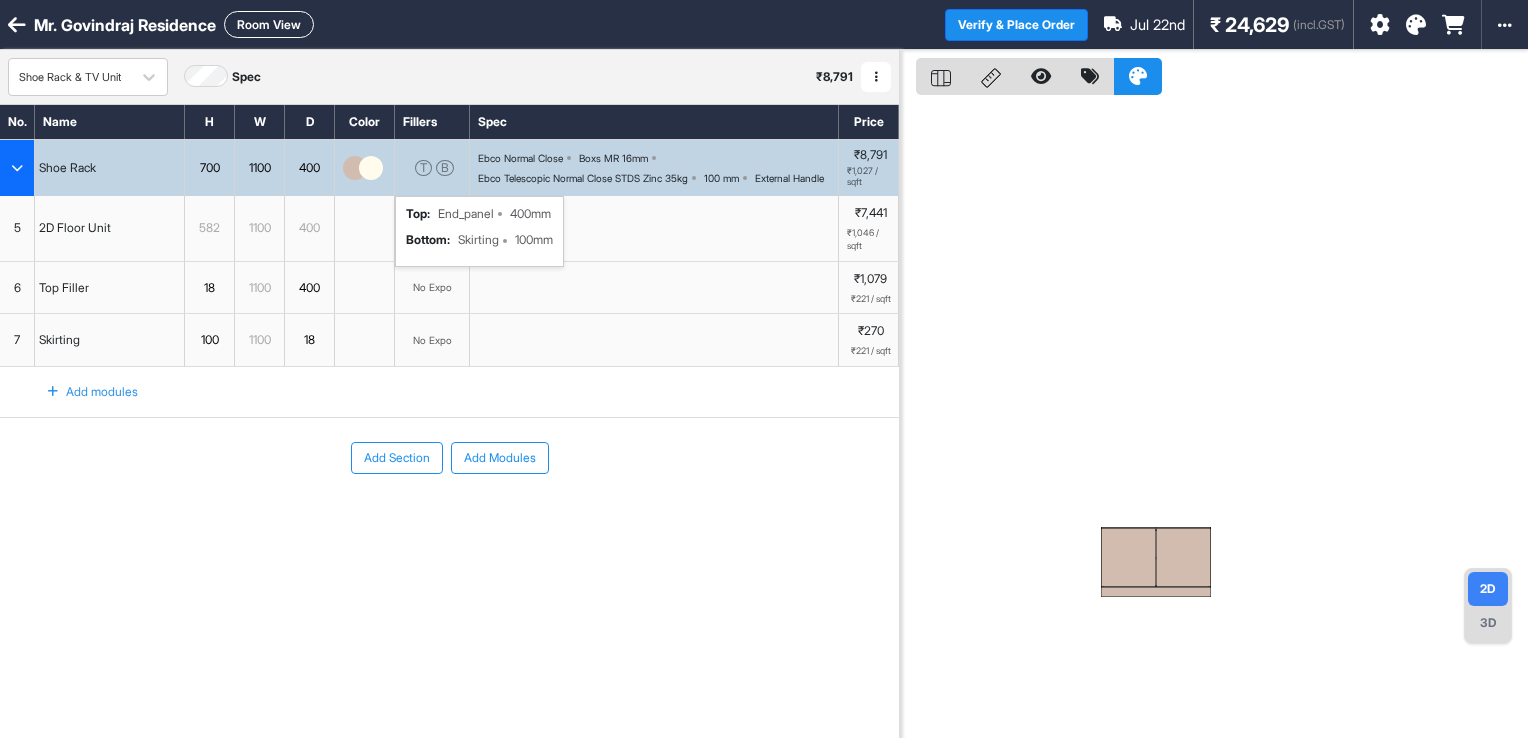 click on "3D" at bounding box center [1488, 623] 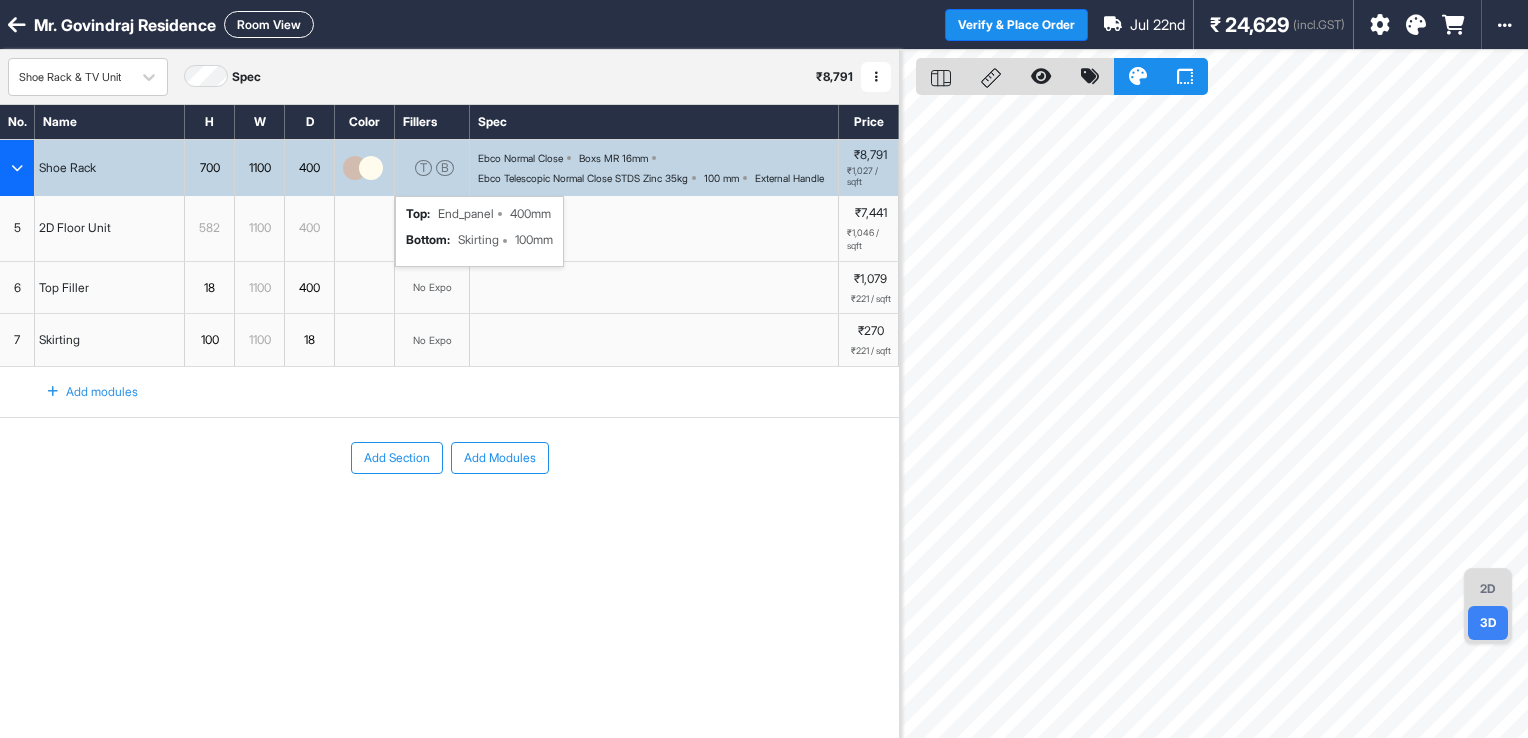 click on "2D" at bounding box center (1488, 589) 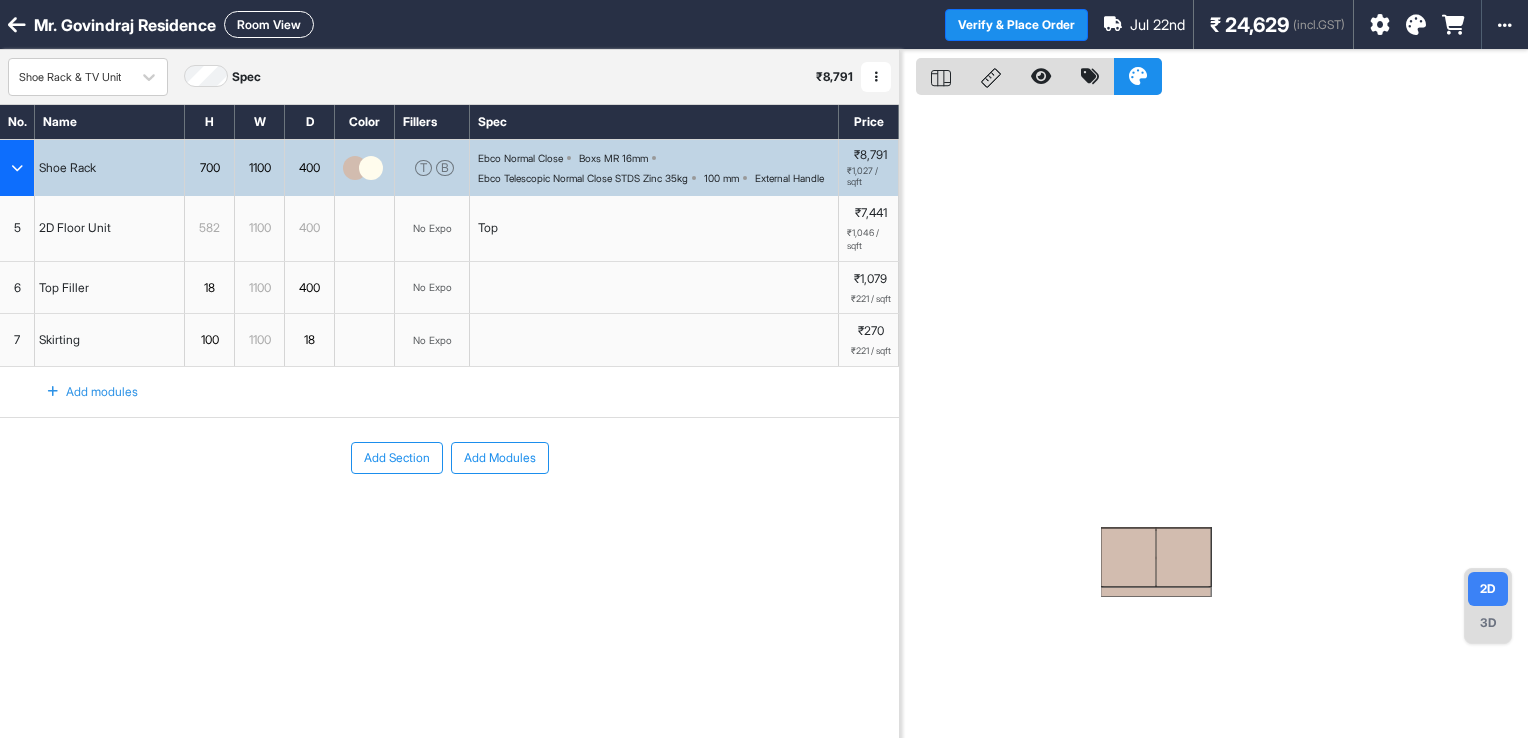 click on "Ebco Normal Close Boxs MR 16mm Ebco Telescopic Normal Close STDS Zinc 35kg 100 mm External Handle" at bounding box center (658, 168) 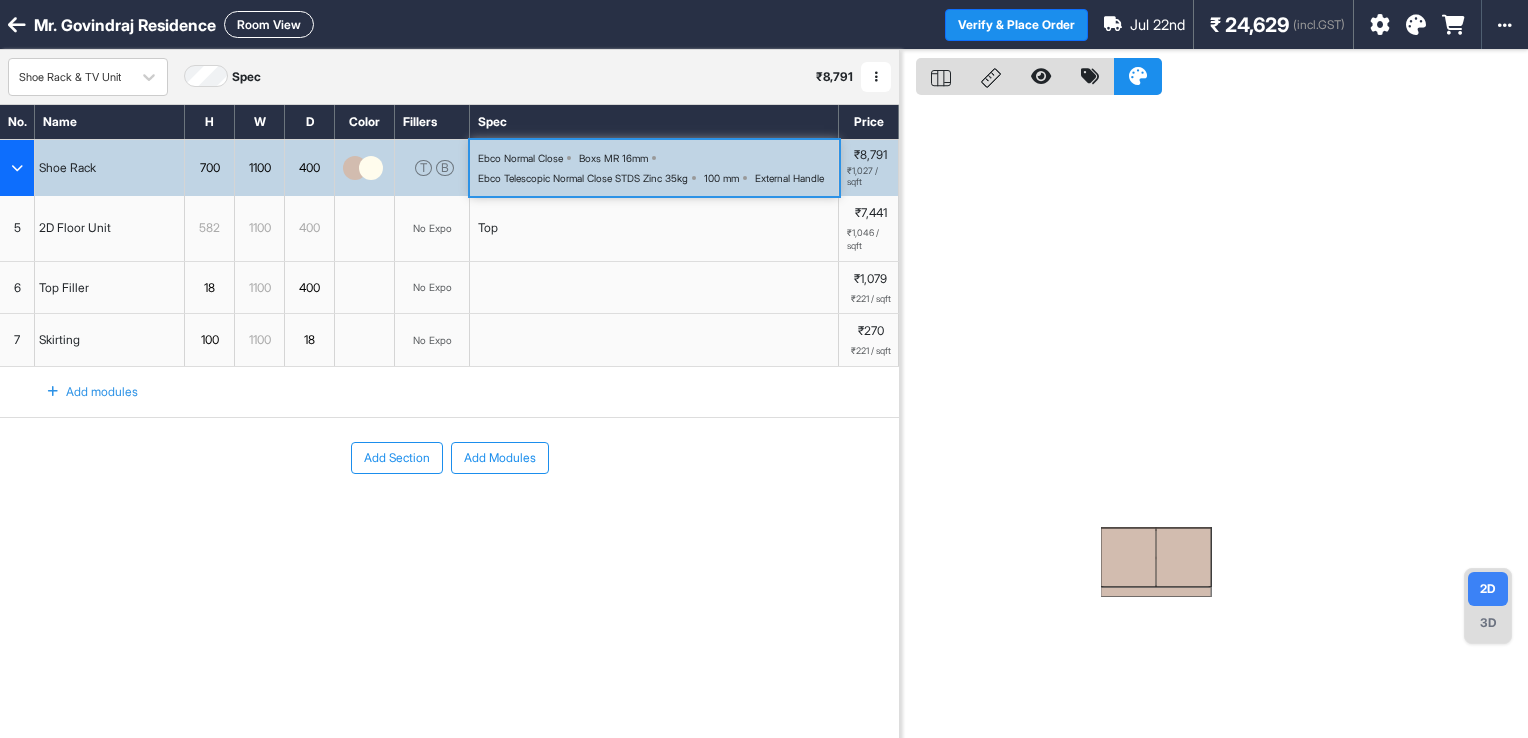 click on "Ebco Normal Close Boxs MR 16mm Ebco Telescopic Normal Close STDS Zinc 35kg 100 mm External Handle" at bounding box center [658, 168] 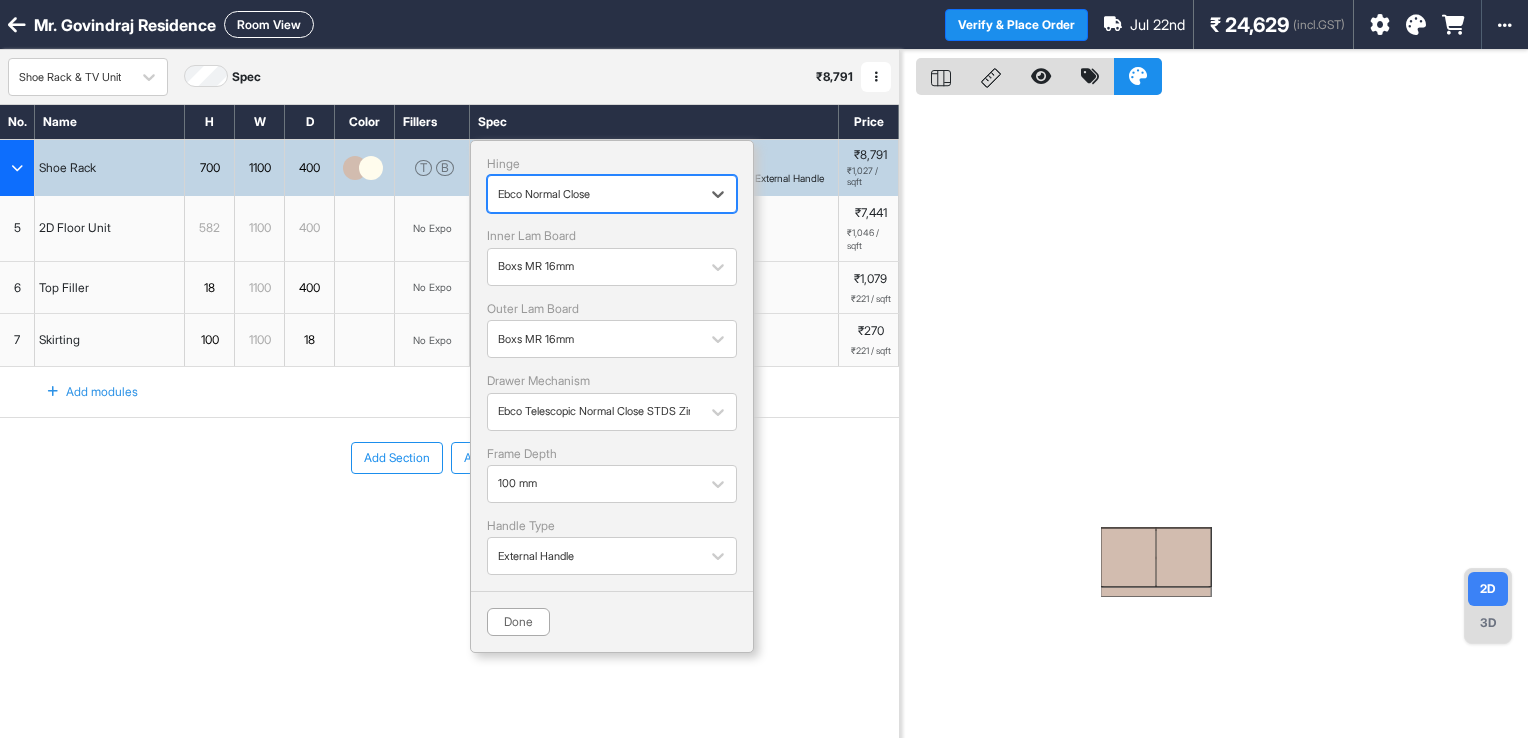 click at bounding box center (594, 194) 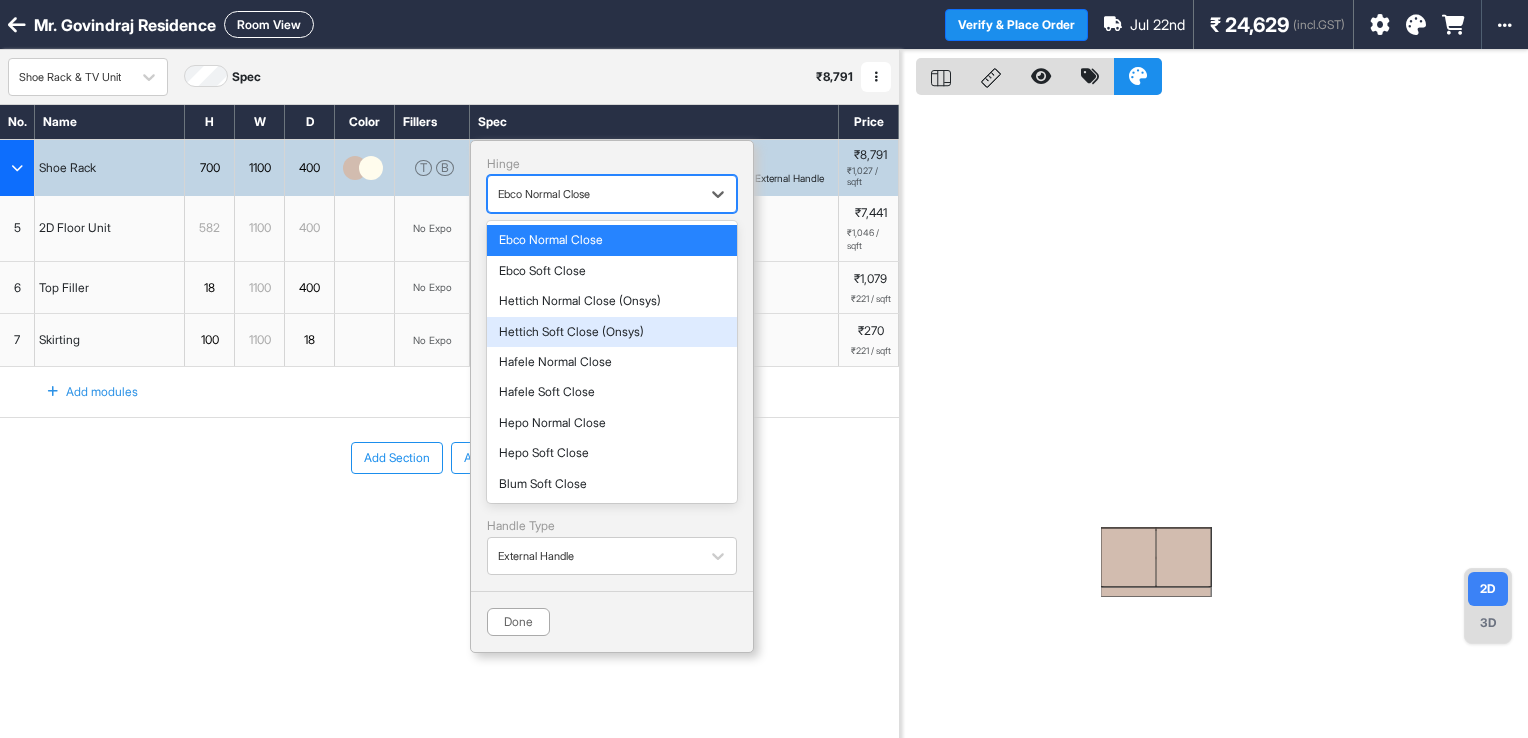 click on "Hettich Soft Close (Onsys)" at bounding box center [612, 332] 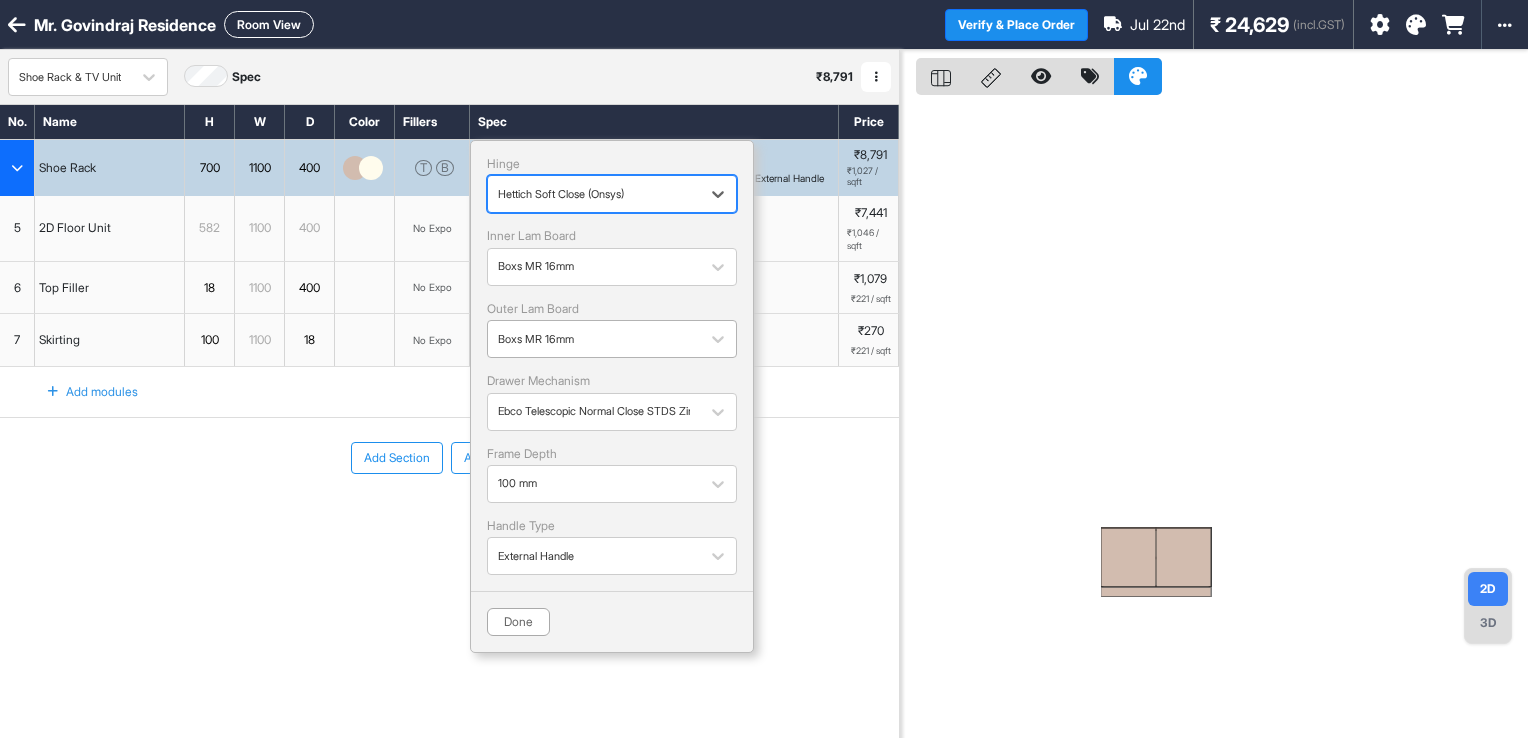 click on "Boxs MR 16mm" at bounding box center (594, 339) 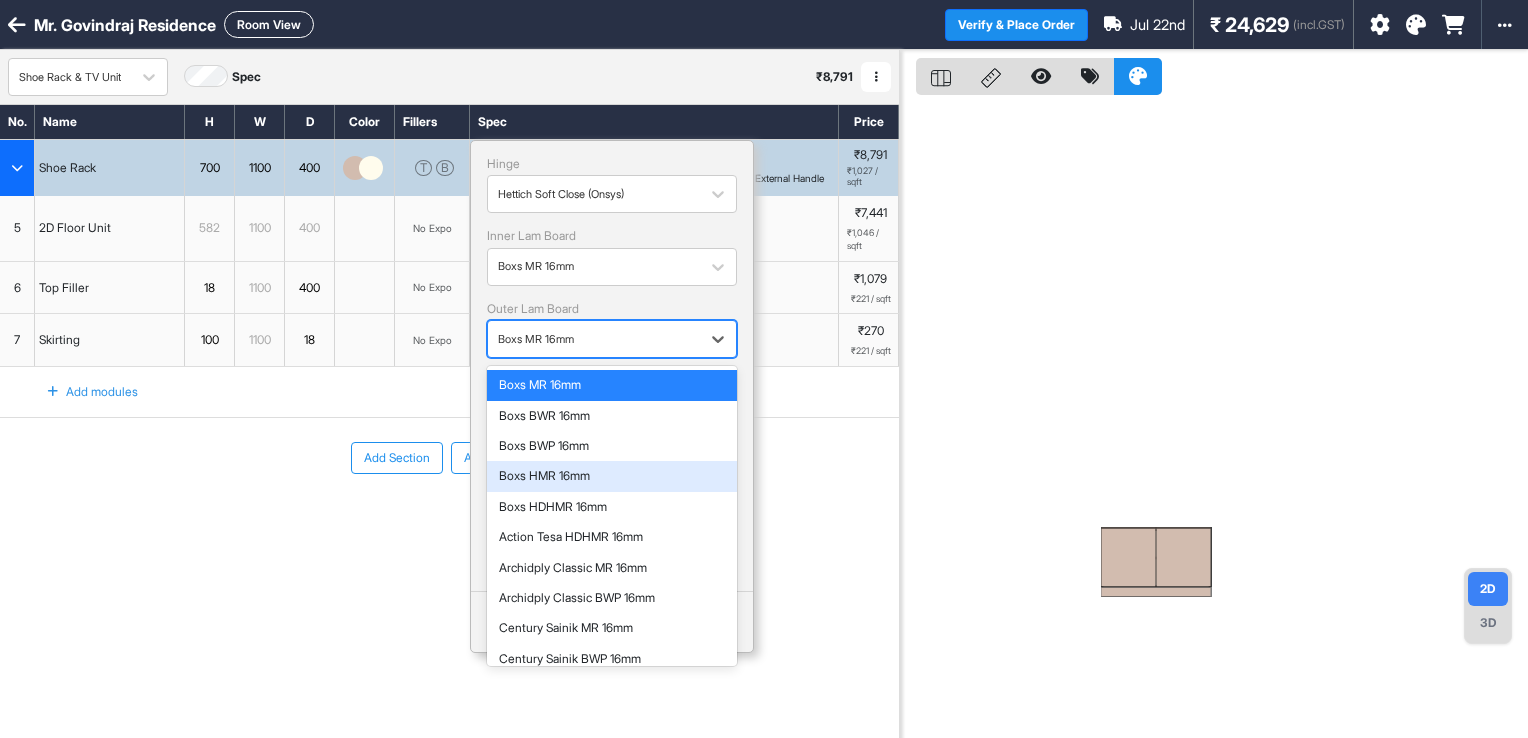 click on "Boxs HMR 16mm" at bounding box center (612, 476) 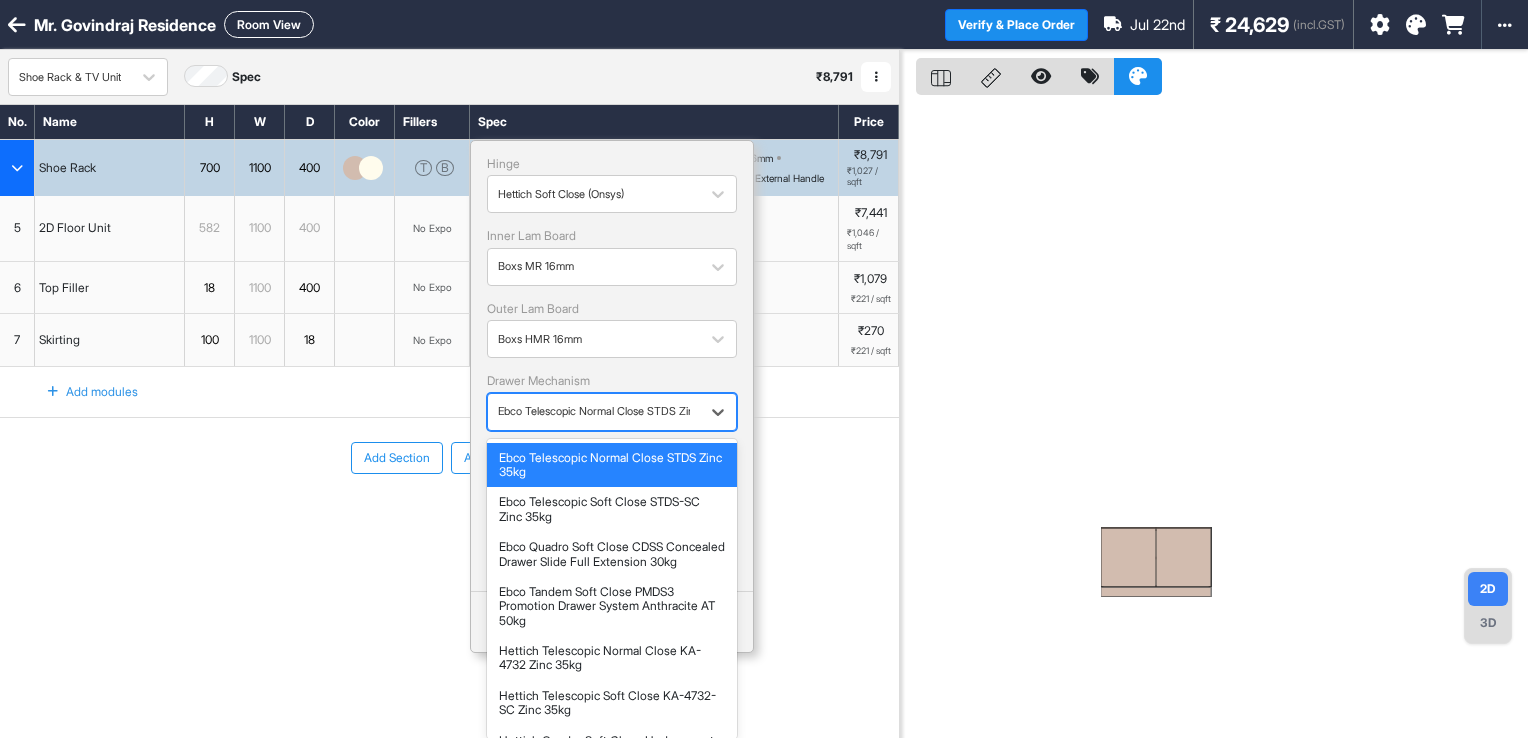 click at bounding box center [594, 411] 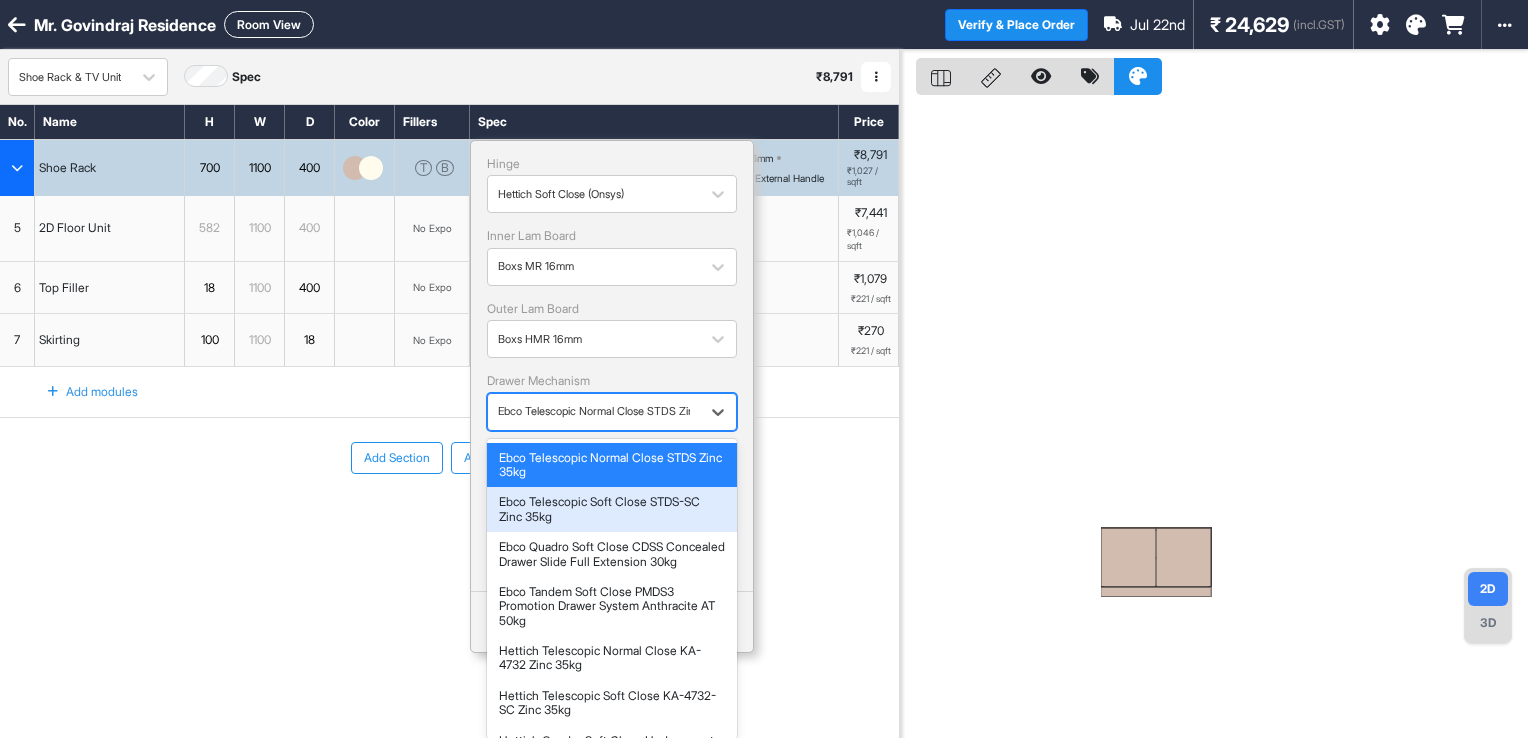 click on "Ebco Telescopic Soft Close STDS-SC Zinc 35kg" at bounding box center [612, 509] 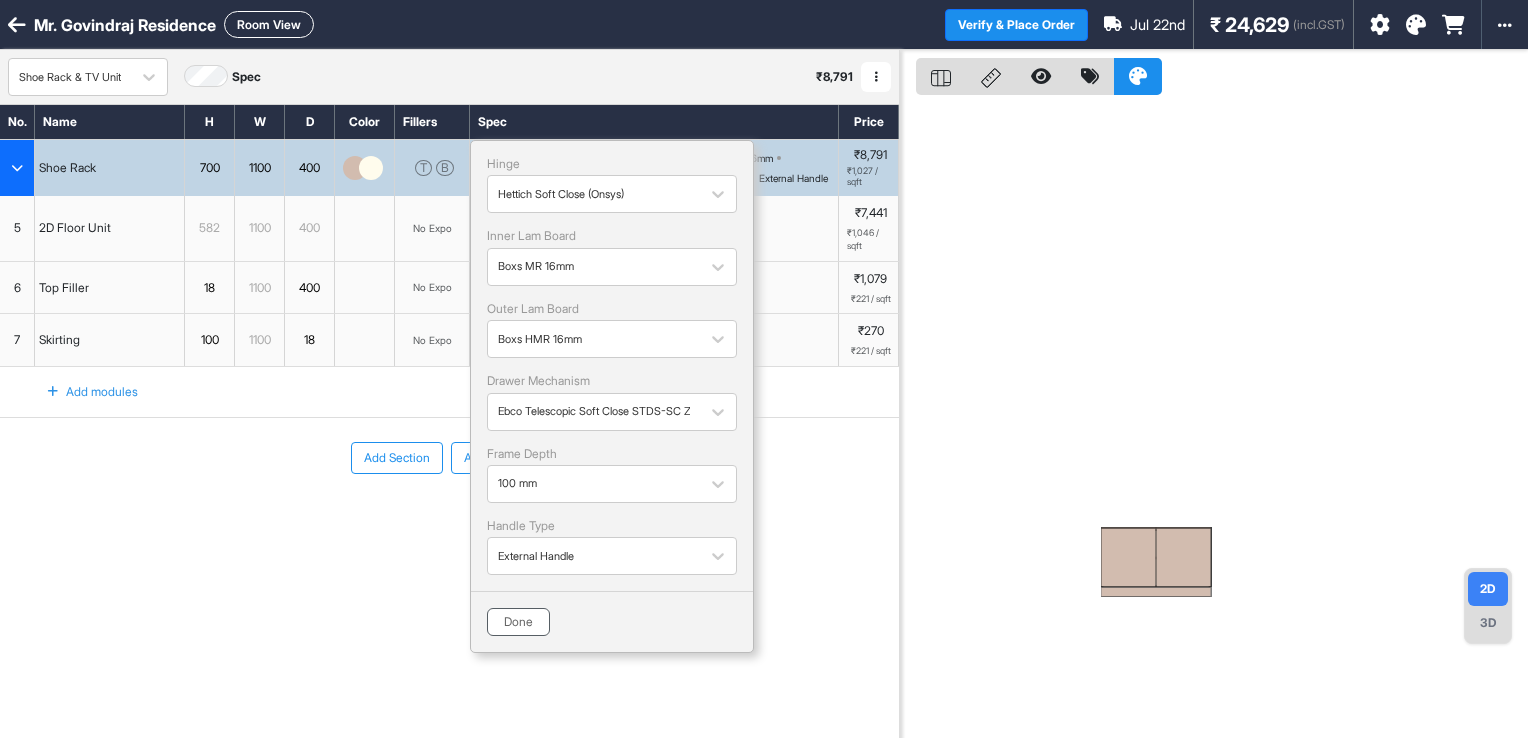 click on "Done" at bounding box center [518, 622] 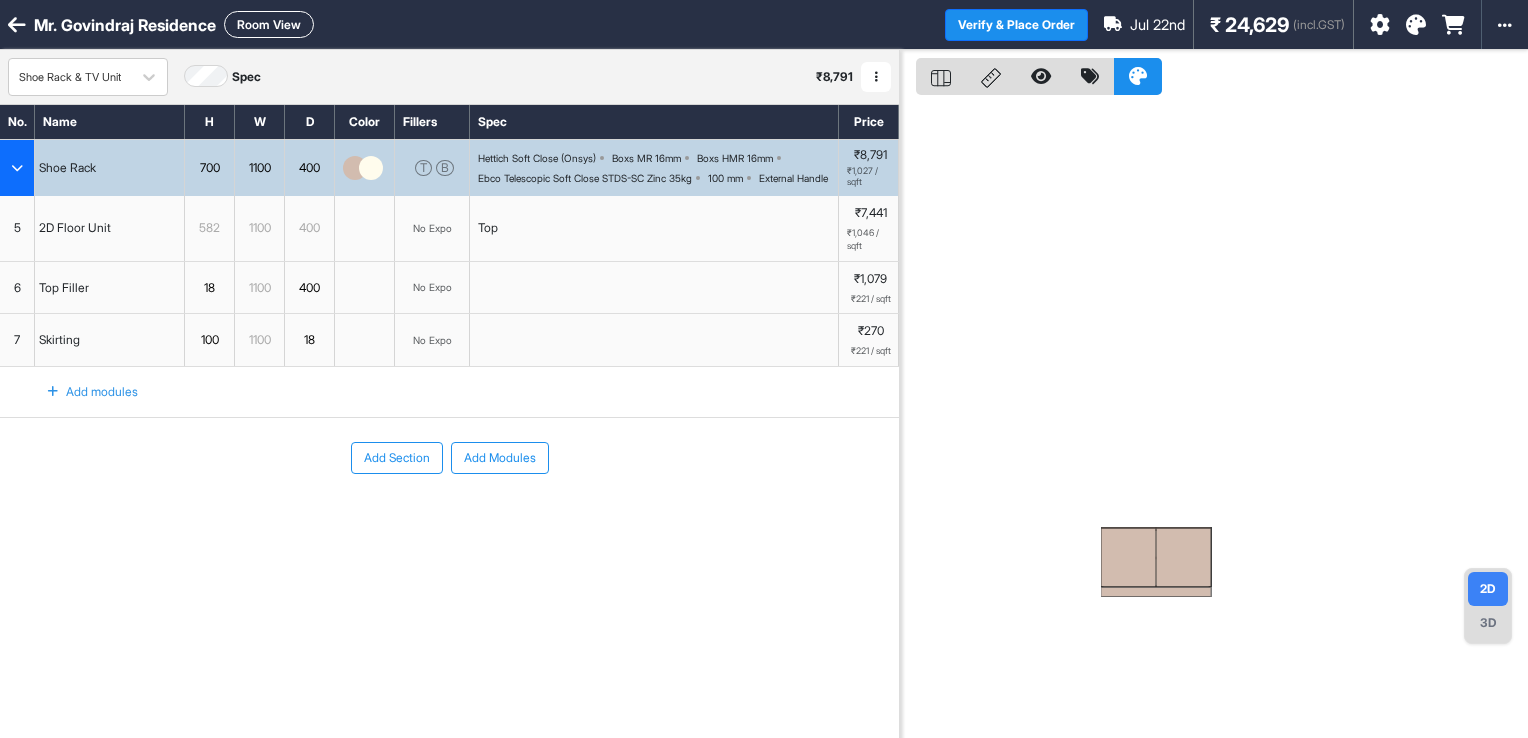 click at bounding box center (1380, 25) 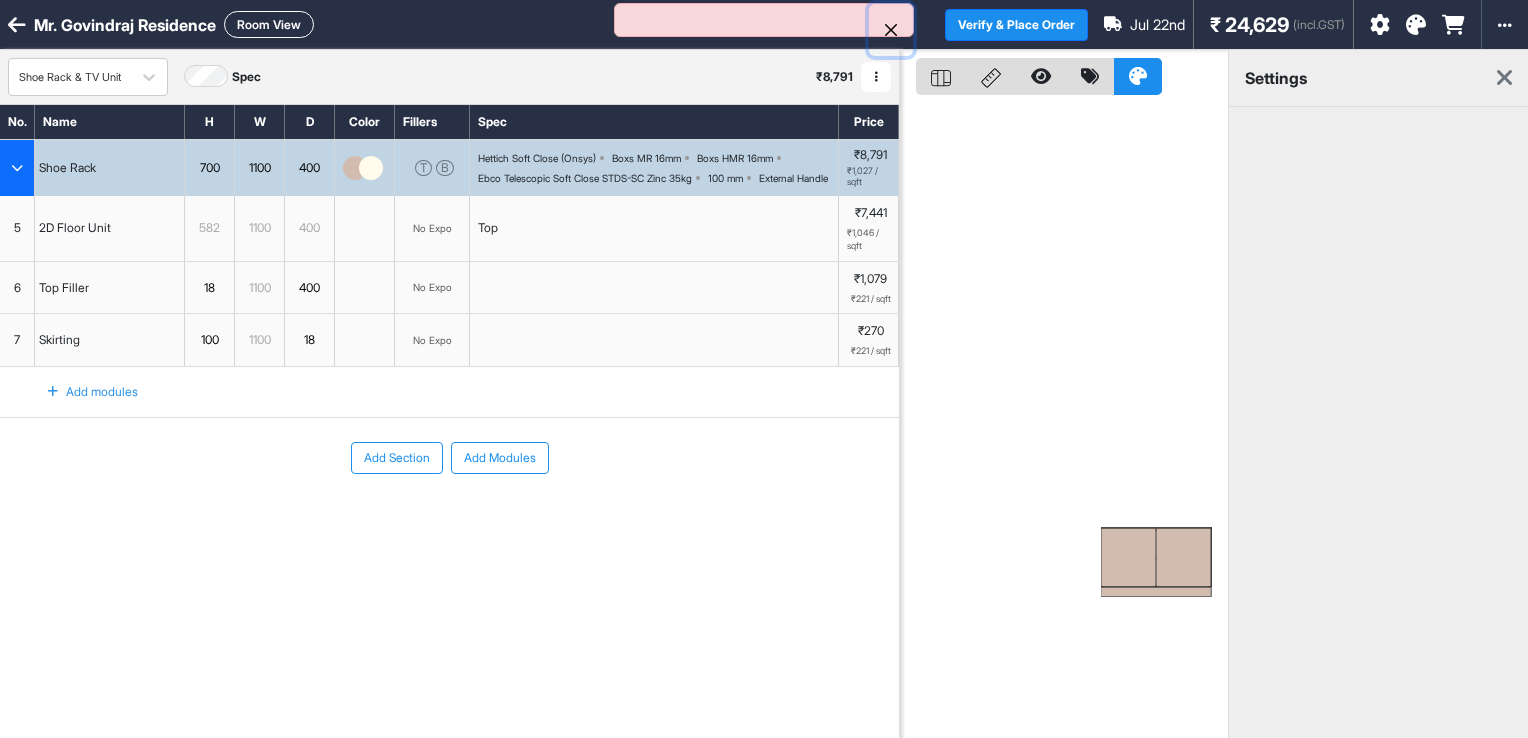 click on "Mr. Govindraj Residence Room View Verify & Place Order Jul 22nd ₹   24,629 (incl.GST) Import Assembly Archive Rename Refresh Price Shoe Rack & TV Unit Spec ₹ 8,791 Add  Room Edit  Room  Name Delete  Room Duplicate Room No. Name H W D Color Fillers Spec Price  Shoe Rack 700 1100 400 T B Hettich Soft Close (Onsys) Boxs MR 16mm Boxs HMR 16mm Ebco Telescopic Soft Close STDS-SC Zinc 35kg 100 mm External Handle ₹8,791 ₹1,027 / sqft 5 2D Floor Unit 582 1100 400 No Expo Top ₹7,441 ₹1,046 / sqft
To pick up a draggable item, press the space bar.
While dragging, use the arrow keys to move the item.
Press space again to drop the item in its new position, or press escape to cancel.
6 Top Filler 18 1100 400 No Expo ₹1,079 ₹221 / sqft 7 Skirting 100 1100 18 No Expo ₹270 ₹221 / sqft Add modules Add Section Add Modules     2D 3D settings" at bounding box center [764, 369] 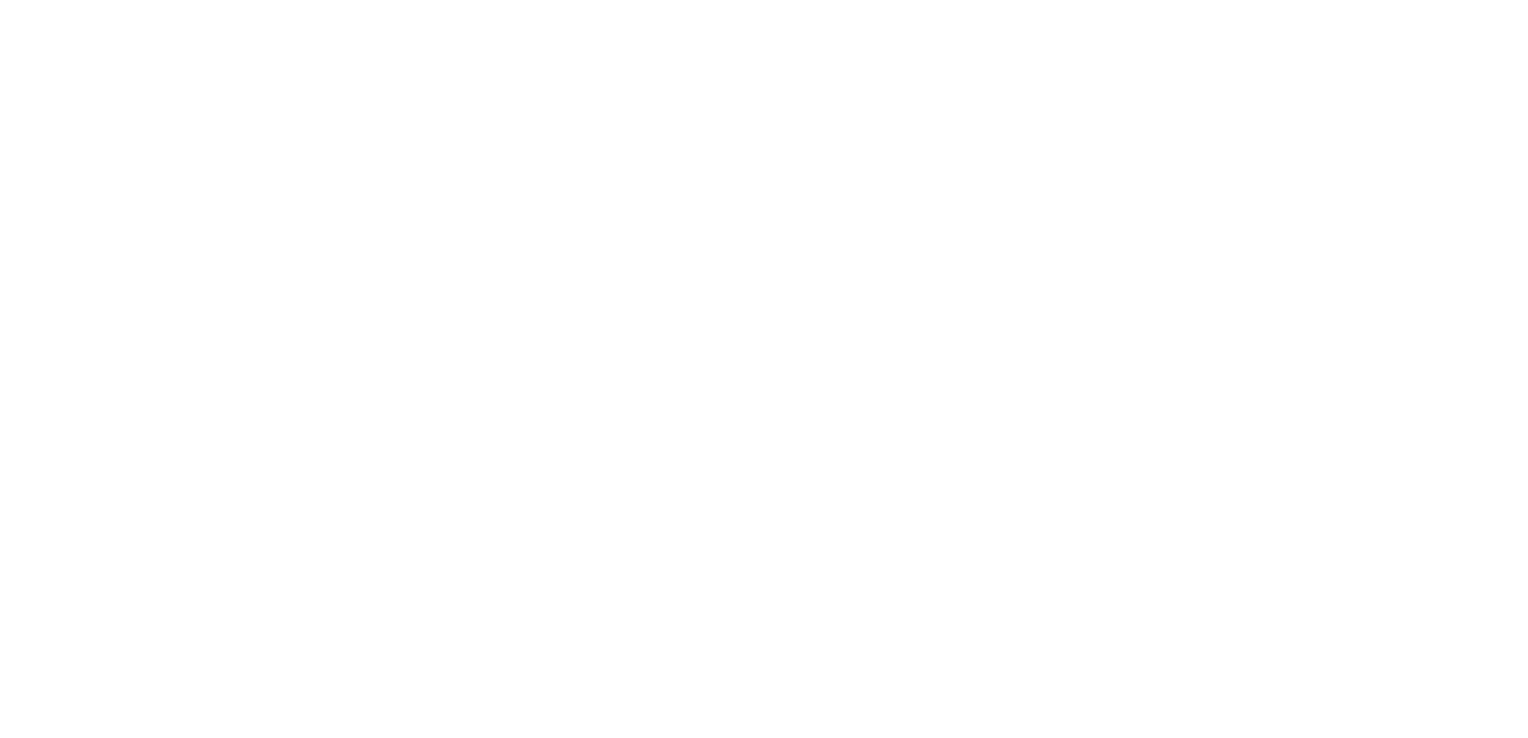 scroll, scrollTop: 0, scrollLeft: 0, axis: both 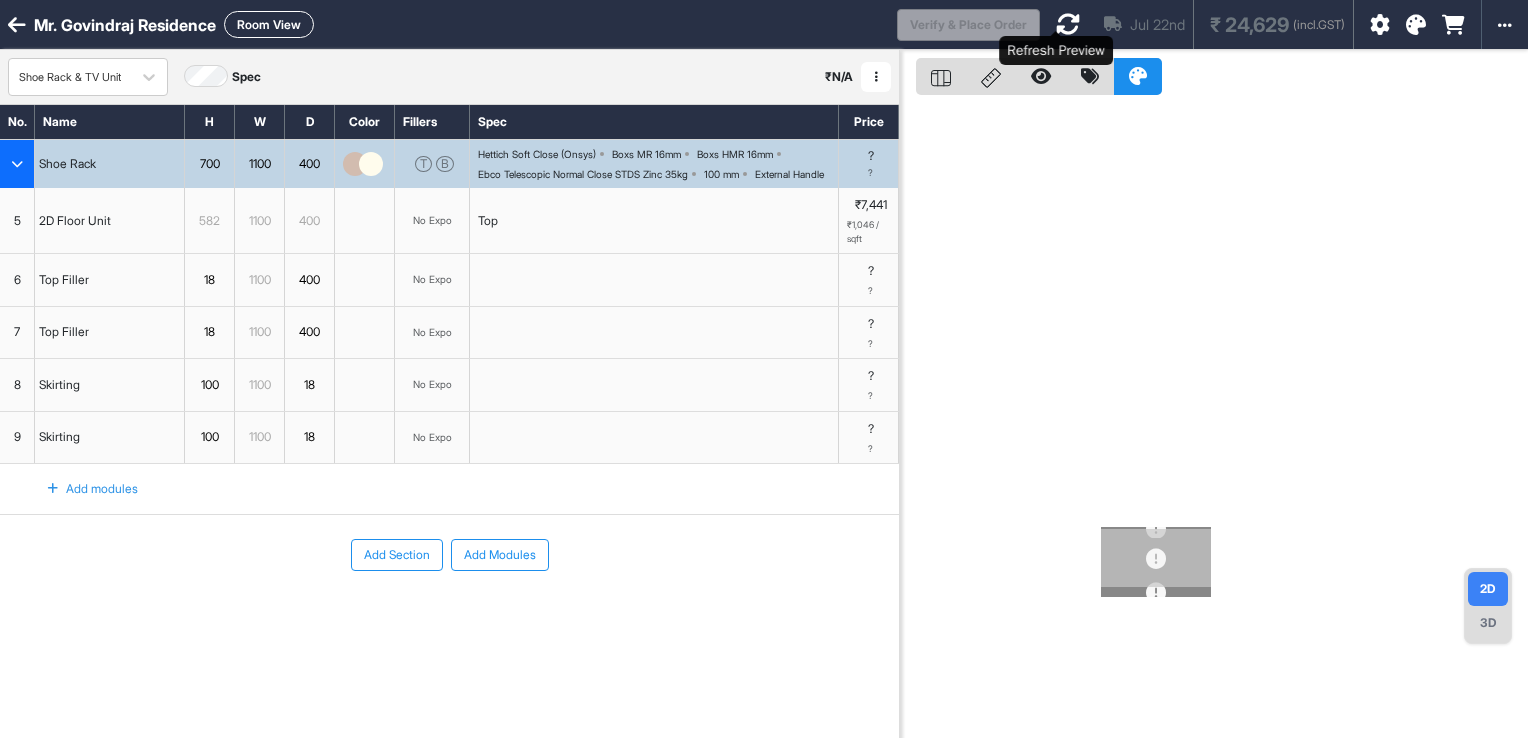 click at bounding box center (1068, 24) 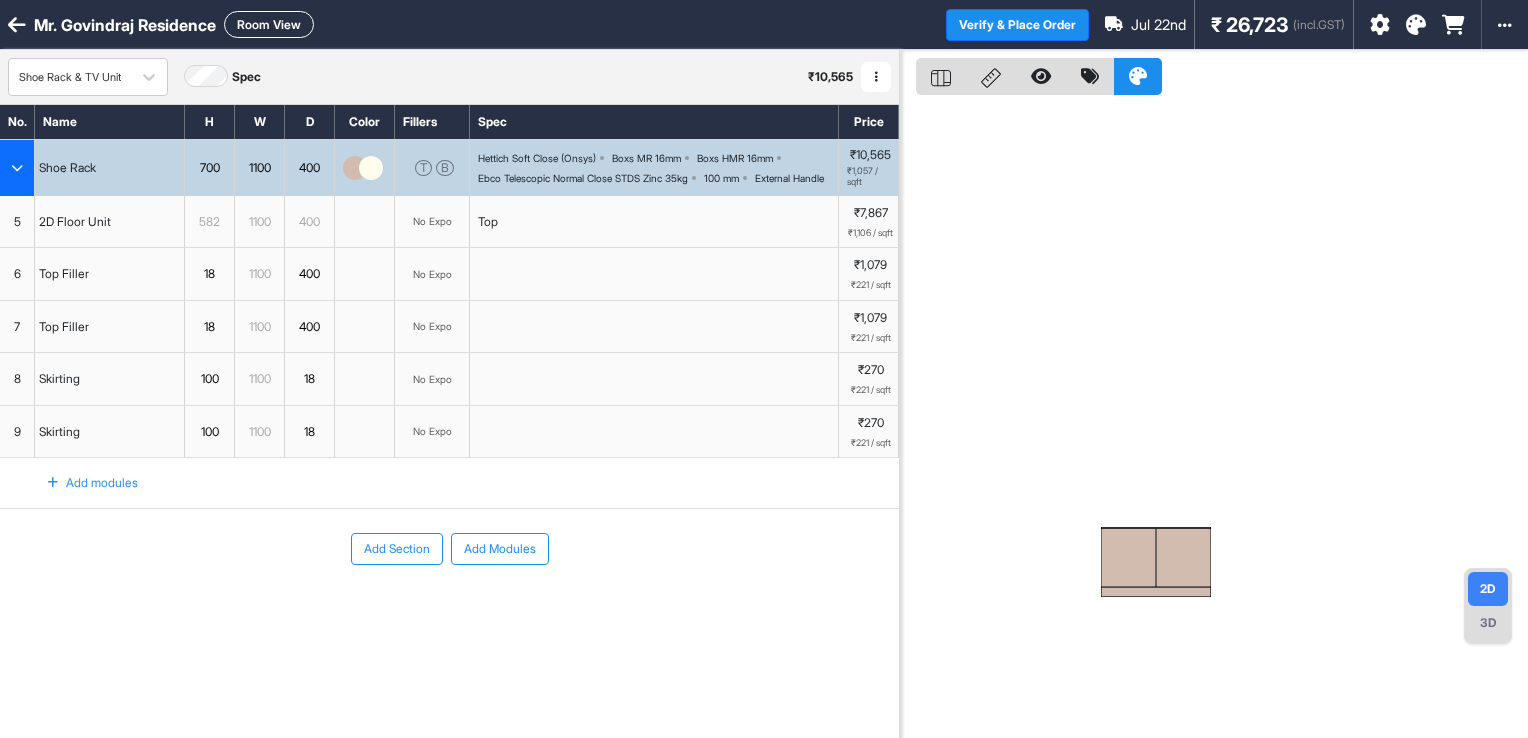 click at bounding box center [1409, 24] 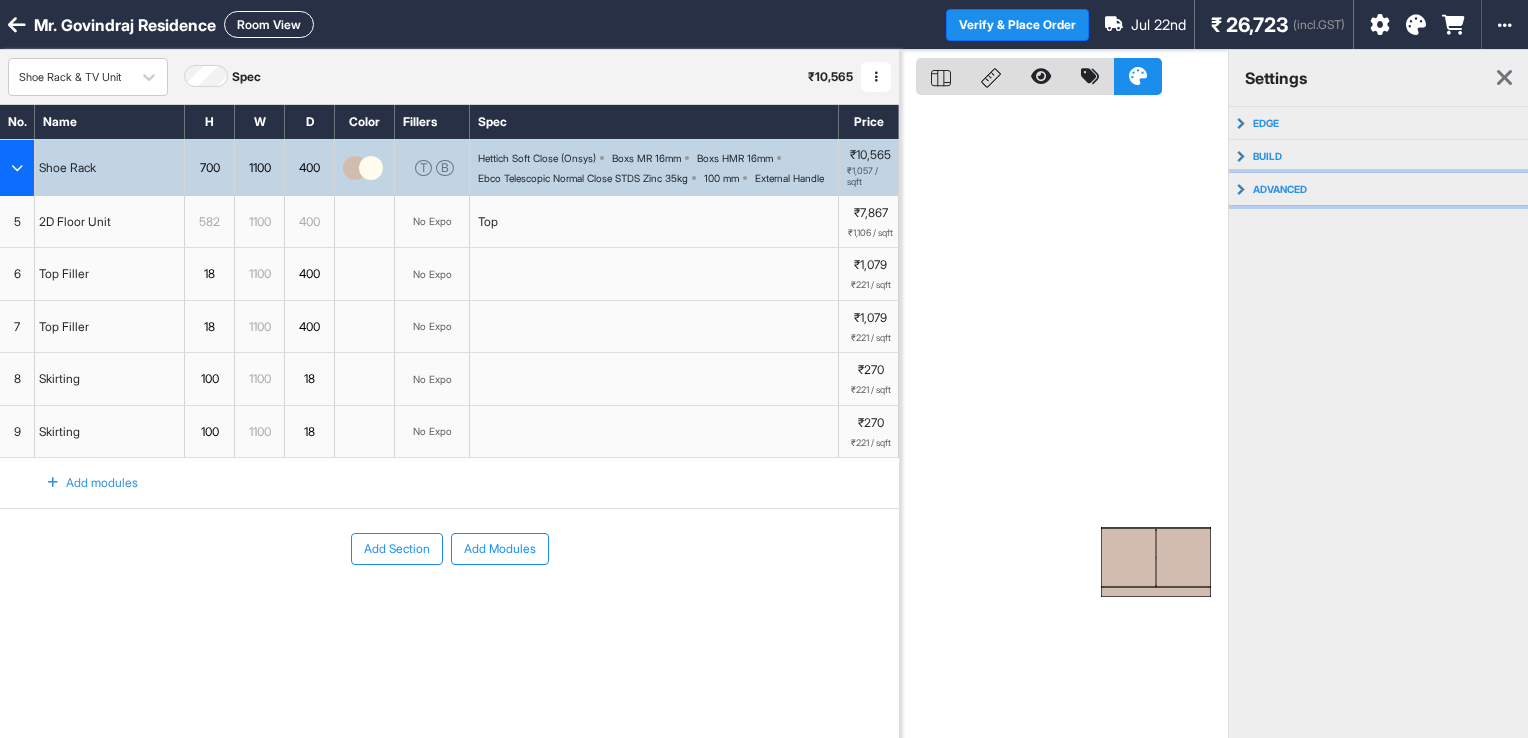 click on "advanced" at bounding box center (1379, 189) 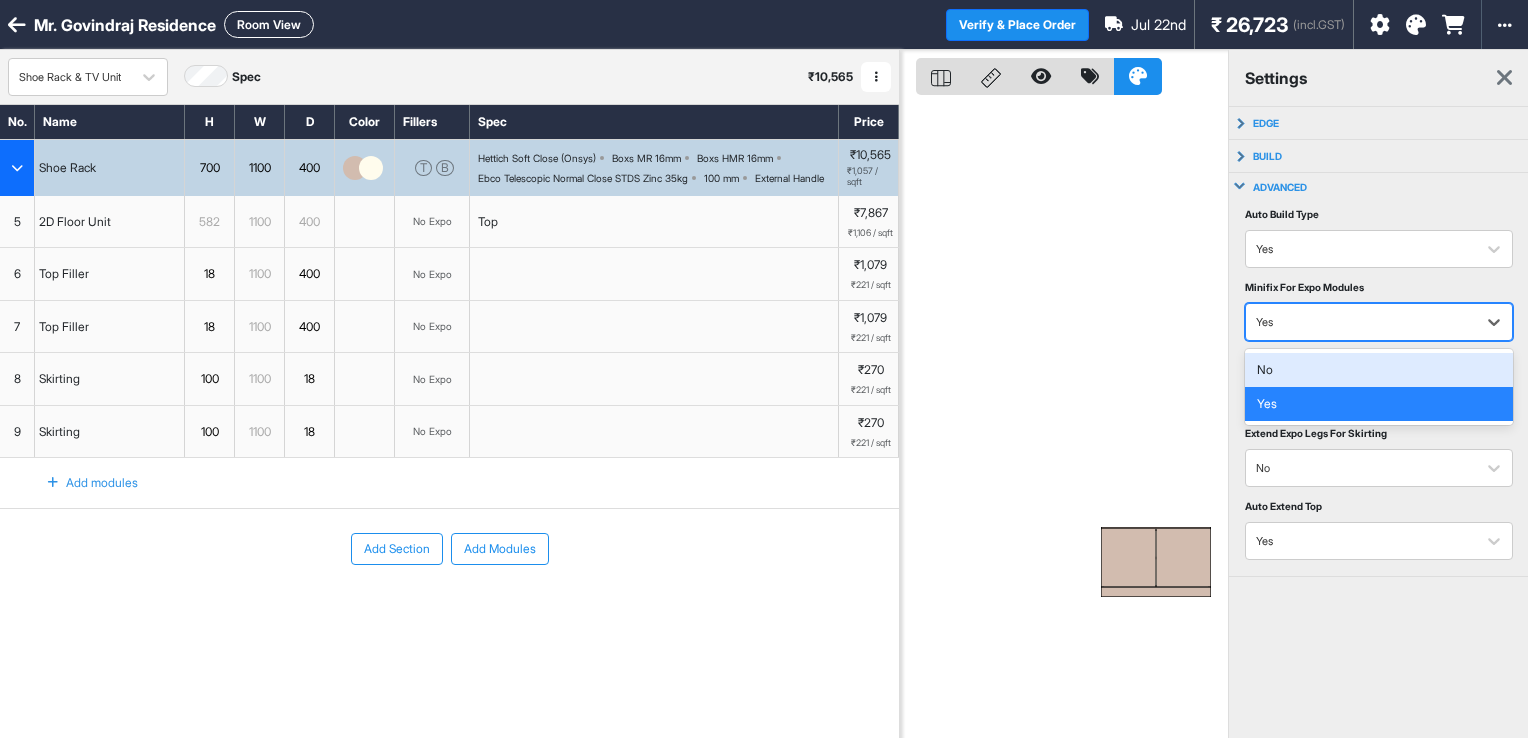 click at bounding box center [1361, 322] 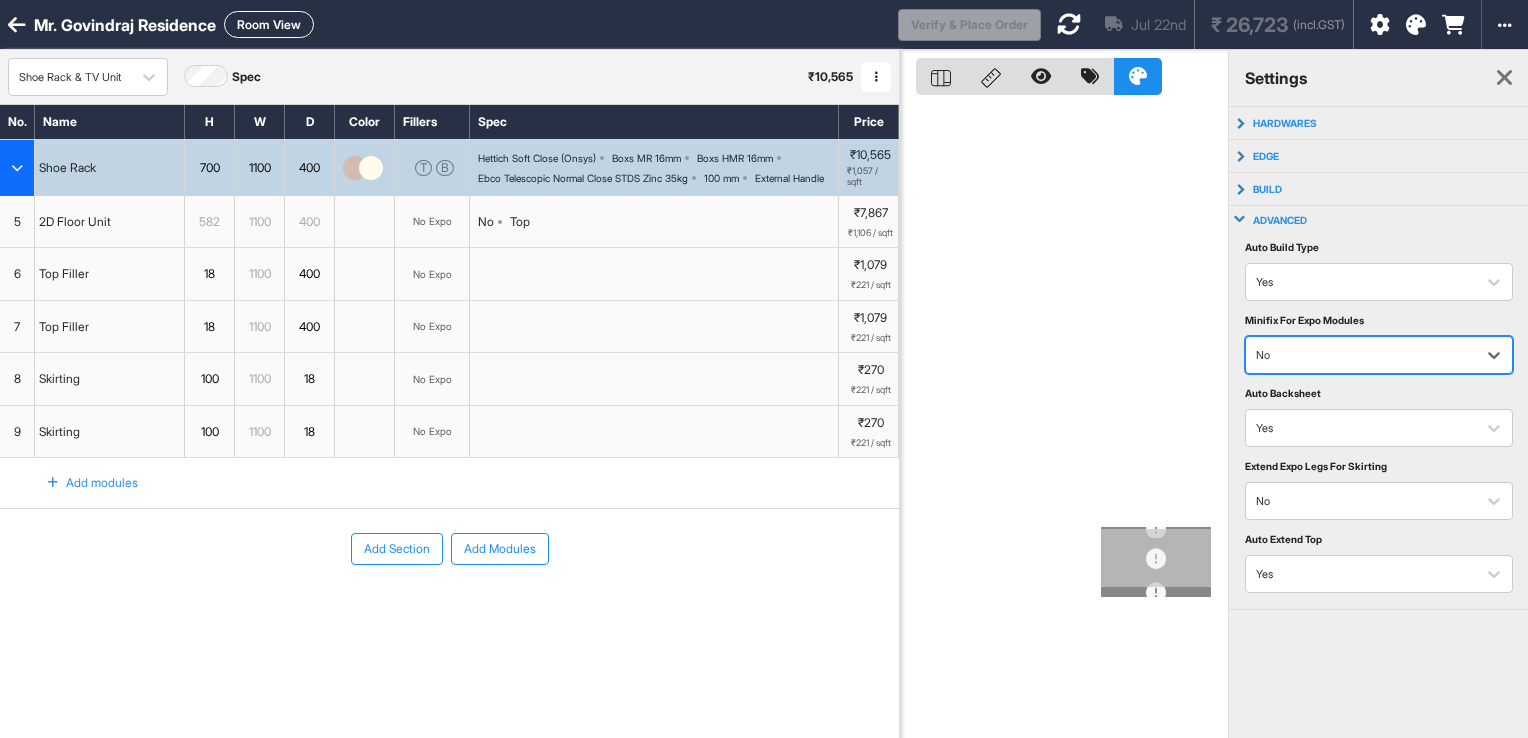 click on "advanced" at bounding box center [1379, 220] 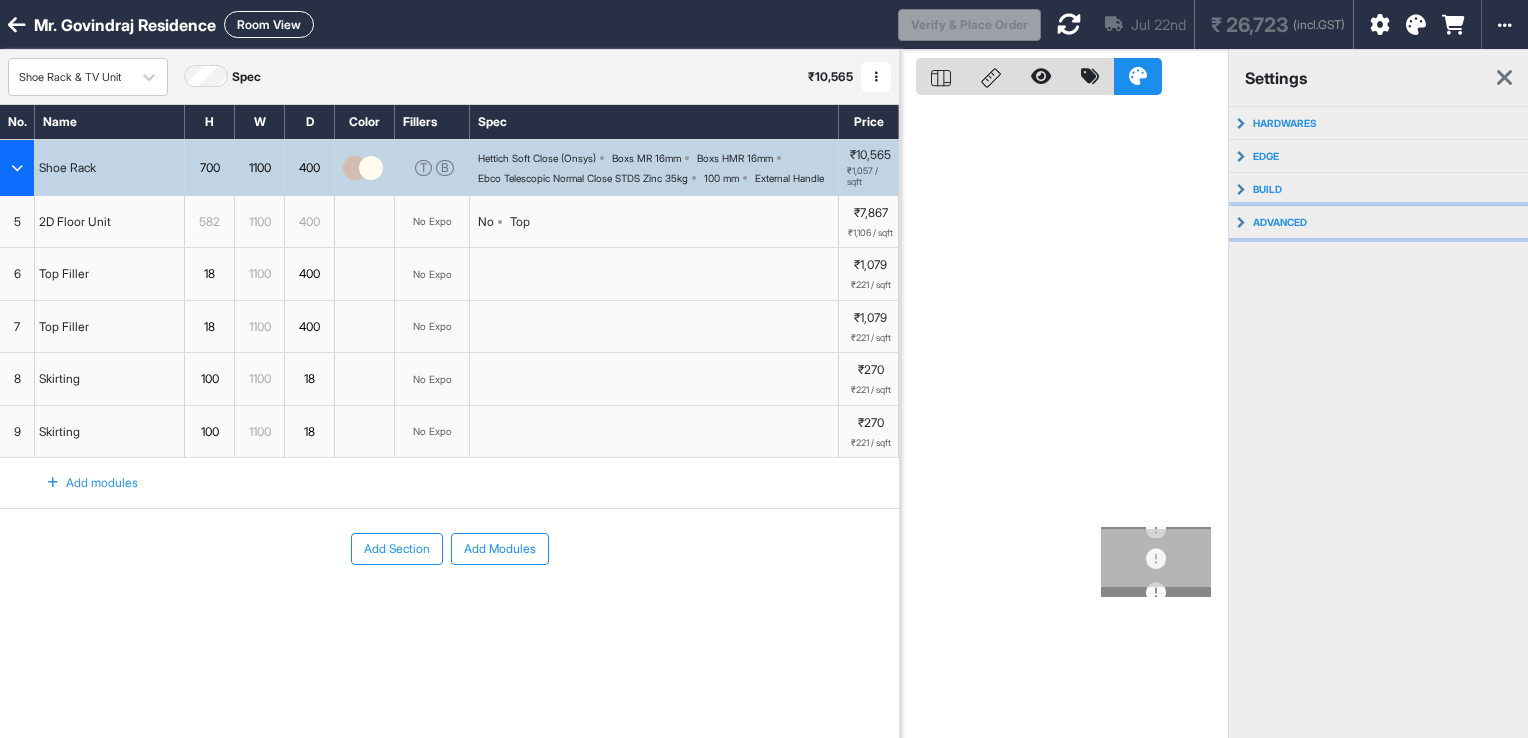click on "advanced" at bounding box center [1379, 222] 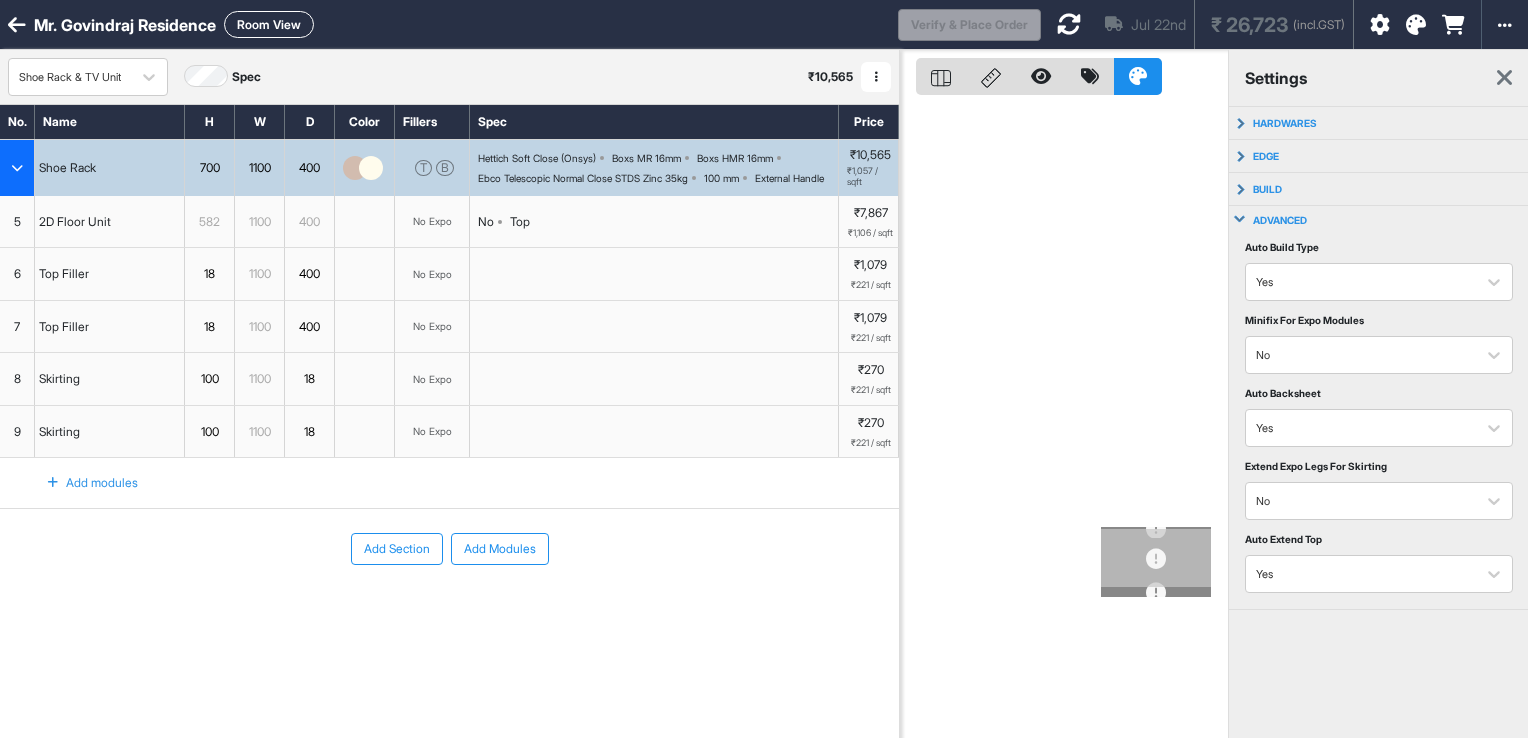 click on "advanced" at bounding box center (1379, 220) 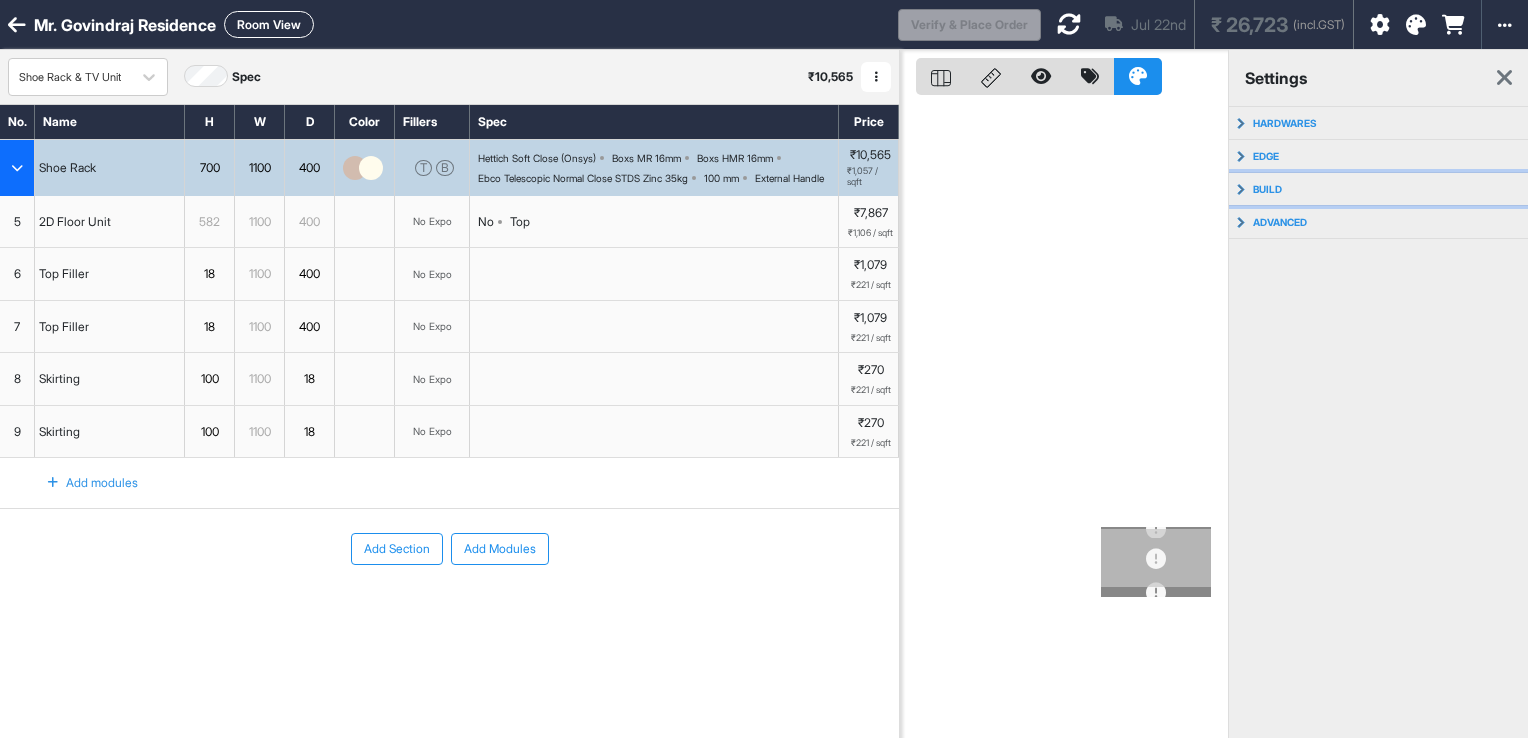 click on "build" at bounding box center [1379, 189] 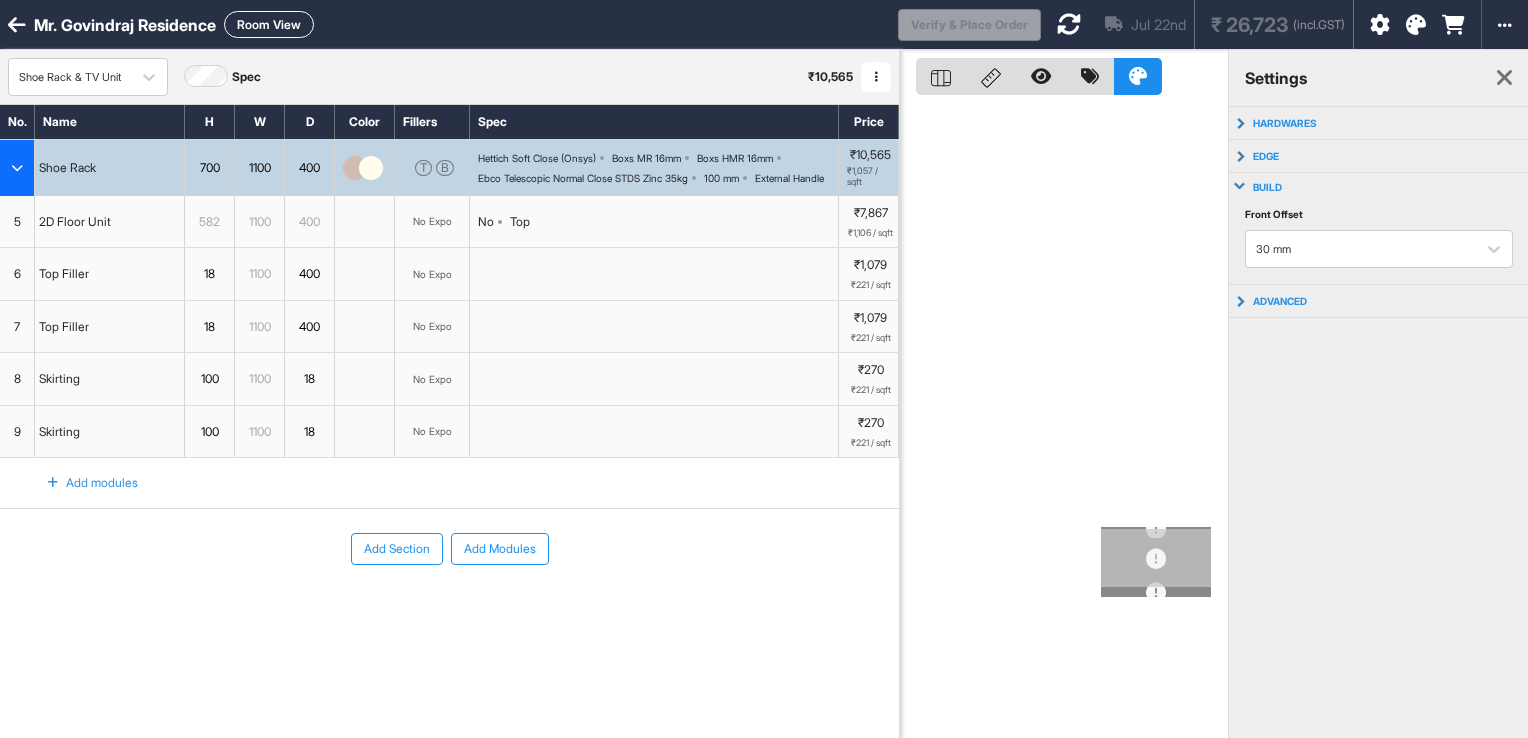 click on "build" at bounding box center (1379, 187) 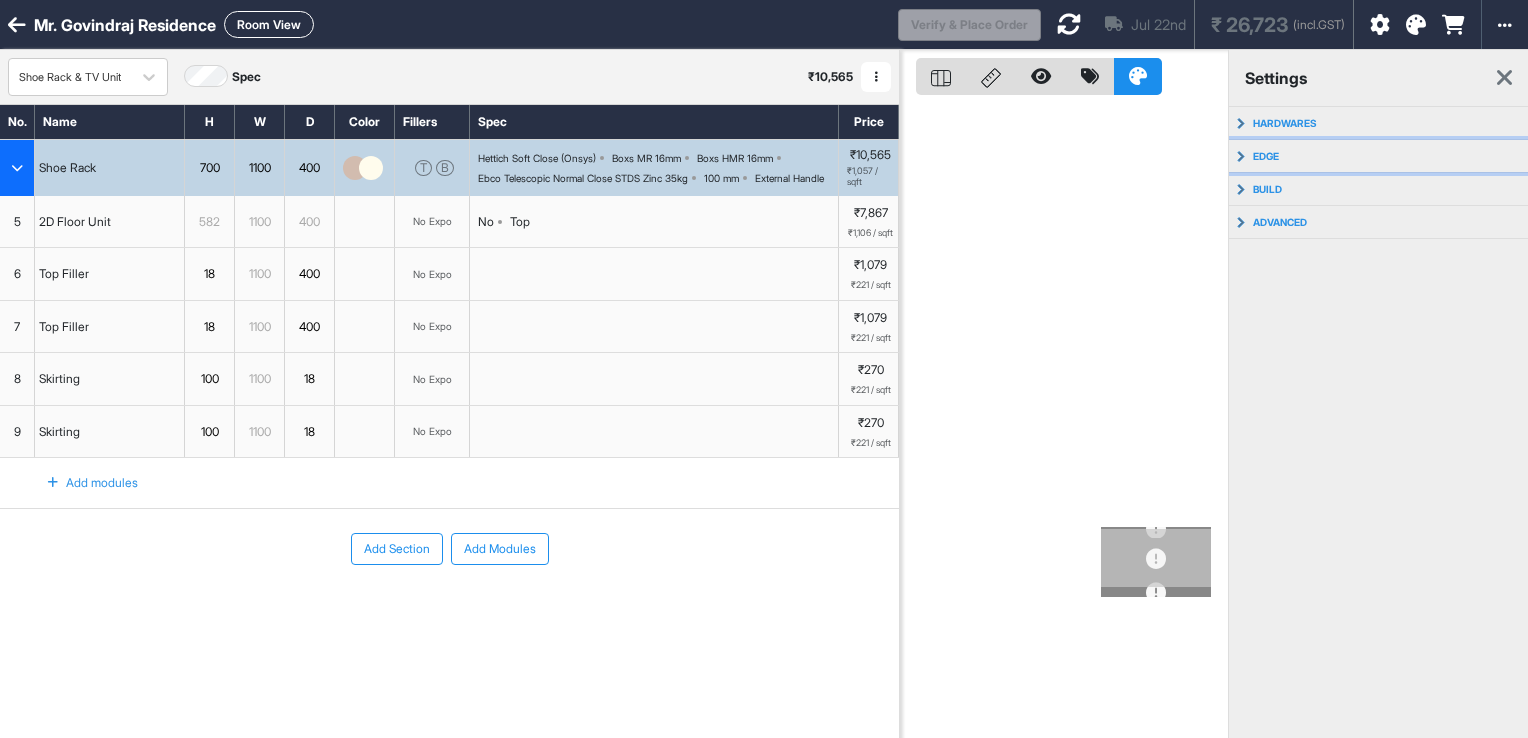 click on "edge" at bounding box center (1379, 156) 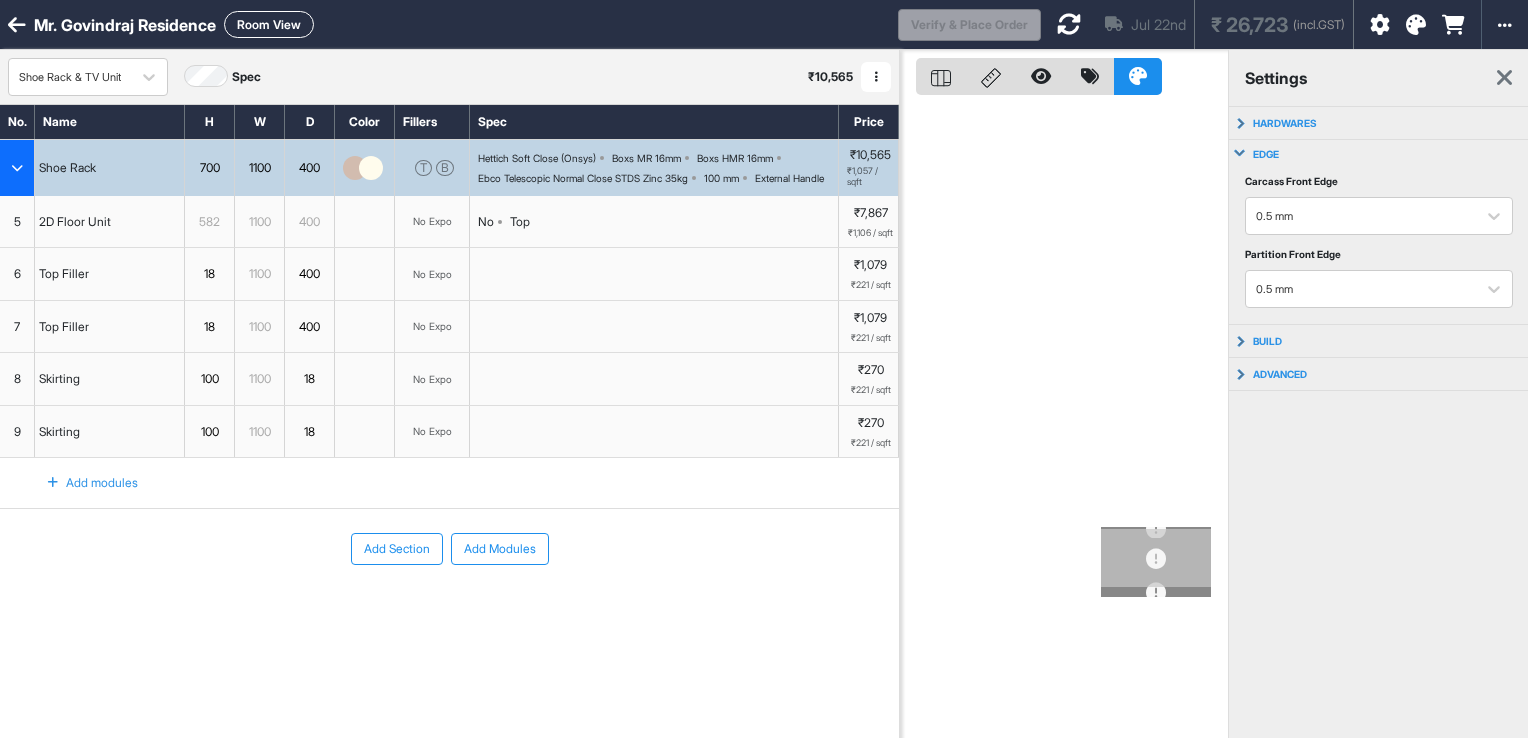 click on "edge" at bounding box center (1379, 154) 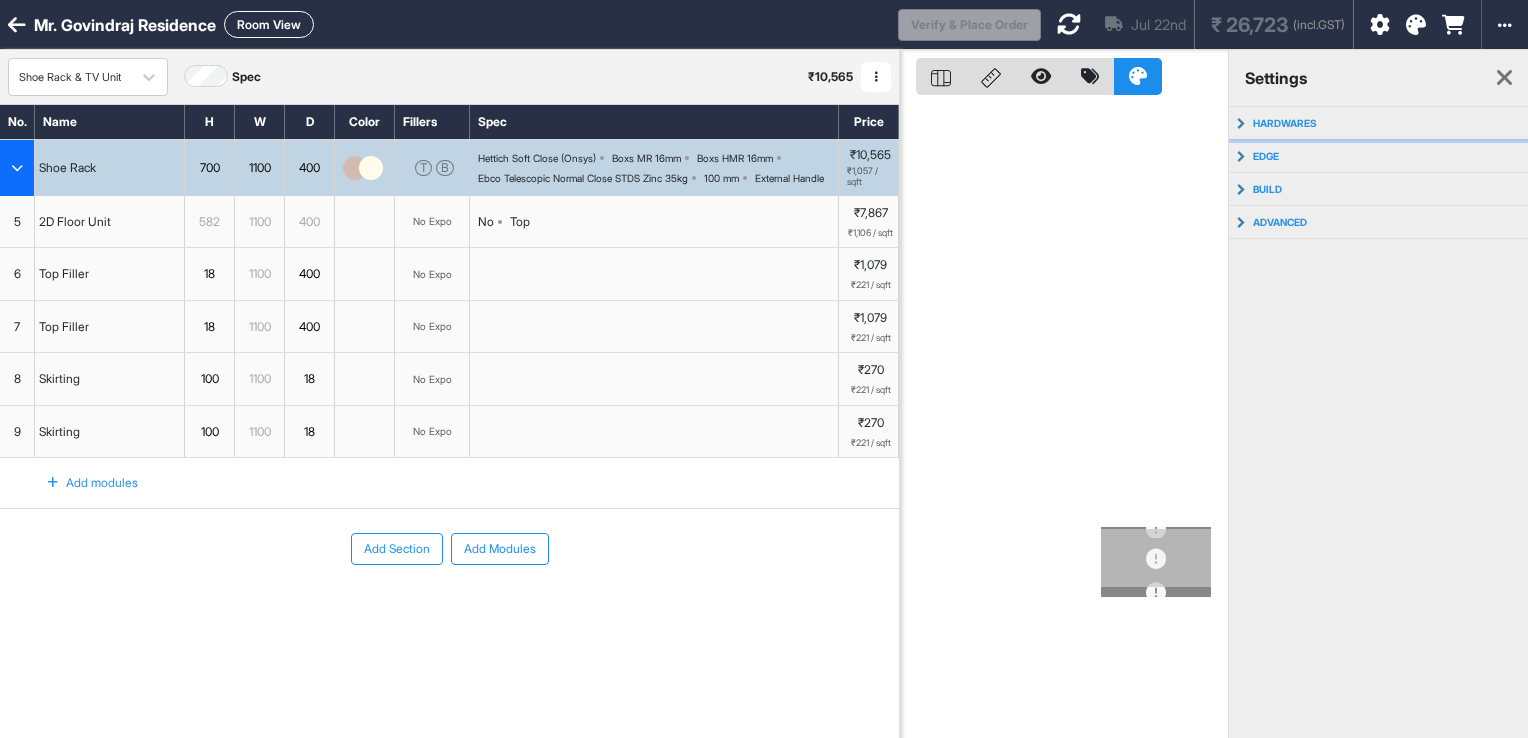 click on "hardwares" at bounding box center (1379, 123) 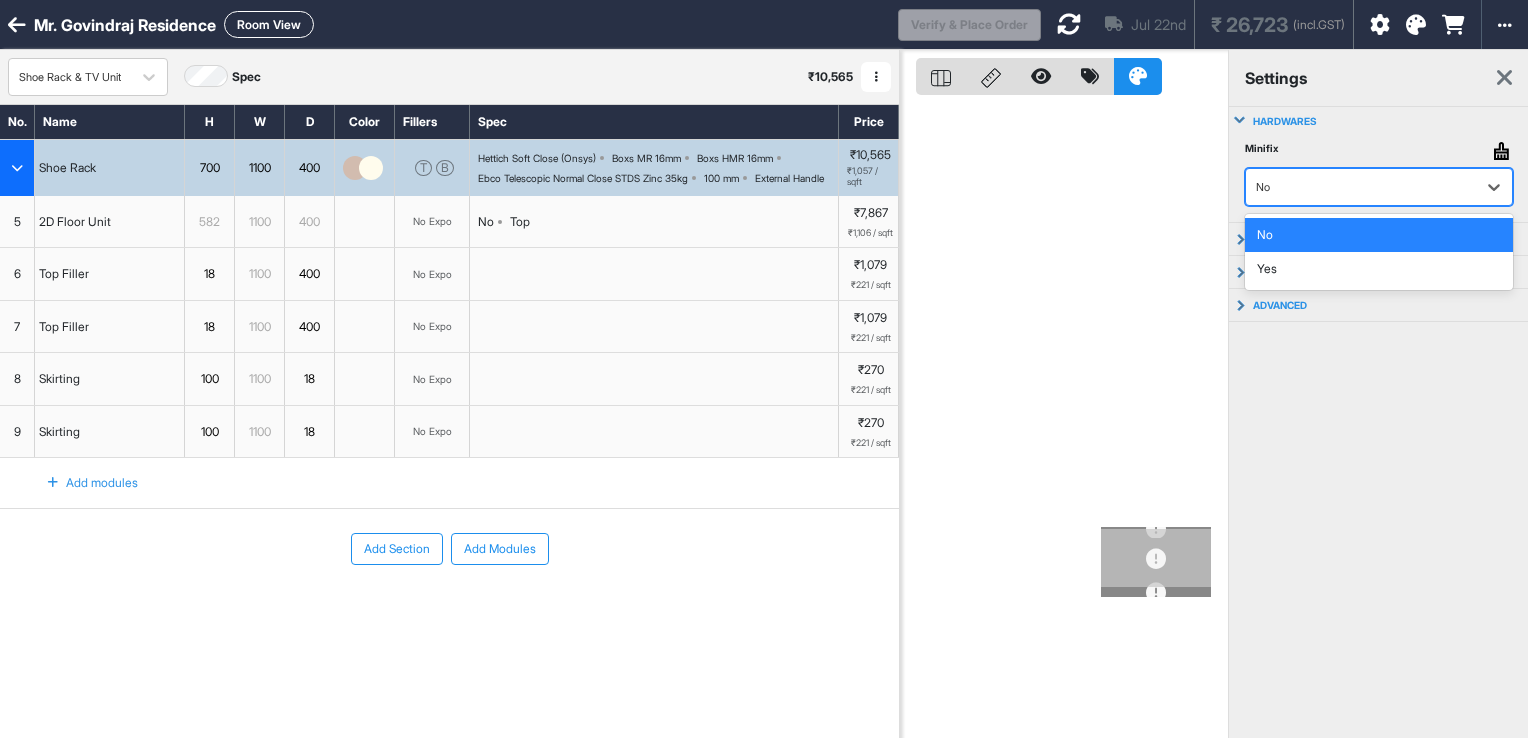 click at bounding box center [1361, 187] 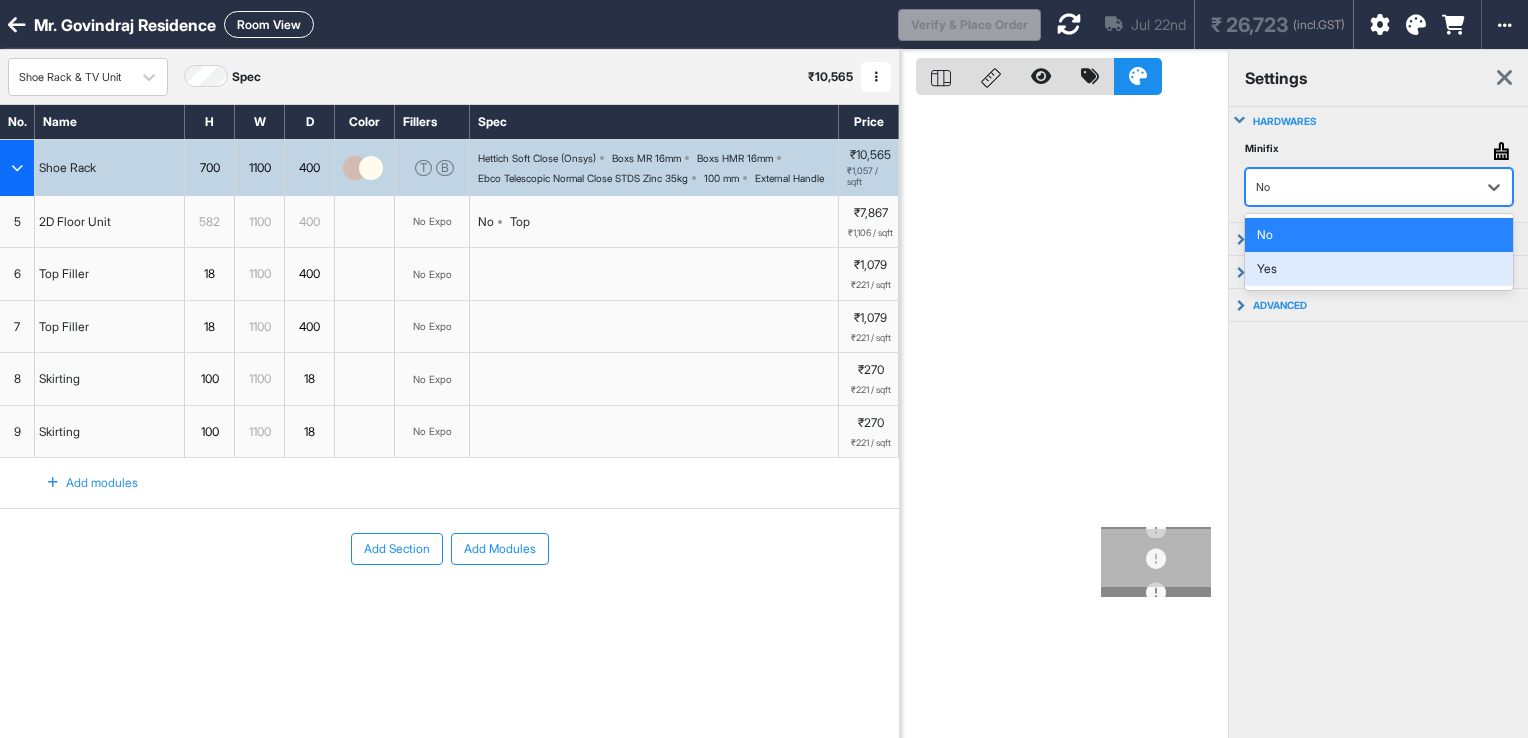 click on "Yes" at bounding box center [1379, 269] 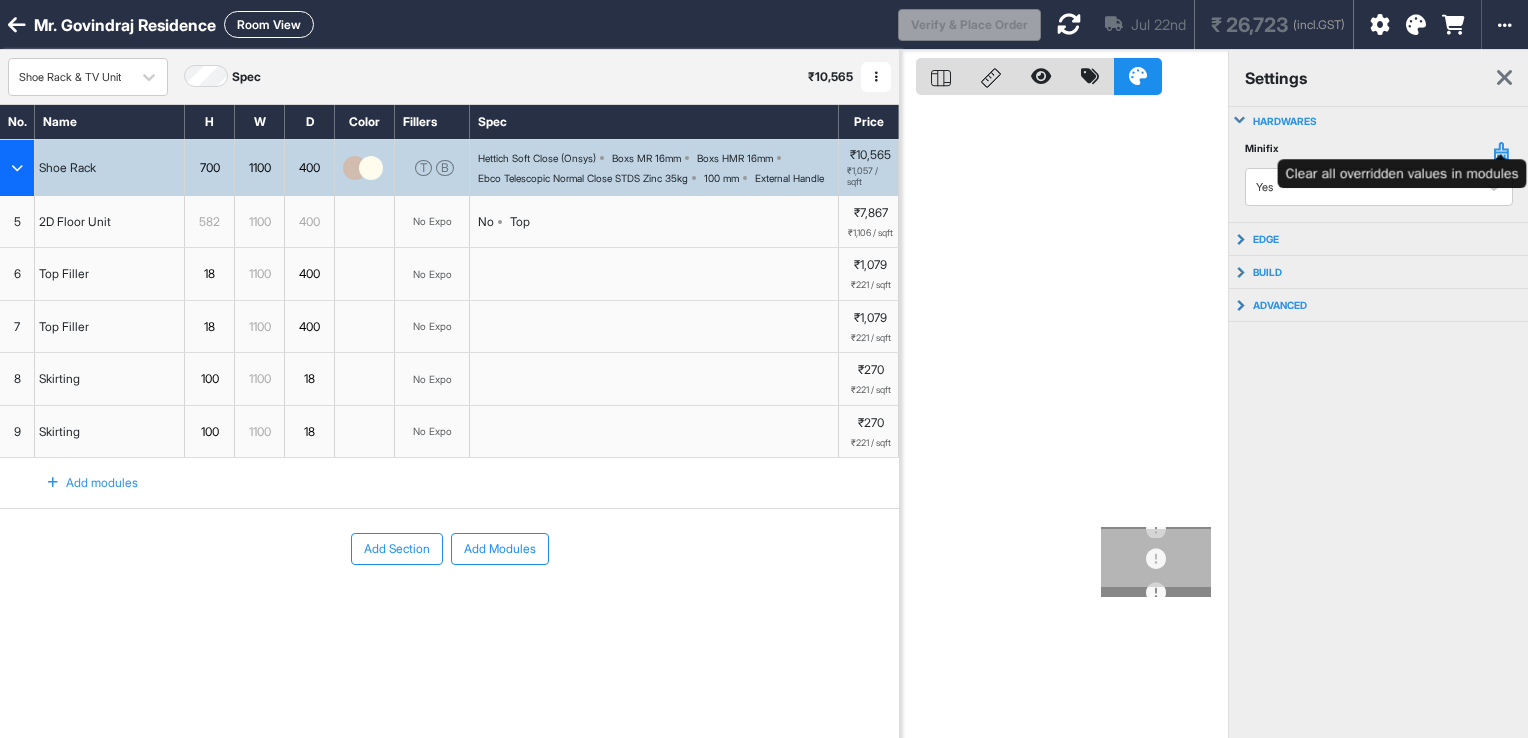 click 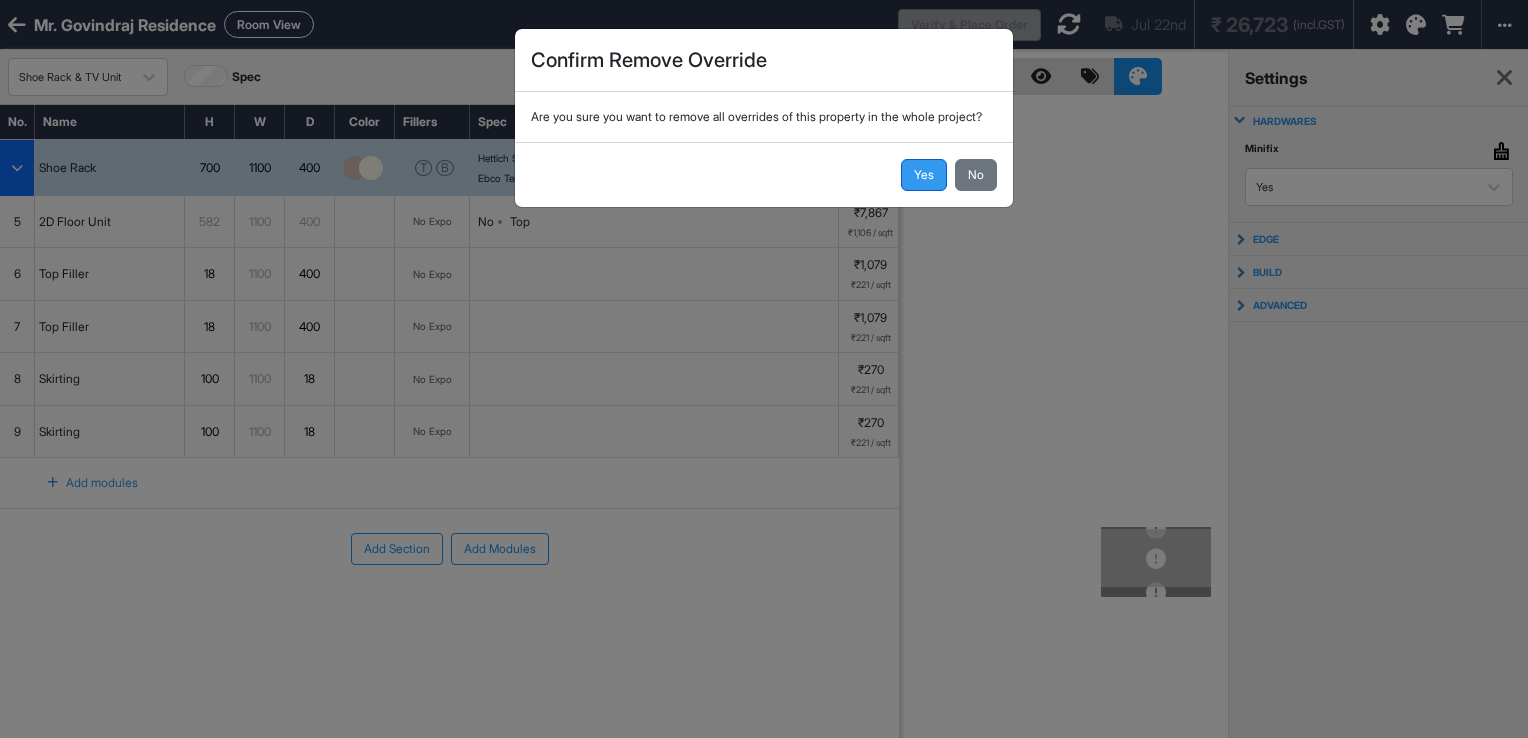 click on "Yes" at bounding box center (924, 175) 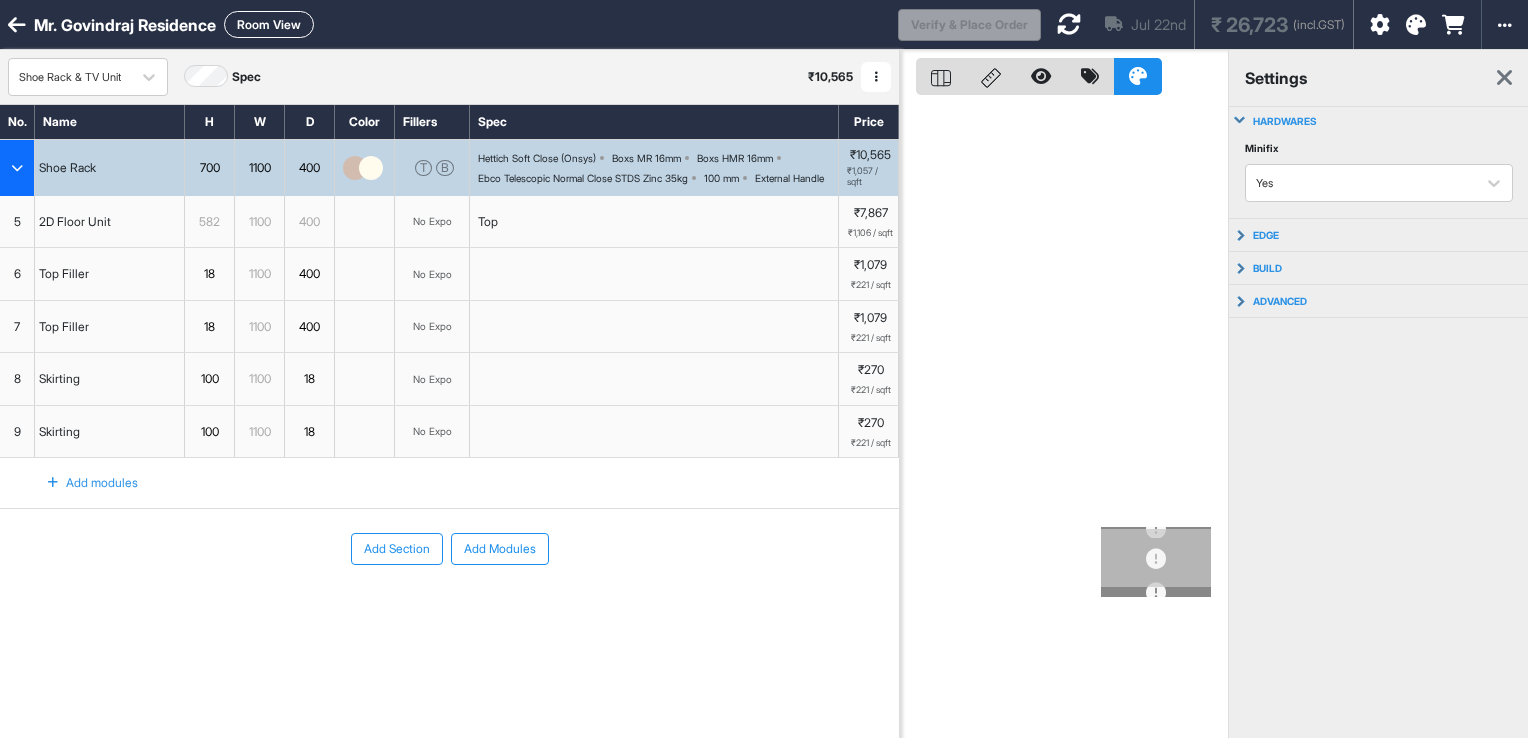 click on "hardwares" at bounding box center [1285, 121] 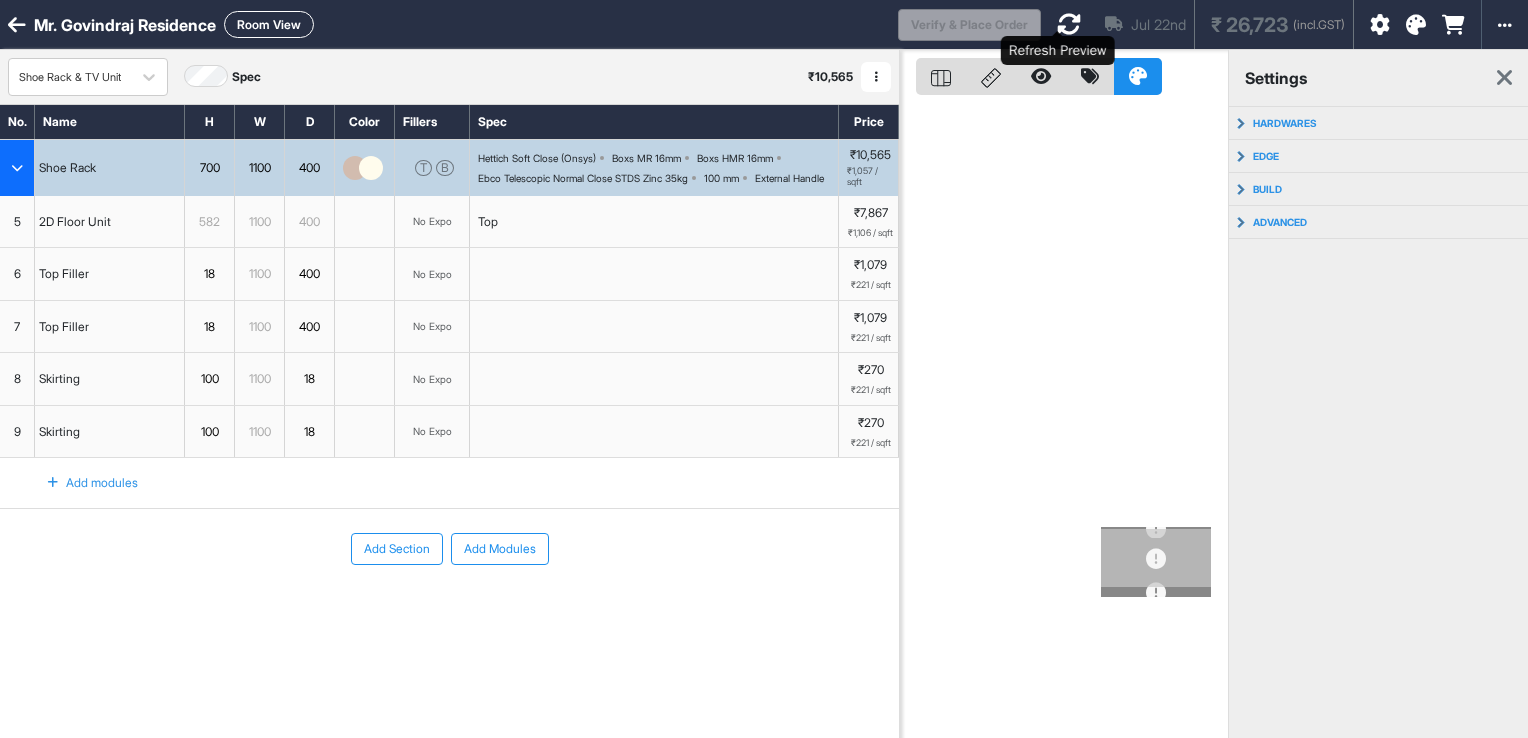 click at bounding box center [1069, 24] 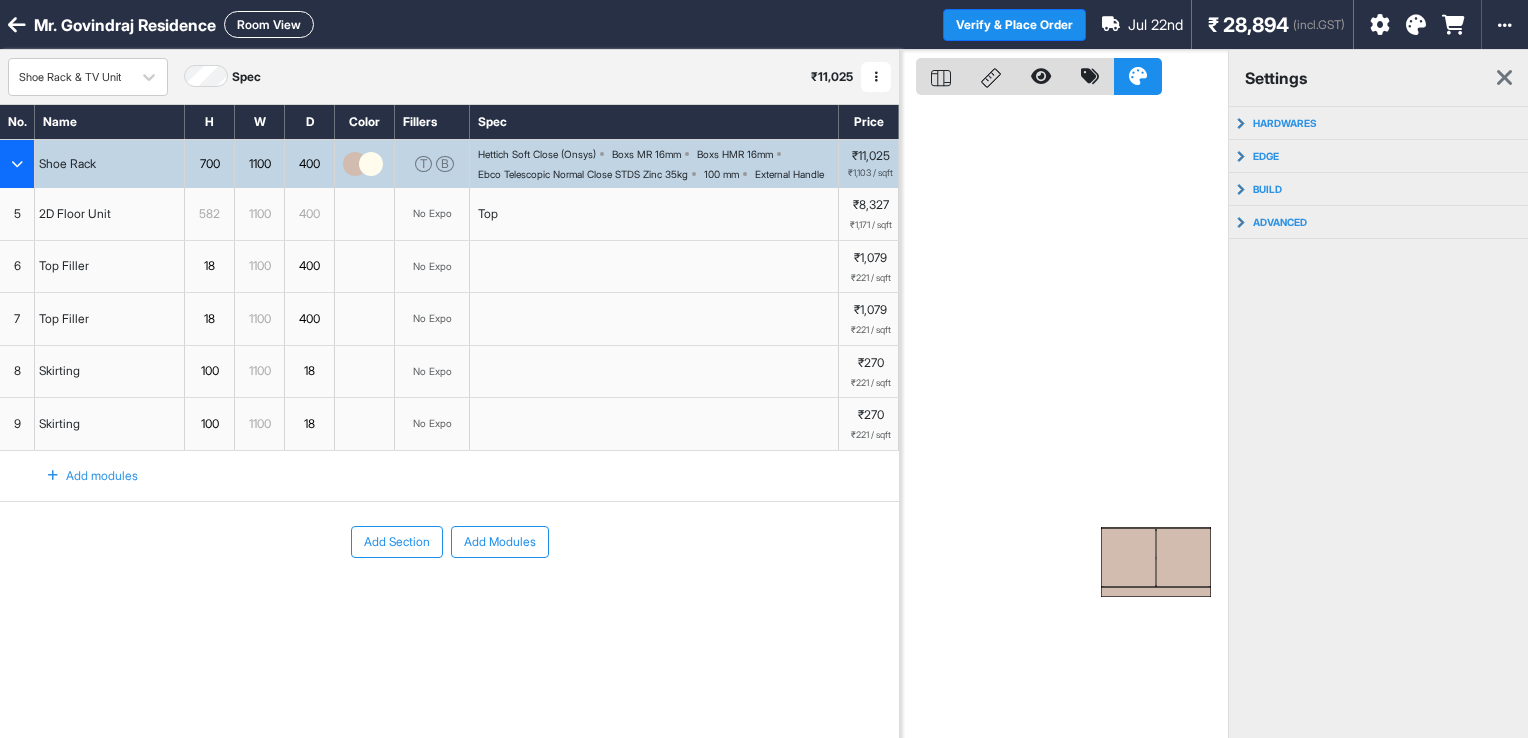 click at bounding box center (1504, 78) 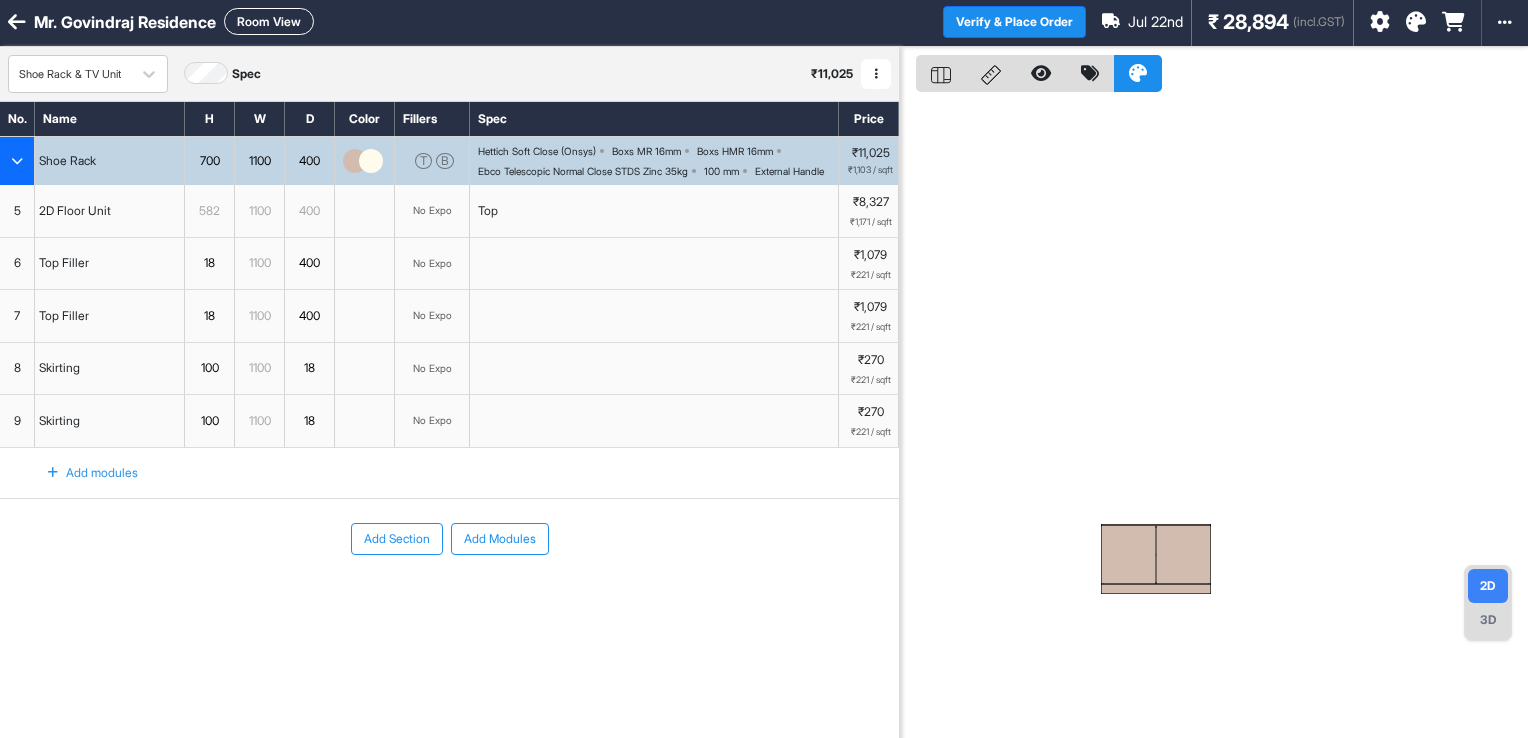 scroll, scrollTop: 0, scrollLeft: 0, axis: both 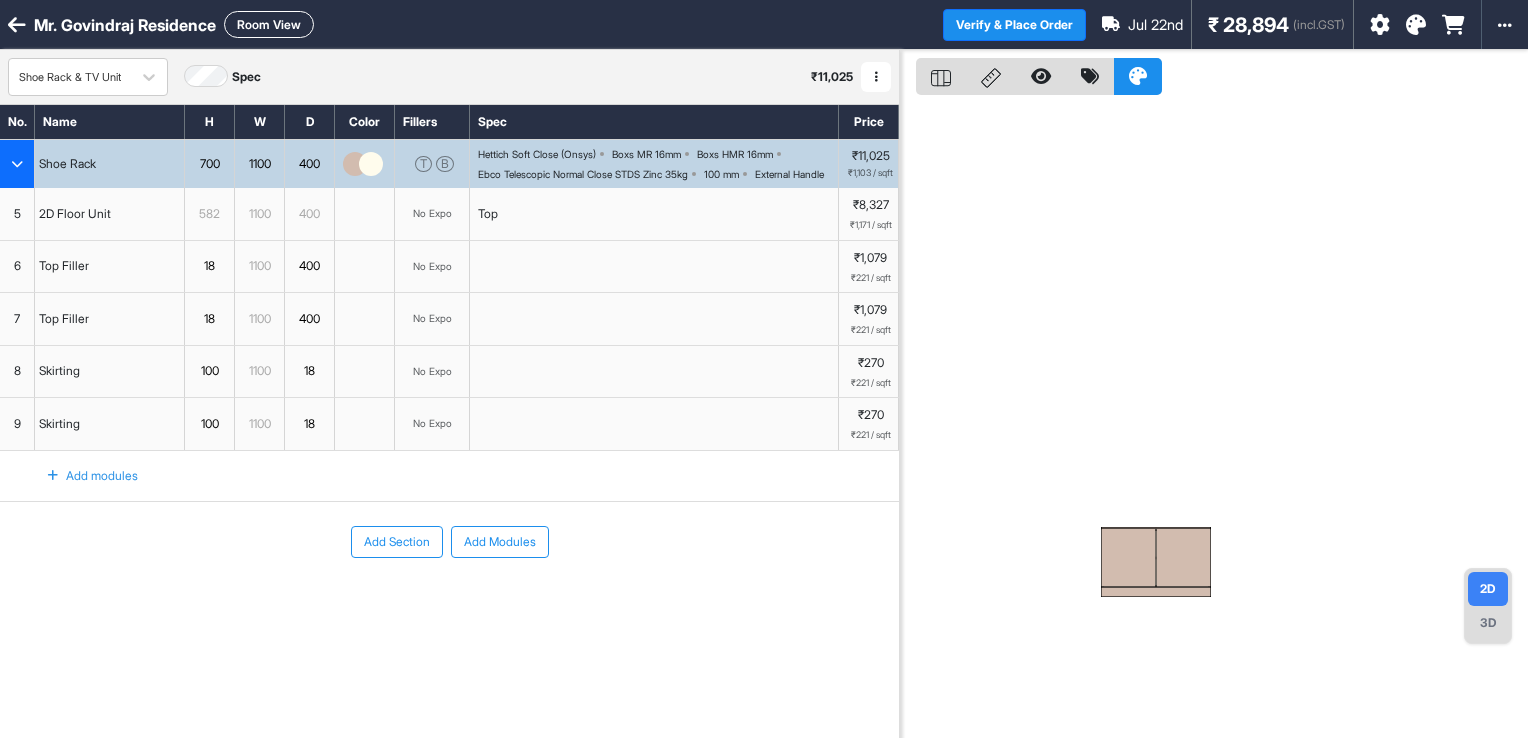 click on "Add Section" at bounding box center [397, 542] 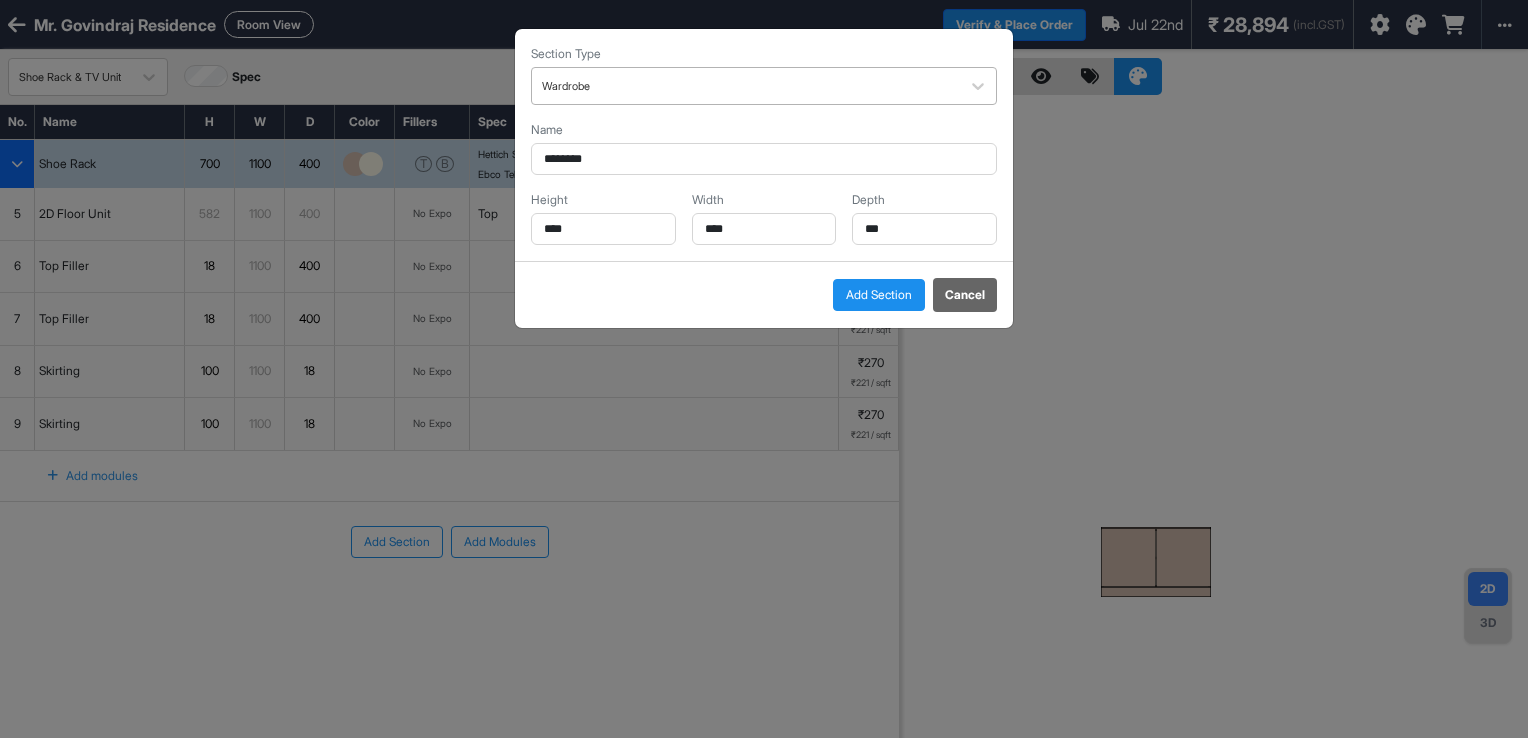 click at bounding box center (746, 86) 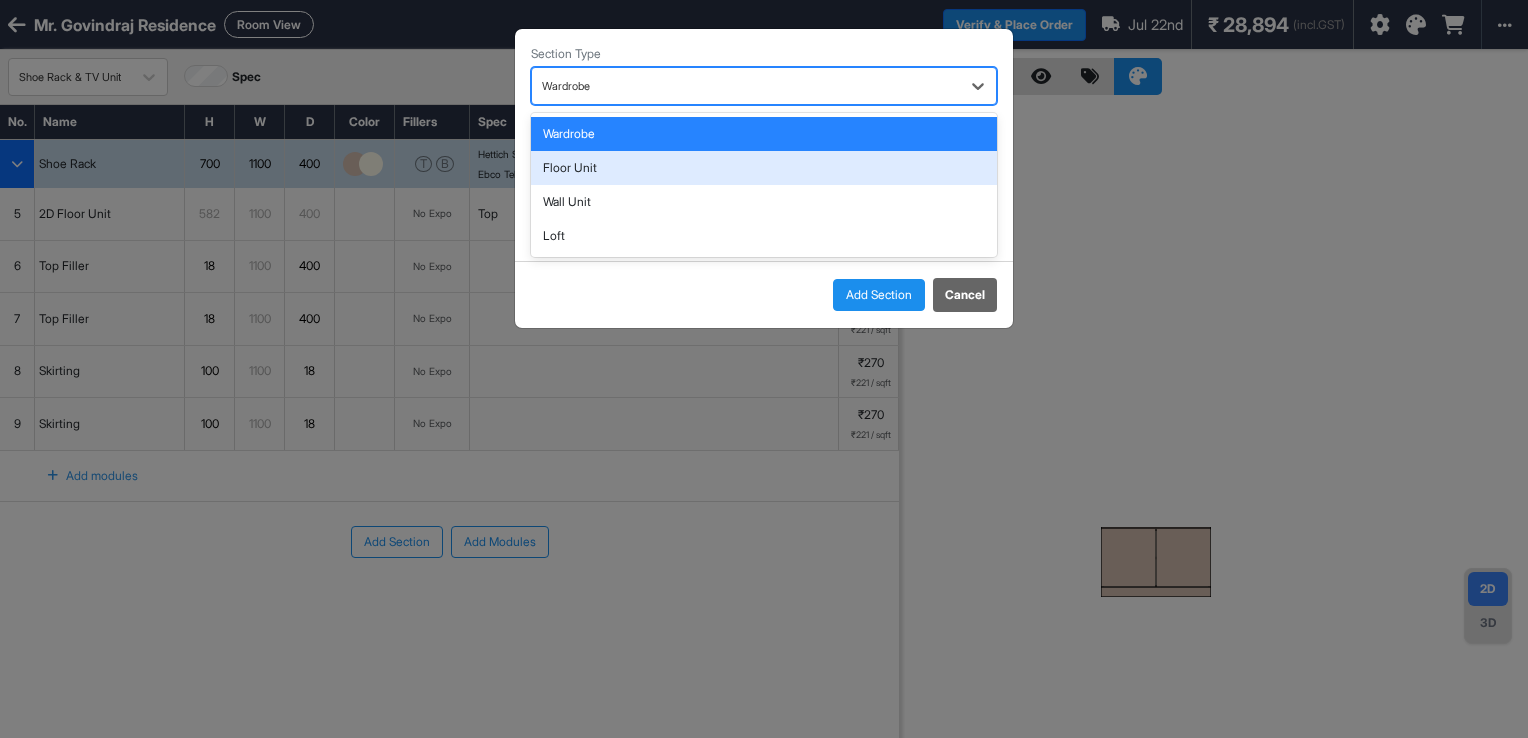 click on "Floor Unit" at bounding box center [764, 168] 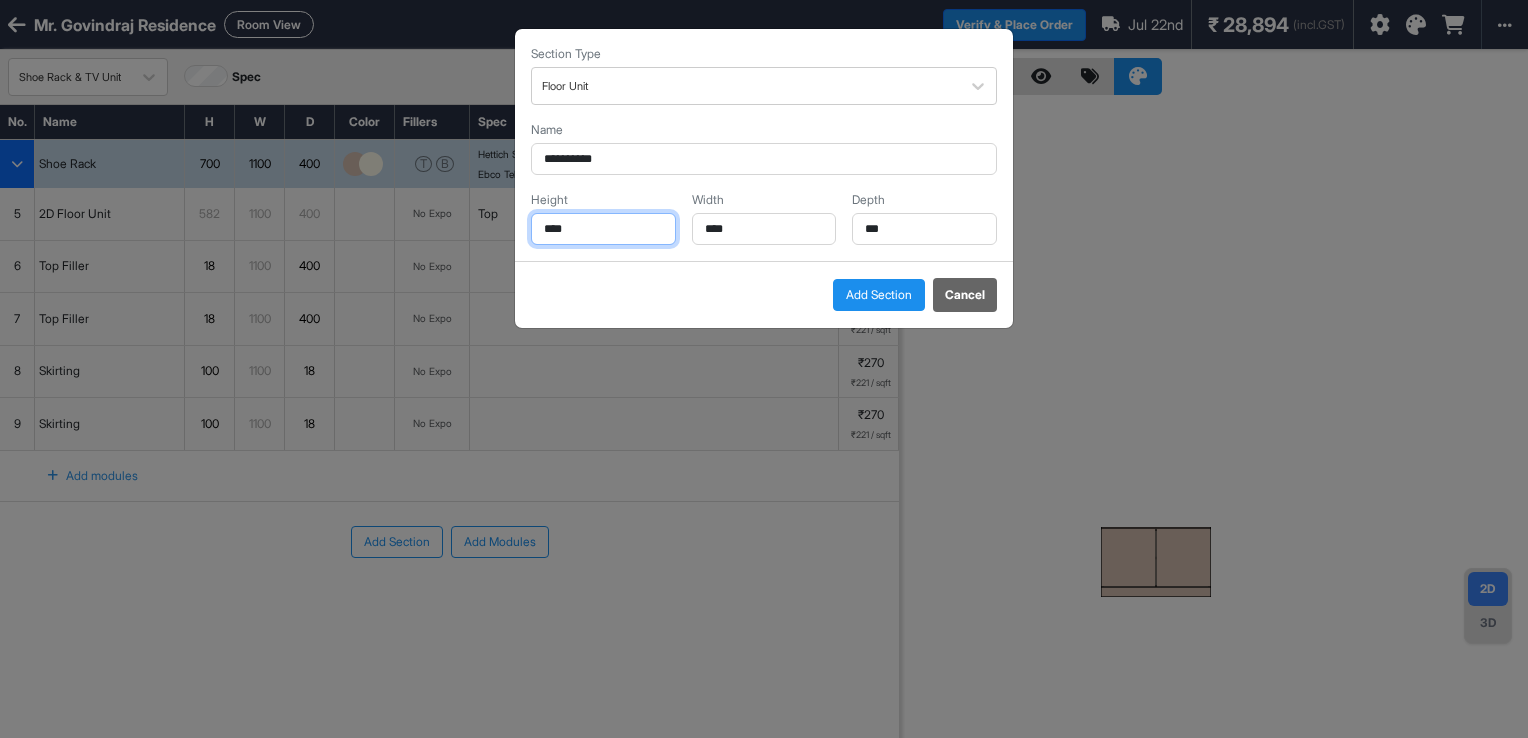 click on "****" at bounding box center (603, 229) 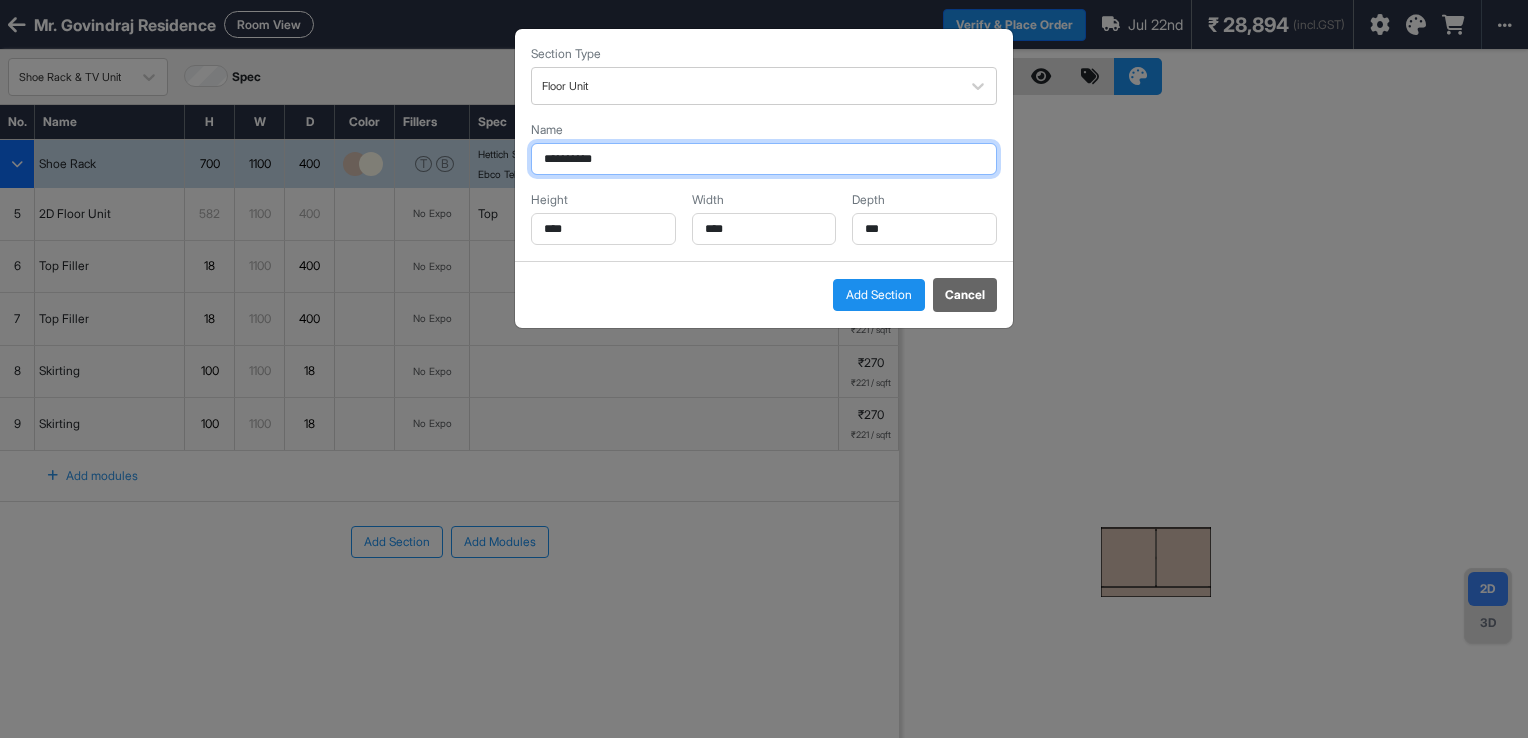 click on "**********" at bounding box center [764, 159] 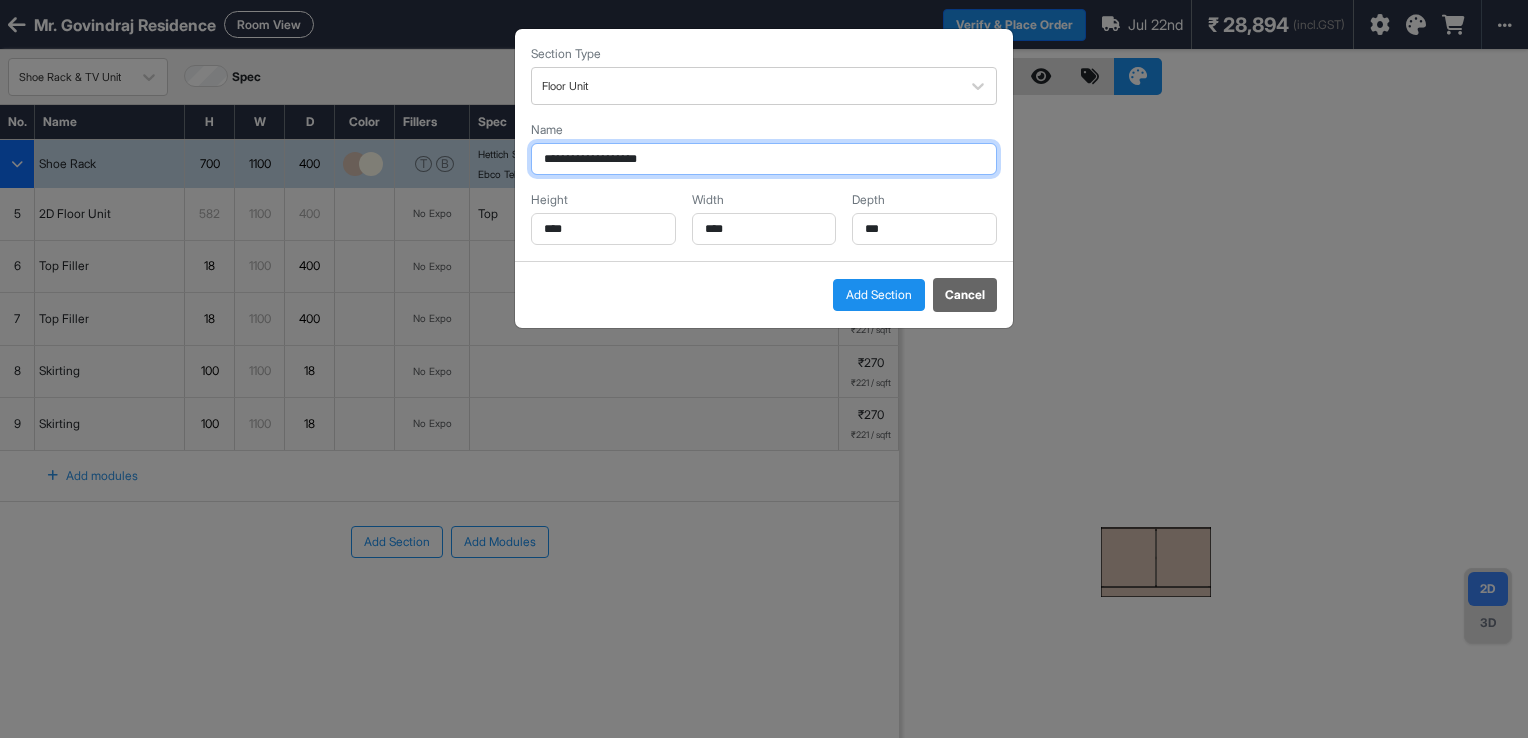 click on "**********" at bounding box center (764, 159) 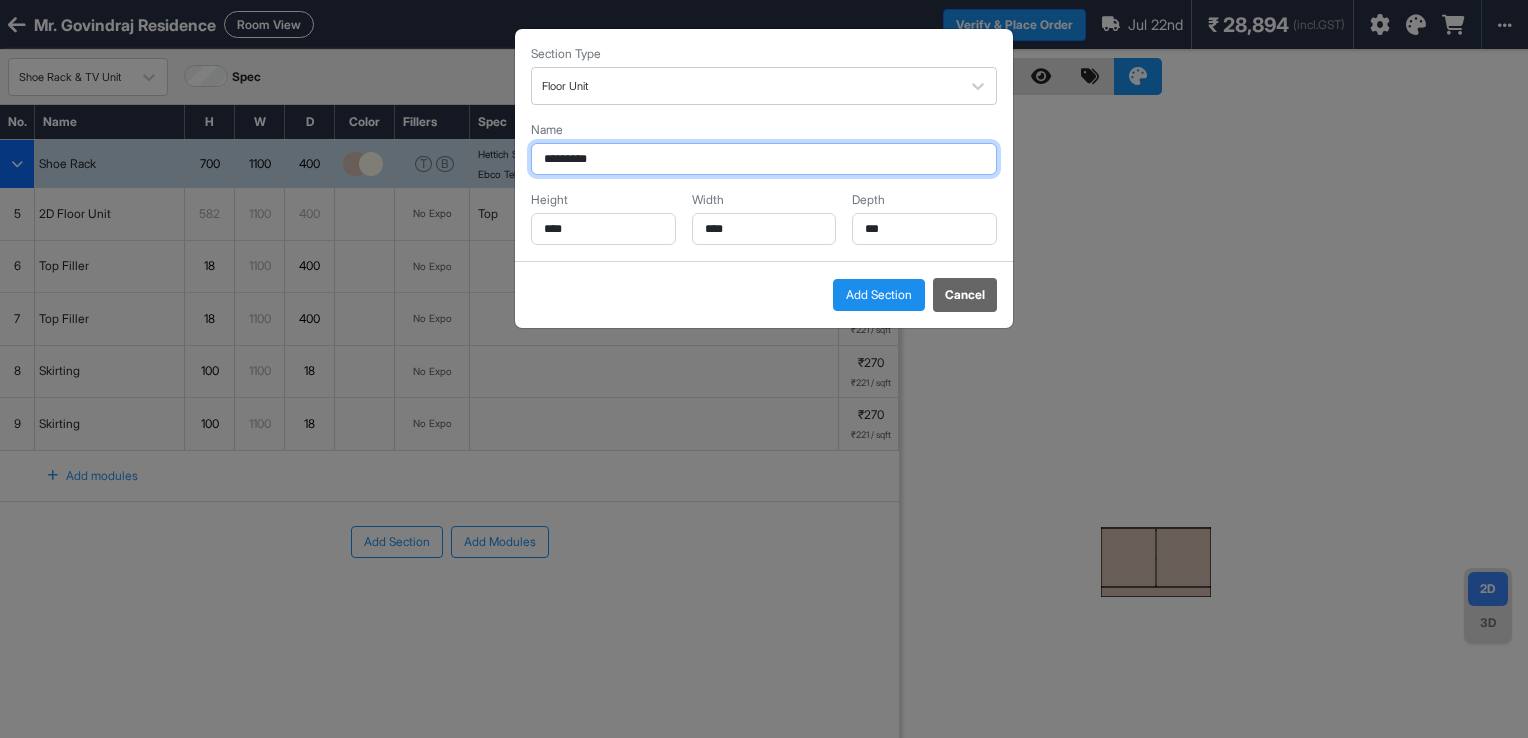 type on "********" 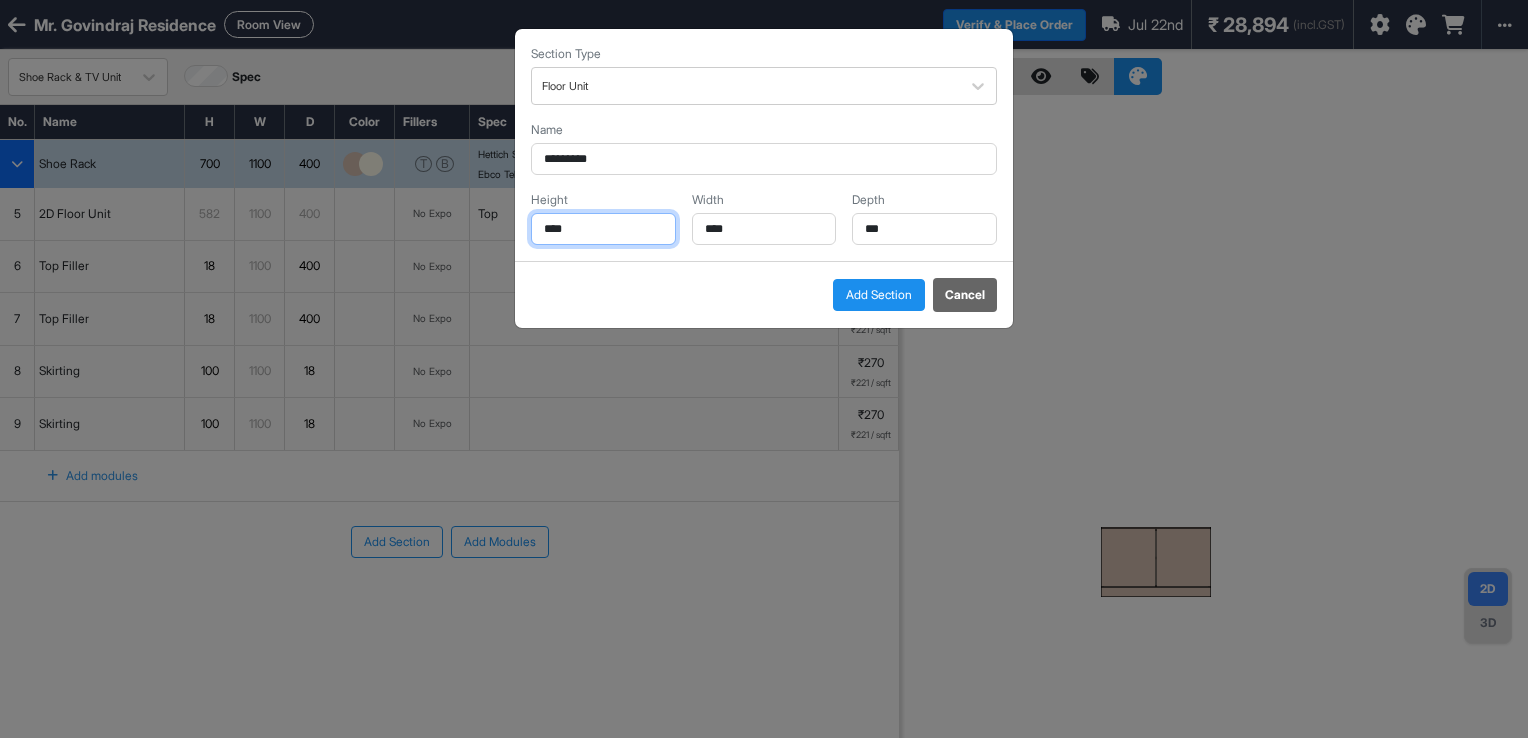 click on "****" at bounding box center [603, 229] 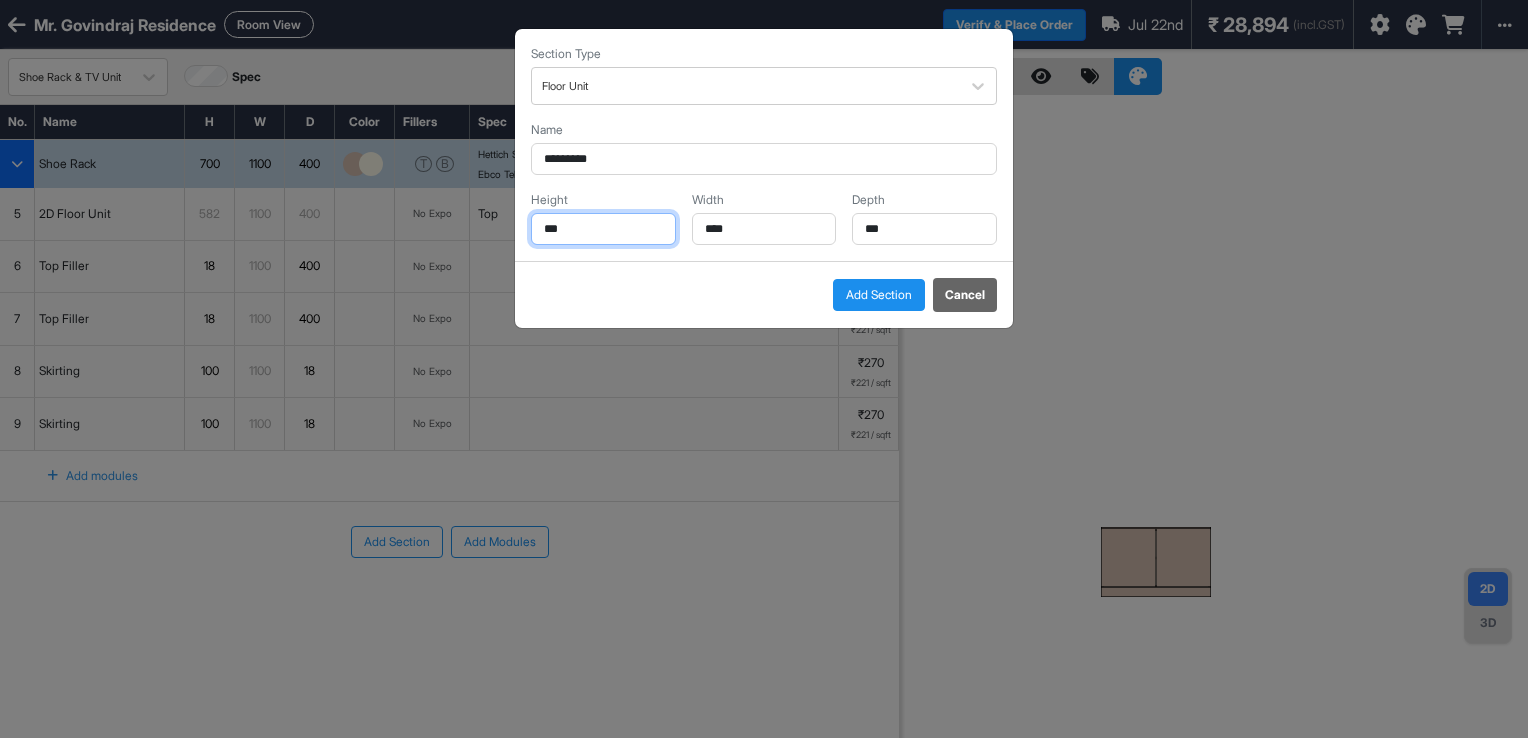 type on "***" 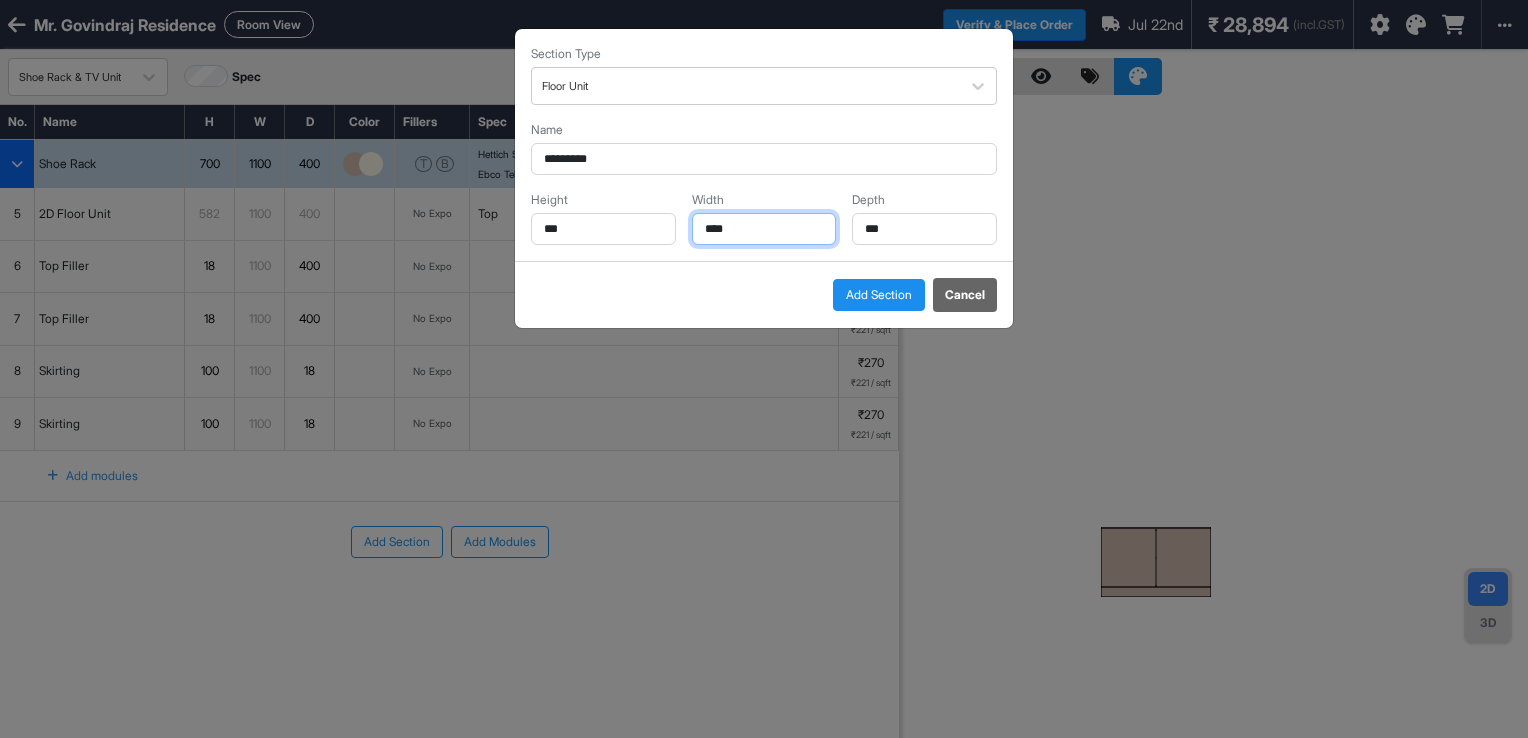 click on "****" at bounding box center [764, 229] 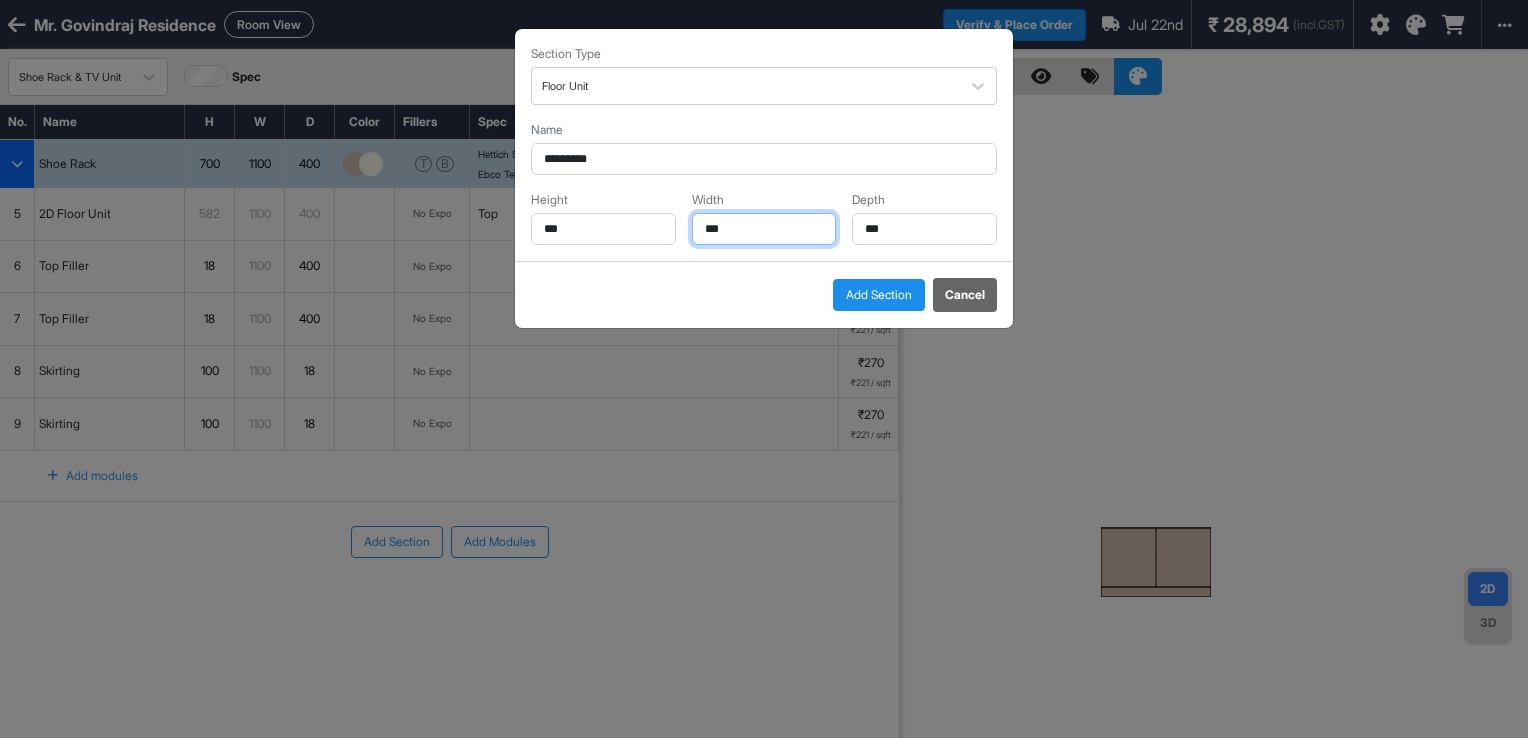 type on "***" 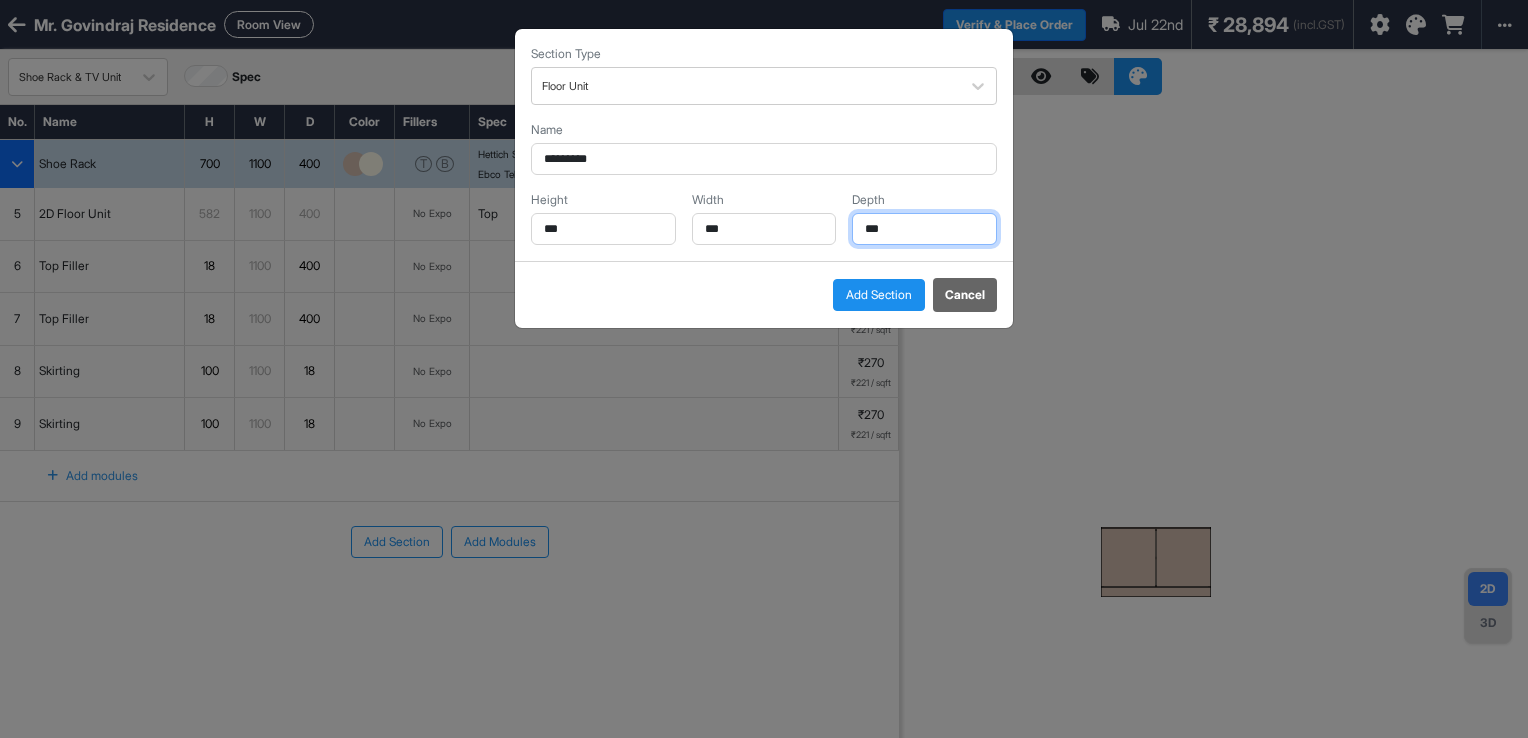 click on "***" at bounding box center (924, 229) 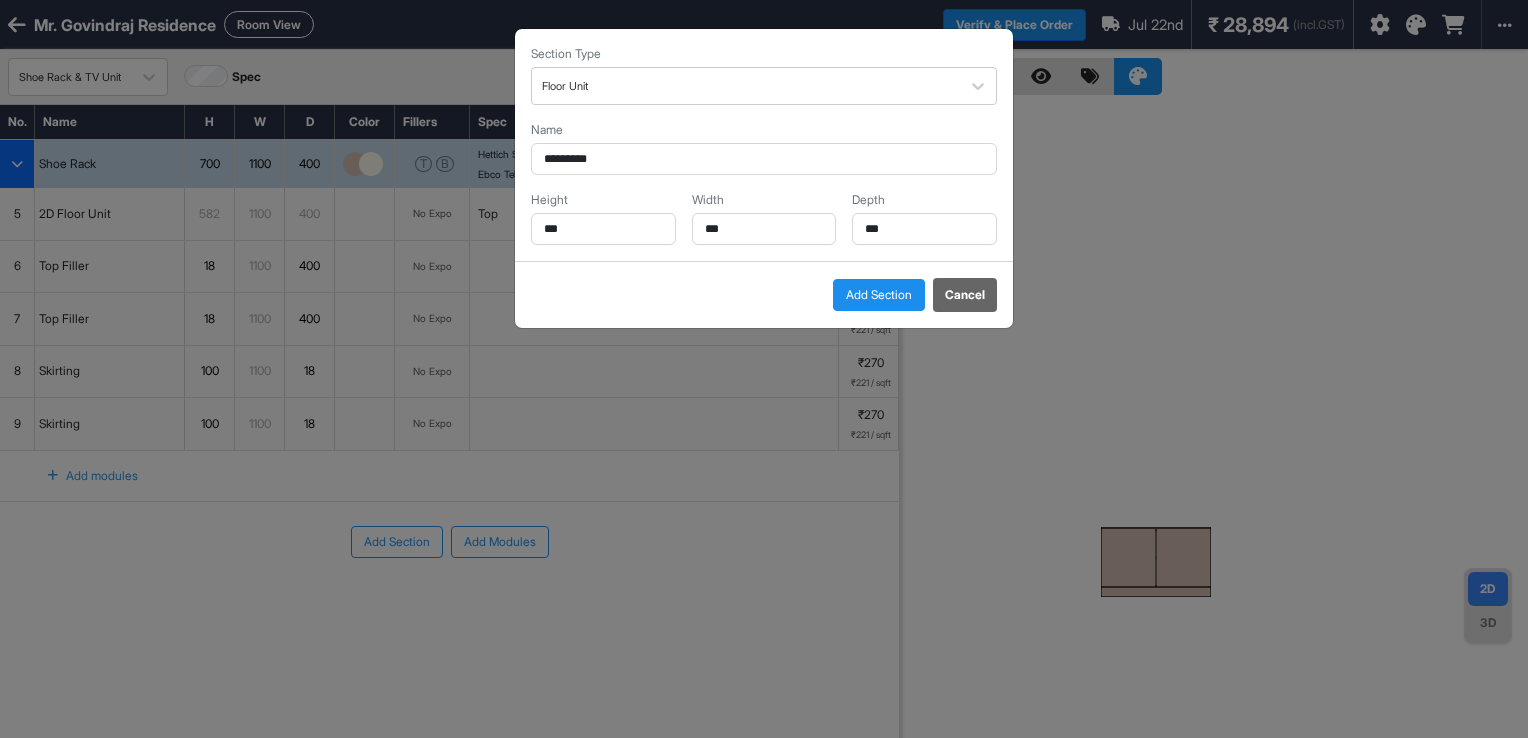click on "Add Section" at bounding box center (879, 295) 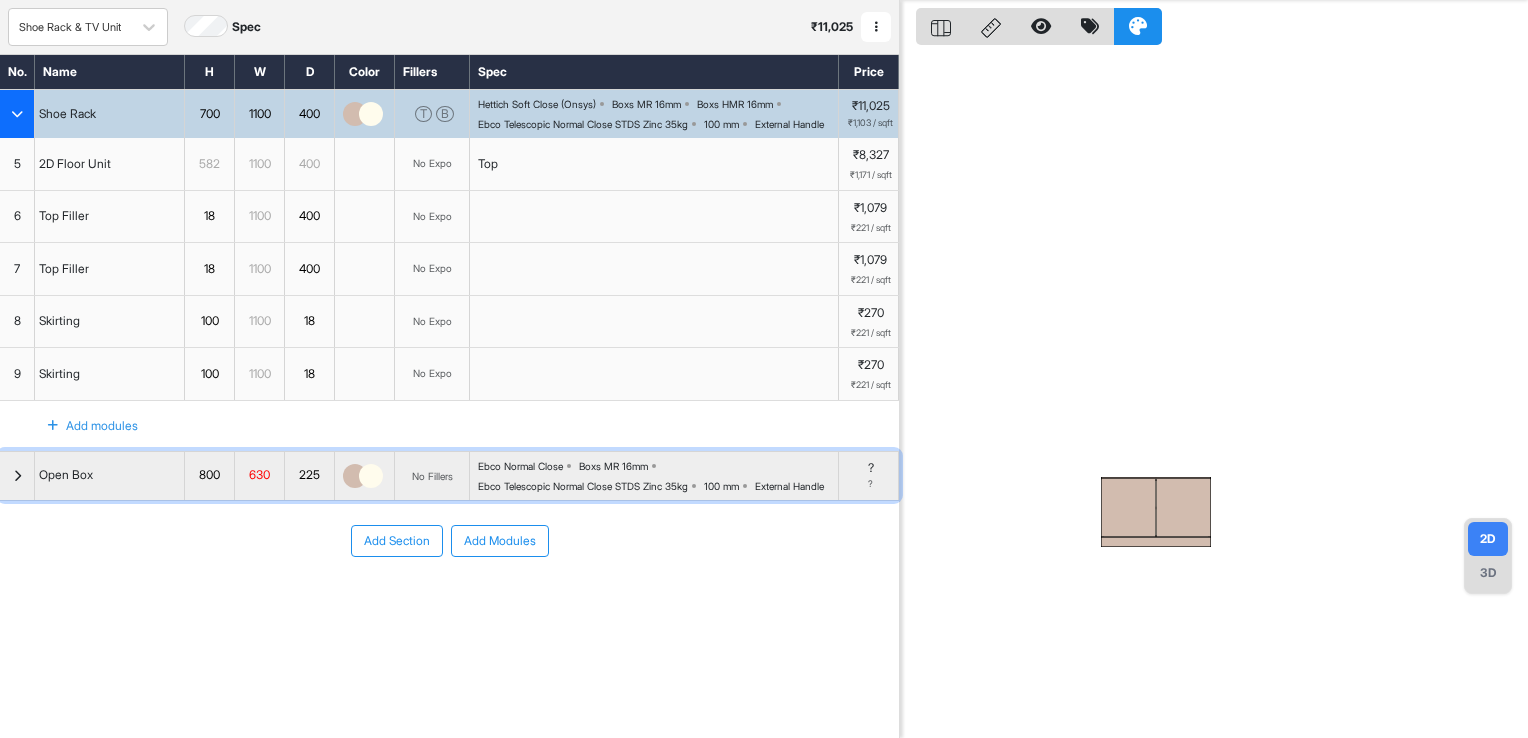 click at bounding box center [17, 476] 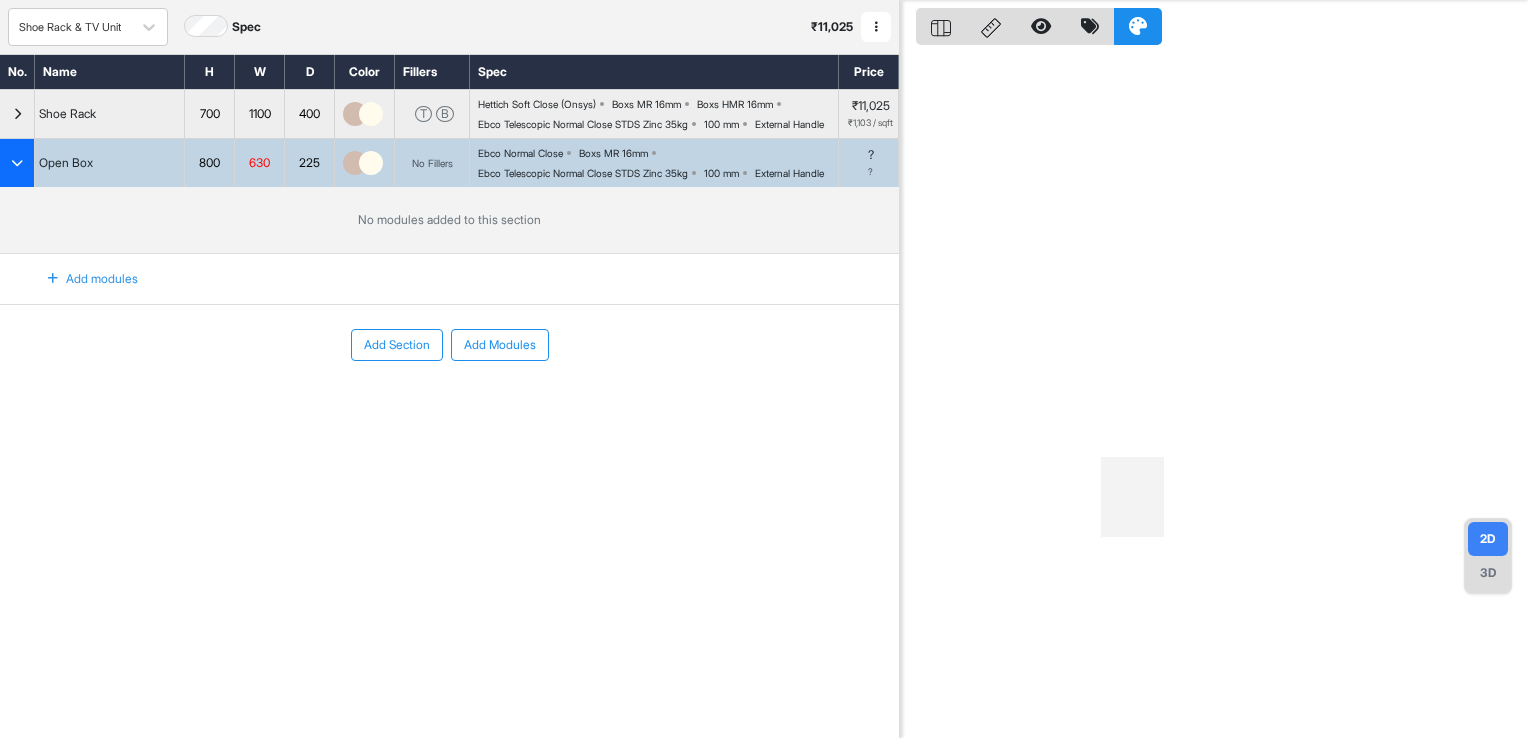 click at bounding box center (53, 279) 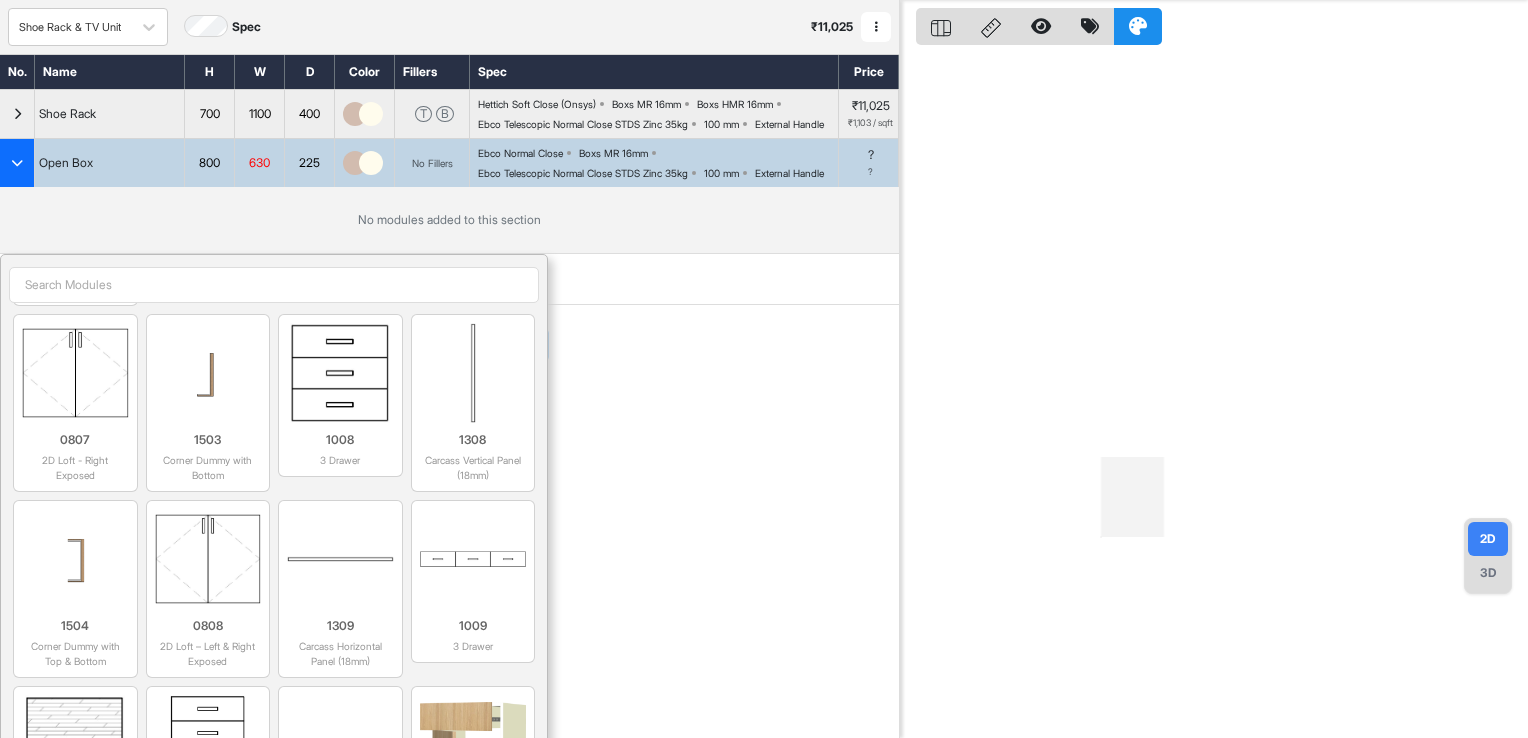 scroll, scrollTop: 2700, scrollLeft: 0, axis: vertical 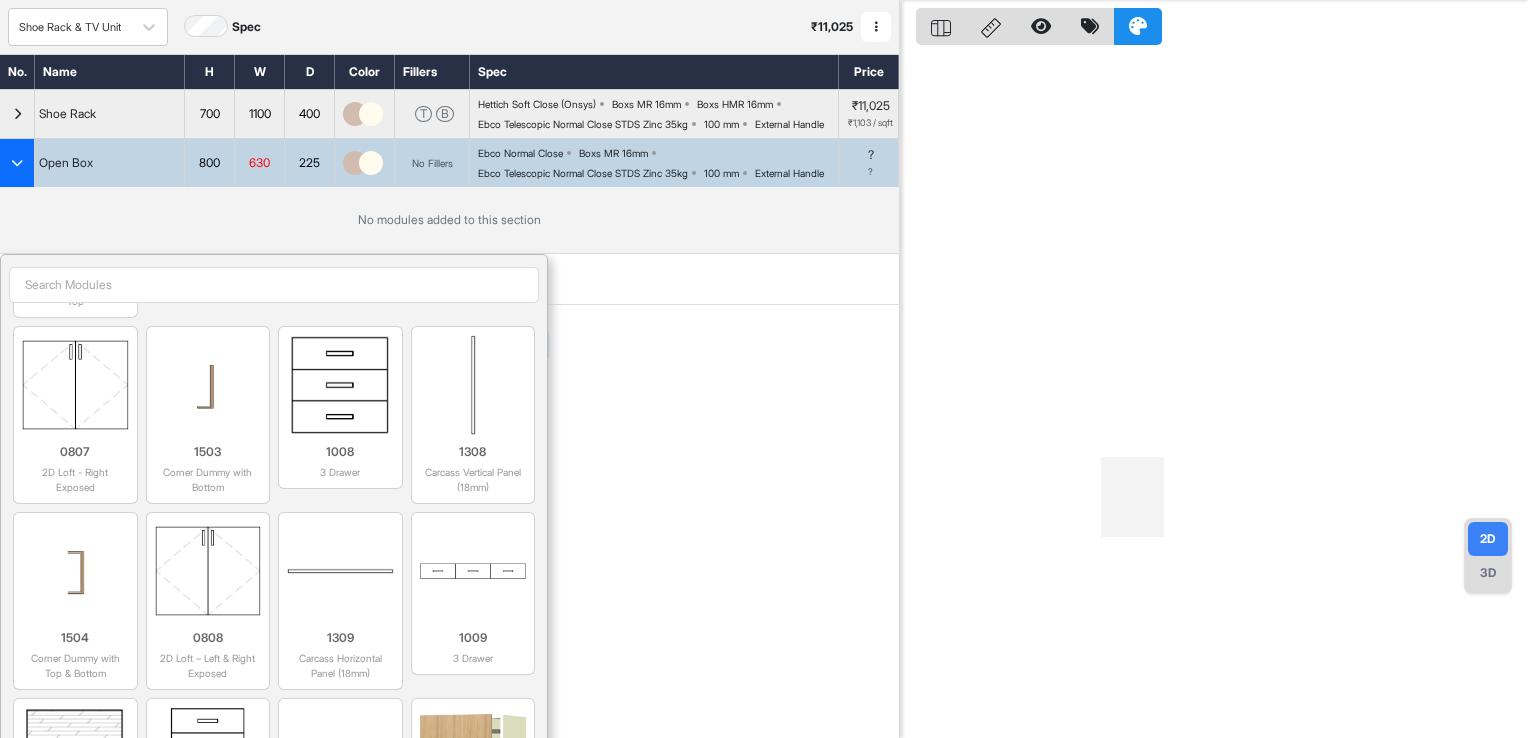 click at bounding box center [274, 285] 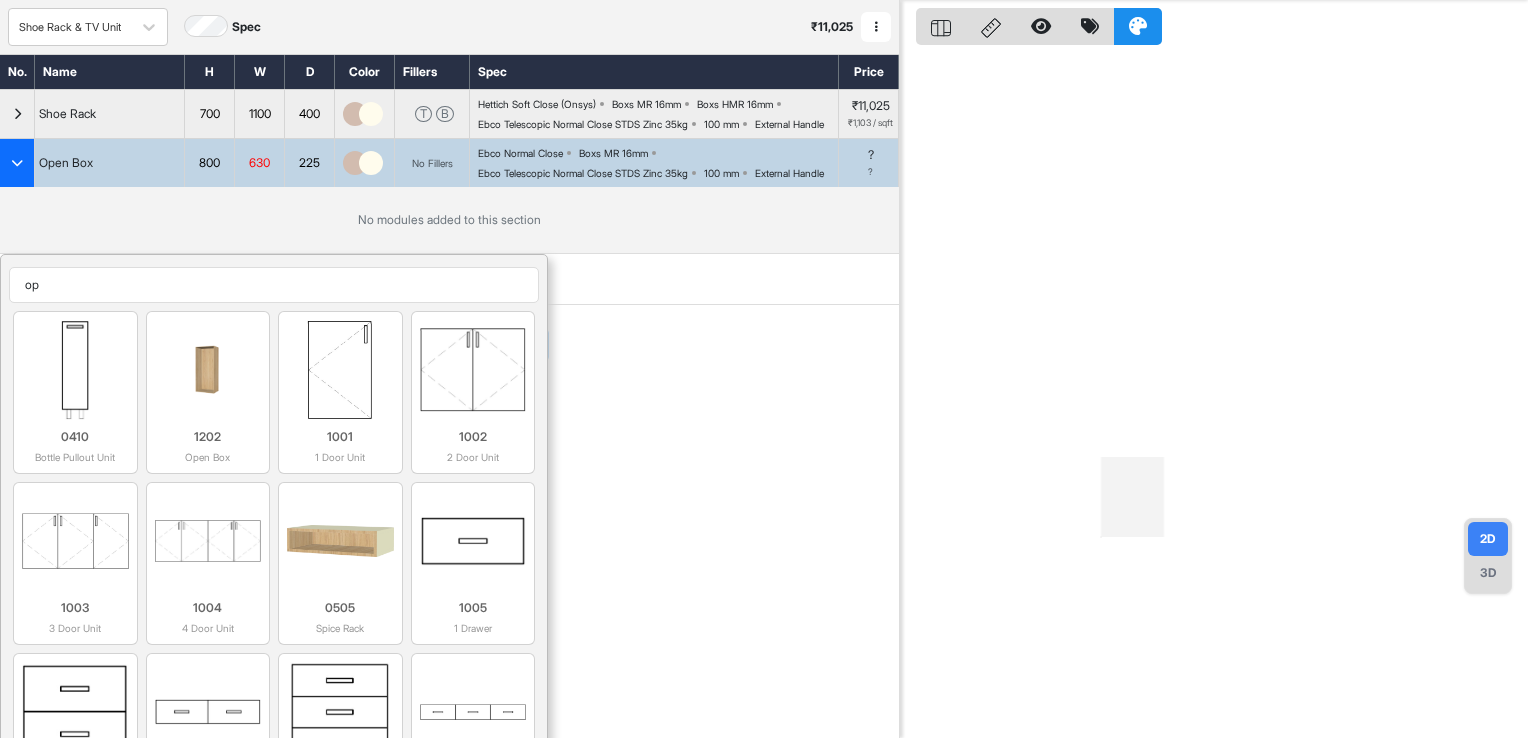 scroll, scrollTop: 0, scrollLeft: 0, axis: both 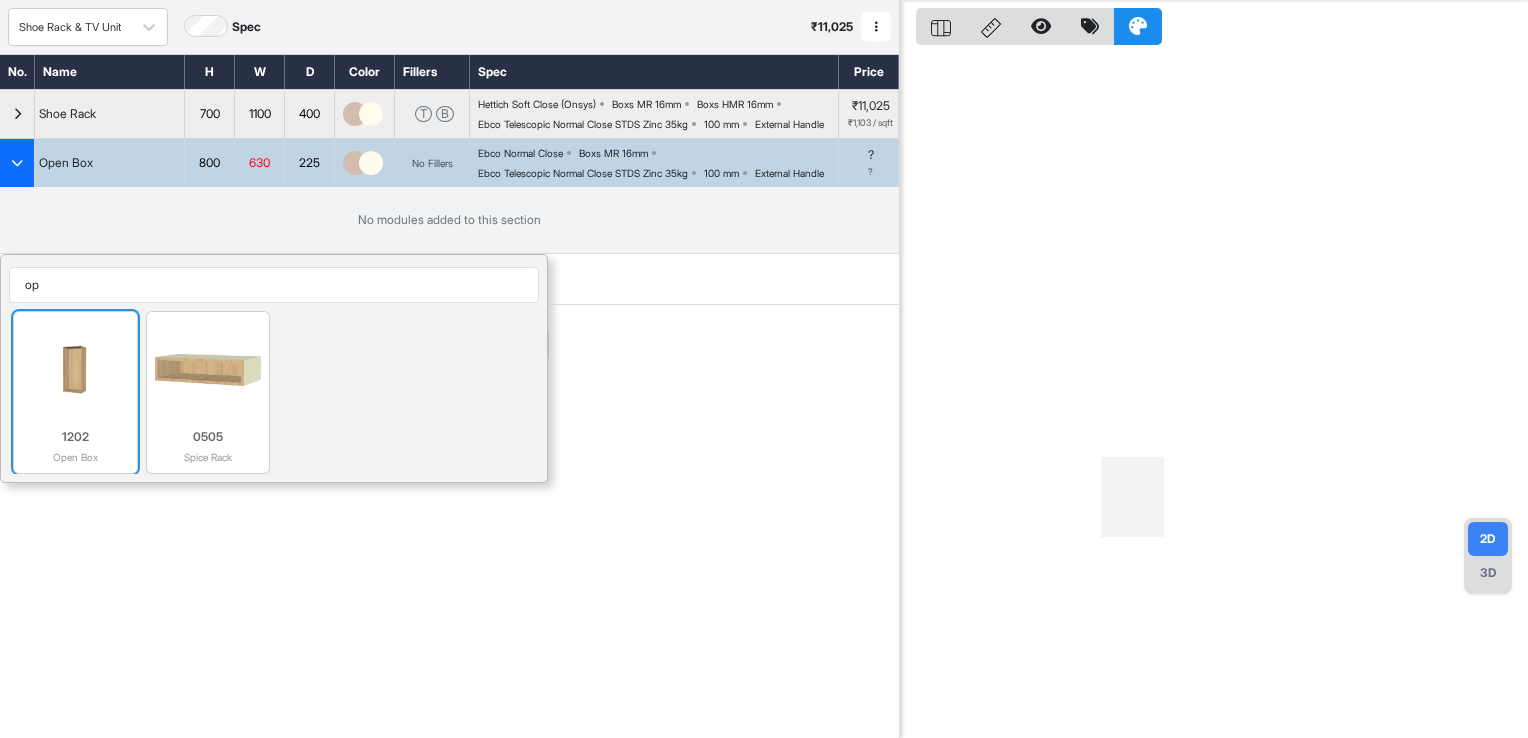 type on "op" 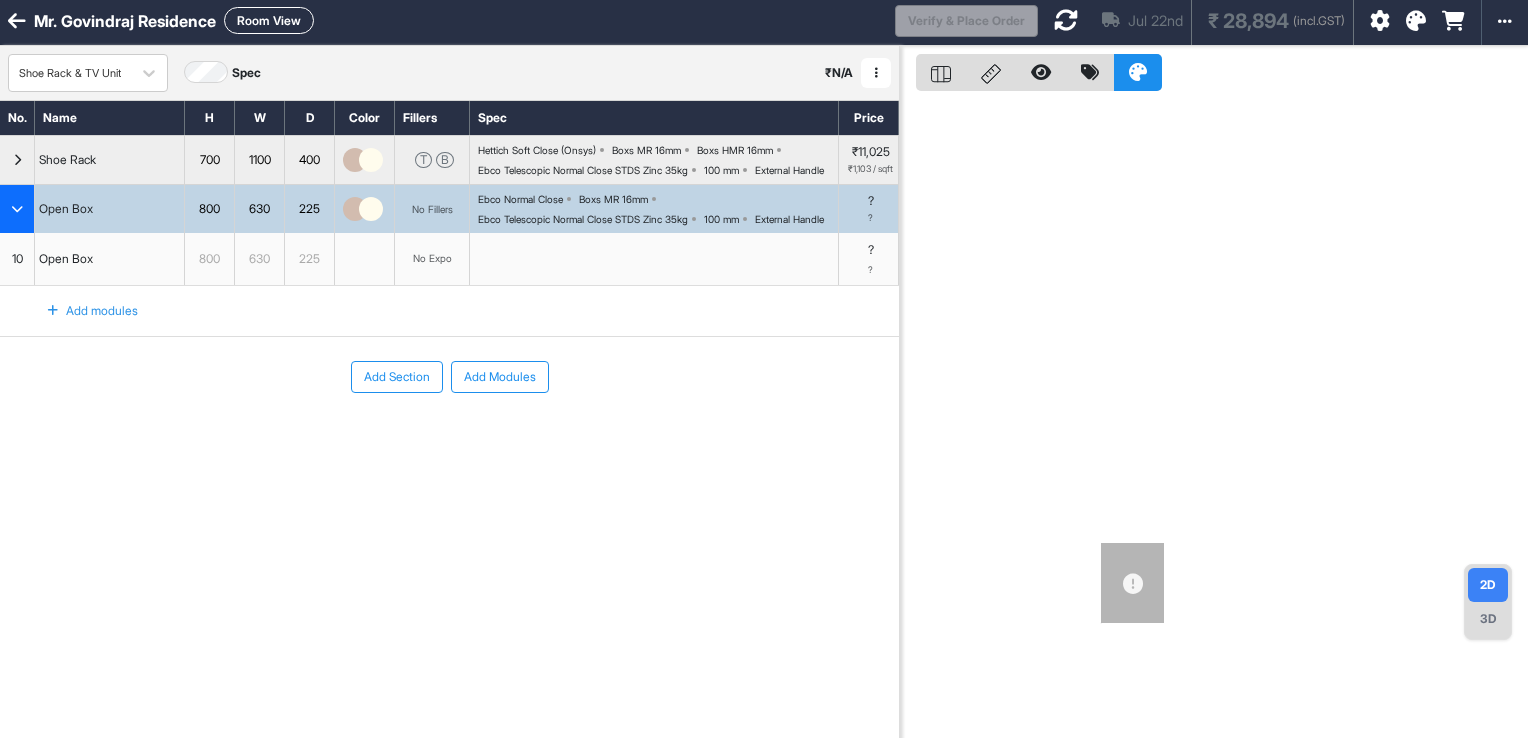 scroll, scrollTop: 0, scrollLeft: 0, axis: both 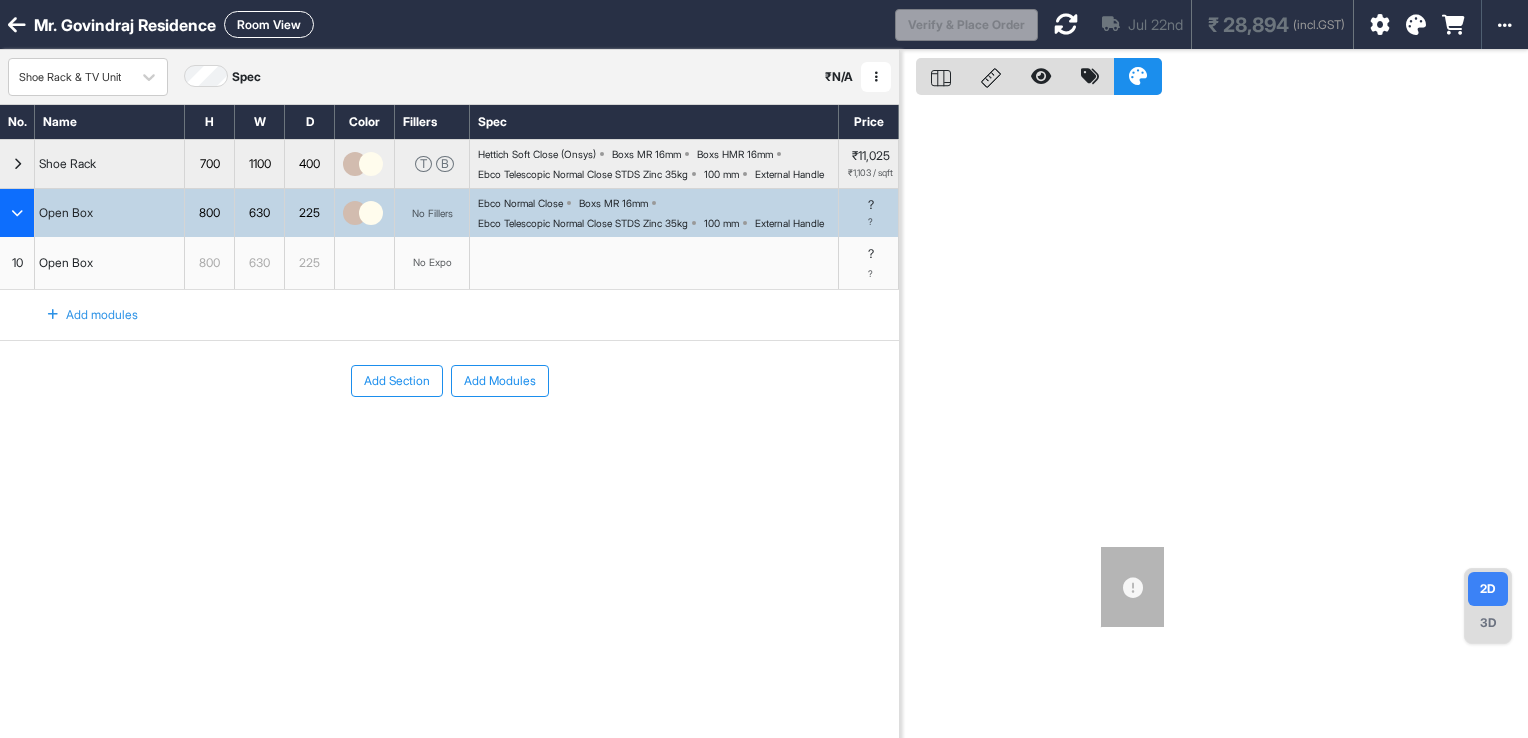 click at bounding box center [1066, 24] 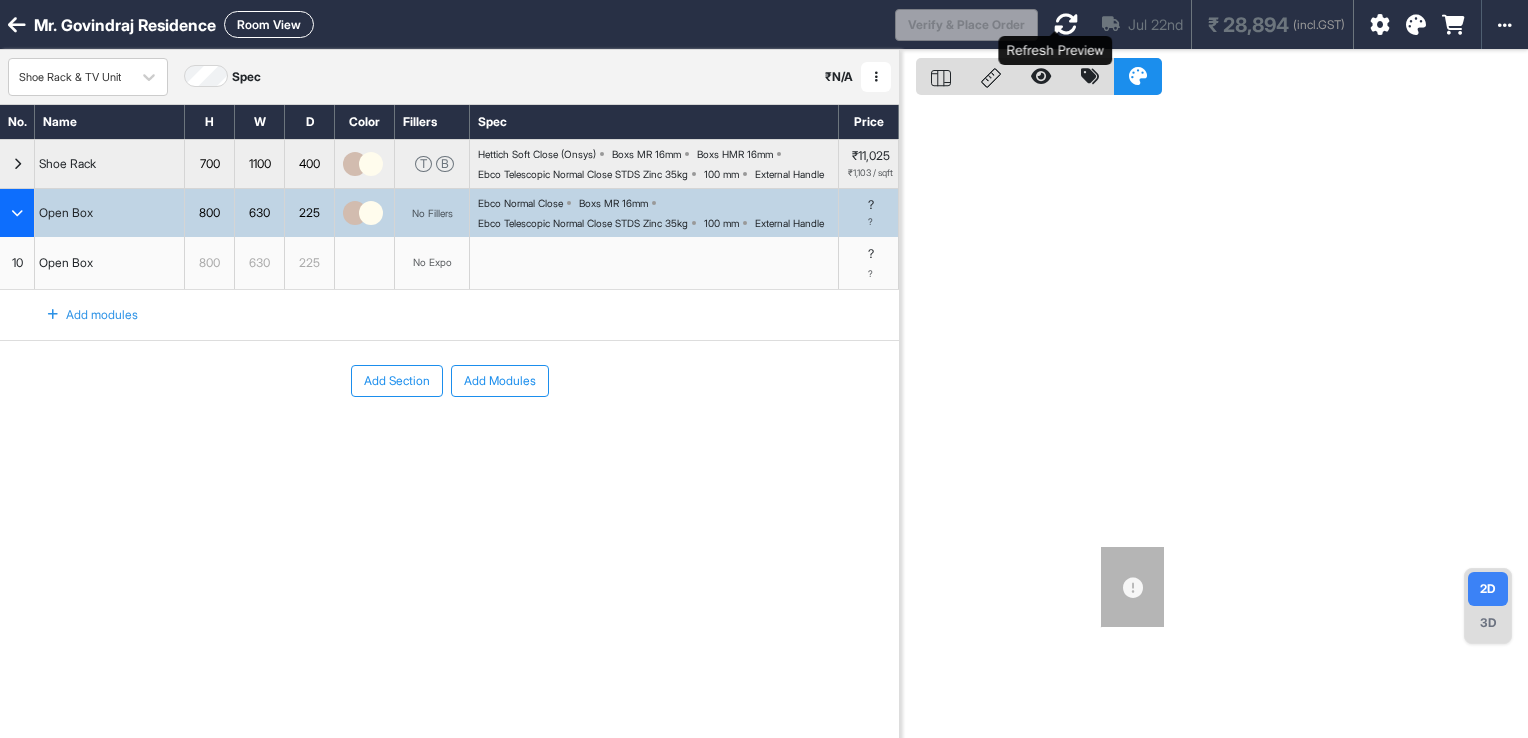 click at bounding box center [1066, 24] 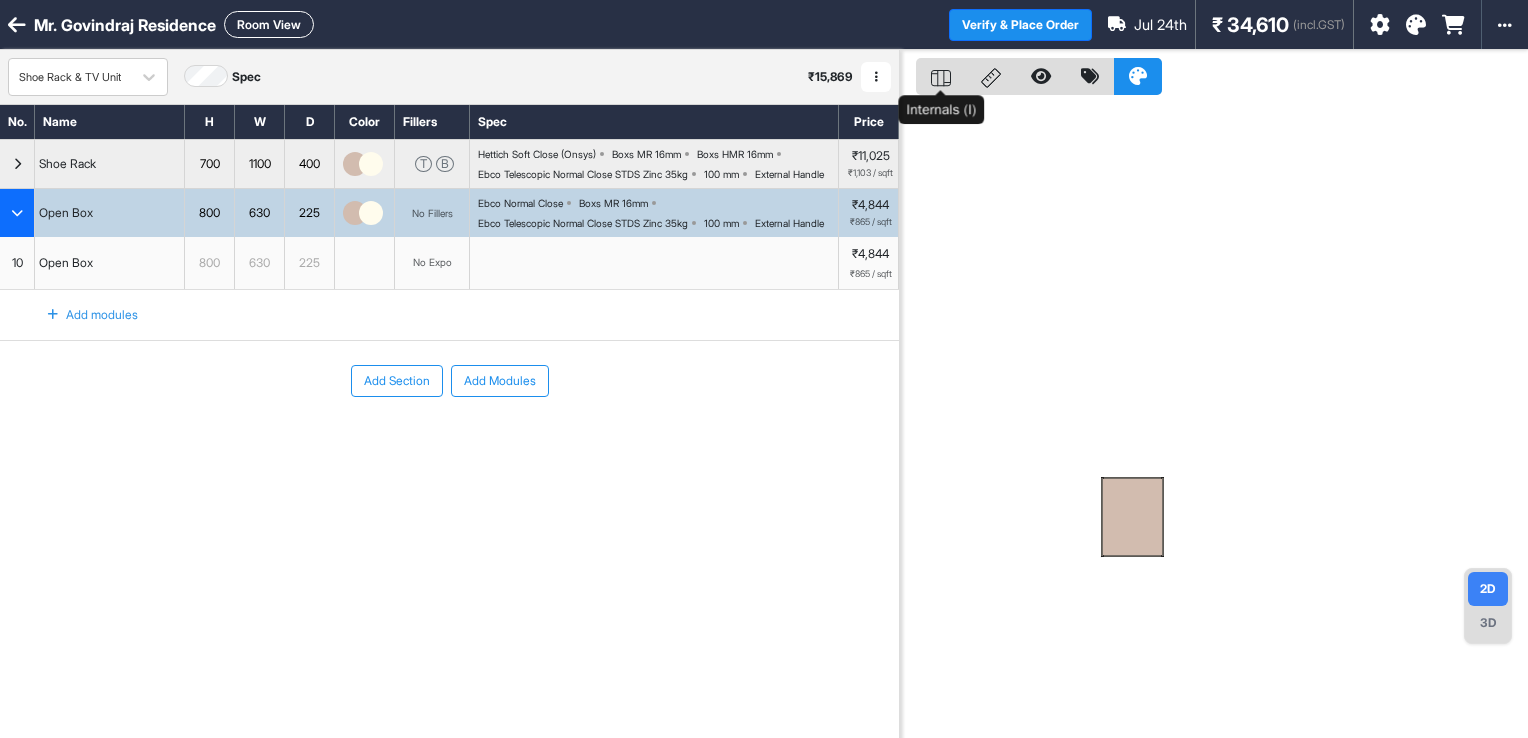 click 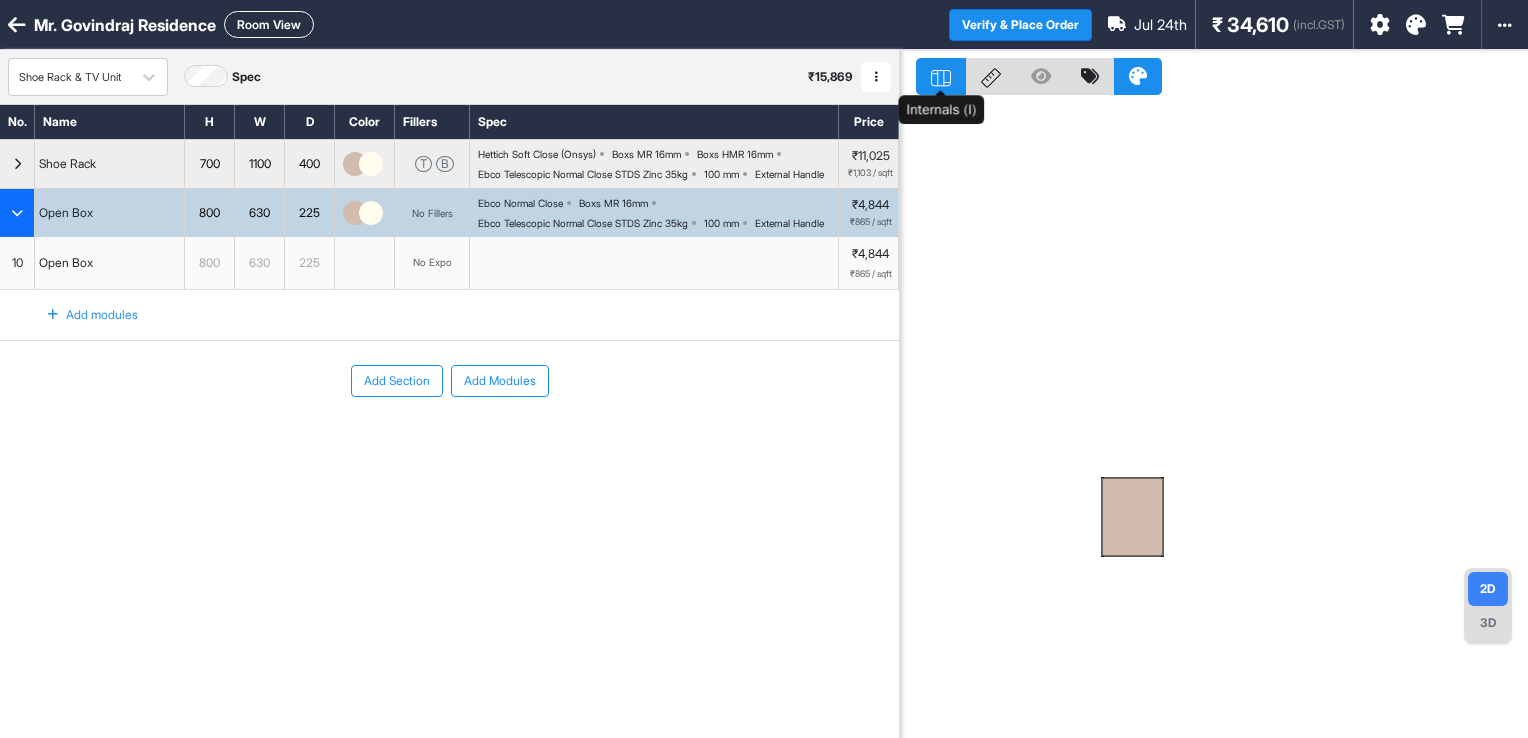 click 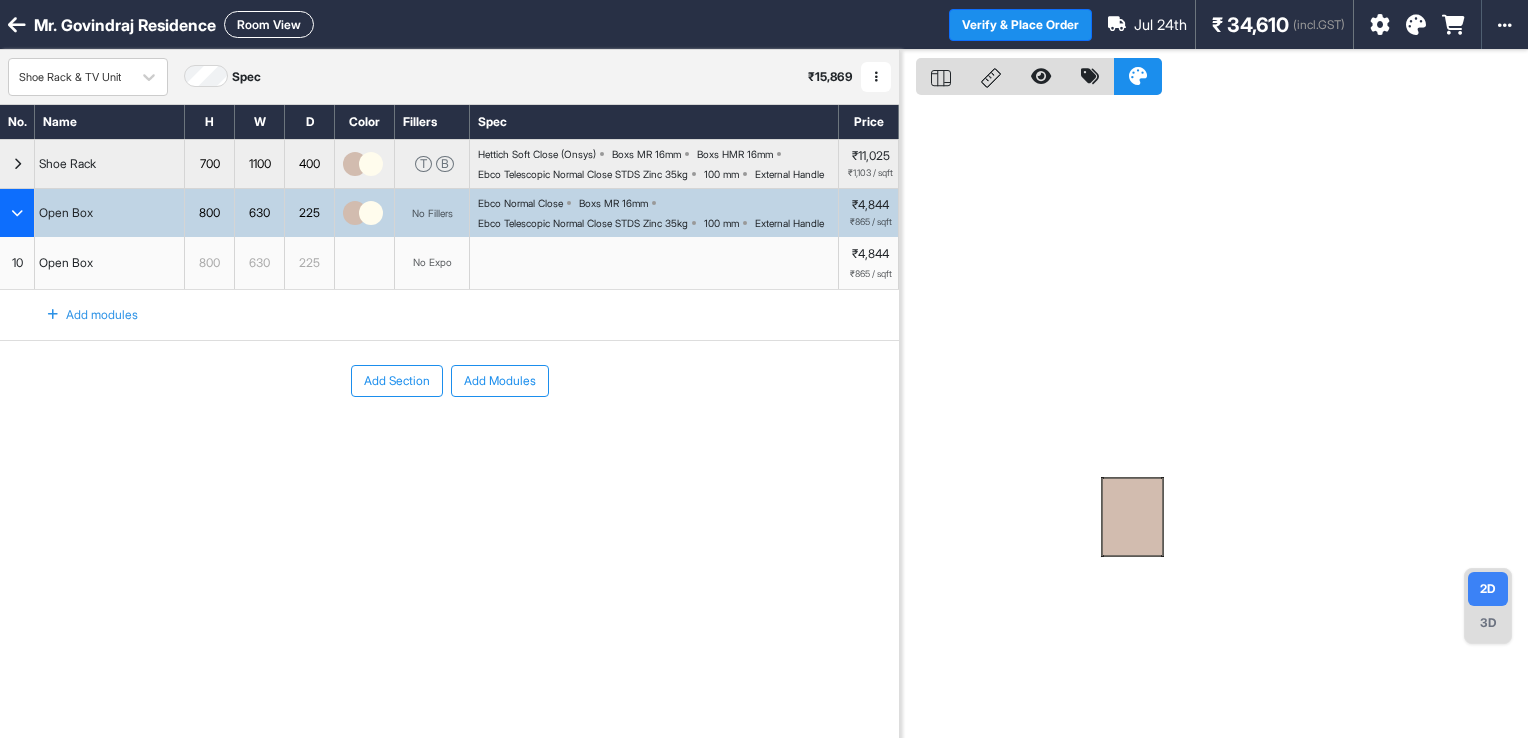 click at bounding box center (1132, 517) 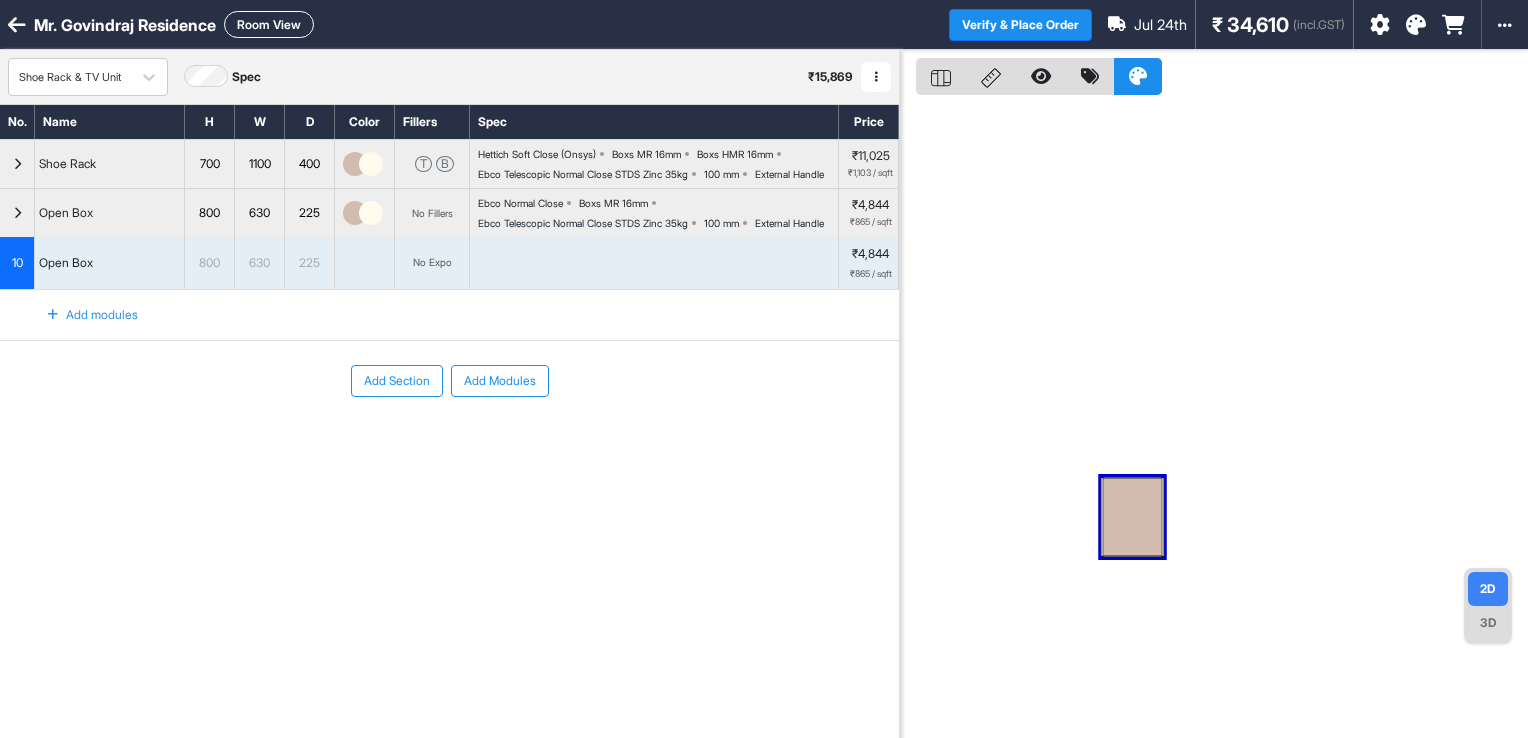 click at bounding box center [1132, 517] 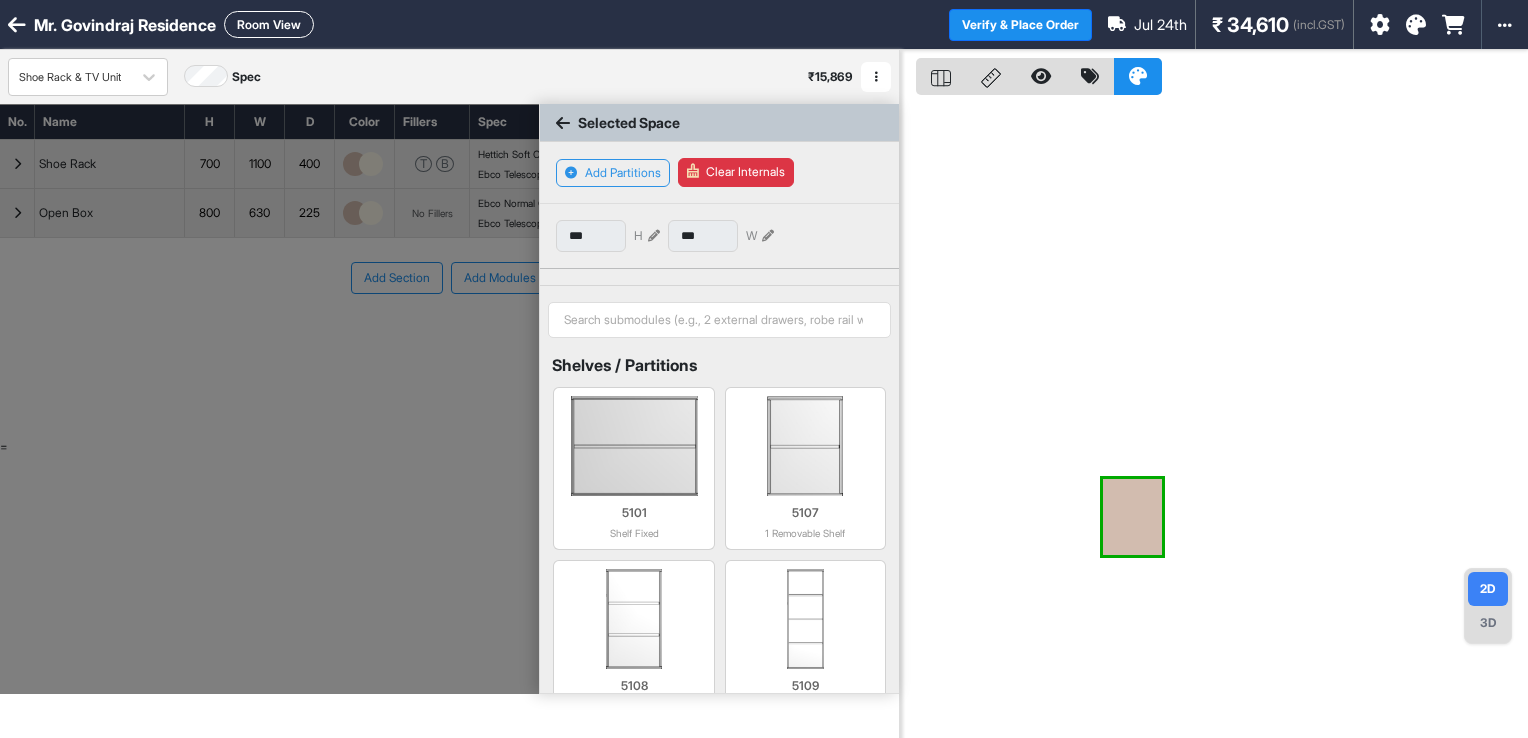 click at bounding box center [563, 123] 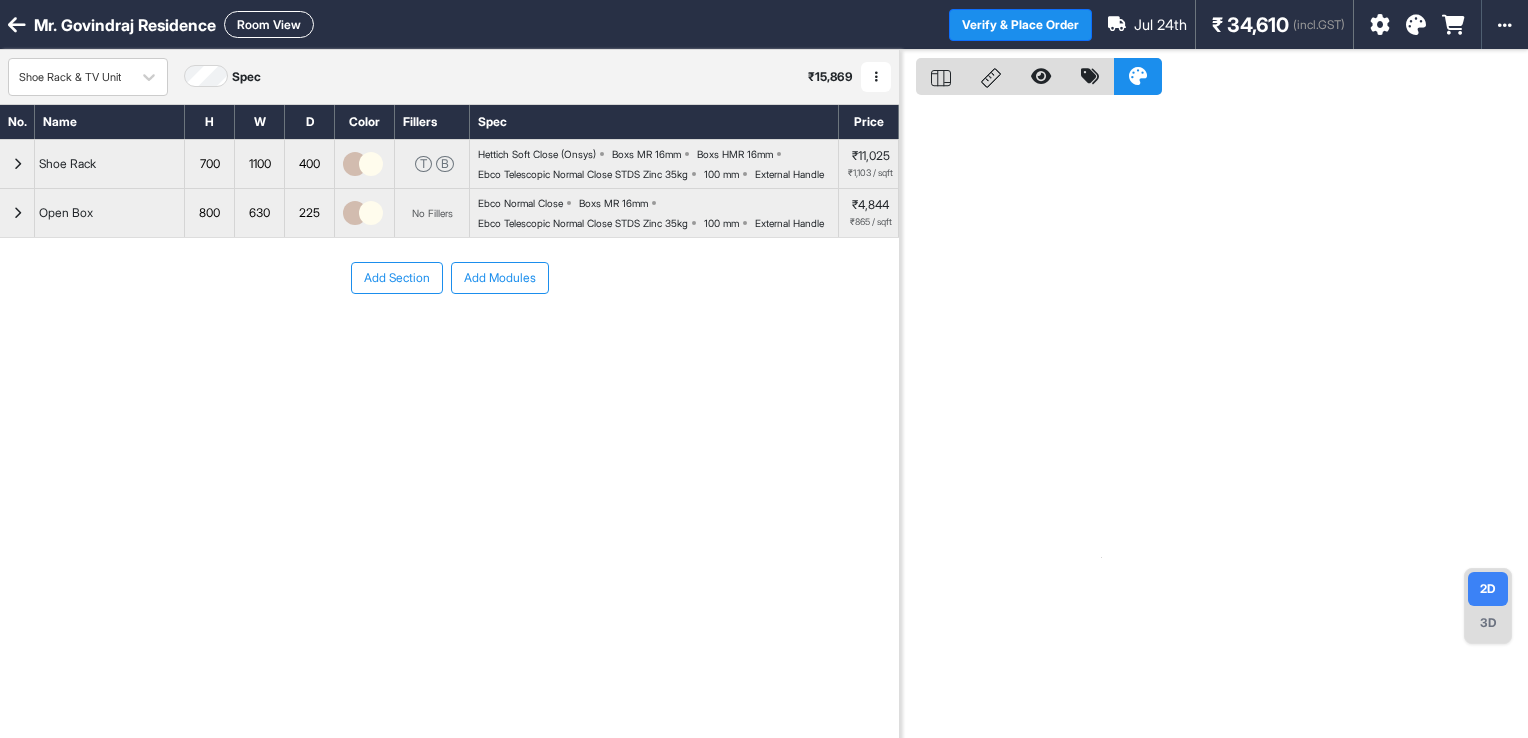 click at bounding box center (17, 213) 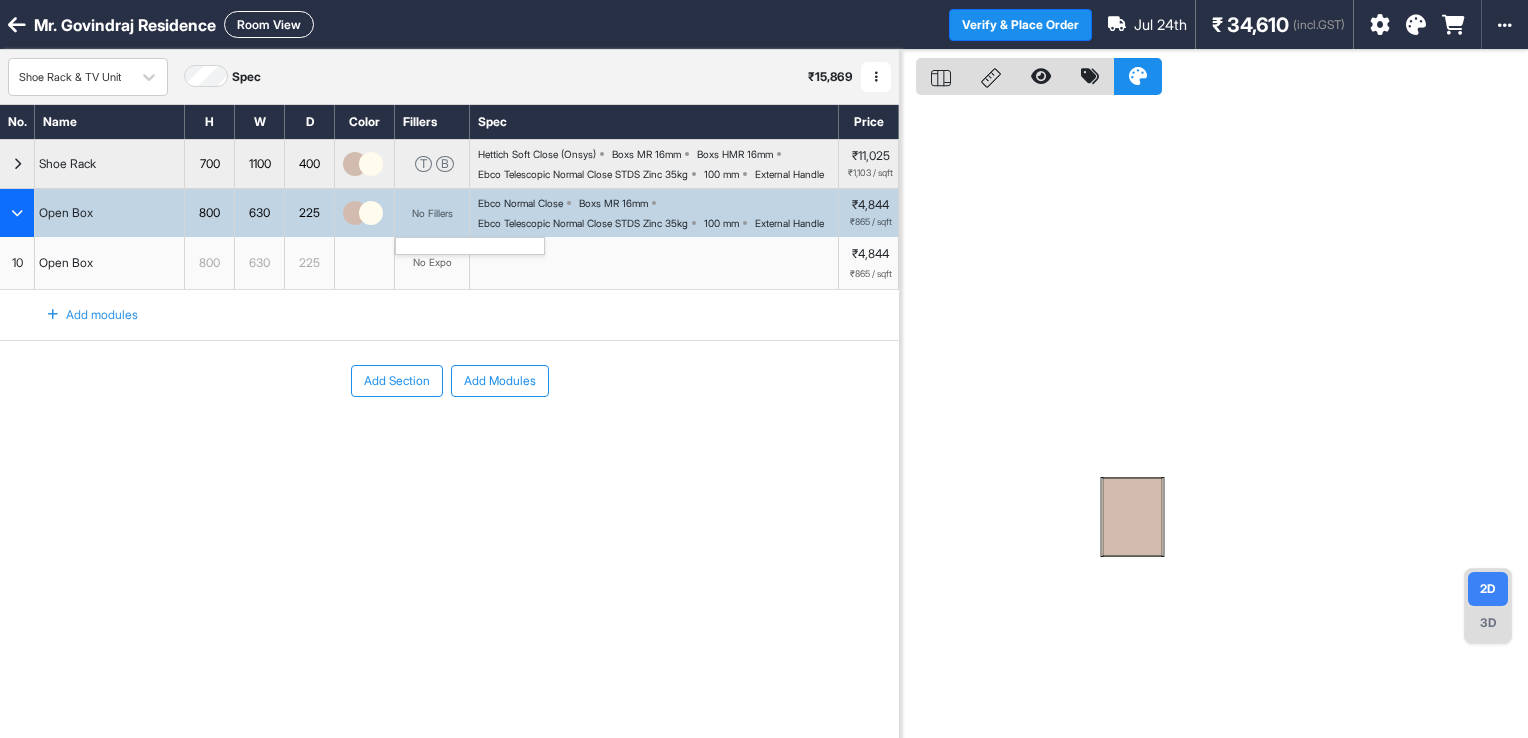 click on "No Fillers" at bounding box center [432, 213] 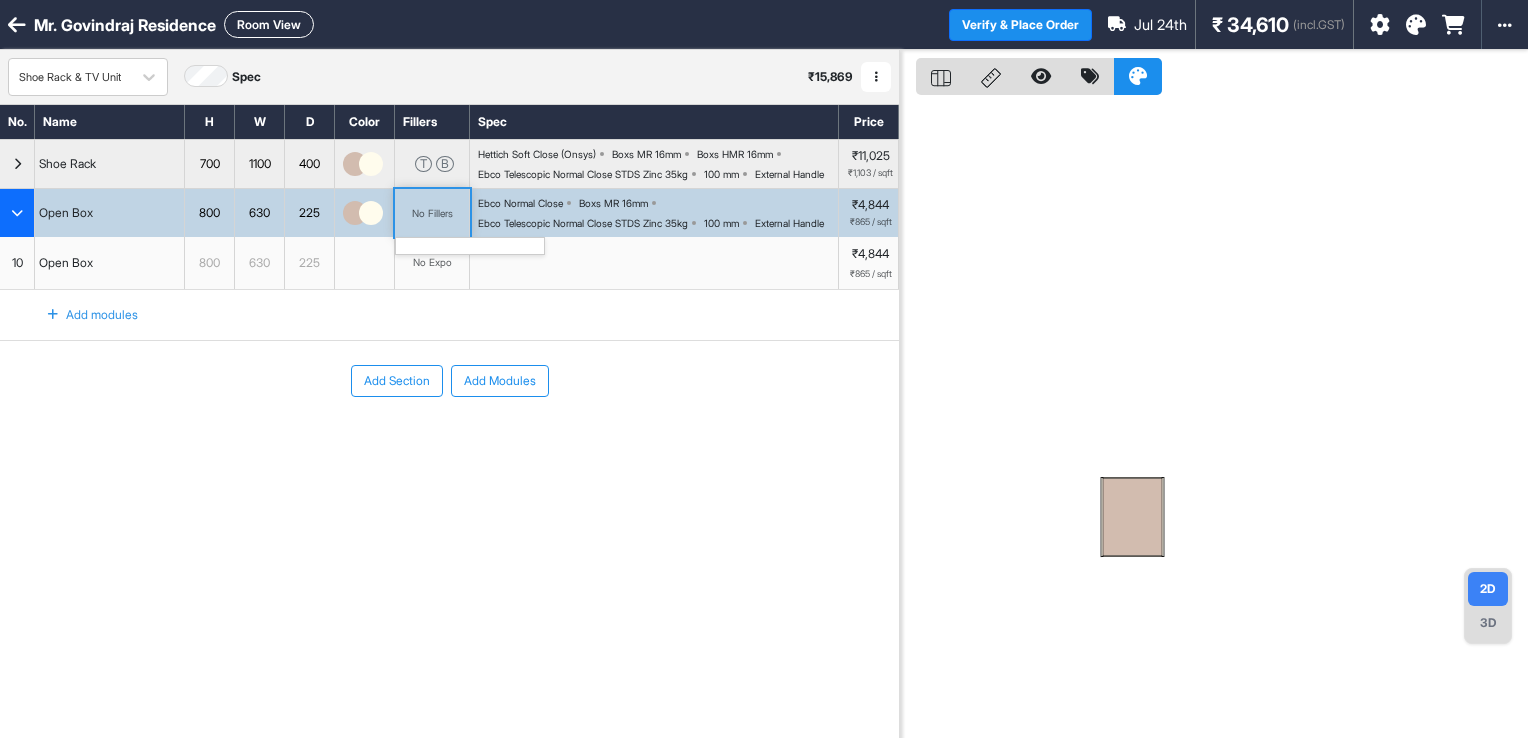 click on "No Fillers" at bounding box center (432, 213) 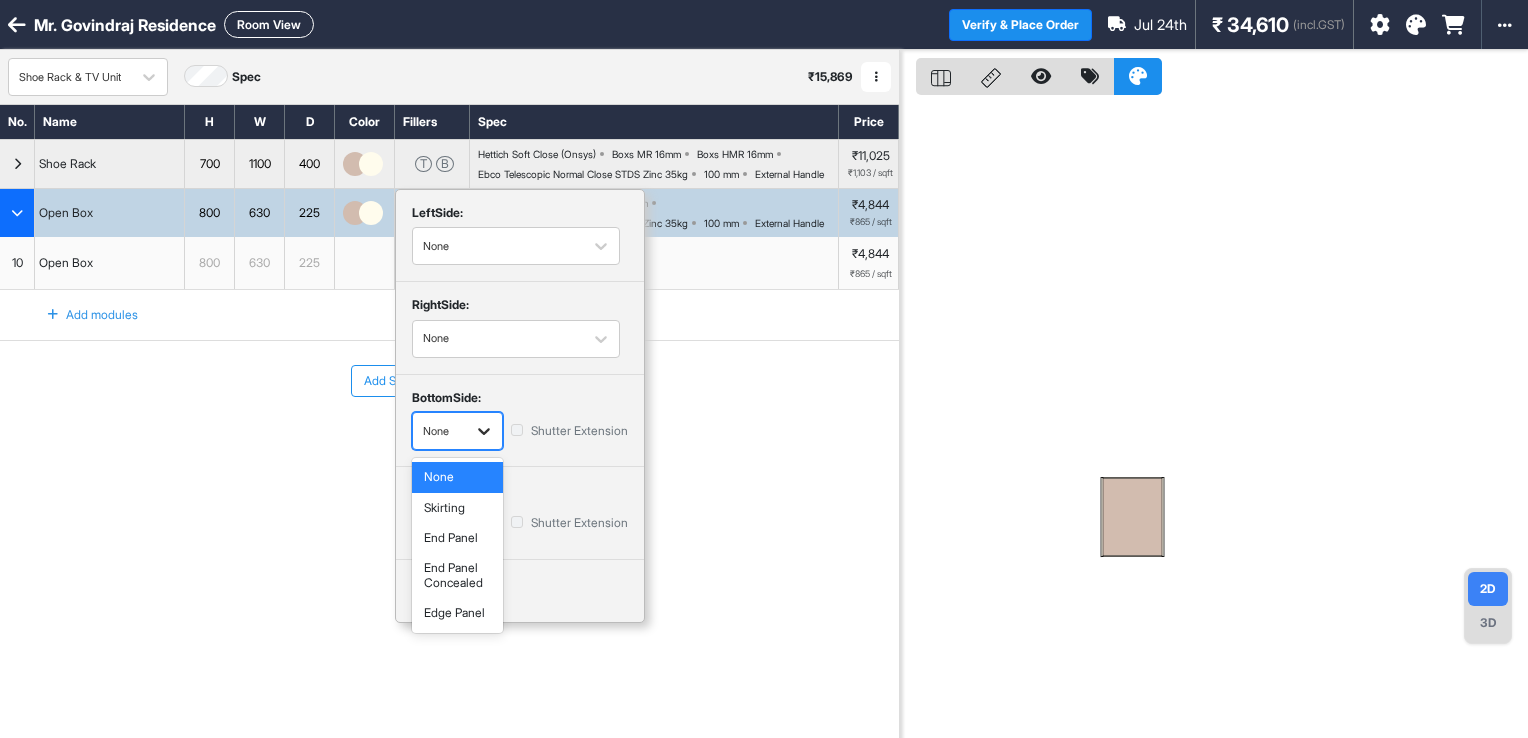 click at bounding box center (484, 431) 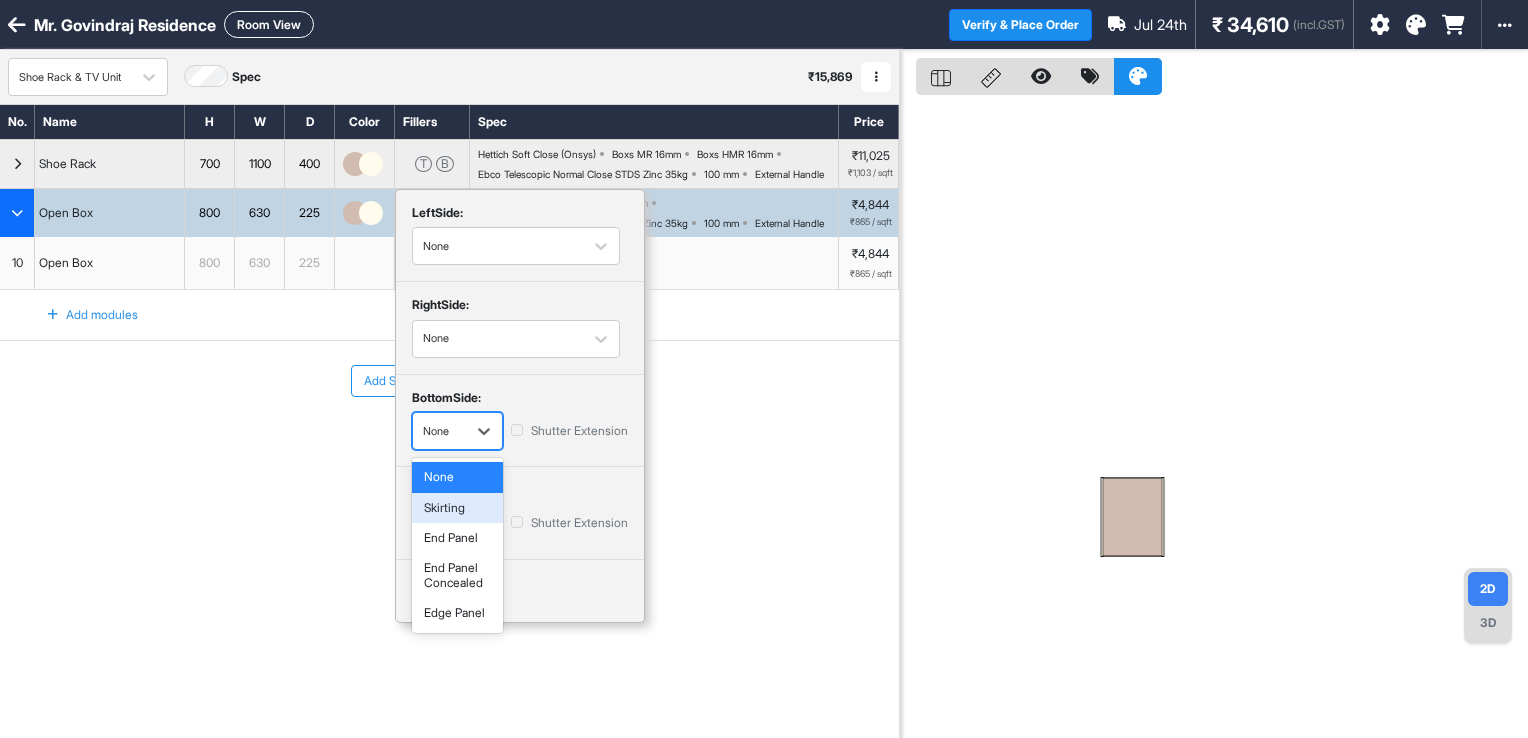 click on "Skirting" at bounding box center (457, 508) 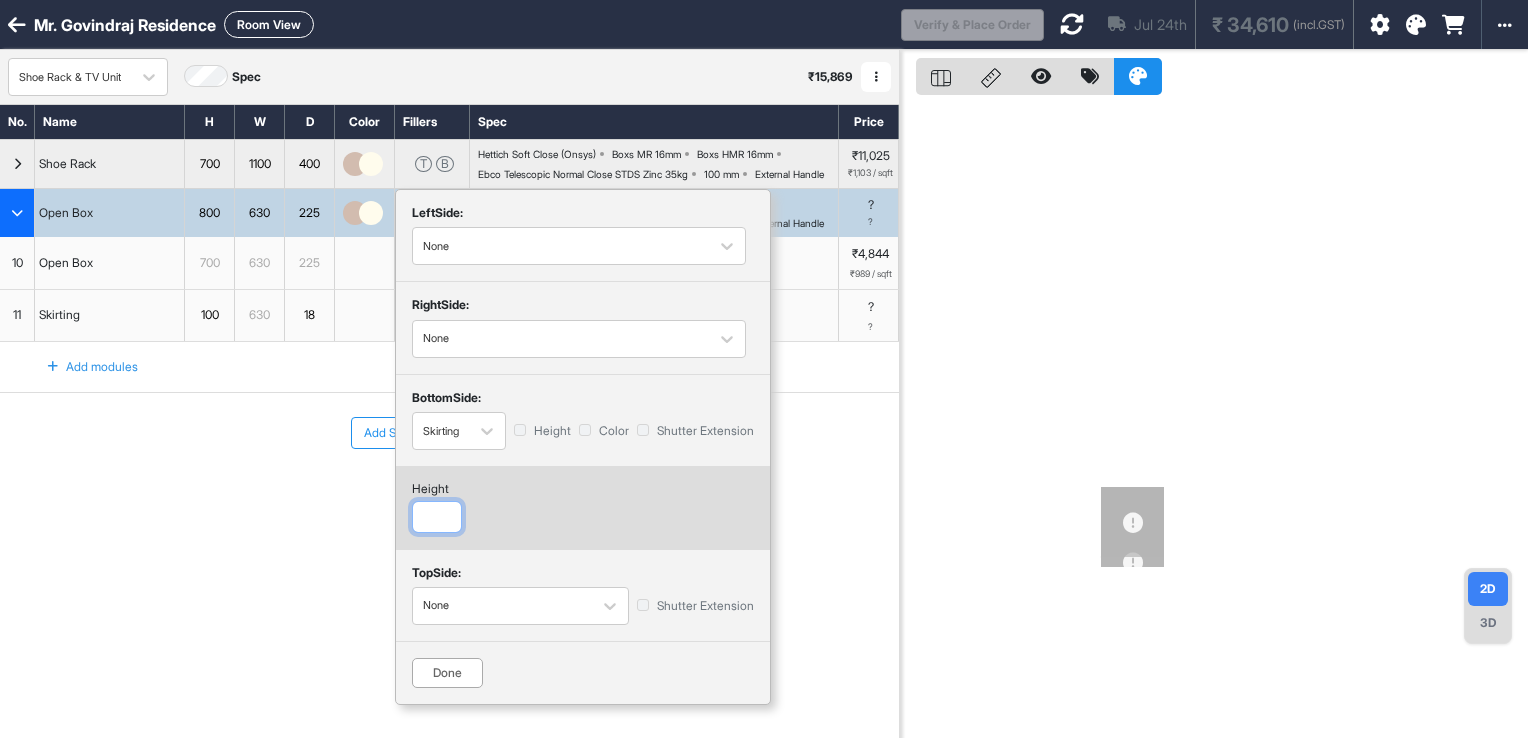 click at bounding box center (437, 517) 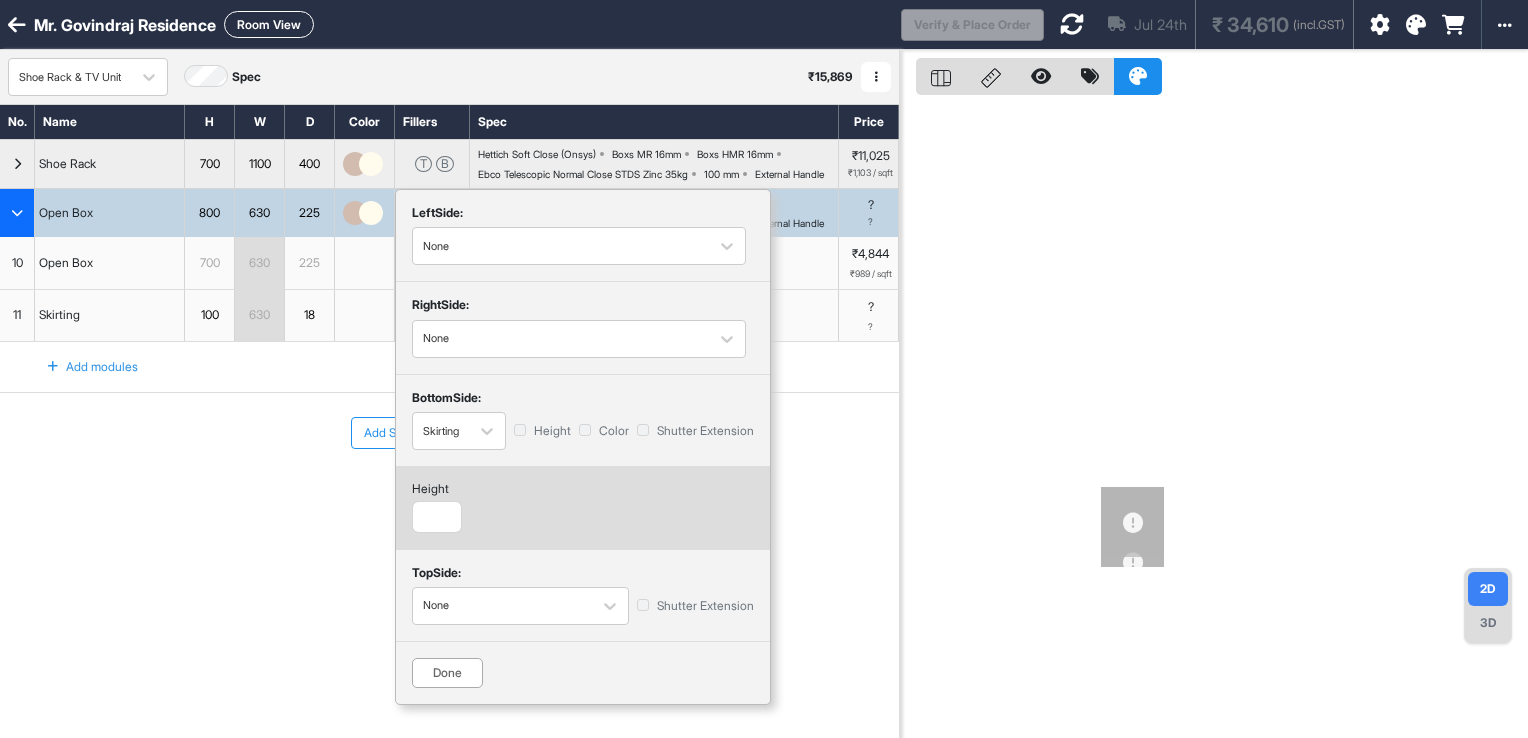 click on "Done" at bounding box center (447, 673) 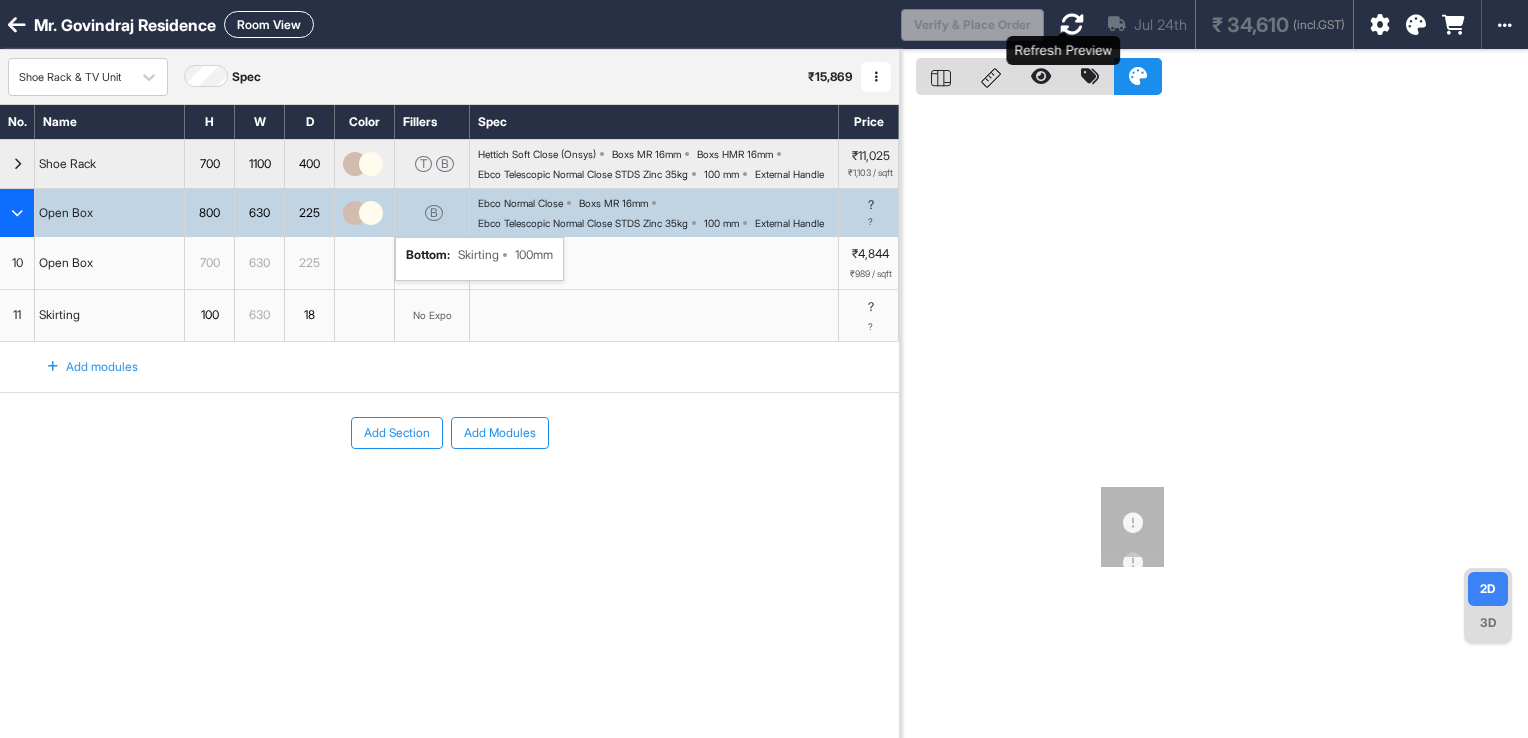 click at bounding box center (1072, 24) 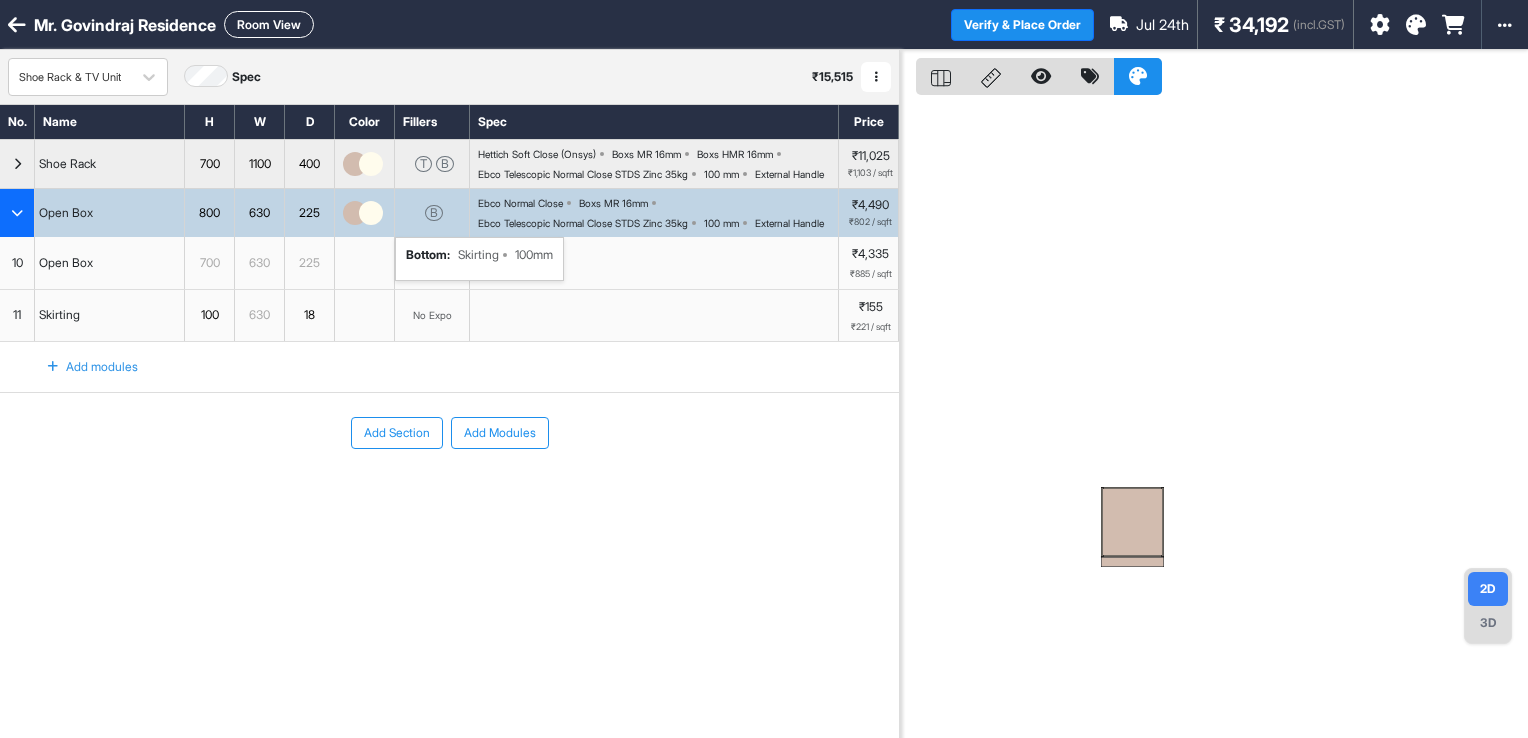 click on "3D" at bounding box center [1488, 623] 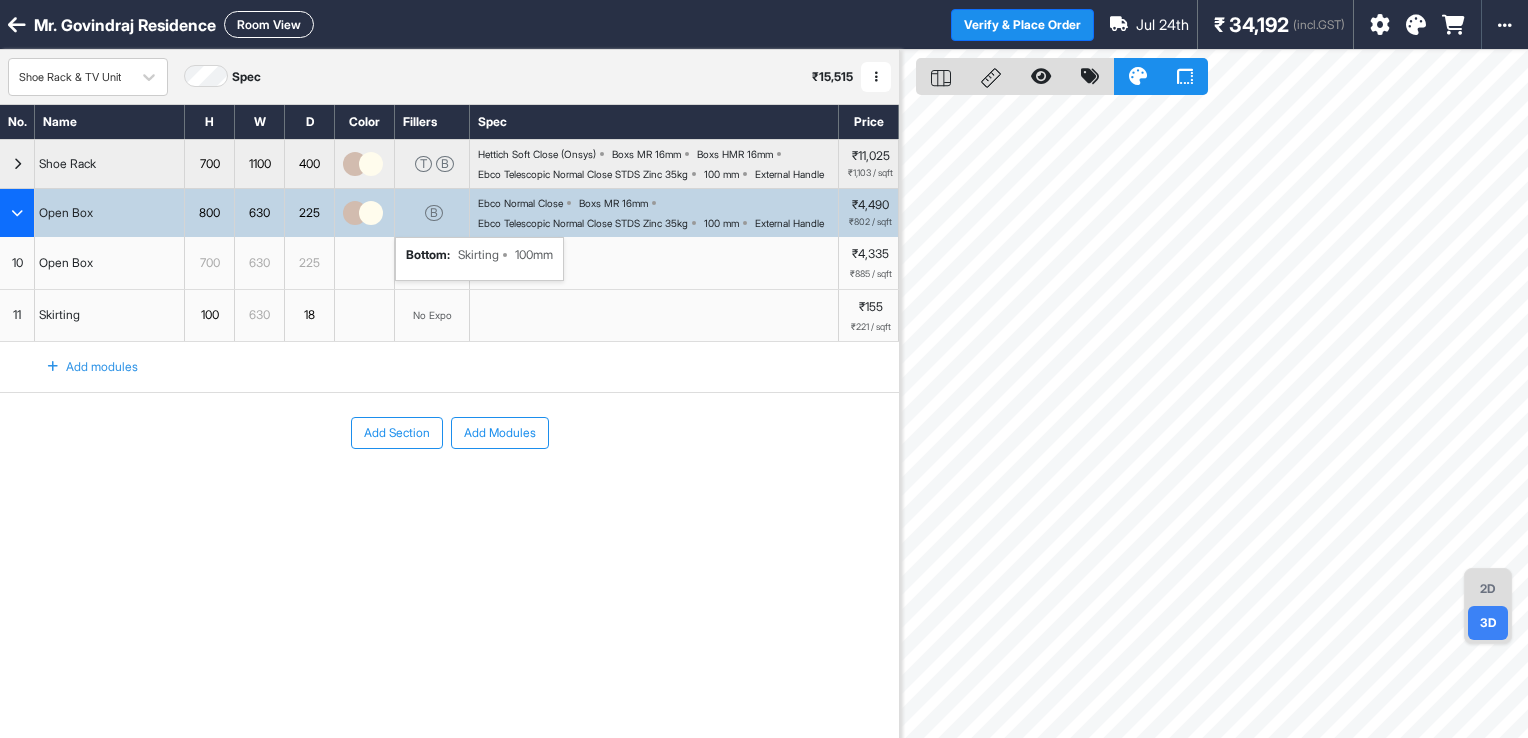 click on "2D" at bounding box center [1488, 589] 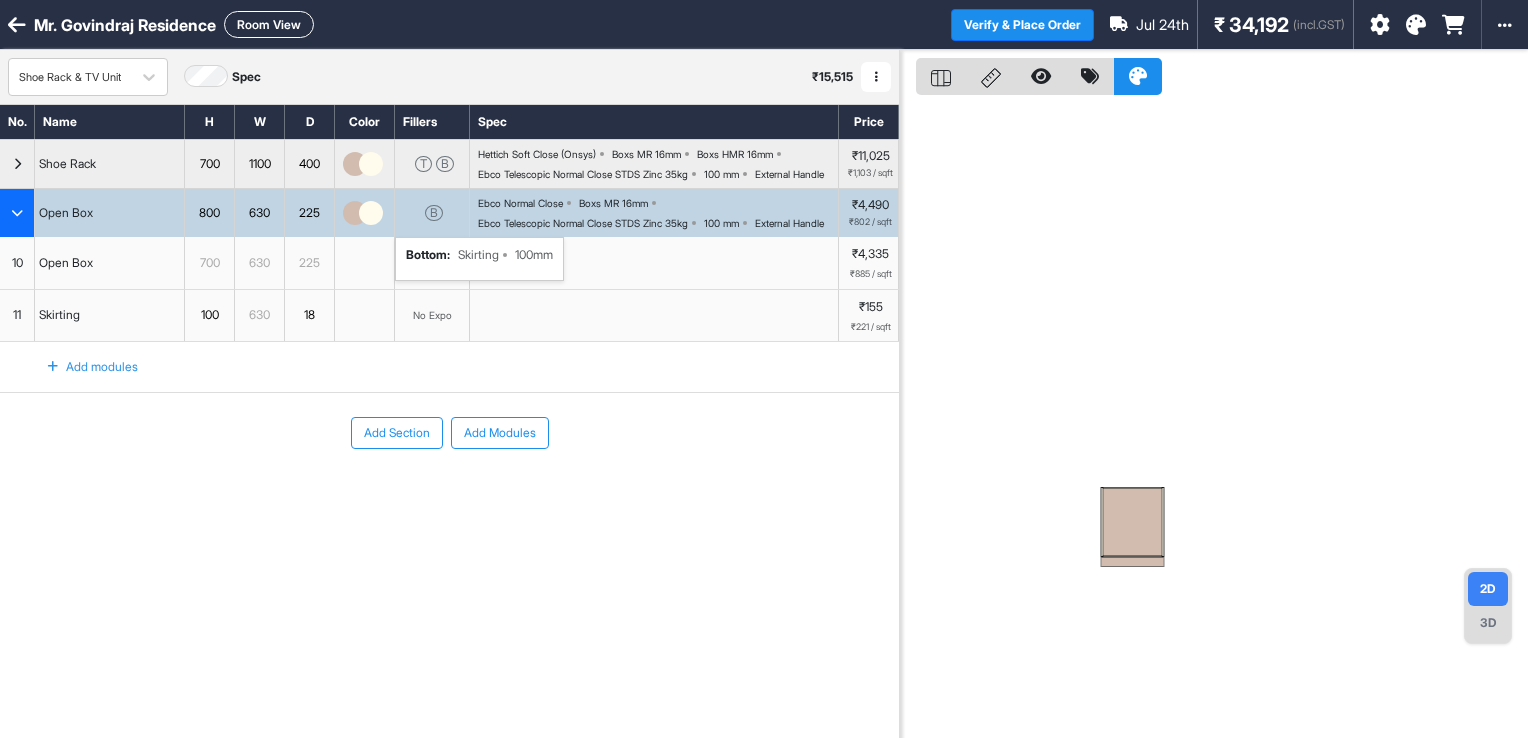 click on "3D" at bounding box center (1488, 623) 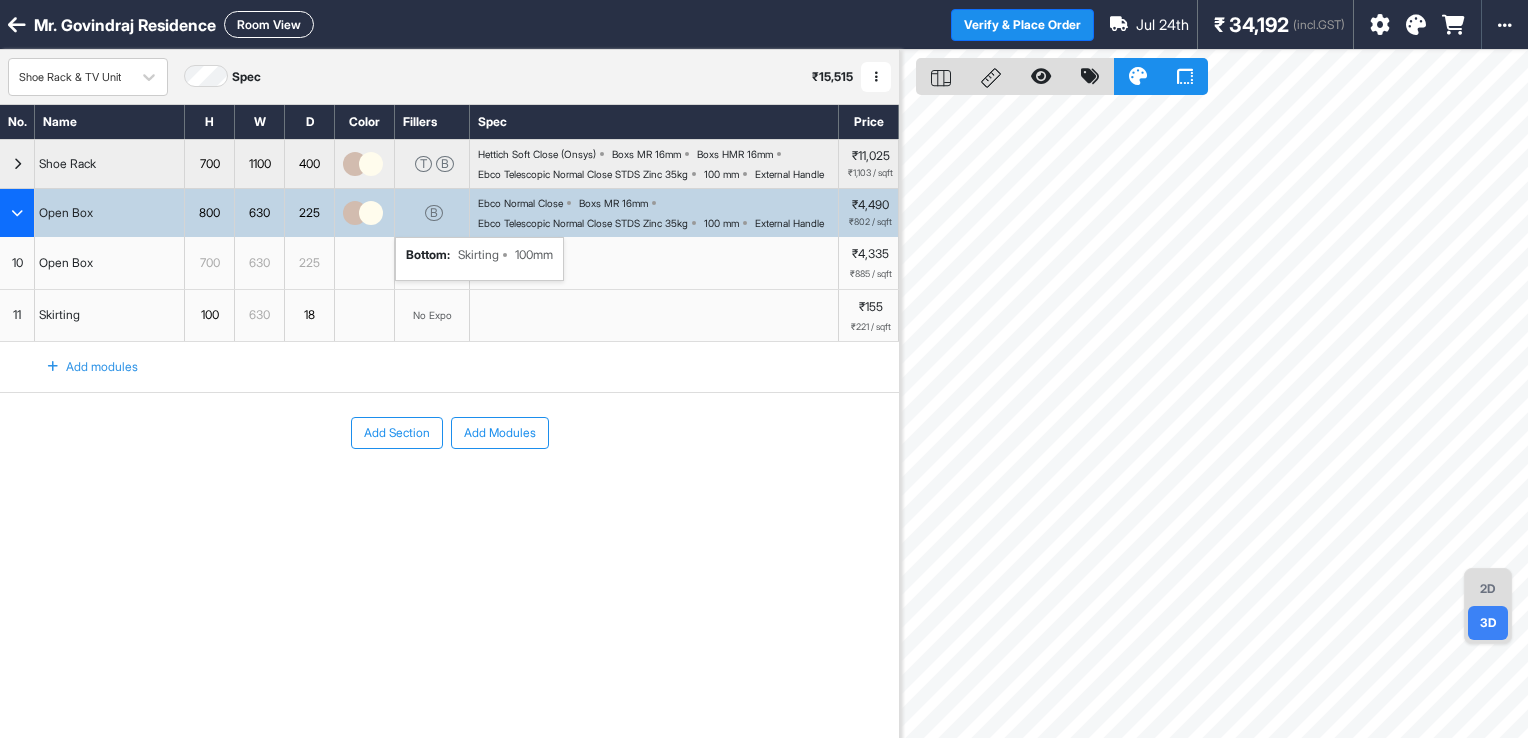 click on "2D" at bounding box center [1488, 589] 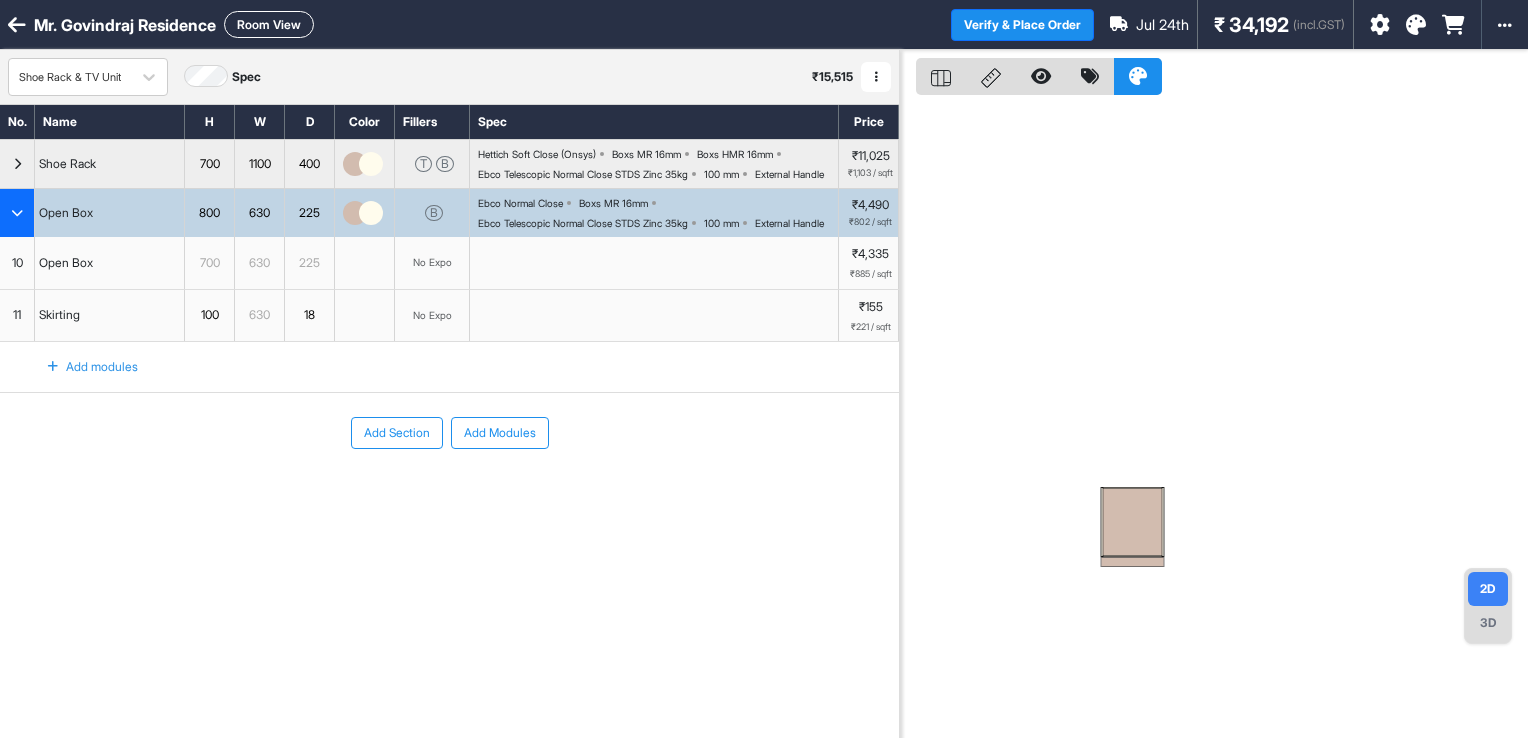 click on "No Expo" at bounding box center (432, 262) 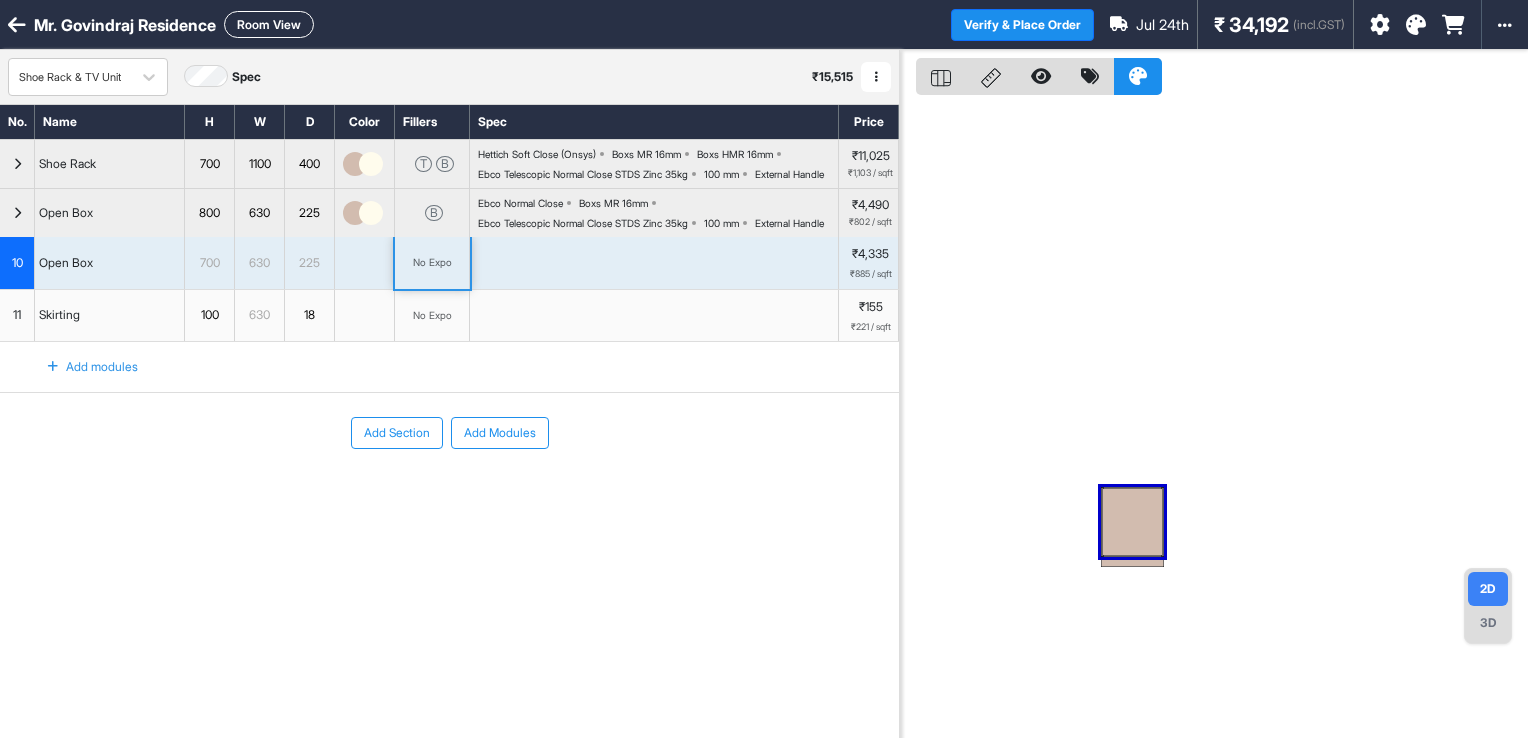 click on "No Expo" at bounding box center [432, 262] 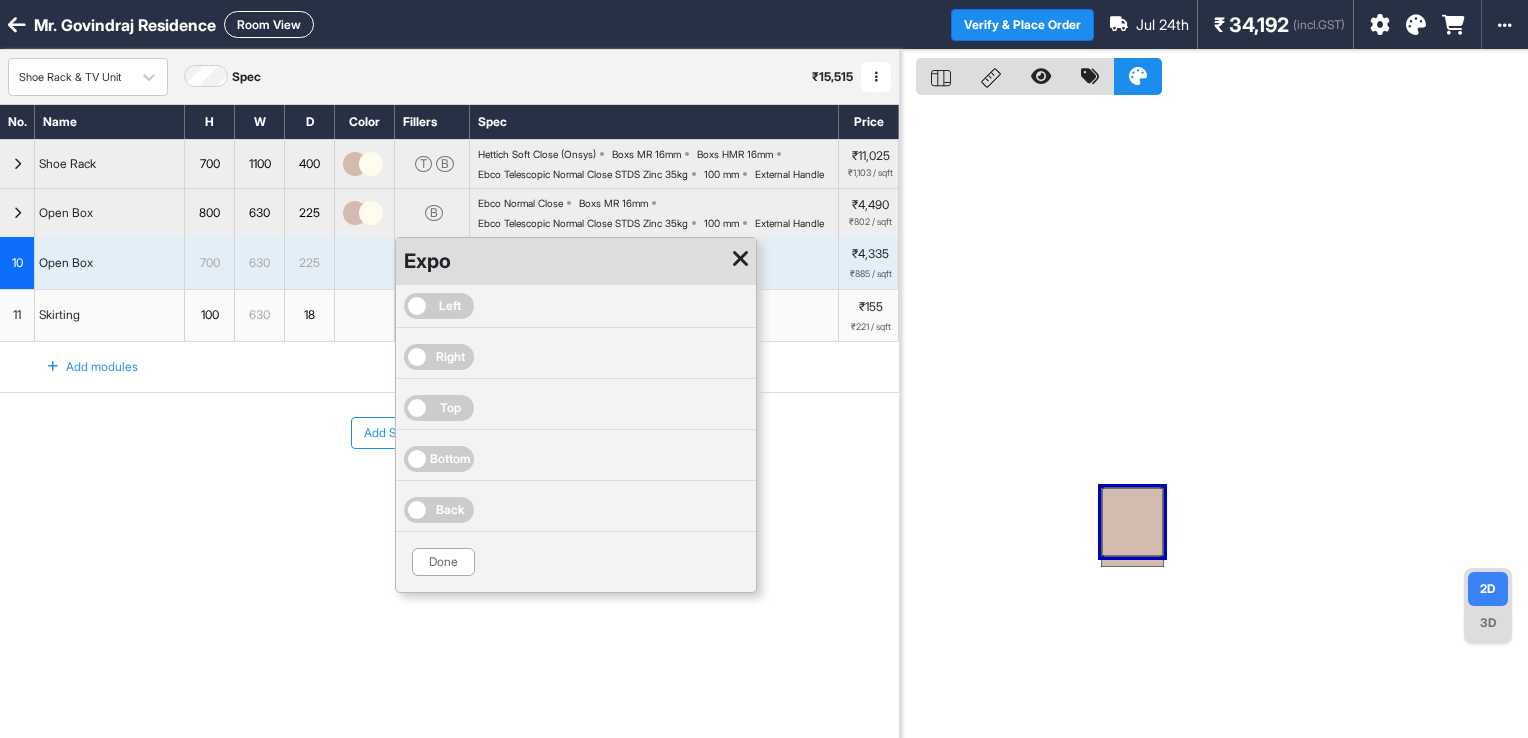 click on "Left" at bounding box center (439, 306) 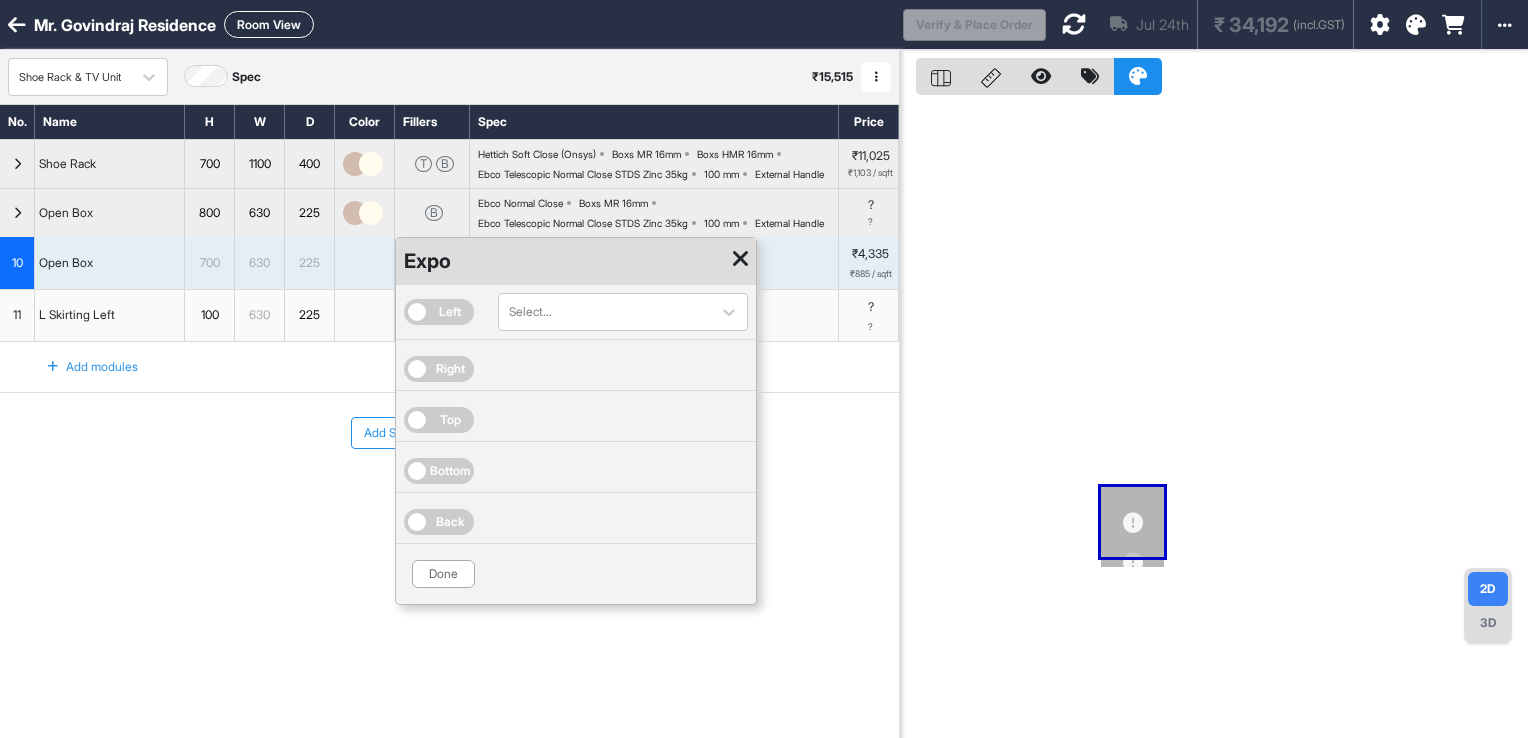 click on "Bottom" at bounding box center [450, 471] 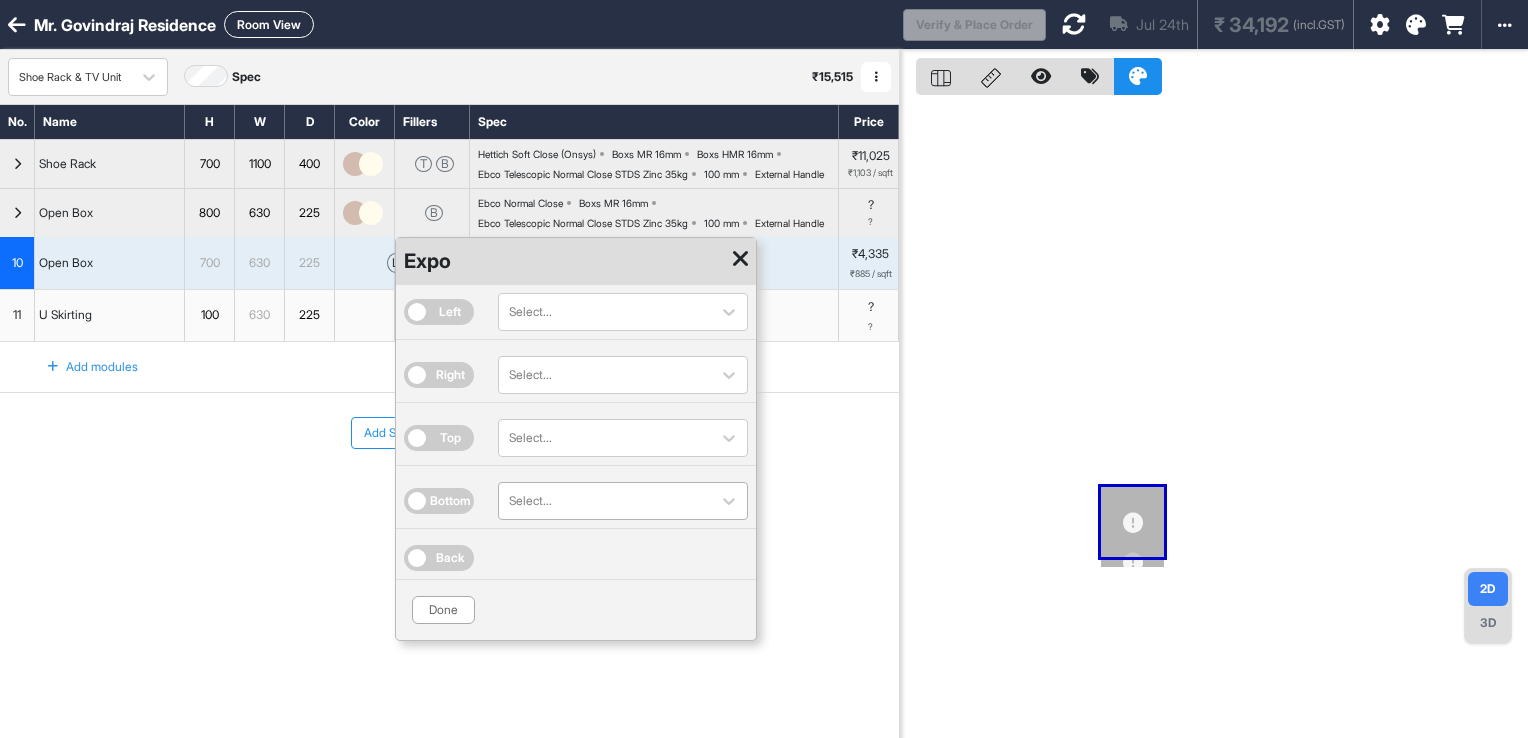 click at bounding box center [605, 501] 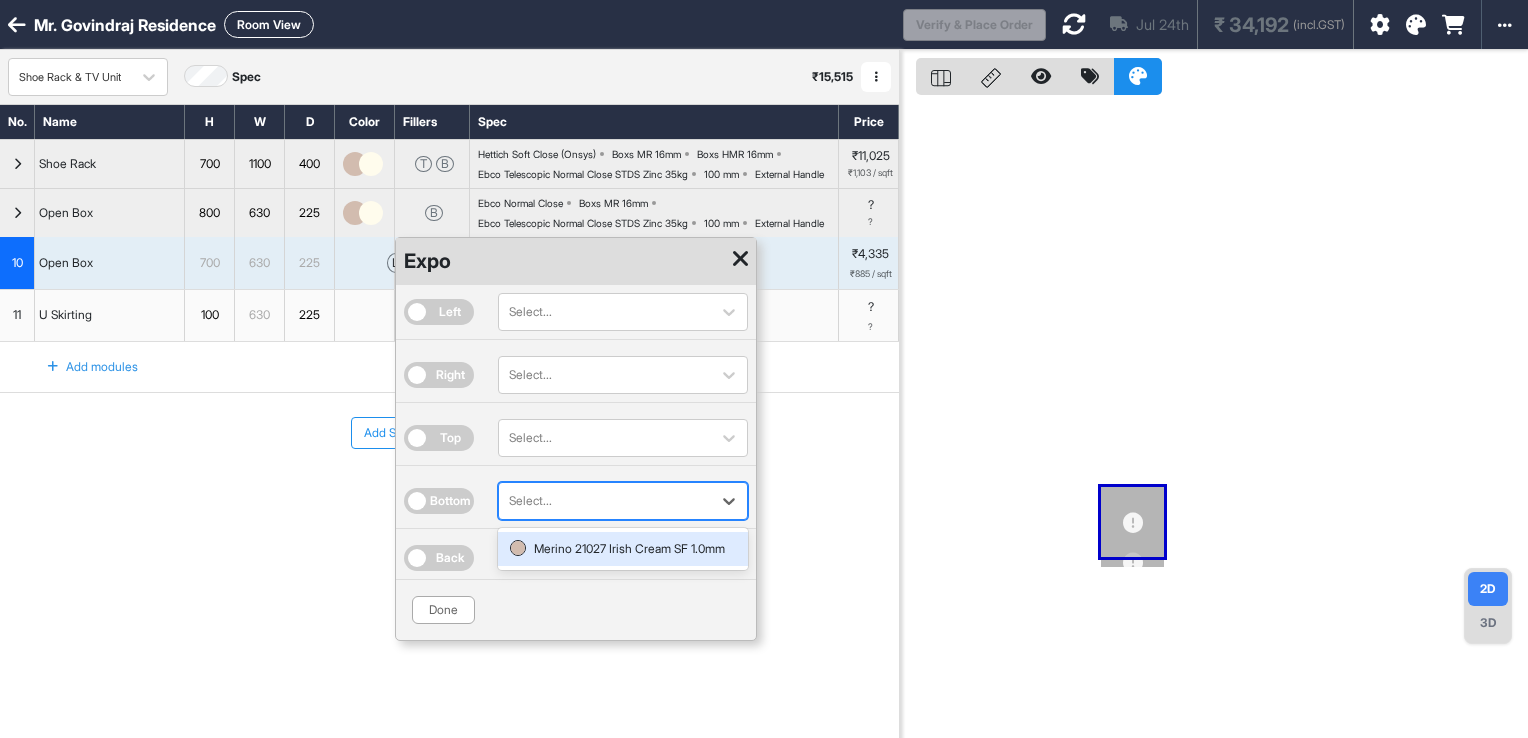 click at bounding box center [605, 501] 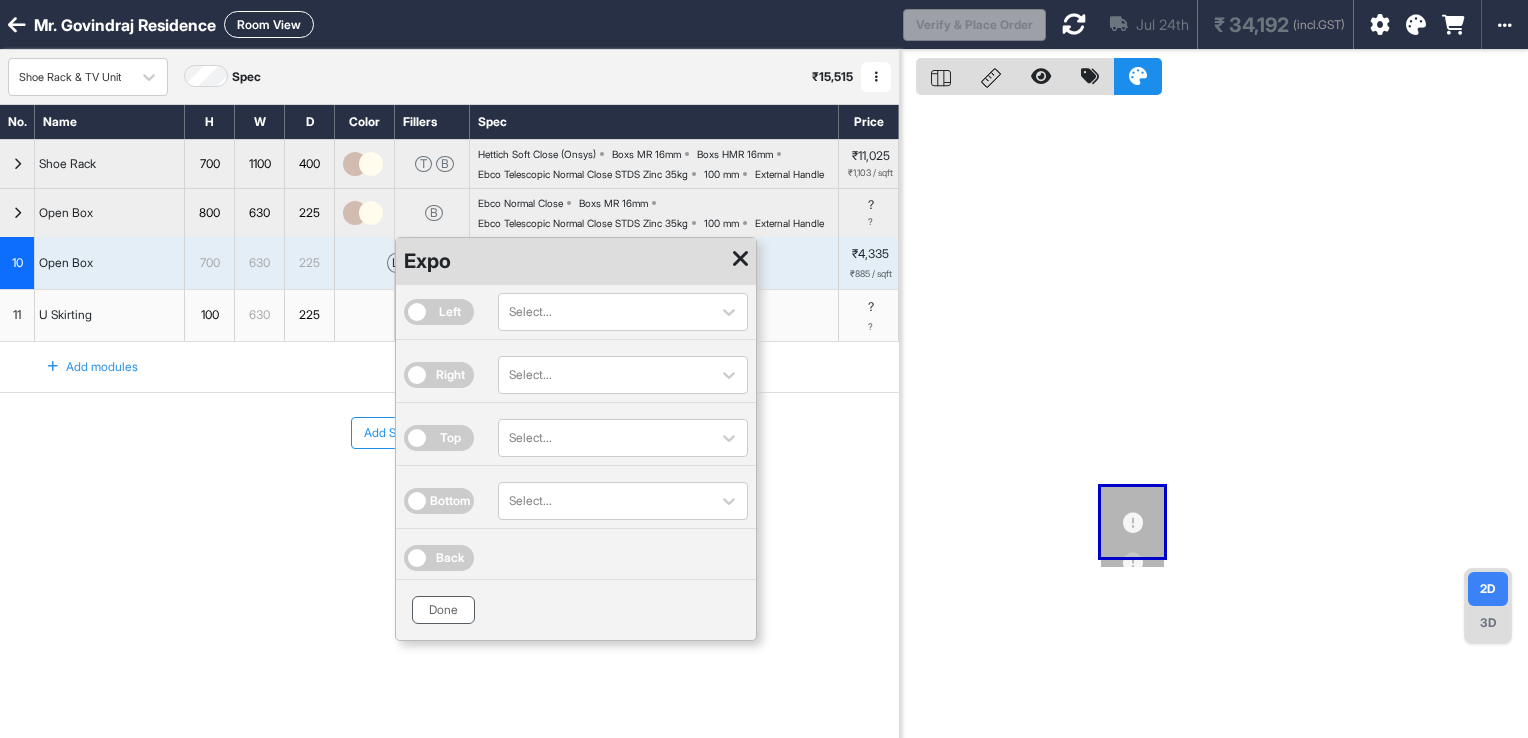 click on "Done" at bounding box center (443, 610) 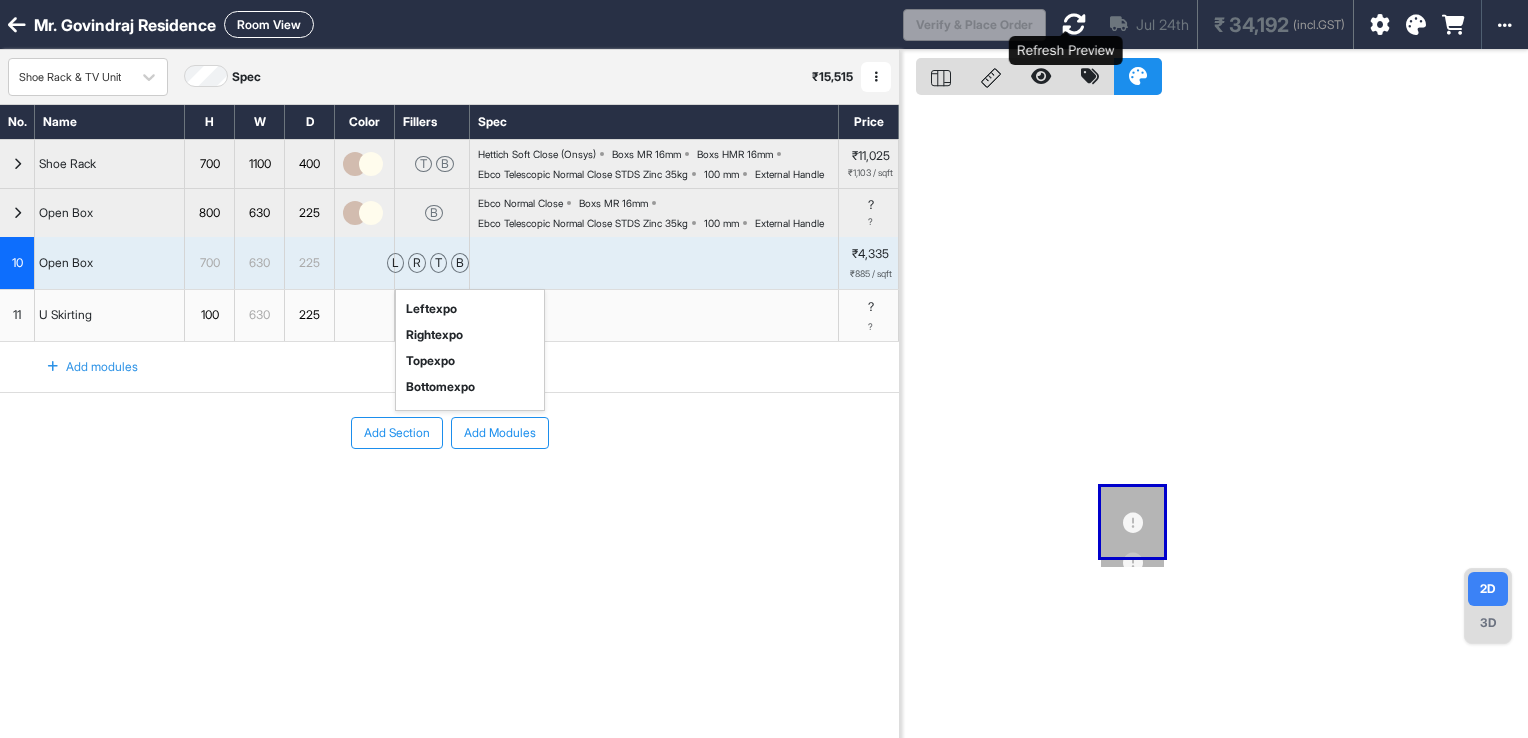 click at bounding box center [1074, 24] 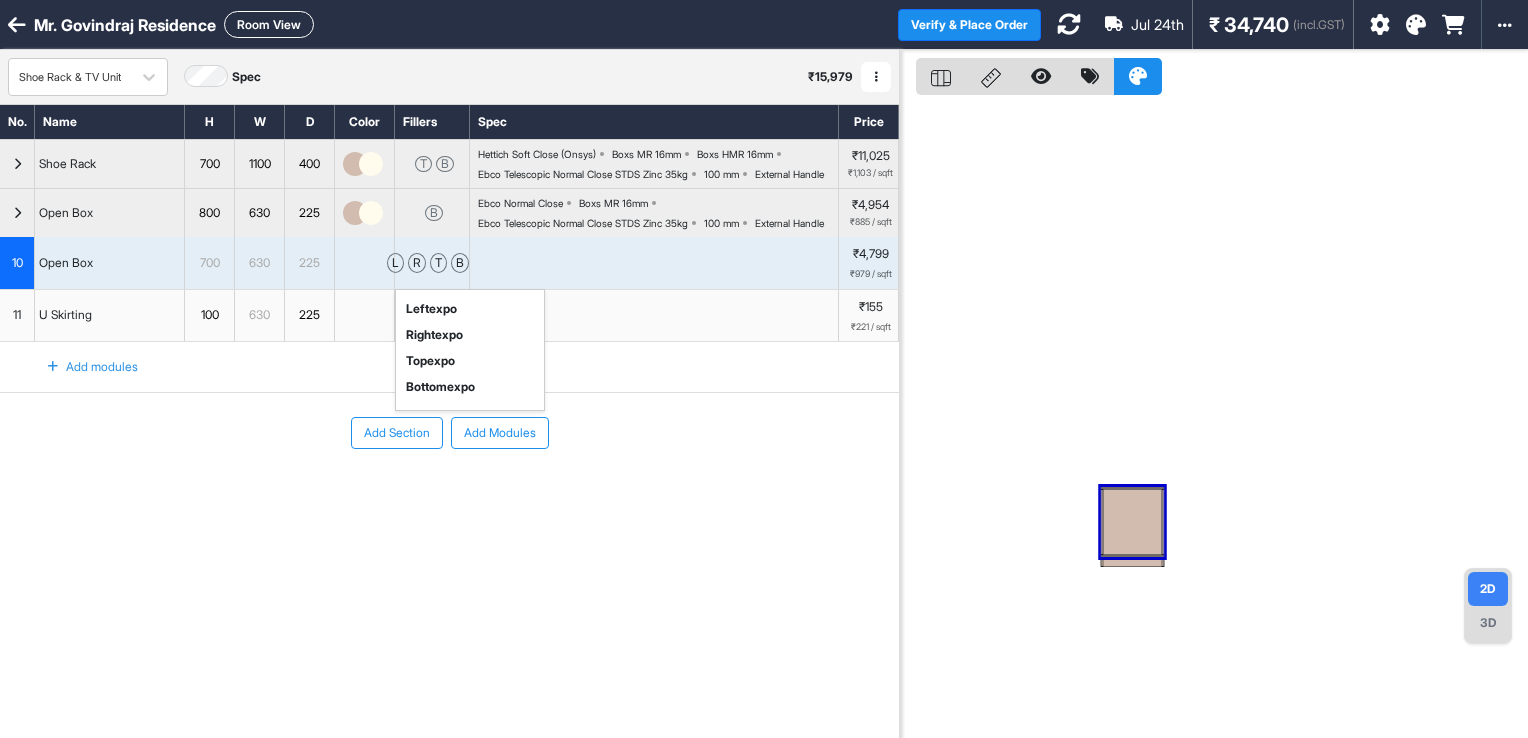 click on "3D" at bounding box center [1488, 623] 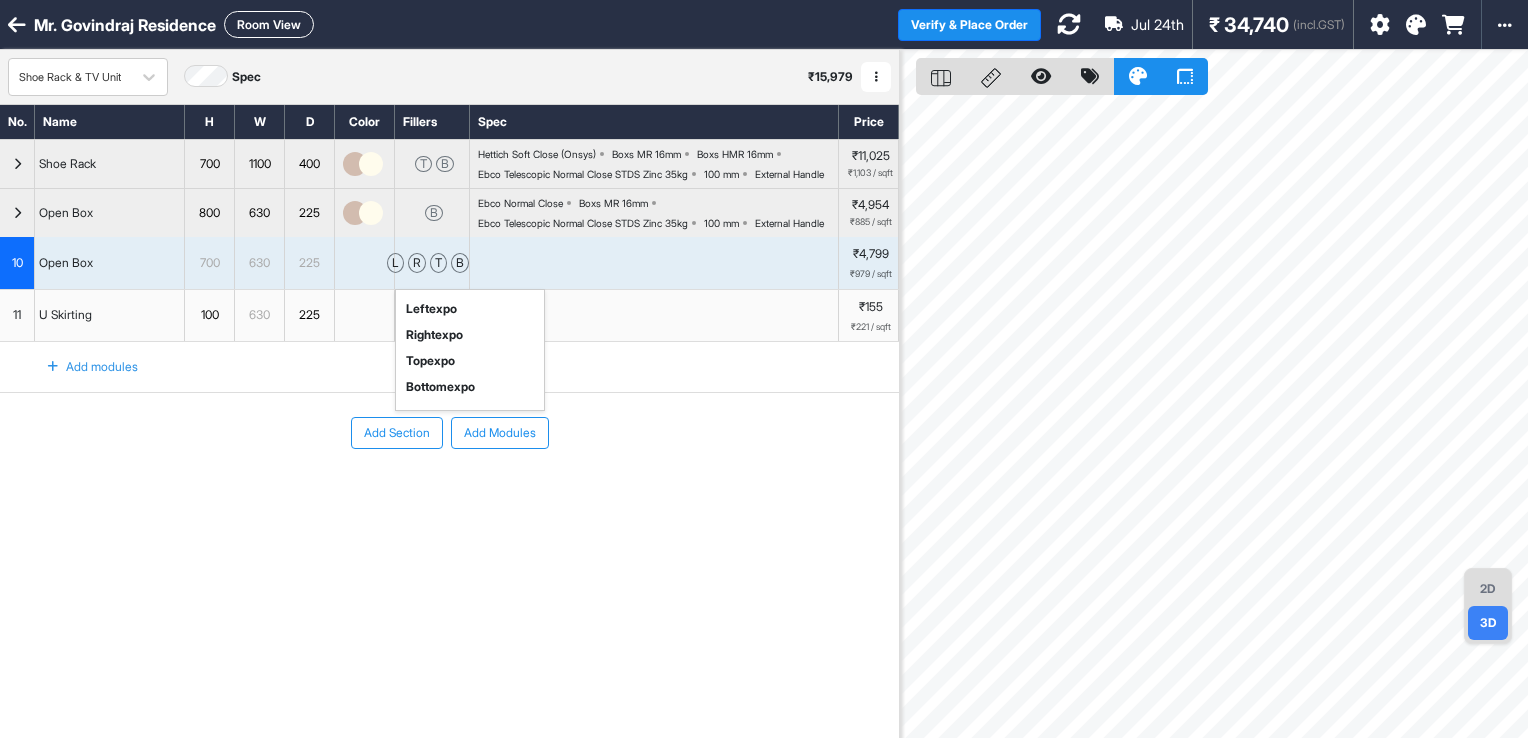 click on "2D" at bounding box center (1488, 589) 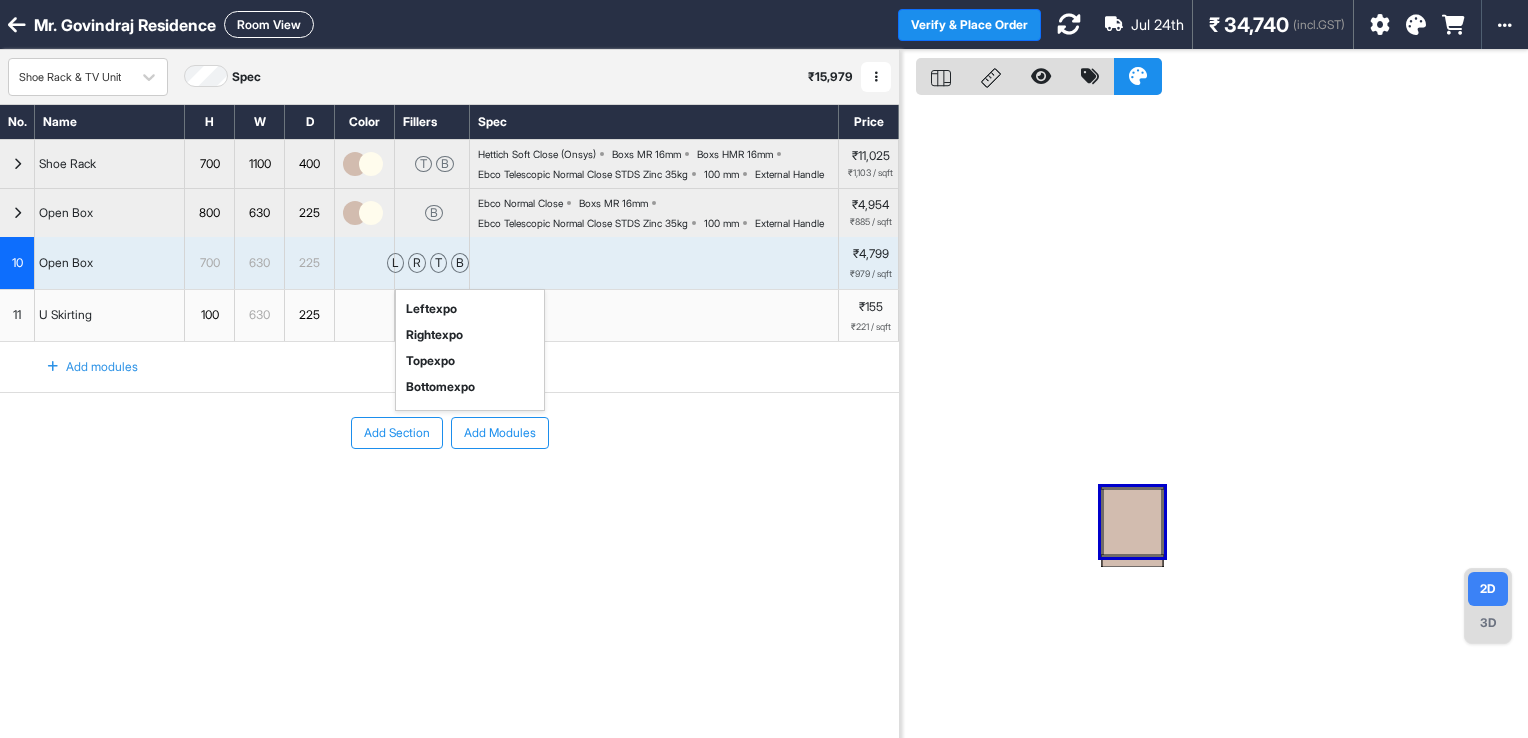 click at bounding box center [1132, 522] 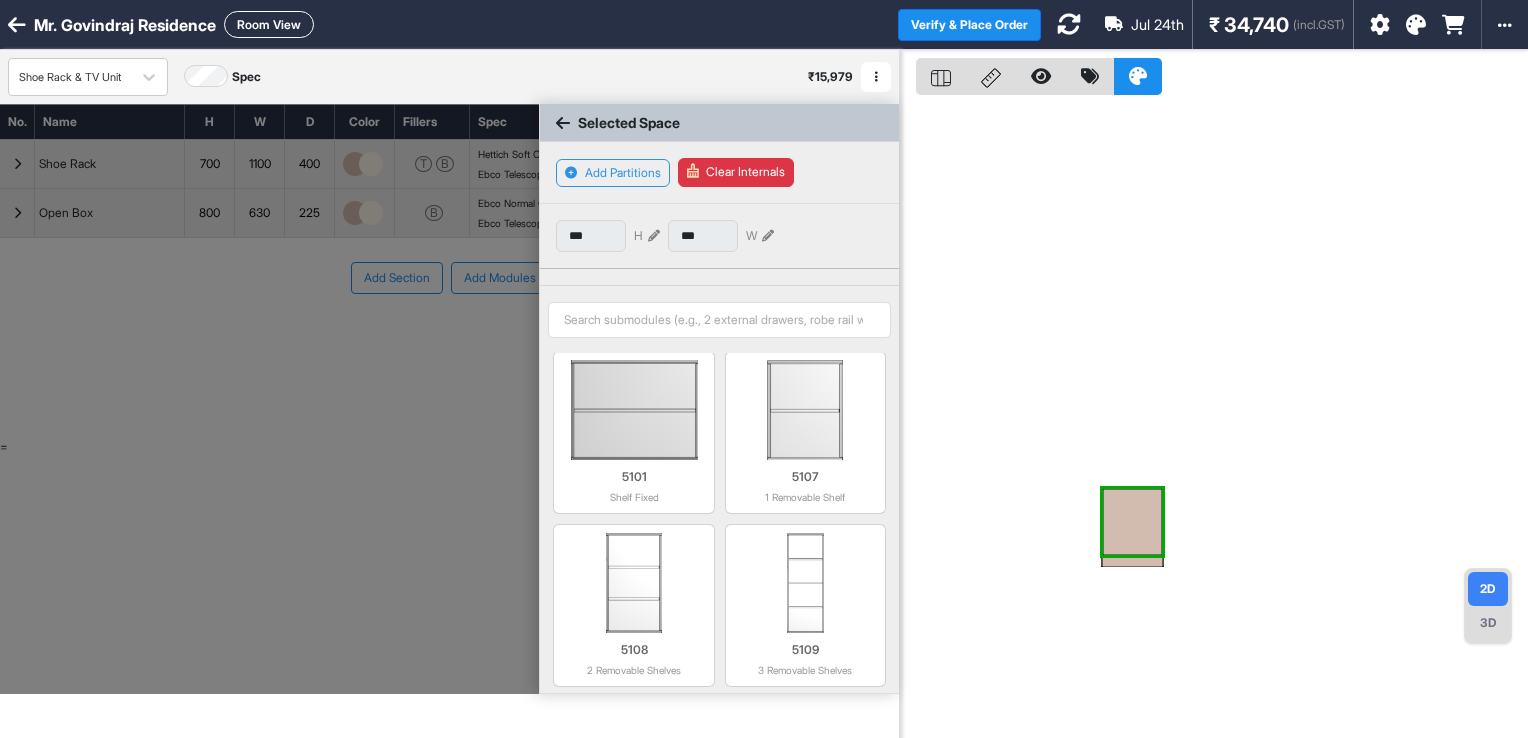 scroll, scrollTop: 100, scrollLeft: 0, axis: vertical 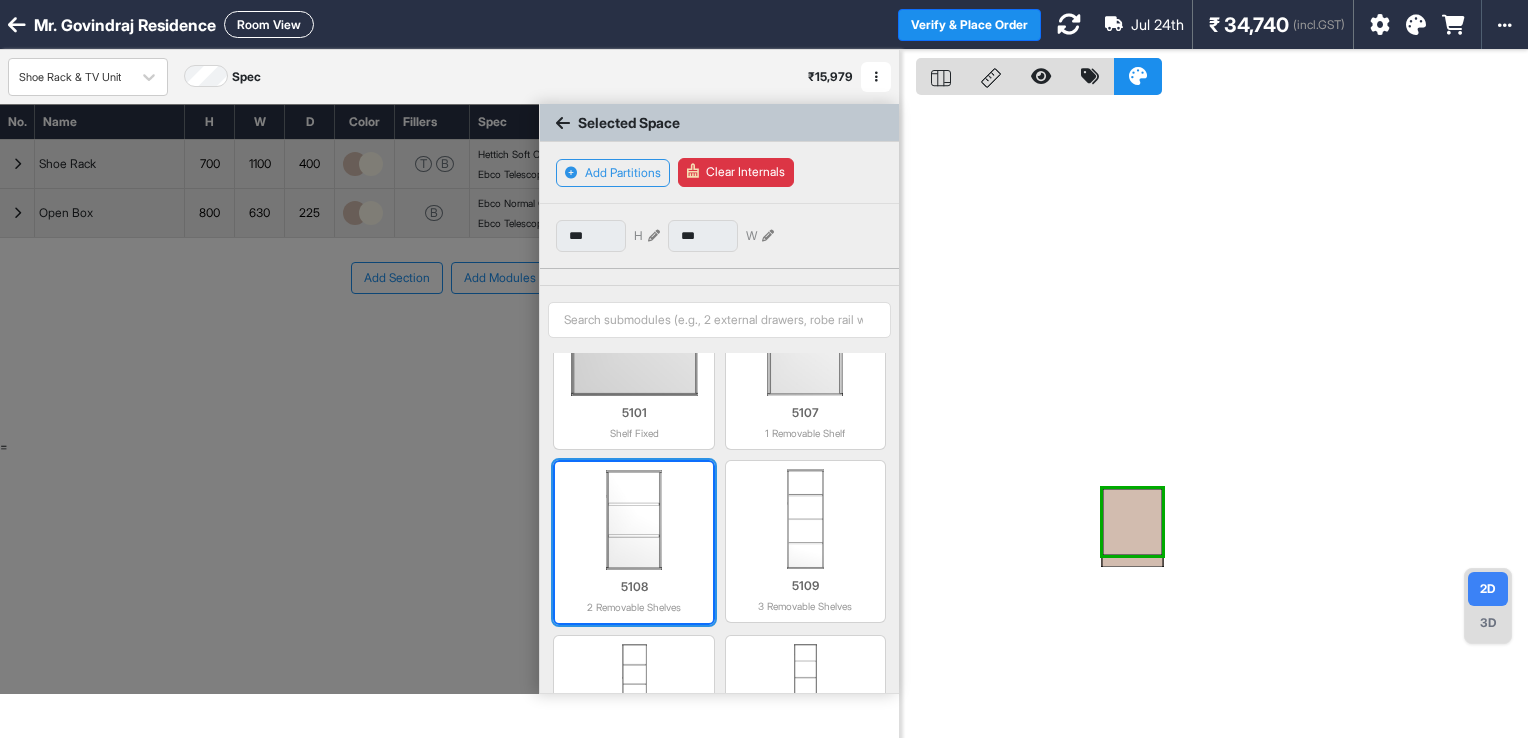 click at bounding box center [633, 520] 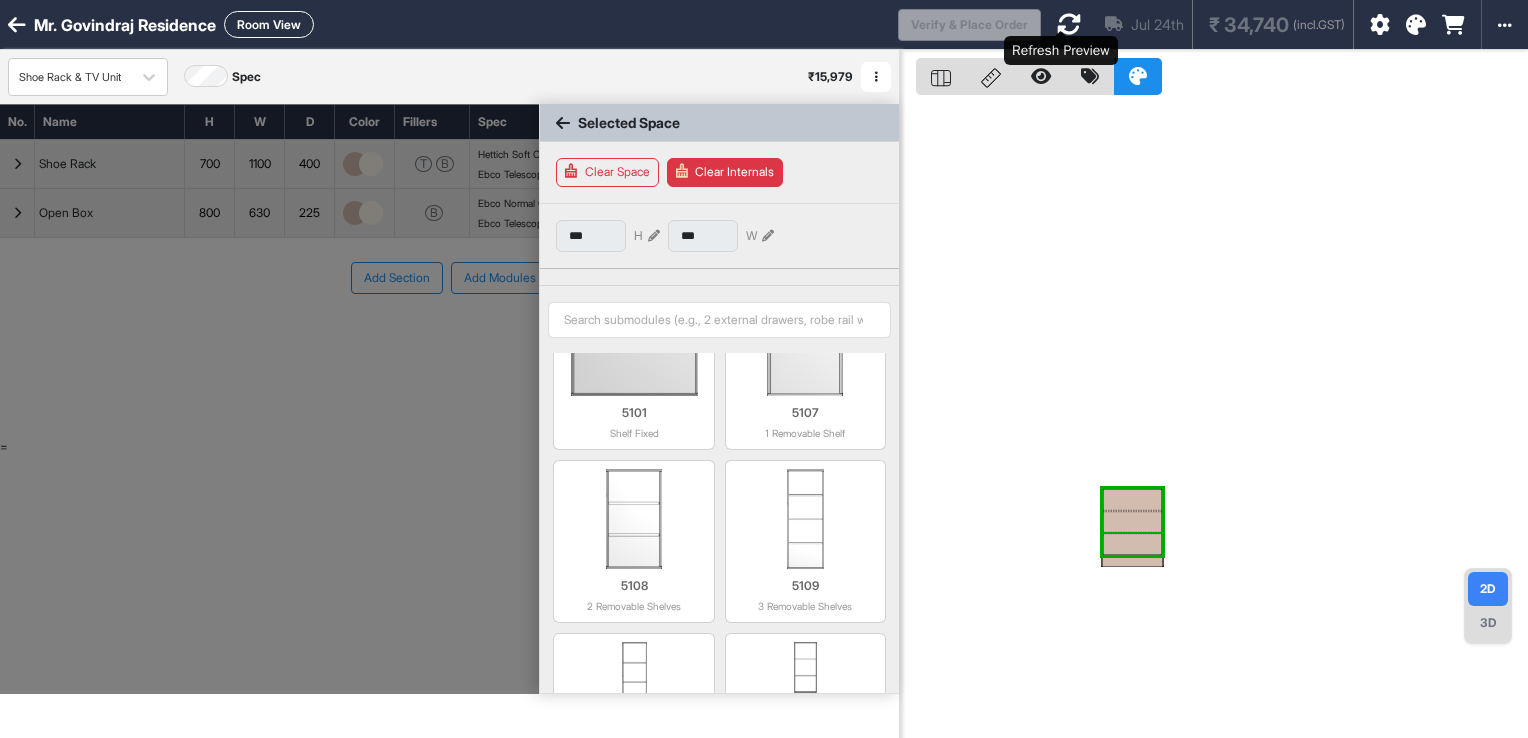 click at bounding box center [1069, 24] 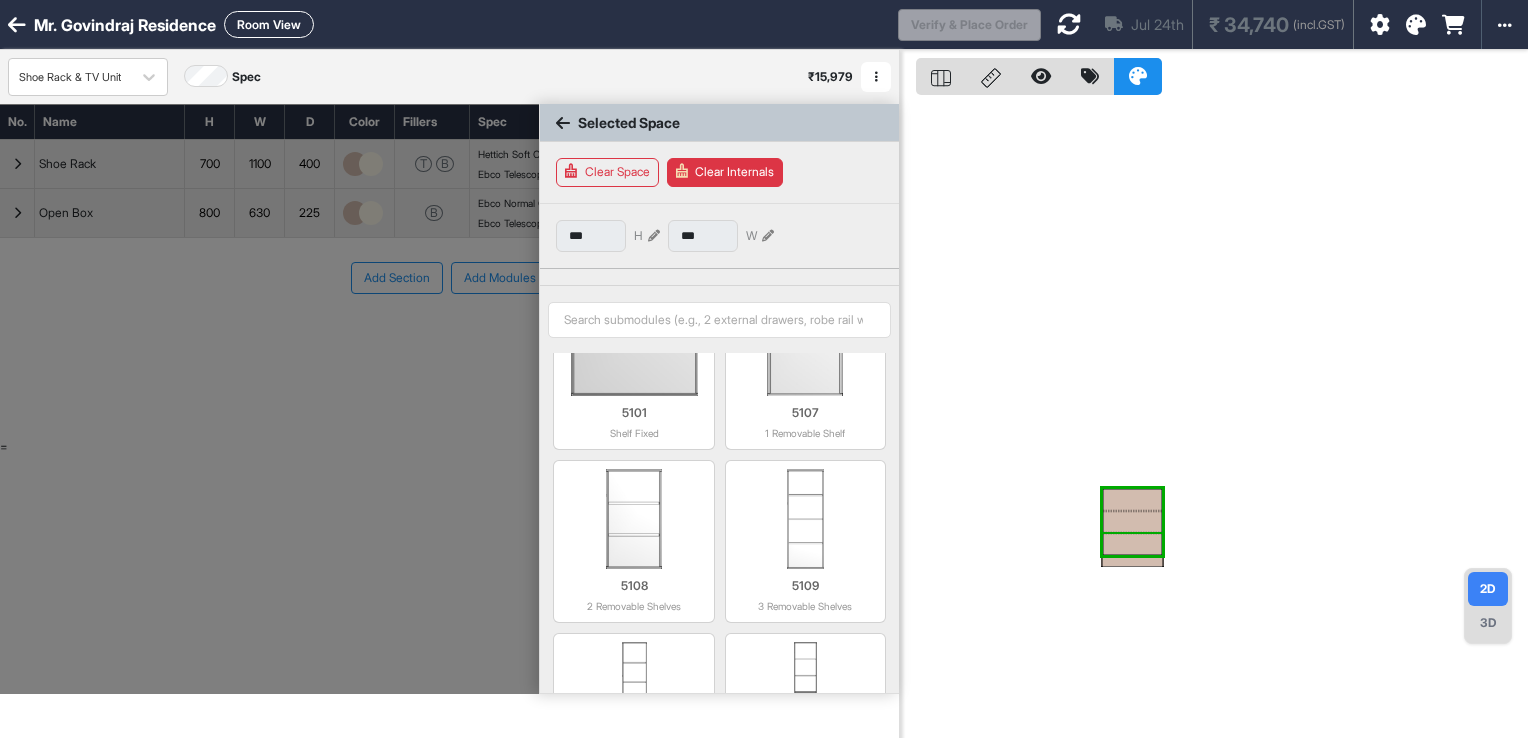 click on "Selected Space" at bounding box center (719, 123) 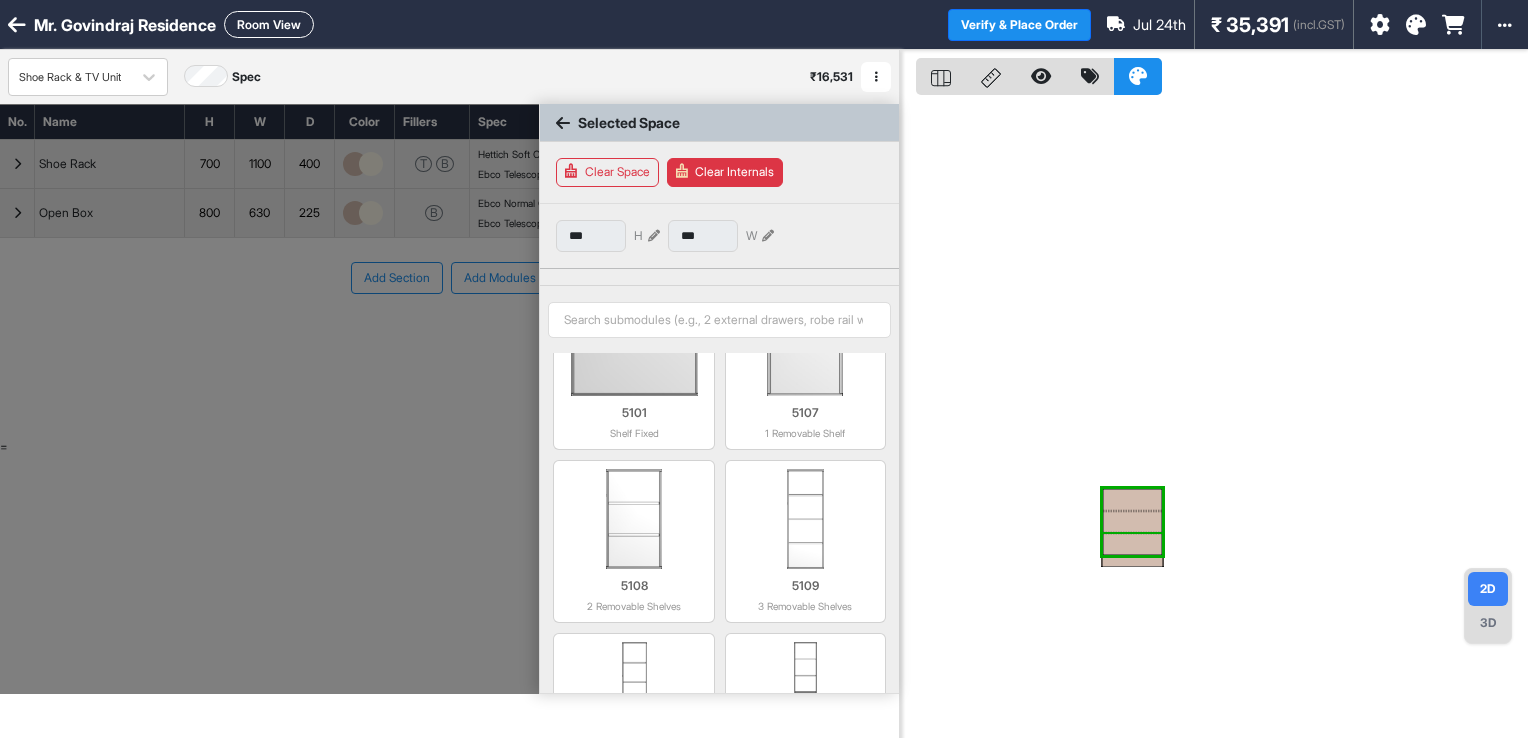 click at bounding box center [563, 123] 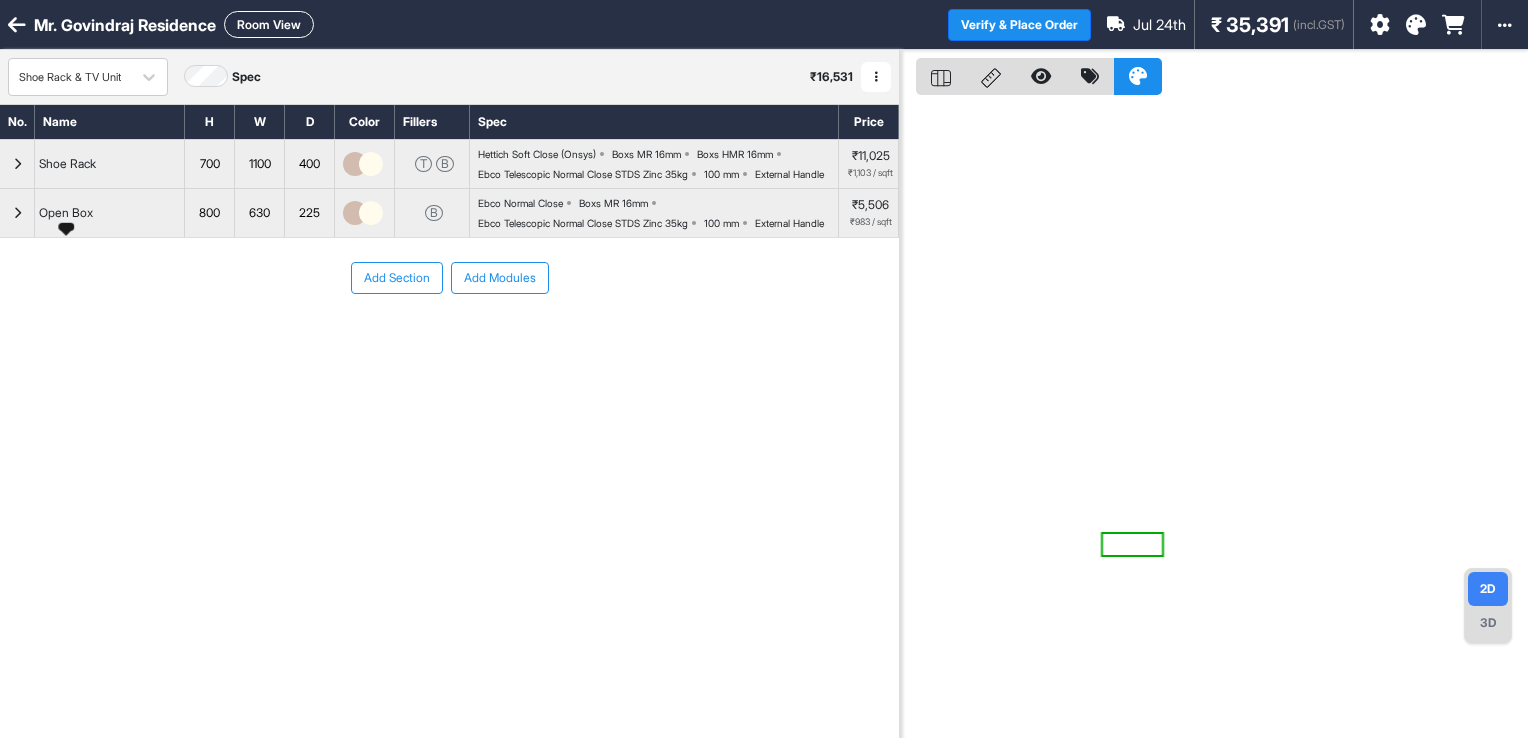 click on "Open Box" at bounding box center [66, 213] 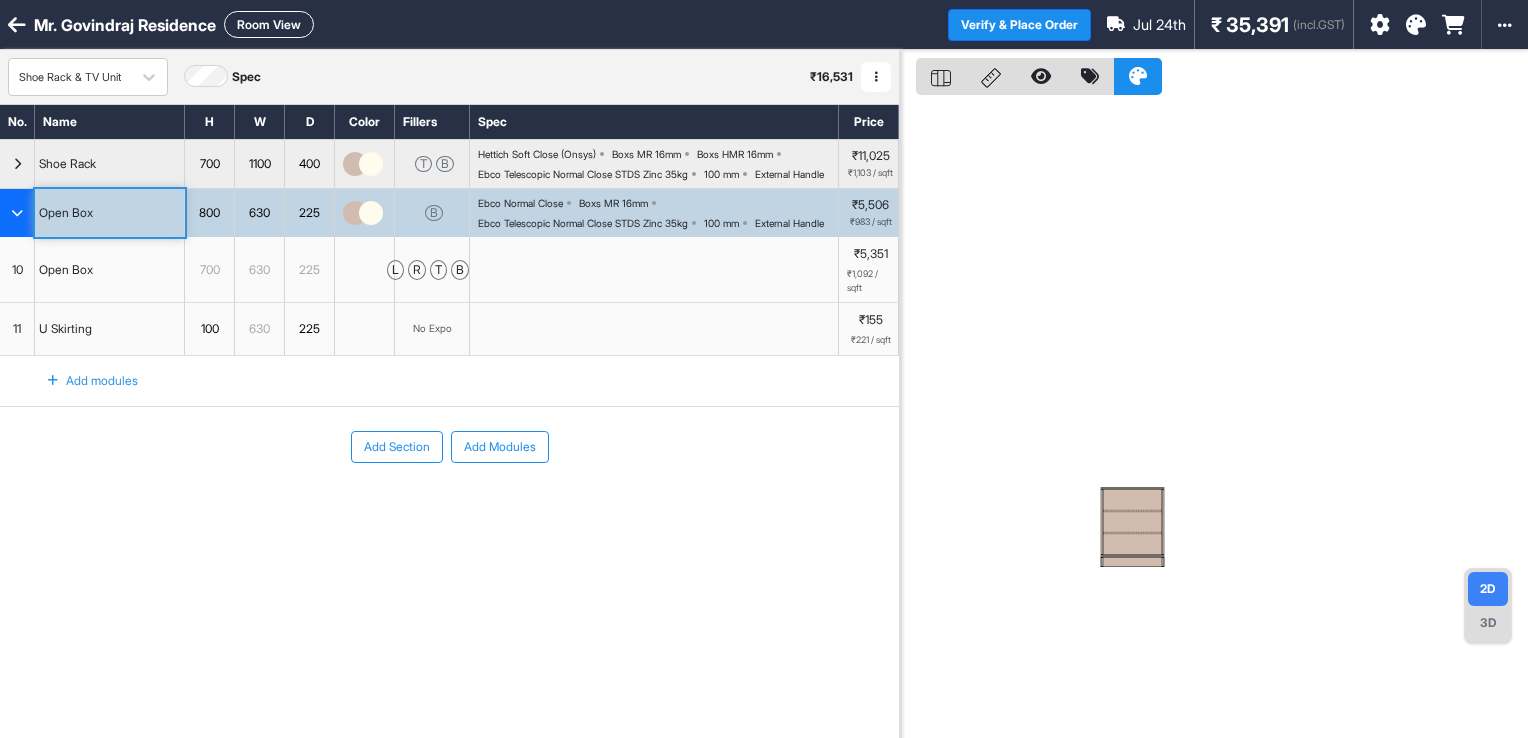 click on "3D" at bounding box center [1488, 623] 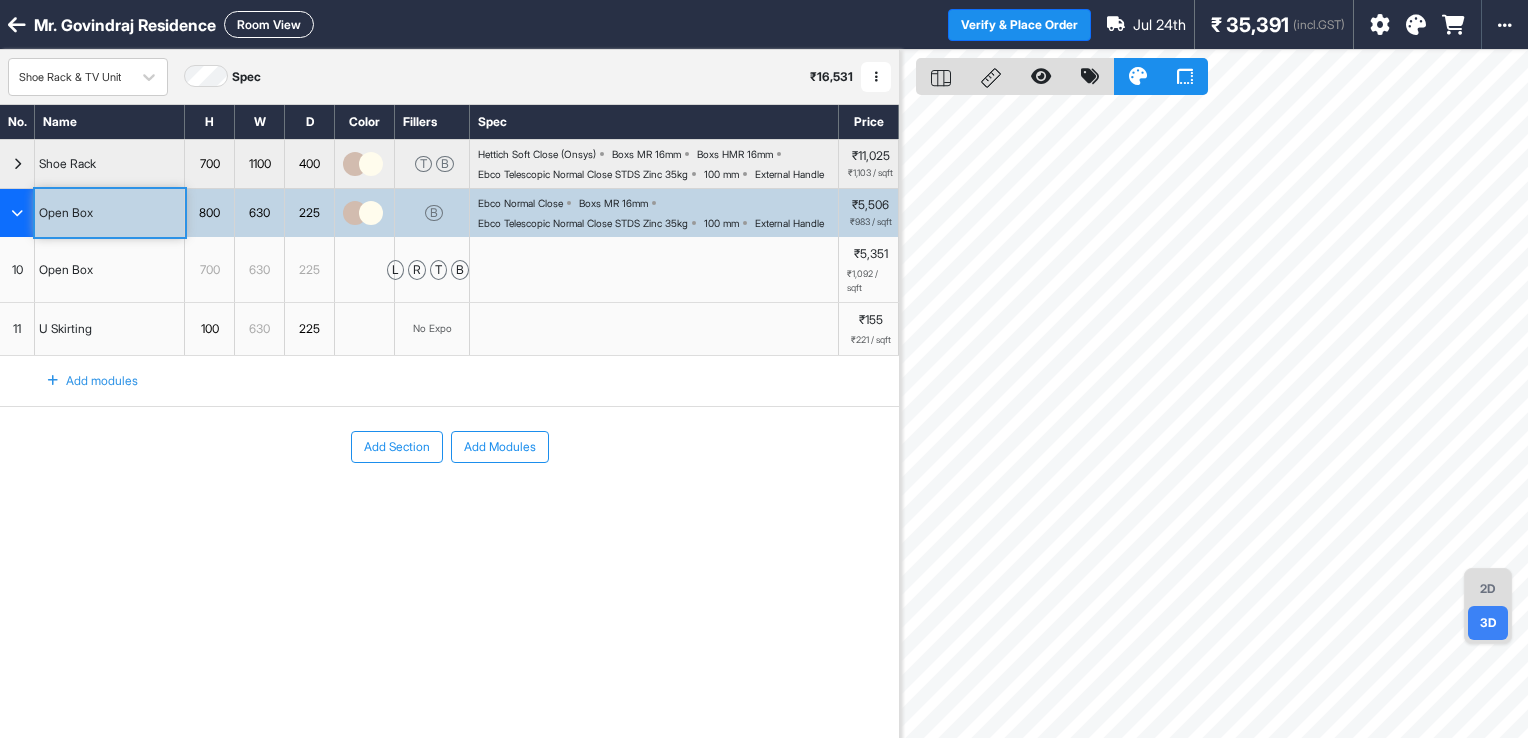click on "2D" at bounding box center (1488, 589) 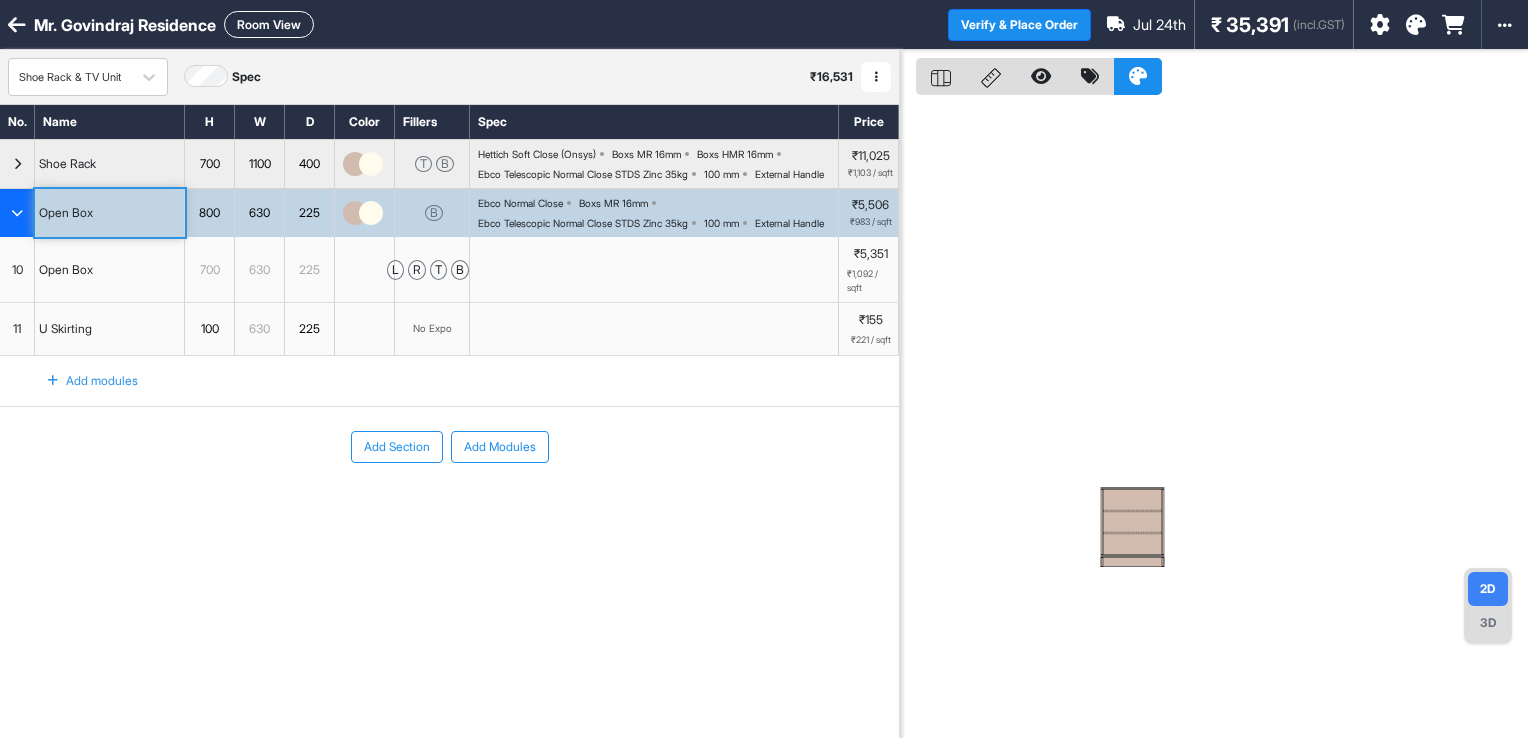 click at bounding box center (1132, 488) 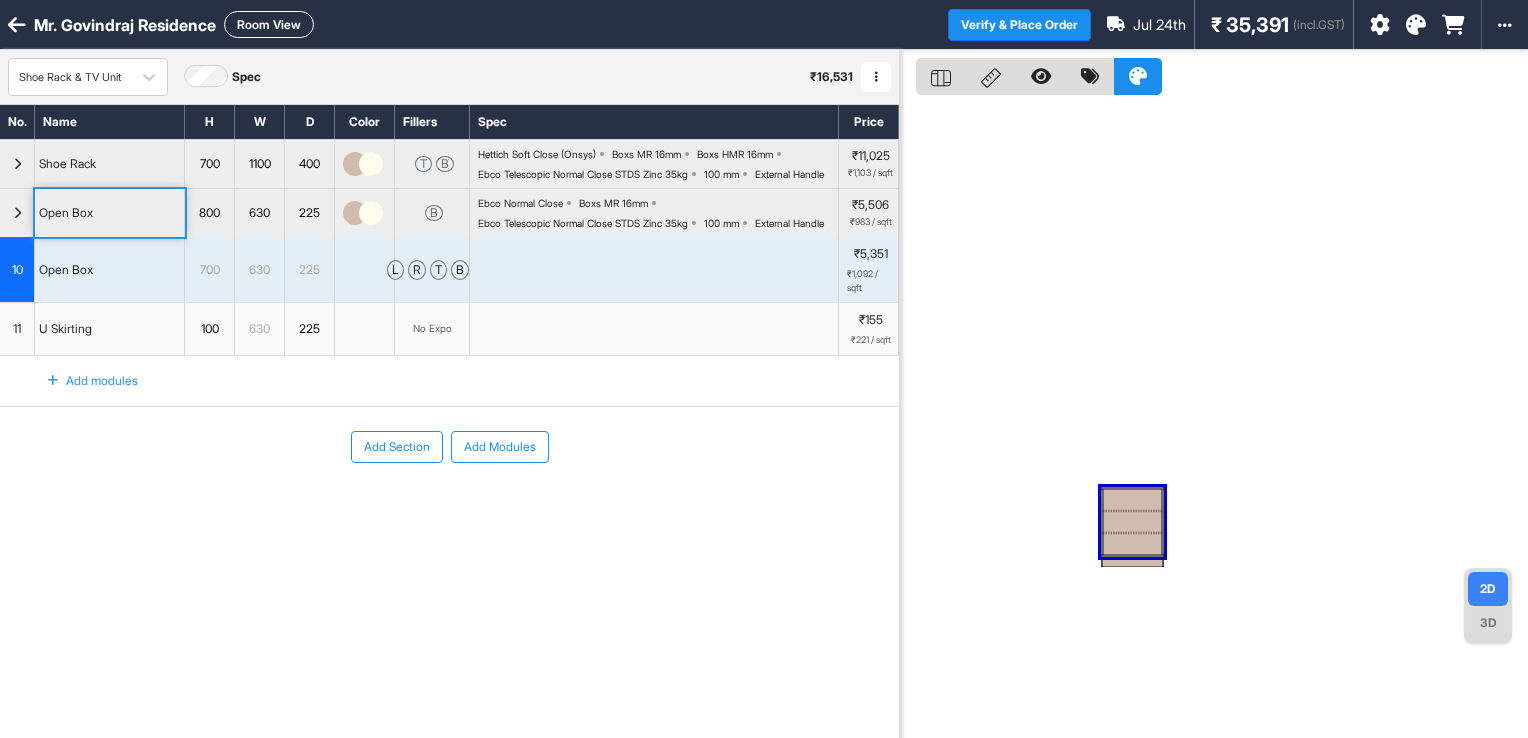 click at bounding box center [1132, 488] 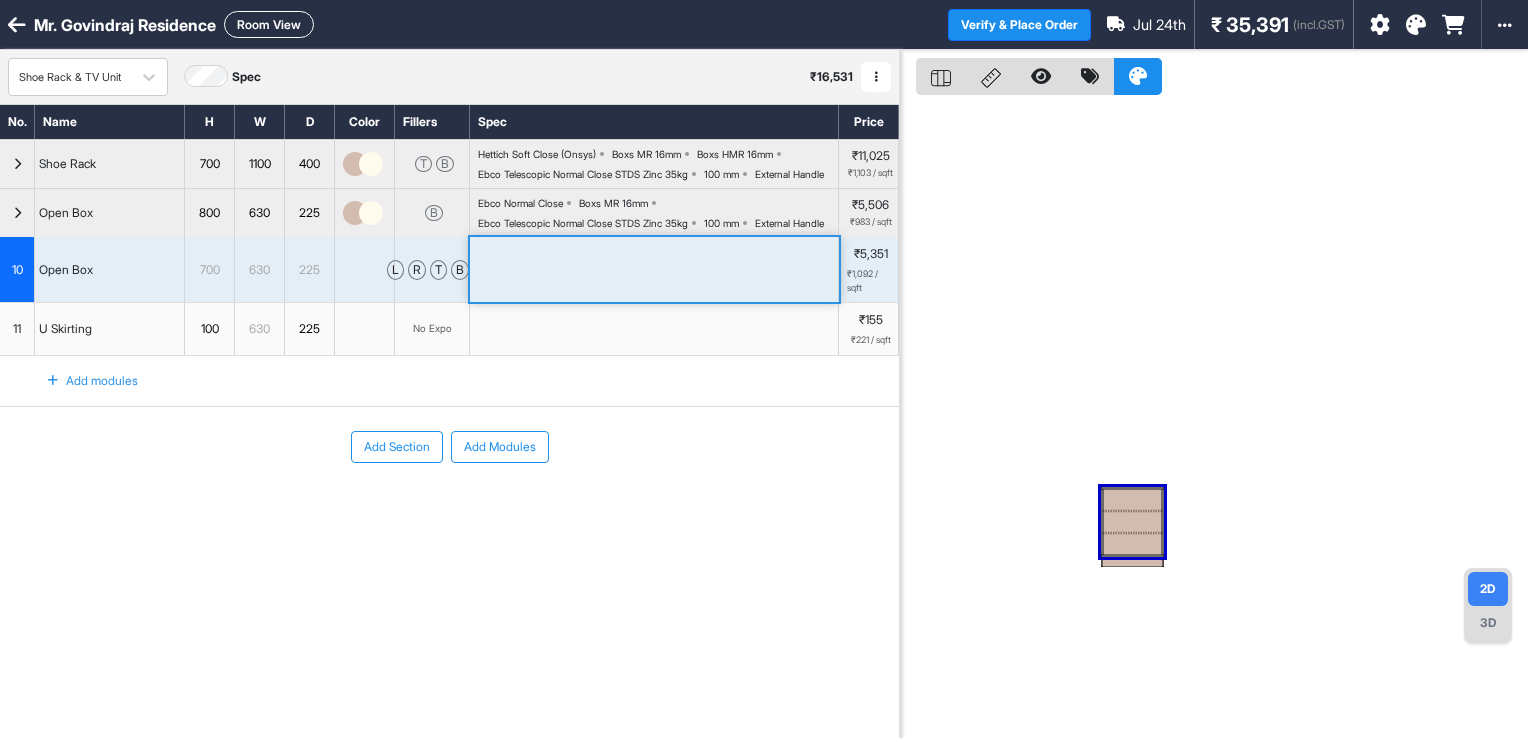 click at bounding box center (654, 269) 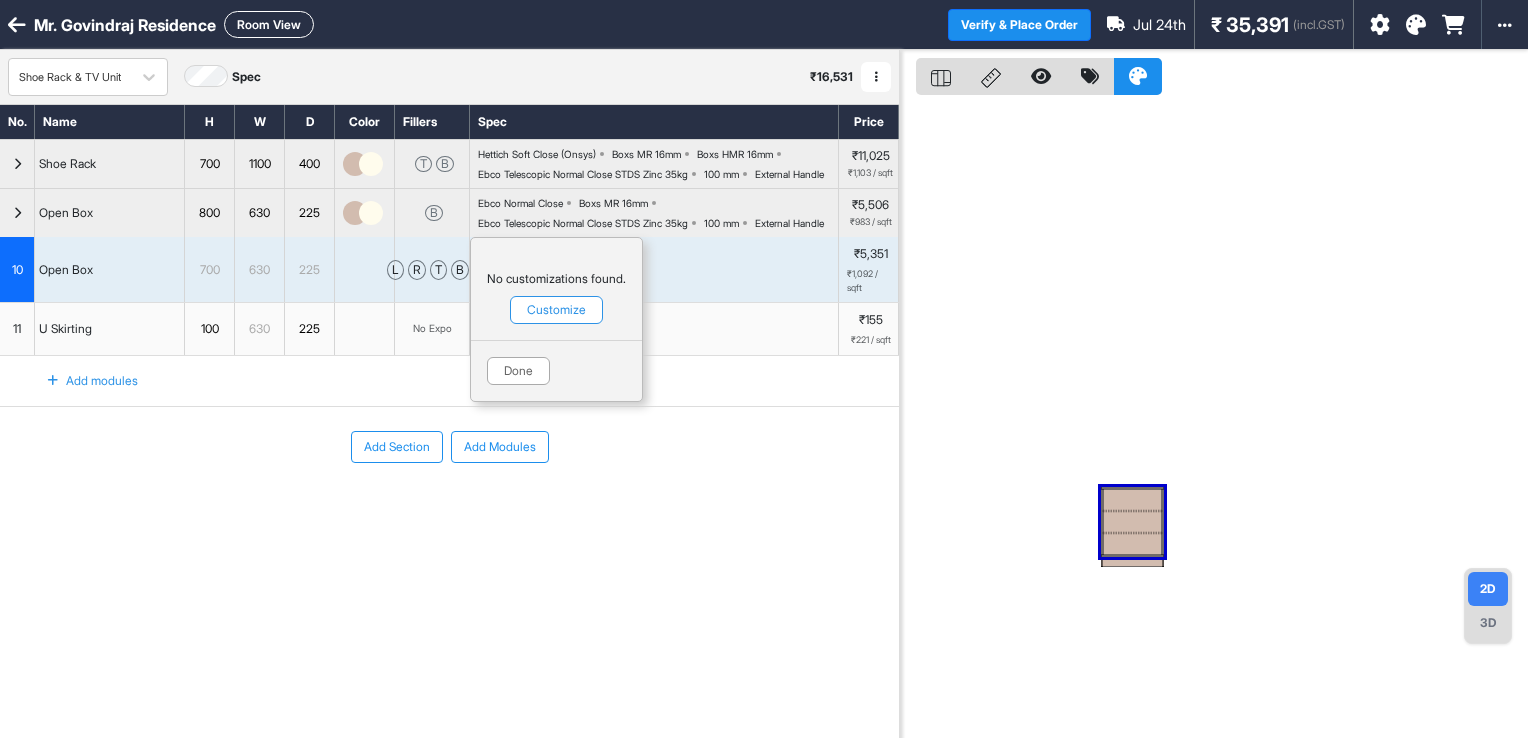 click on "No customizations found." at bounding box center [556, 279] 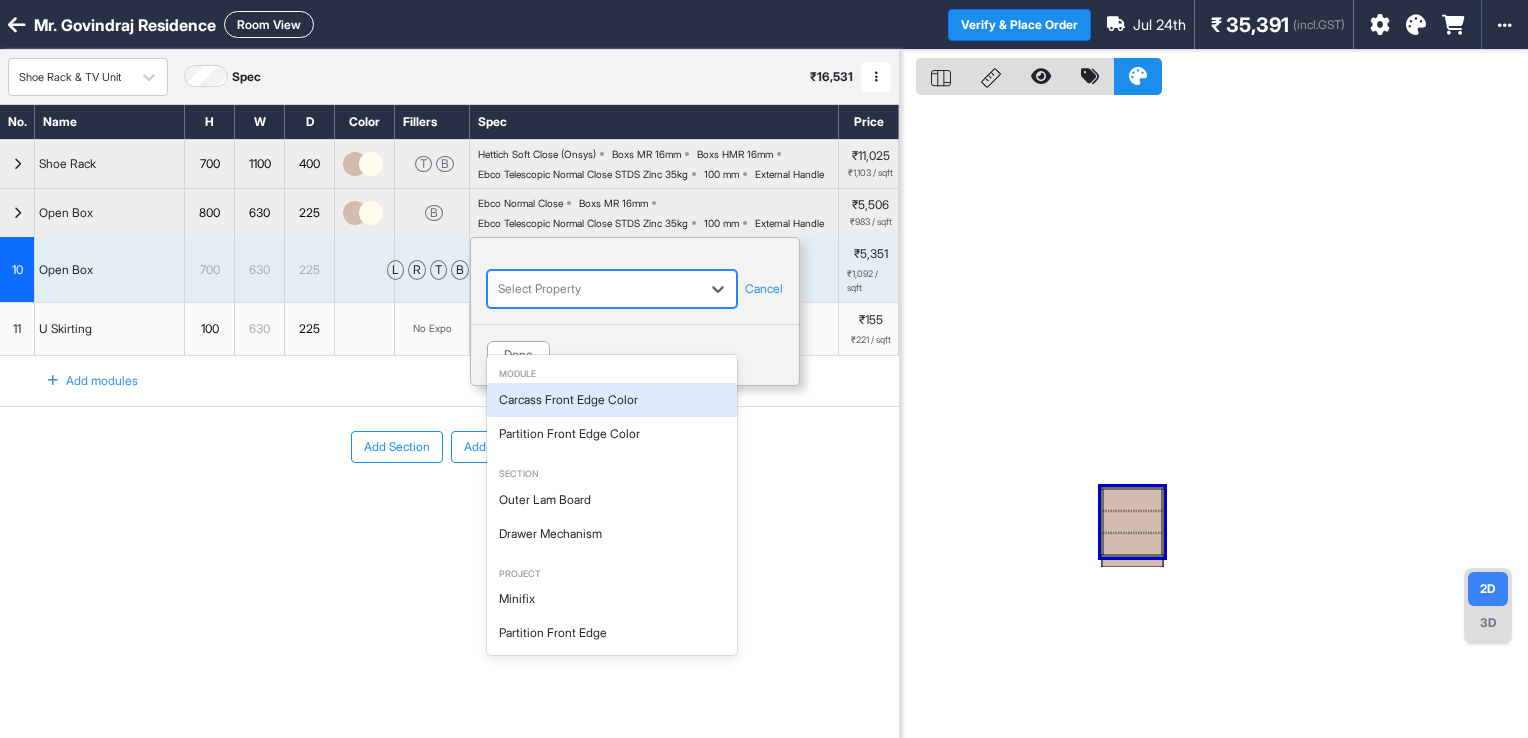 click at bounding box center [594, 289] 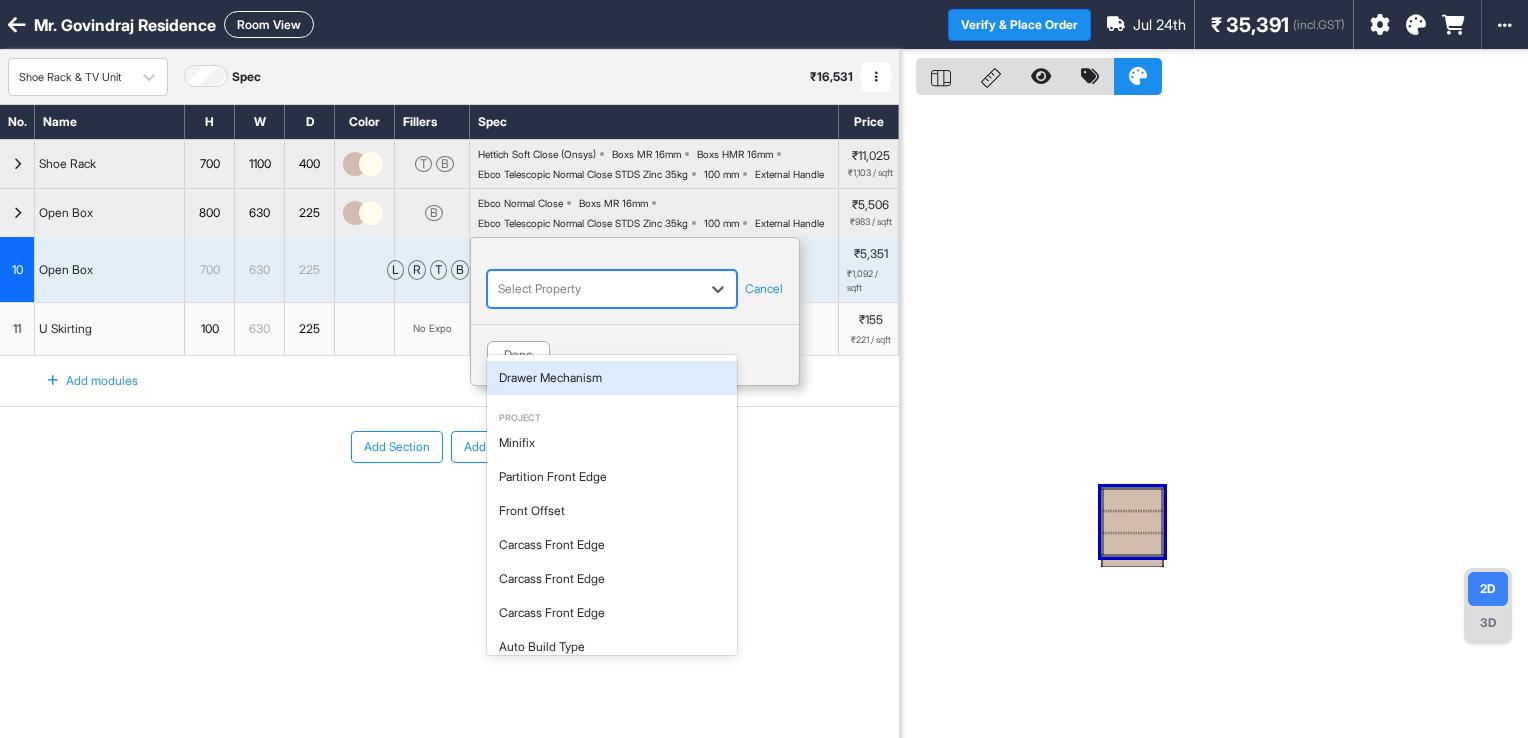 scroll, scrollTop: 200, scrollLeft: 0, axis: vertical 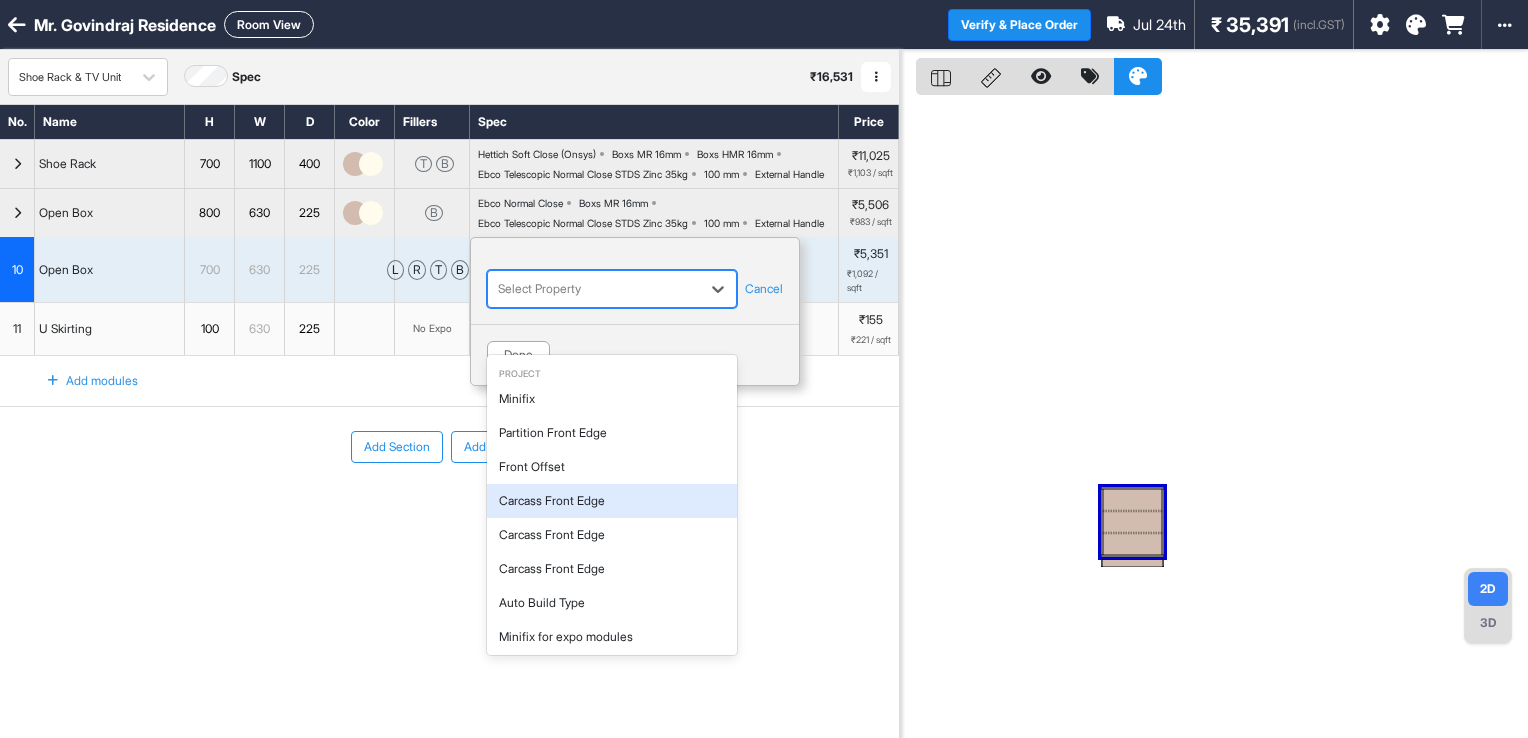 click on "Carcass Front Edge" at bounding box center [612, 501] 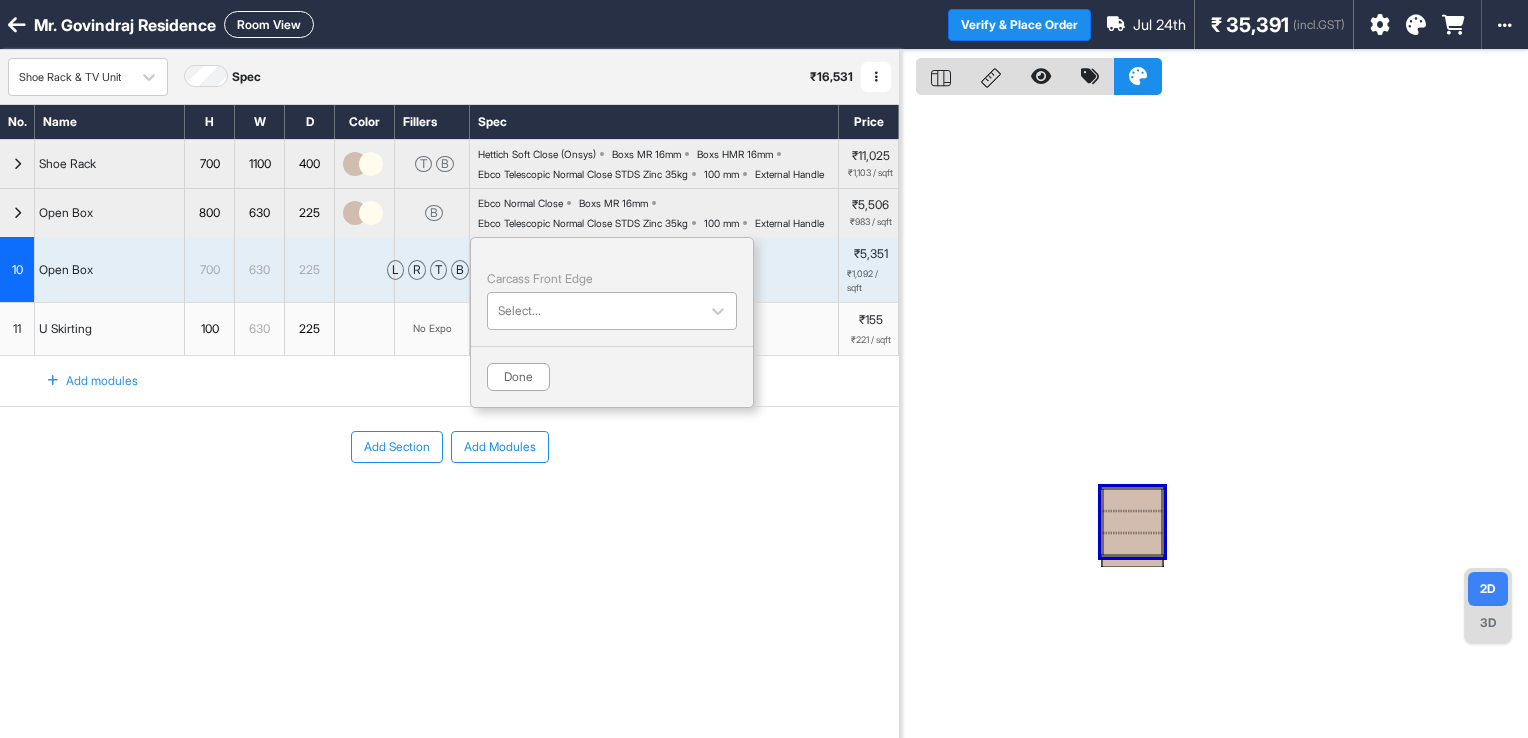 click at bounding box center (594, 311) 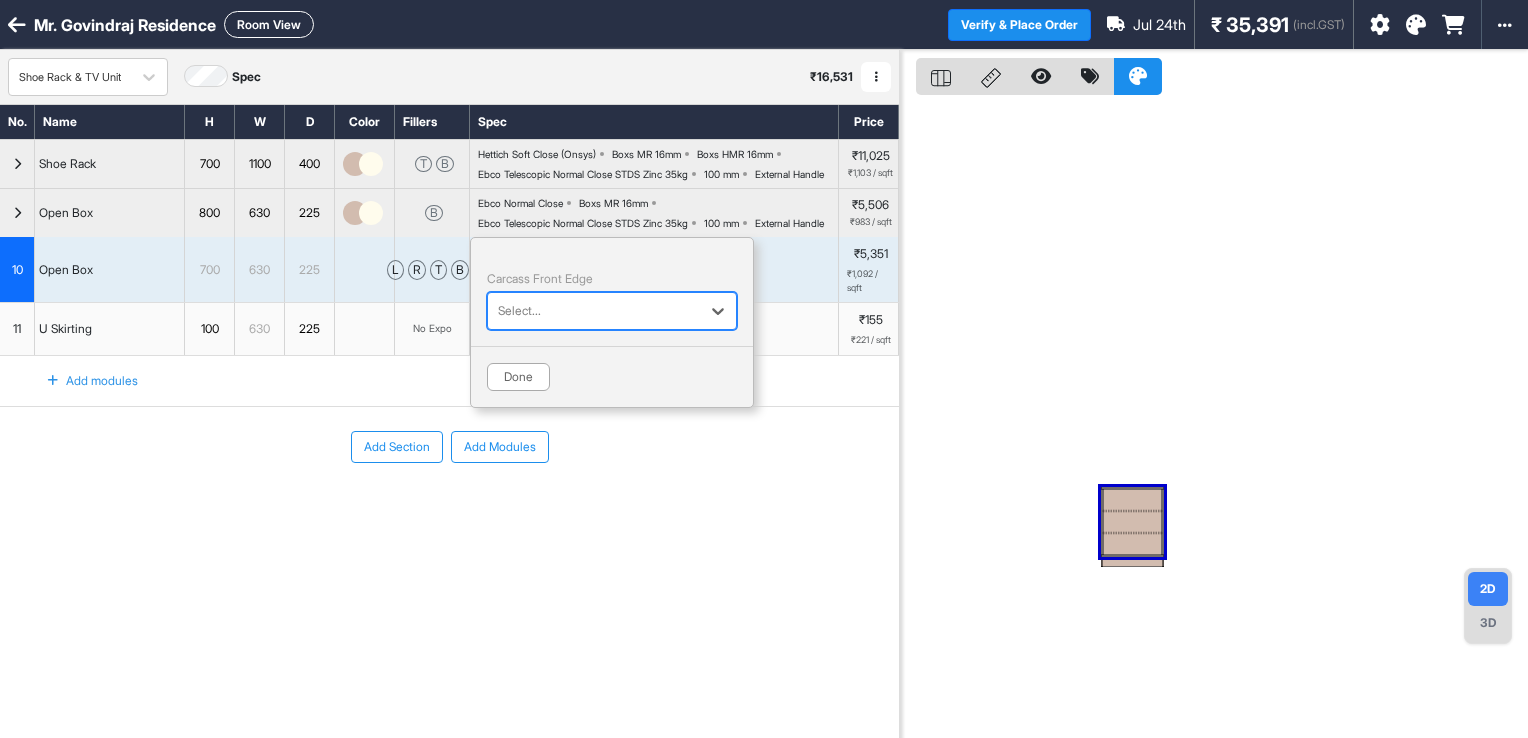 click at bounding box center [594, 311] 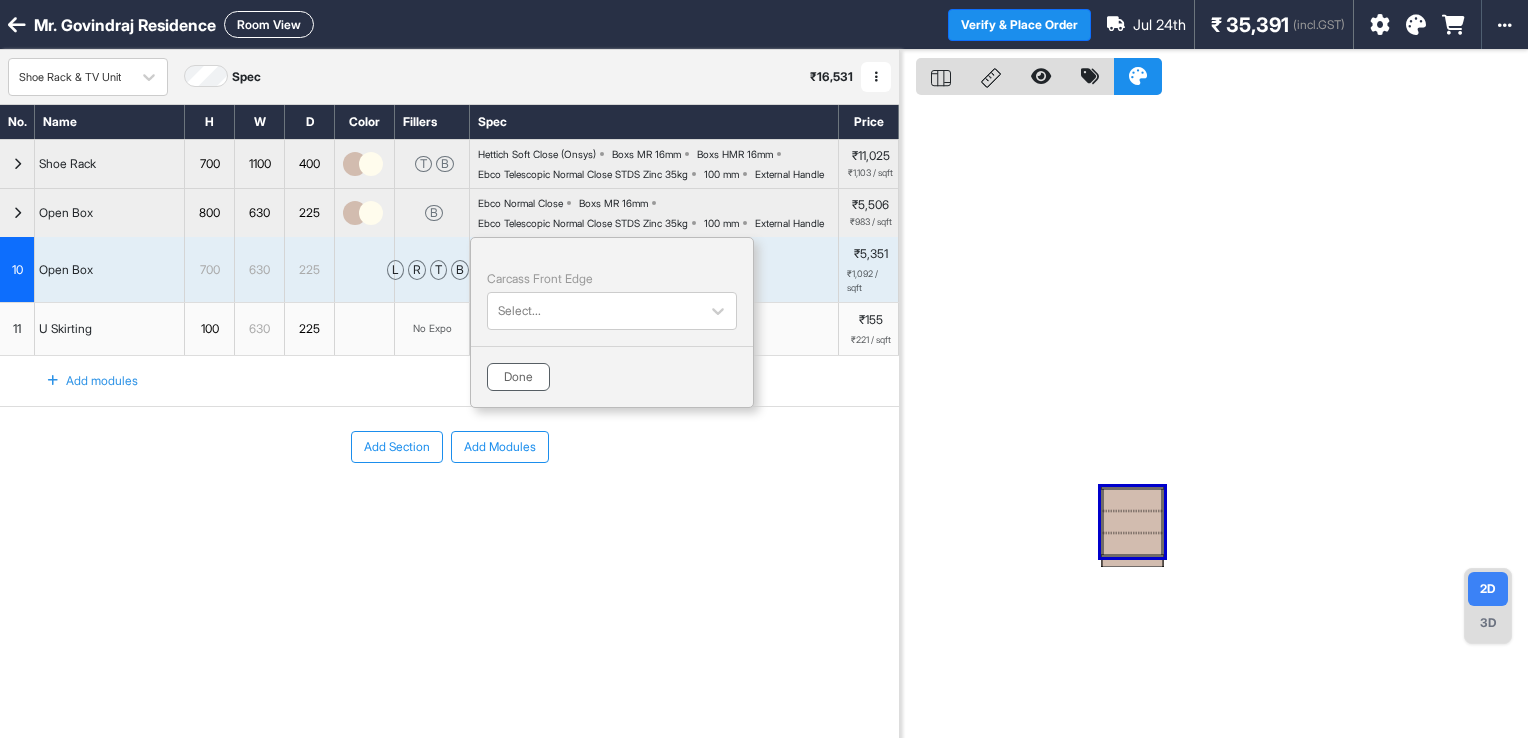 click on "Done" at bounding box center [518, 377] 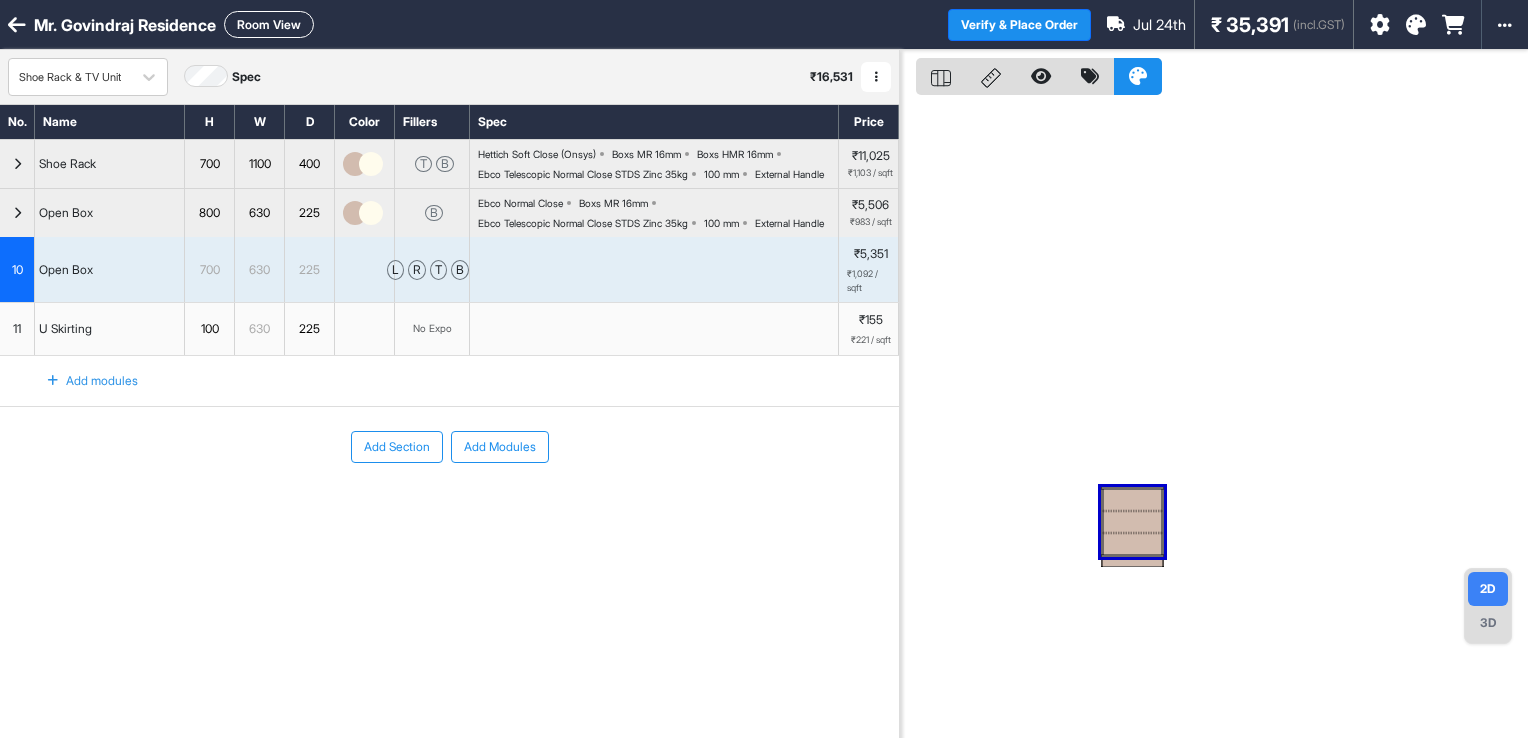 click at bounding box center (654, 269) 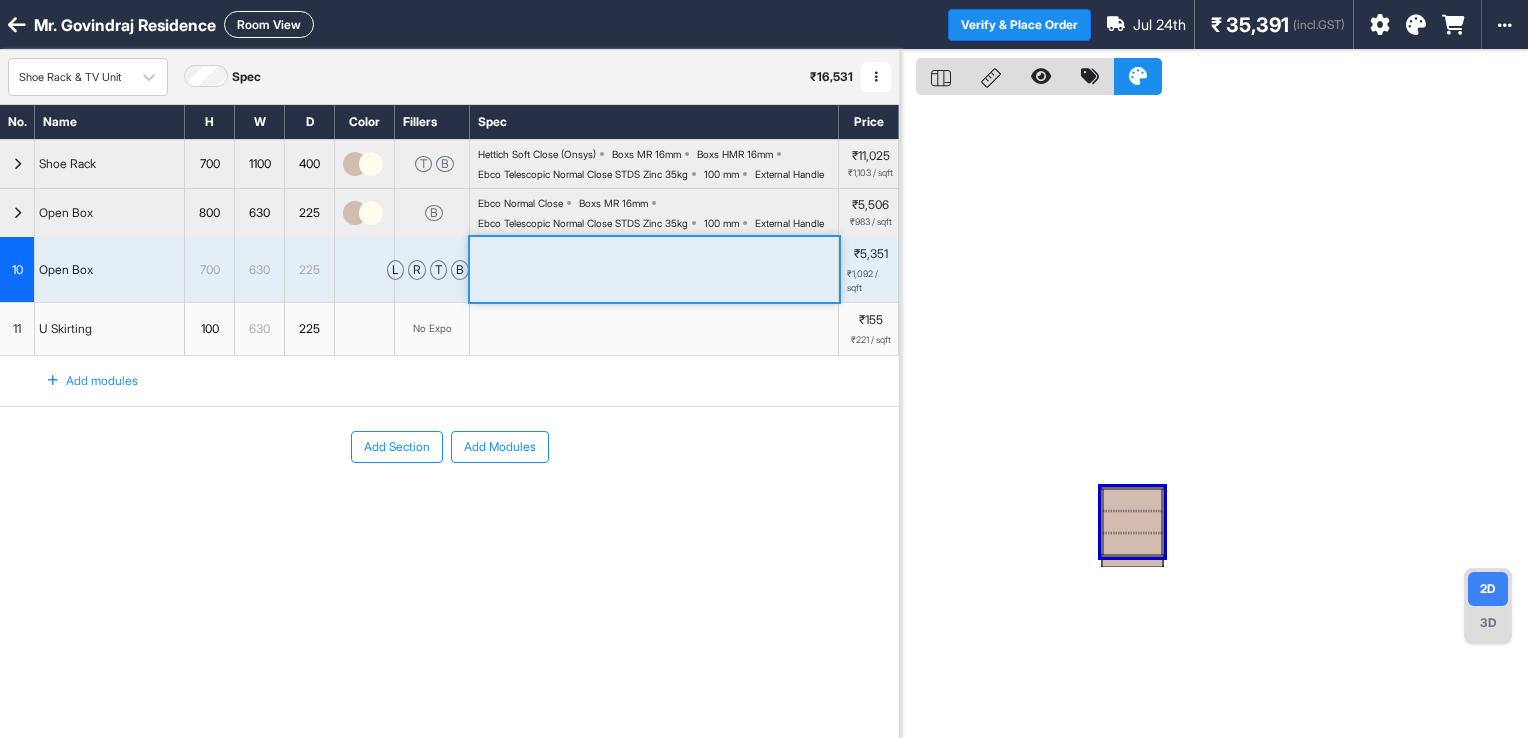 click at bounding box center (654, 269) 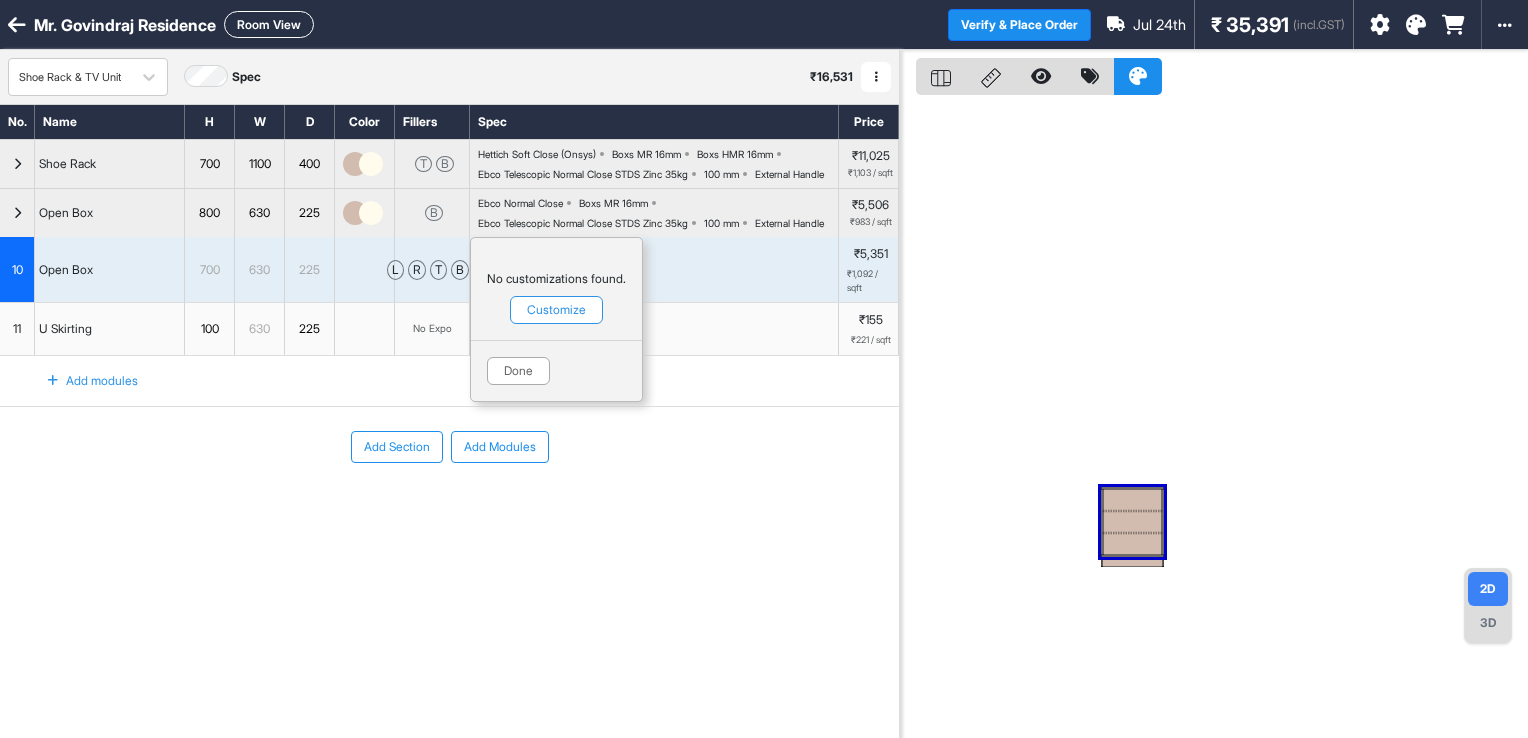 click on "Customize" at bounding box center (556, 310) 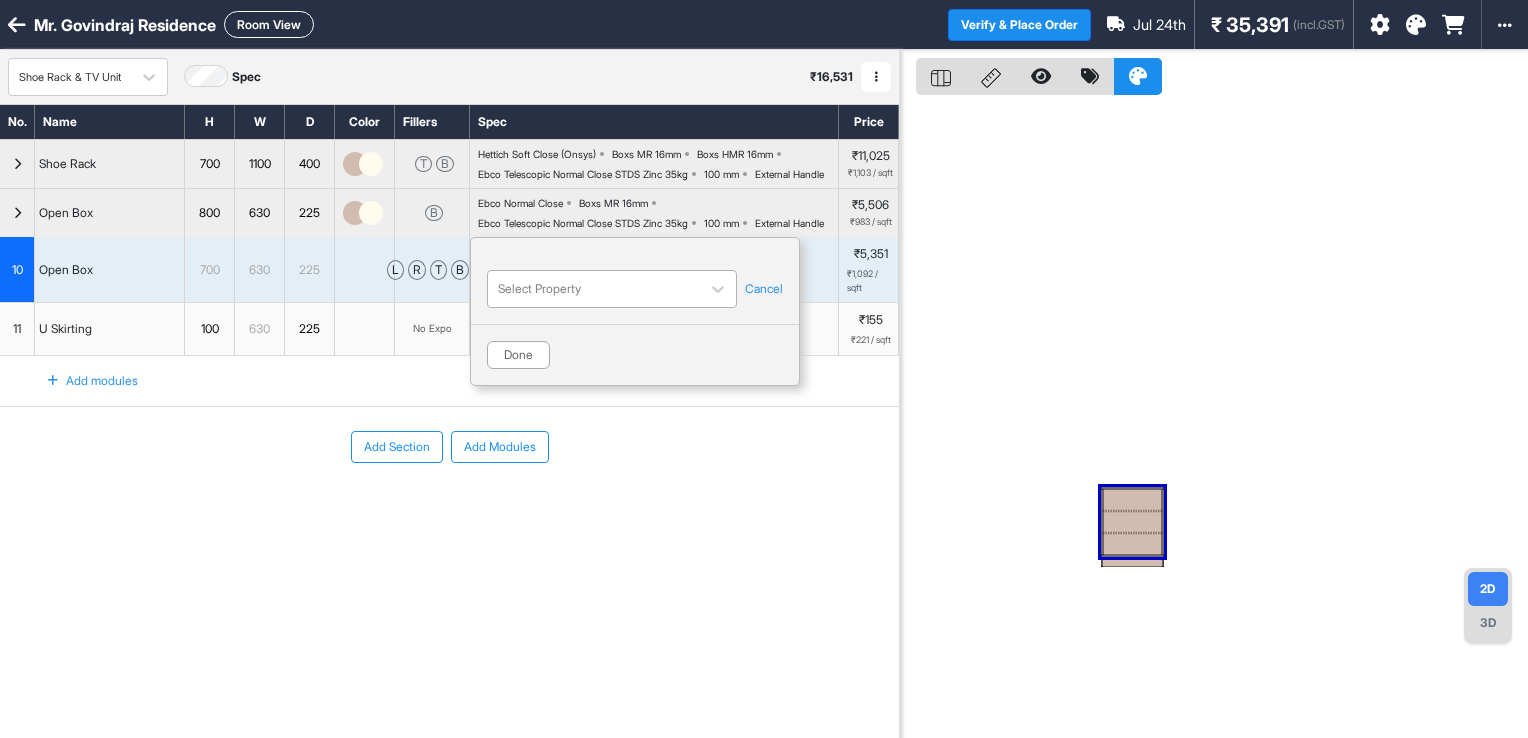 click at bounding box center (594, 289) 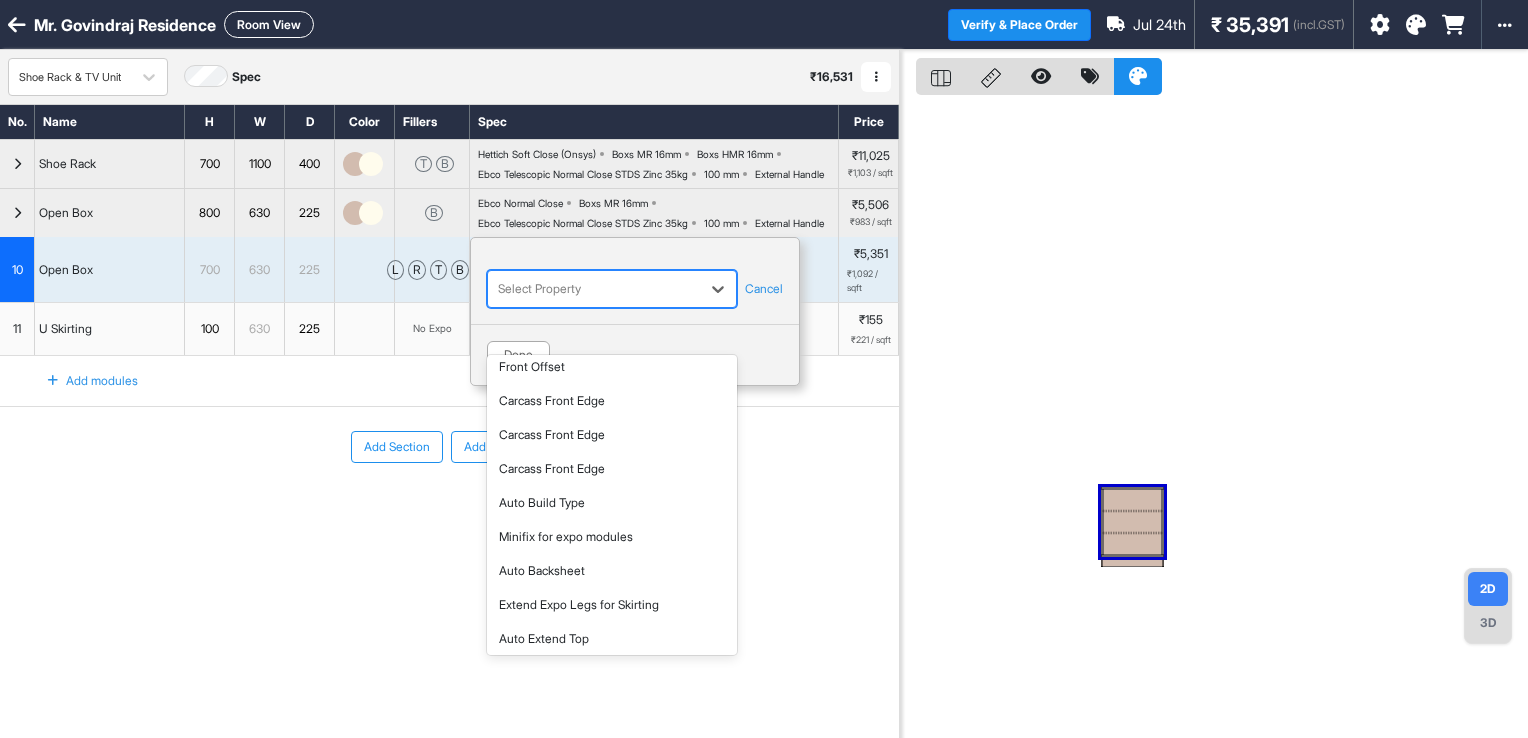 scroll, scrollTop: 313, scrollLeft: 0, axis: vertical 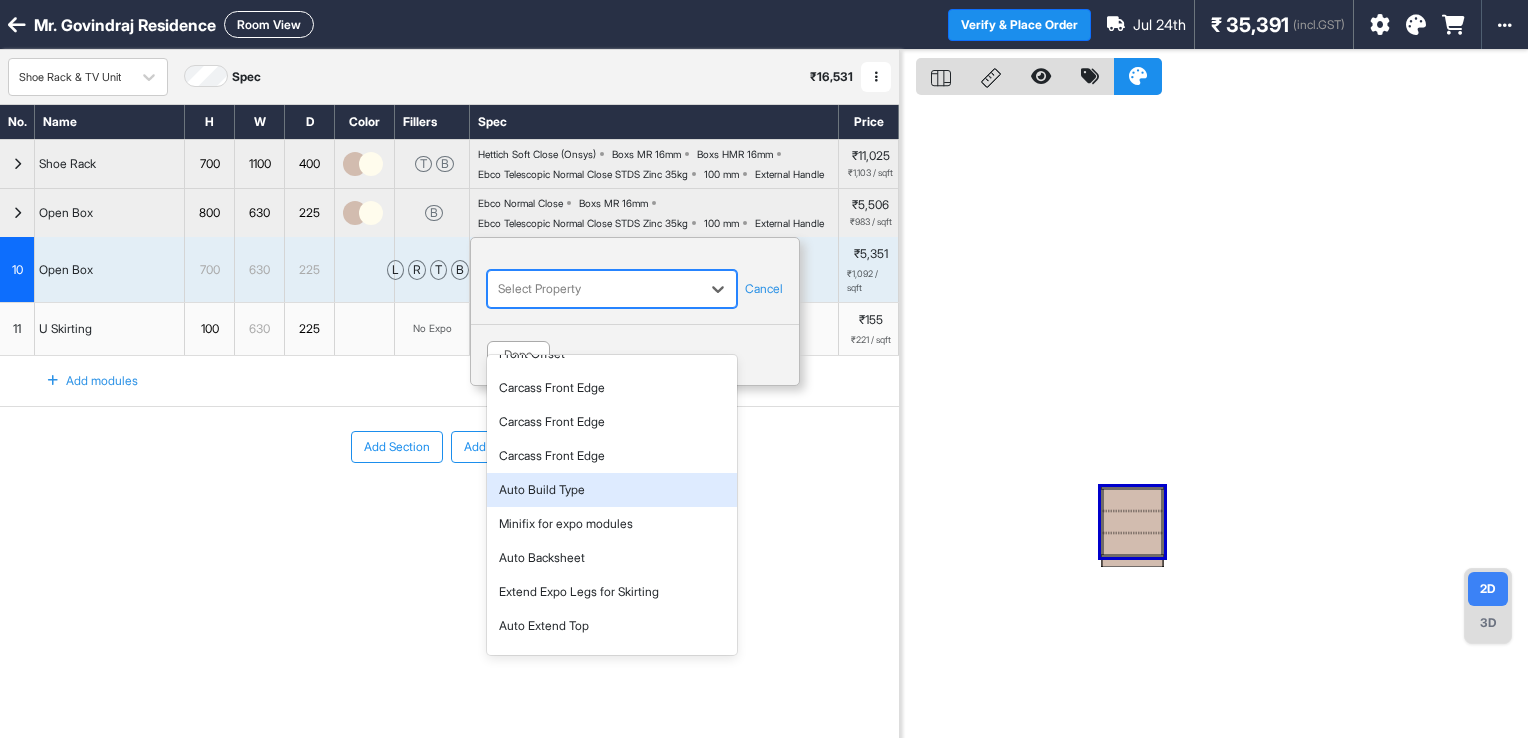 click on "Auto Build Type" at bounding box center [612, 490] 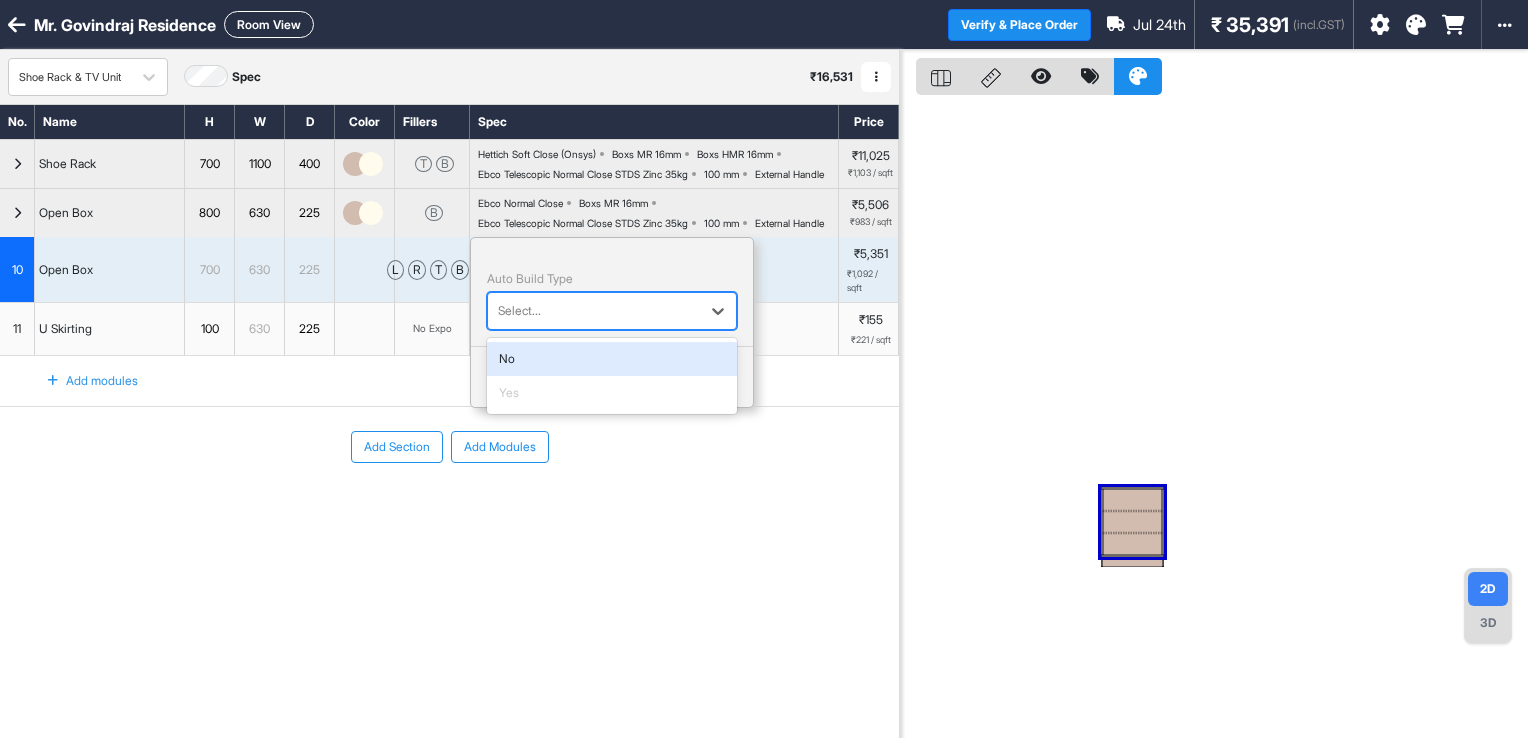 click at bounding box center (594, 311) 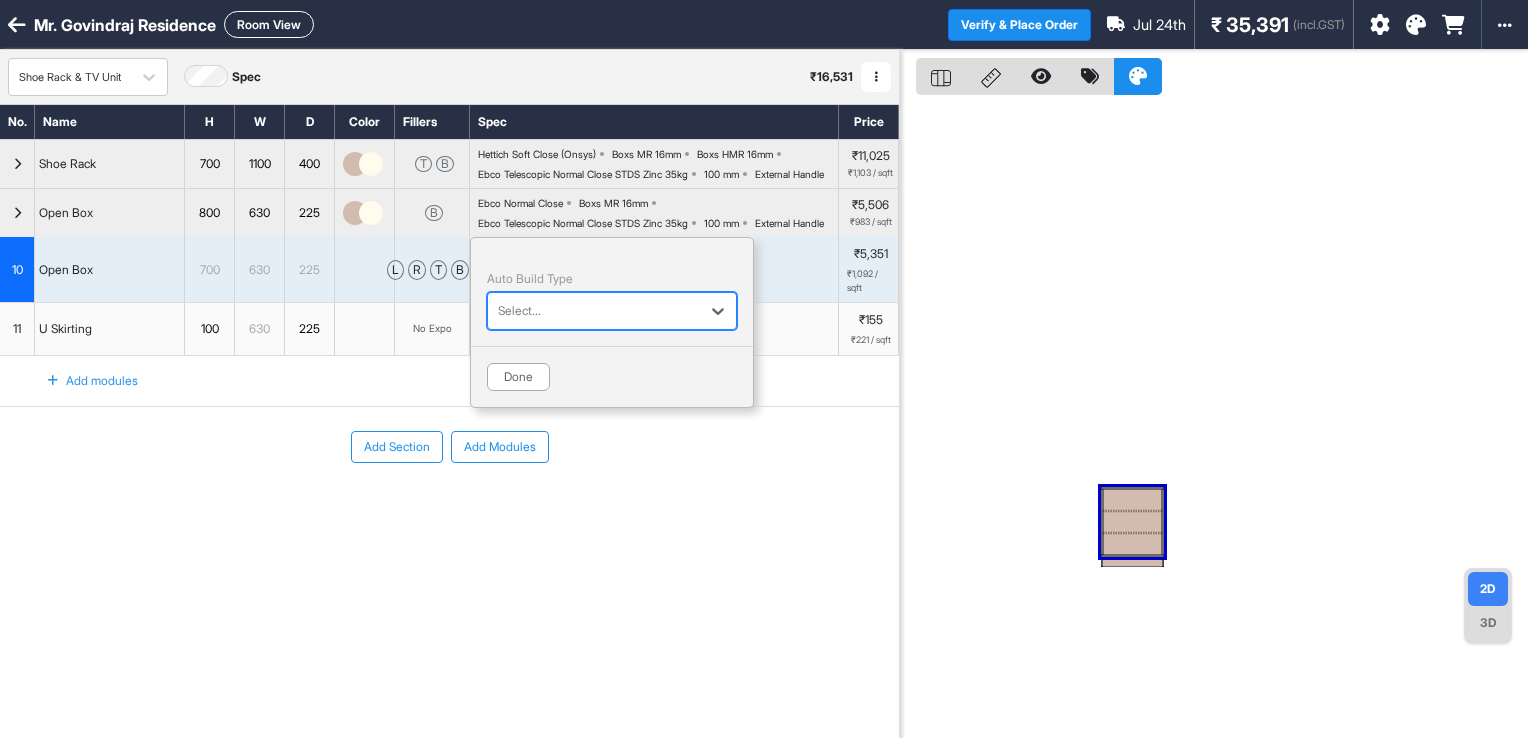 click at bounding box center [594, 311] 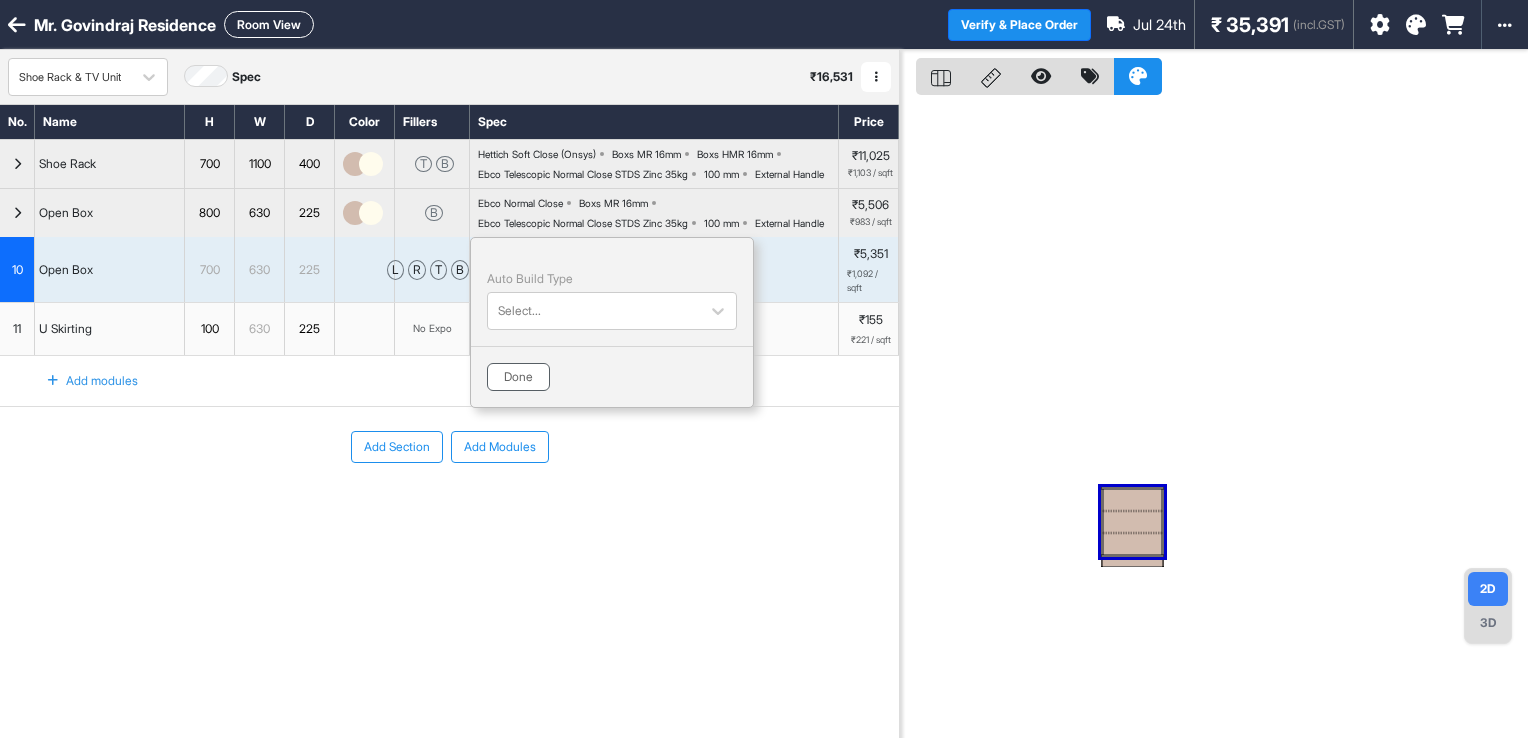 click on "Done" at bounding box center [518, 377] 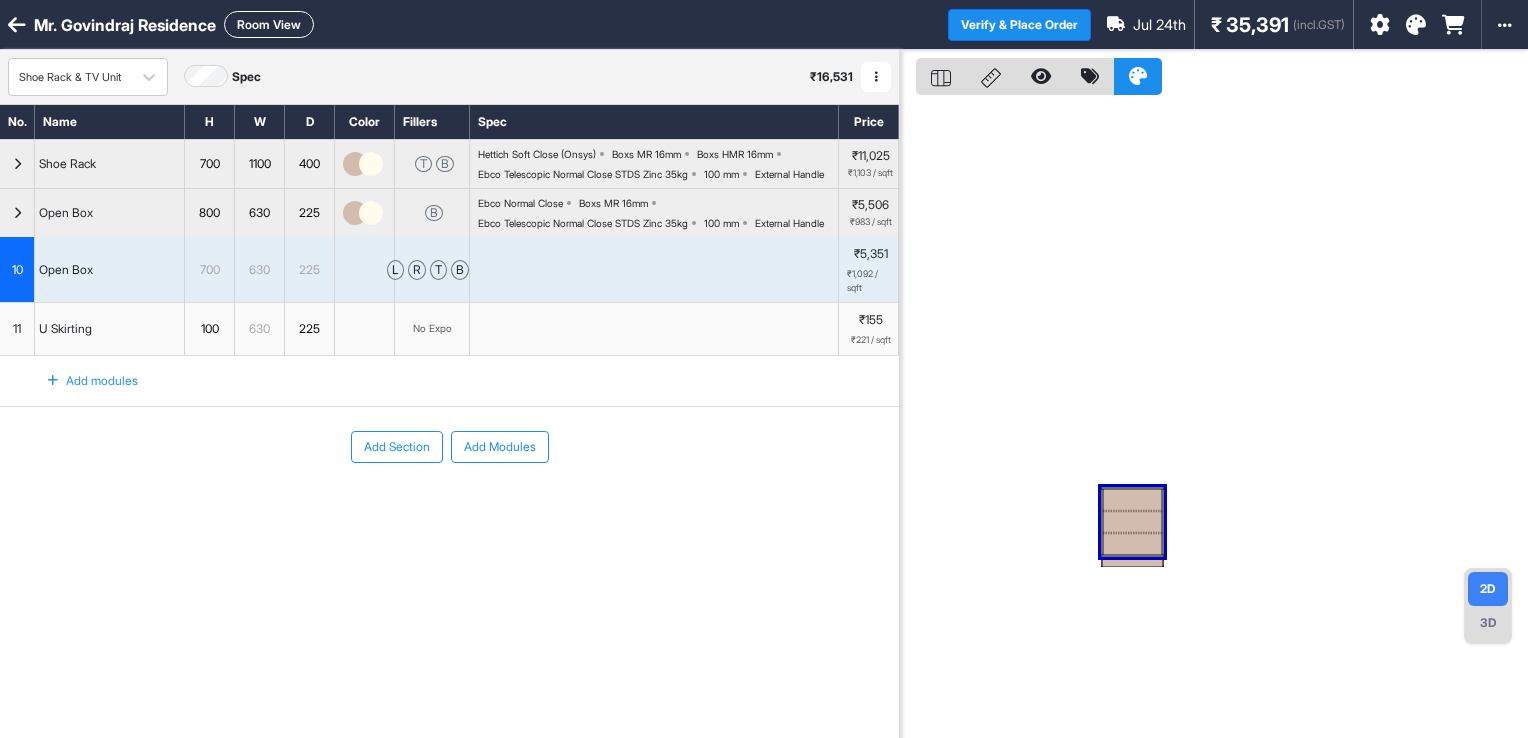 click at bounding box center [654, 269] 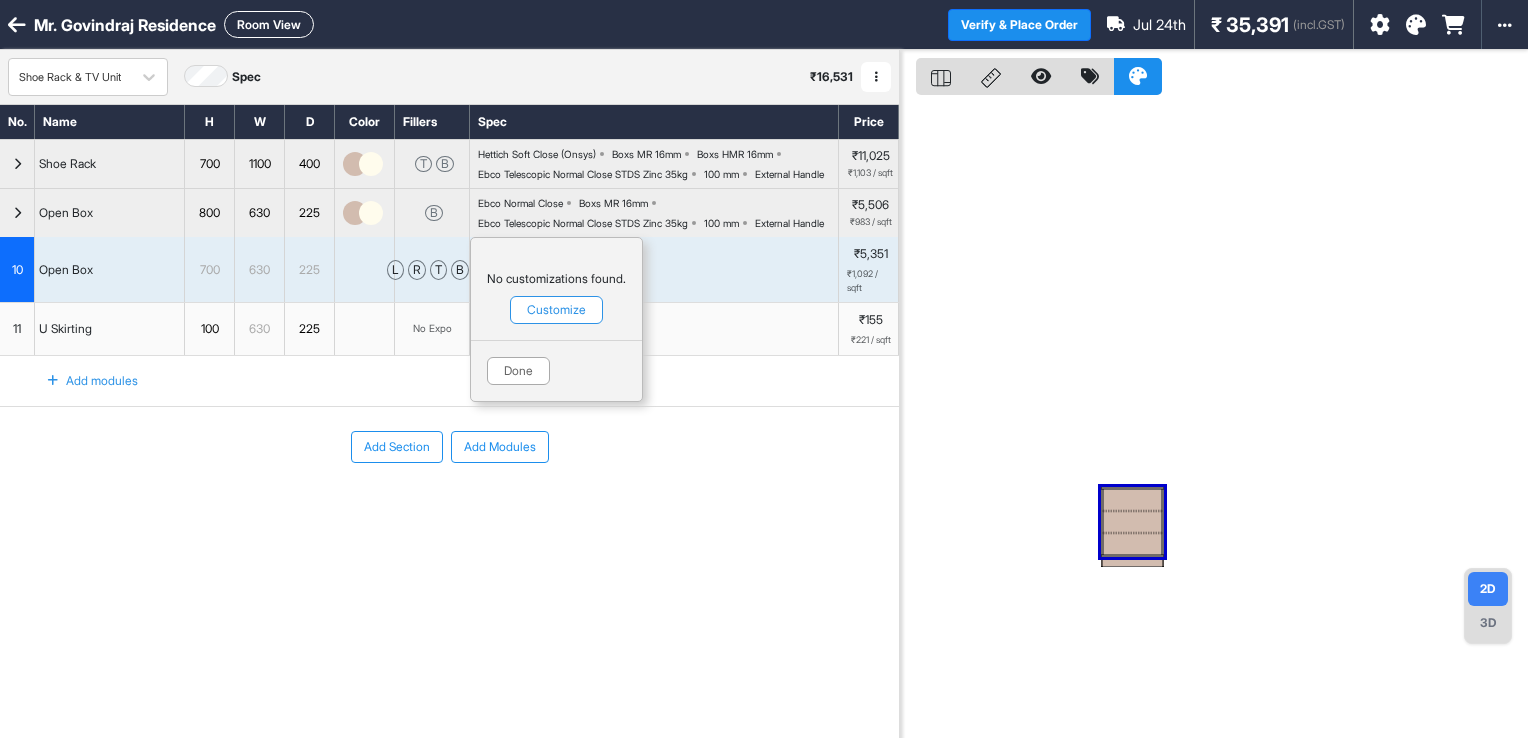 click on "Customize" at bounding box center [556, 310] 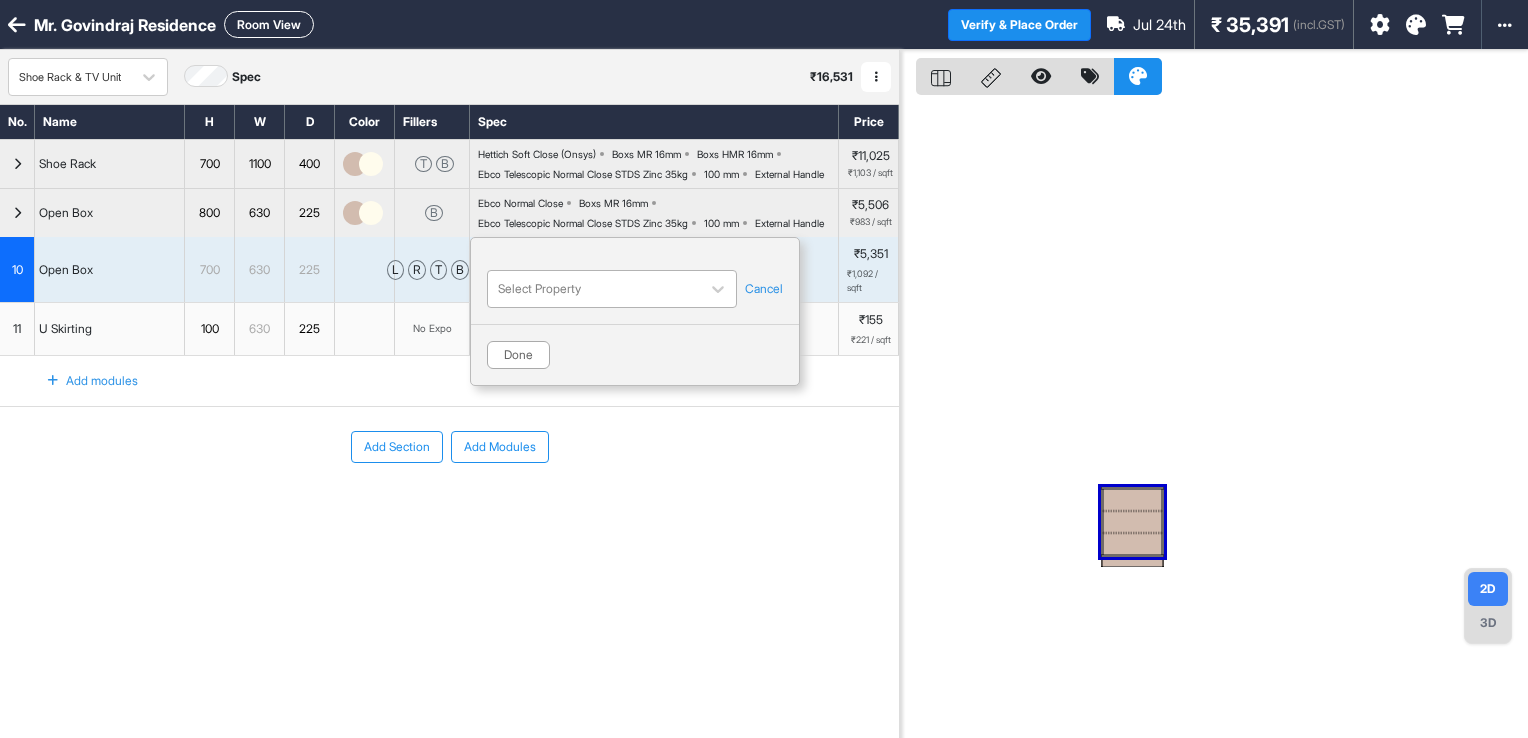click on "Select Property" at bounding box center (594, 289) 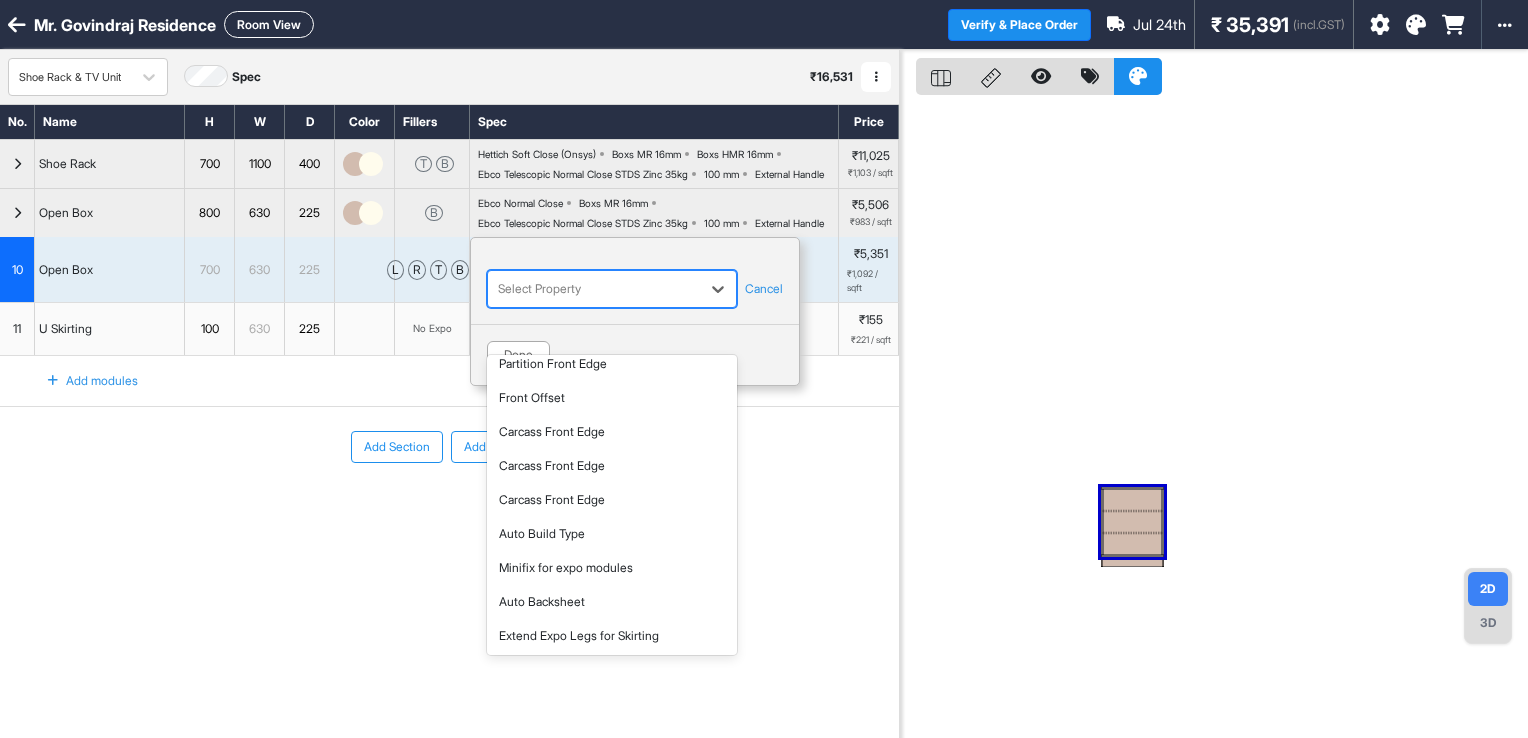 scroll, scrollTop: 313, scrollLeft: 0, axis: vertical 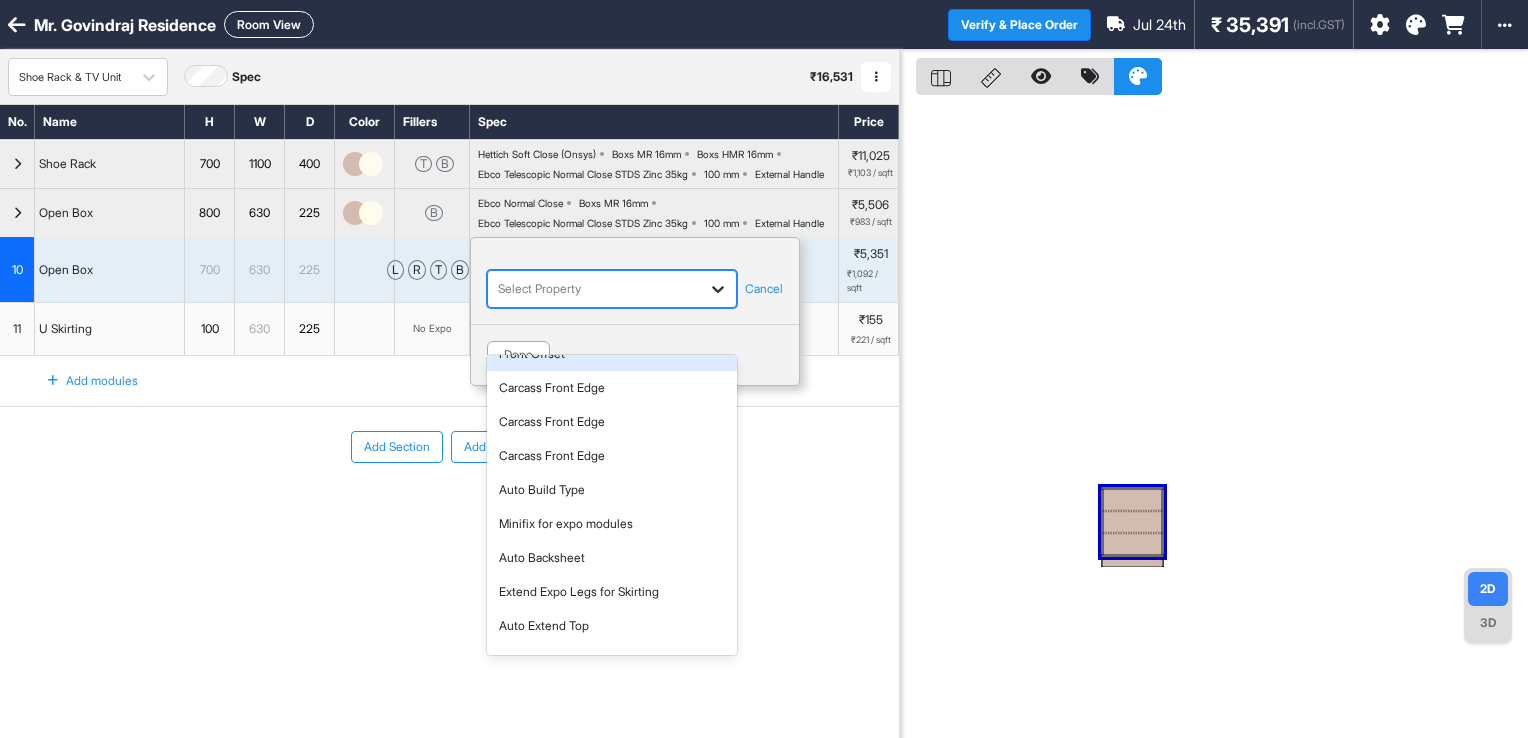 click at bounding box center [718, 289] 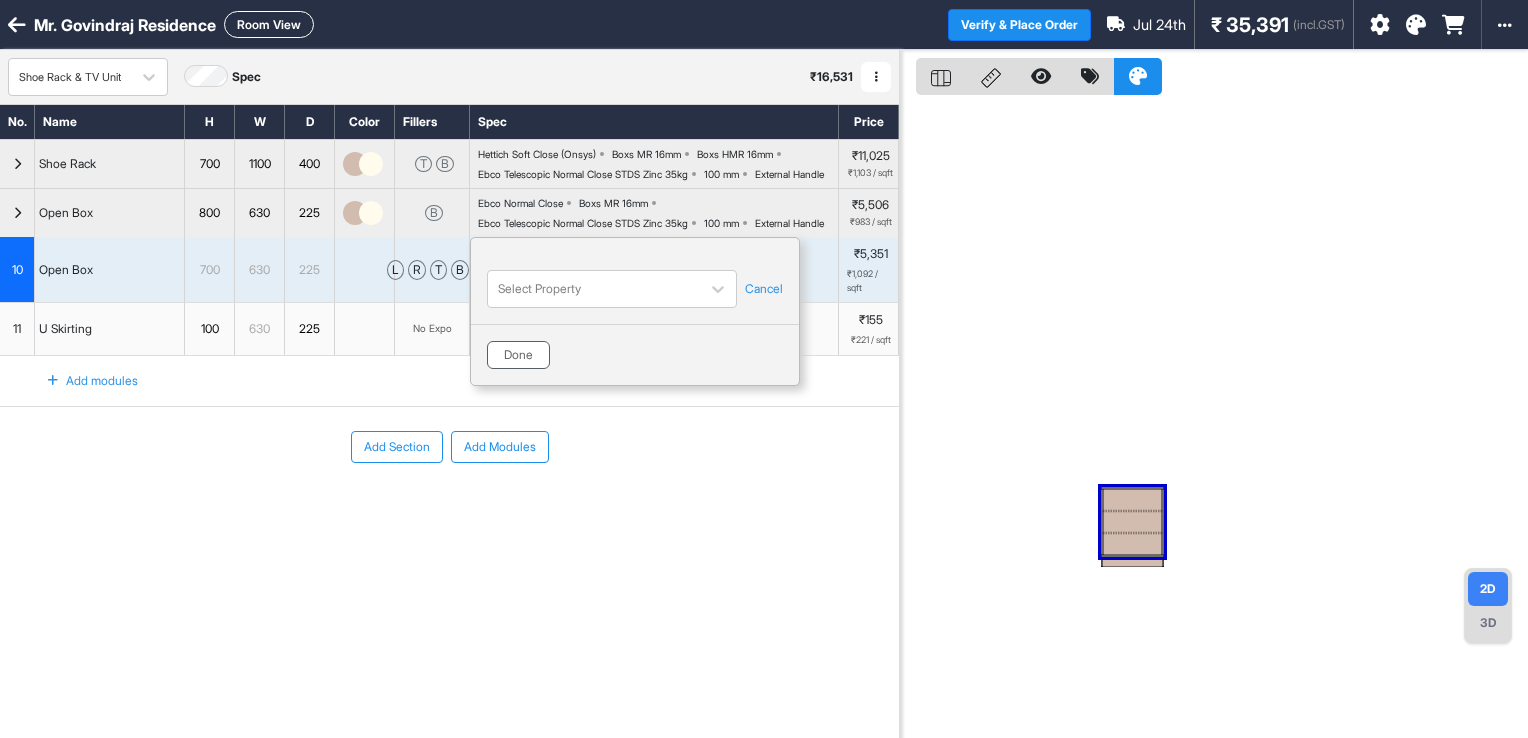 click on "Done" at bounding box center [518, 355] 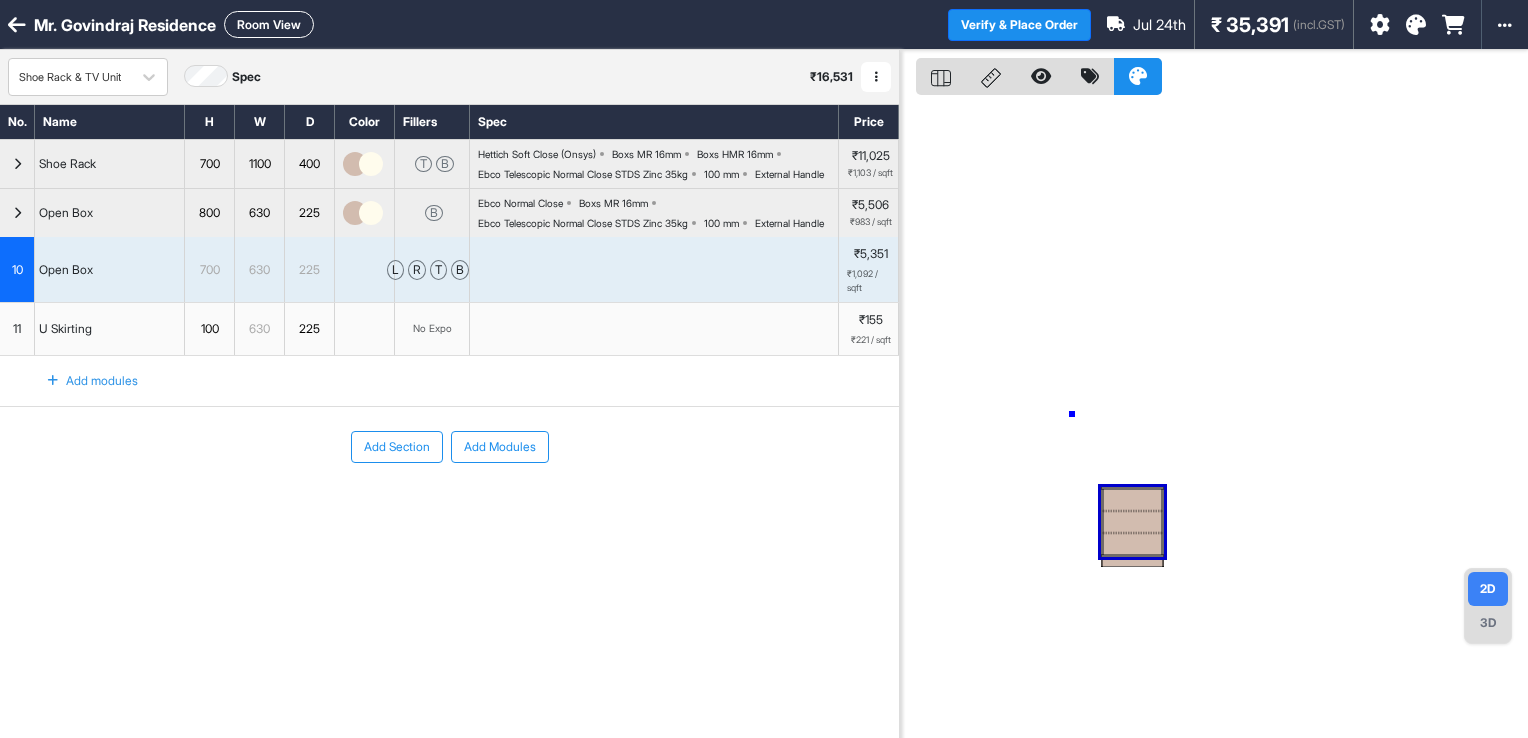 click at bounding box center (1214, 419) 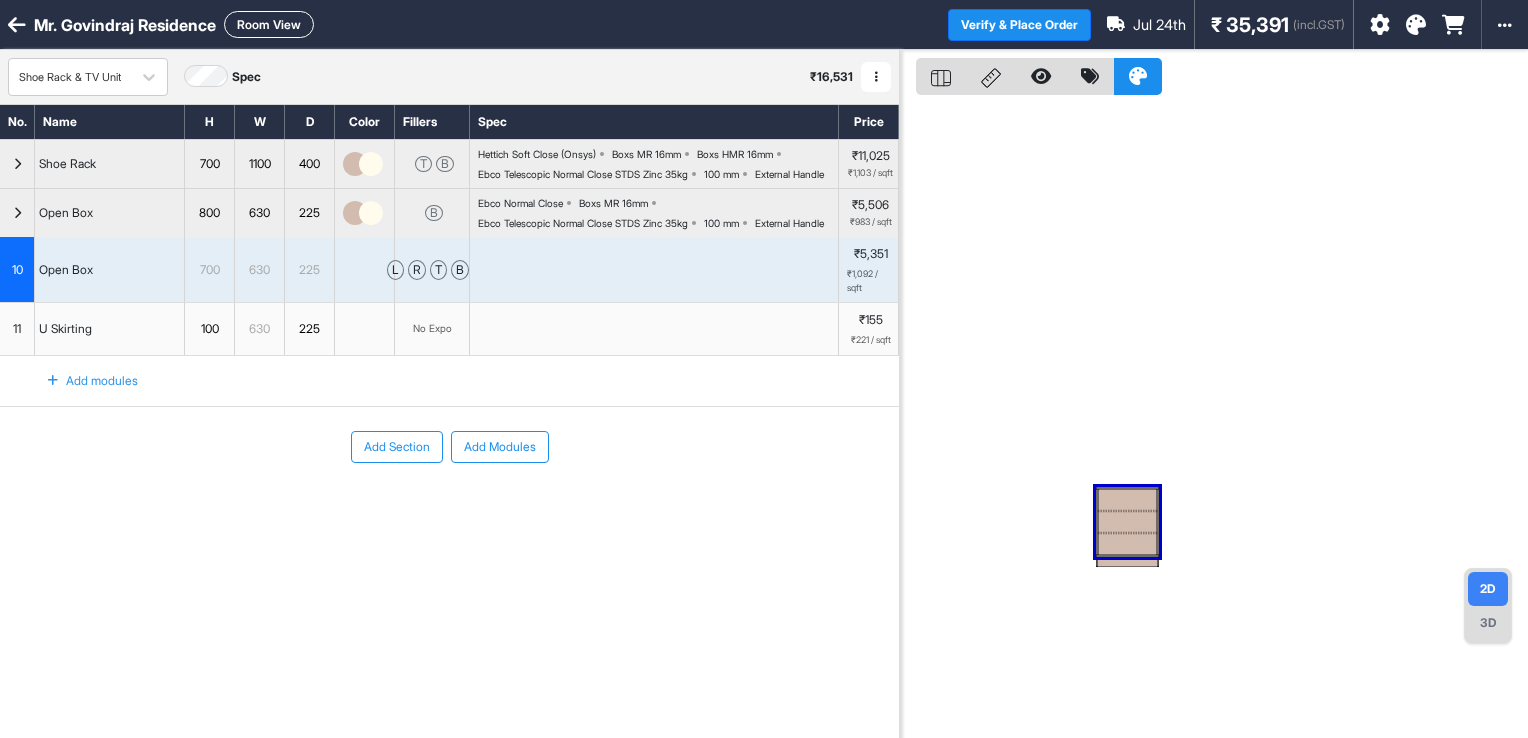 click at bounding box center (1214, 419) 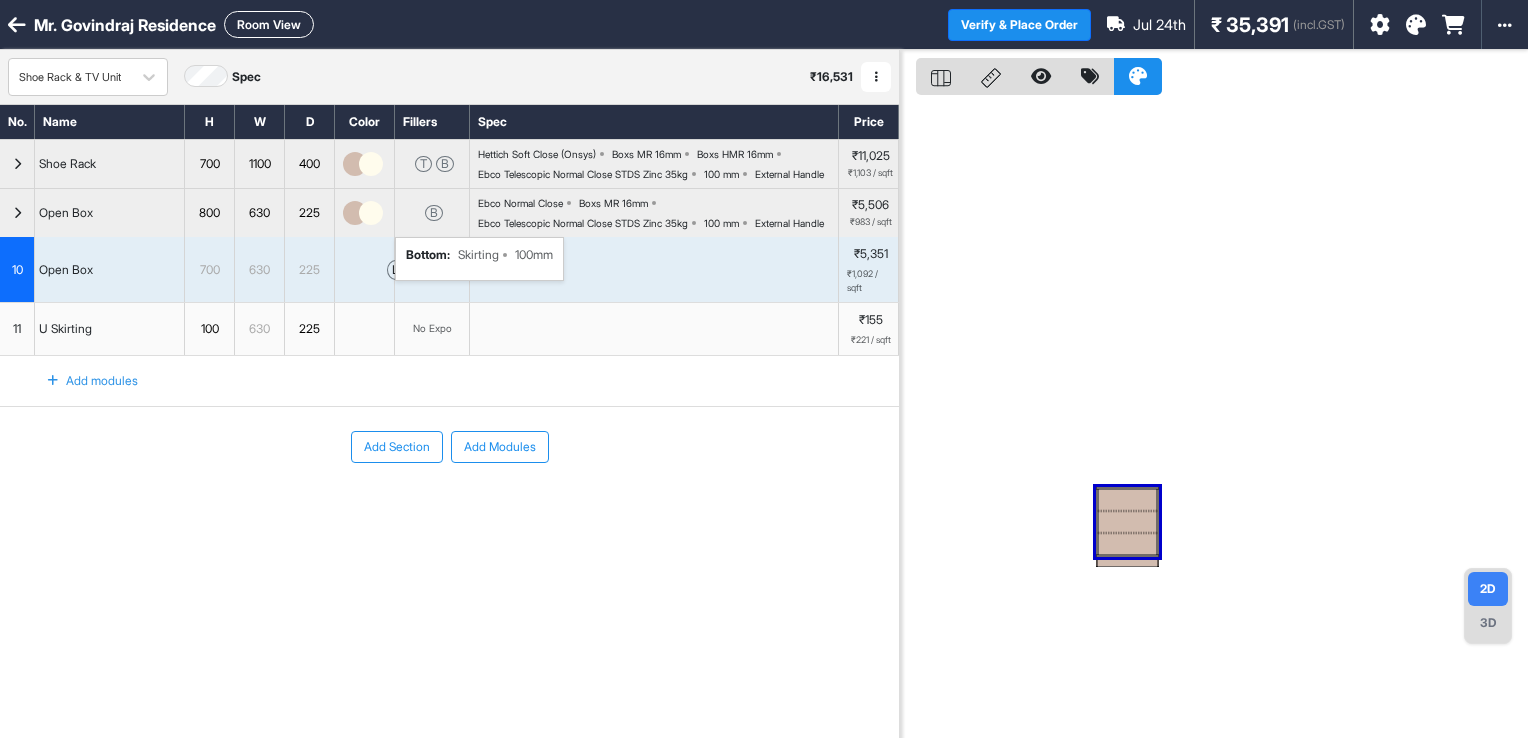 click on "B bottom : Skirting 100mm" at bounding box center [432, 213] 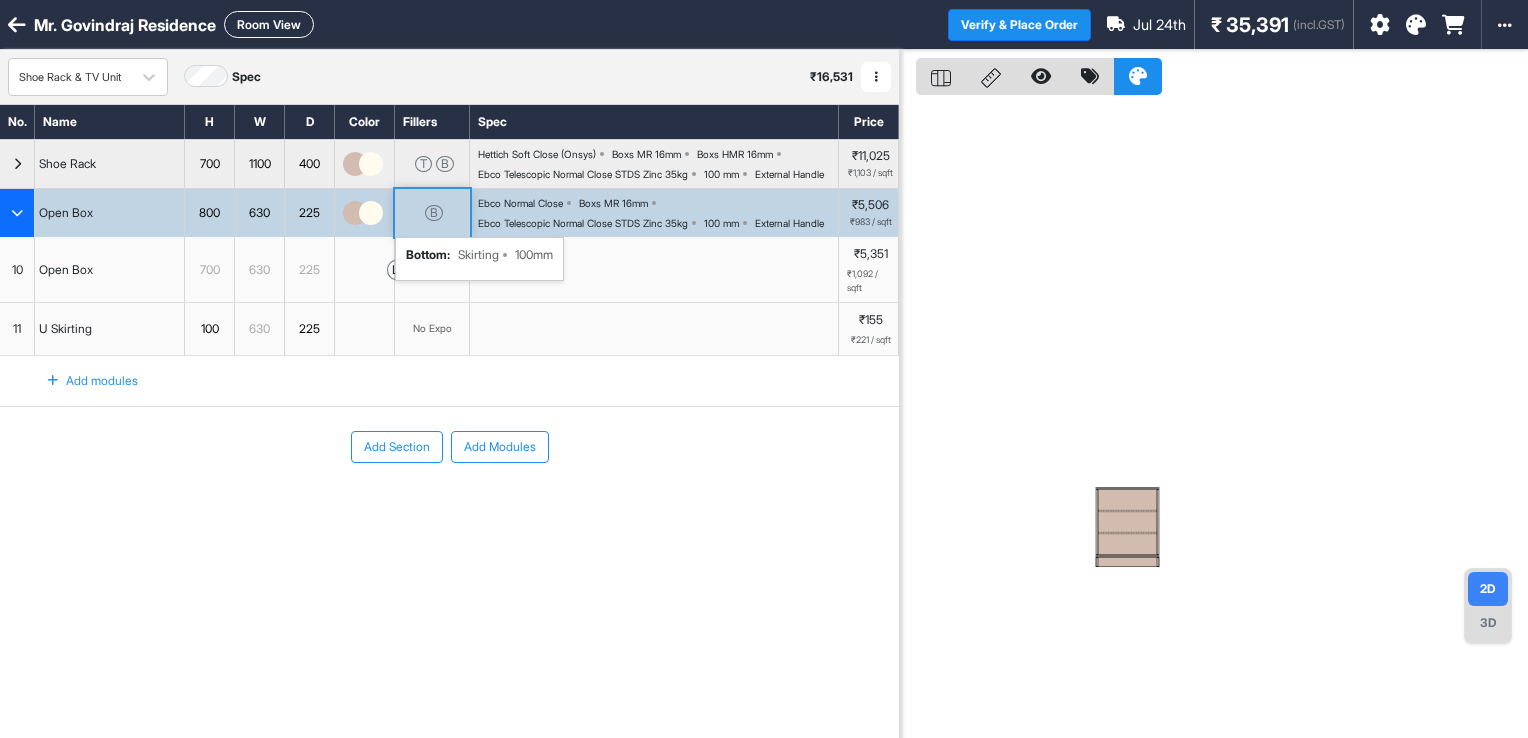 click on "B bottom : Skirting 100mm" at bounding box center [432, 213] 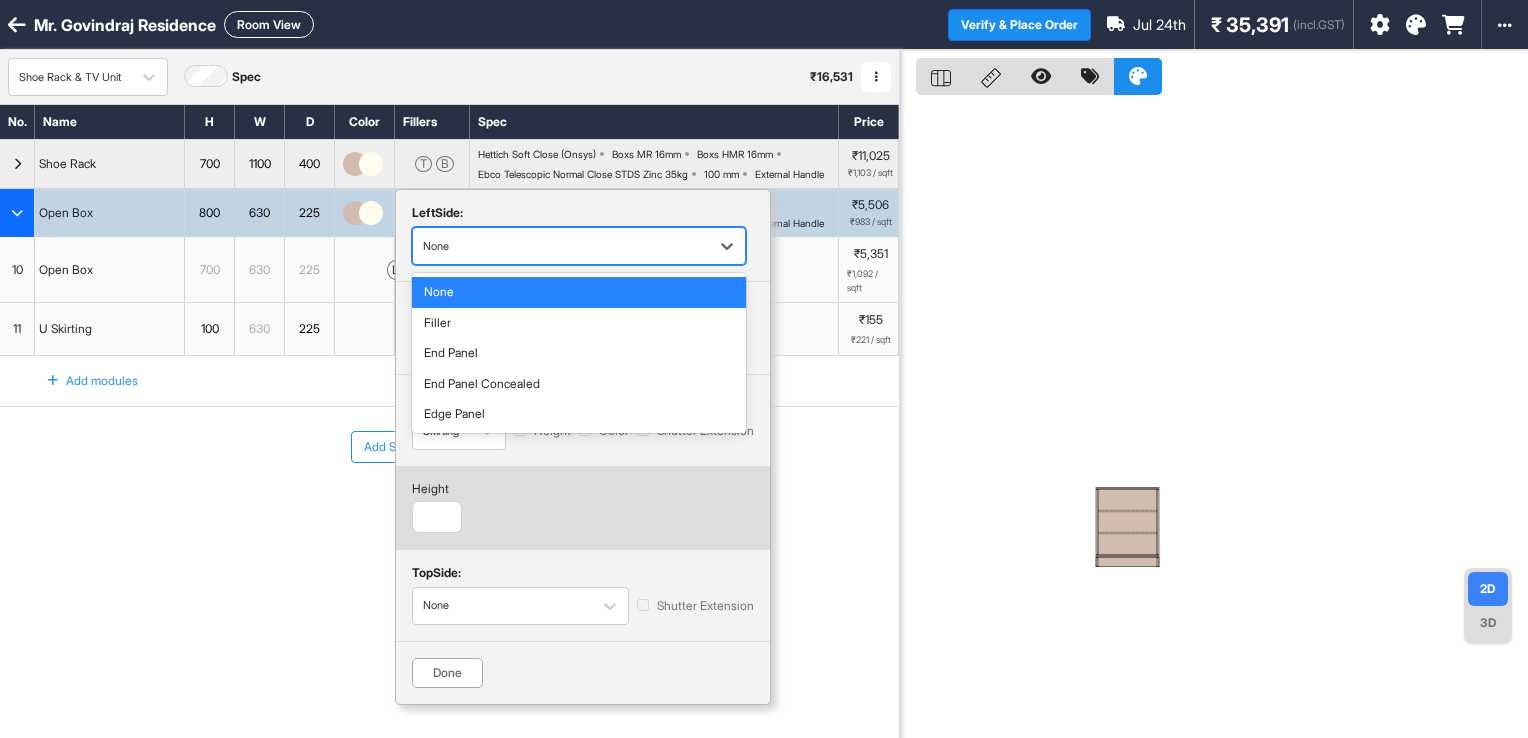 click at bounding box center (561, 246) 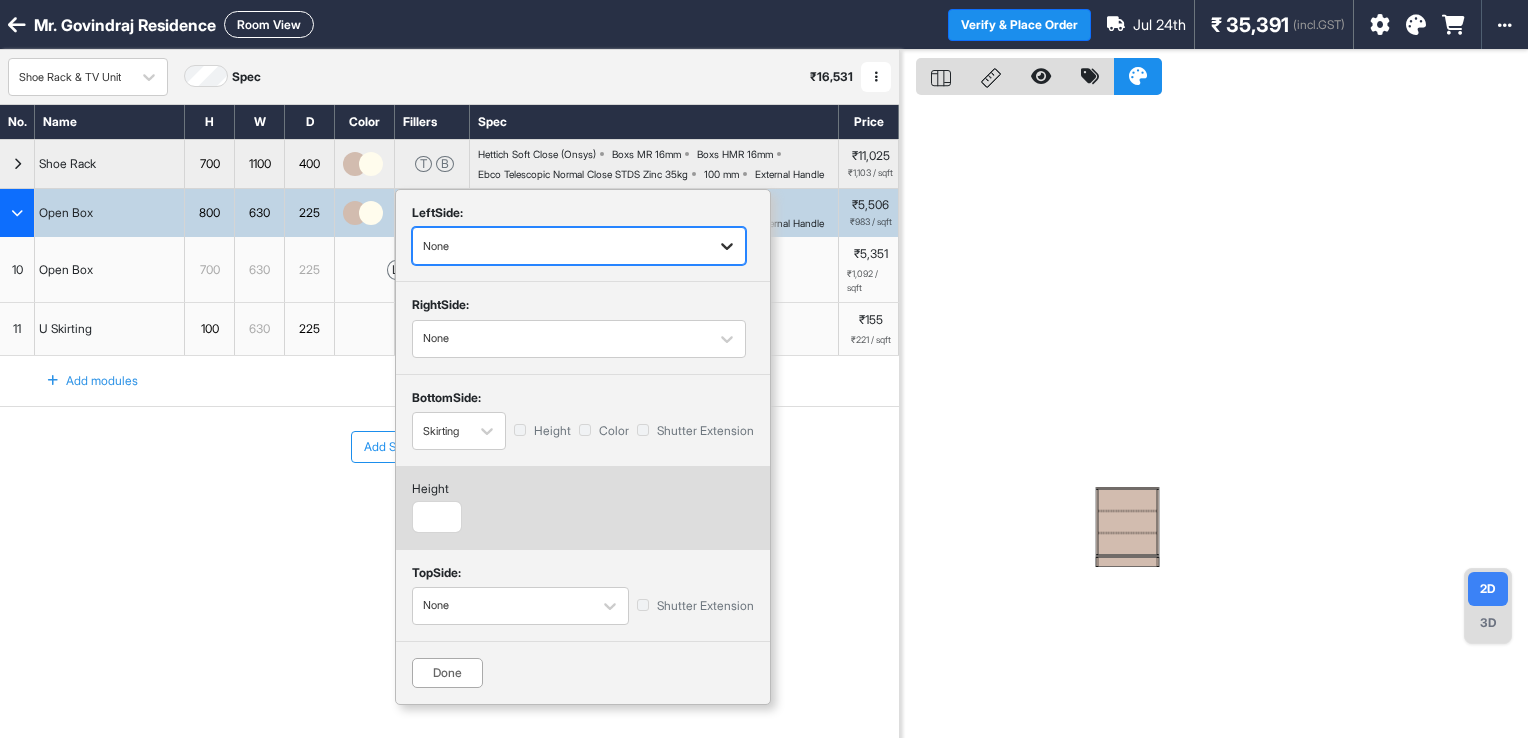 click 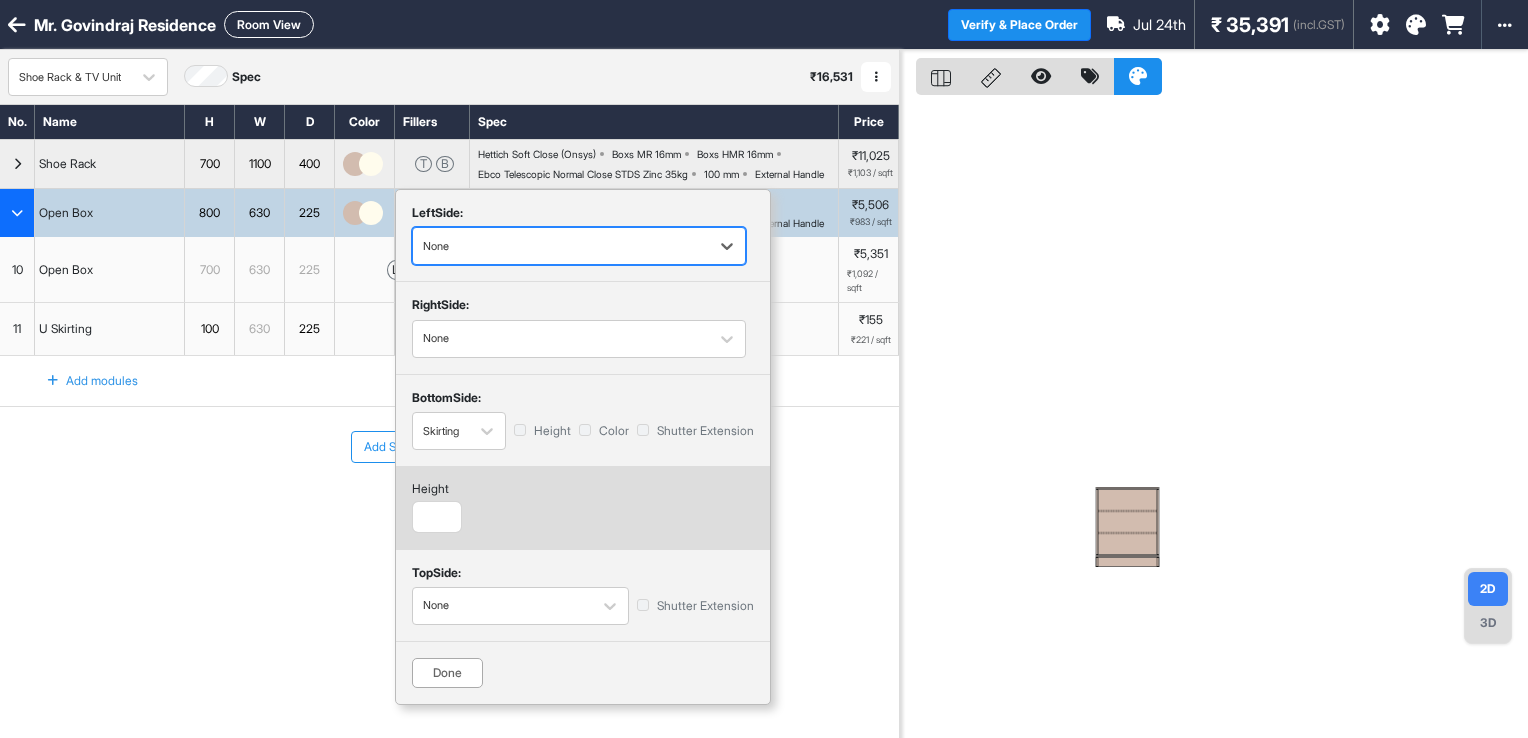 click on "Done" at bounding box center [447, 673] 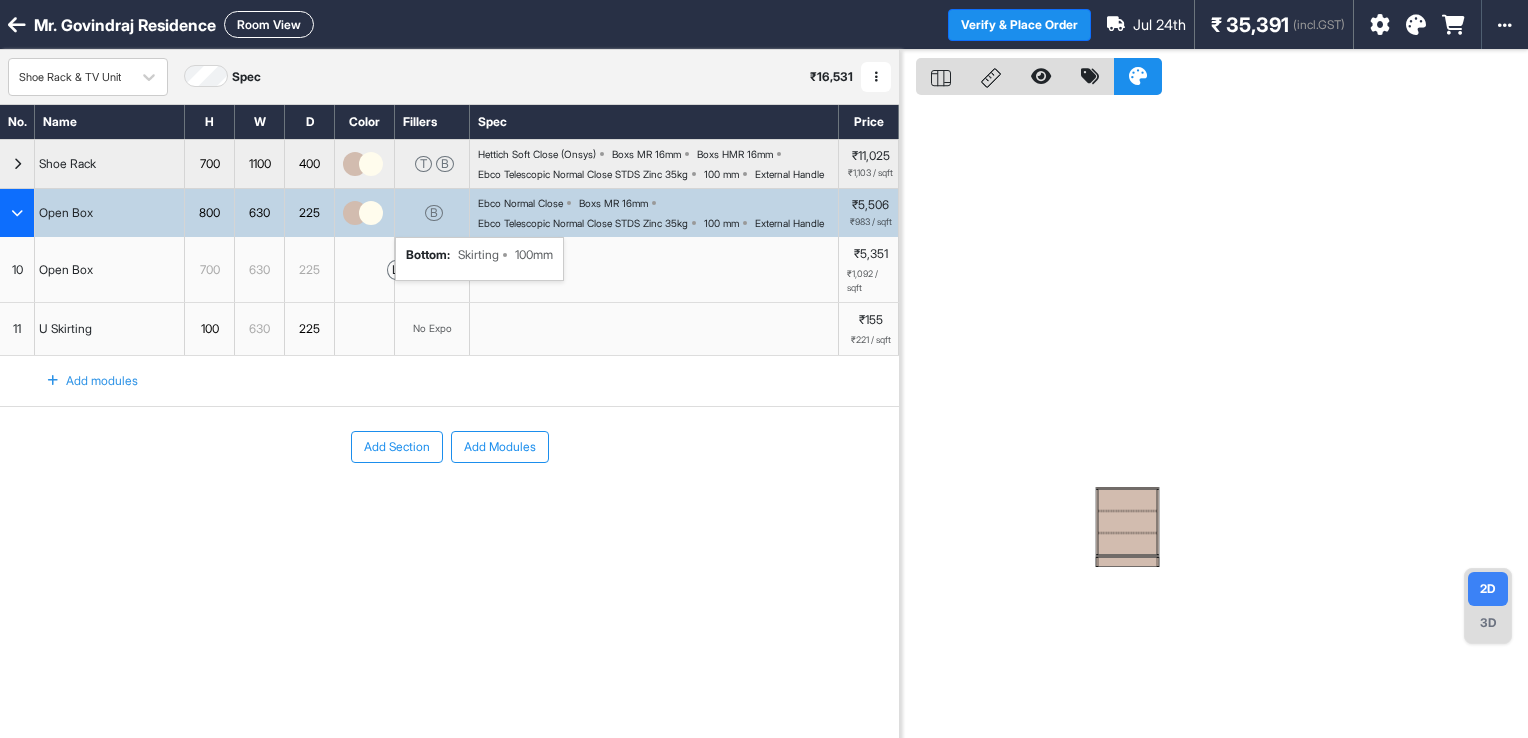 click on "3D" at bounding box center (1488, 623) 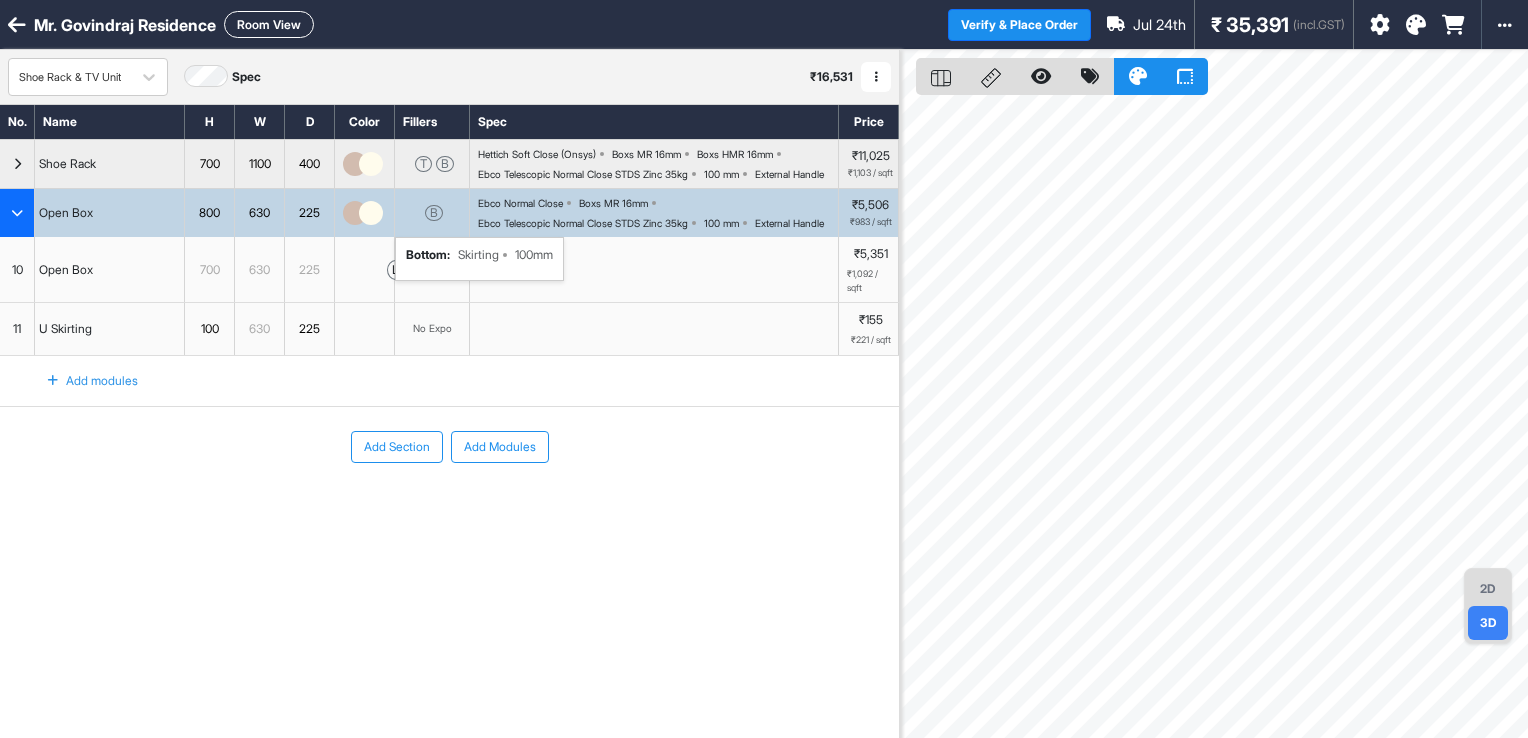 click on "2D" at bounding box center [1488, 589] 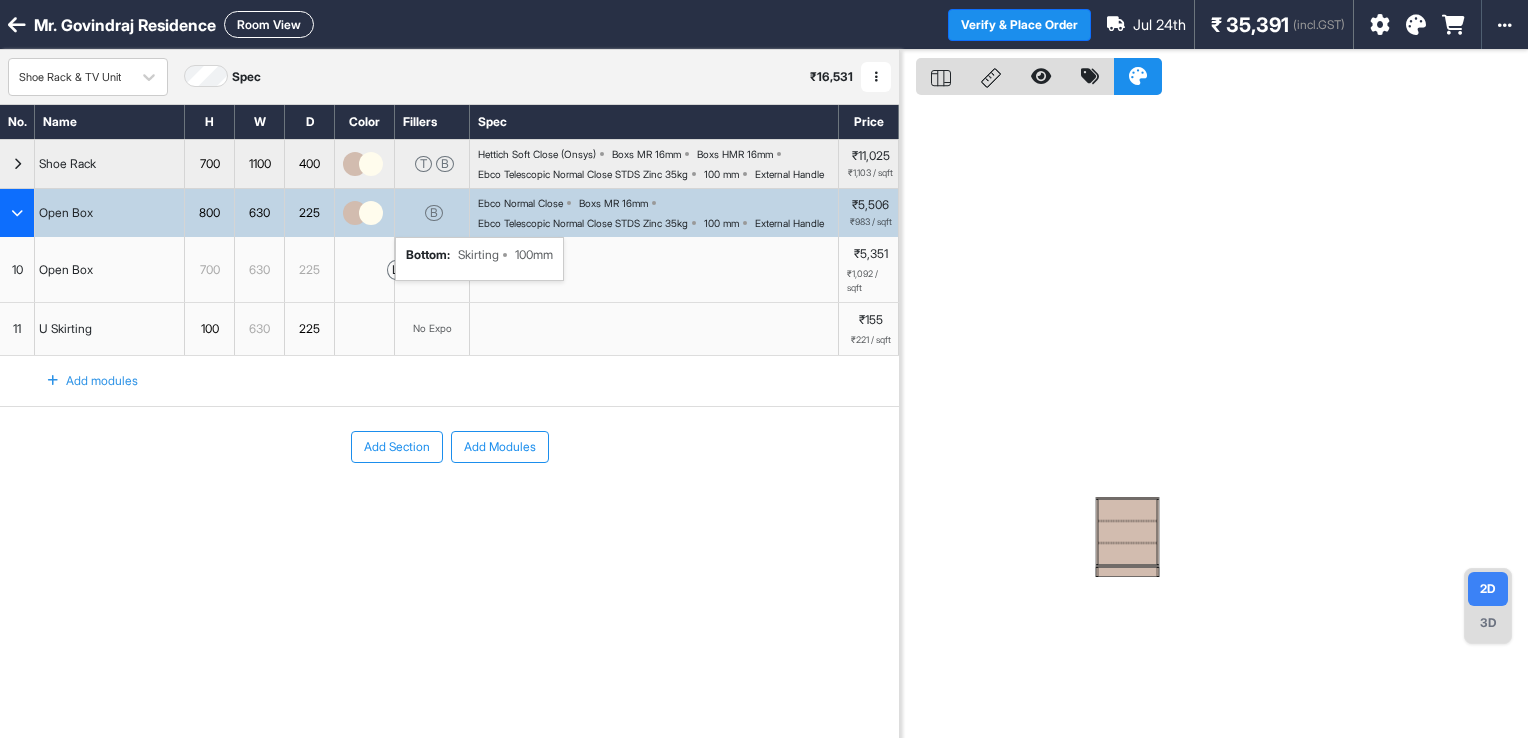 click on "3D" at bounding box center (1488, 623) 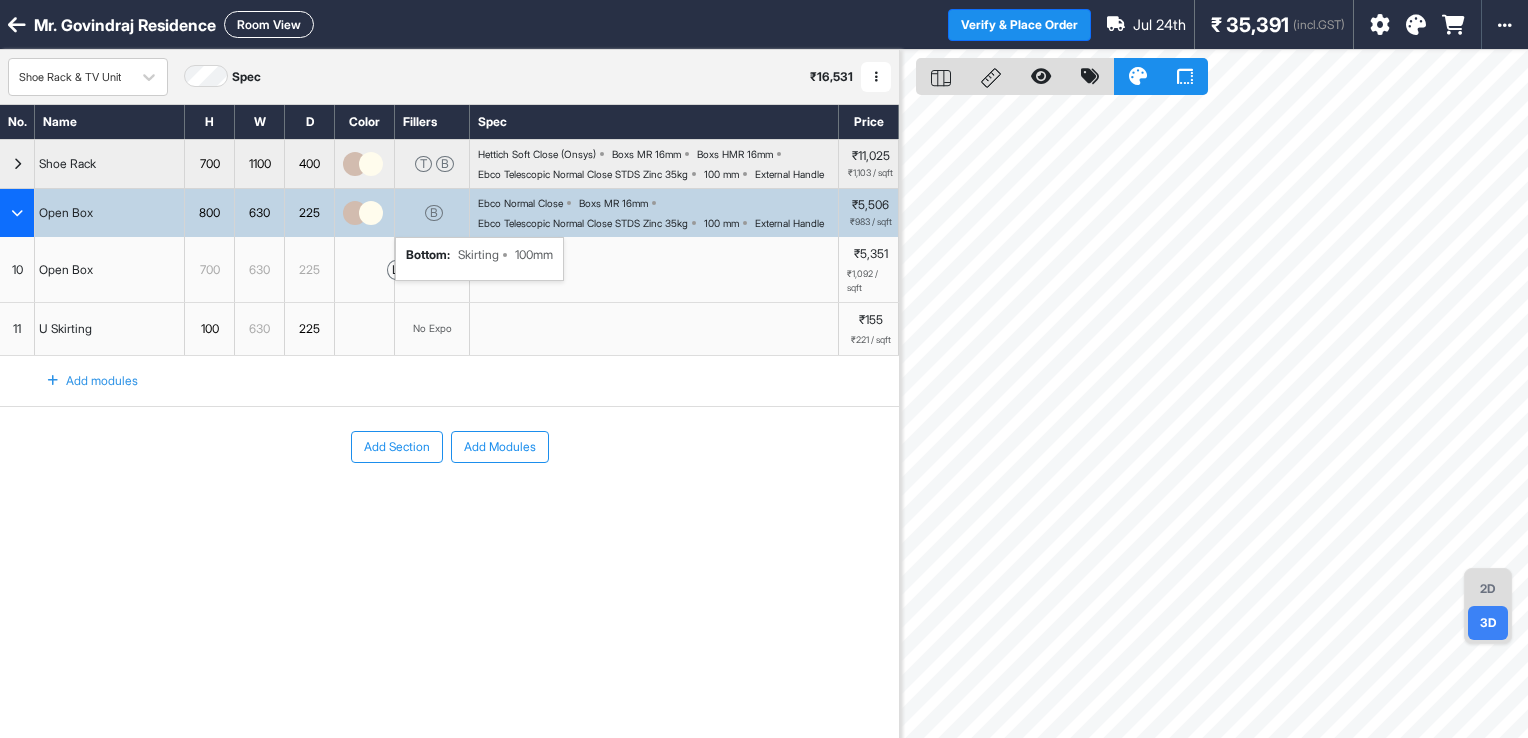 click on "2D" at bounding box center (1488, 589) 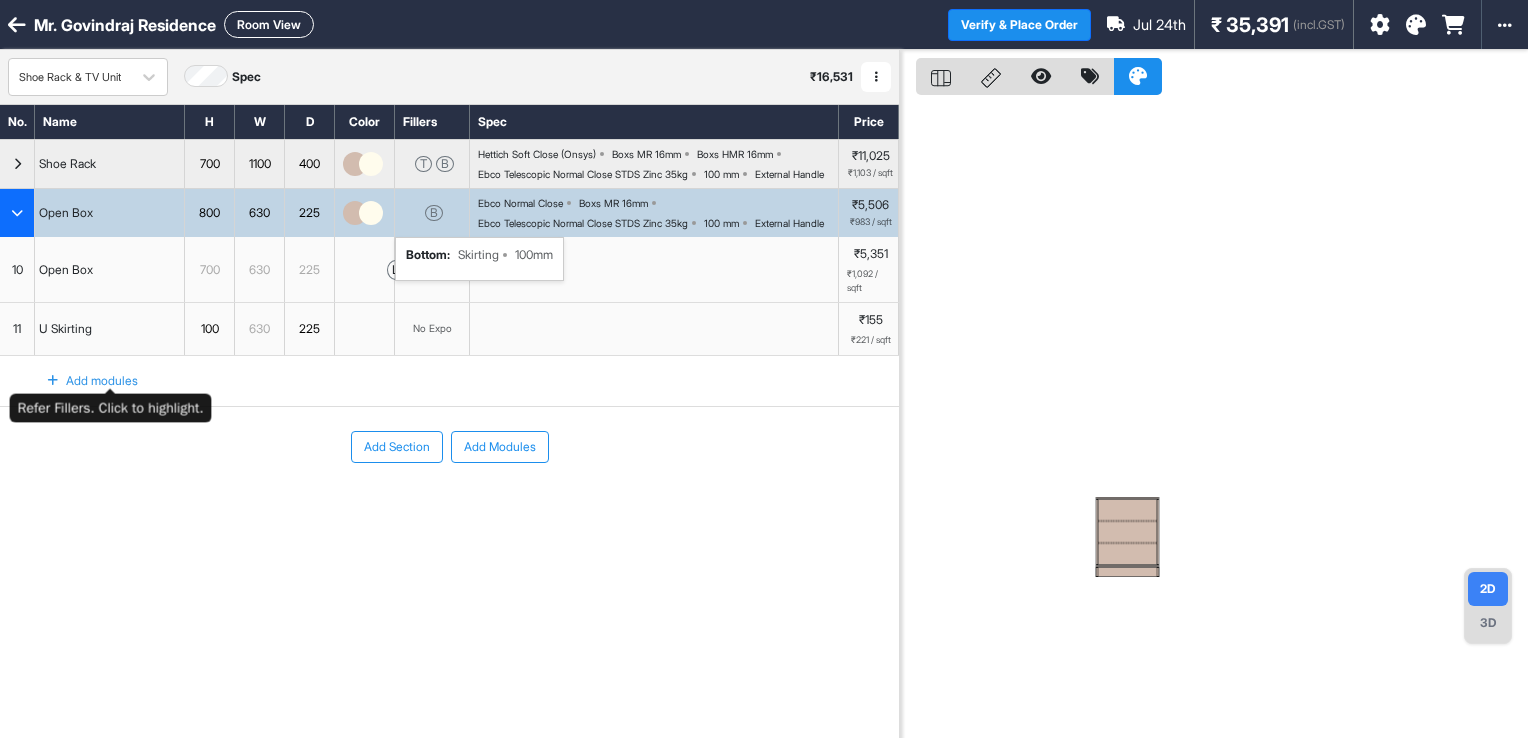 click on "U Skirting" at bounding box center [110, 329] 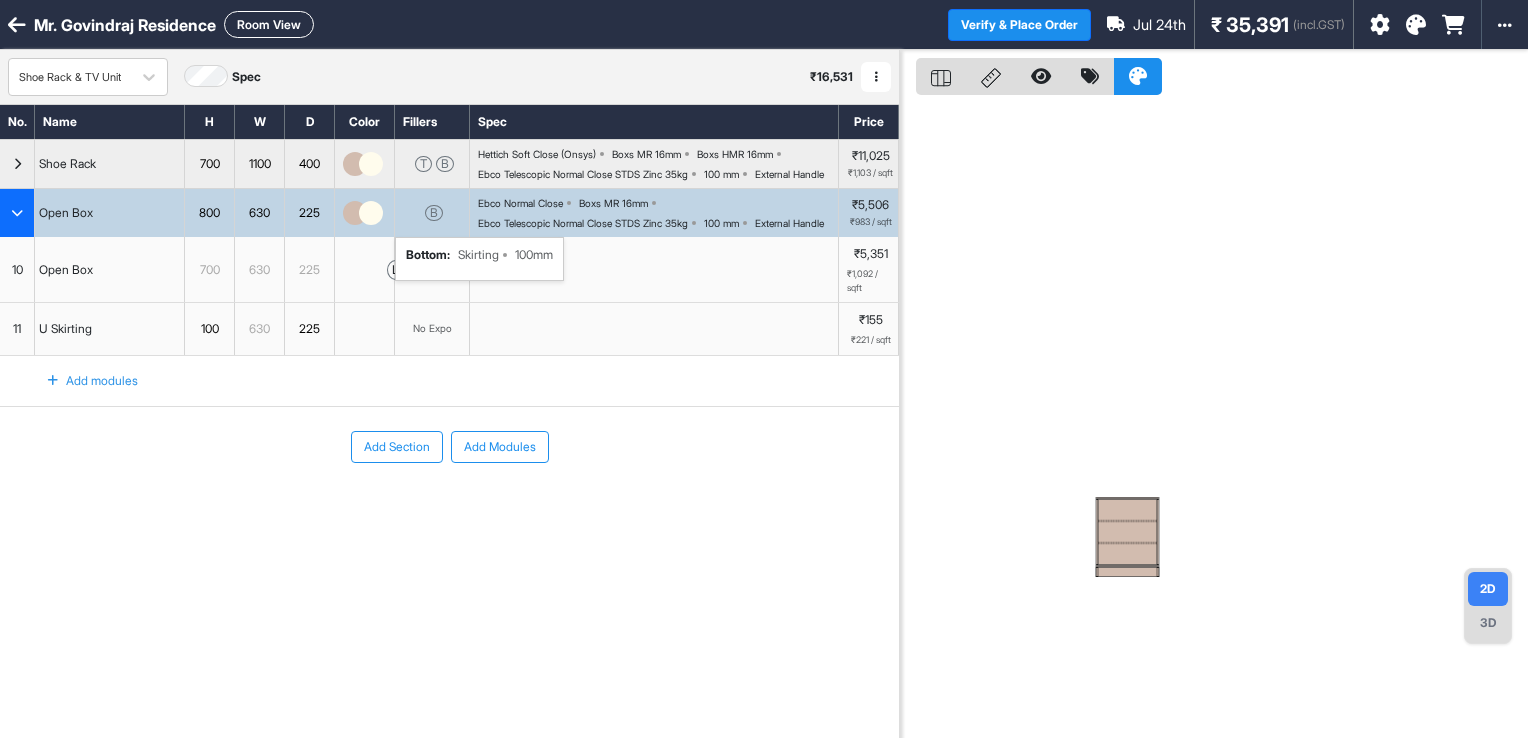 click on "B bottom : Skirting 100mm" at bounding box center (432, 213) 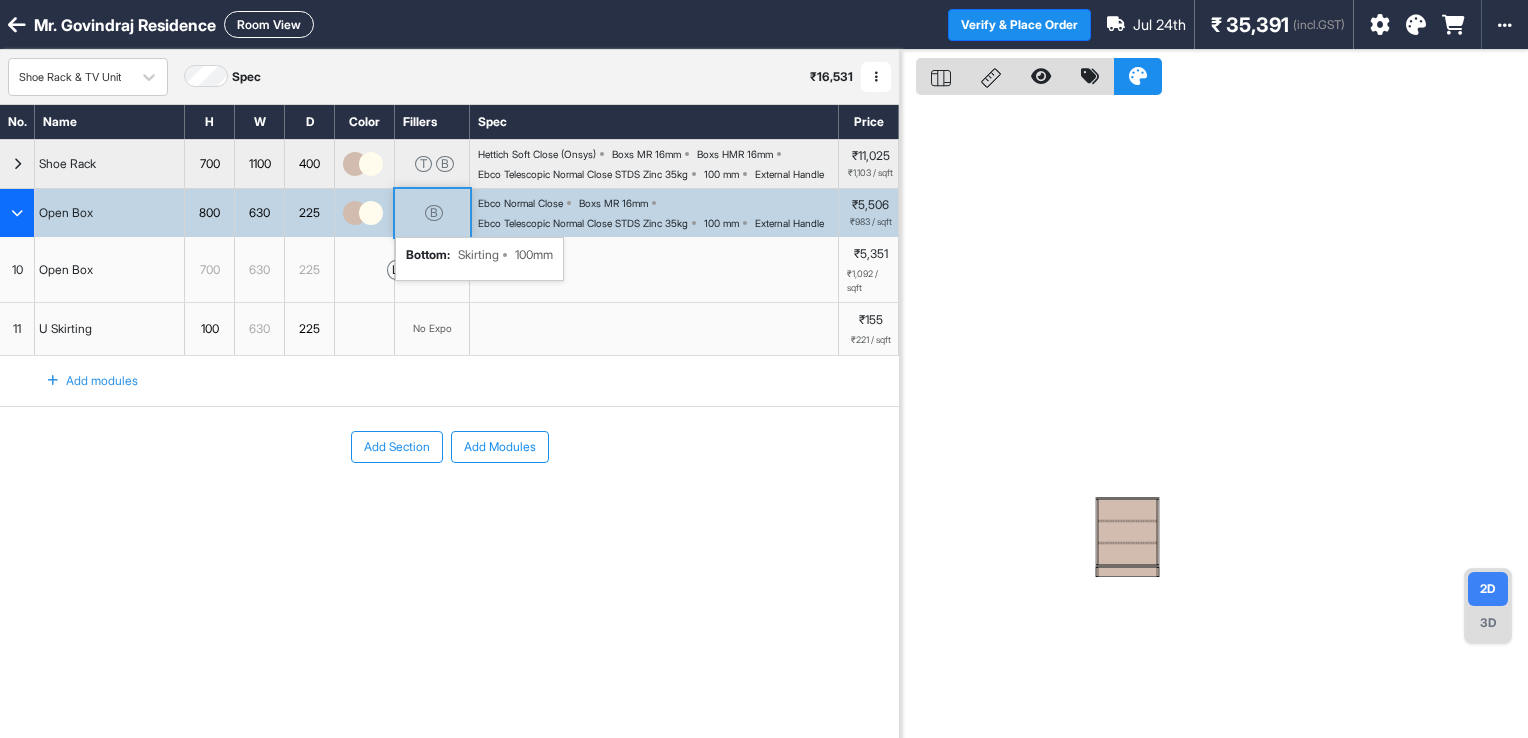 click on "B bottom : Skirting 100mm" at bounding box center [432, 213] 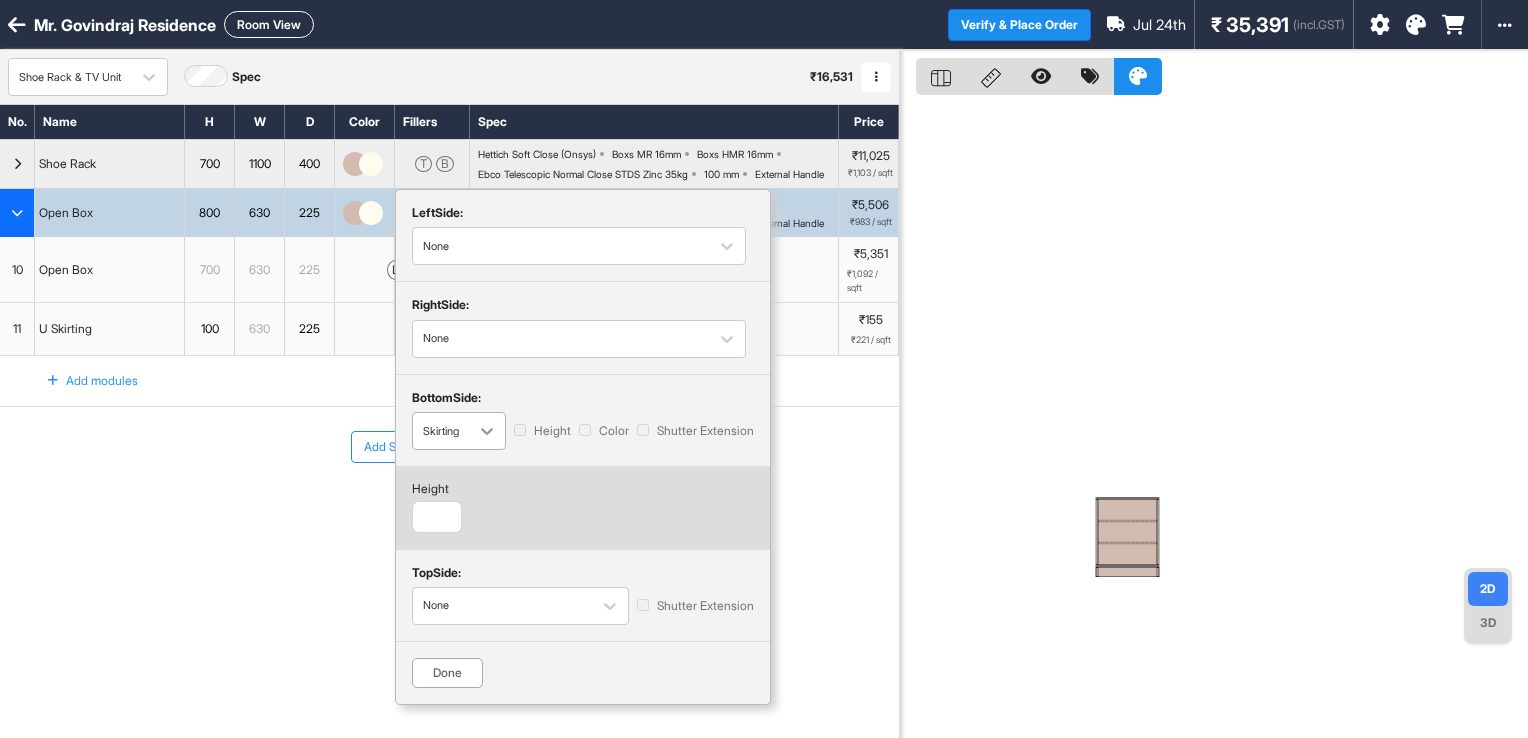 click 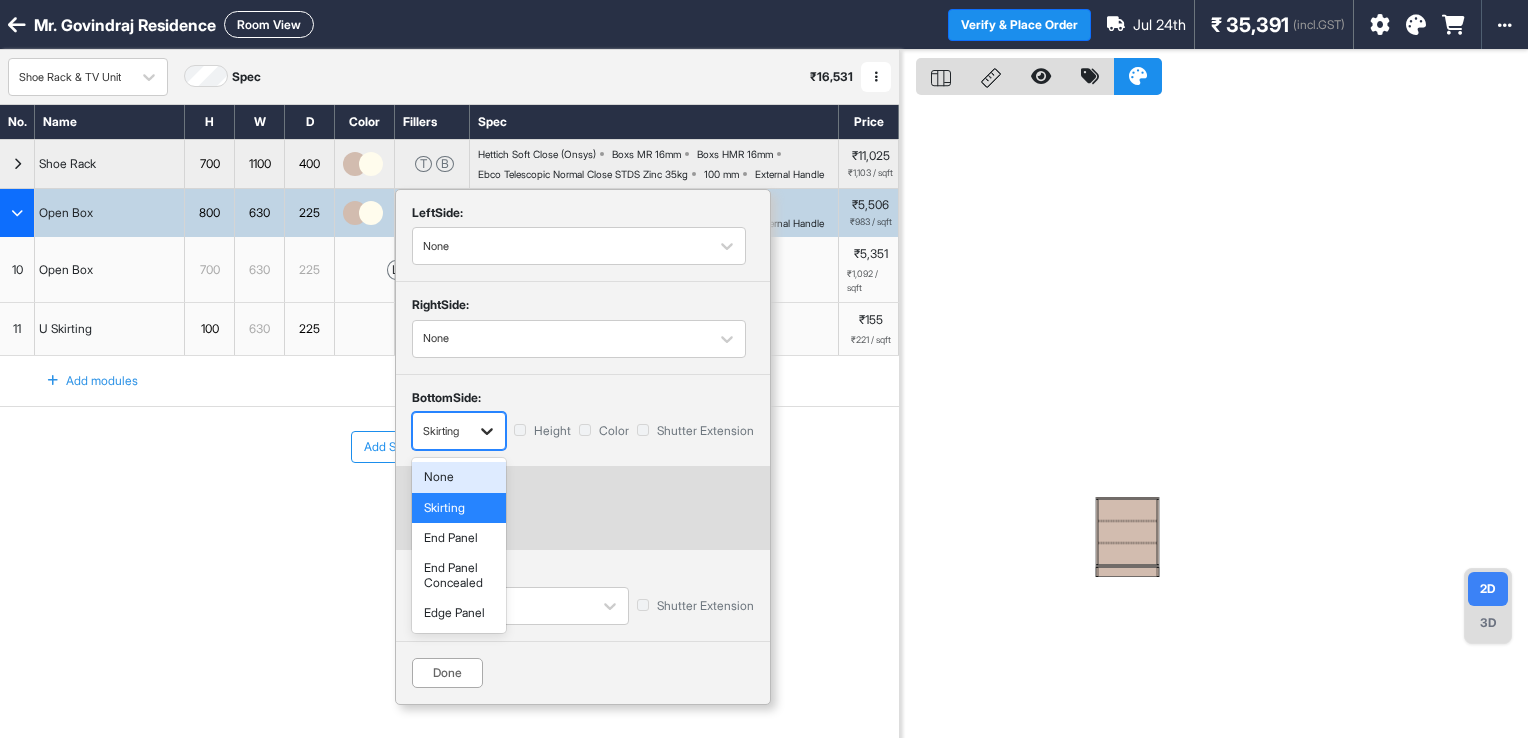 click 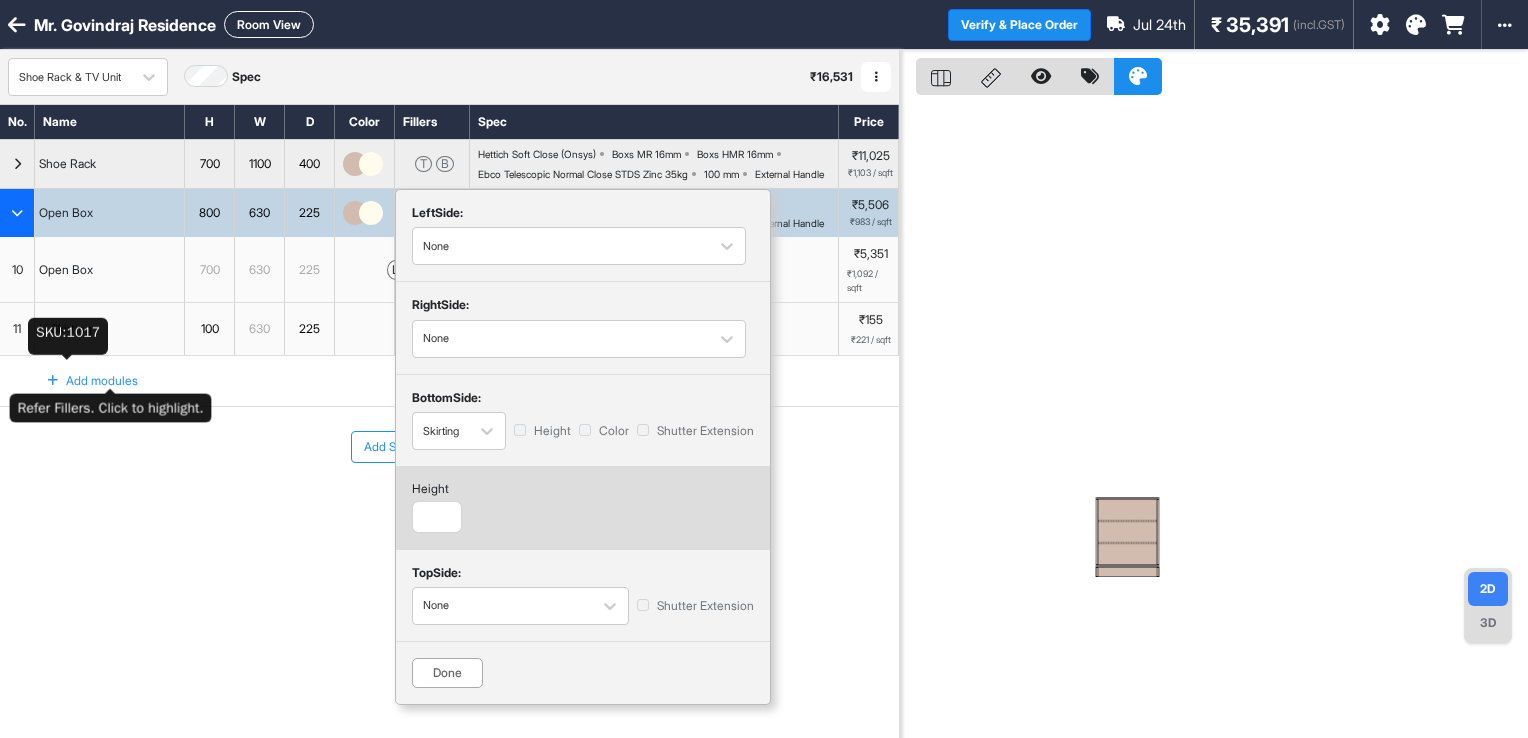 click on "U Skirting" at bounding box center [65, 329] 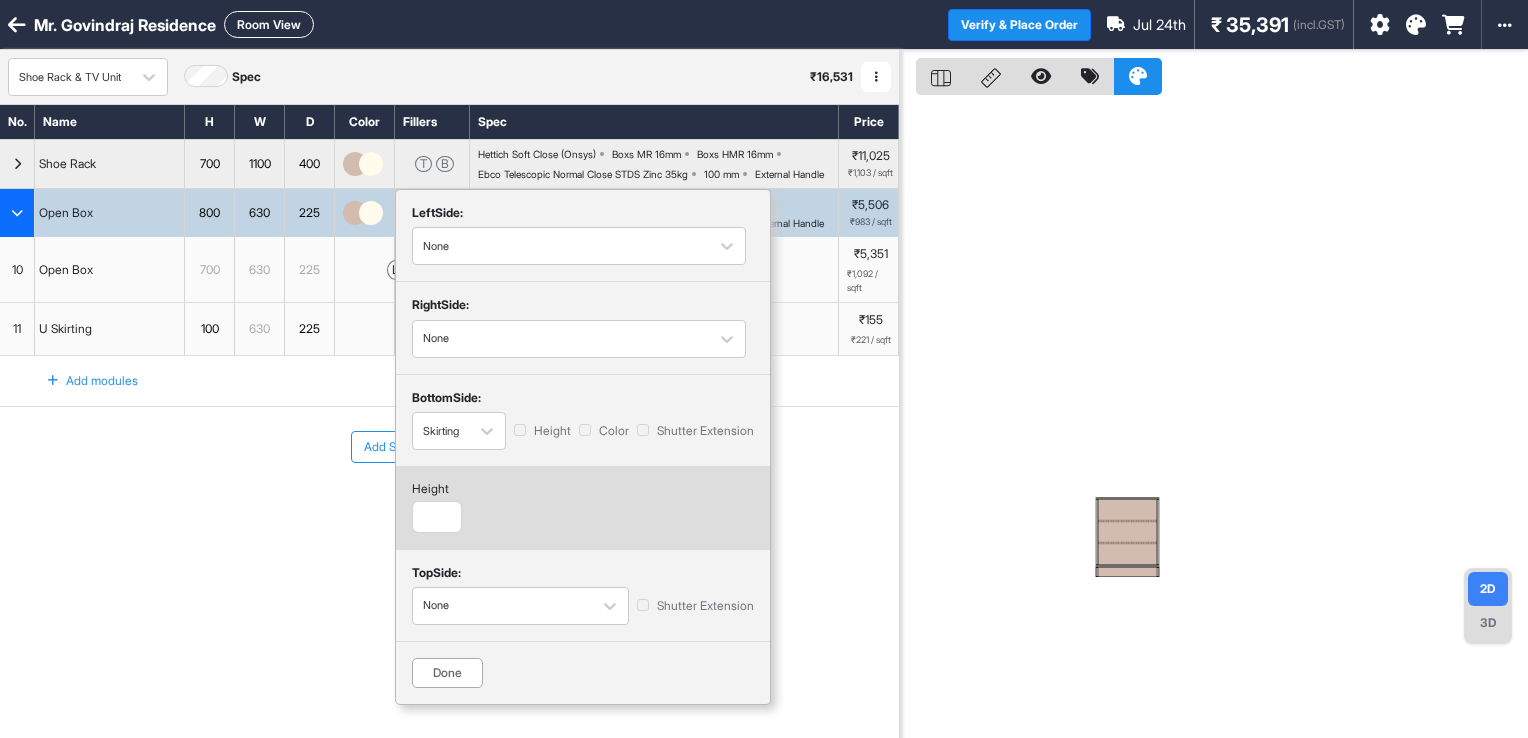 click on "Done" at bounding box center (447, 673) 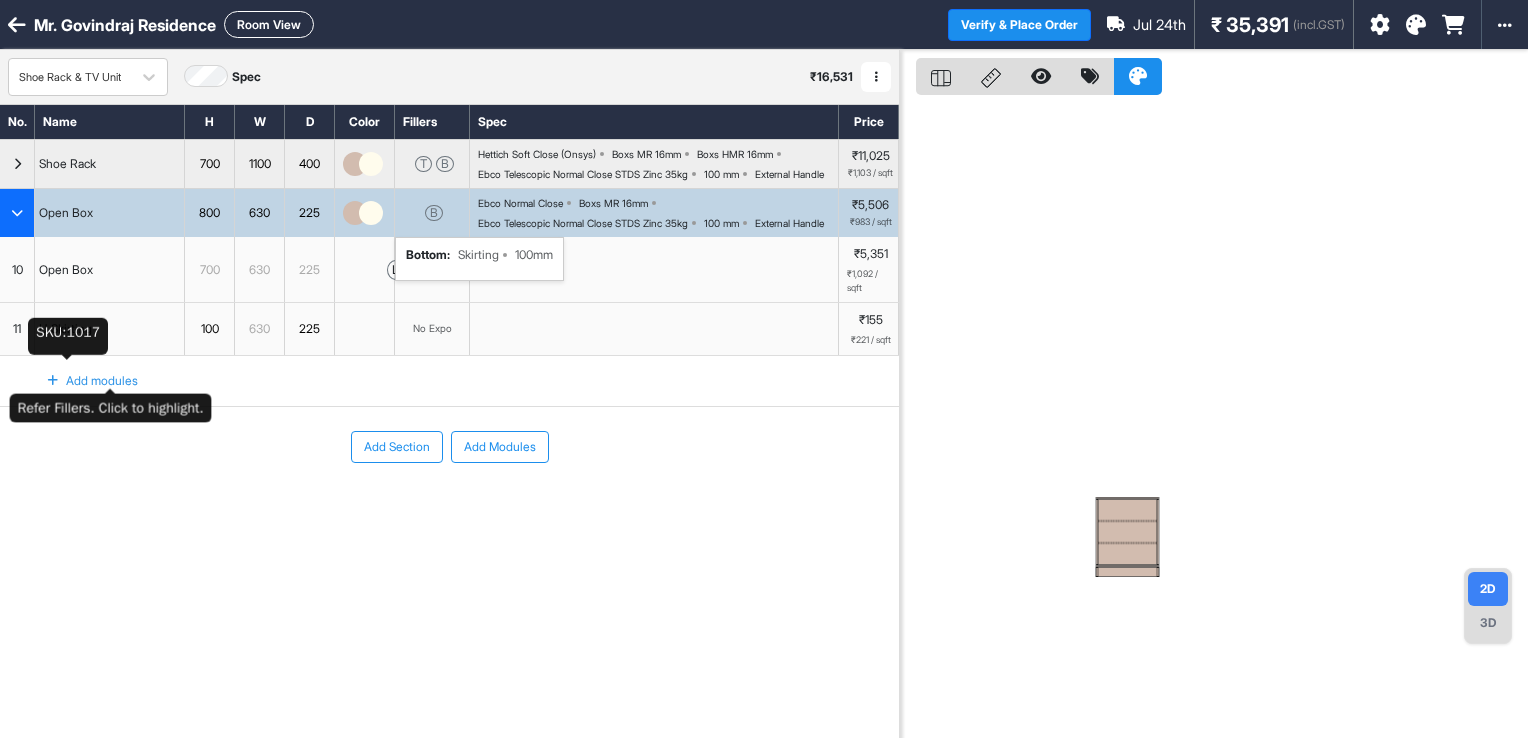 click on "U Skirting" at bounding box center (65, 329) 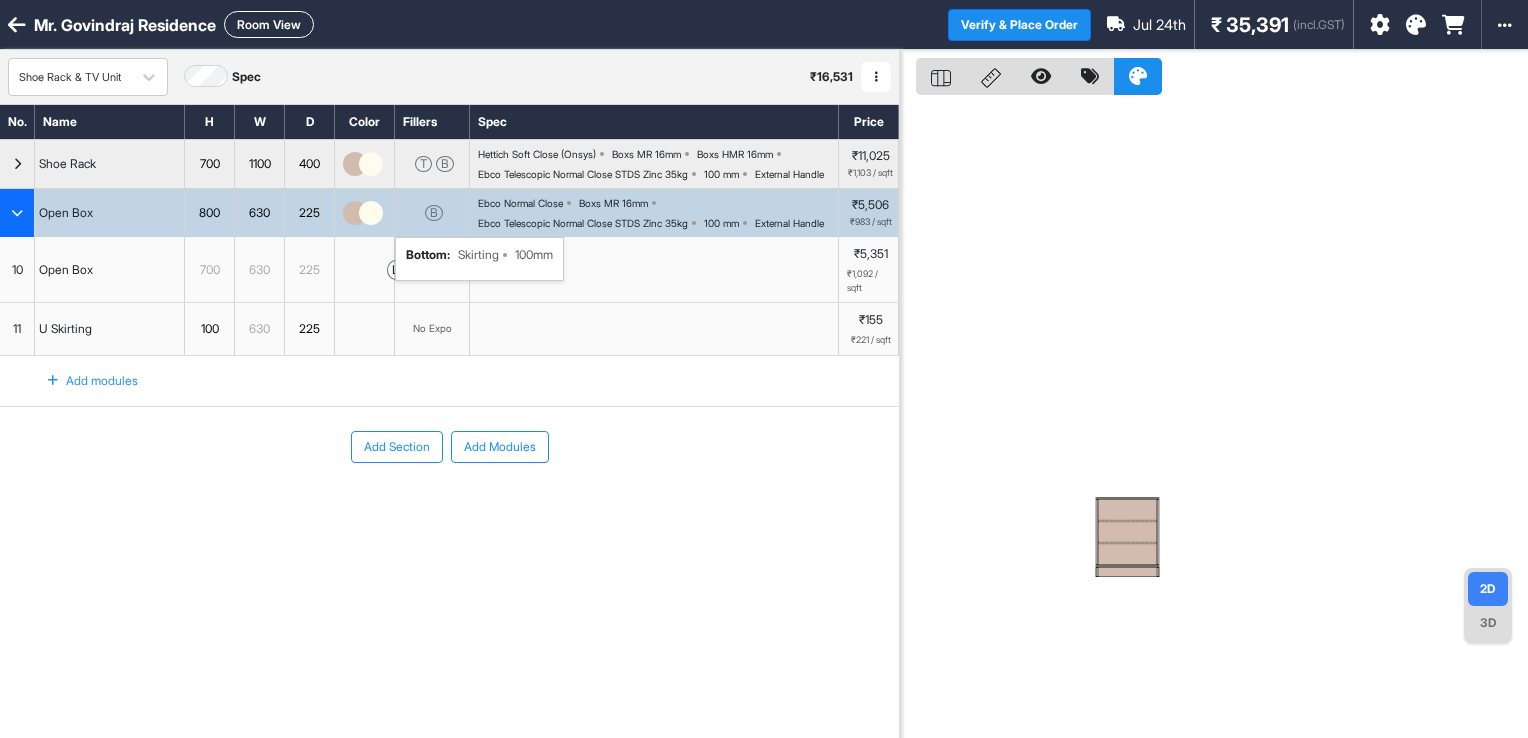 click on "11" at bounding box center (17, 329) 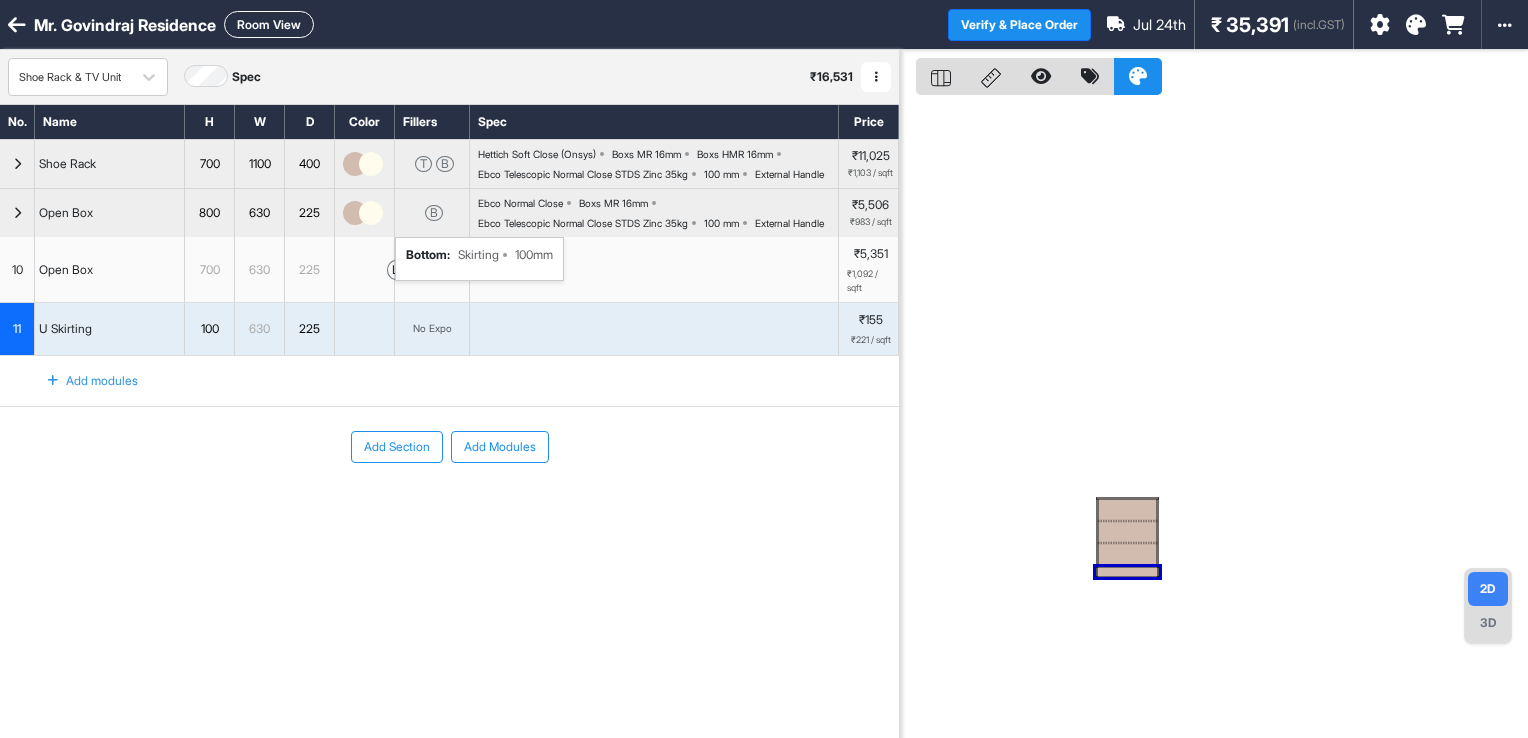 click on "11" at bounding box center [17, 329] 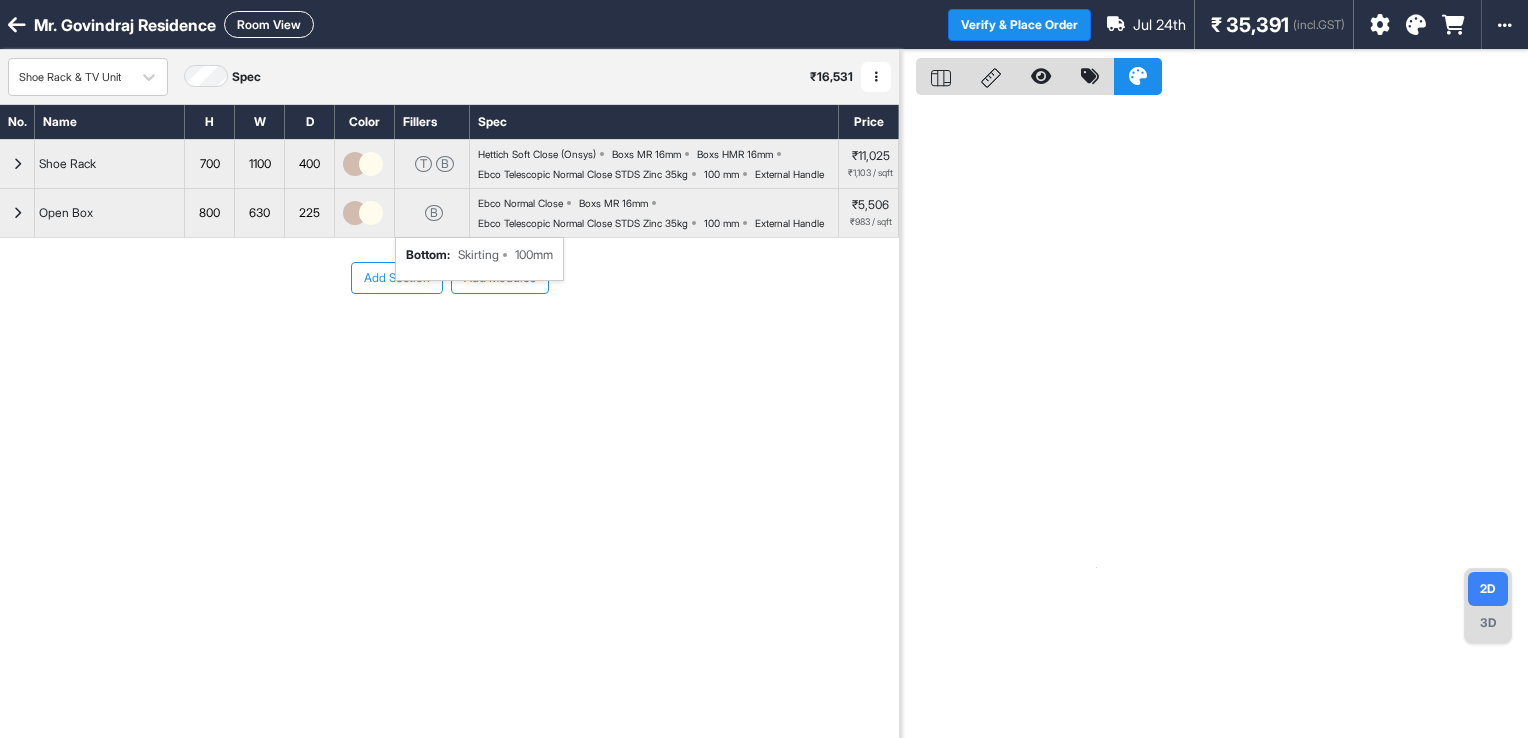 click on "Add Section Add Modules" at bounding box center [449, 338] 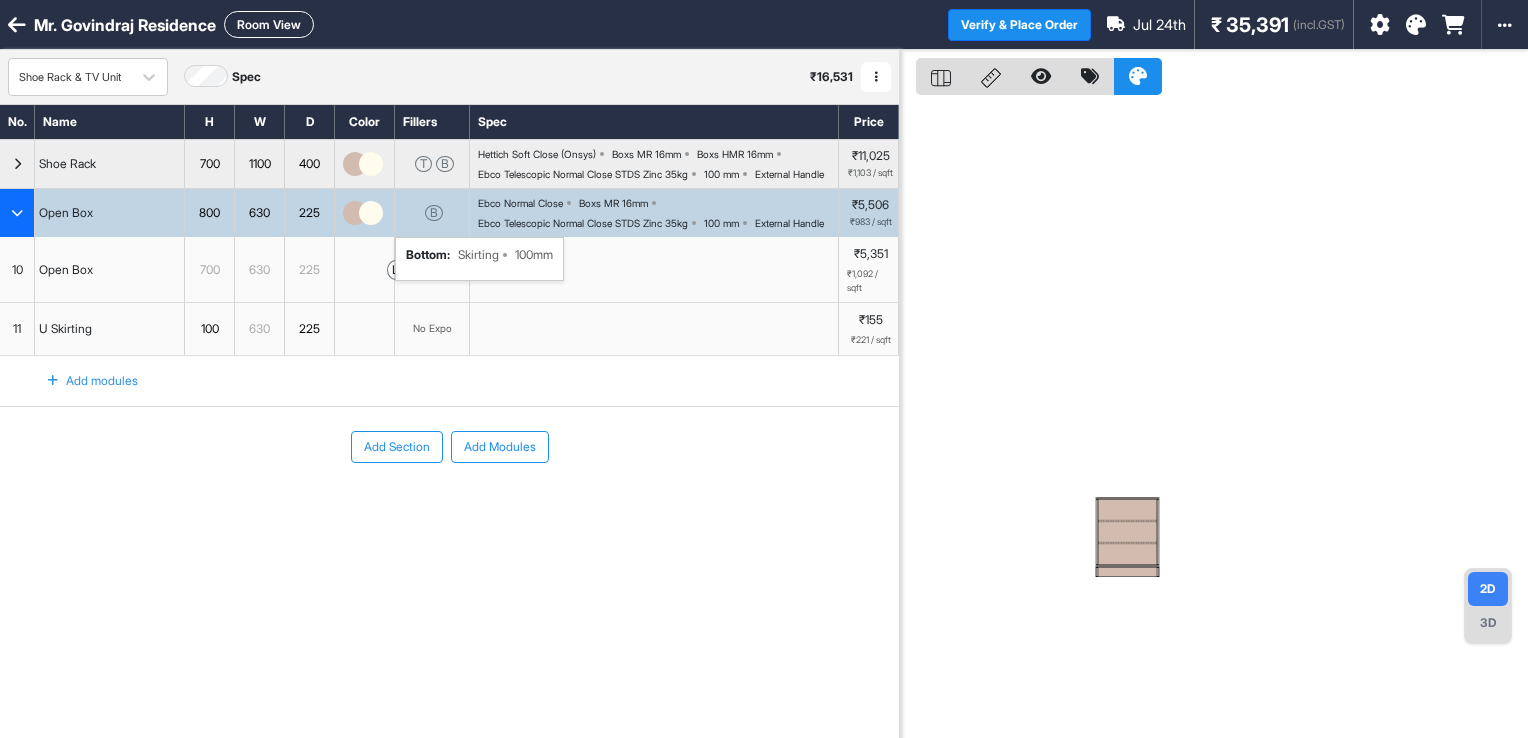 click on "B bottom : Skirting 100mm" at bounding box center (432, 213) 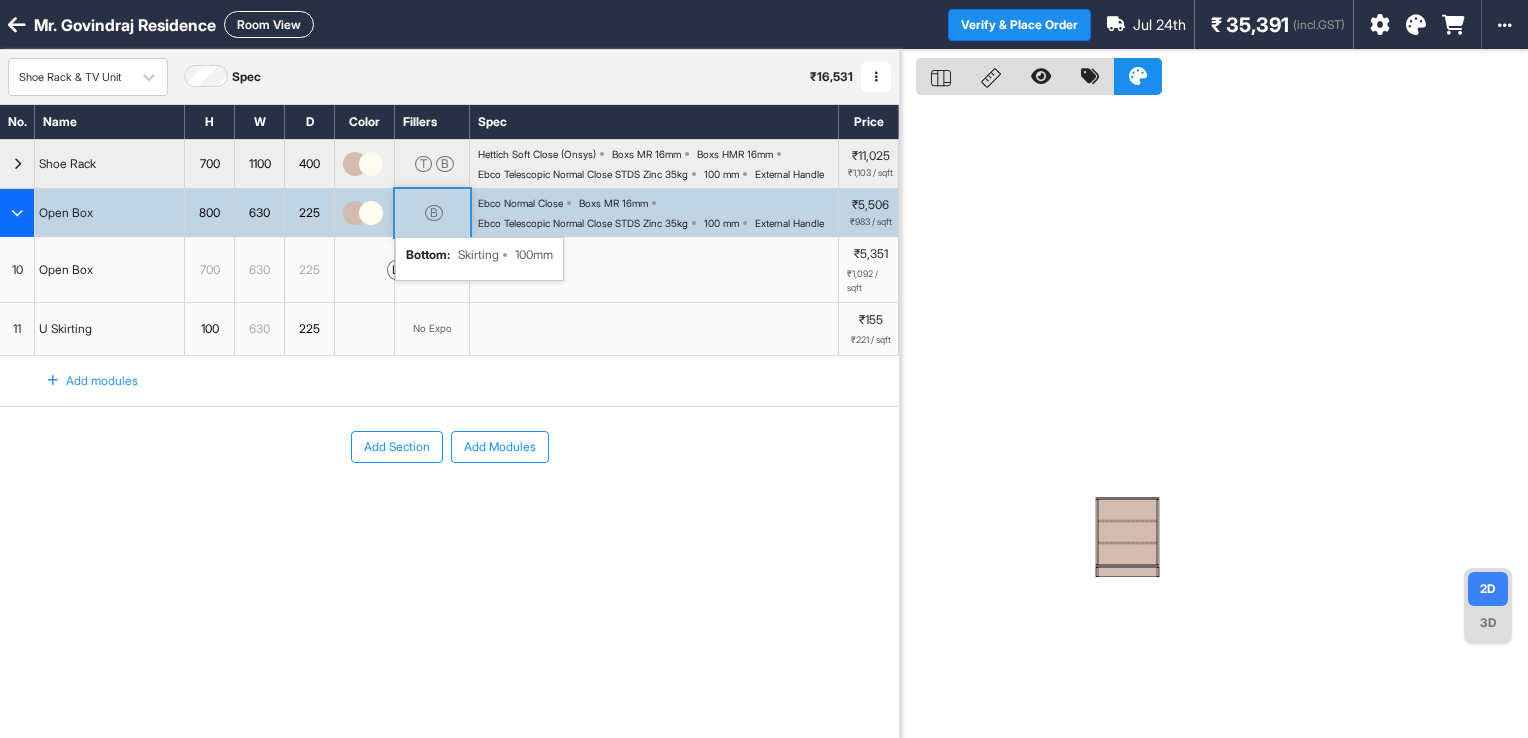 click on "B bottom : Skirting 100mm" at bounding box center (432, 213) 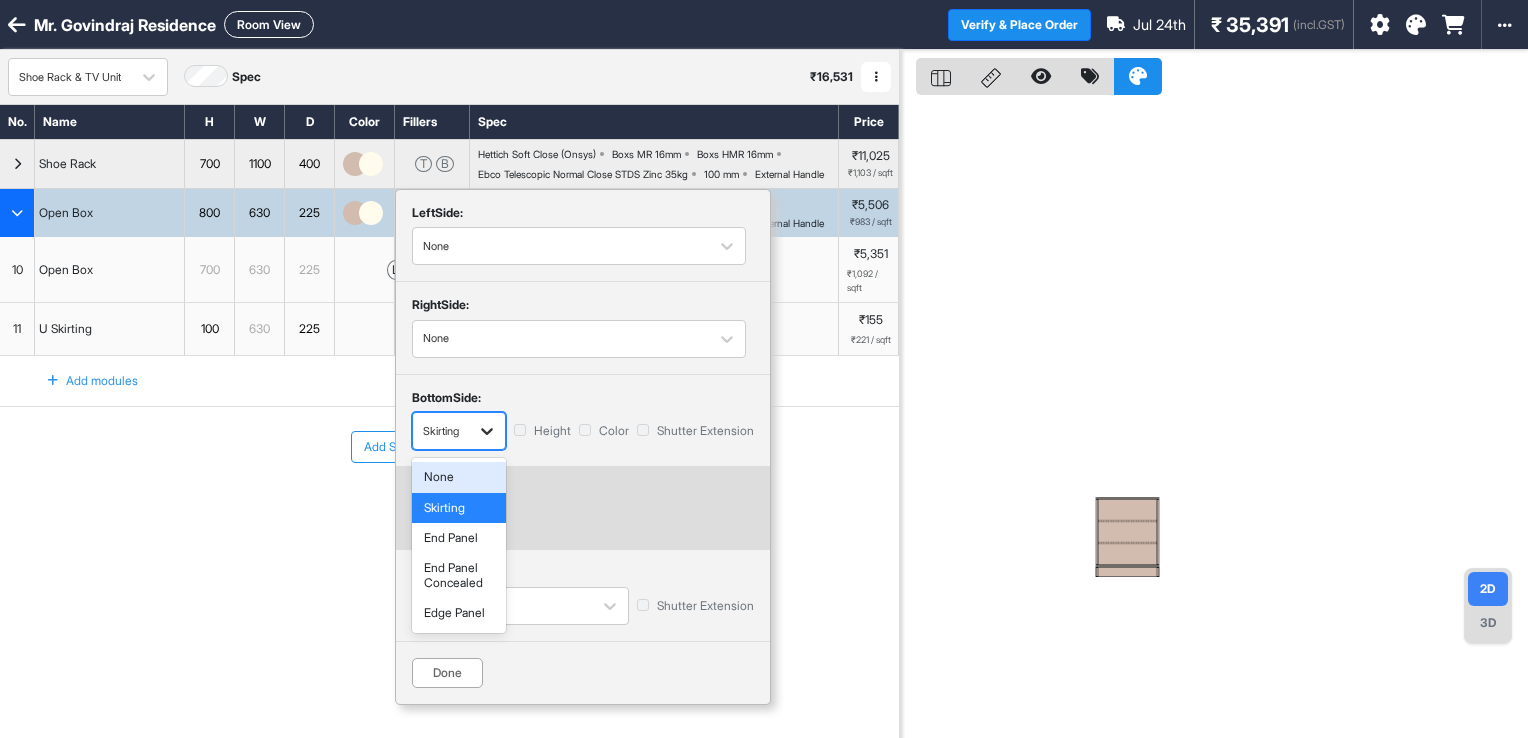 click 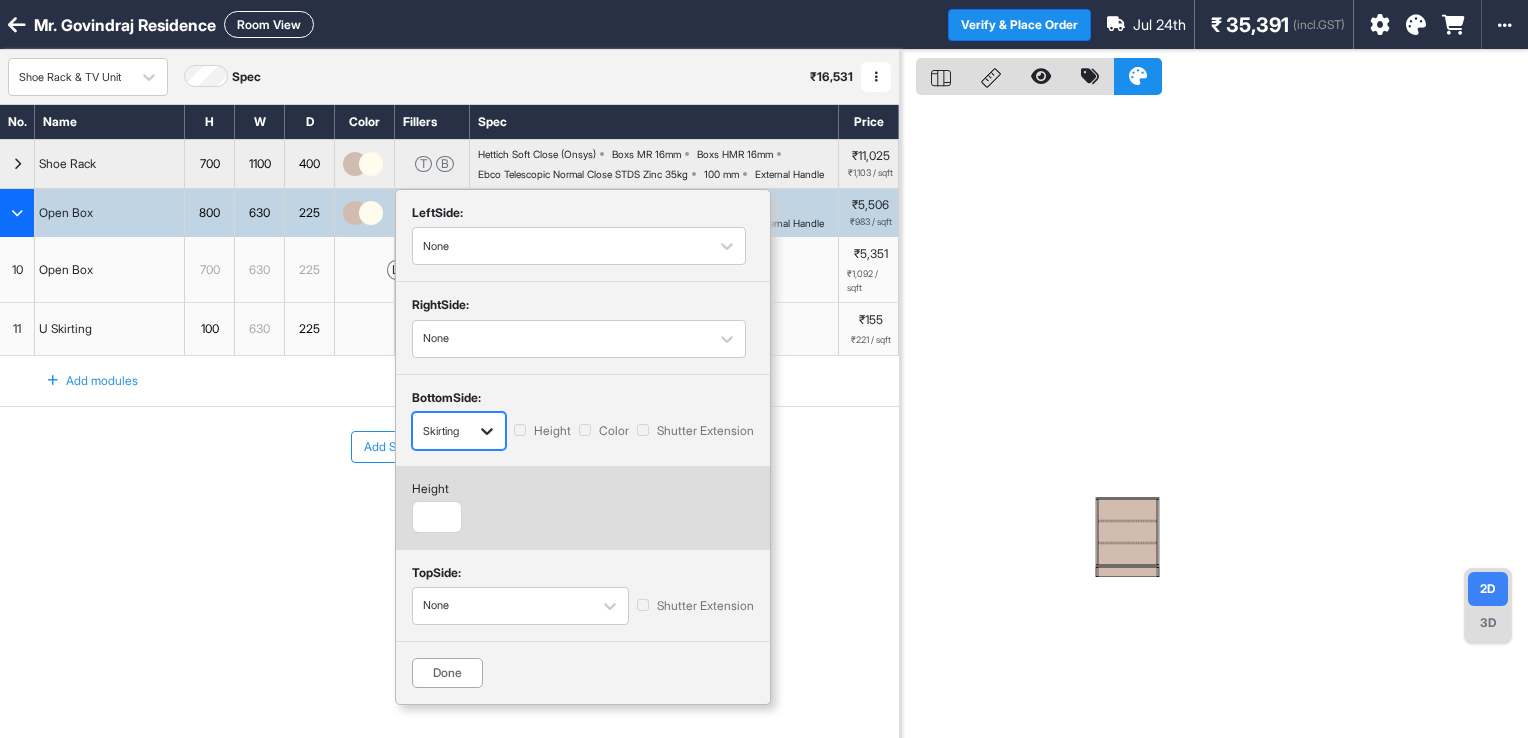 click 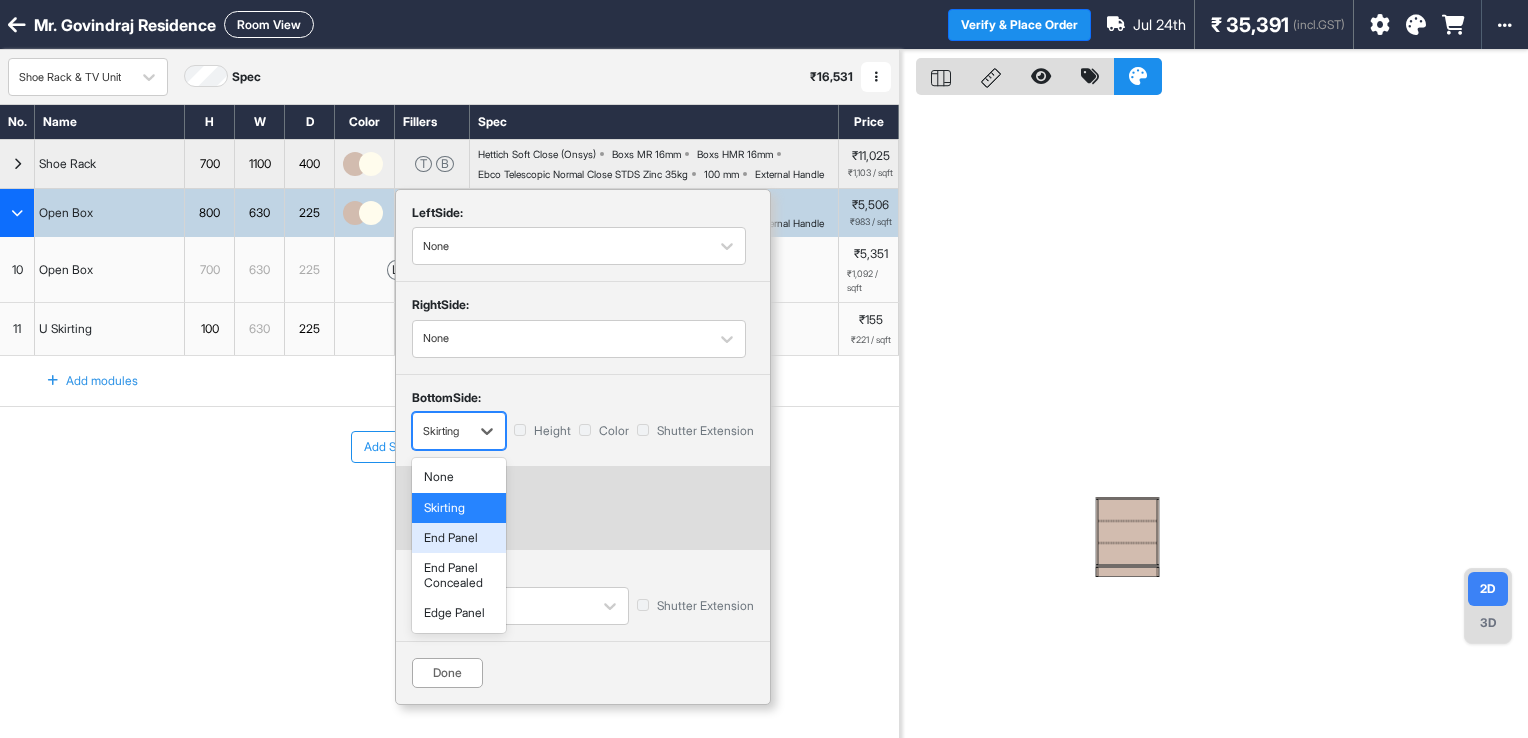 click on "End Panel" at bounding box center (459, 538) 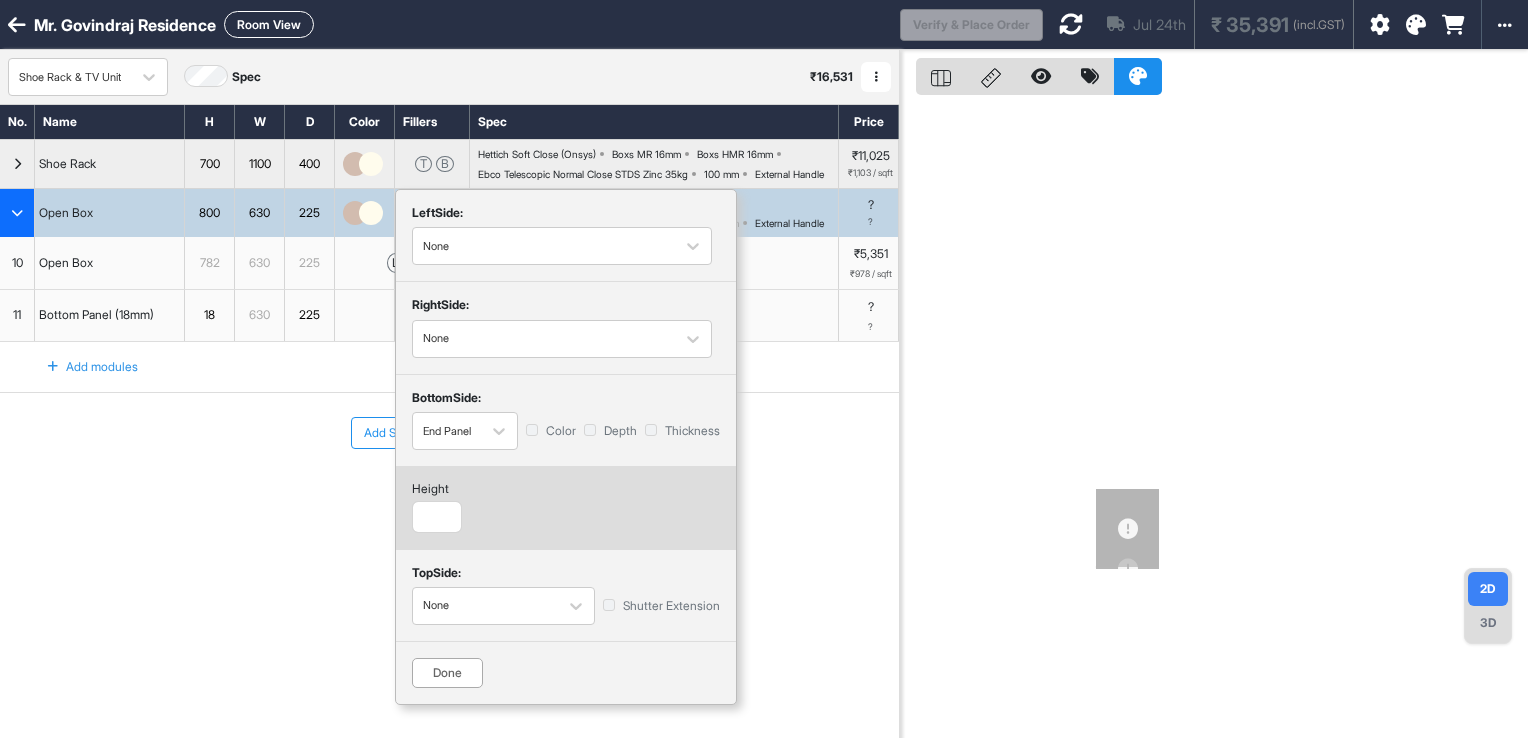 click at bounding box center (1071, 24) 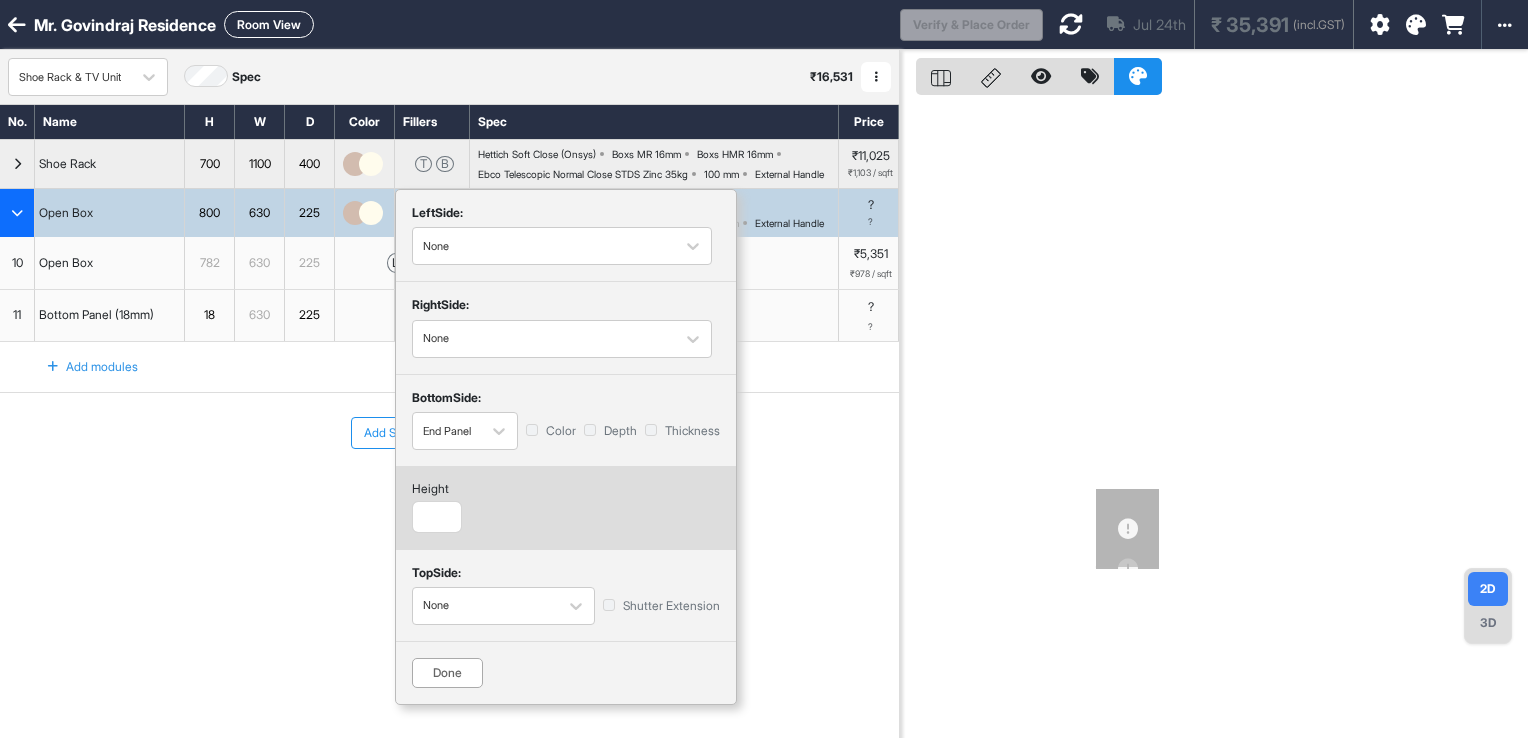 click on "Done" at bounding box center (447, 673) 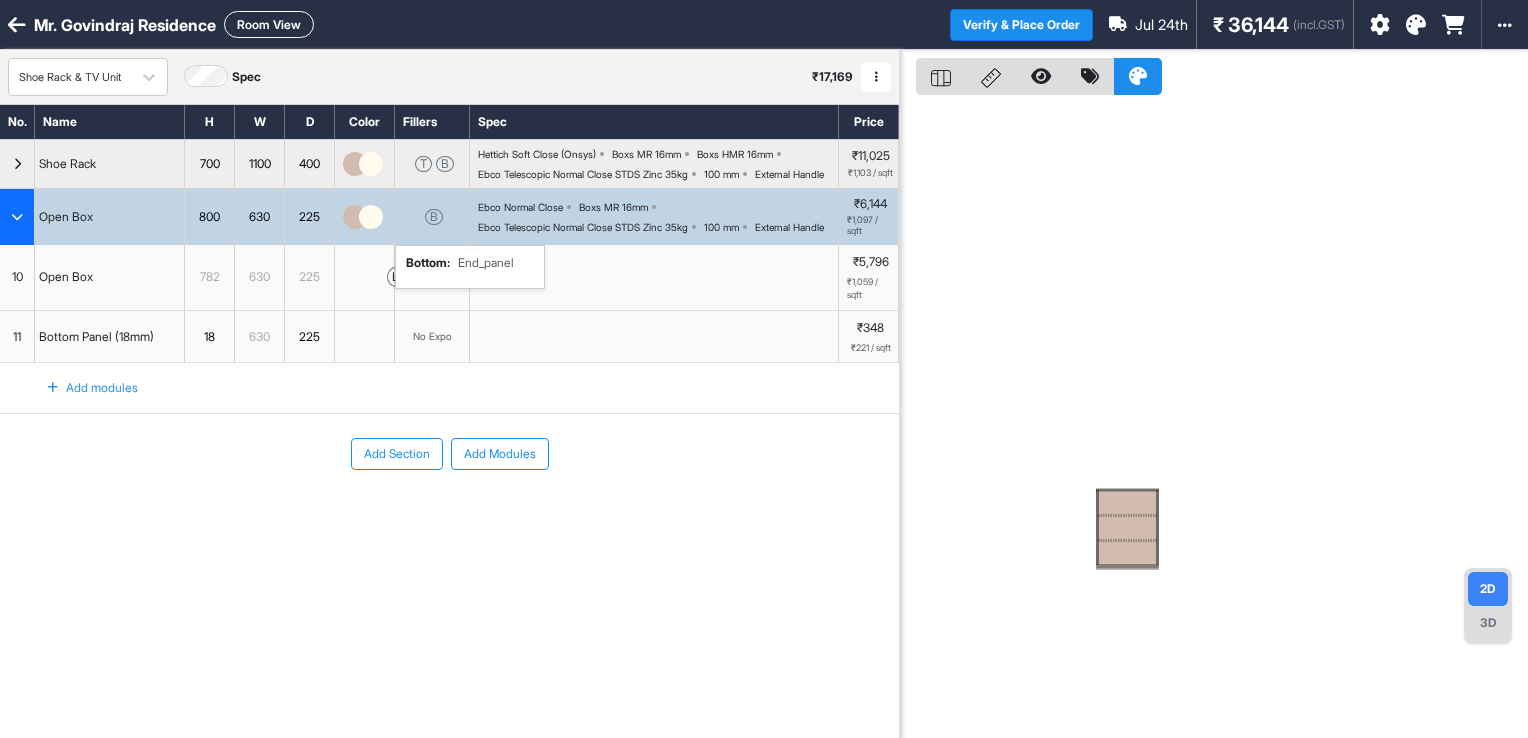 click on "3D" at bounding box center (1488, 623) 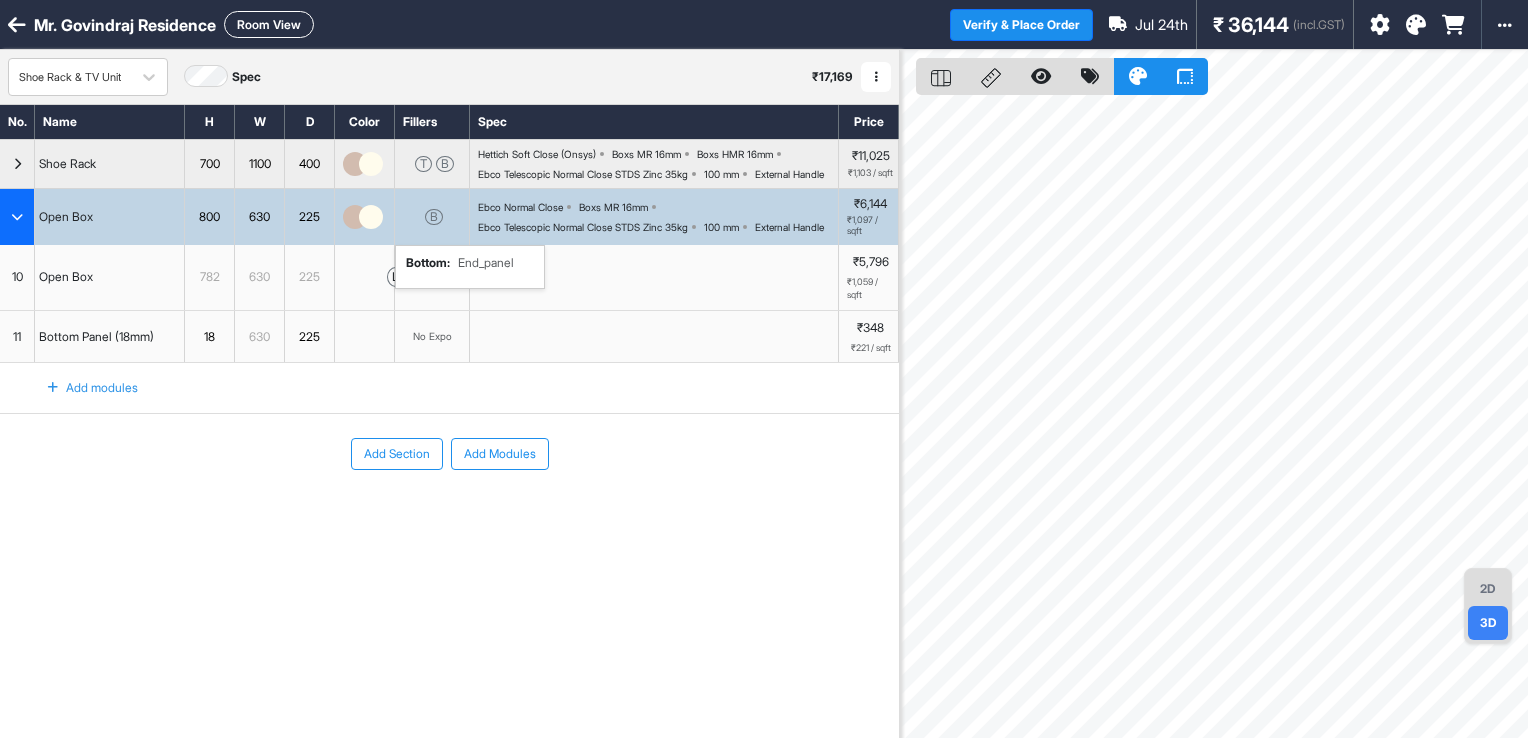 click on "2D" at bounding box center [1488, 589] 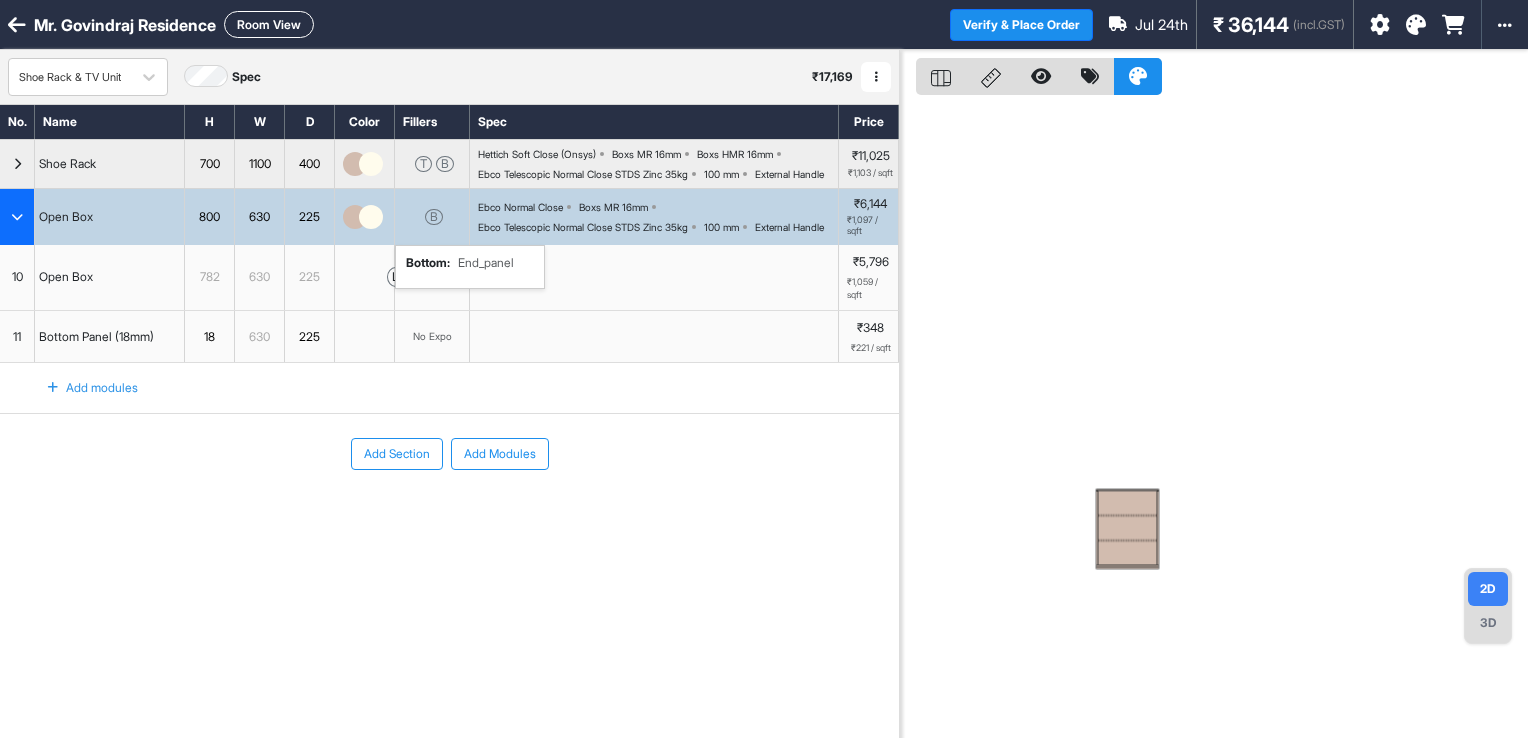 click on "B" at bounding box center (434, 217) 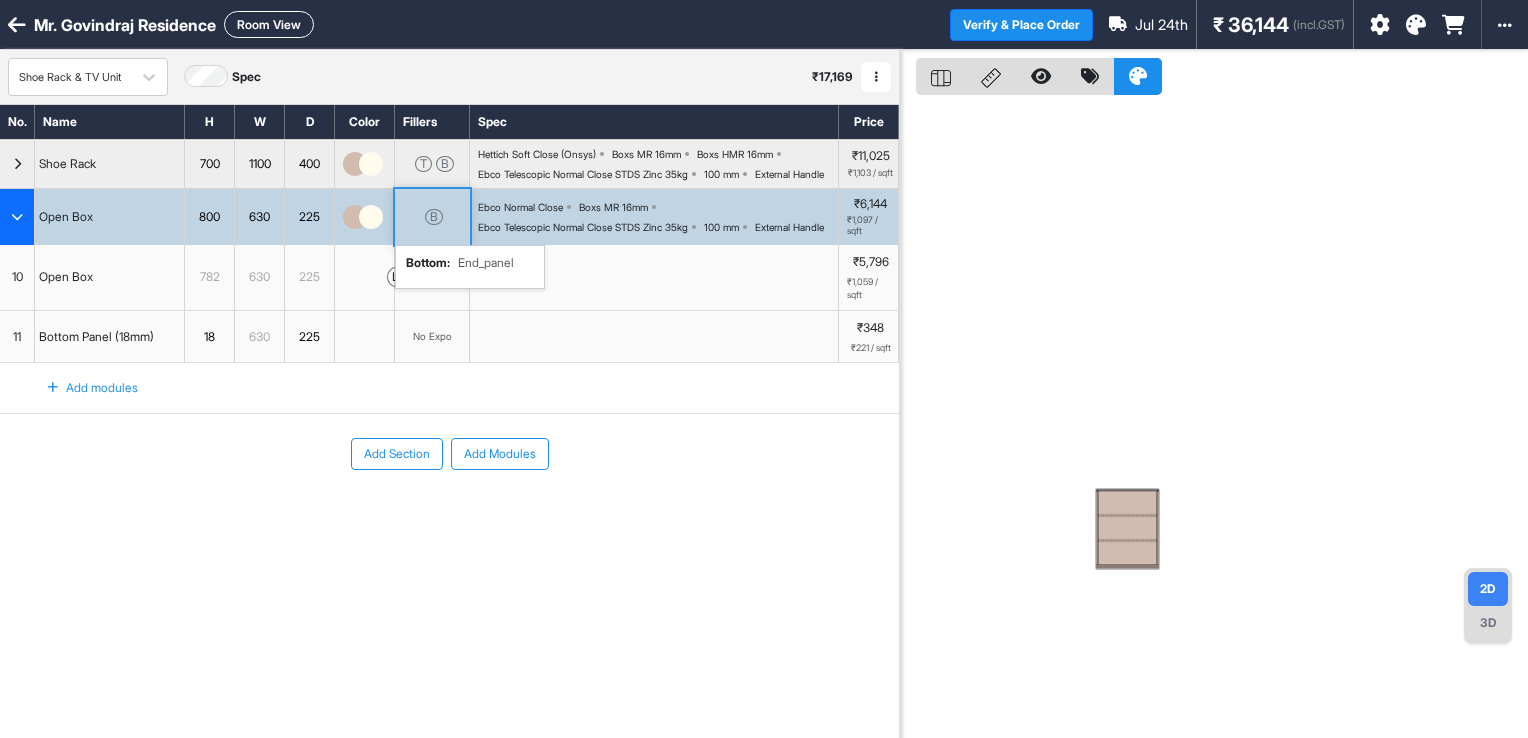 click on "B" at bounding box center [434, 217] 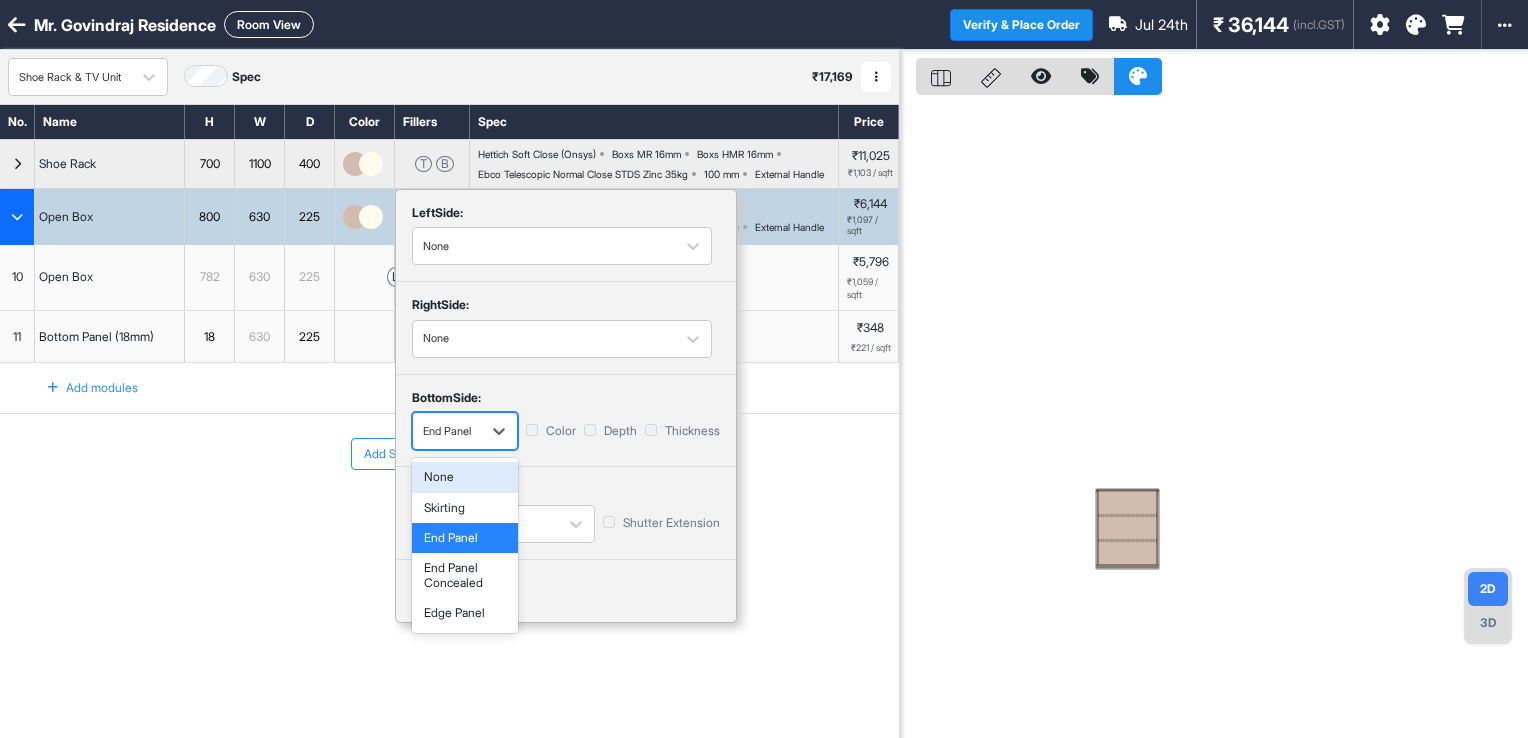 click on "End Panel" at bounding box center (447, 431) 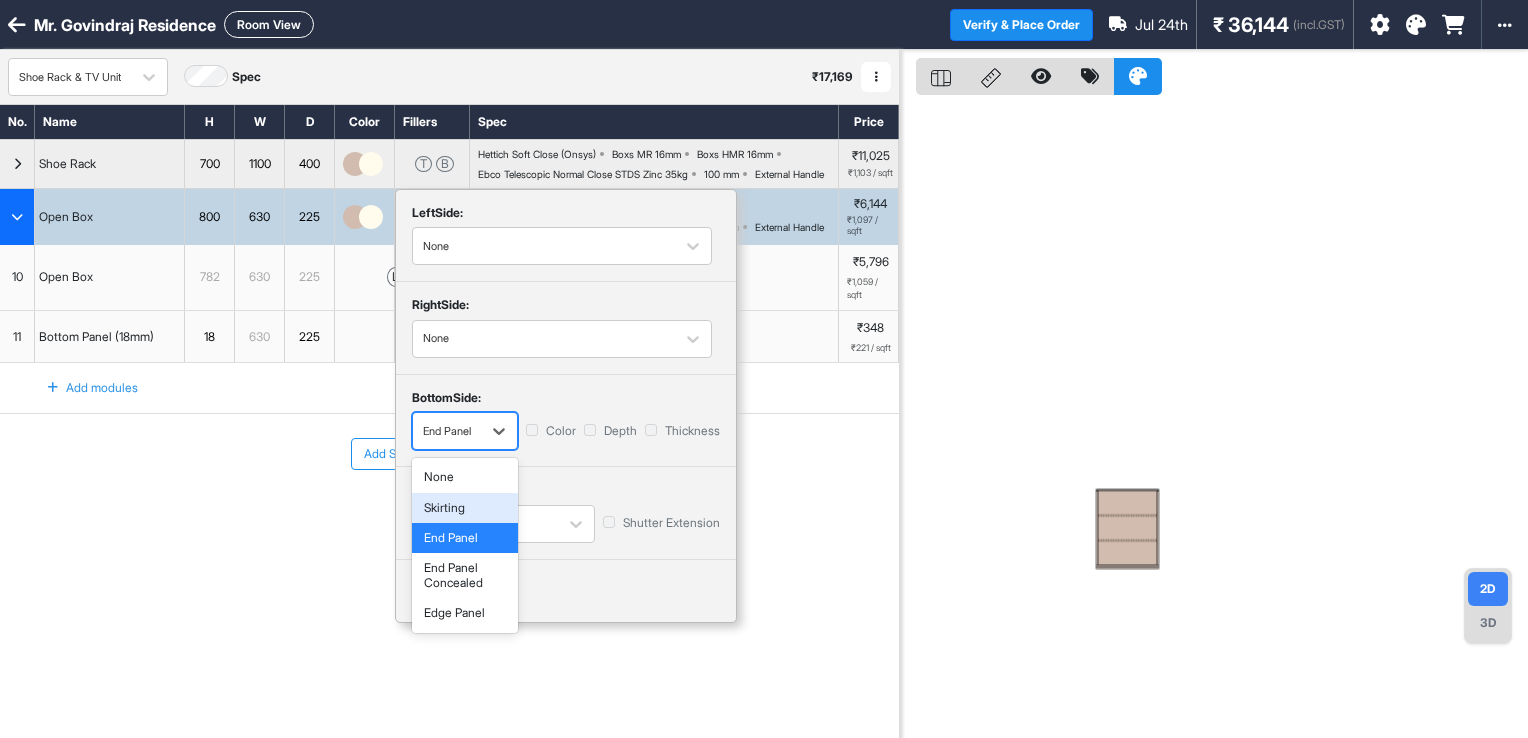 click on "Skirting" at bounding box center (465, 508) 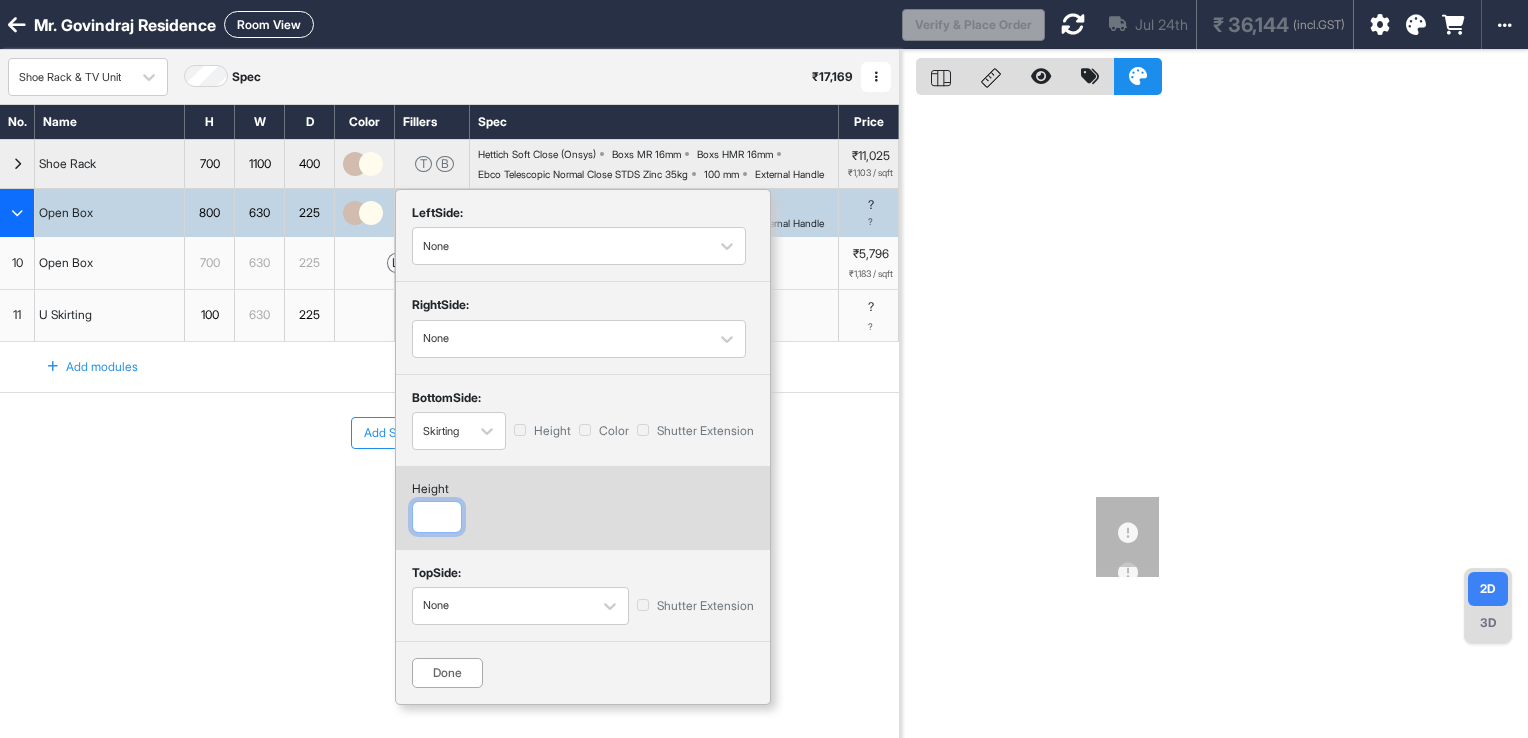 click at bounding box center [437, 517] 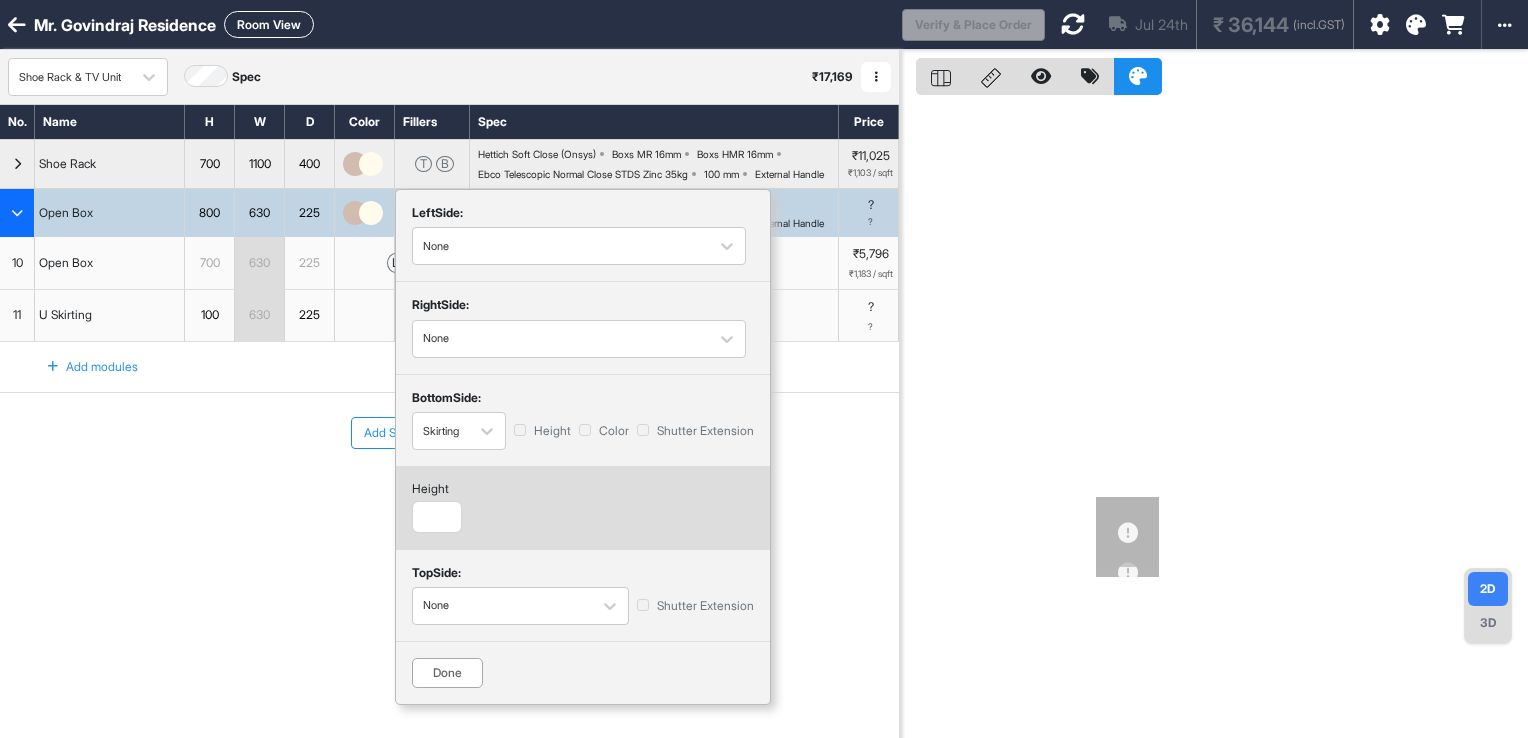 click on "Done" at bounding box center [447, 673] 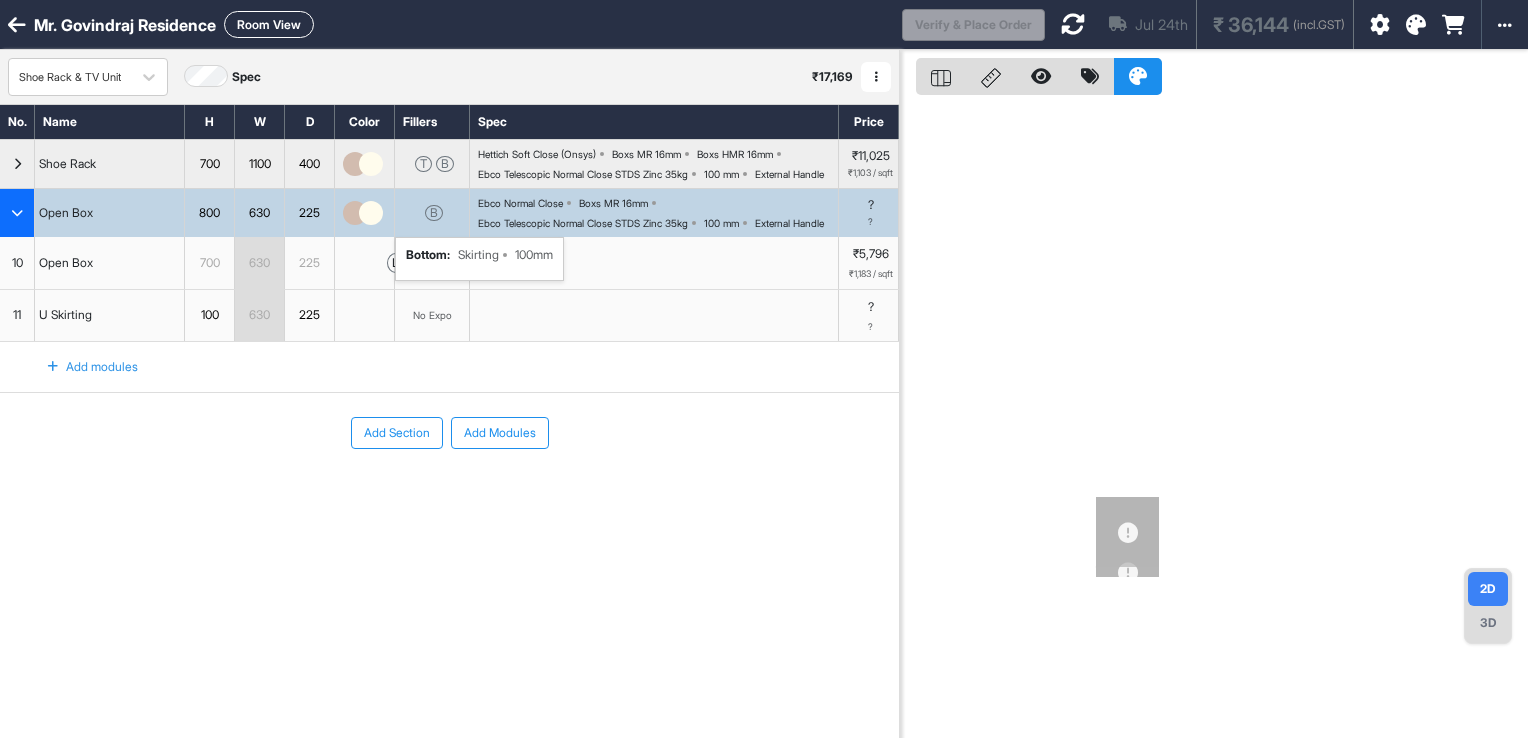 click at bounding box center (1073, 24) 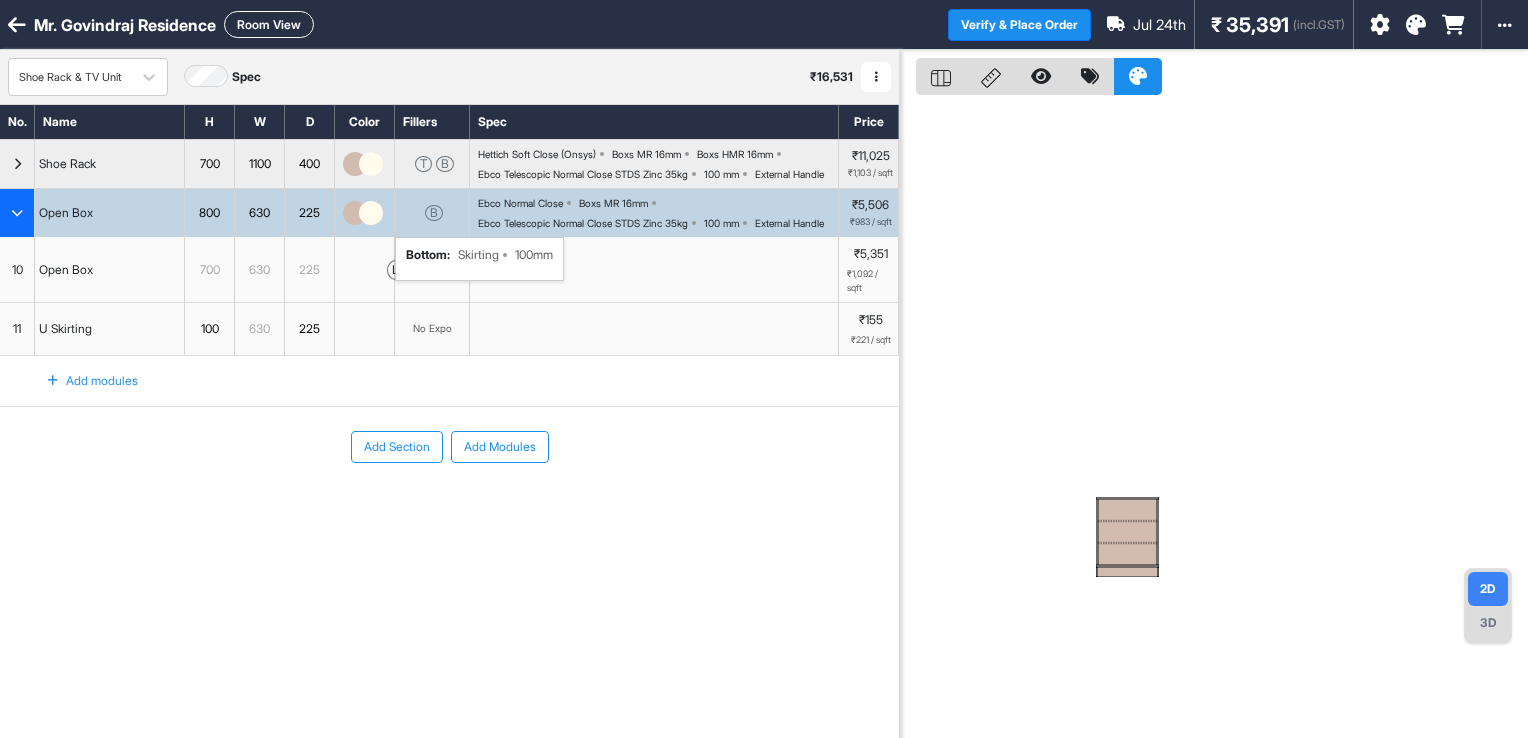 click at bounding box center (654, 329) 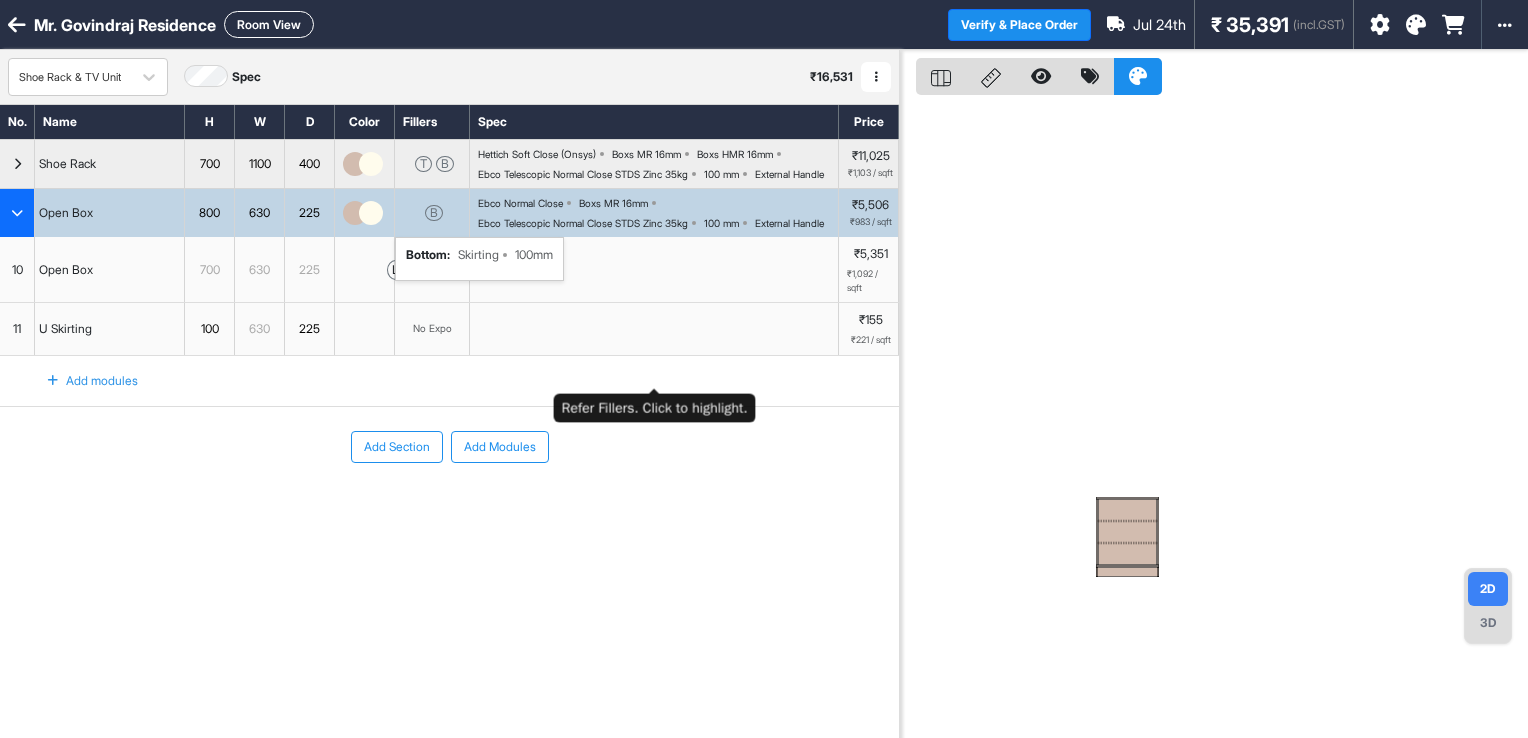 click at bounding box center [654, 329] 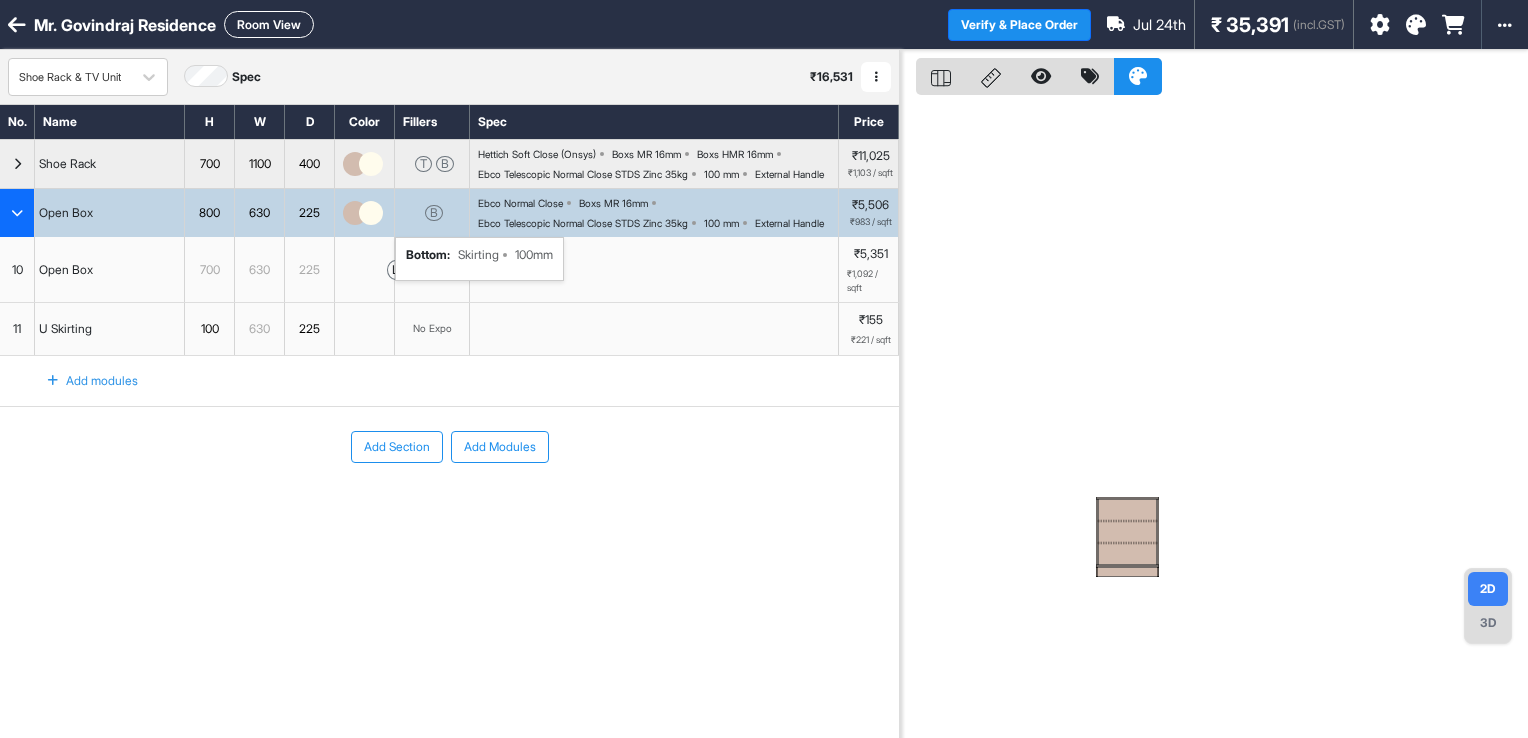 click at bounding box center (654, 329) 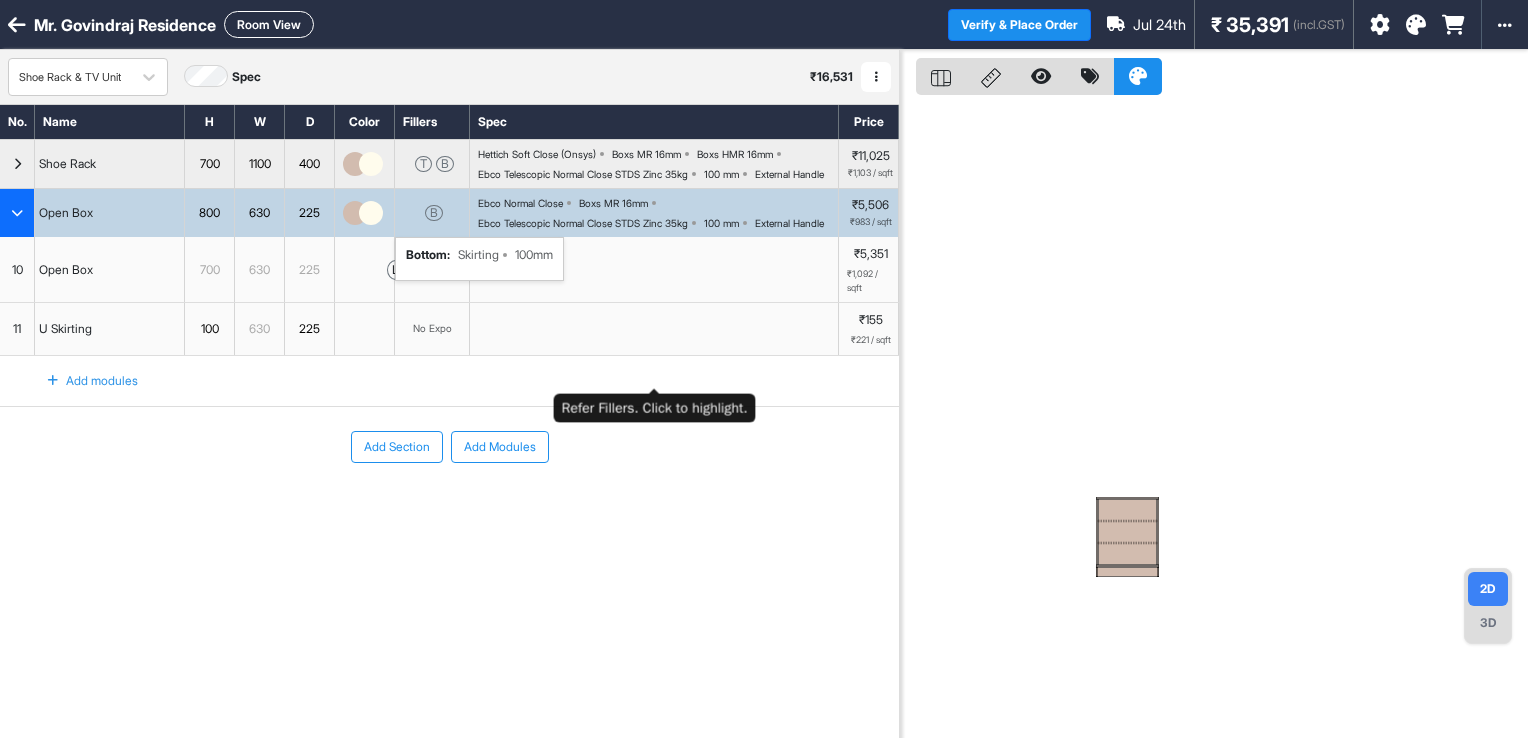 click at bounding box center (654, 329) 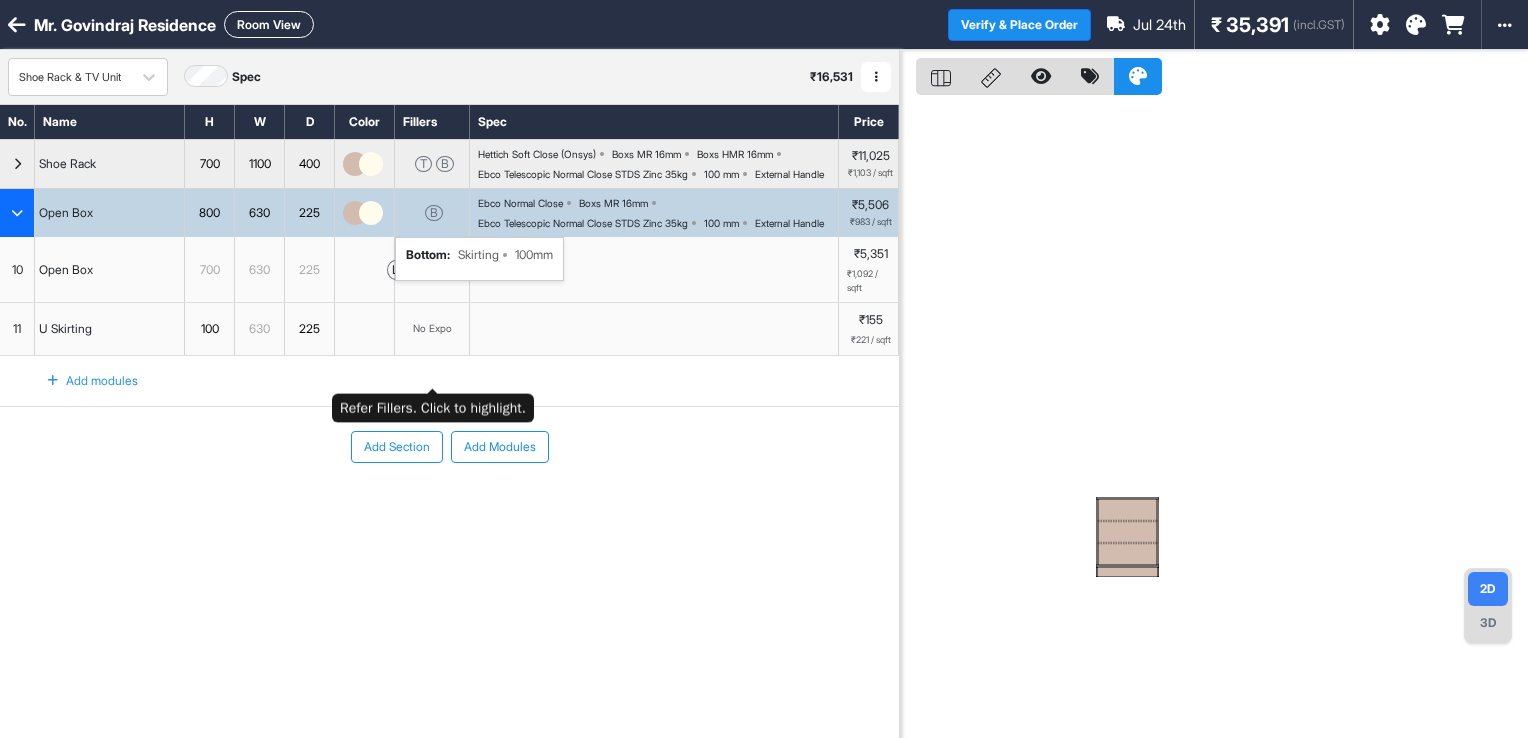 click on "No Expo" at bounding box center [432, 329] 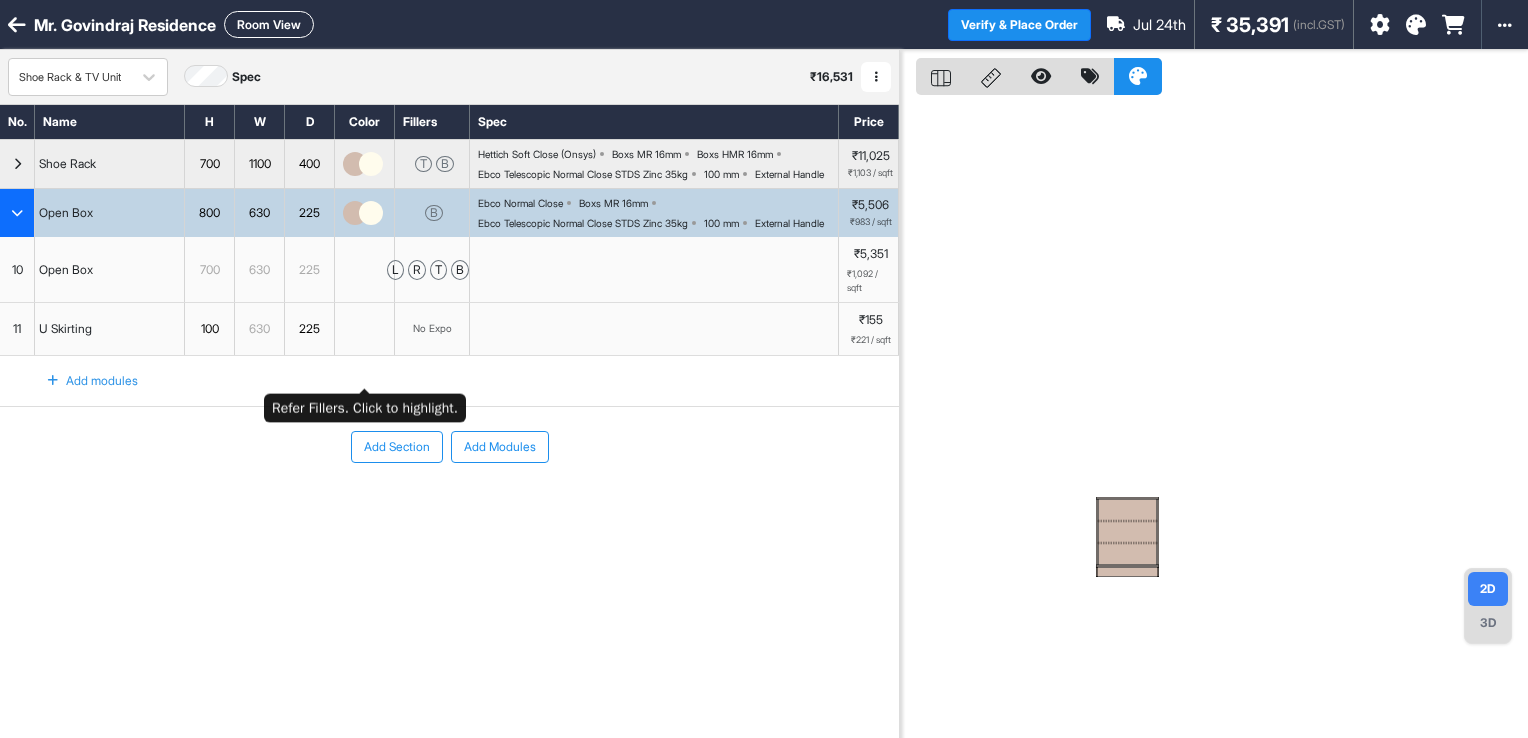 click at bounding box center [365, 329] 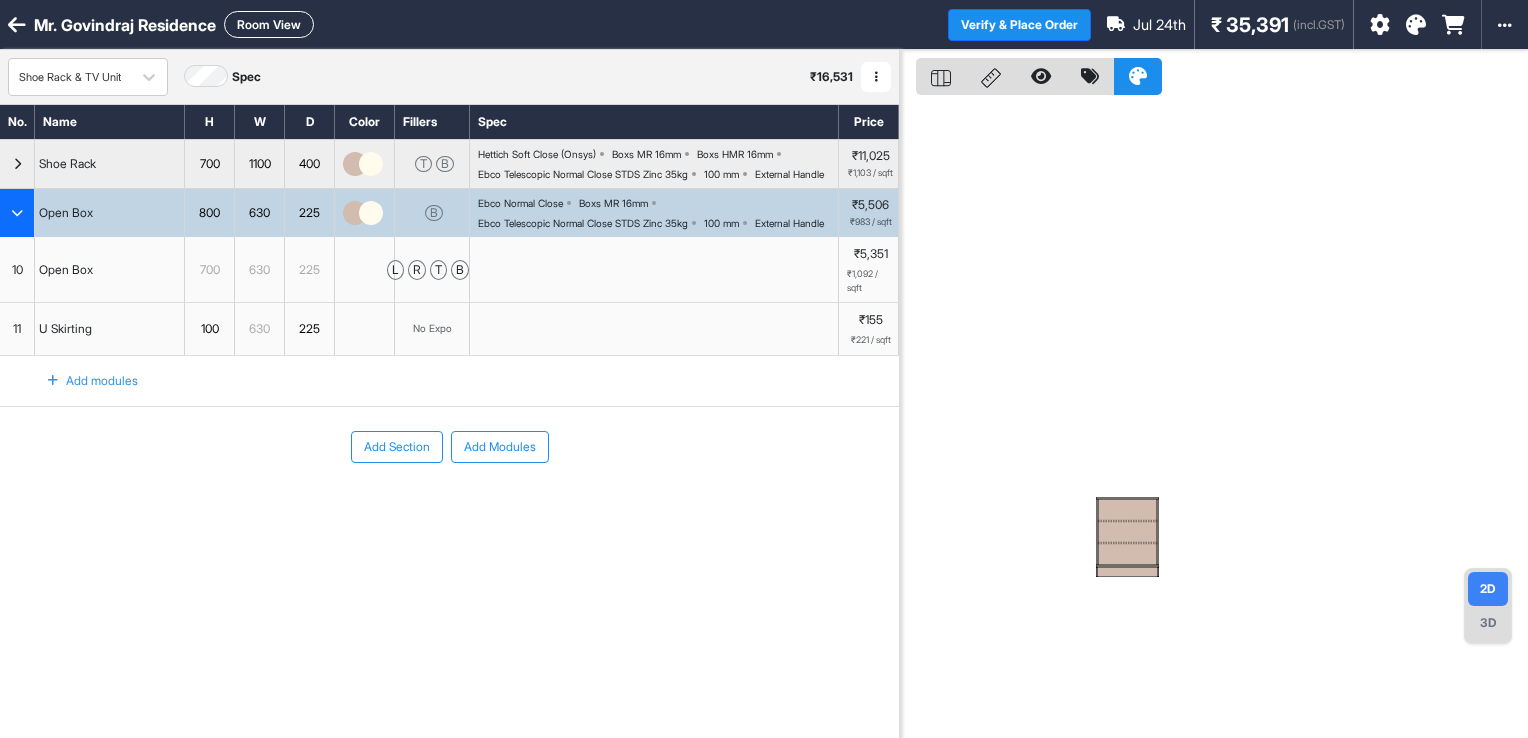 click on "3D" at bounding box center [1488, 623] 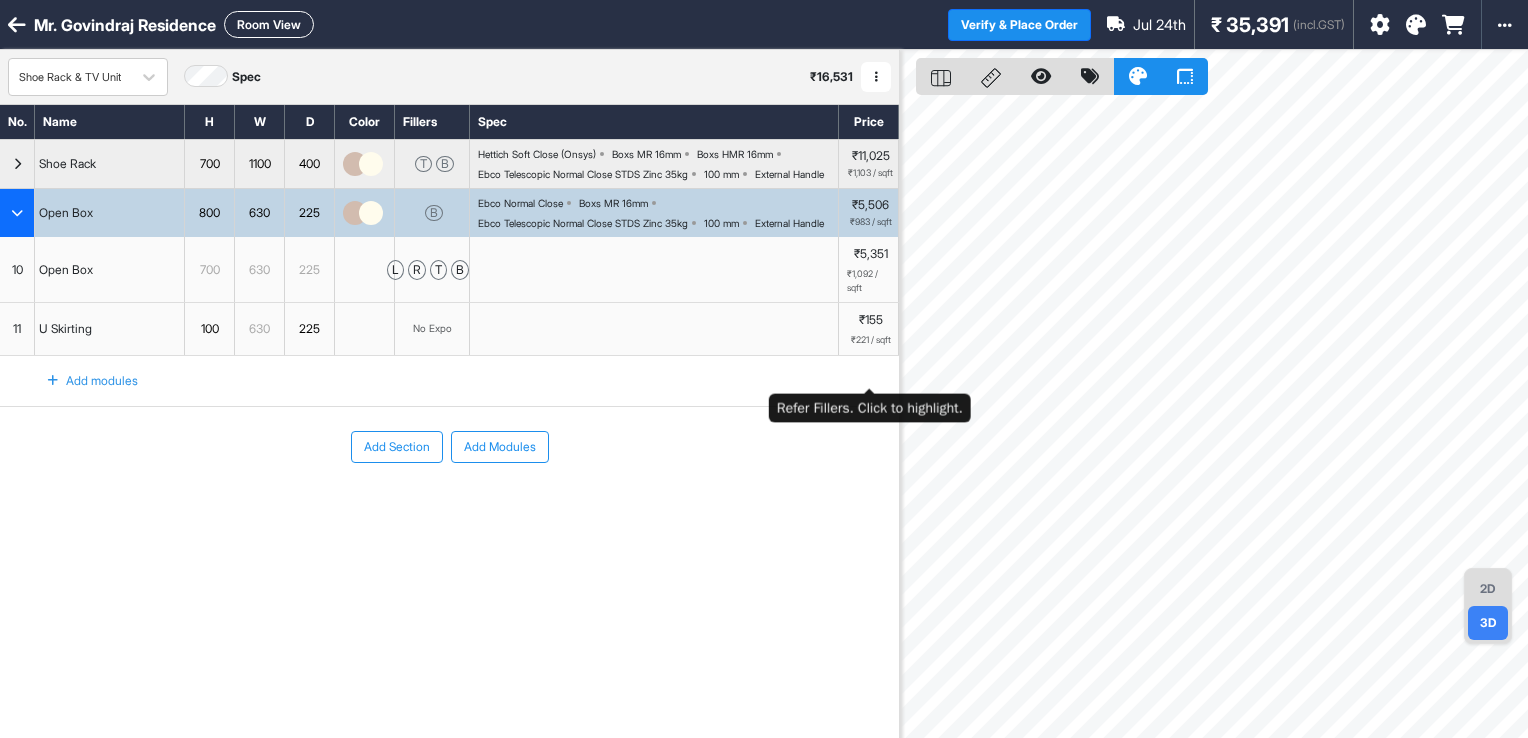 click on "Shoe Rack & TV Unit Spec ₹ 16,531 Add  Room Edit  Room  Name Delete  Room Duplicate Room No. Name H W D Color Fillers Spec Price  Shoe Rack 700 1100 400 T B Hettich Soft Close (Onsys) Boxs MR 16mm Boxs HMR 16mm Ebco Telescopic Normal Close STDS Zinc 35kg 100 mm External Handle ₹11,025 ₹1,103 / sqft  Open Box 800 630 225 B Ebco Normal Close Boxs MR 16mm Ebco Telescopic Normal Close STDS Zinc 35kg 100 mm External Handle ₹5,506 ₹983 / sqft 10 Open Box 700 630 225 l r t b ₹5,351 ₹1,092 / sqft
To pick up a draggable item, press the space bar.
While dragging, use the arrow keys to move the item.
Press space again to drop the item in its new position, or press escape to cancel.
11 U Skirting 100 630 225 No Expo ₹155 ₹221 / sqft Add modules
To pick up a draggable item, press the space bar.
While dragging, use the arrow keys to move the item.
Press space again to drop the item in its new position, or press escape to cancel.
Add Section Add Modules       2D 3D" at bounding box center [764, 419] 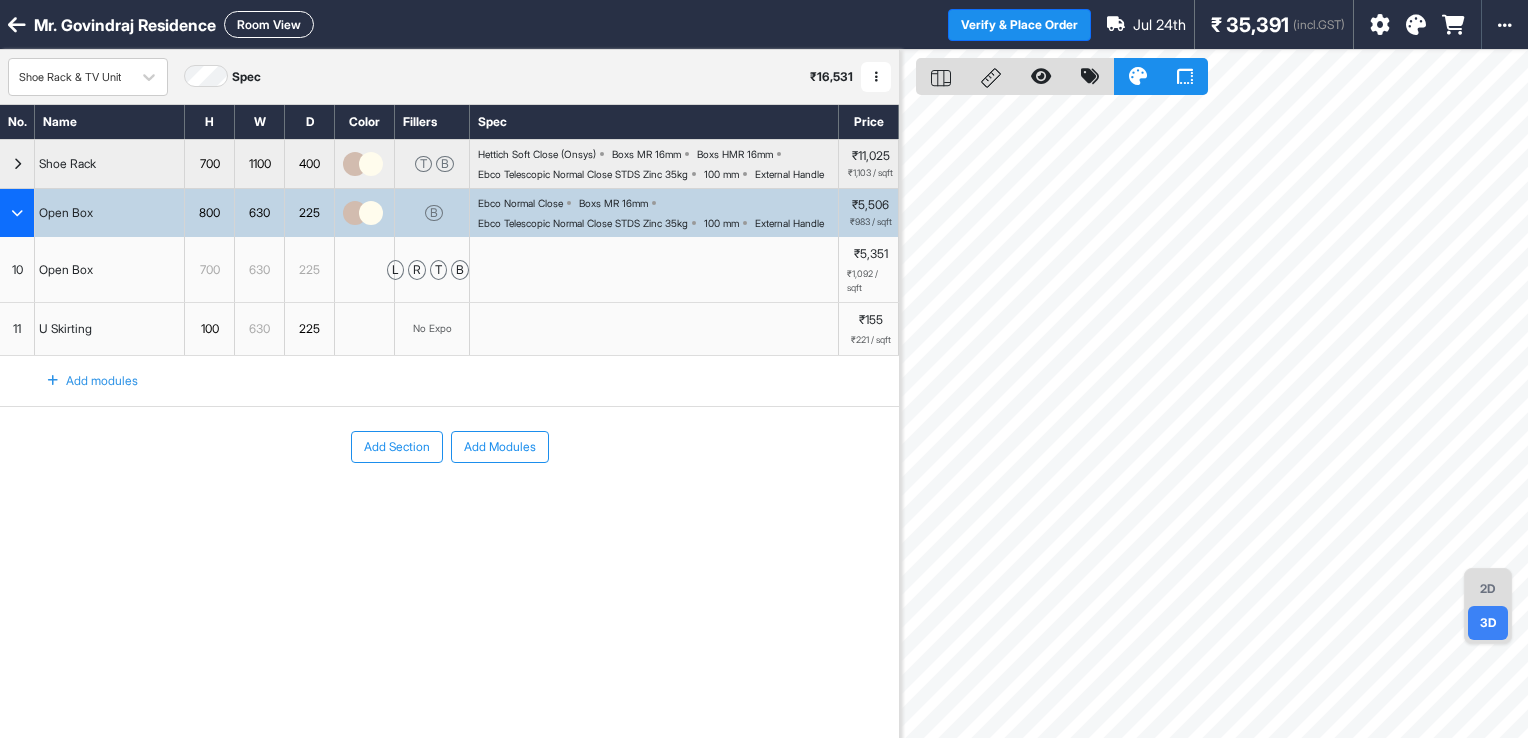 click on "2D" at bounding box center (1488, 589) 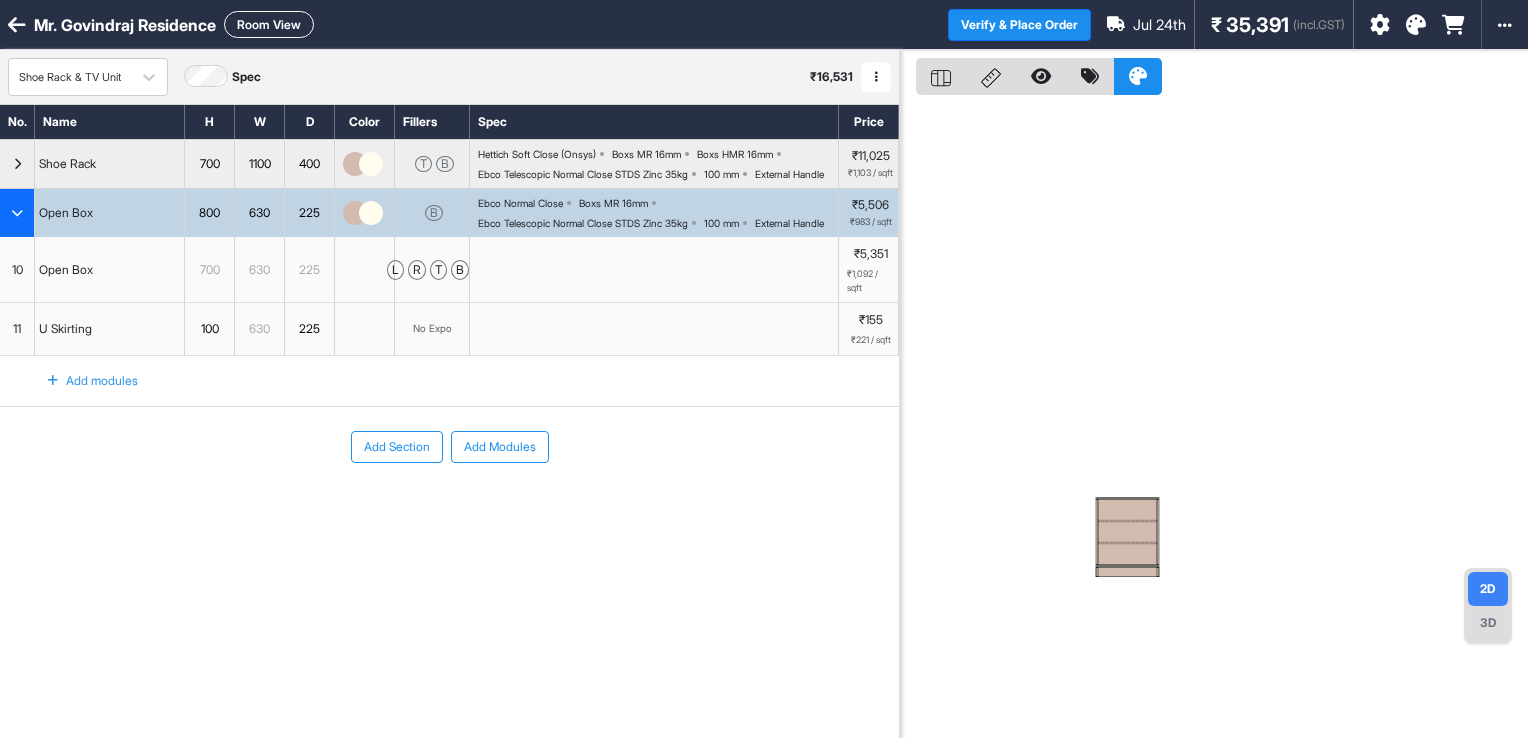 click on "Room View" at bounding box center (269, 24) 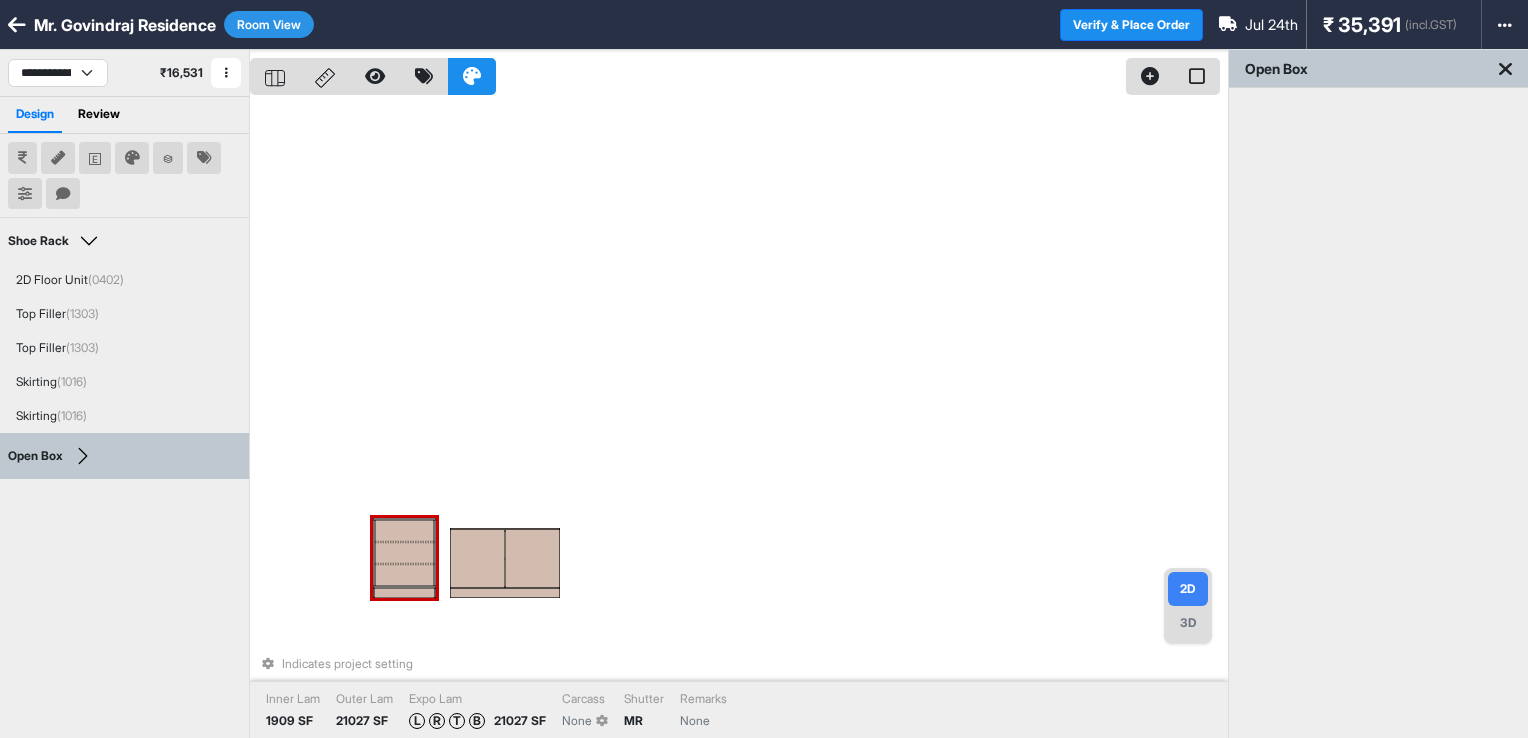 drag, startPoint x: 499, startPoint y: 542, endPoint x: 421, endPoint y: 537, distance: 78.160095 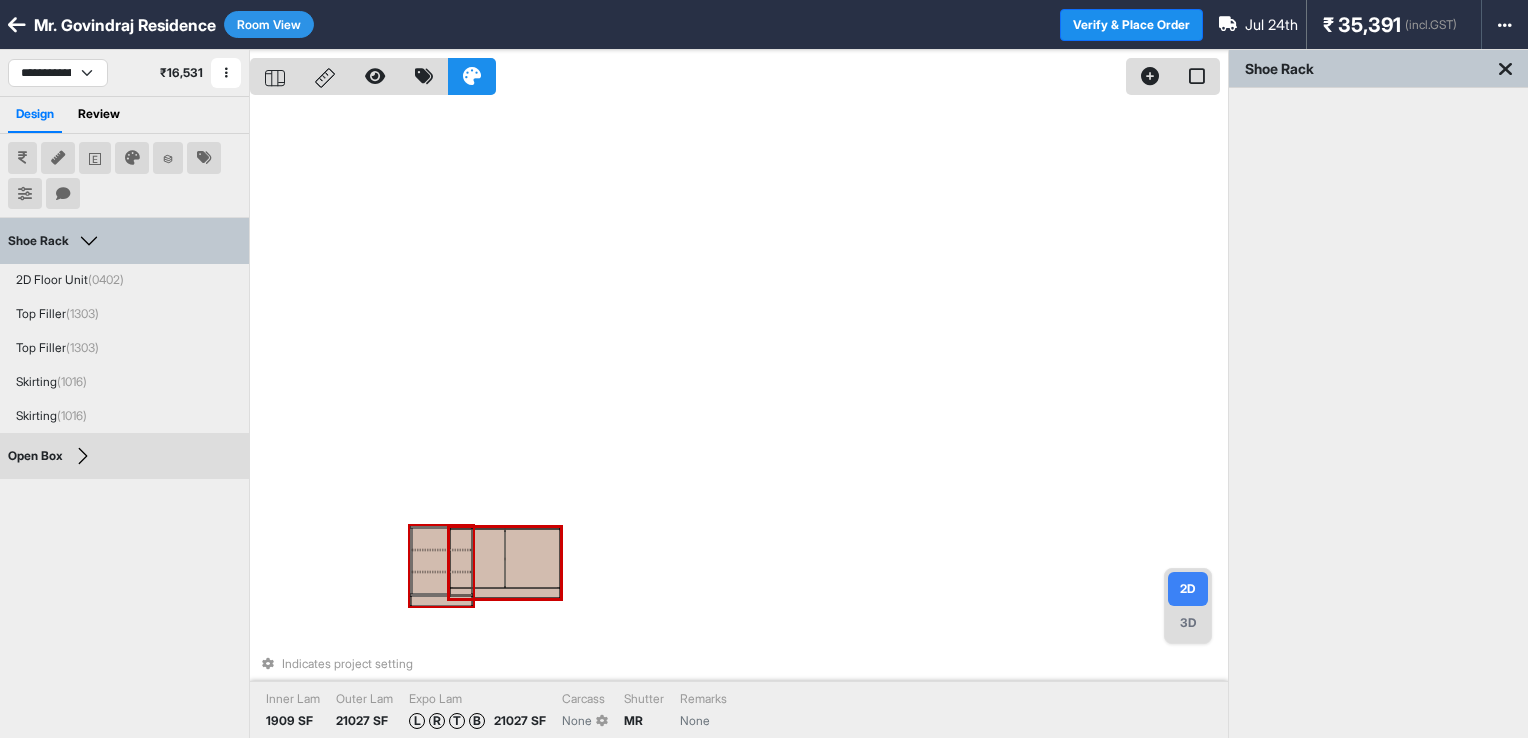 click at bounding box center [441, 561] 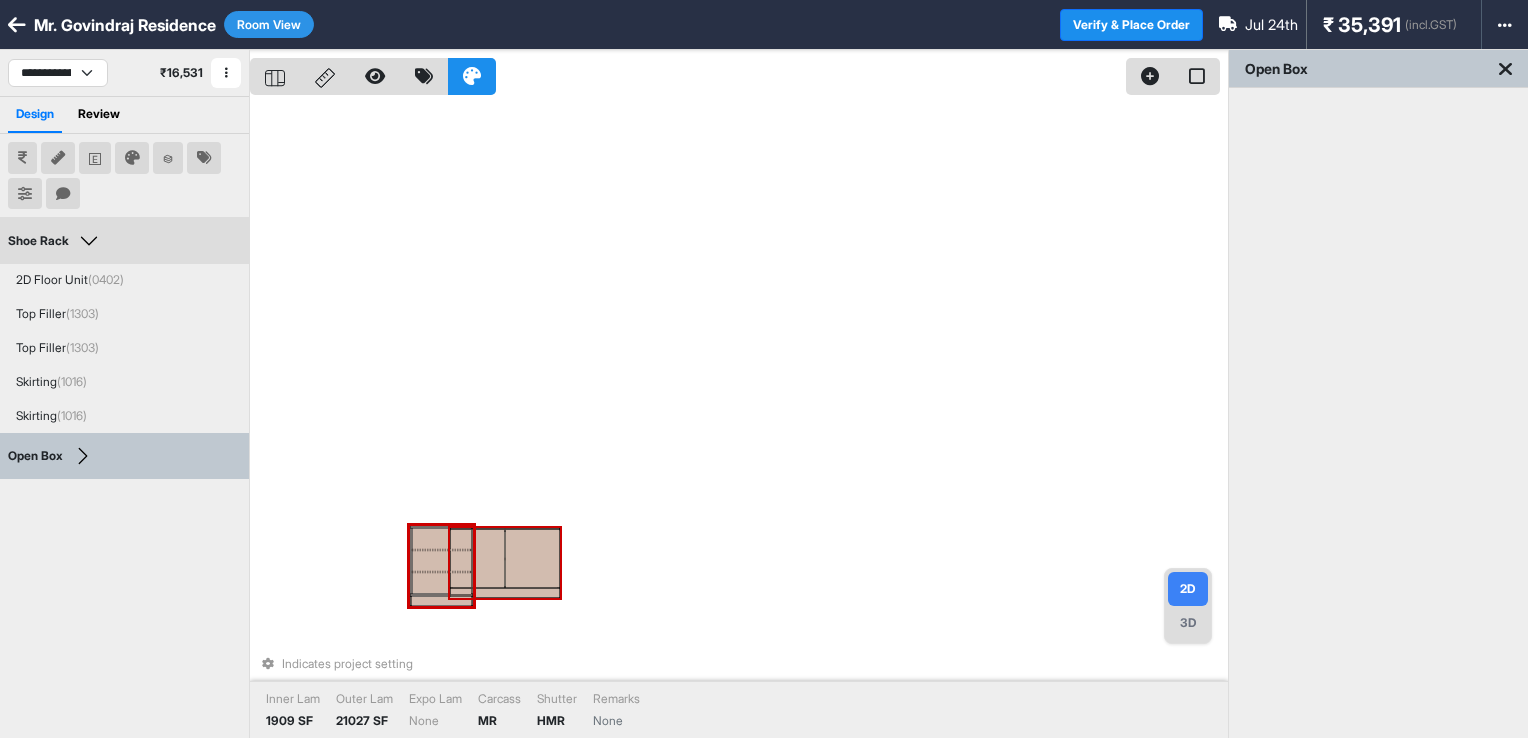 click at bounding box center [532, 558] 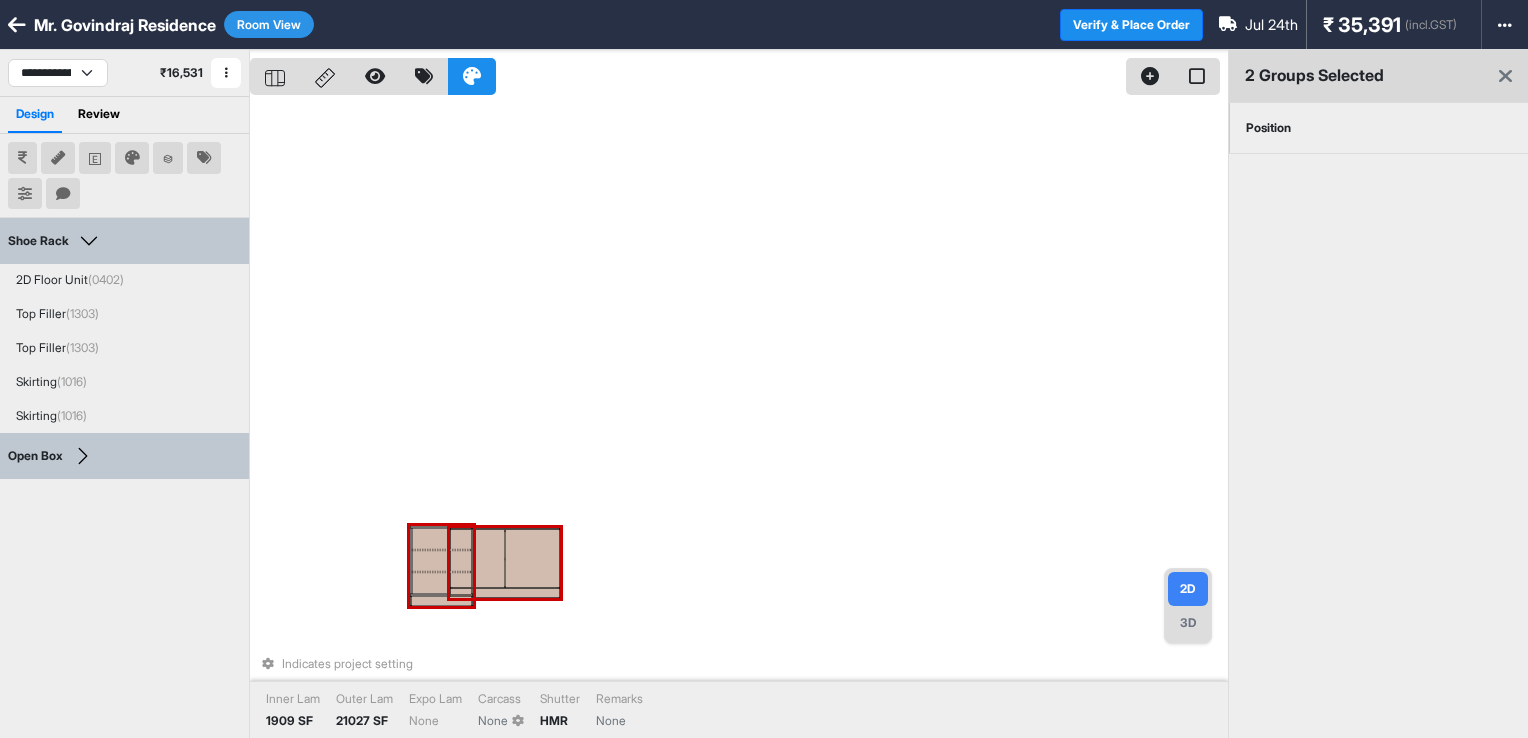 drag, startPoint x: 1328, startPoint y: 127, endPoint x: 1328, endPoint y: 154, distance: 27 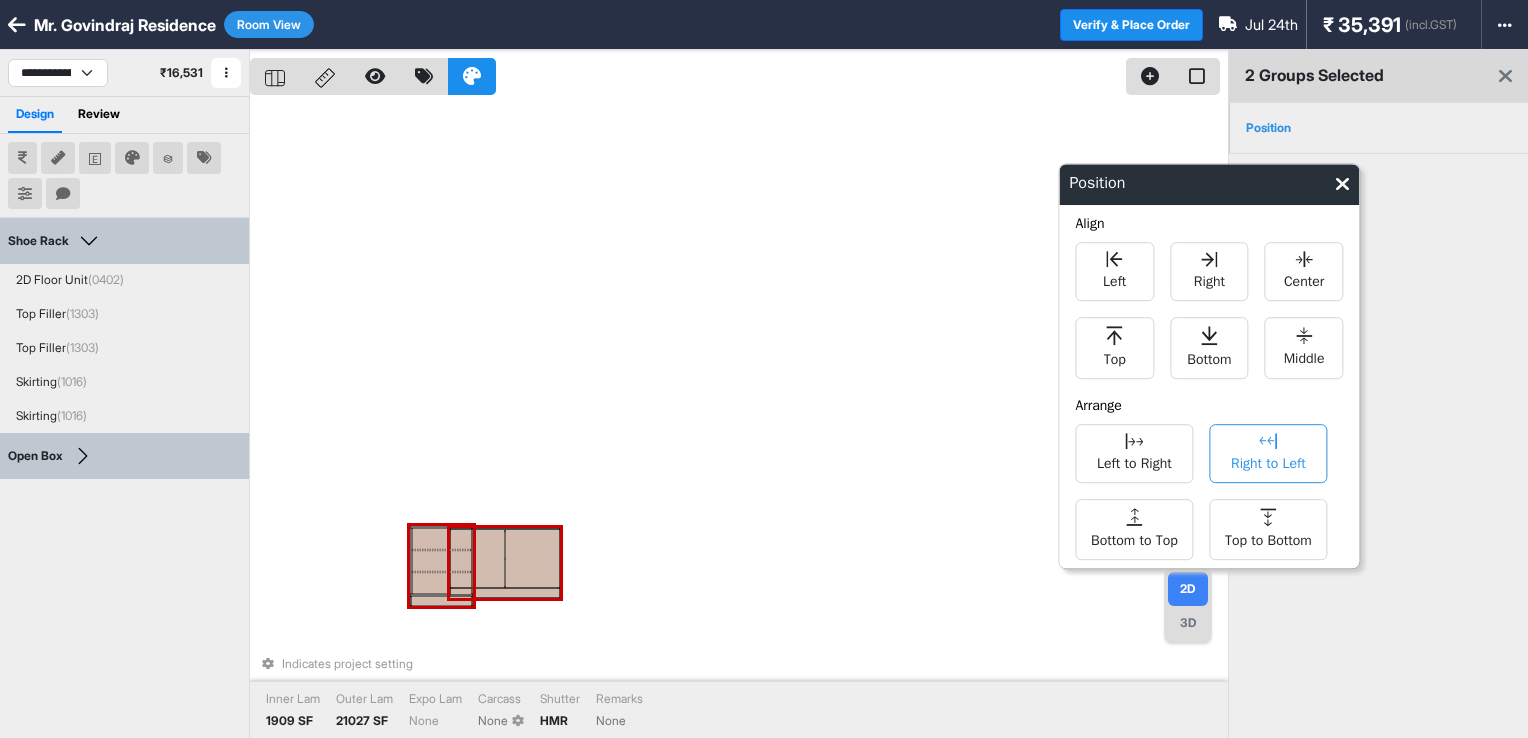 click on "Right to Left" at bounding box center (1268, 461) 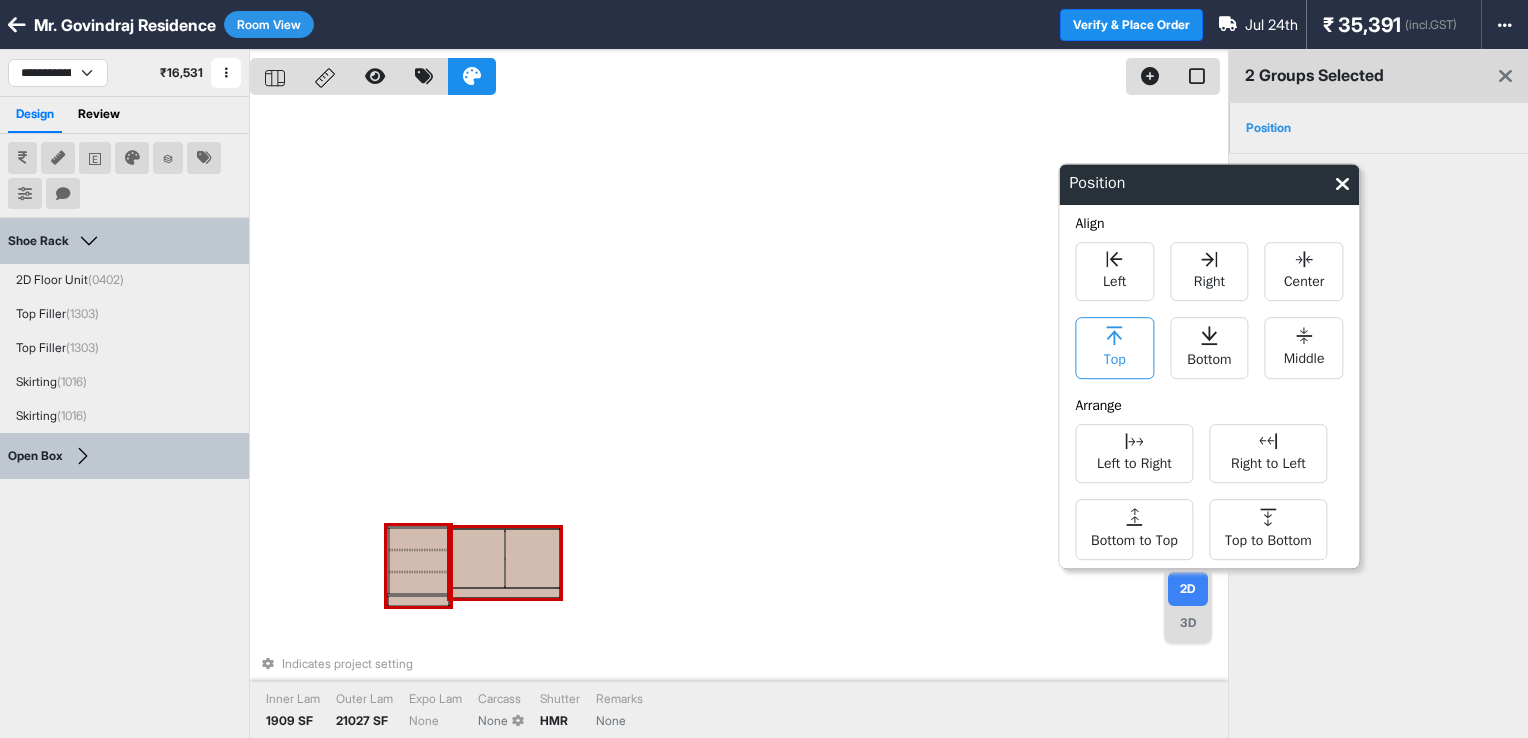 click on "Top" at bounding box center [1114, 348] 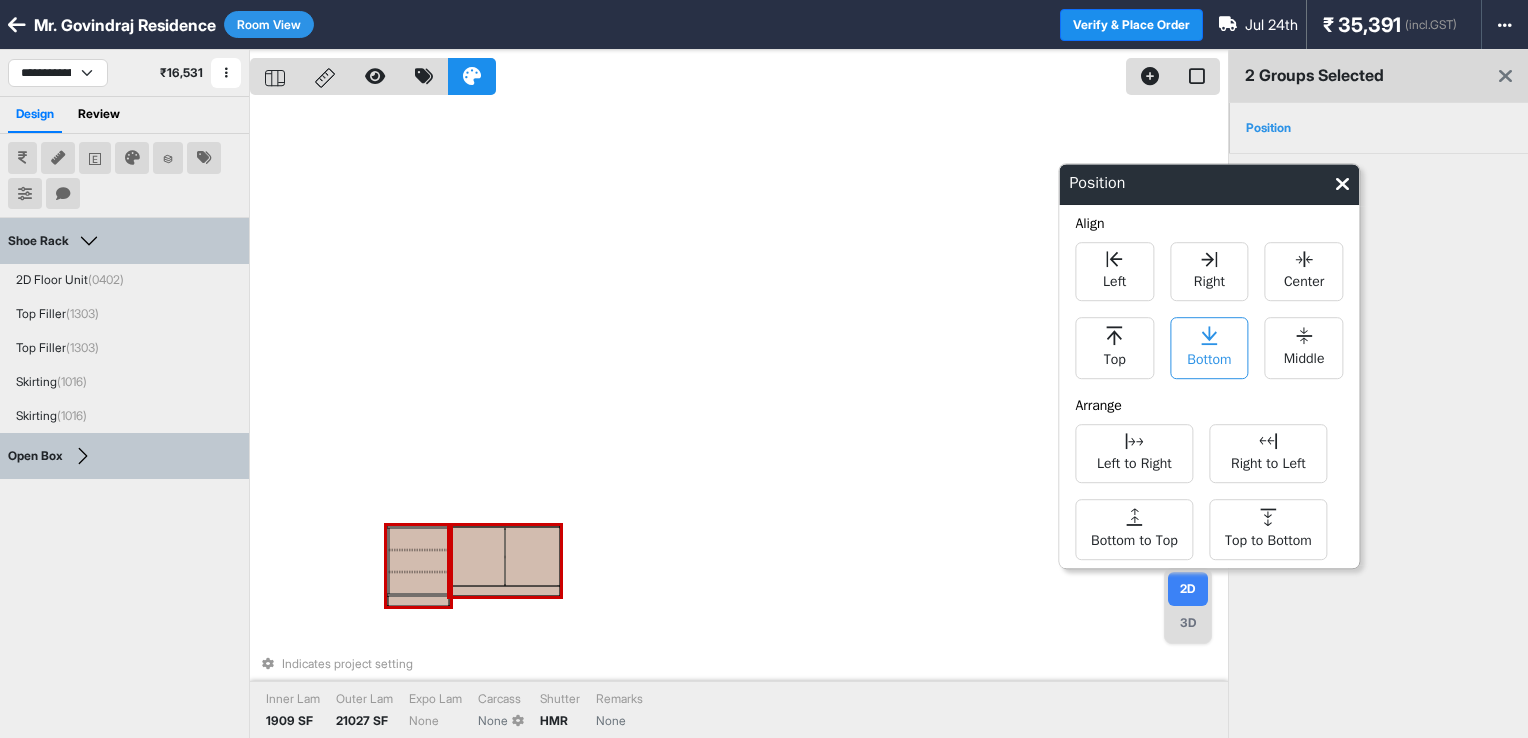 click on "Bottom" at bounding box center [1209, 357] 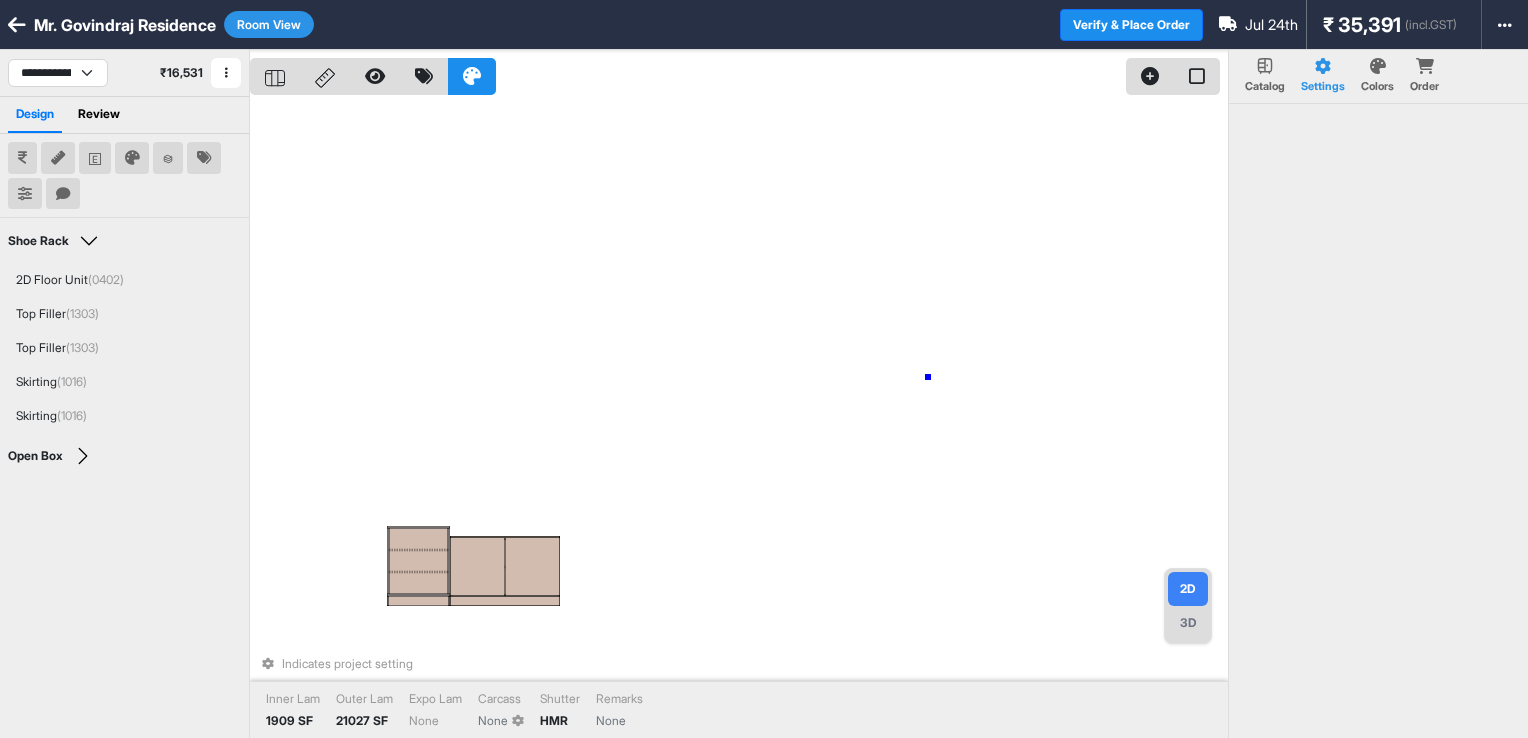 click on "Indicates project setting Inner Lam 1909 SF Outer Lam 21027 SF Expo Lam None Carcass None Shutter HMR Remarks None" at bounding box center [739, 419] 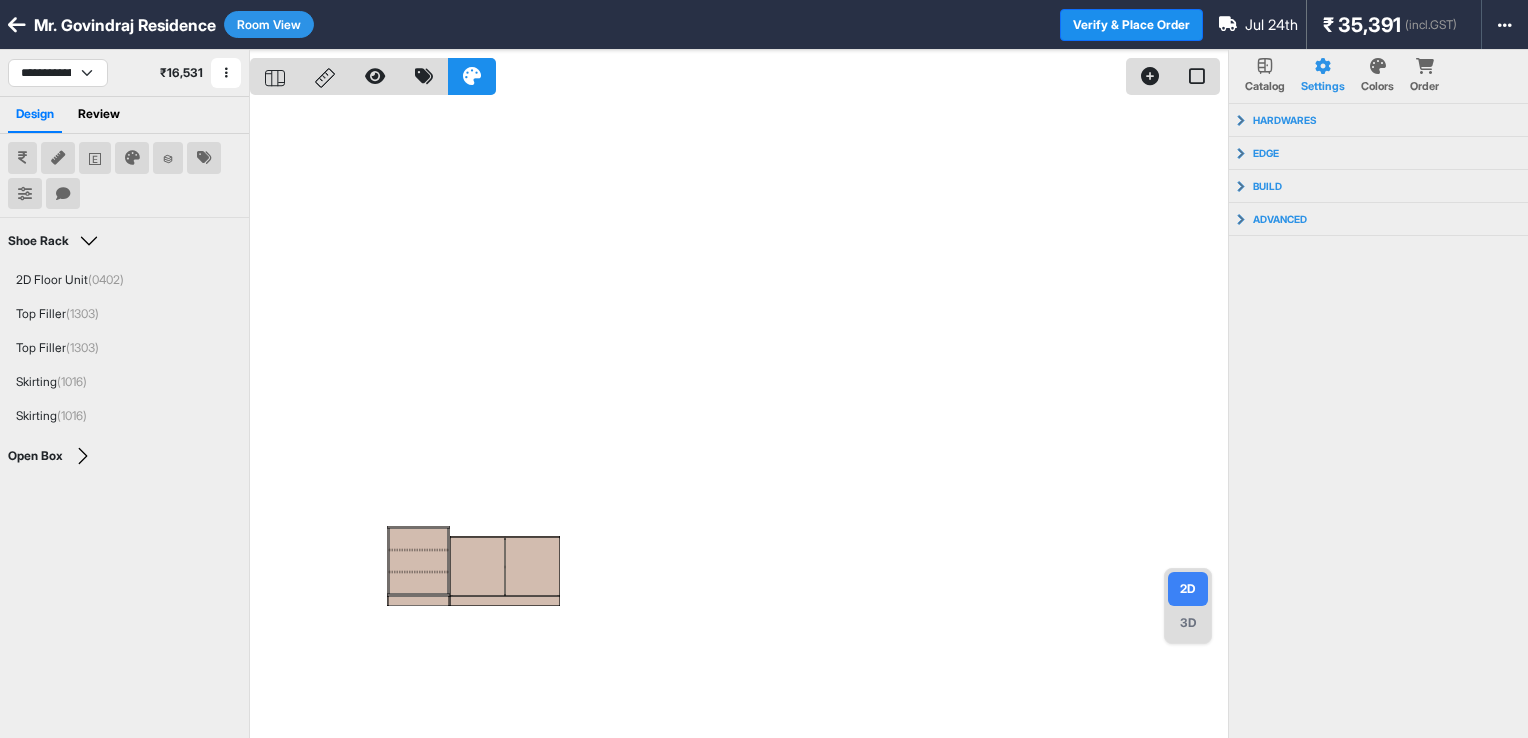 click on "Room View" at bounding box center (269, 24) 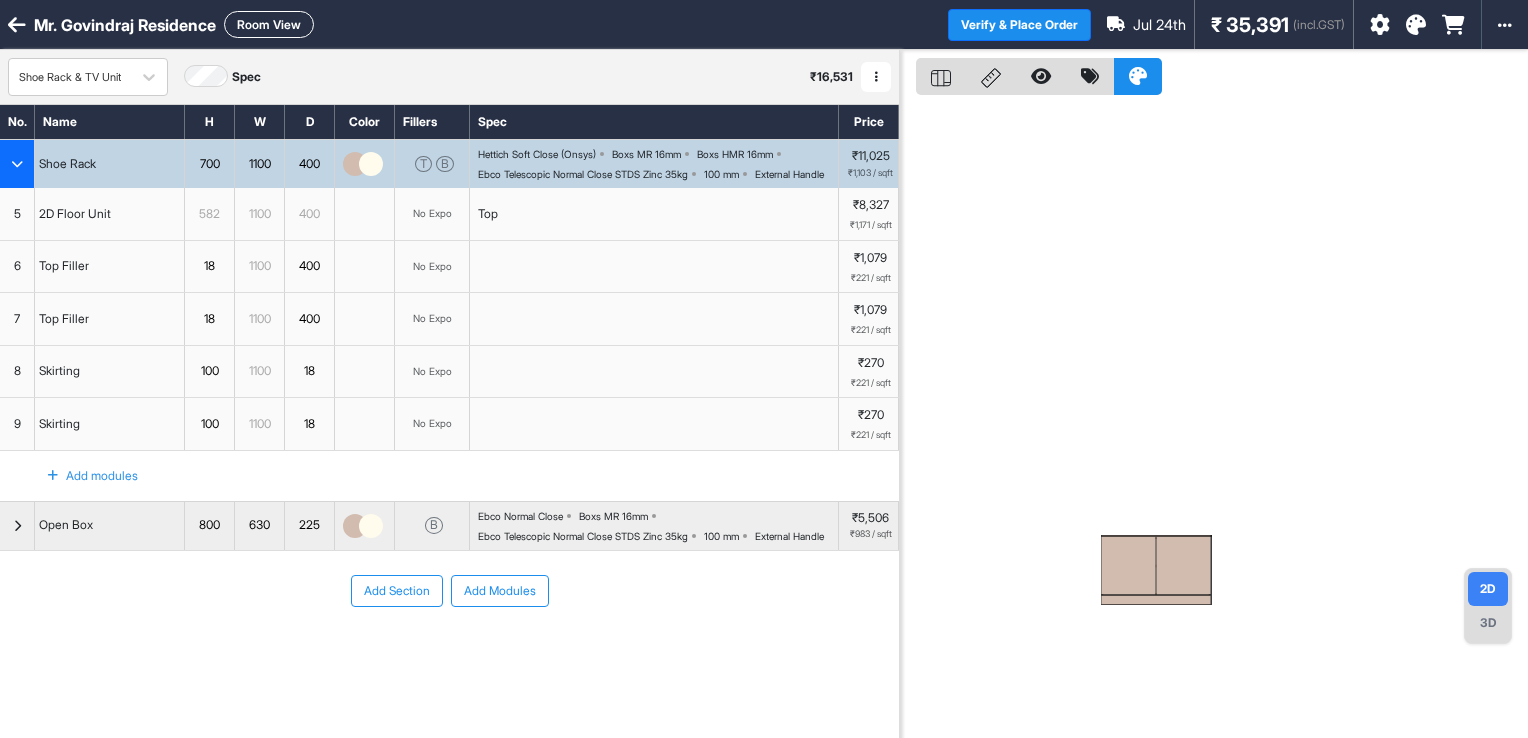 click on "700" at bounding box center (209, 164) 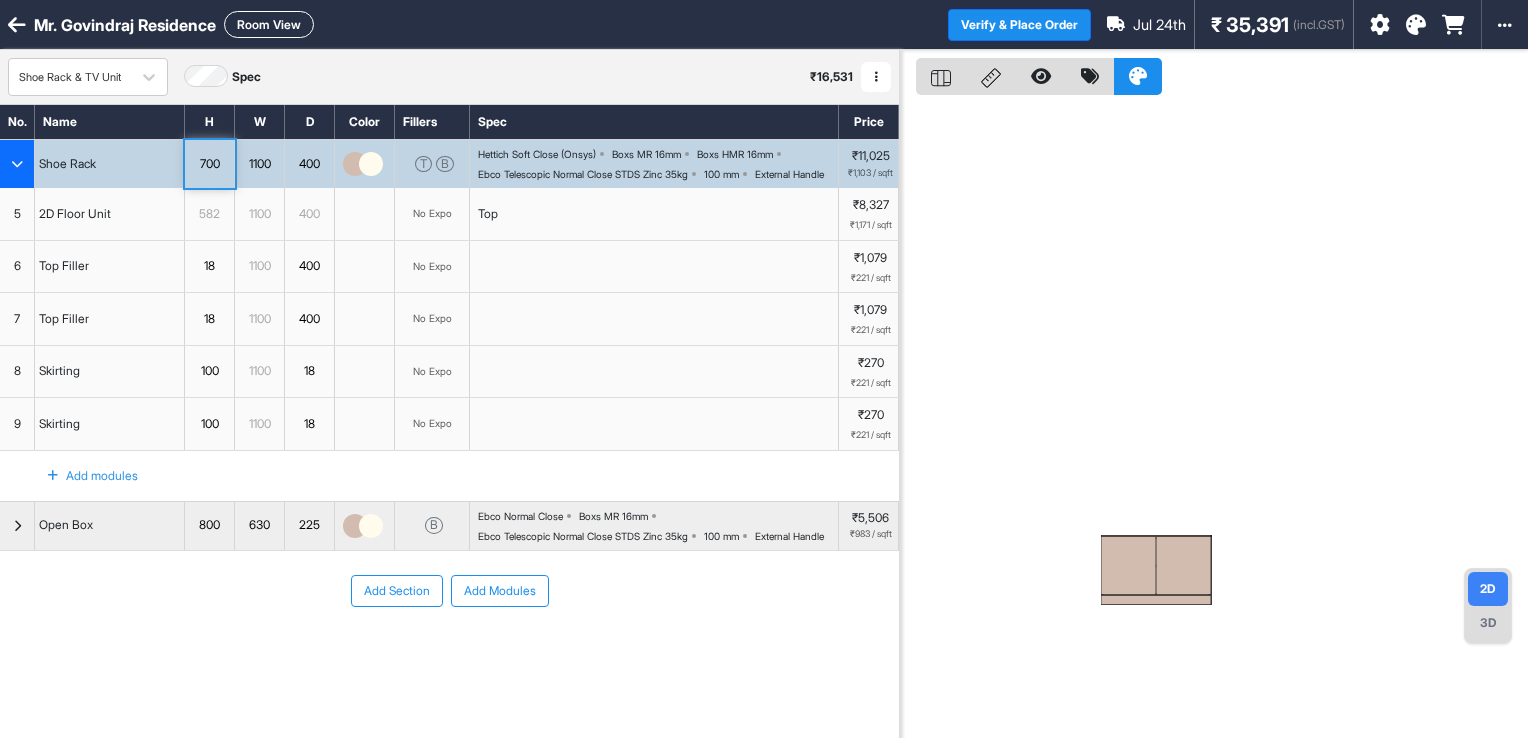 click on "700" at bounding box center [209, 164] 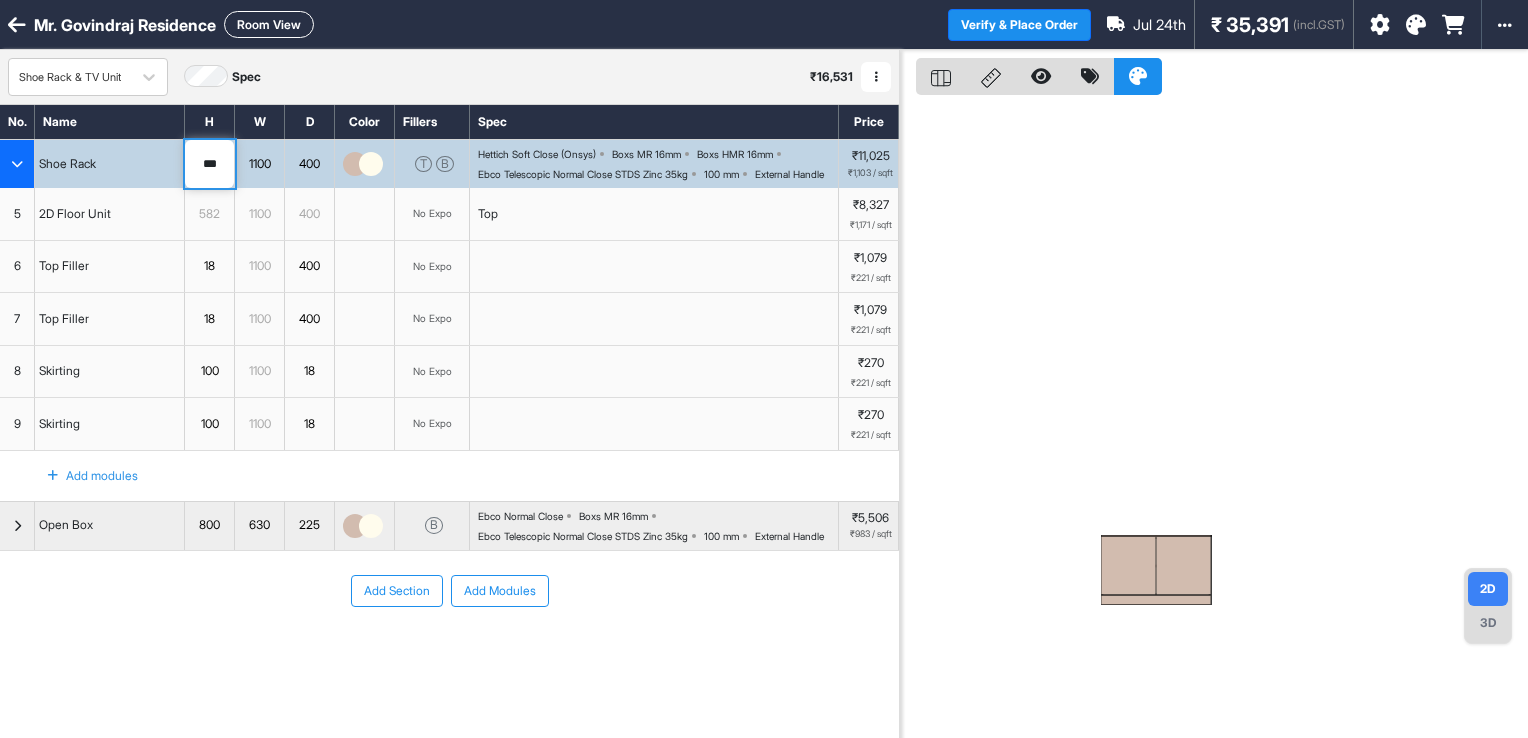 click on "***" at bounding box center (209, 164) 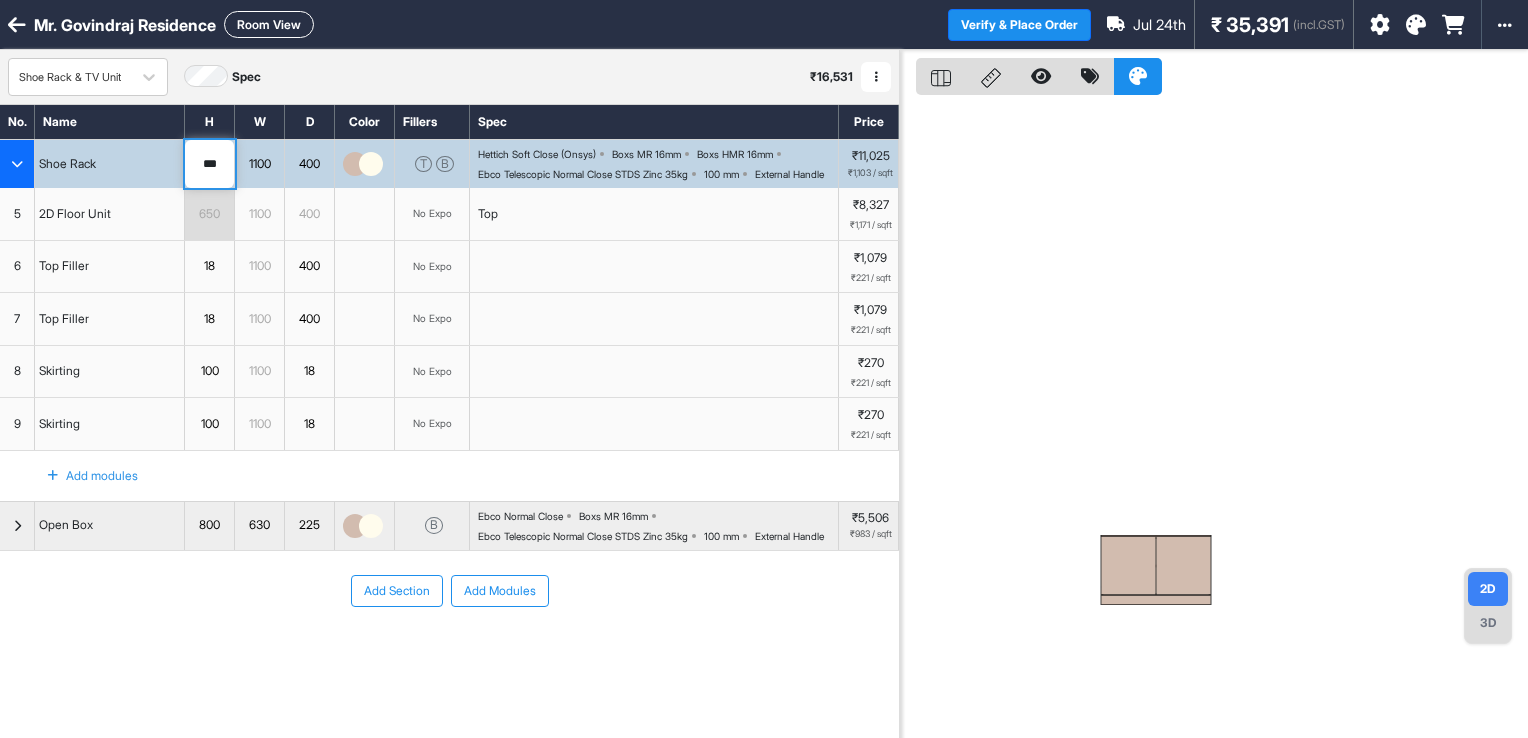 click on "Add Section Add Modules" at bounding box center [449, 591] 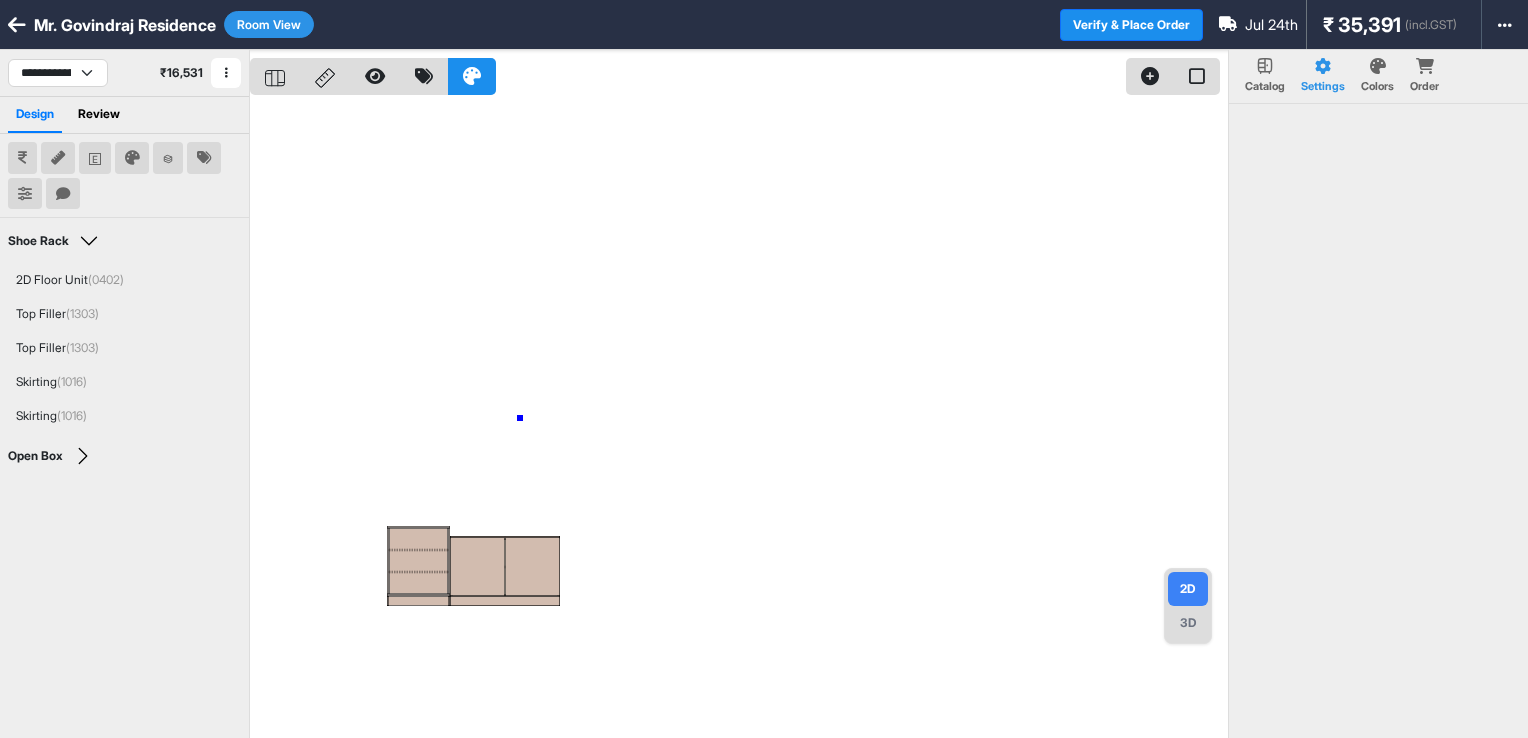 click at bounding box center [739, 419] 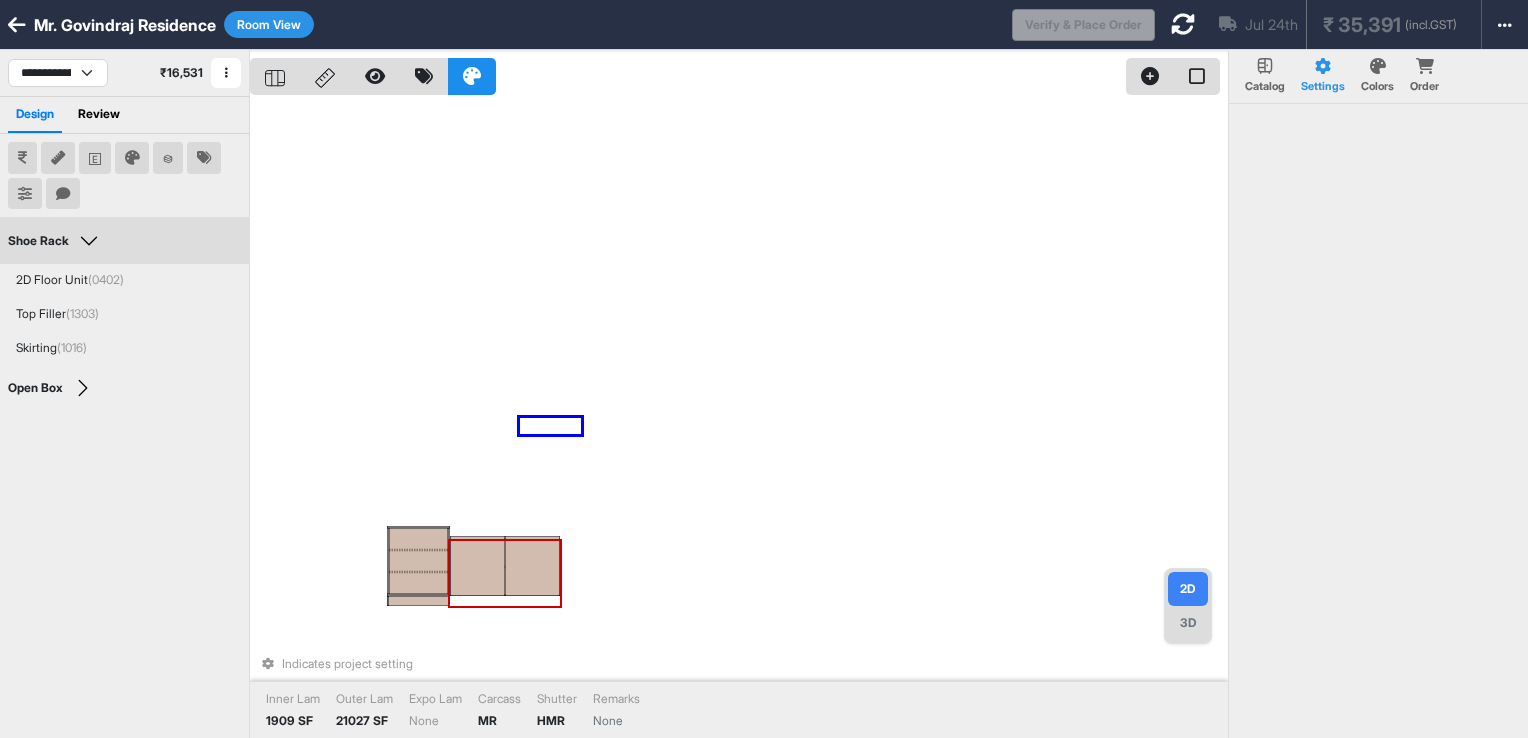 click on "Indicates project setting Inner Lam 1909 SF Outer Lam 21027 SF Expo Lam None Carcass MR Shutter HMR Remarks None" at bounding box center (739, 419) 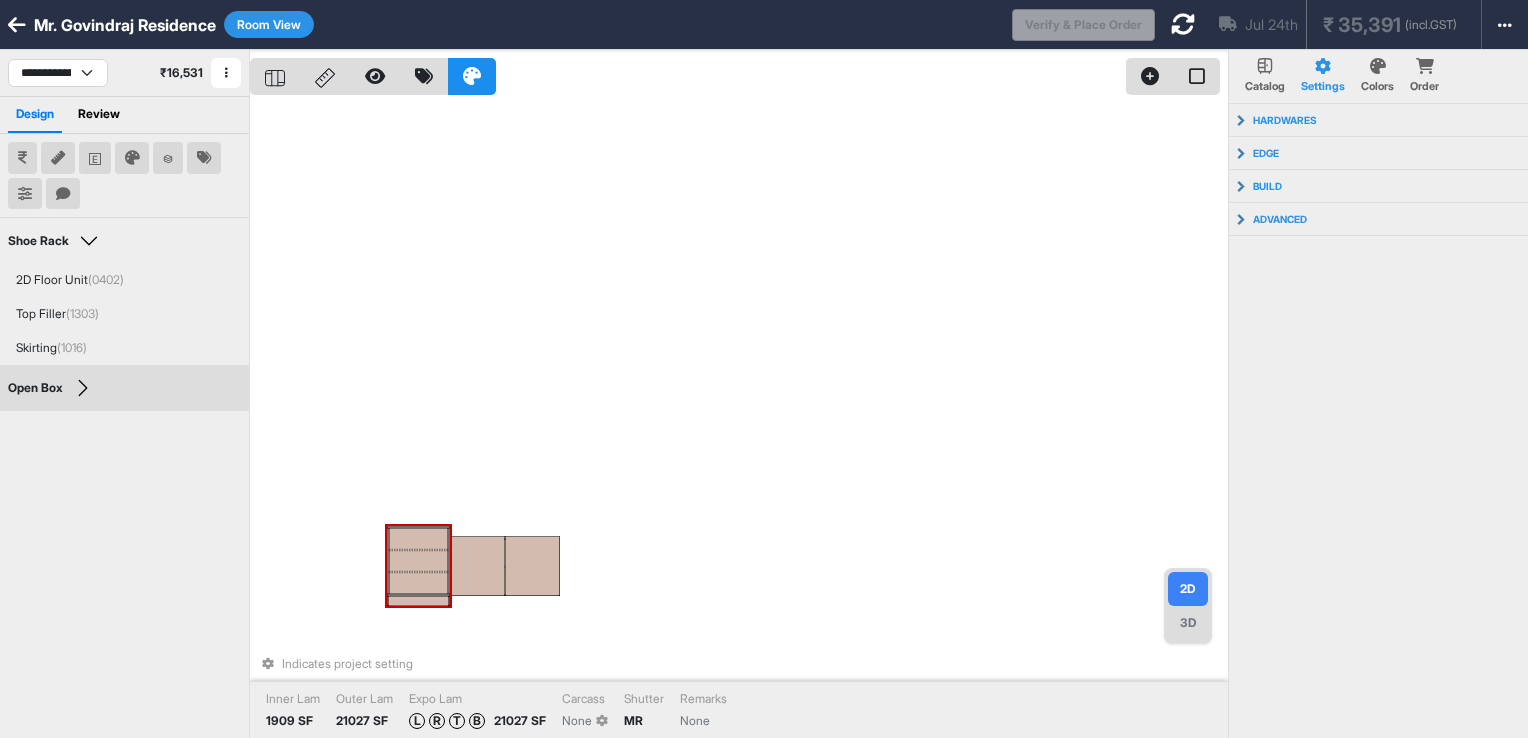 click at bounding box center (418, 583) 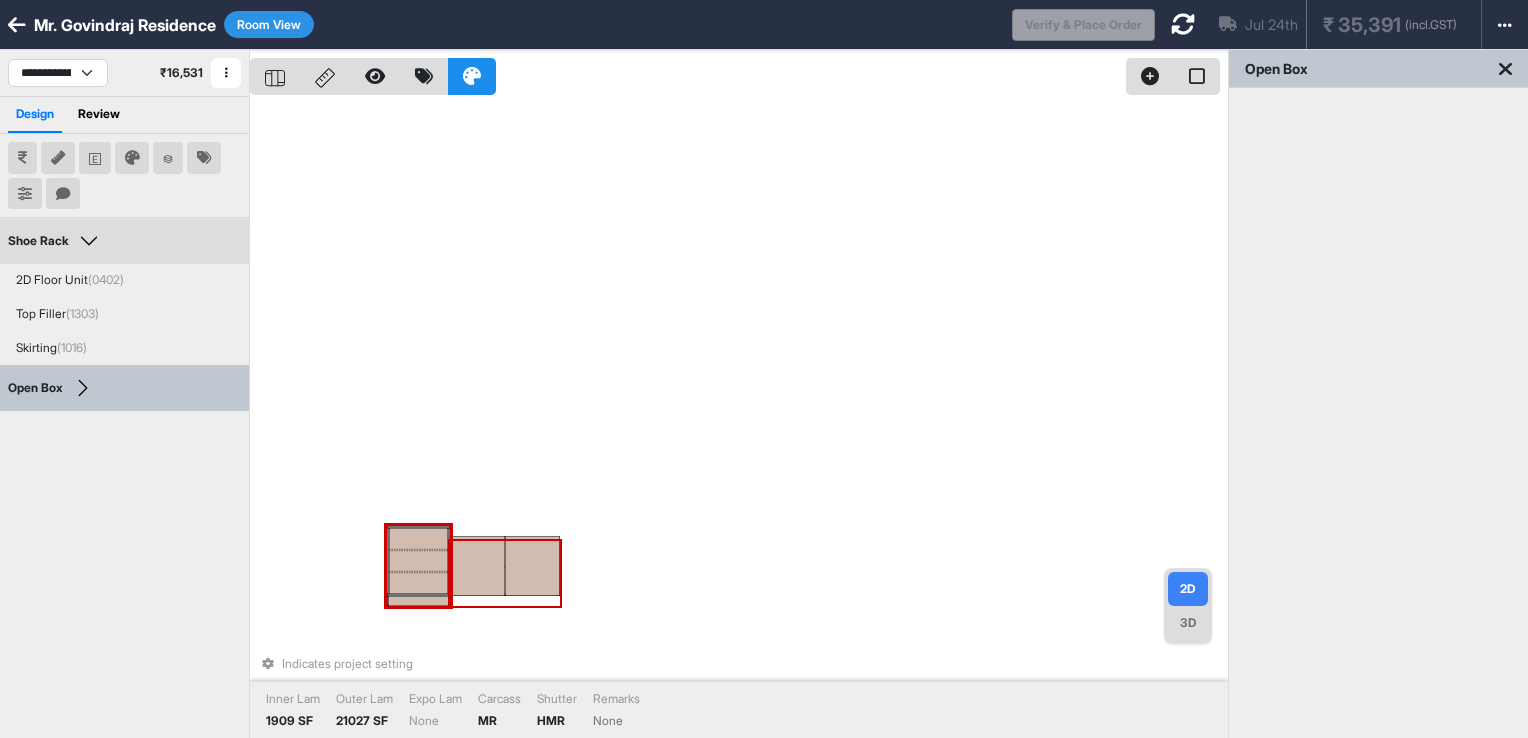 click at bounding box center [477, 566] 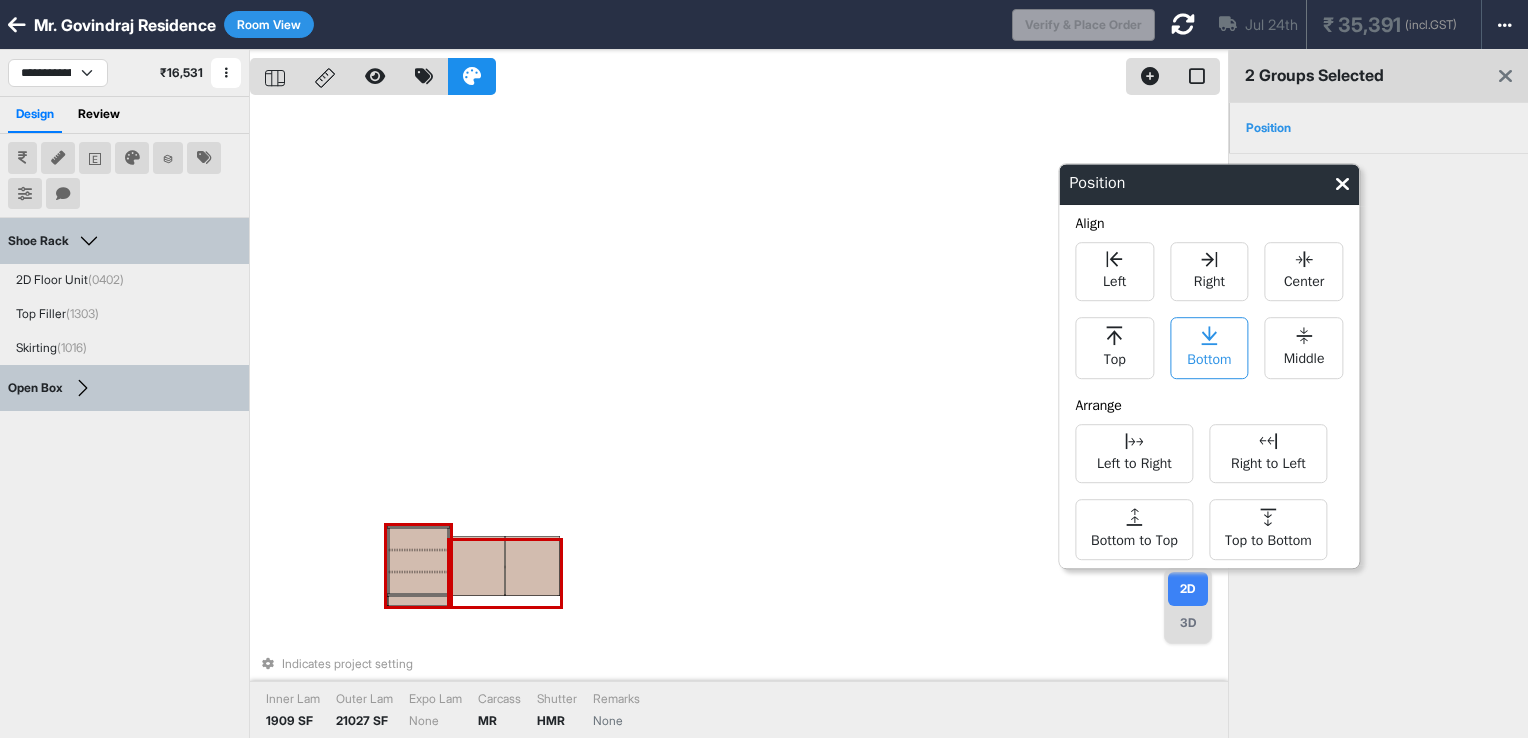click on "Bottom" at bounding box center [1209, 357] 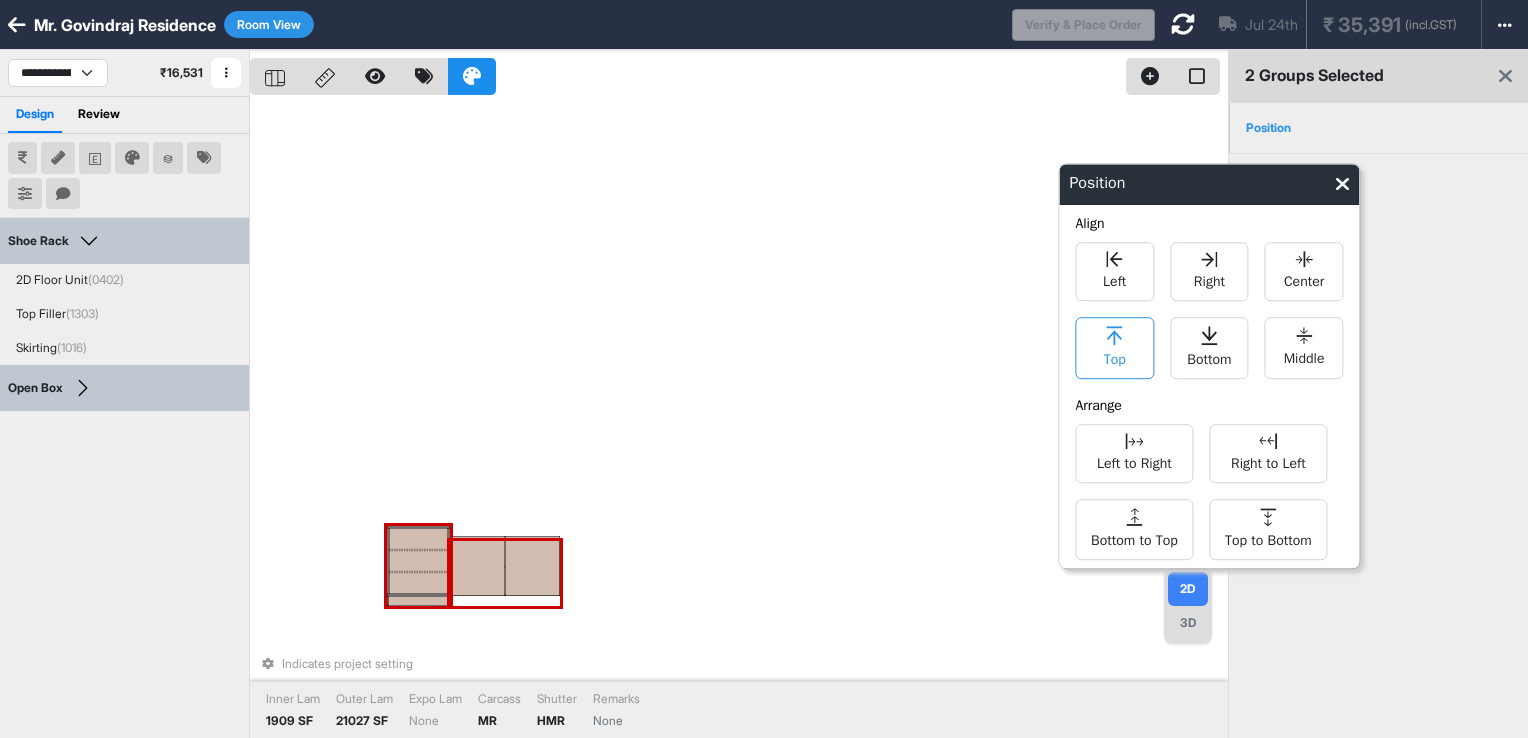 click on "Top" at bounding box center [1114, 348] 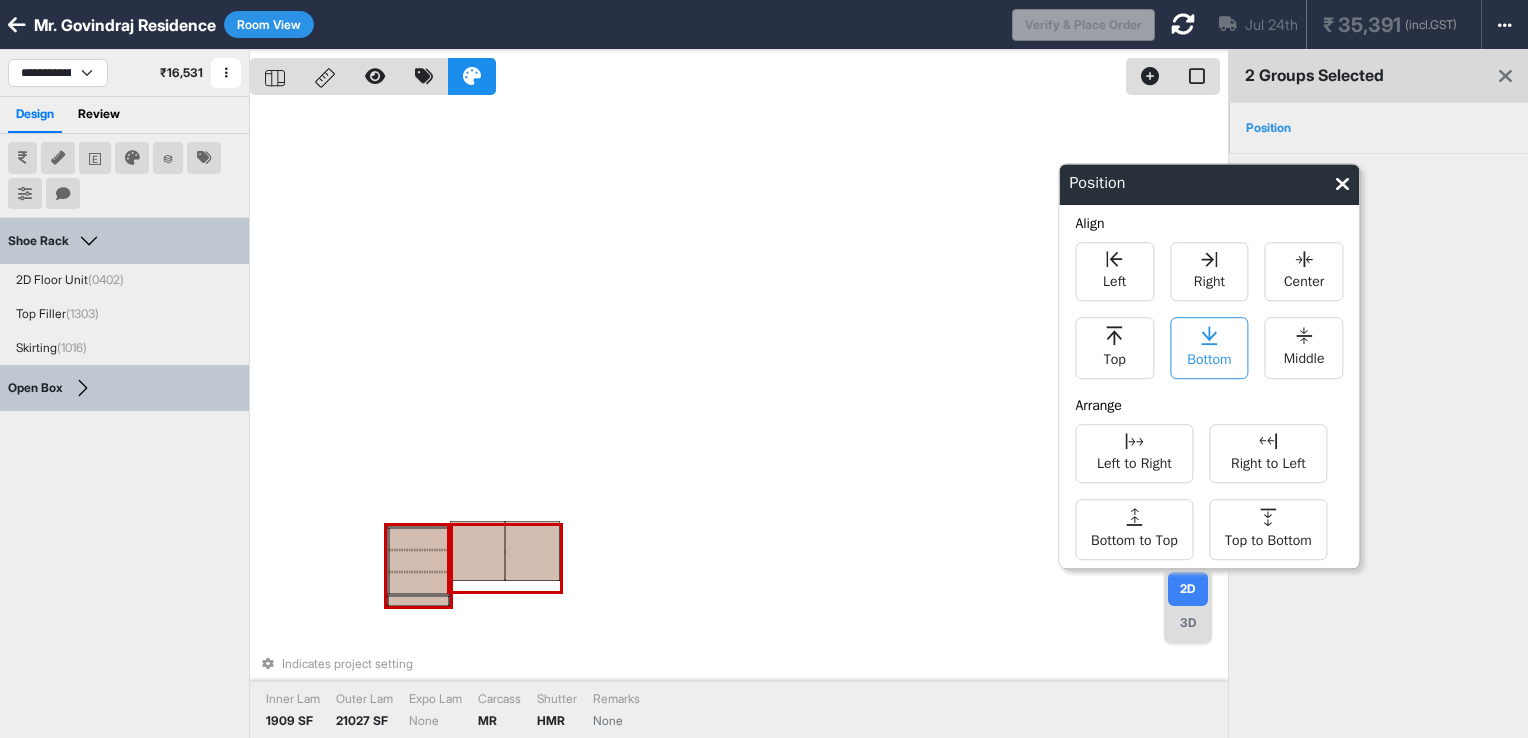 click on "Bottom" at bounding box center [1209, 348] 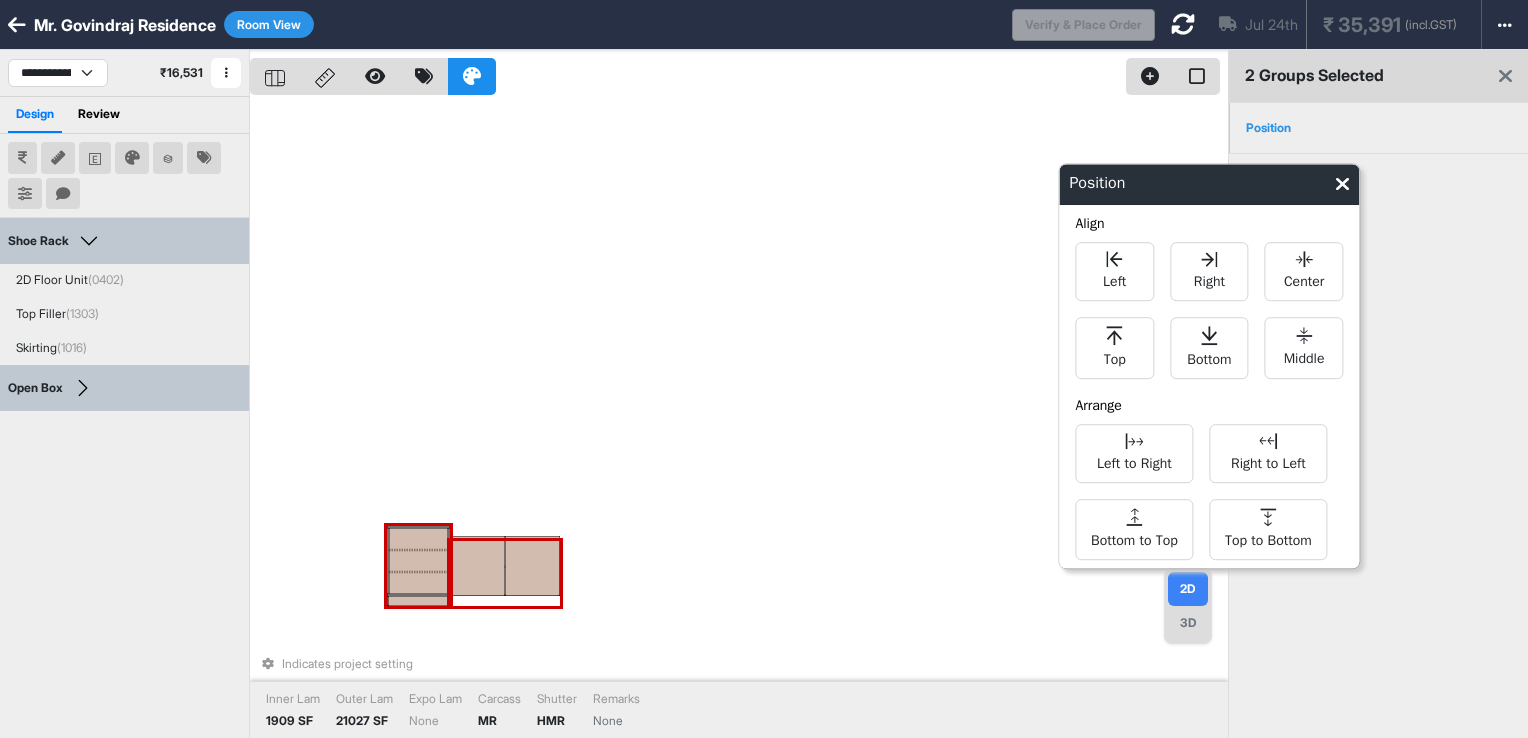 click on "Indicates project setting Inner Lam 1909 SF Outer Lam 21027 SF Expo Lam None Carcass MR Shutter HMR Remarks None" at bounding box center (739, 419) 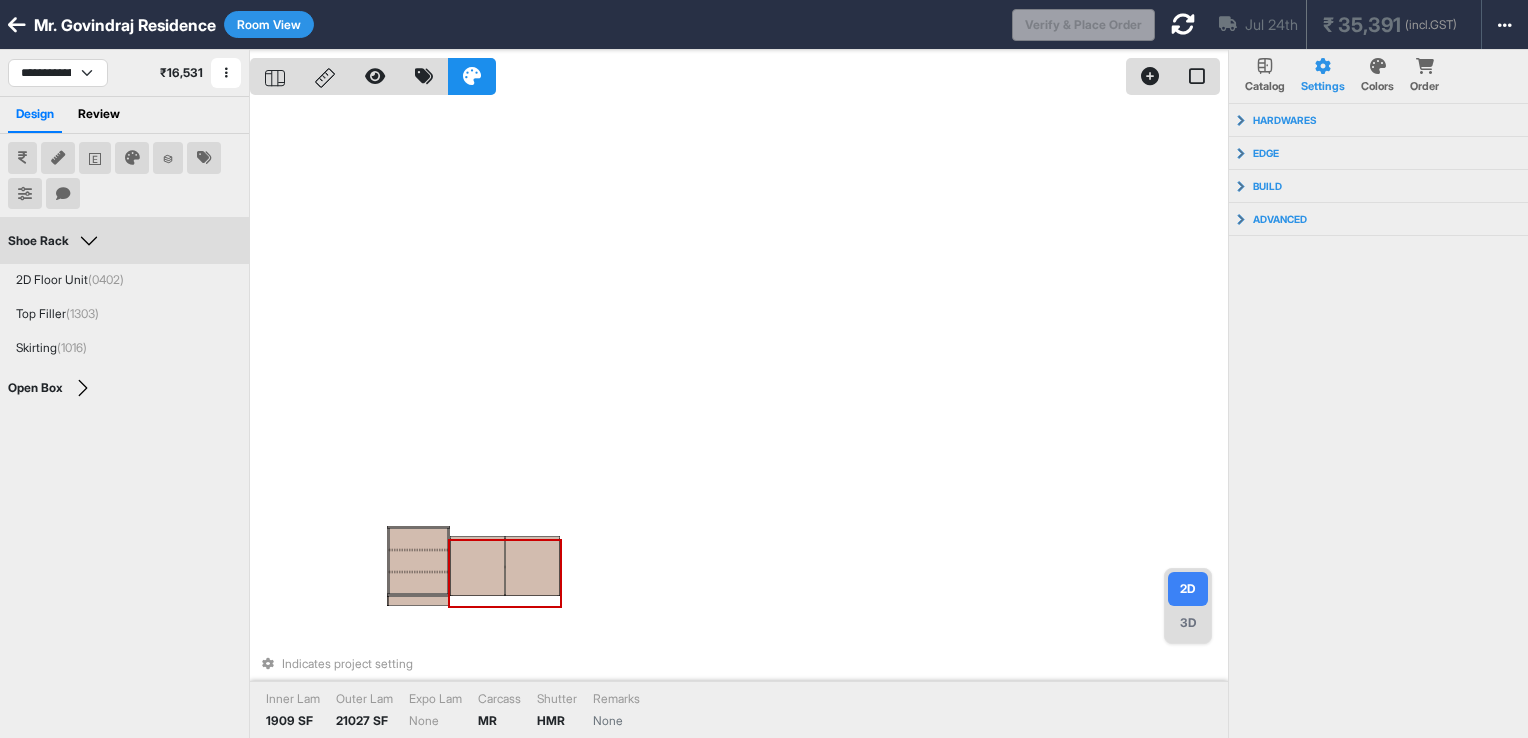 click at bounding box center [477, 566] 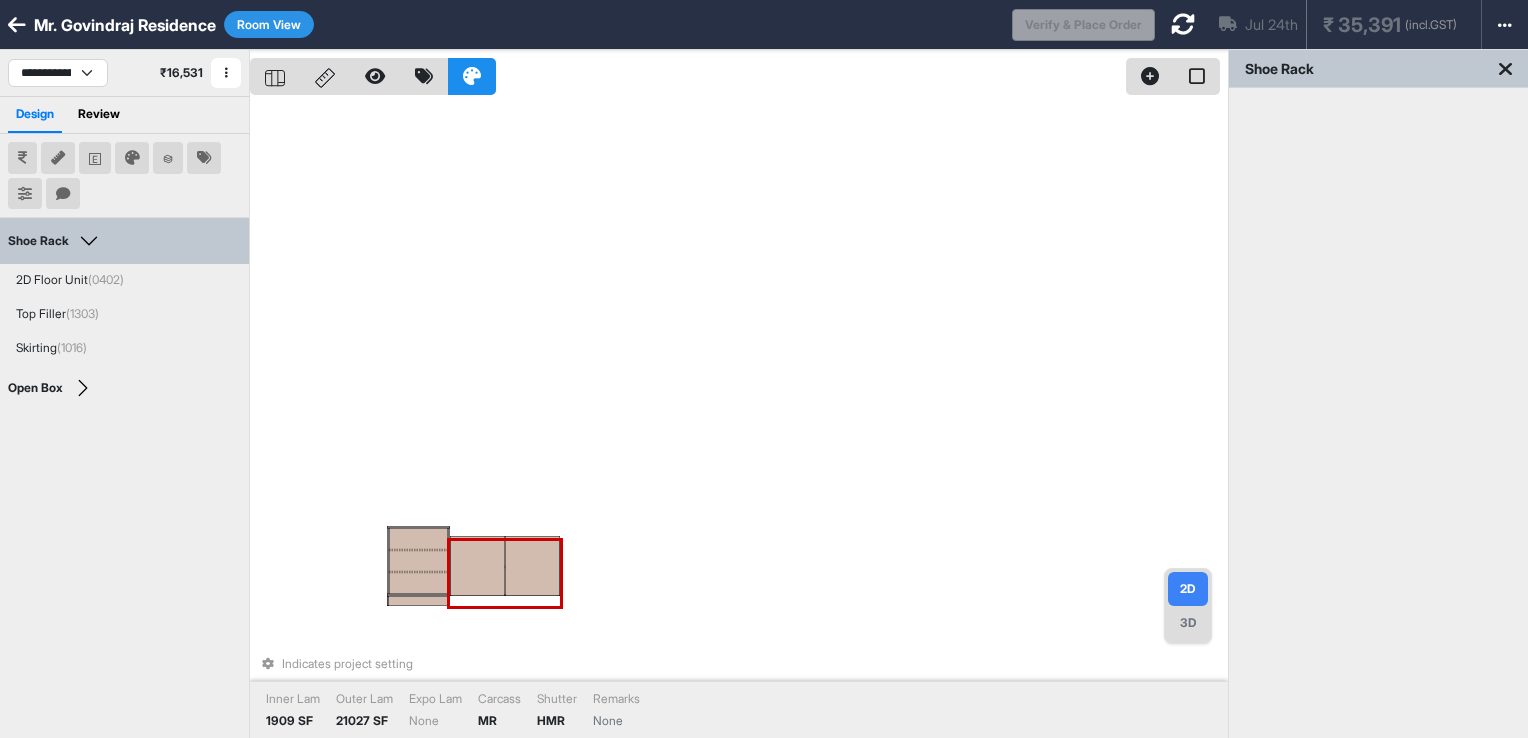click at bounding box center [477, 566] 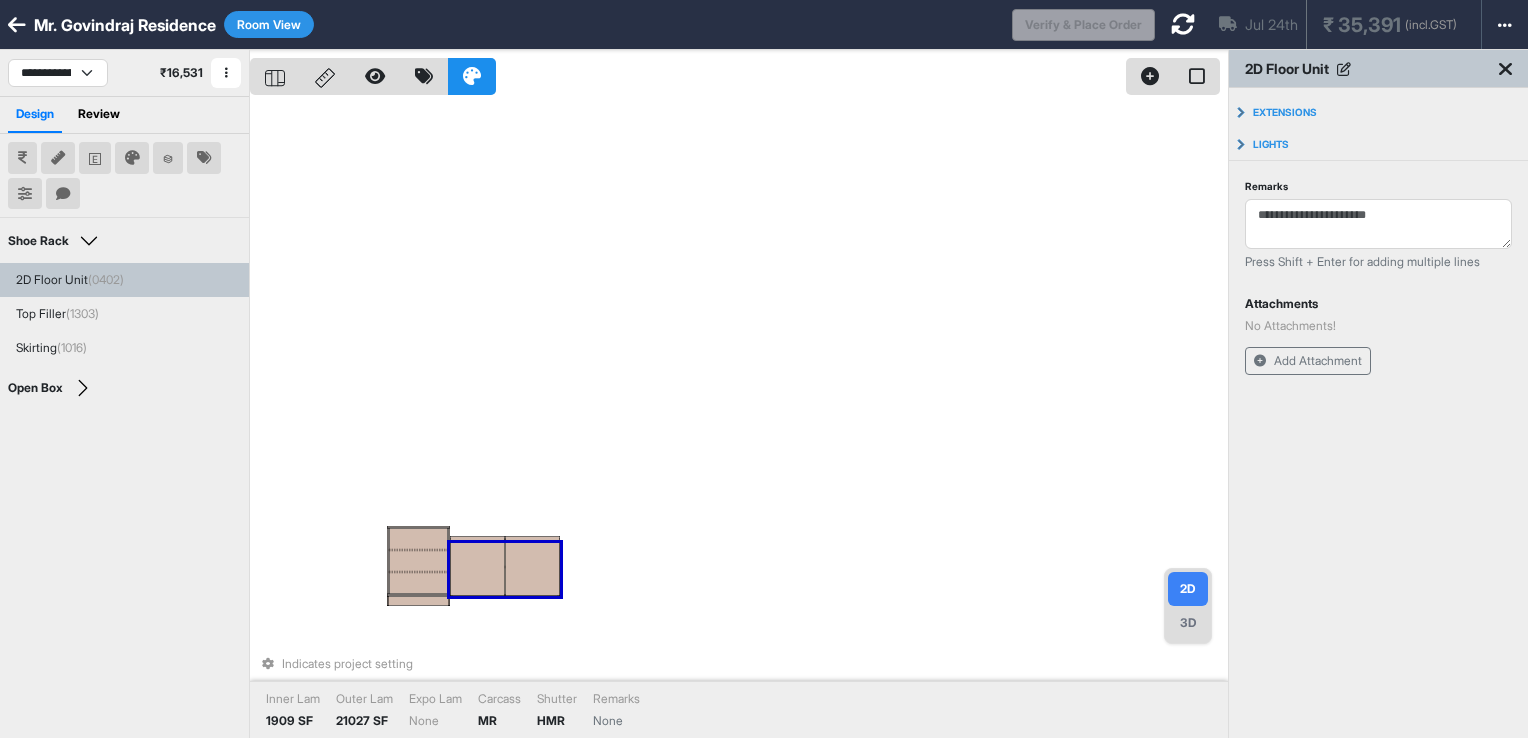 click on "Indicates project setting Inner Lam 1909 SF Outer Lam 21027 SF Expo Lam None Carcass MR Shutter HMR Remarks None" at bounding box center [739, 419] 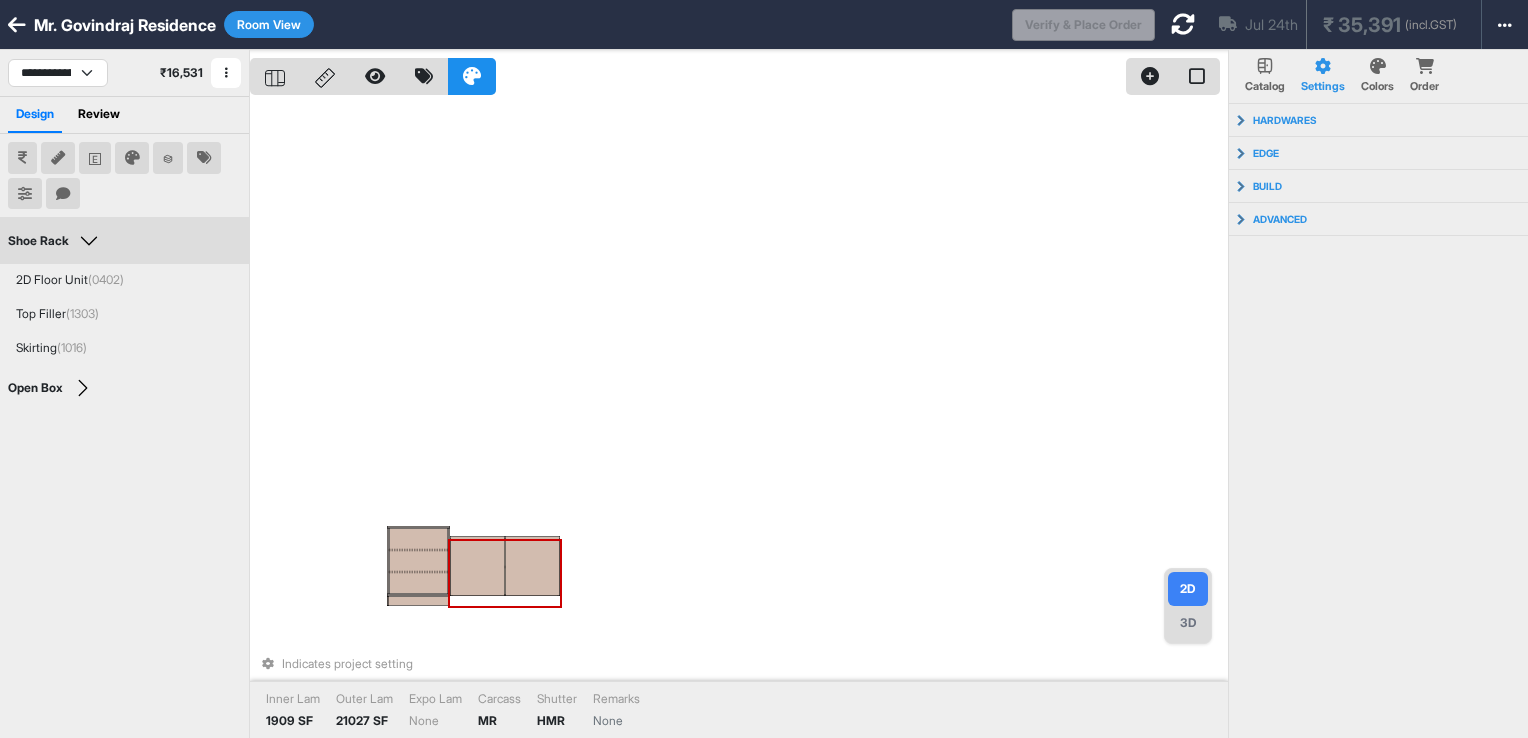 click at bounding box center [477, 566] 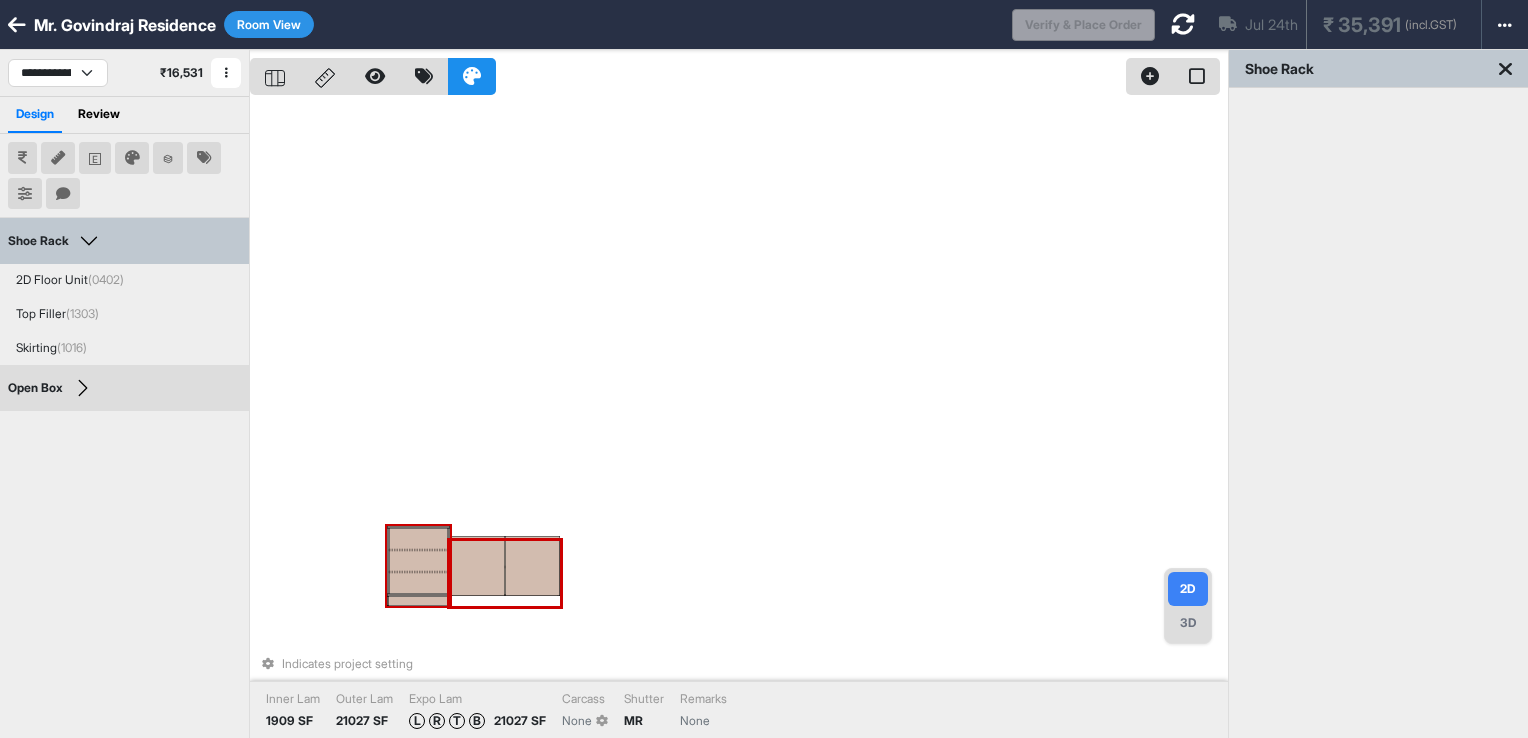 click at bounding box center [418, 561] 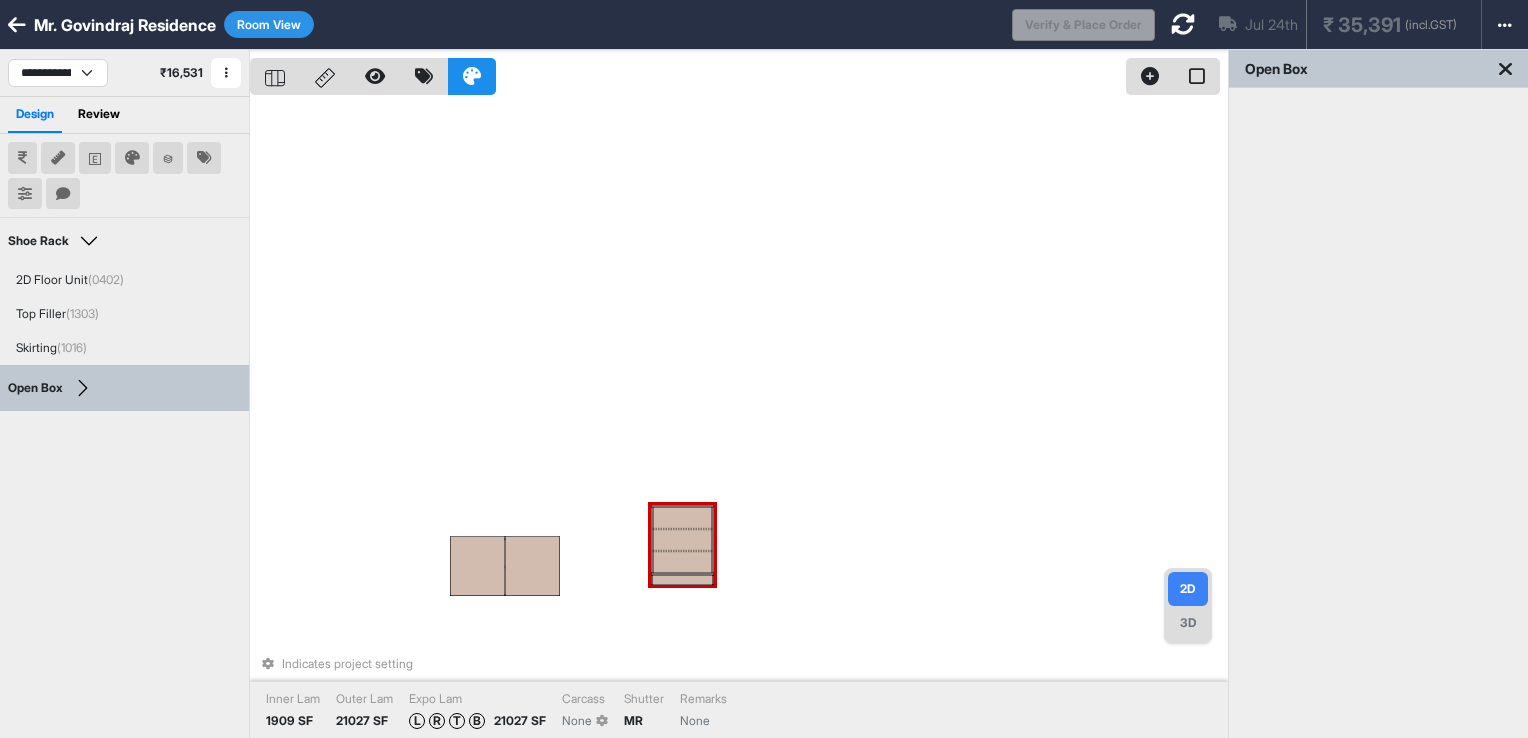 drag, startPoint x: 420, startPoint y: 591, endPoint x: 684, endPoint y: 570, distance: 264.83392 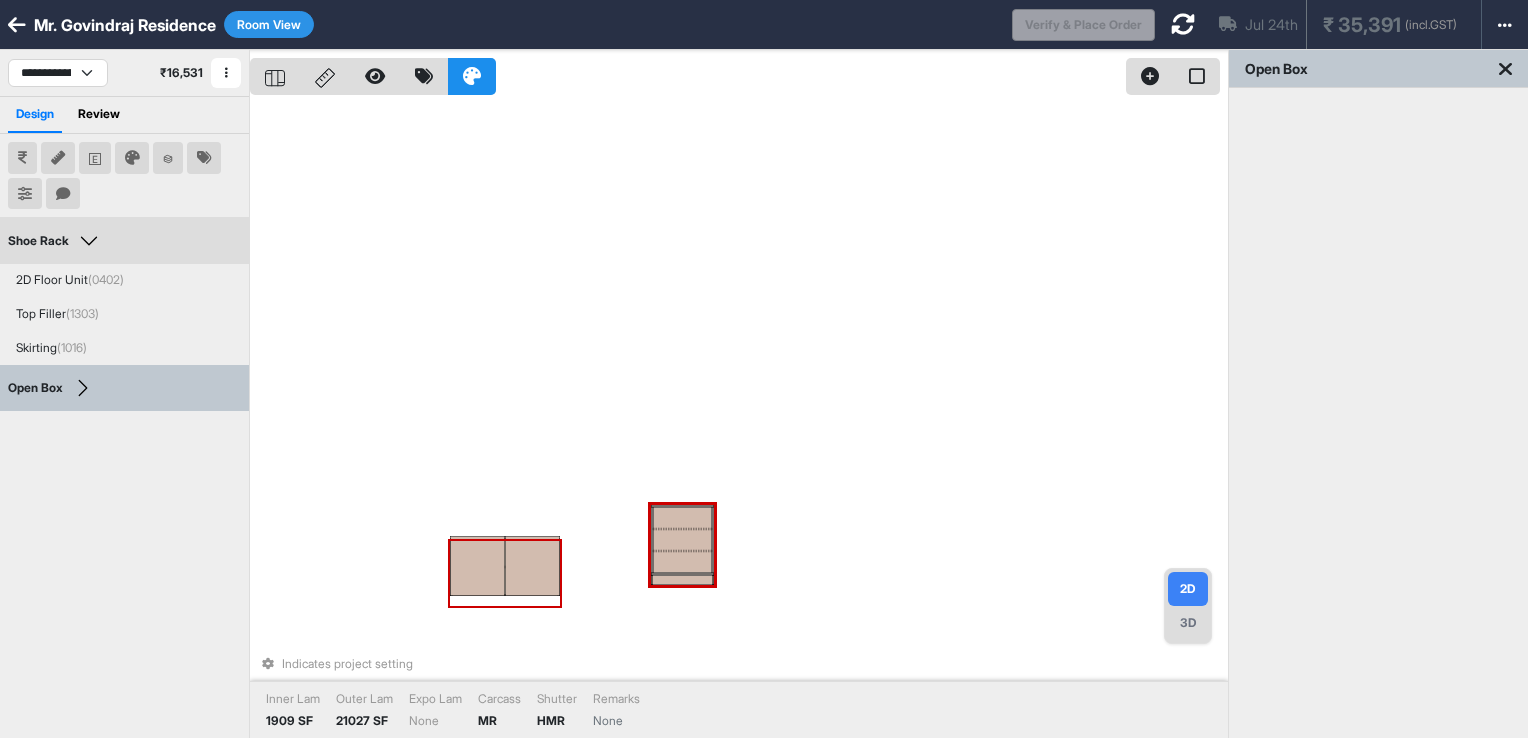 click at bounding box center [532, 566] 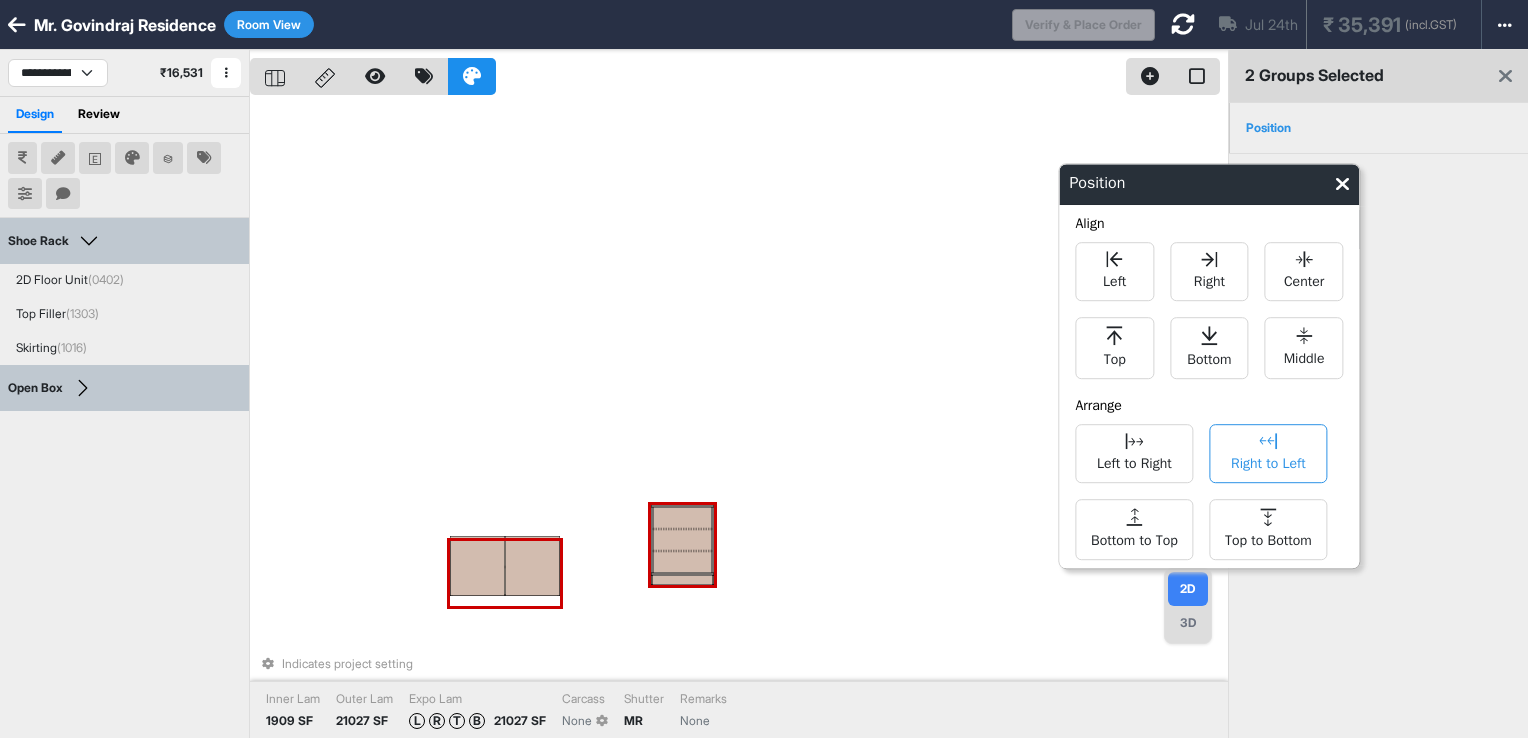 click on "Right to Left" at bounding box center [1268, 453] 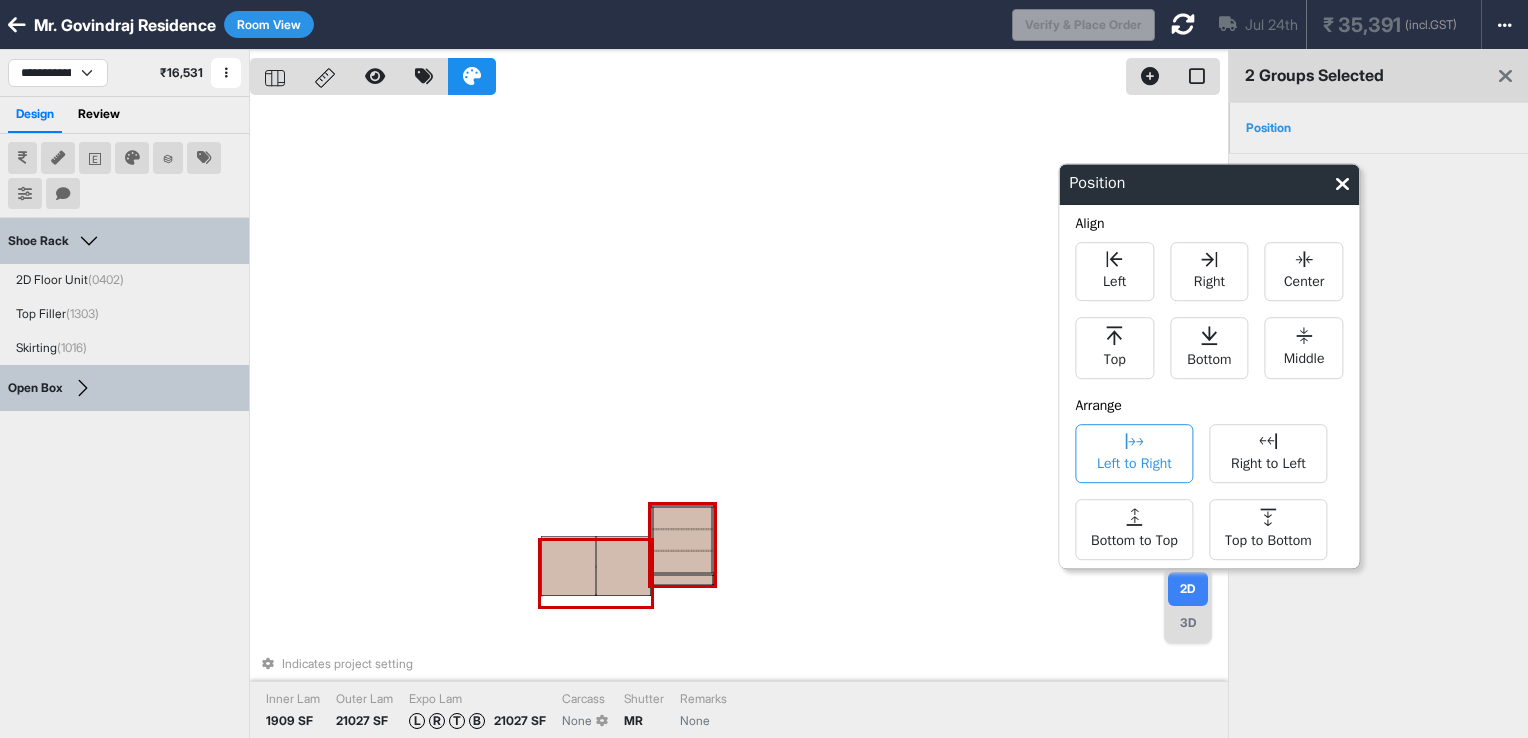 click on "Left to Right" at bounding box center (1134, 461) 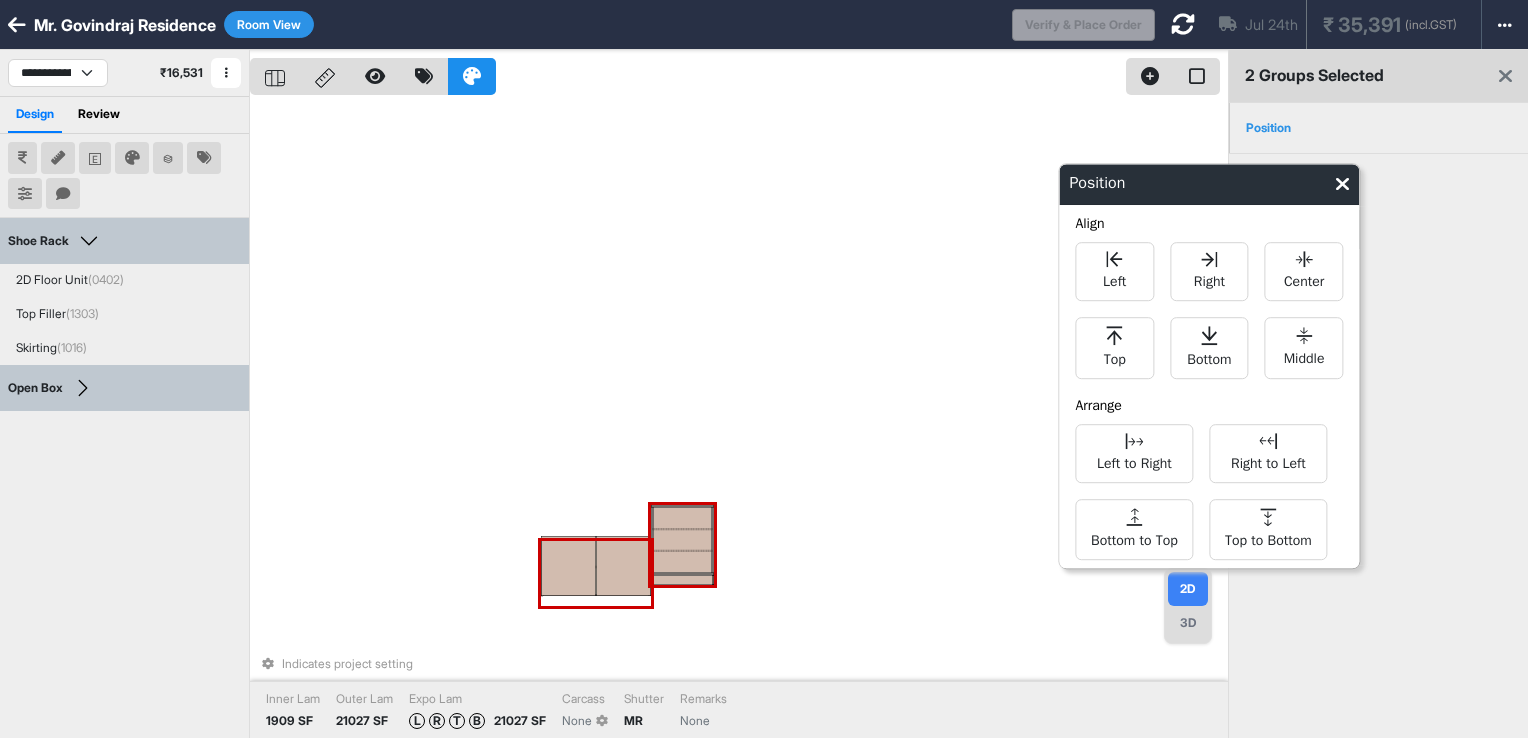 click on "Indicates project setting Inner Lam 1909 SF Outer Lam 21027 SF Expo Lam L R T B 21027 SF Carcass None Shutter MR Remarks None" at bounding box center (739, 419) 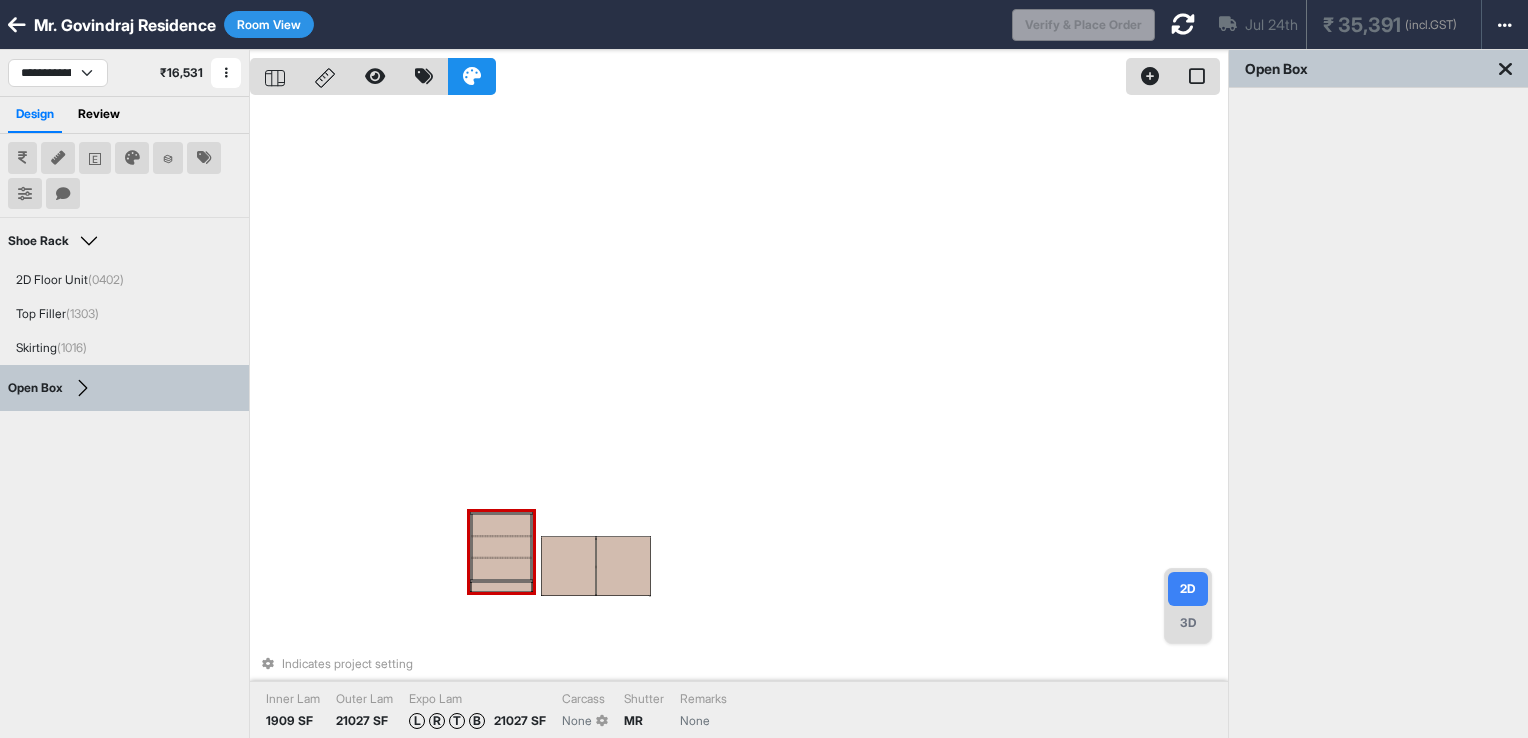 drag, startPoint x: 703, startPoint y: 550, endPoint x: 521, endPoint y: 558, distance: 182.17574 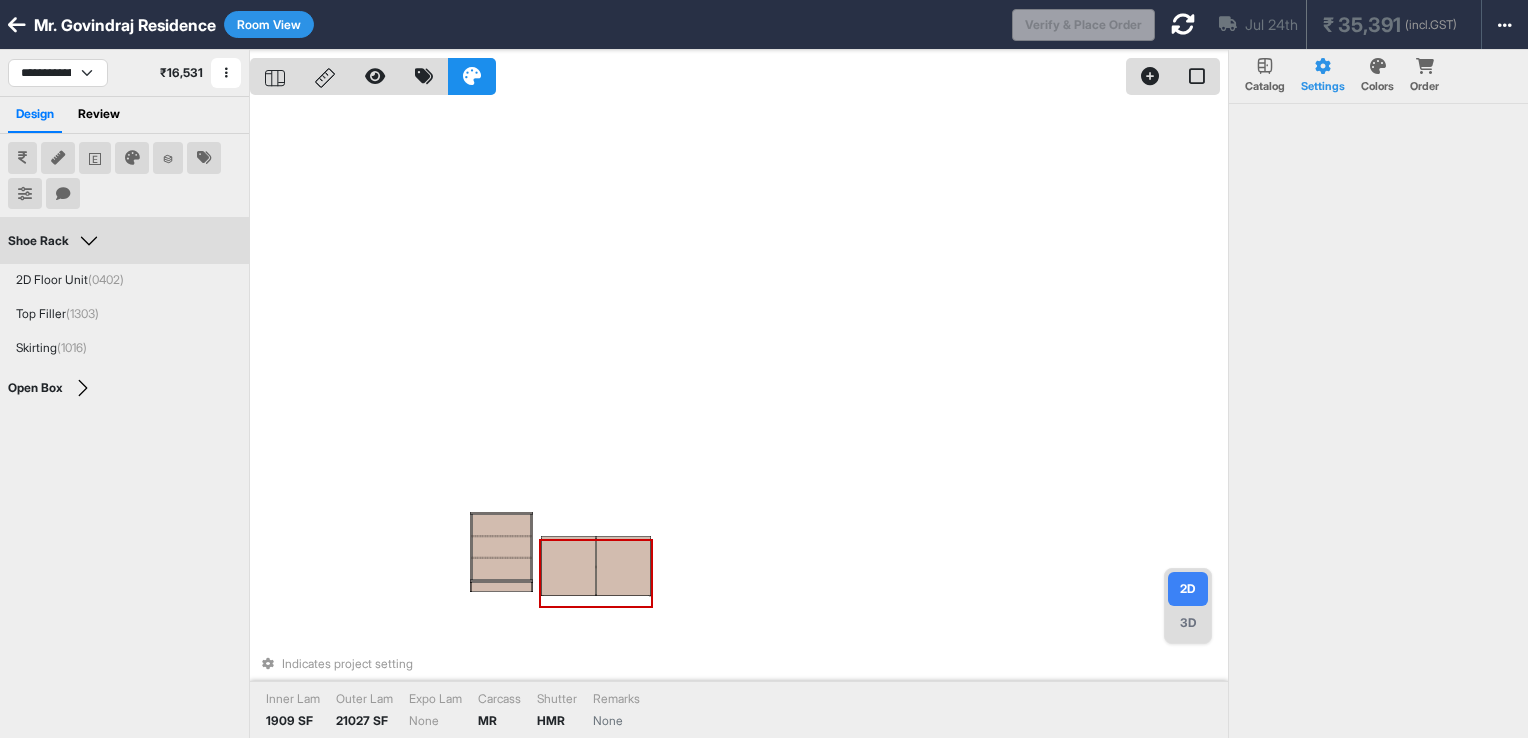 click at bounding box center [623, 566] 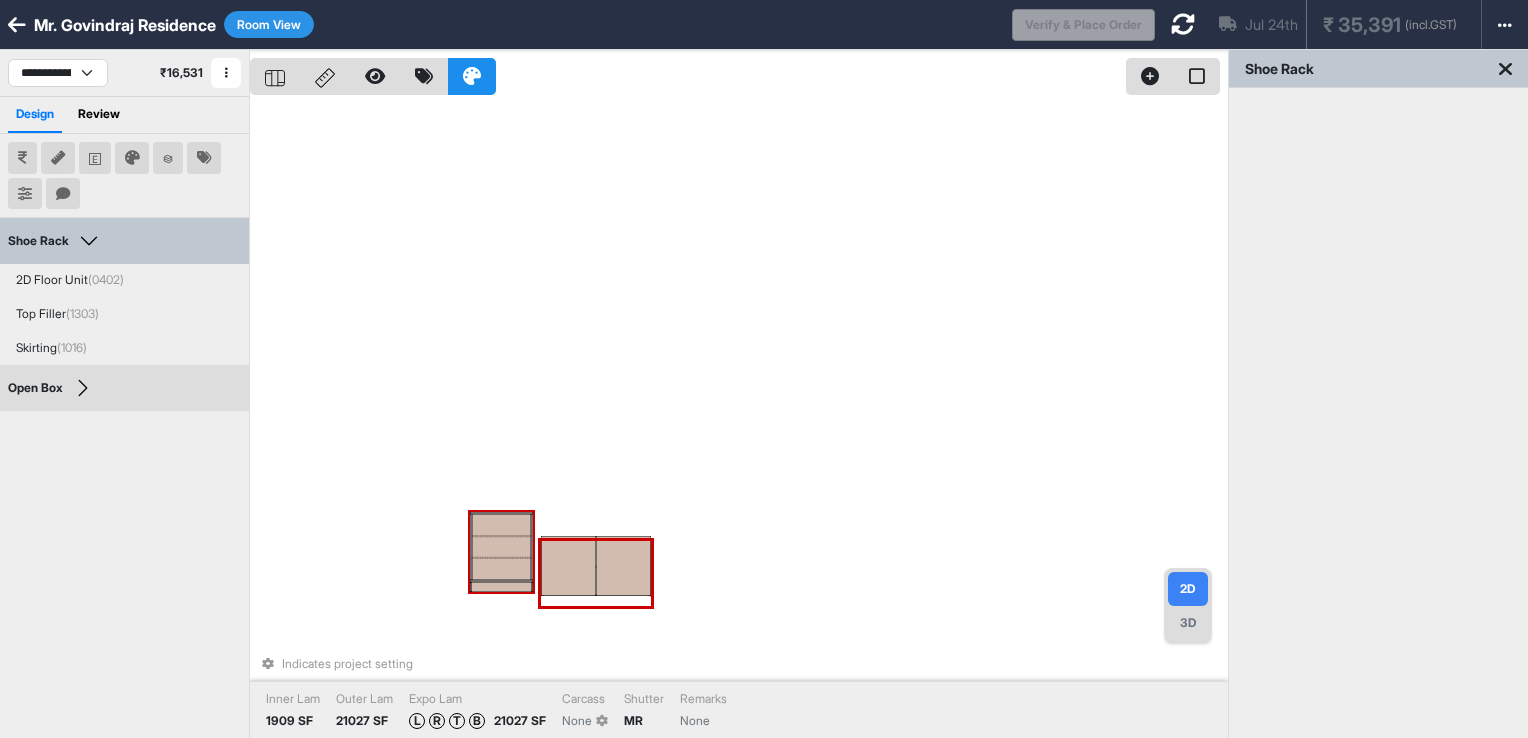 click at bounding box center [501, 547] 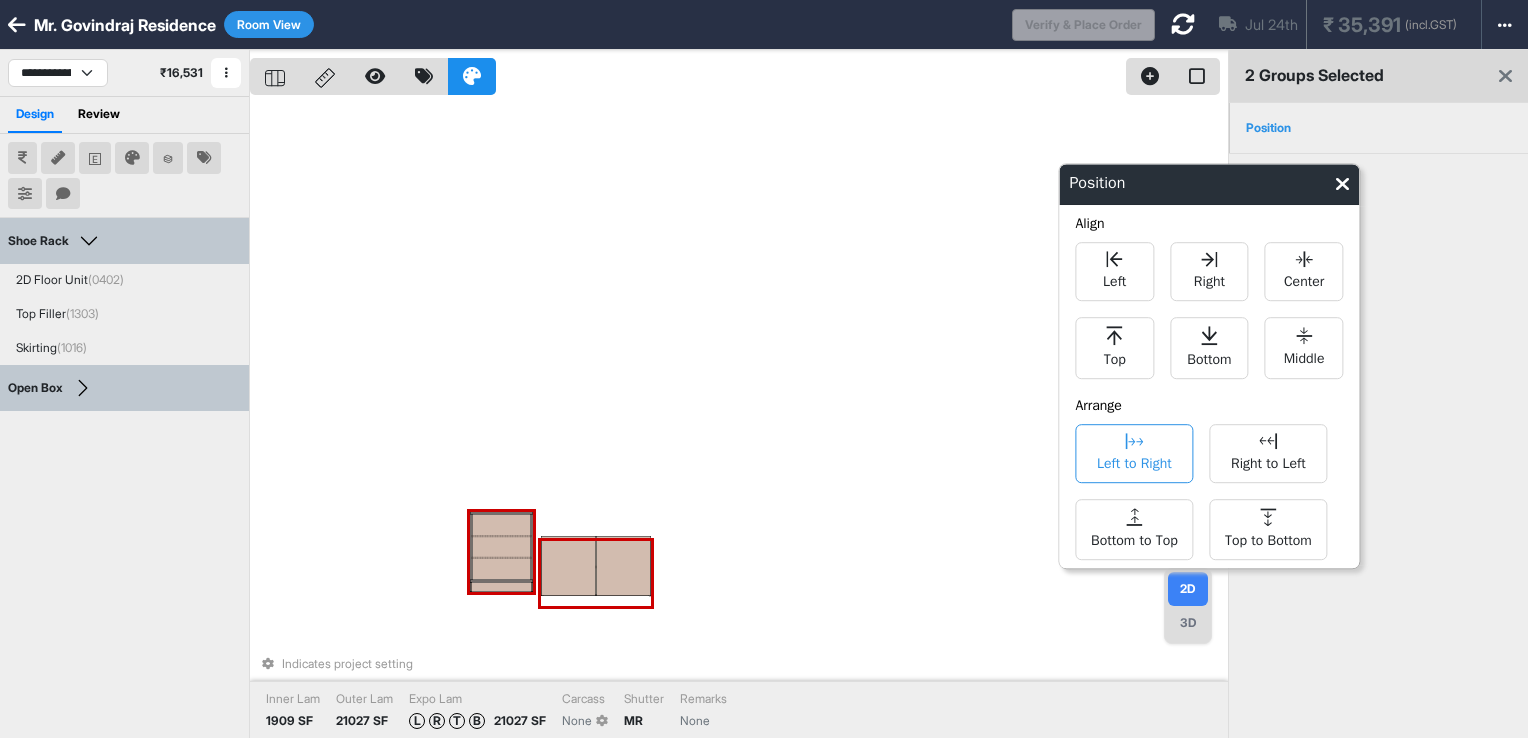 click on "Left to Right" at bounding box center [1134, 461] 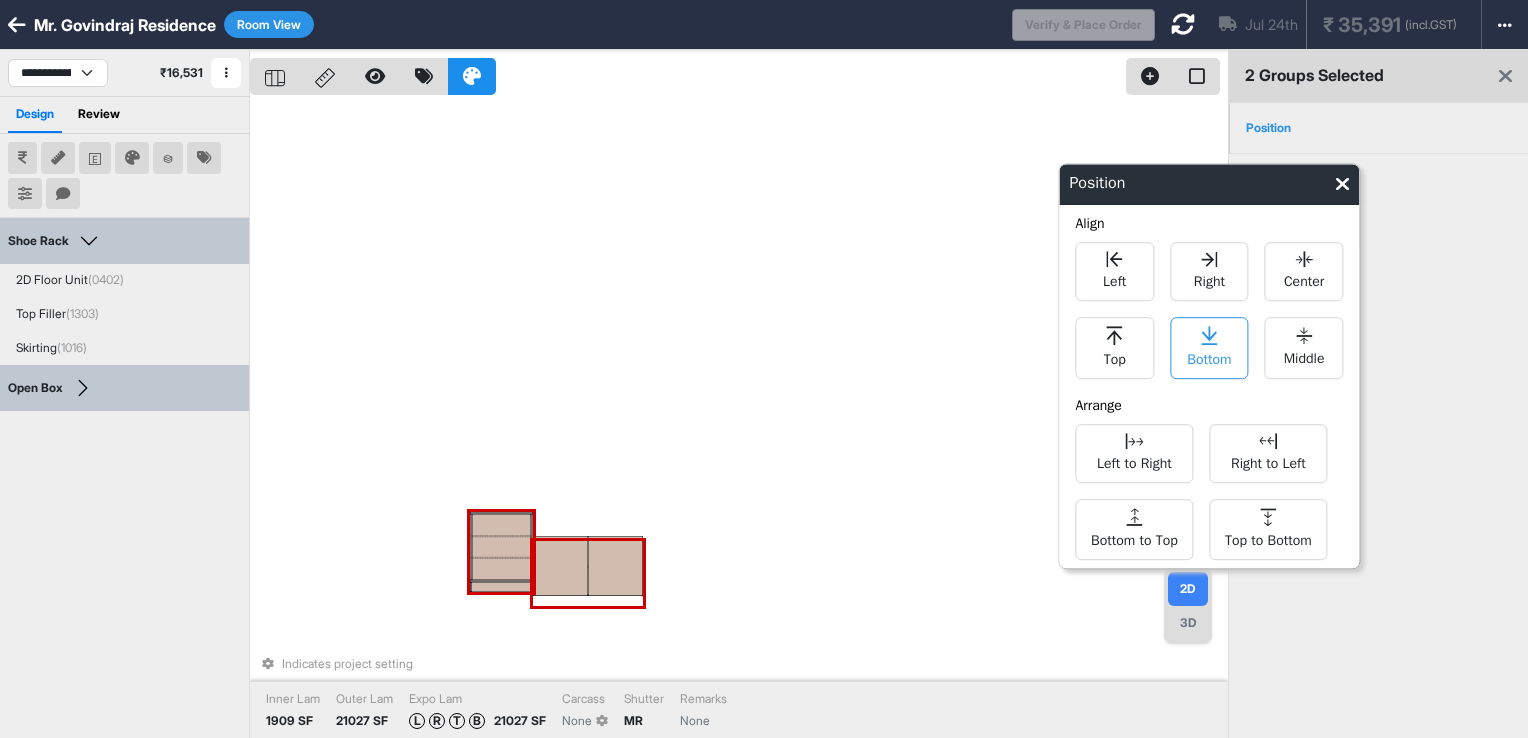 click on "Bottom" at bounding box center (1209, 348) 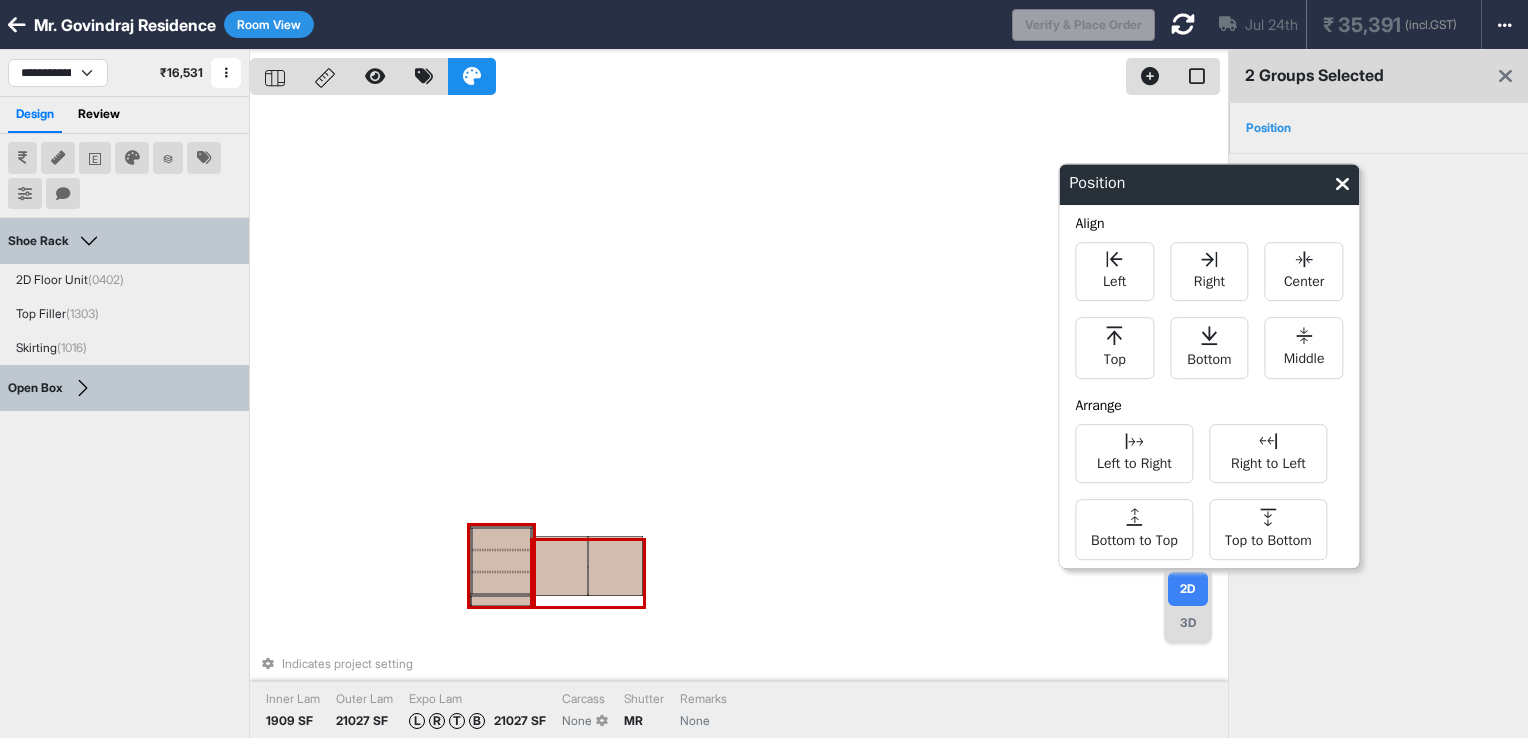 click on "Indicates project setting Inner Lam 1909 SF Outer Lam 21027 SF Expo Lam L R T B 21027 SF Carcass None Shutter MR Remarks None" at bounding box center (739, 419) 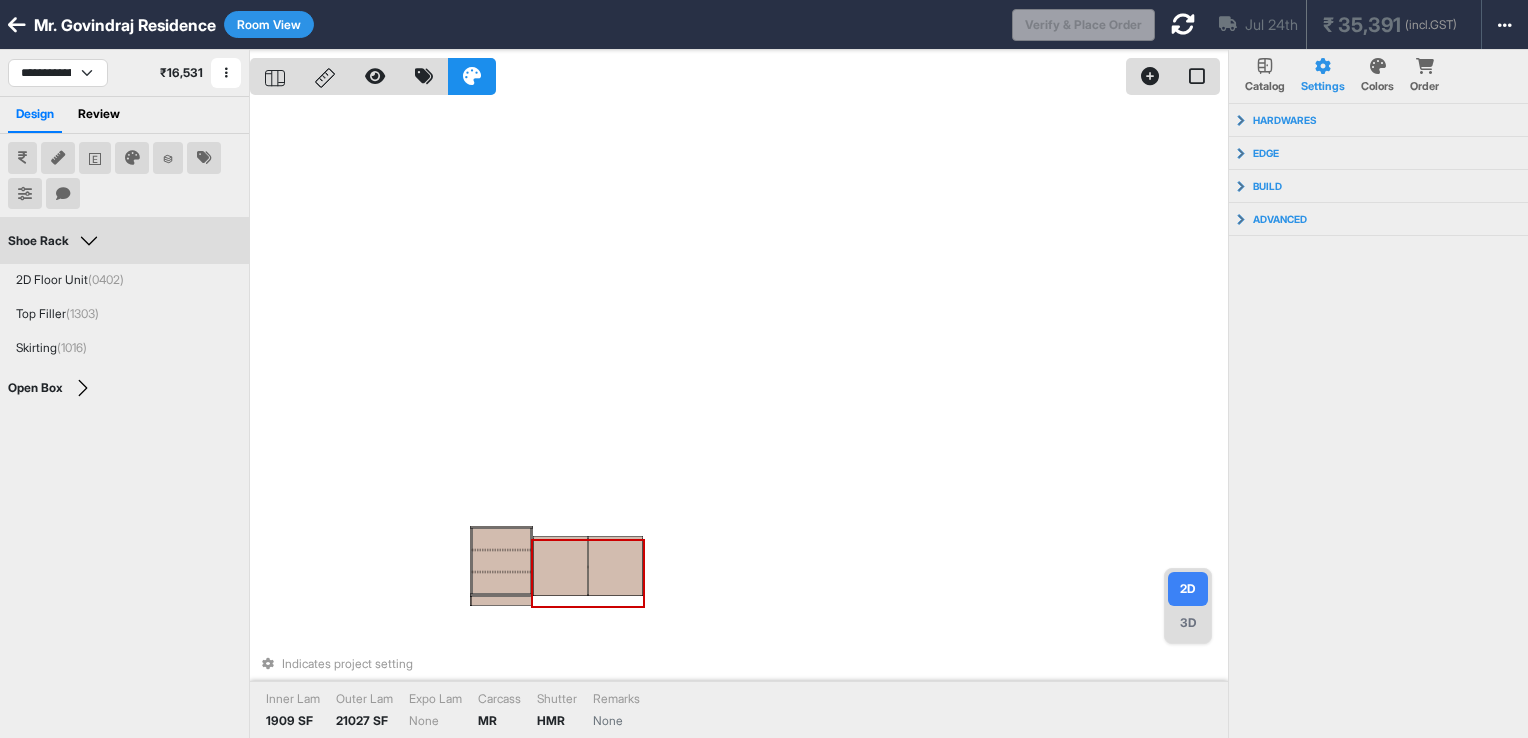 click at bounding box center [615, 566] 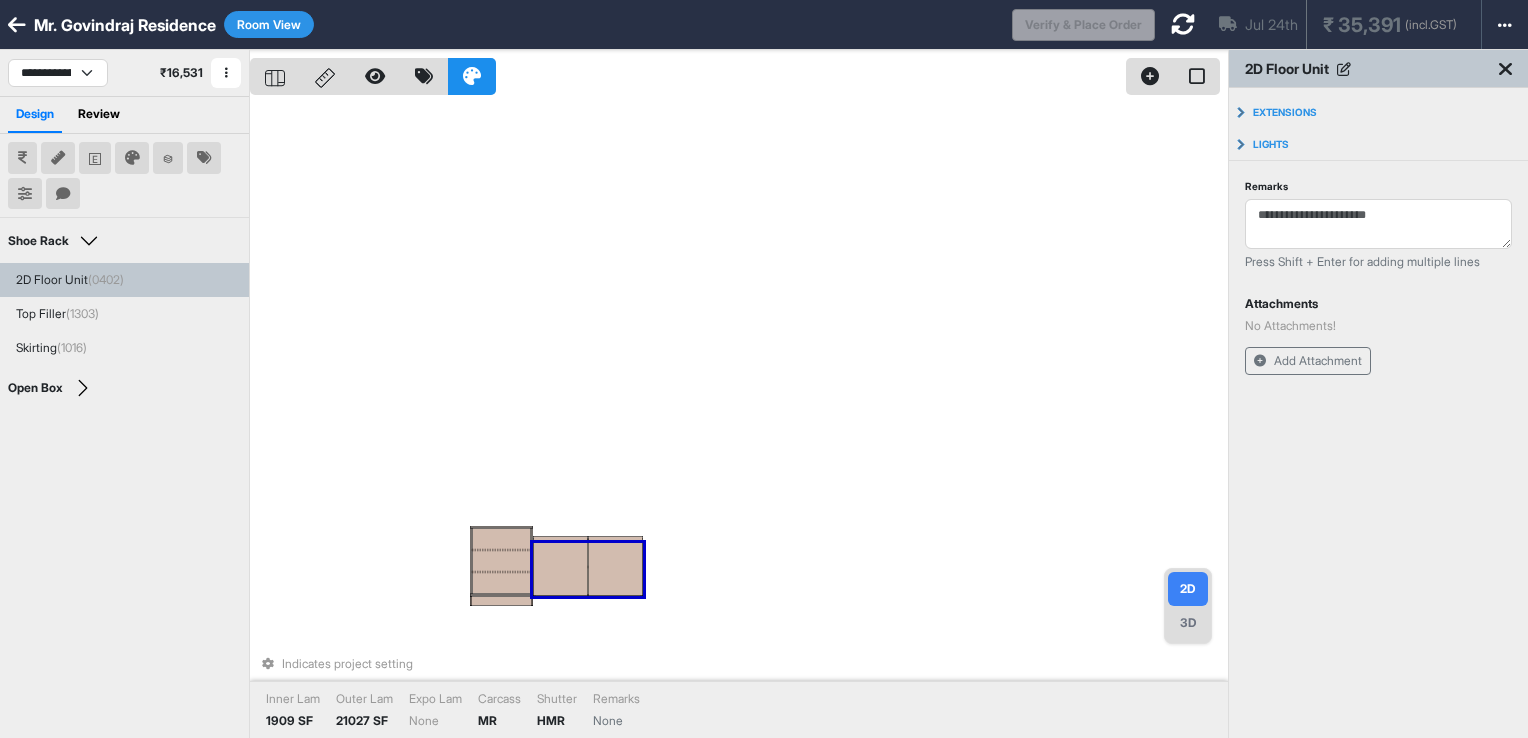 click at bounding box center (560, 566) 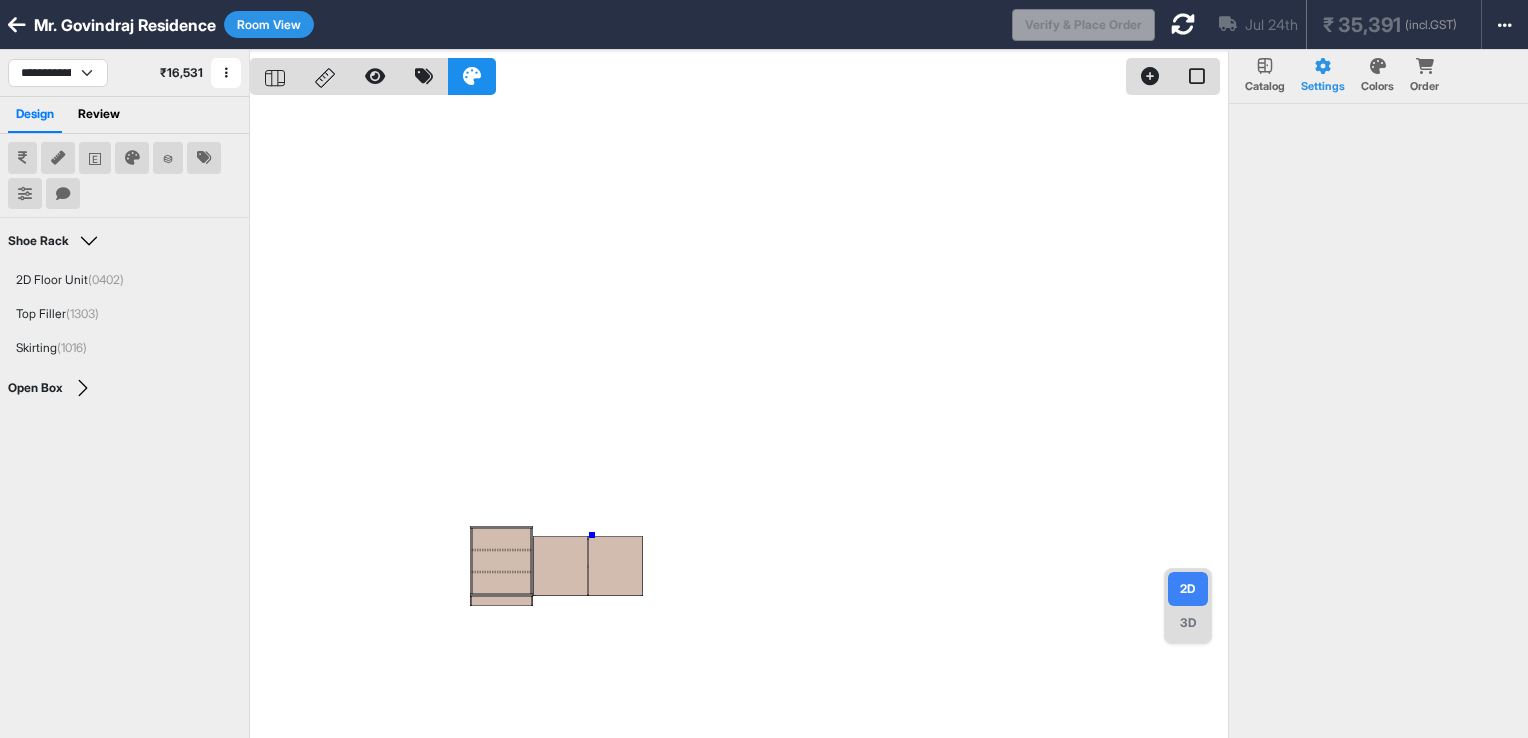 click at bounding box center (739, 419) 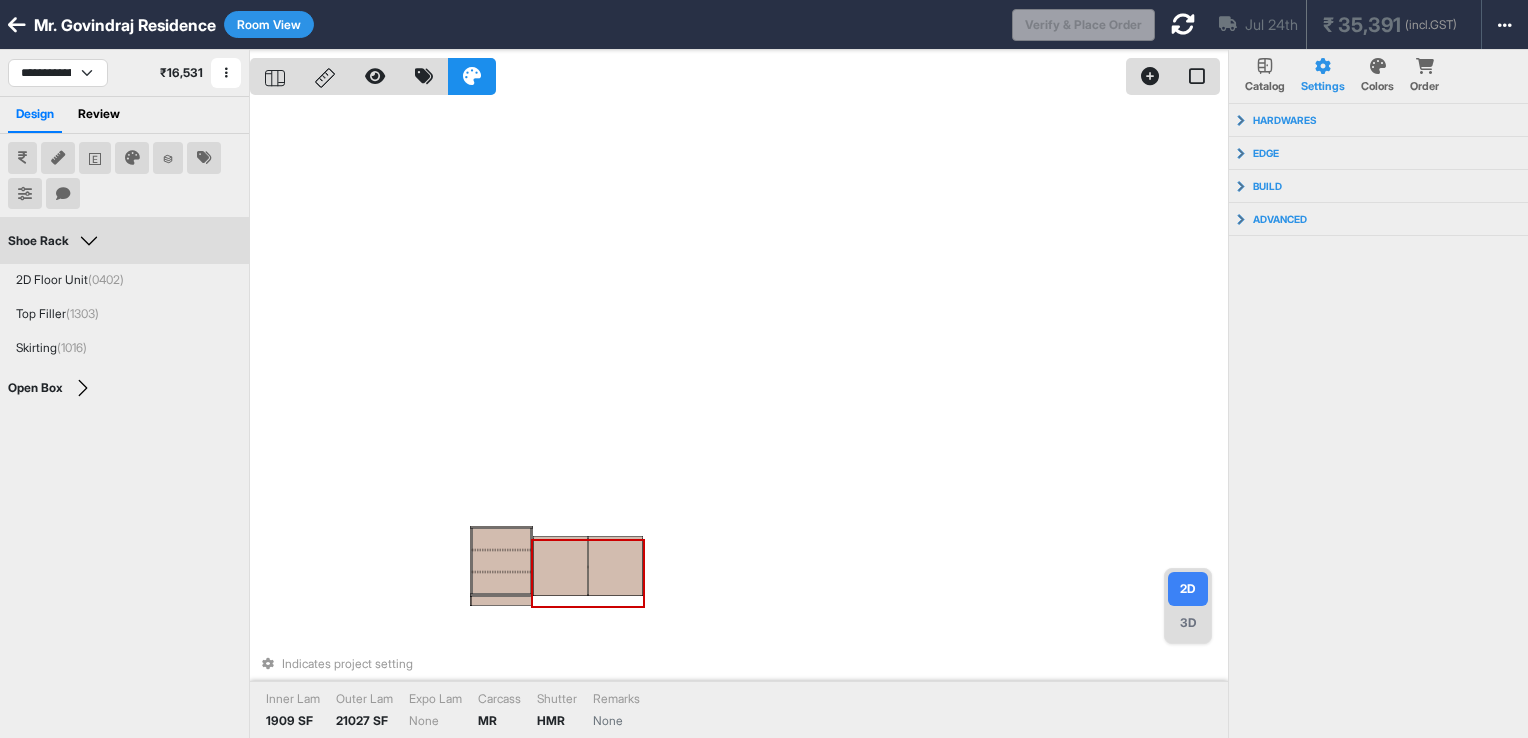 click at bounding box center (615, 566) 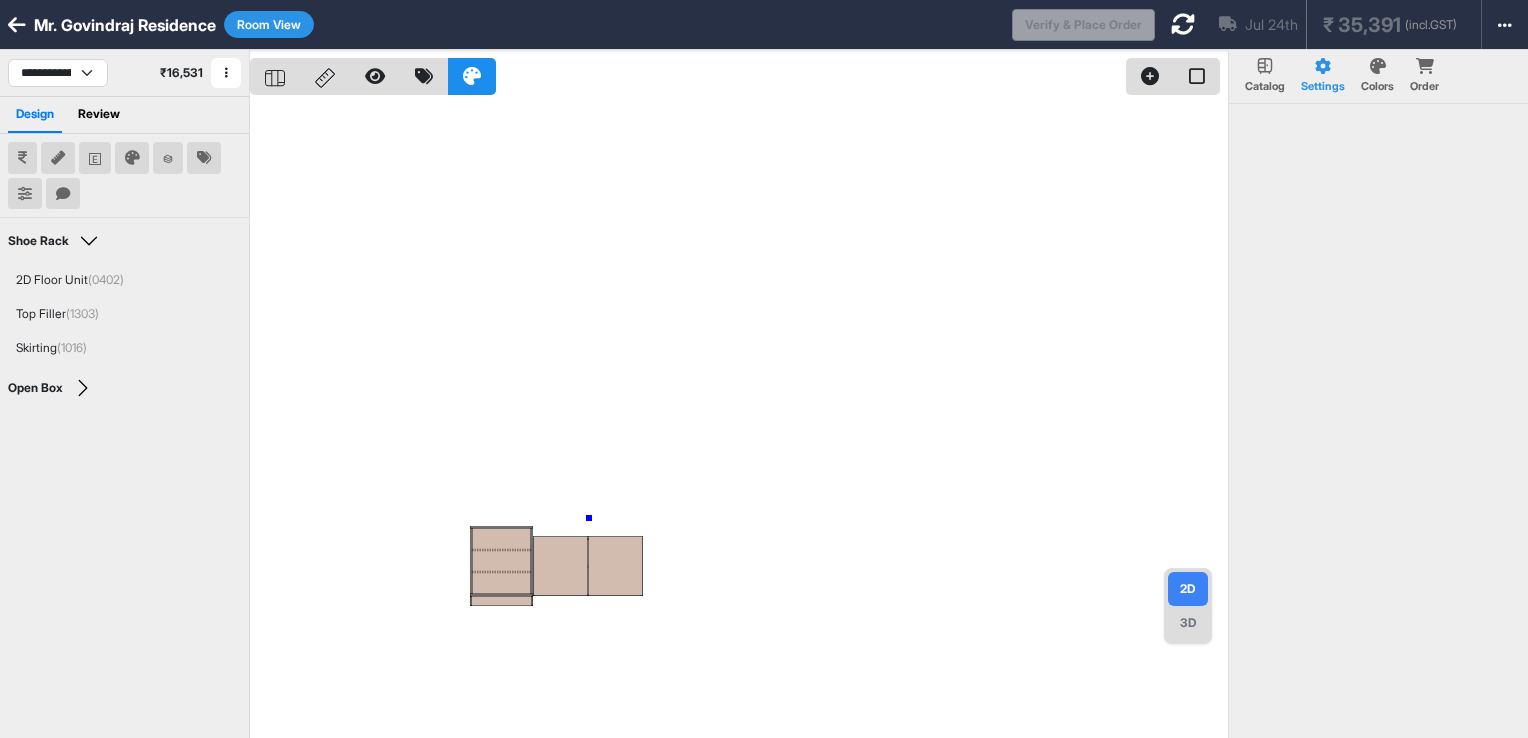 click at bounding box center [739, 419] 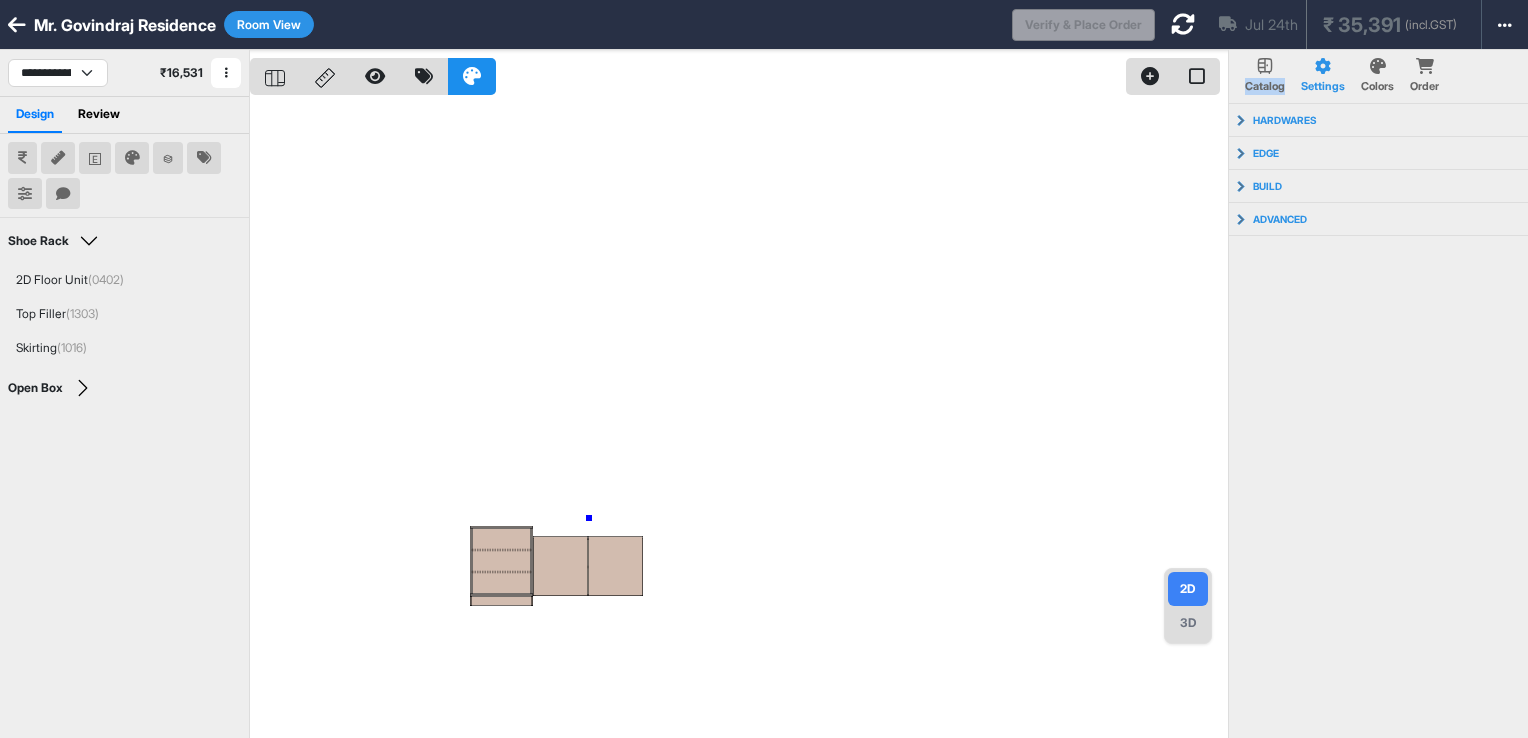 click at bounding box center (739, 419) 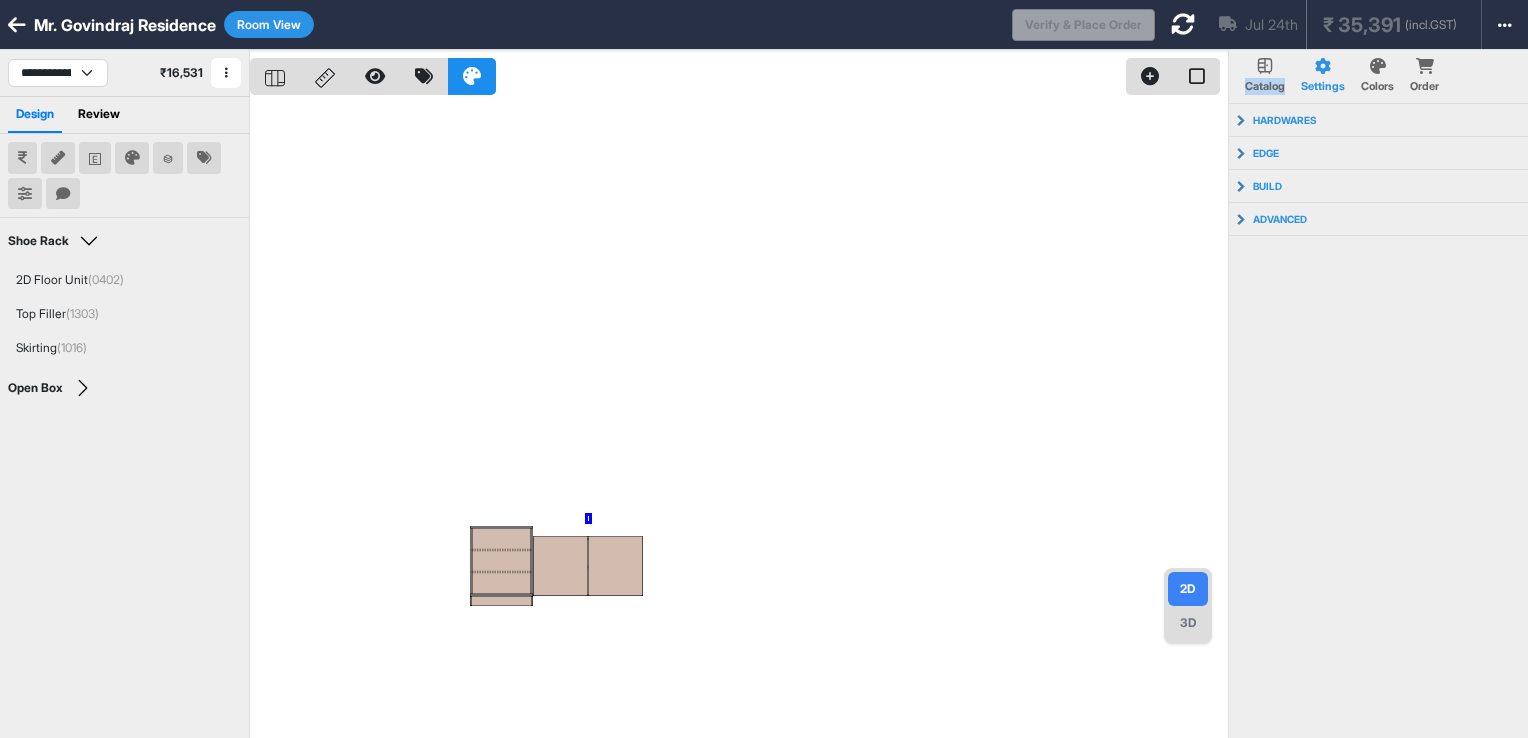 drag, startPoint x: 589, startPoint y: 518, endPoint x: 589, endPoint y: 532, distance: 14 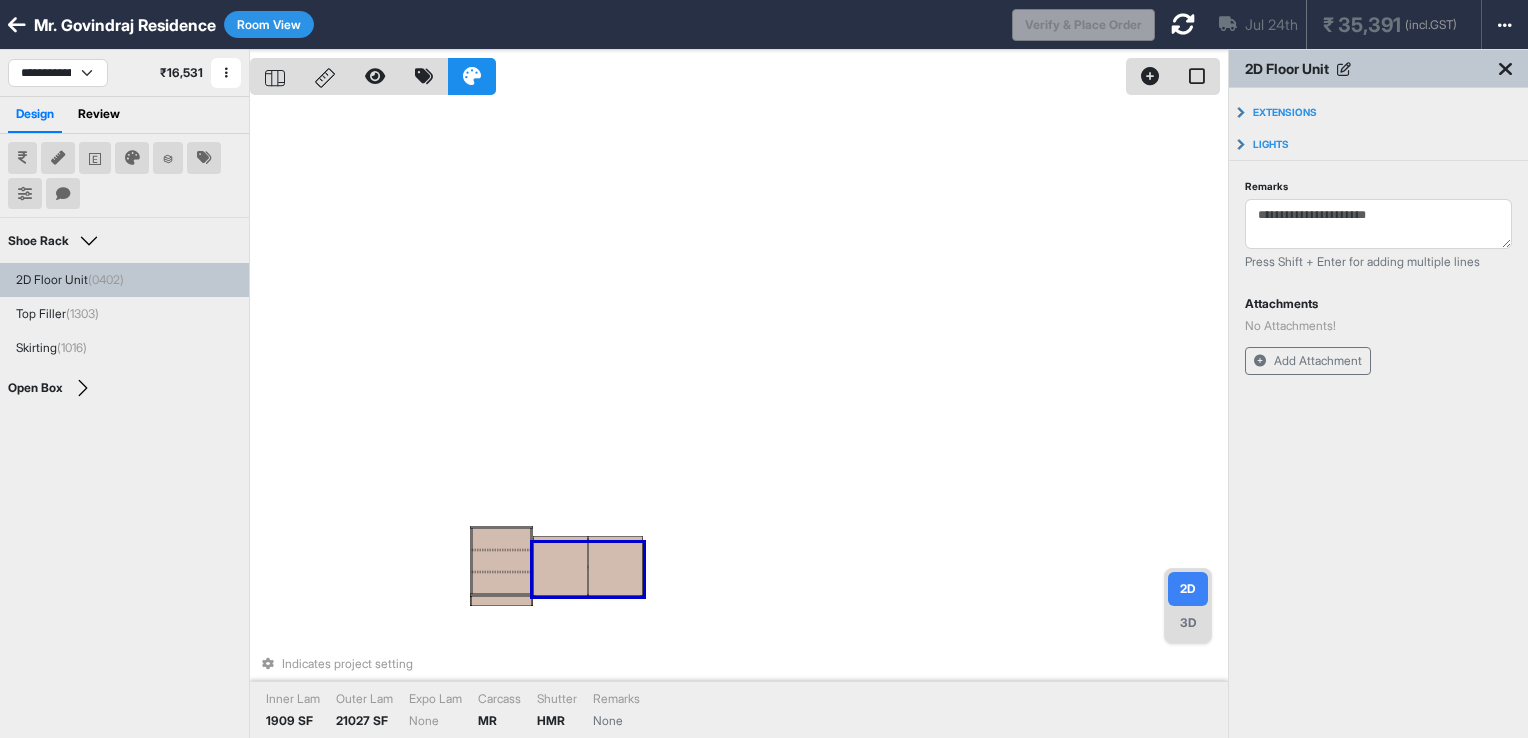 click at bounding box center [615, 566] 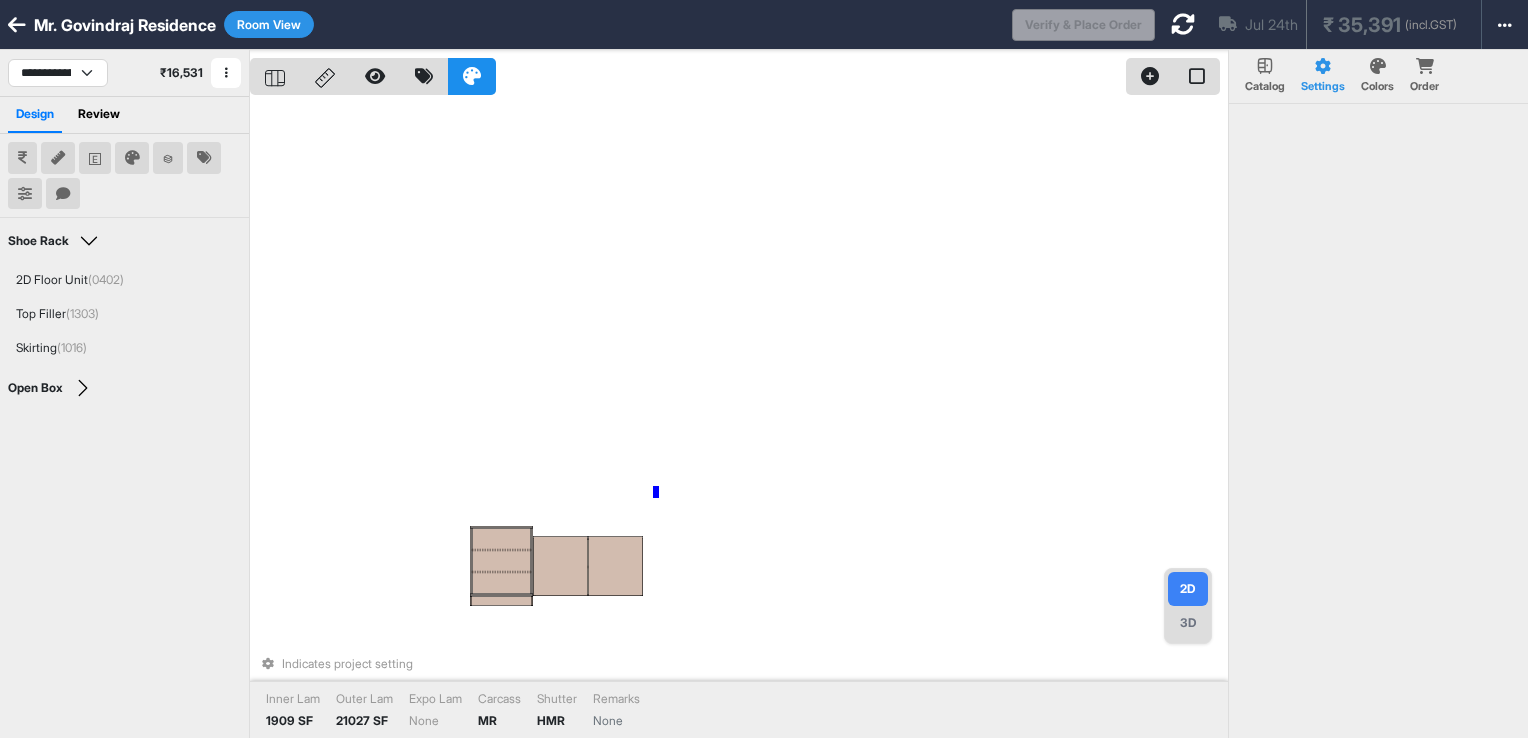 click on "Indicates project setting Inner Lam 1909 SF Outer Lam 21027 SF Expo Lam None Carcass MR Shutter HMR Remarks None" at bounding box center (739, 419) 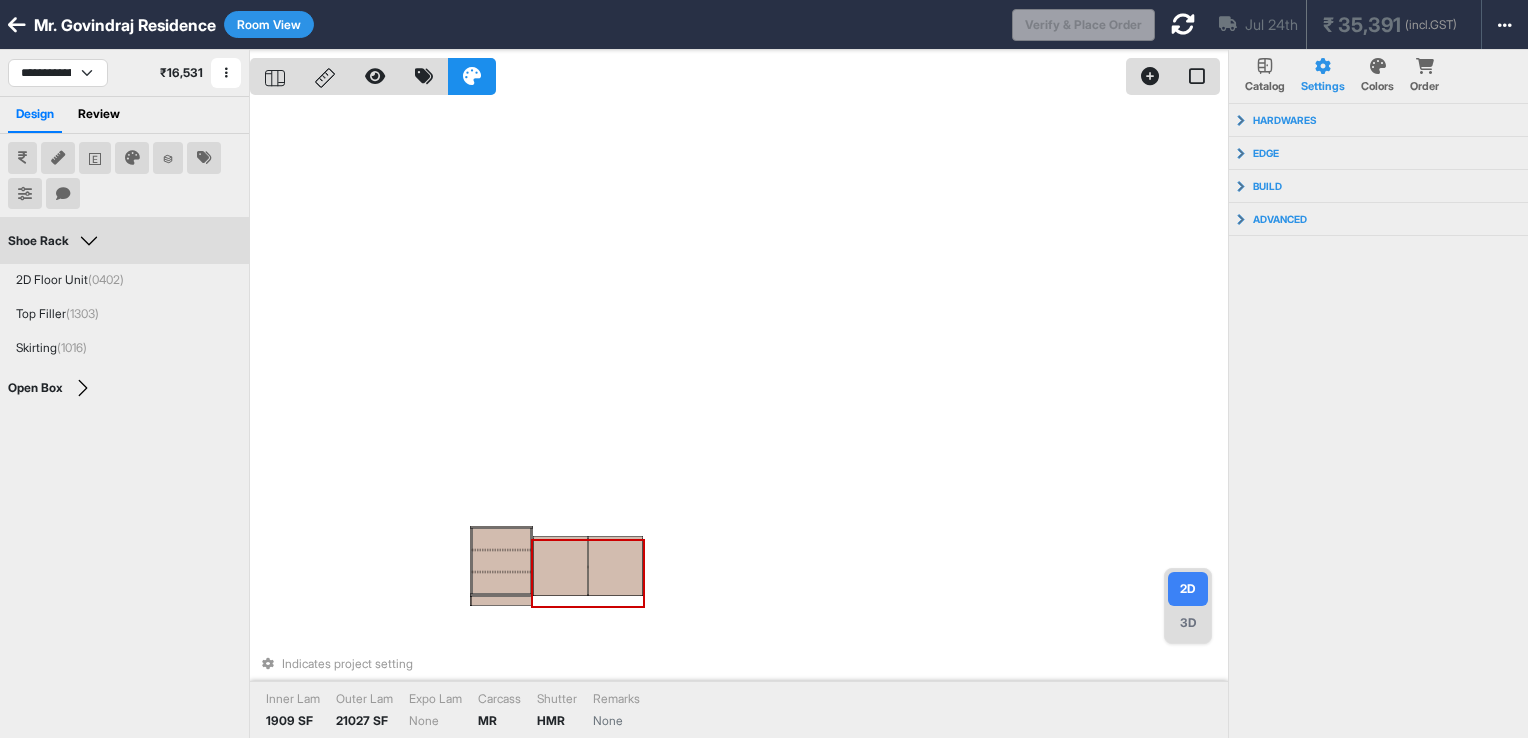 click at bounding box center [615, 566] 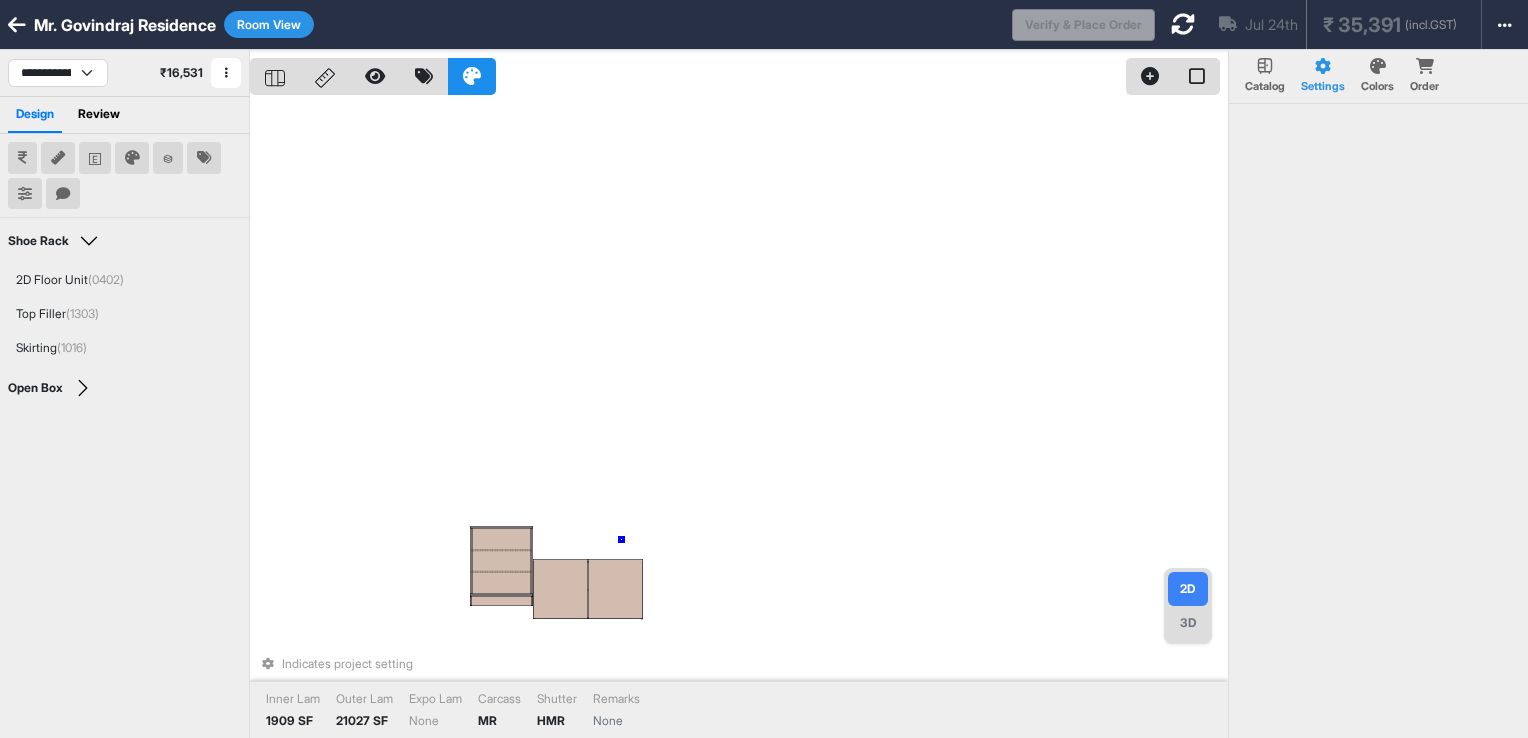 click on "Indicates project setting Inner Lam 1909 SF Outer Lam 21027 SF Expo Lam None Carcass MR Shutter HMR Remarks None" at bounding box center (739, 419) 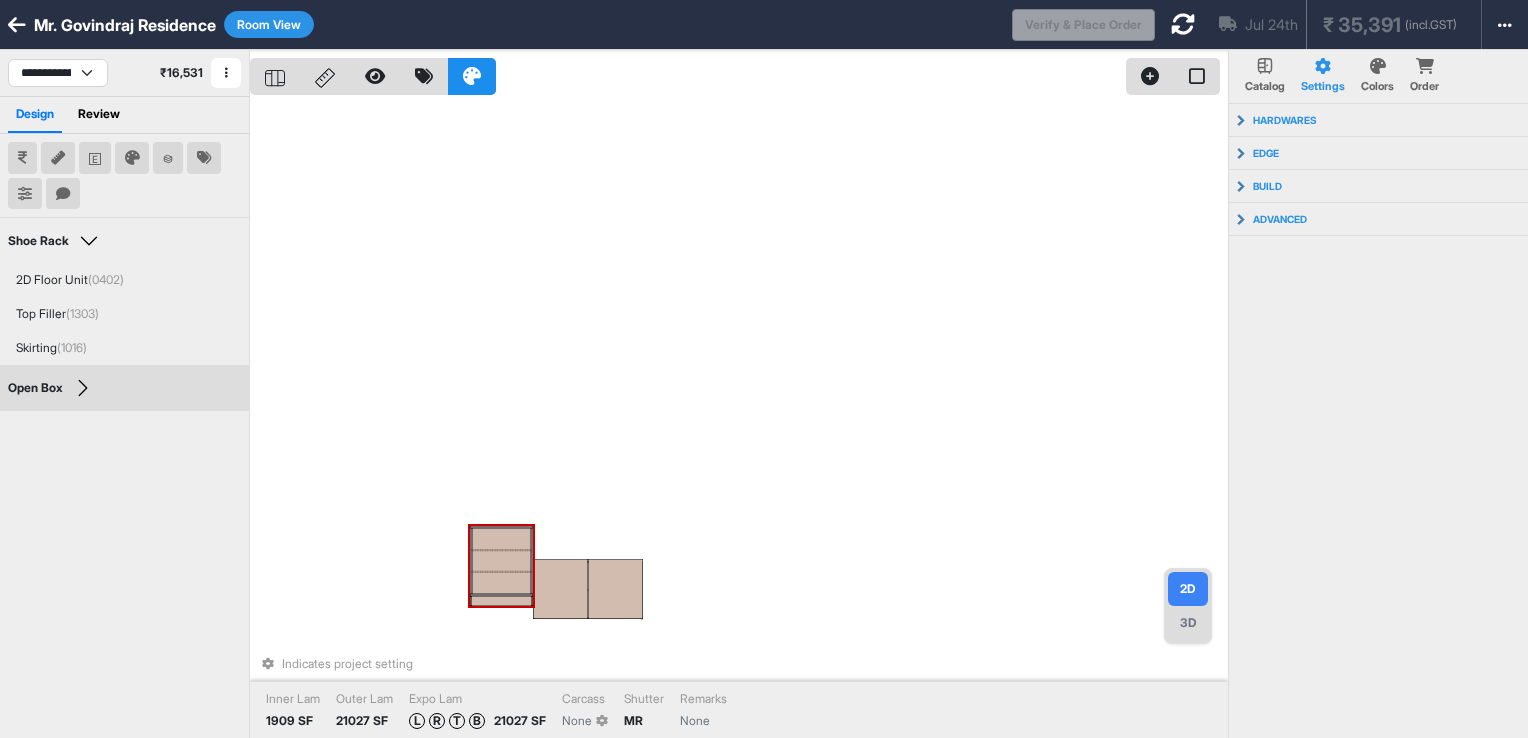 click at bounding box center (501, 583) 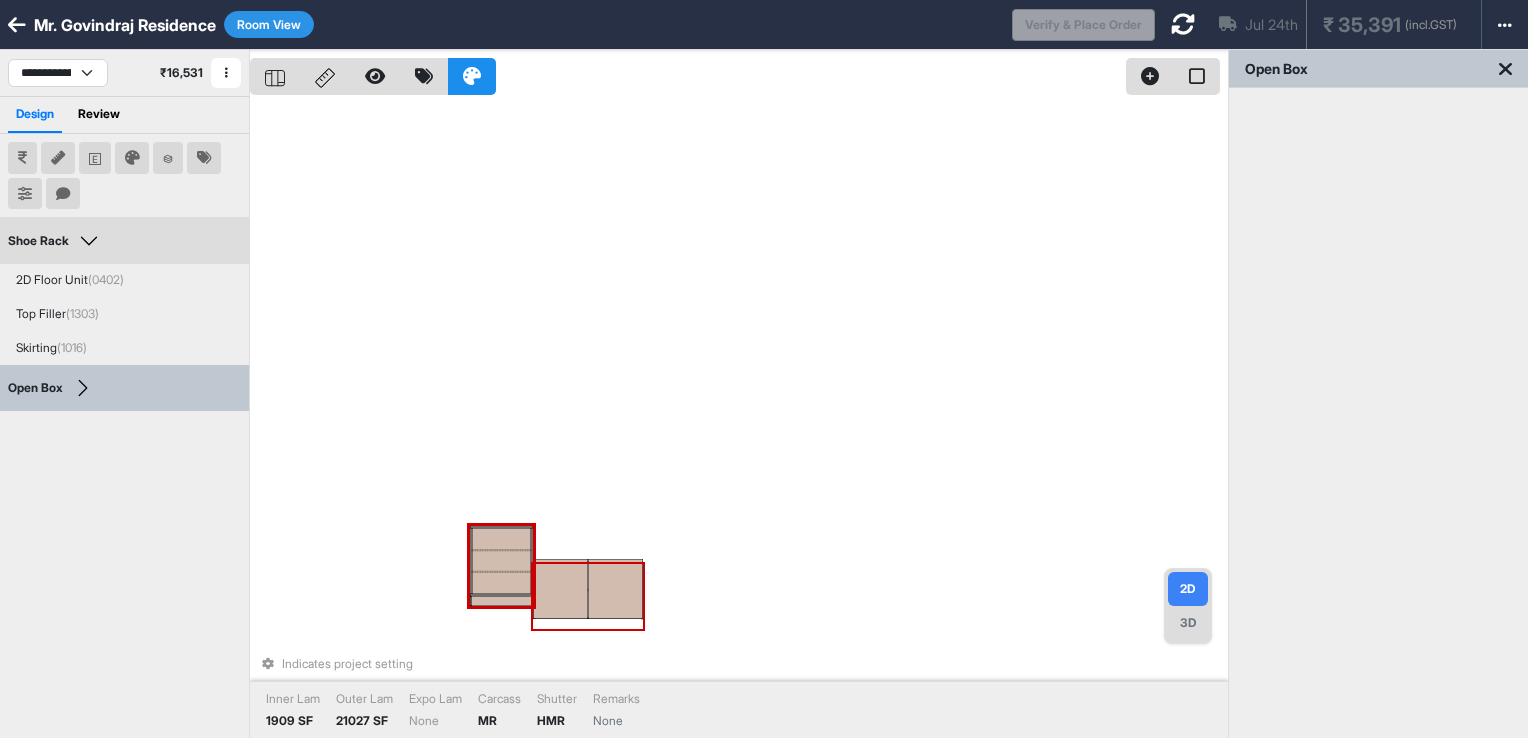 click at bounding box center (560, 589) 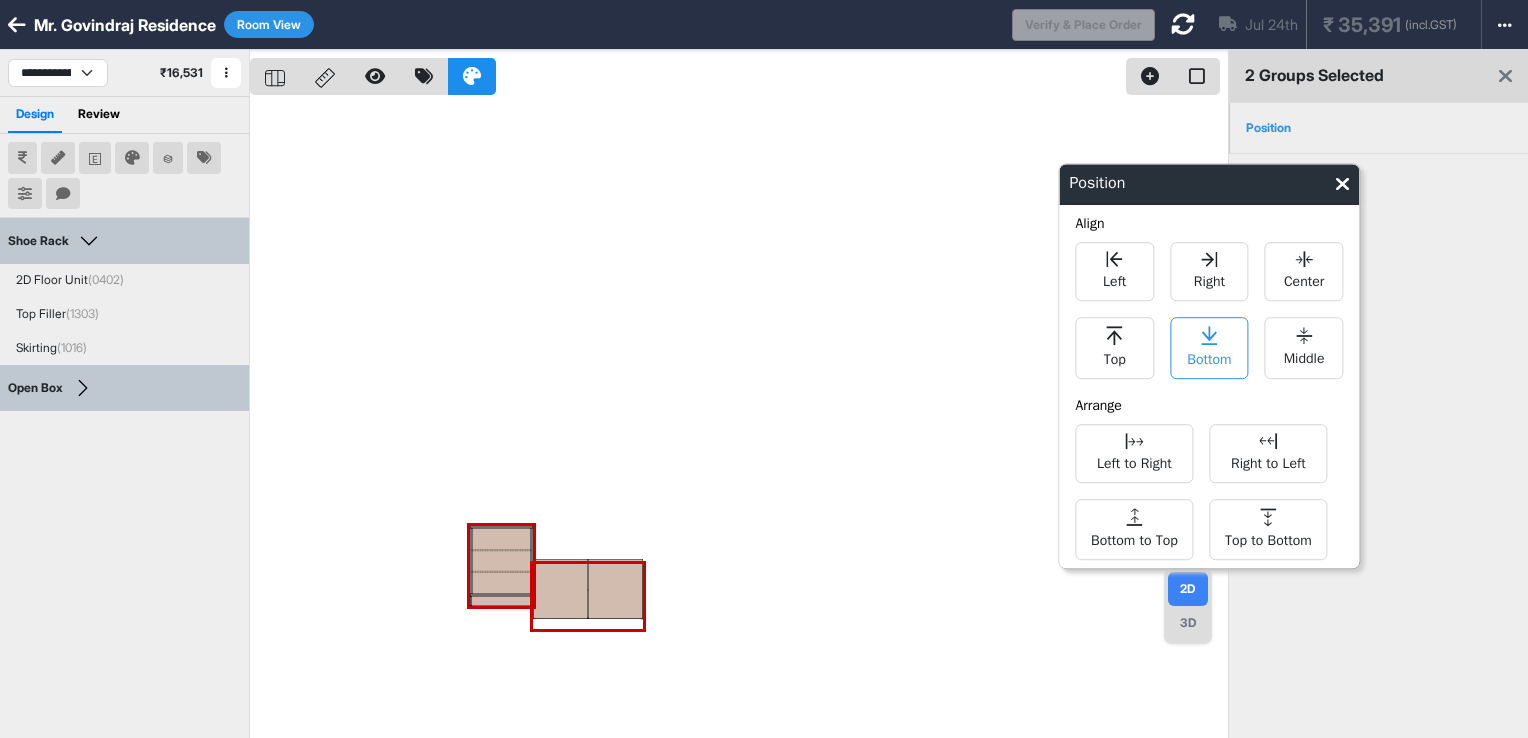 click on "Bottom" at bounding box center [1209, 348] 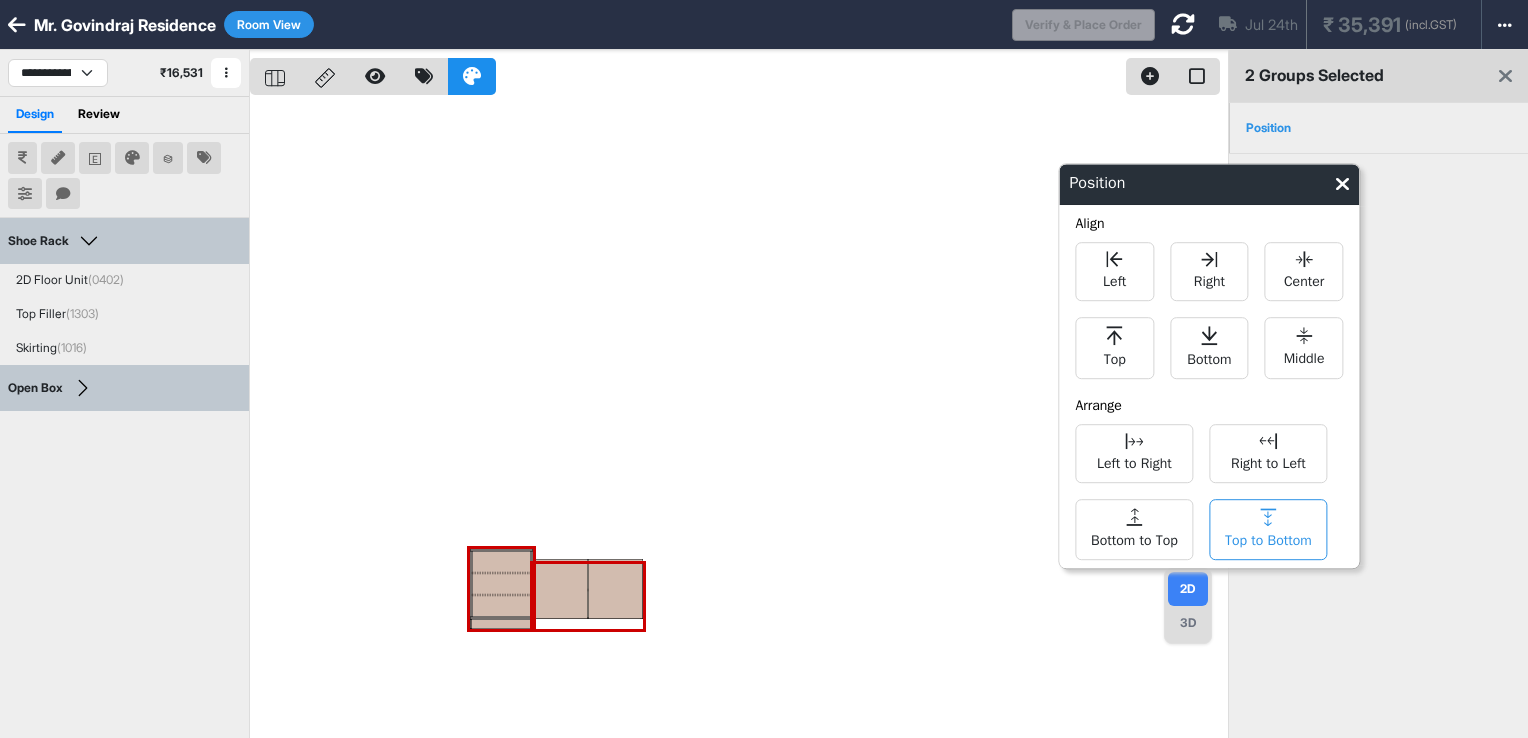 click on "Top to Bottom" at bounding box center [1268, 529] 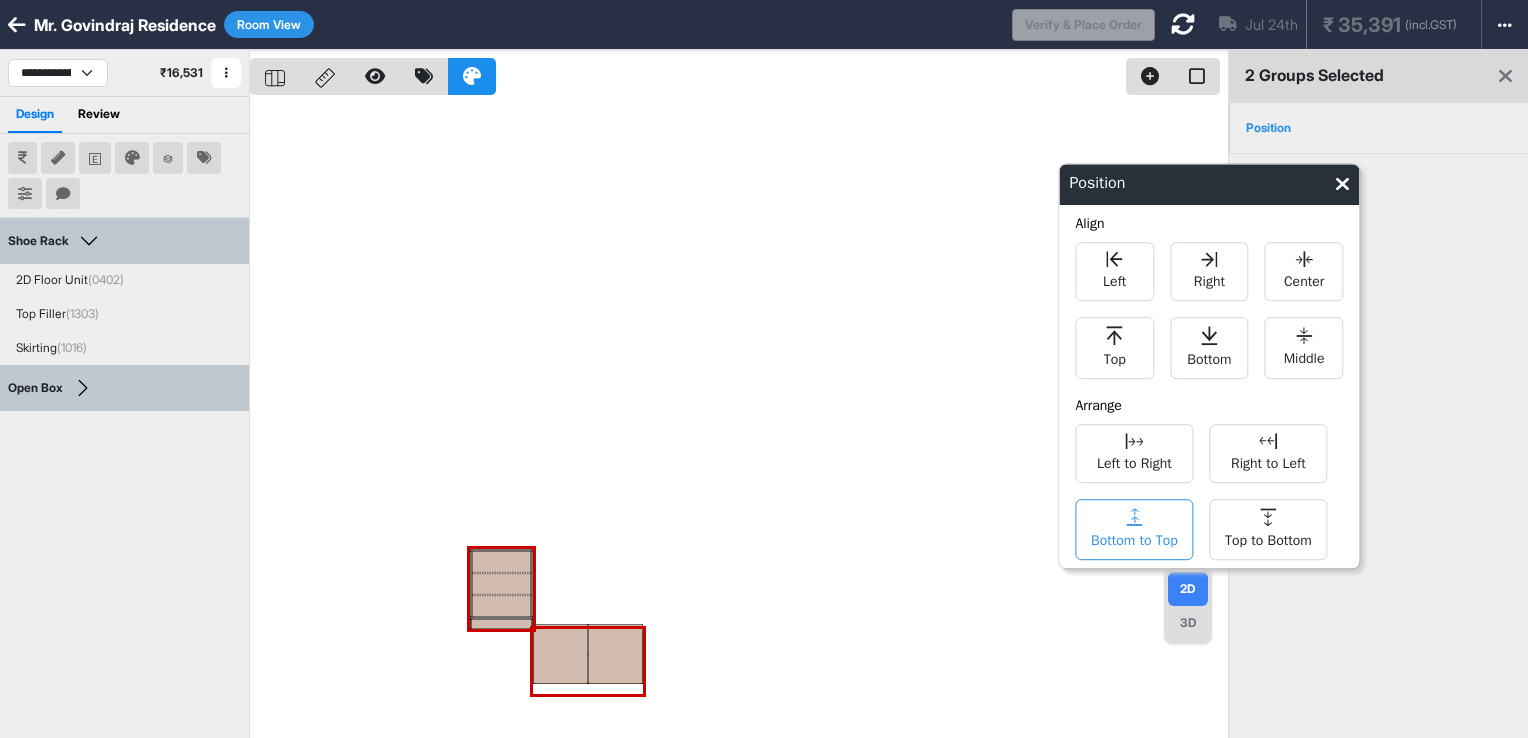 click on "Bottom to Top" at bounding box center [1134, 529] 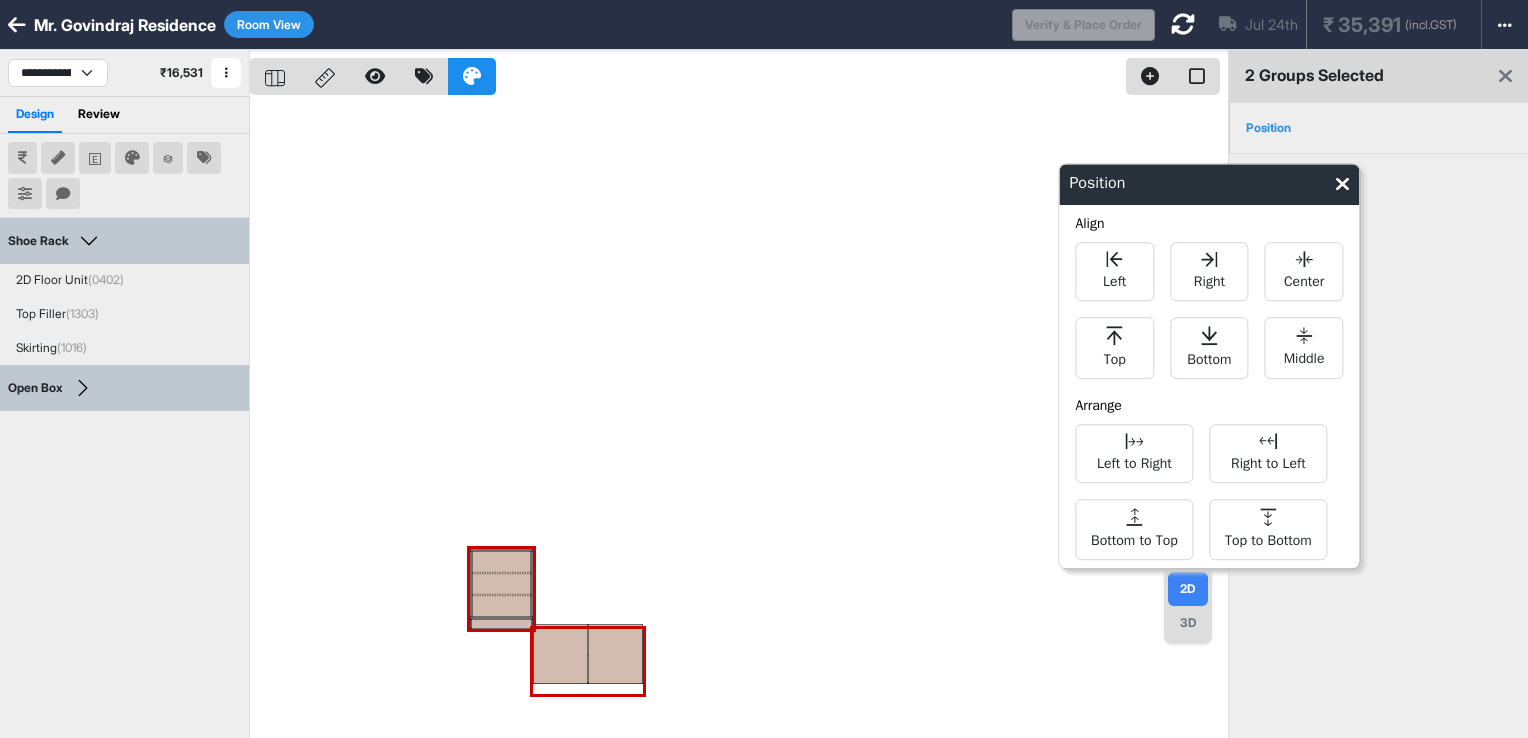 click on "Left to Right Right to Left Bottom to Top Top to Bottom" at bounding box center (1209, 492) 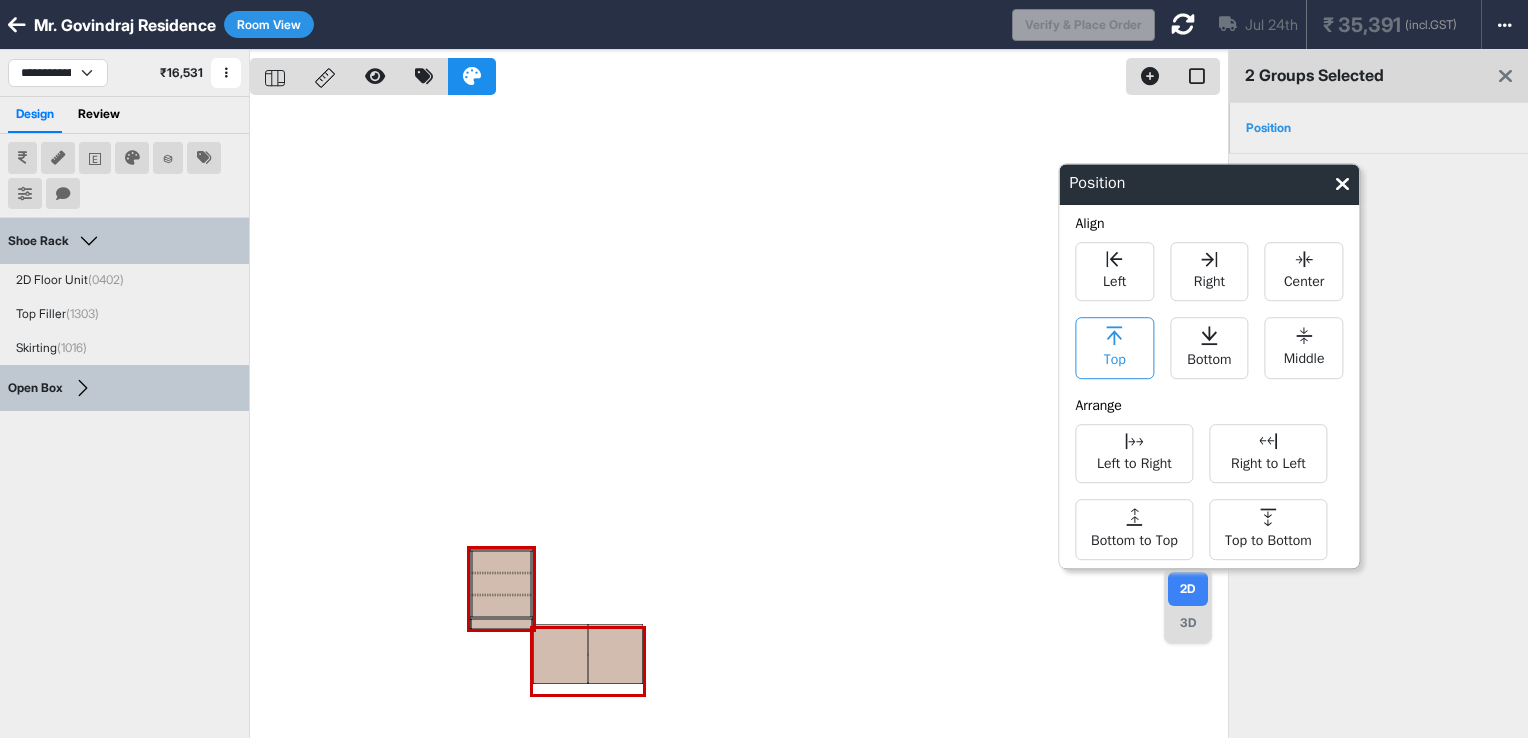 click on "Top" at bounding box center [1114, 348] 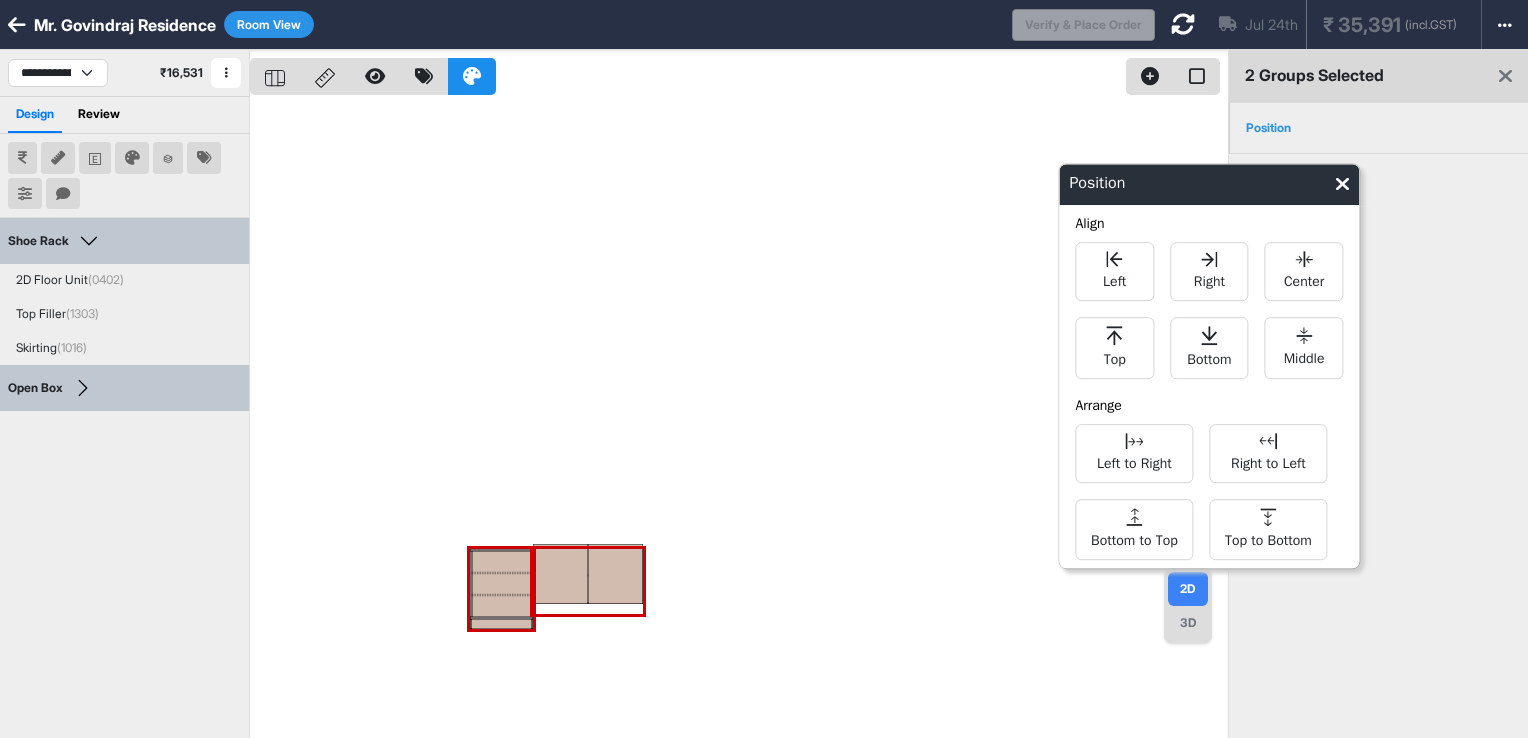 click at bounding box center [739, 419] 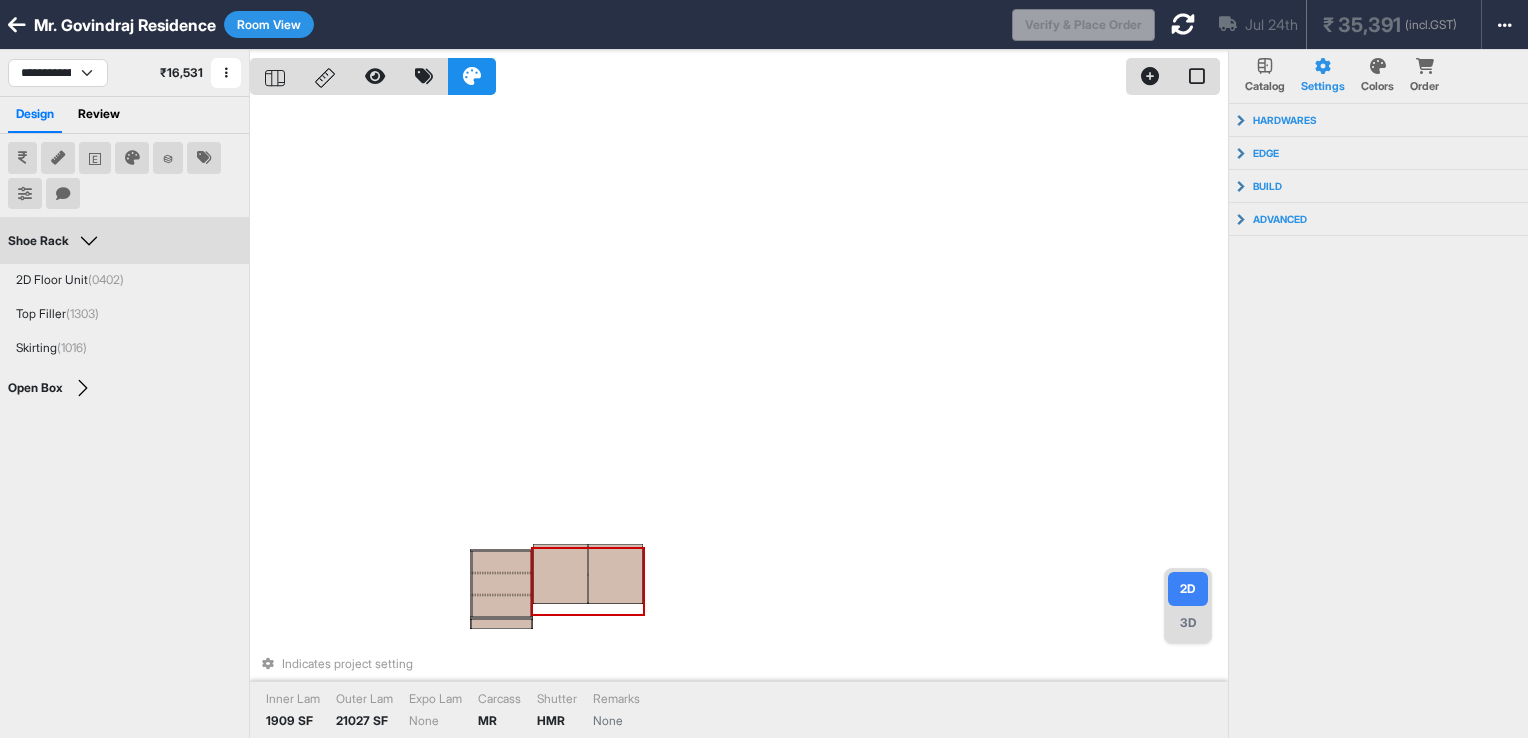 click at bounding box center (615, 574) 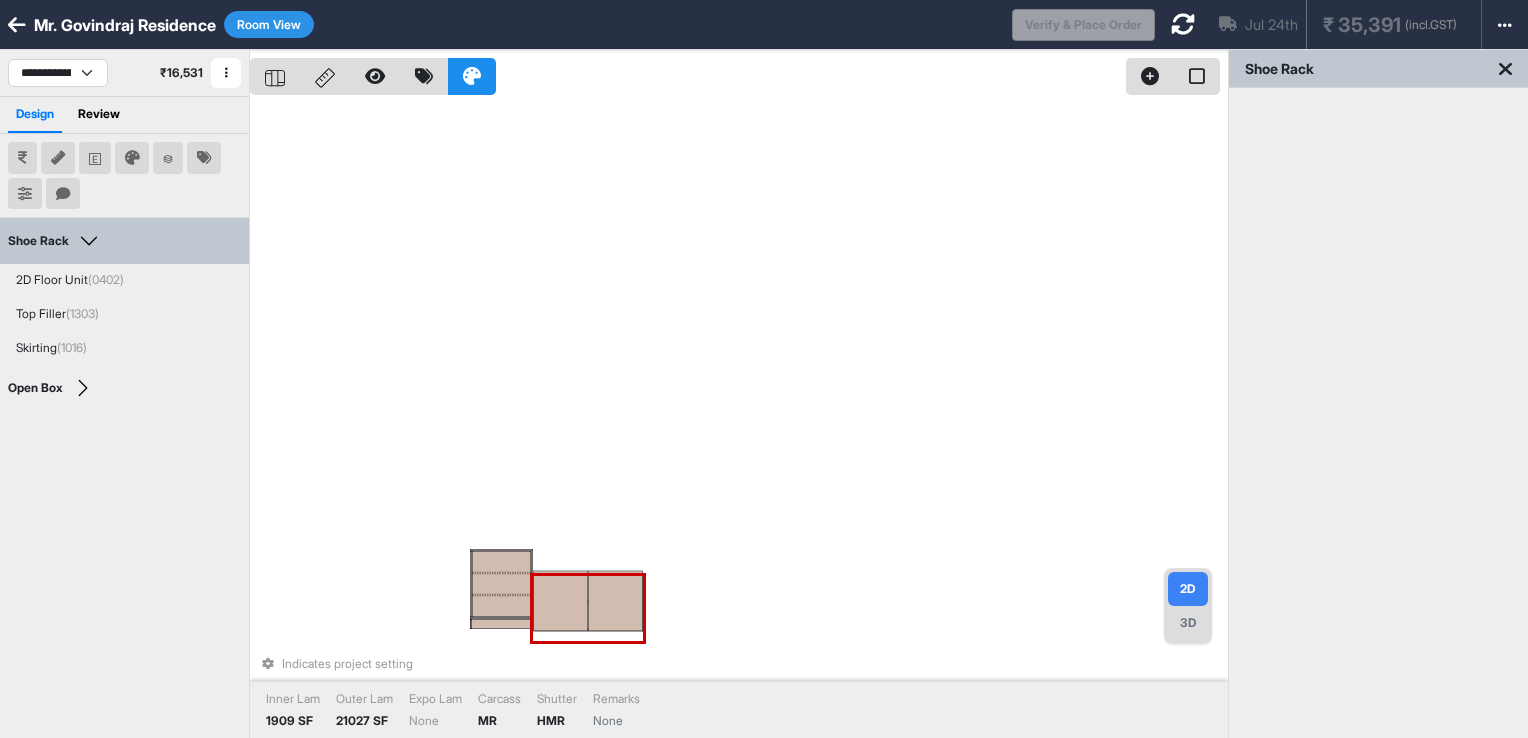 drag, startPoint x: 601, startPoint y: 560, endPoint x: 603, endPoint y: 592, distance: 32.06244 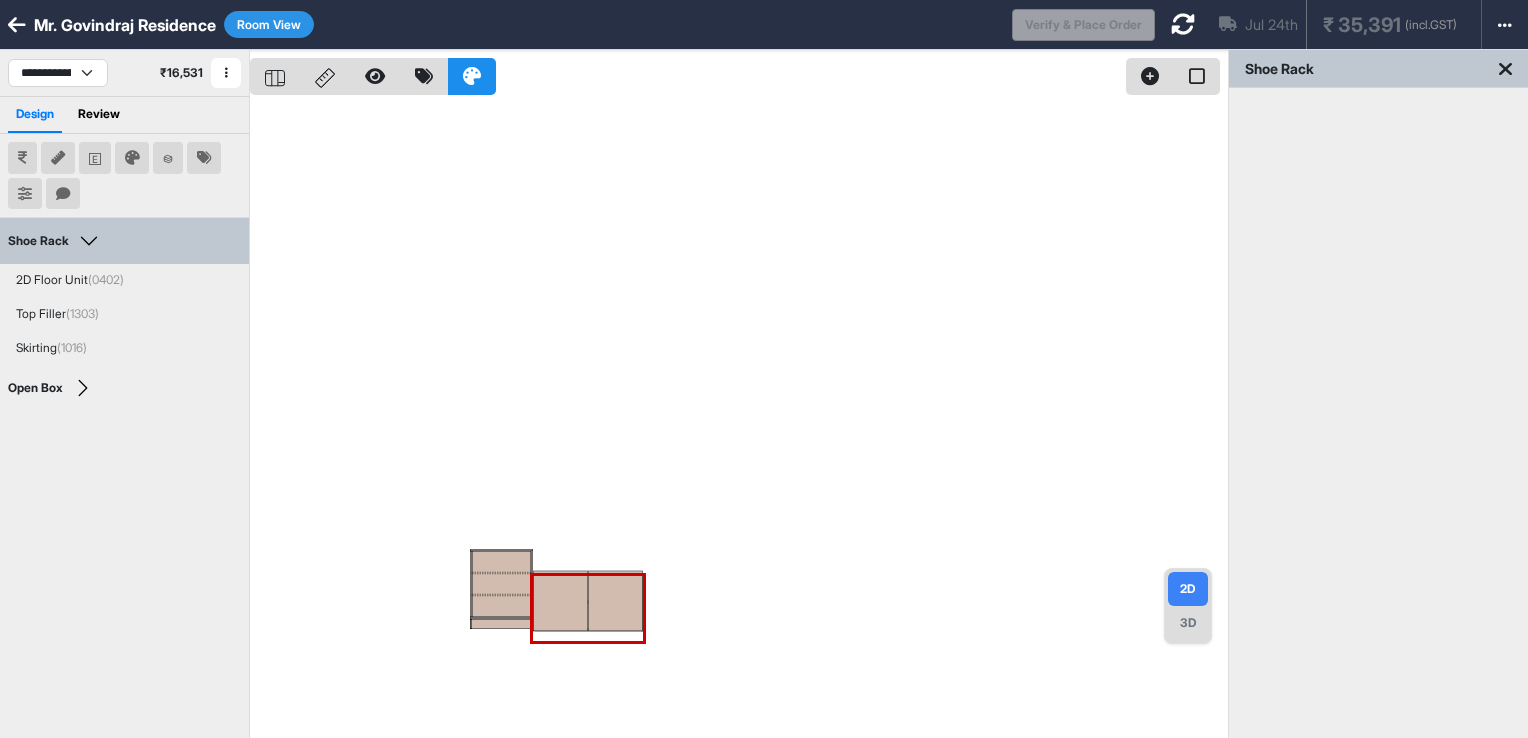 click at bounding box center [739, 419] 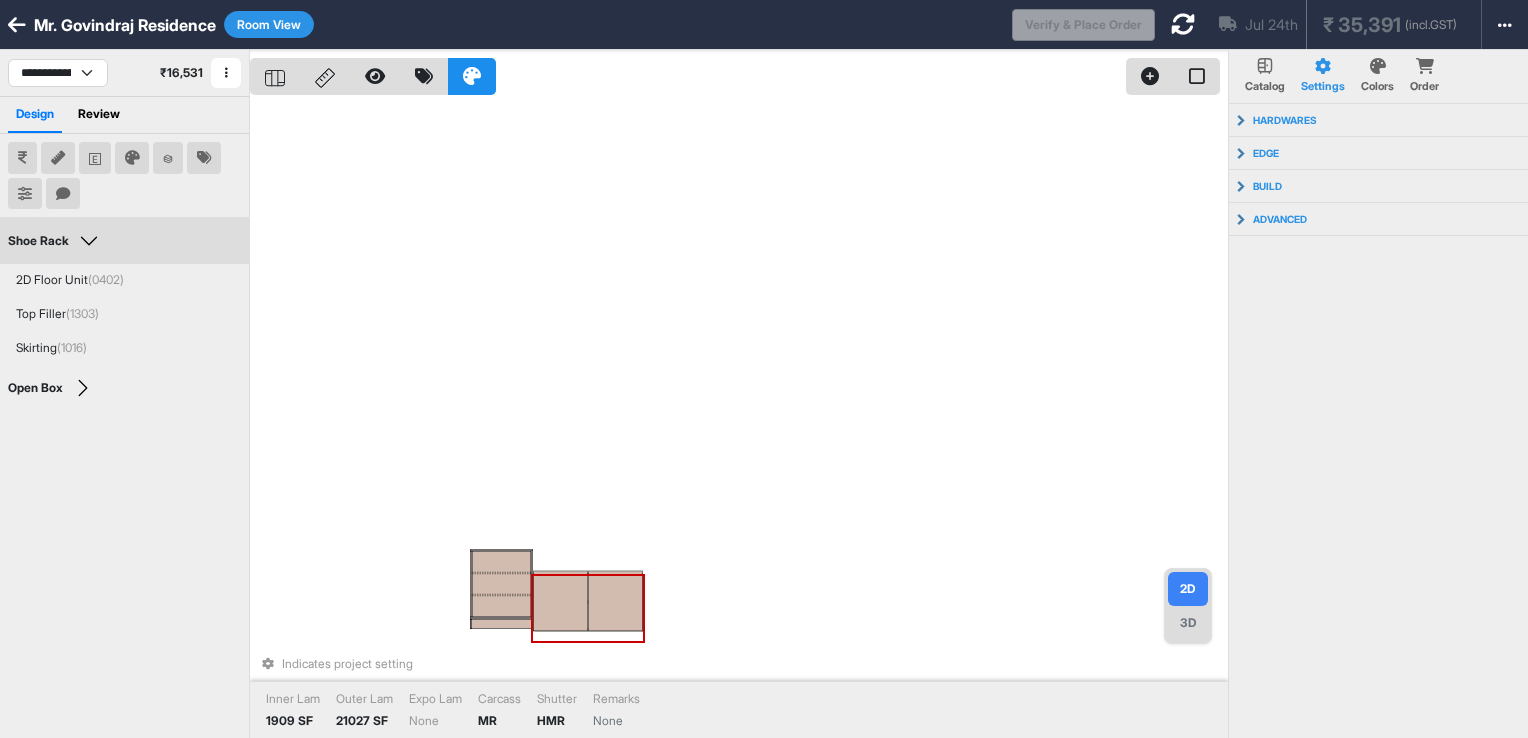 click at bounding box center (560, 601) 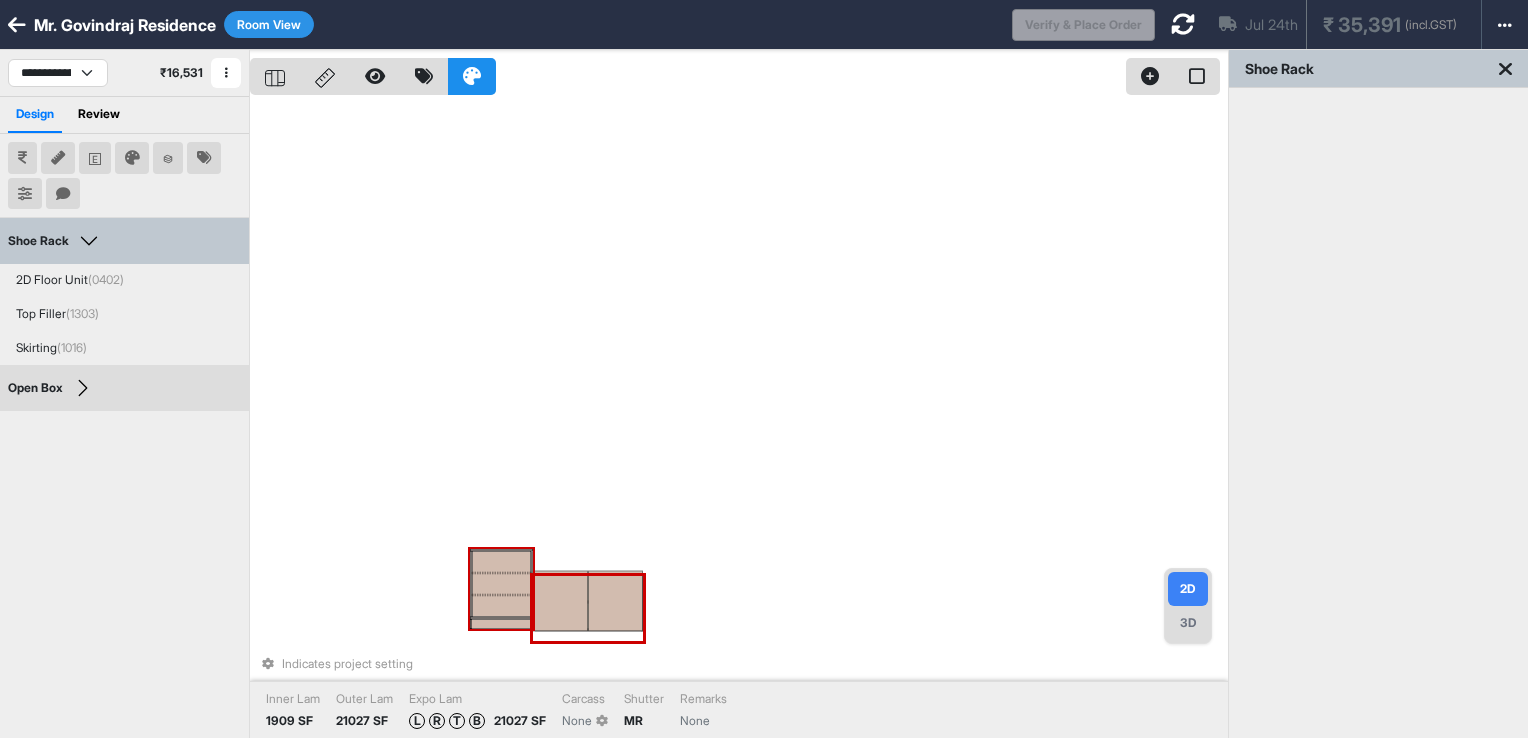drag, startPoint x: 399, startPoint y: 588, endPoint x: 476, endPoint y: 607, distance: 79.30952 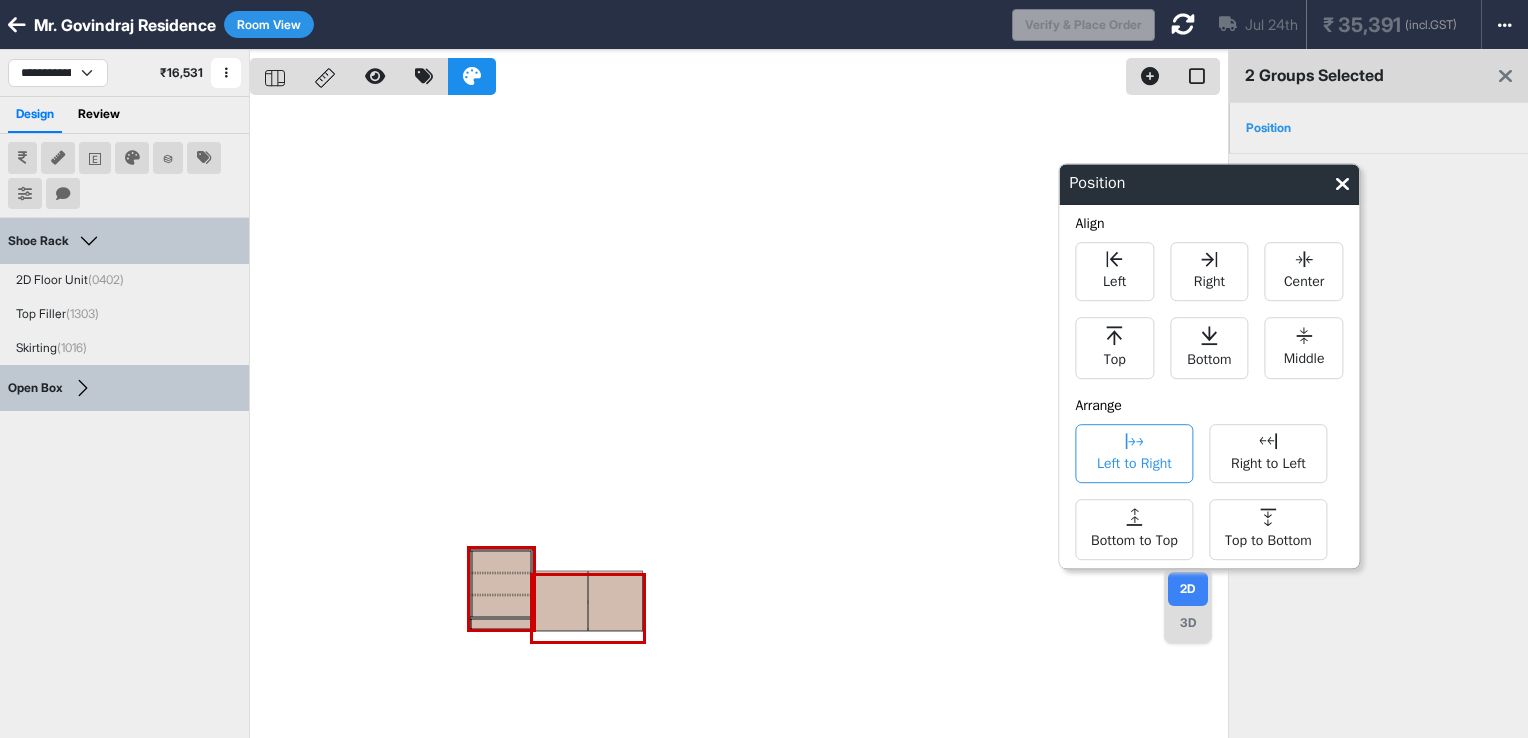 click on "Left to Right" at bounding box center (1134, 461) 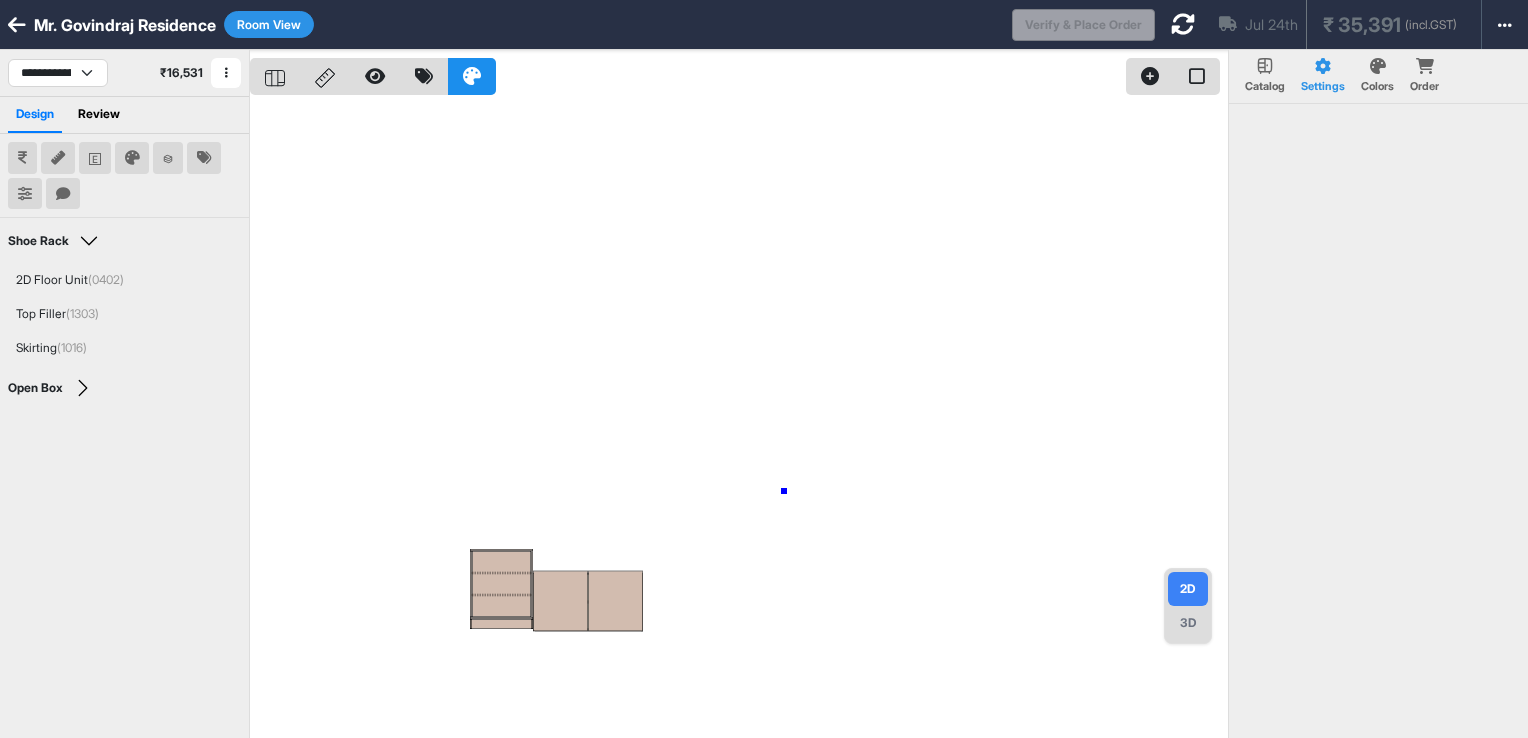 click at bounding box center (739, 419) 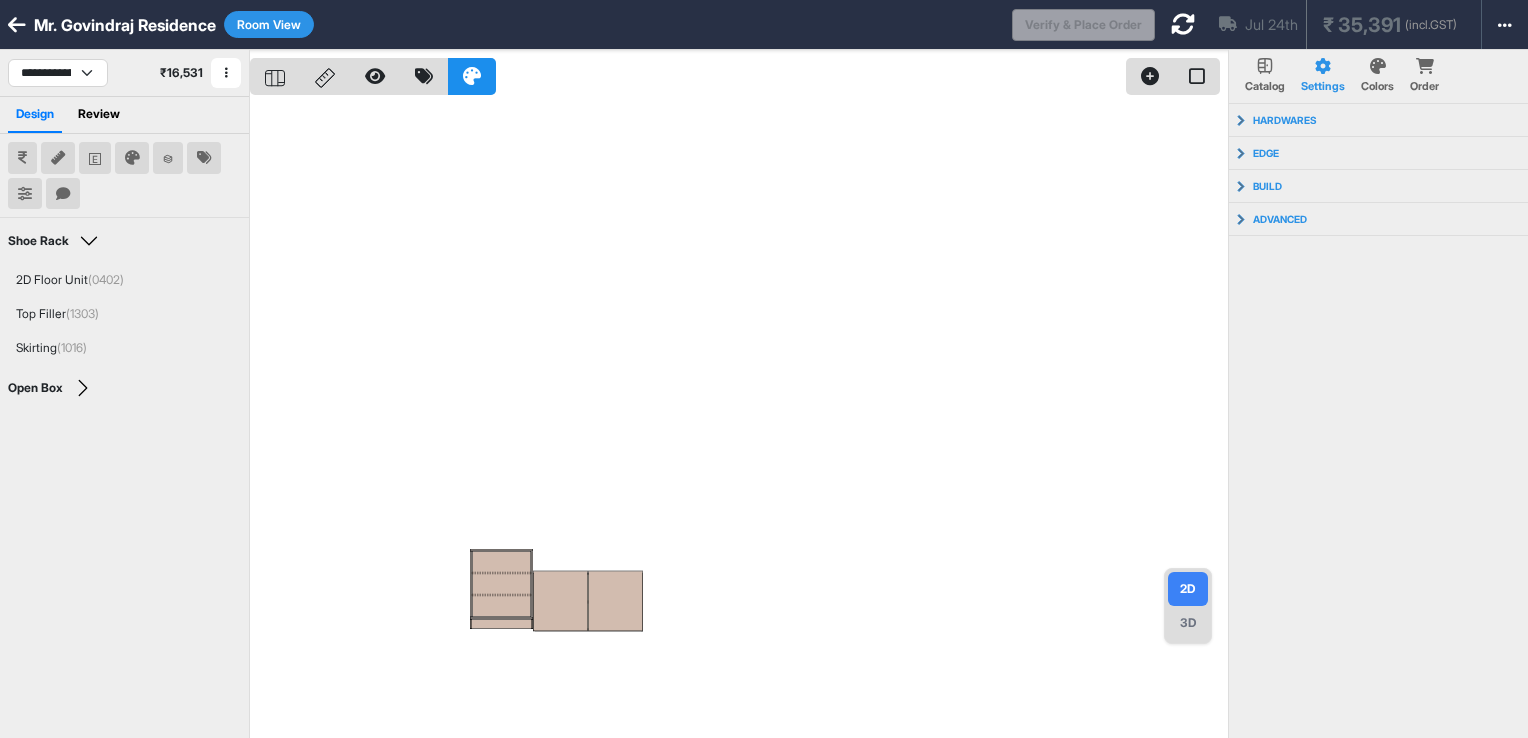 click on "3D" at bounding box center [1188, 623] 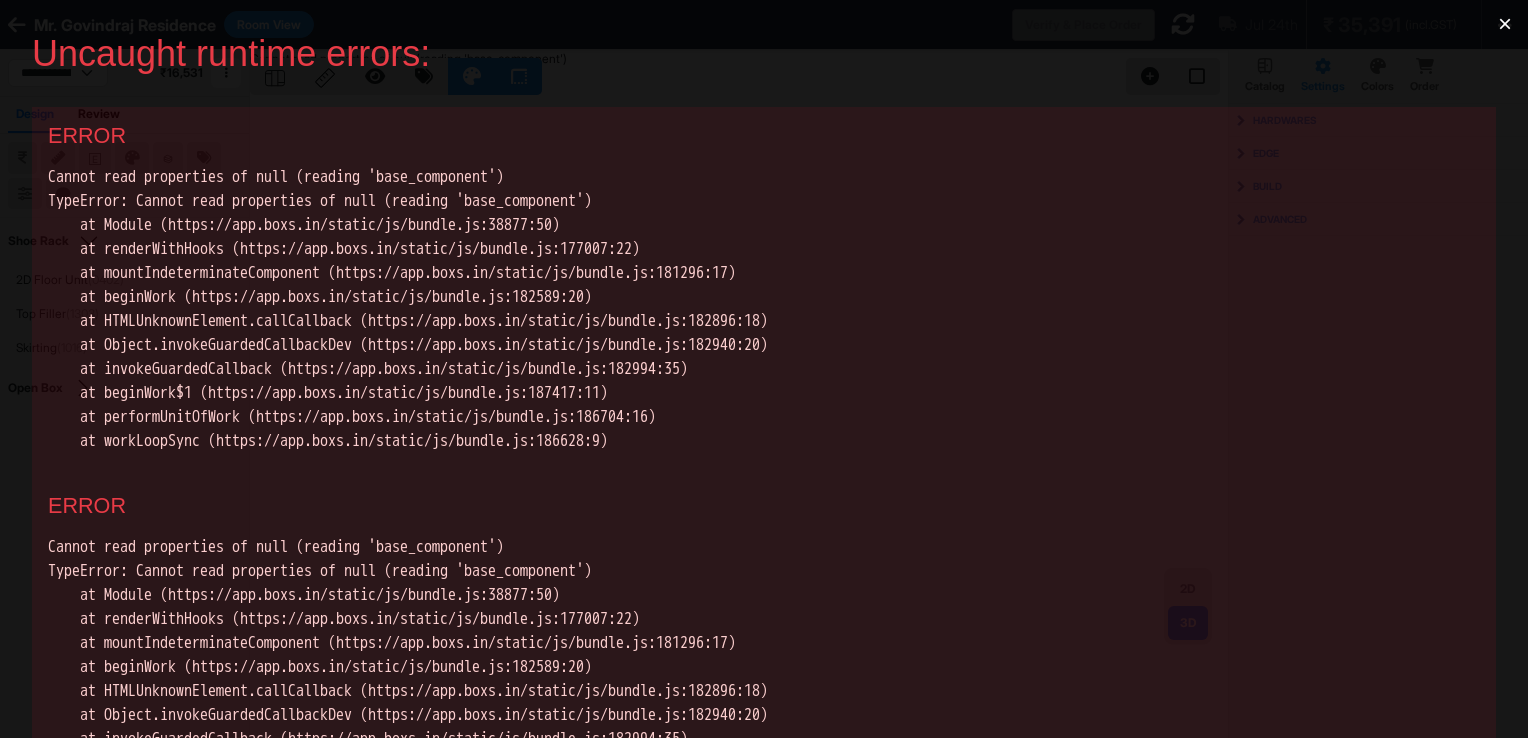 scroll, scrollTop: 0, scrollLeft: 0, axis: both 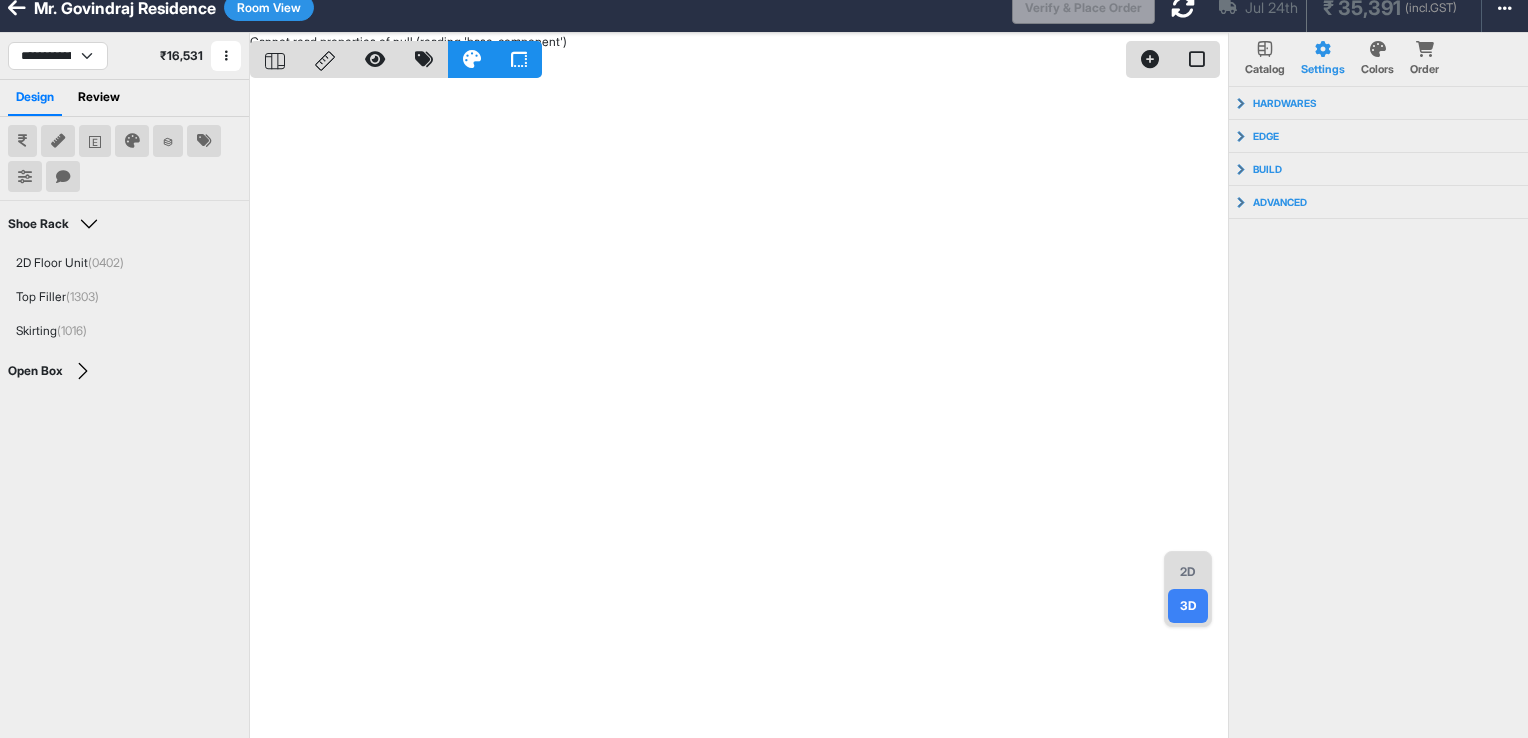 click on "2D" at bounding box center [1188, 572] 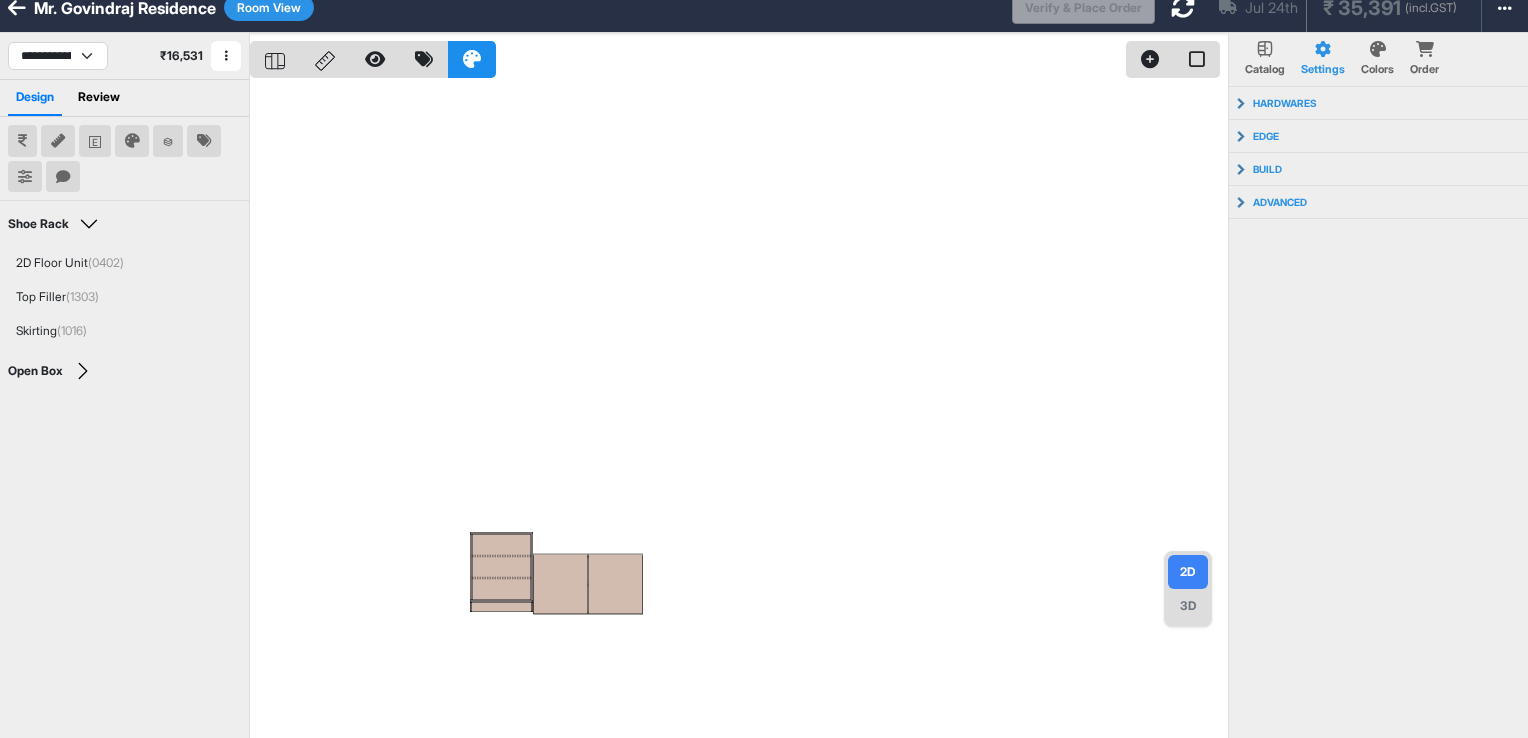 click on "3D" at bounding box center [1188, 606] 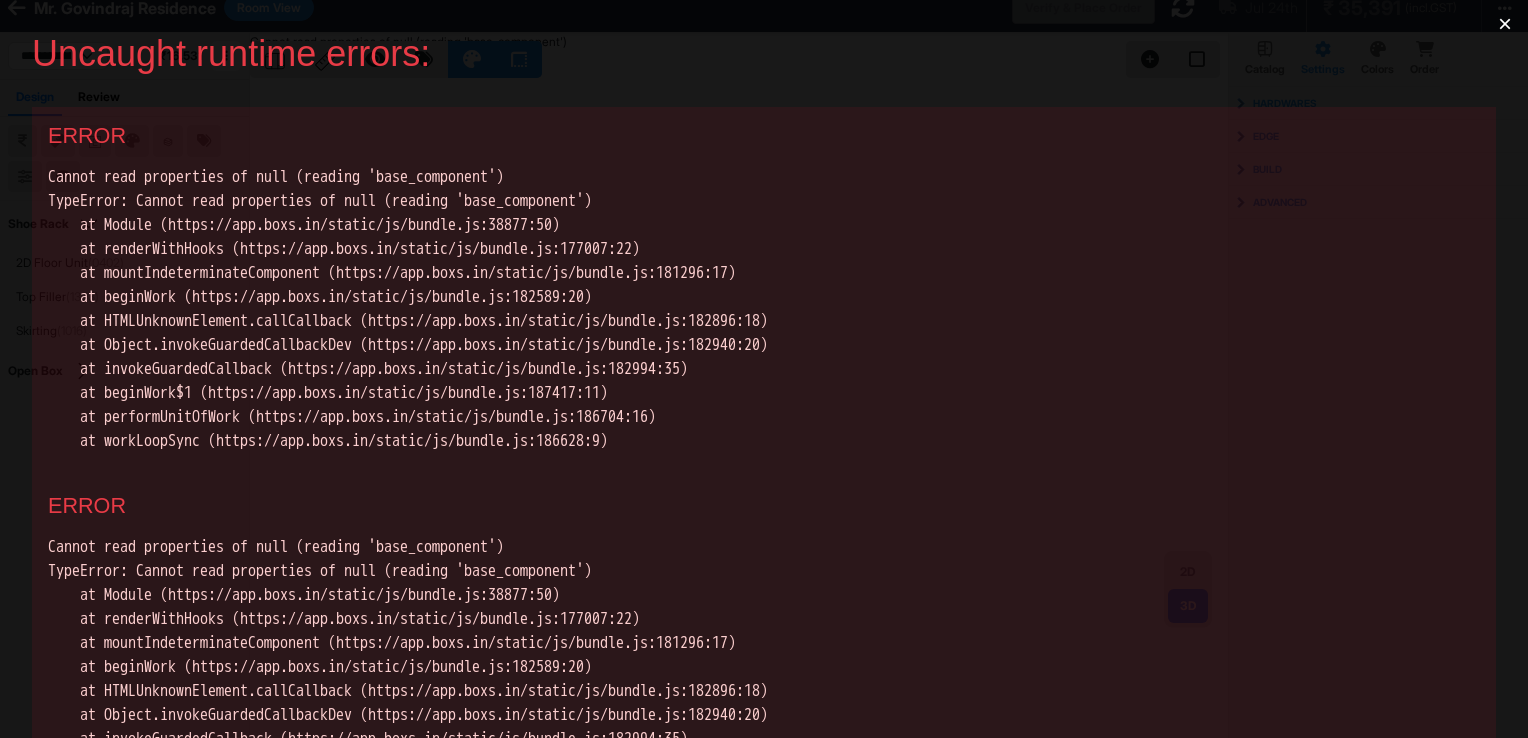 scroll, scrollTop: 0, scrollLeft: 0, axis: both 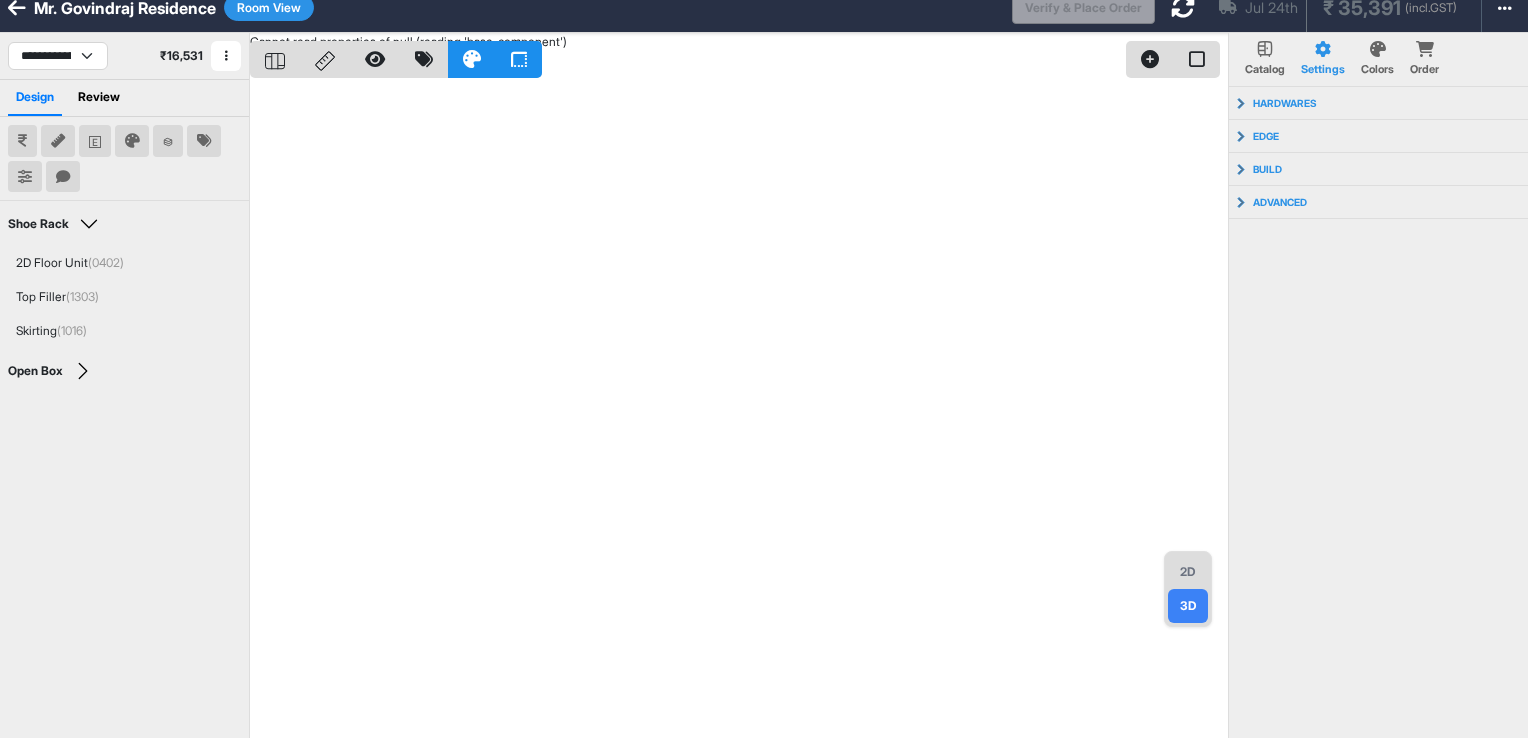 click on "2D" at bounding box center [1188, 572] 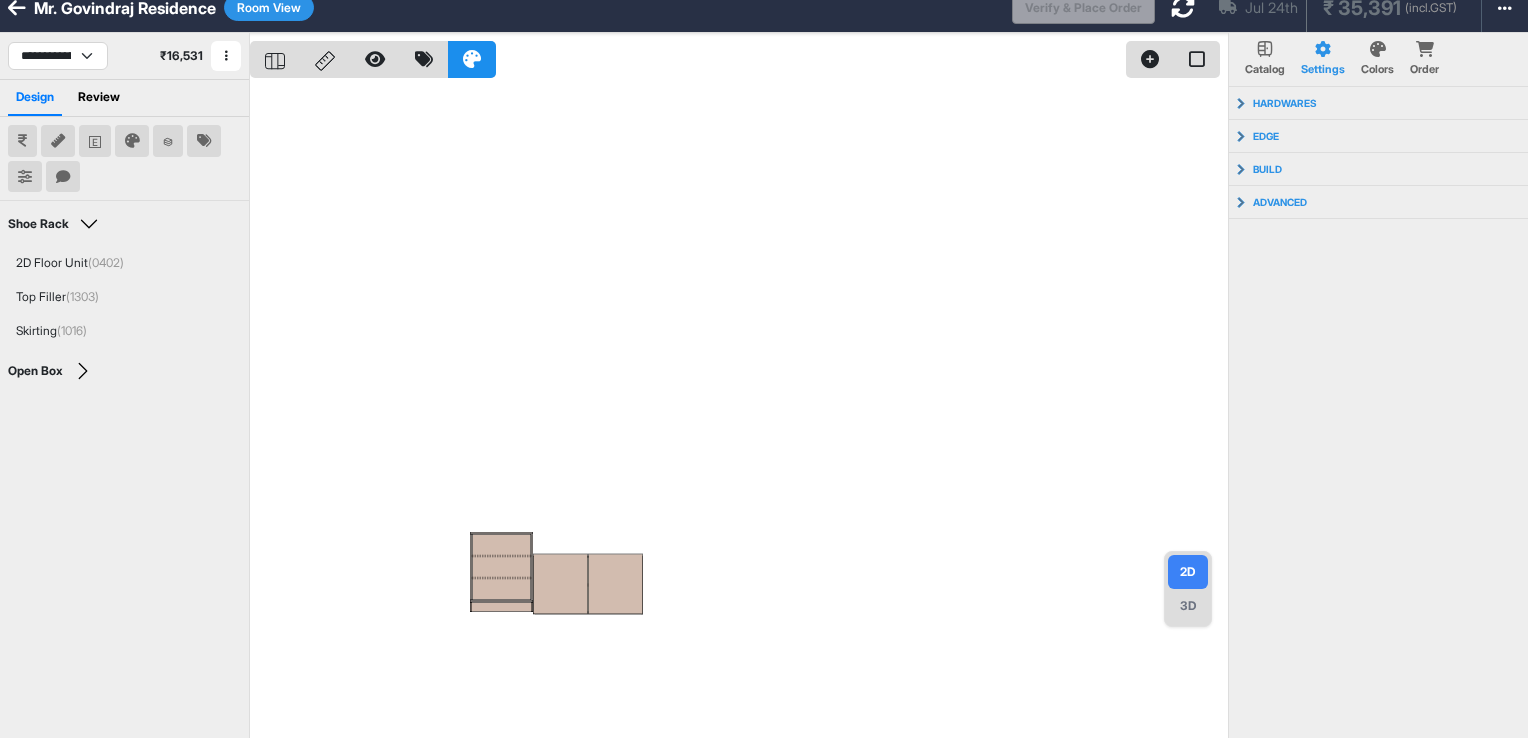 click on "Room View" at bounding box center (269, 7) 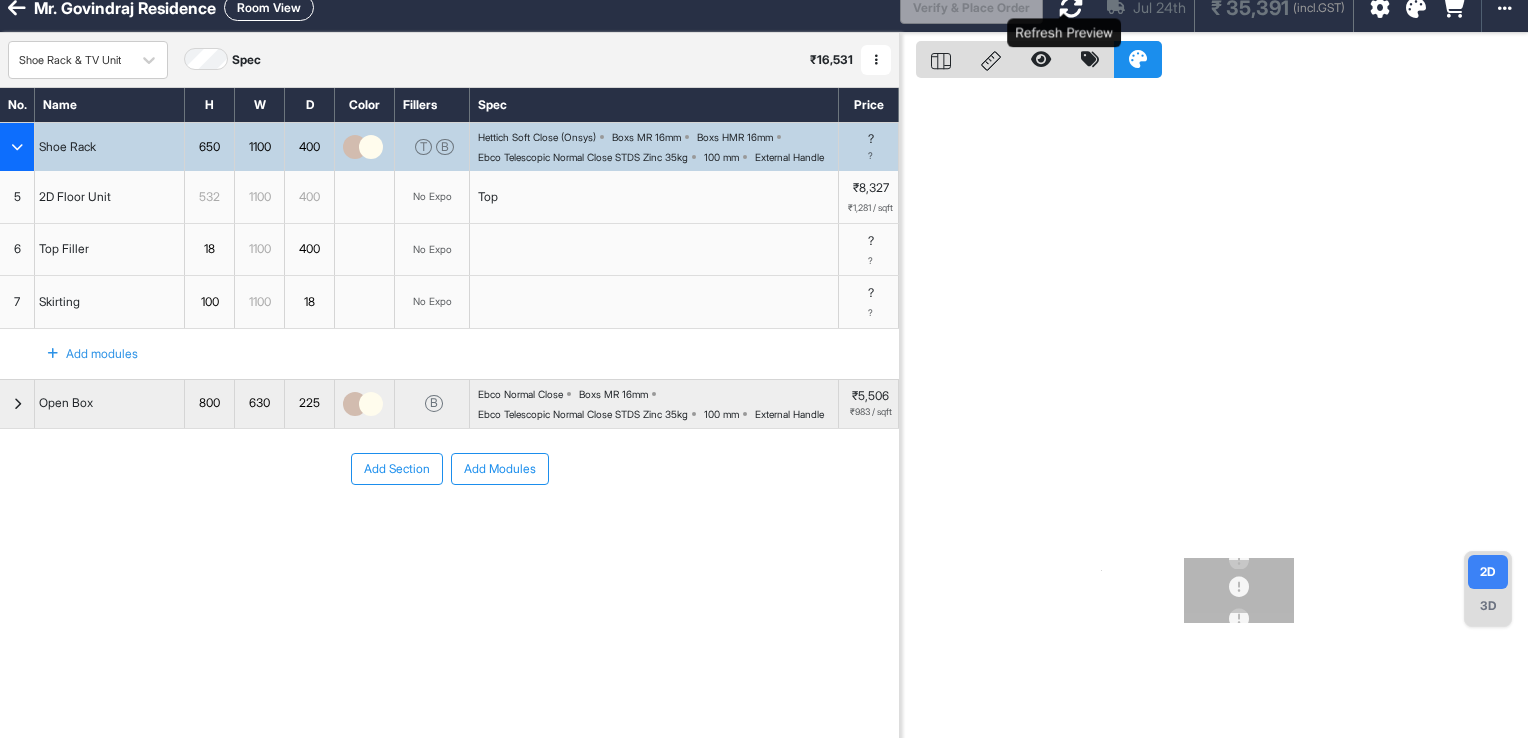 click at bounding box center [1071, 7] 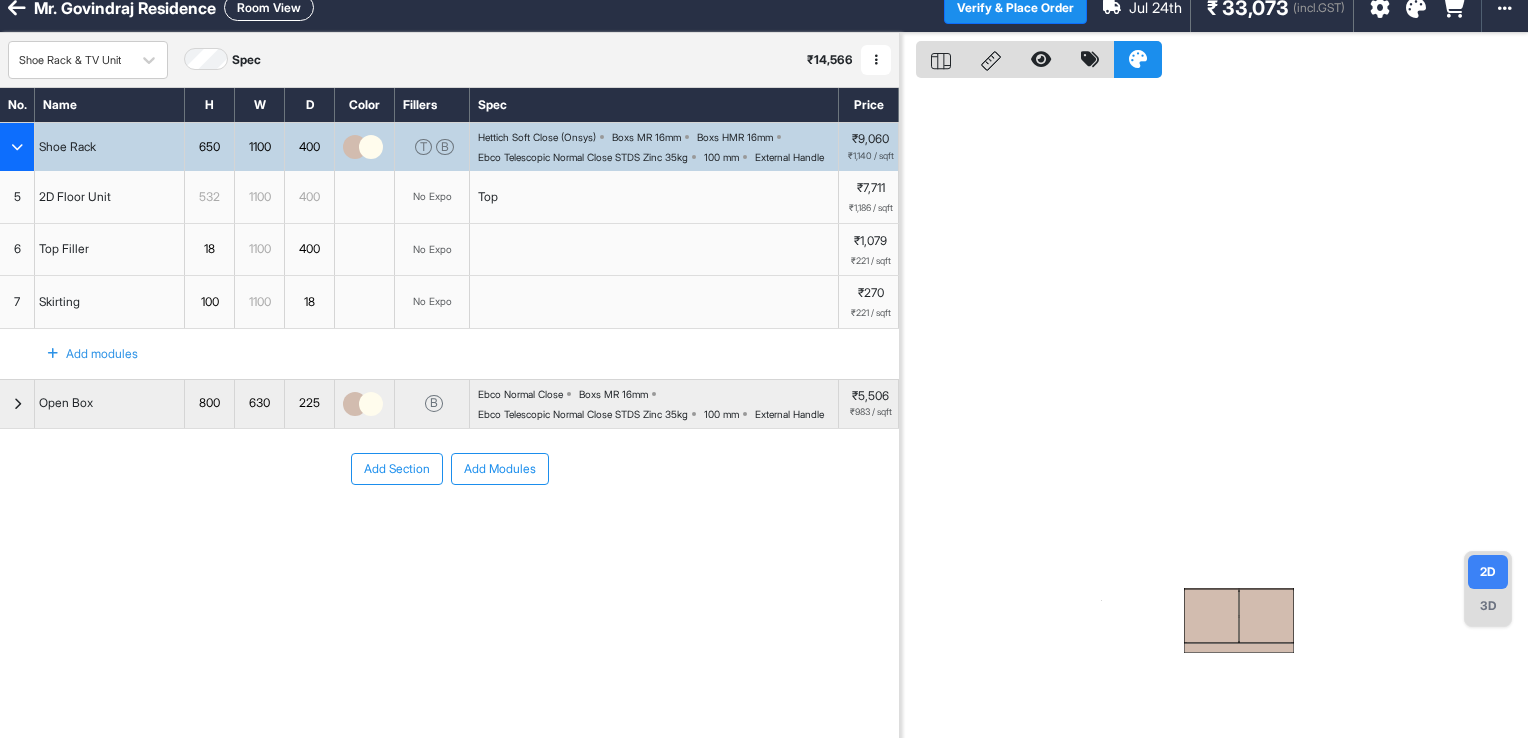 click on "3D" at bounding box center (1488, 606) 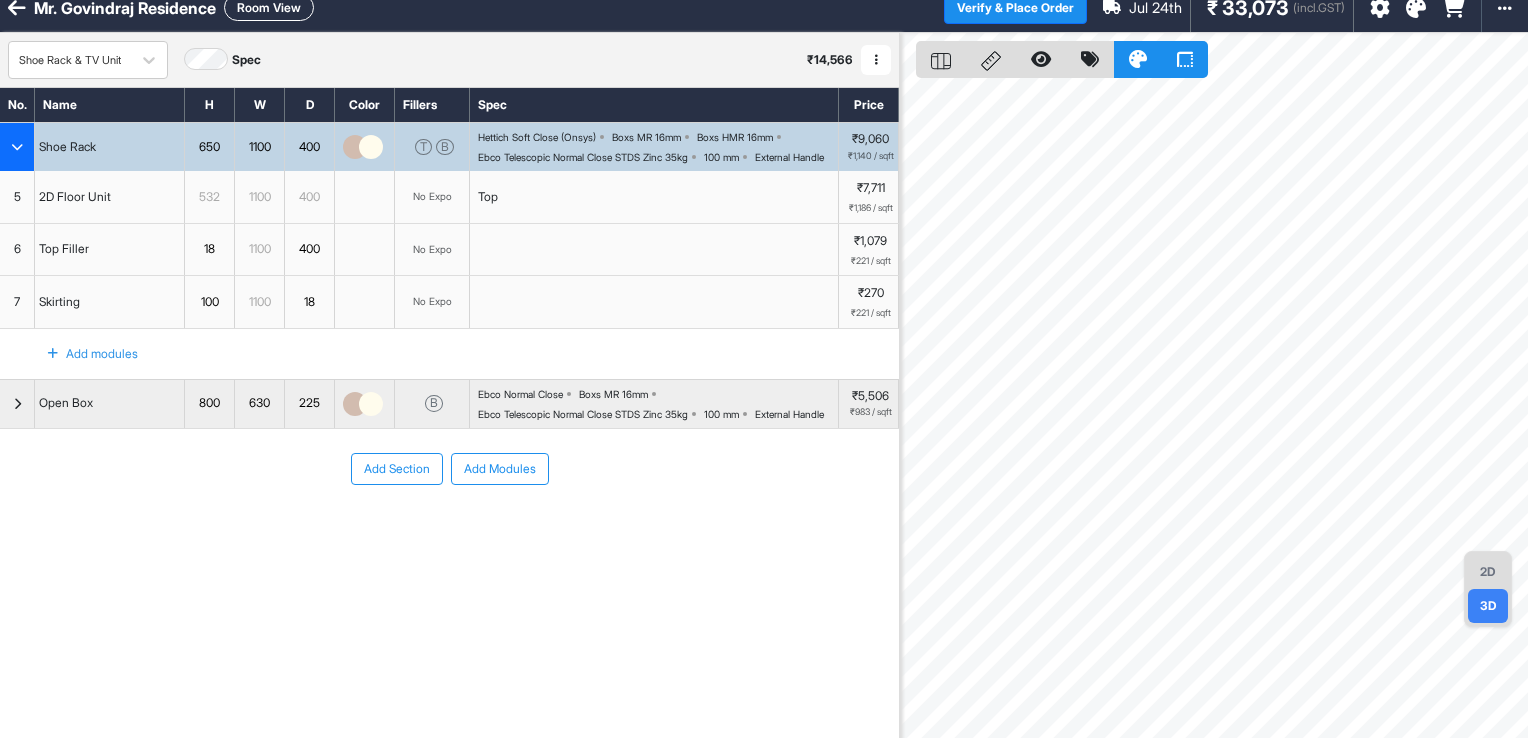 click on "2D" at bounding box center [1488, 572] 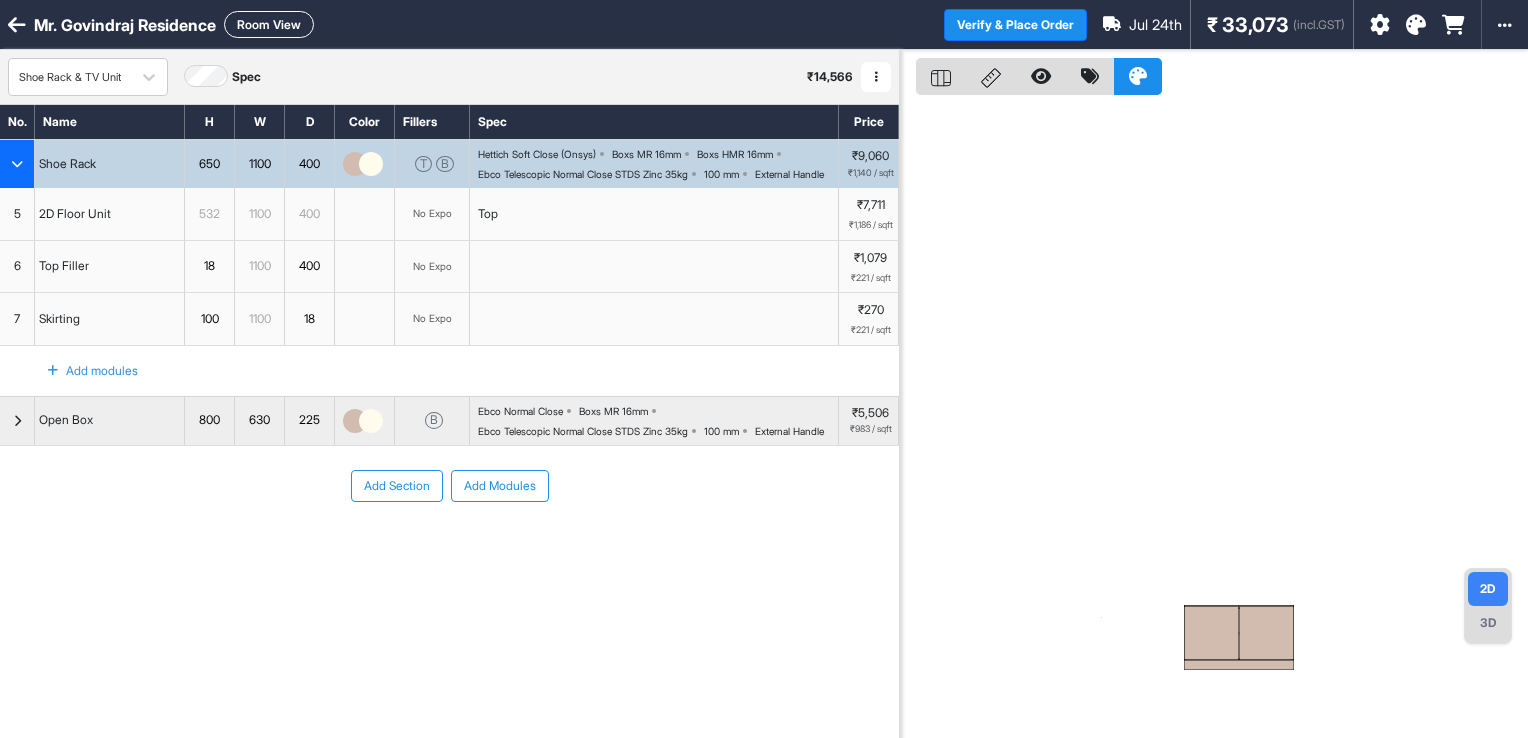 scroll, scrollTop: 0, scrollLeft: 0, axis: both 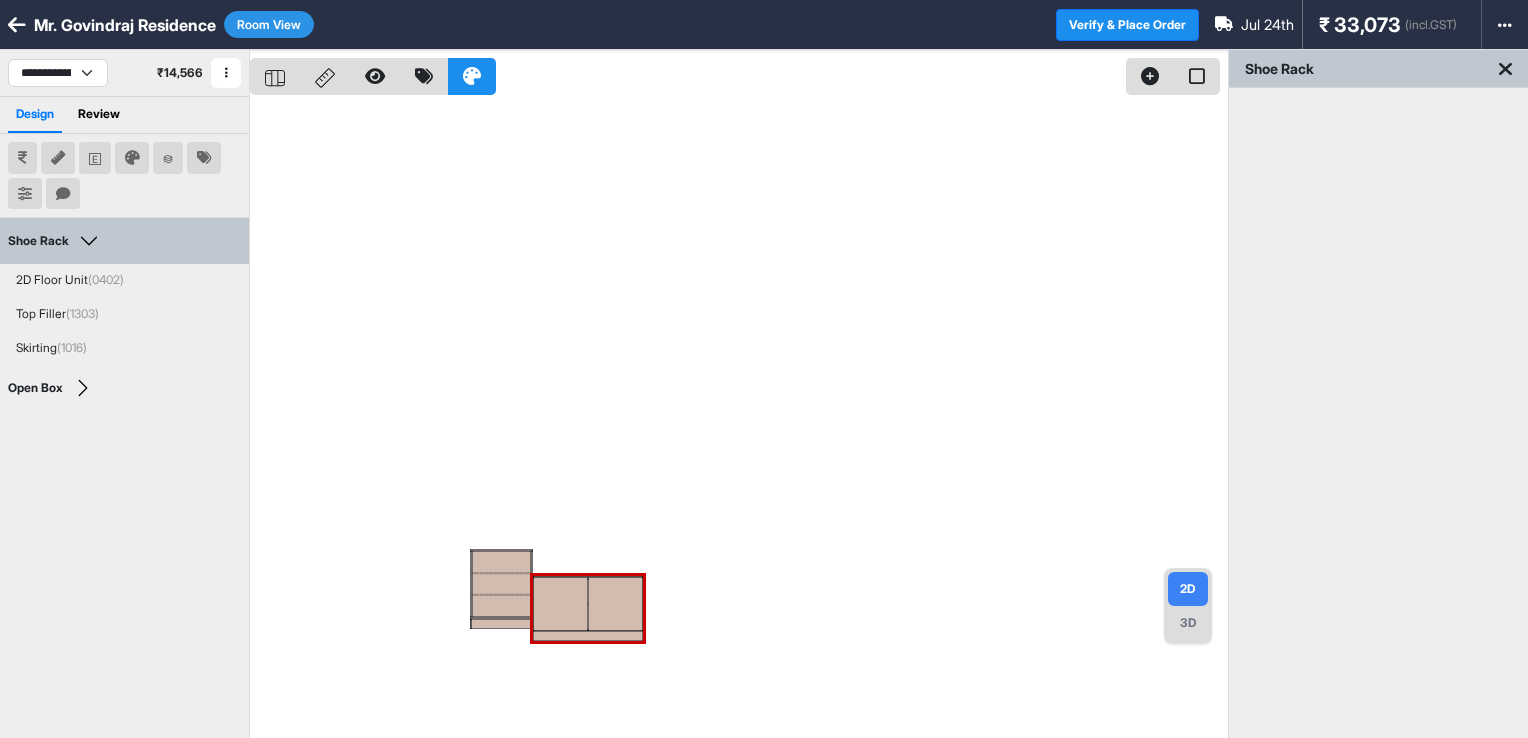 click at bounding box center [739, 419] 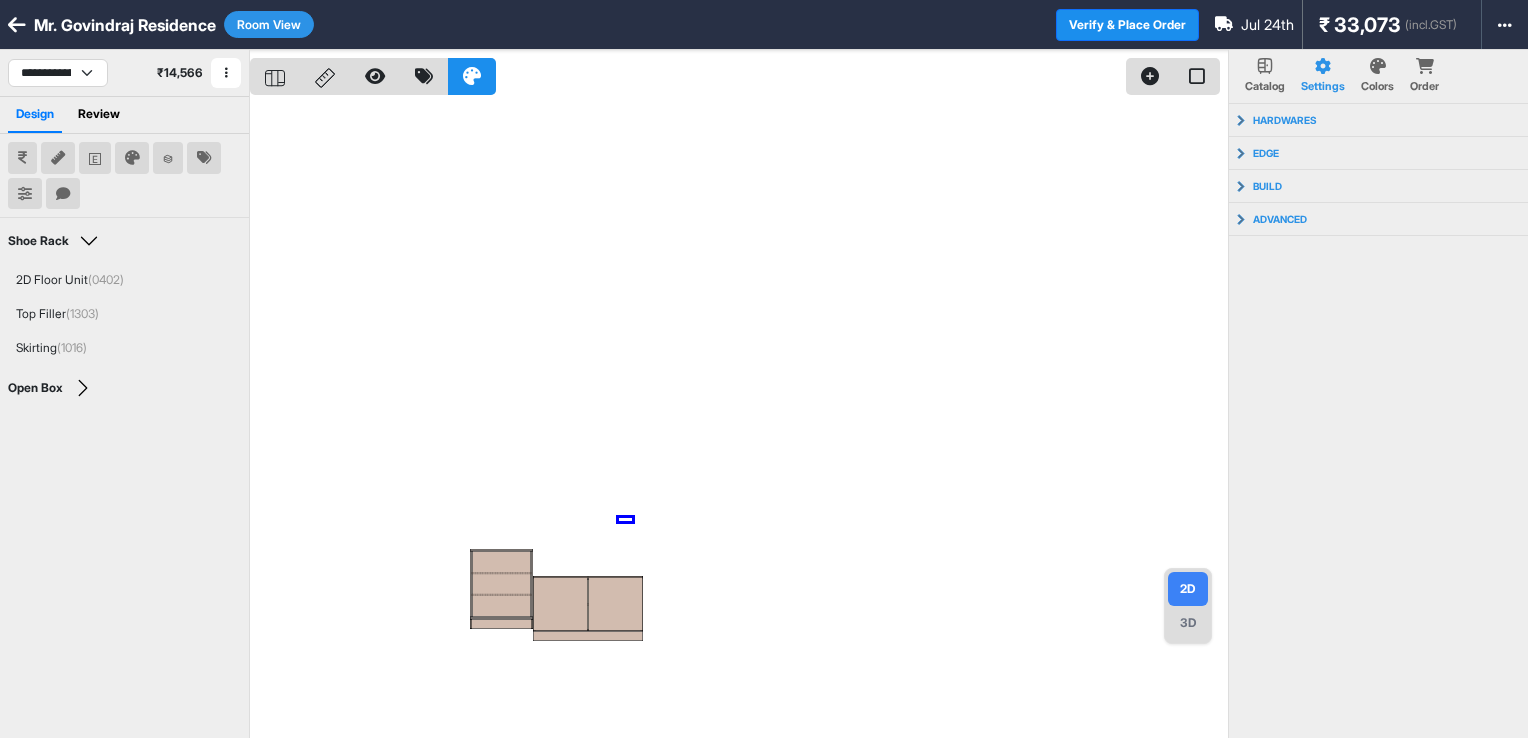 click at bounding box center (739, 419) 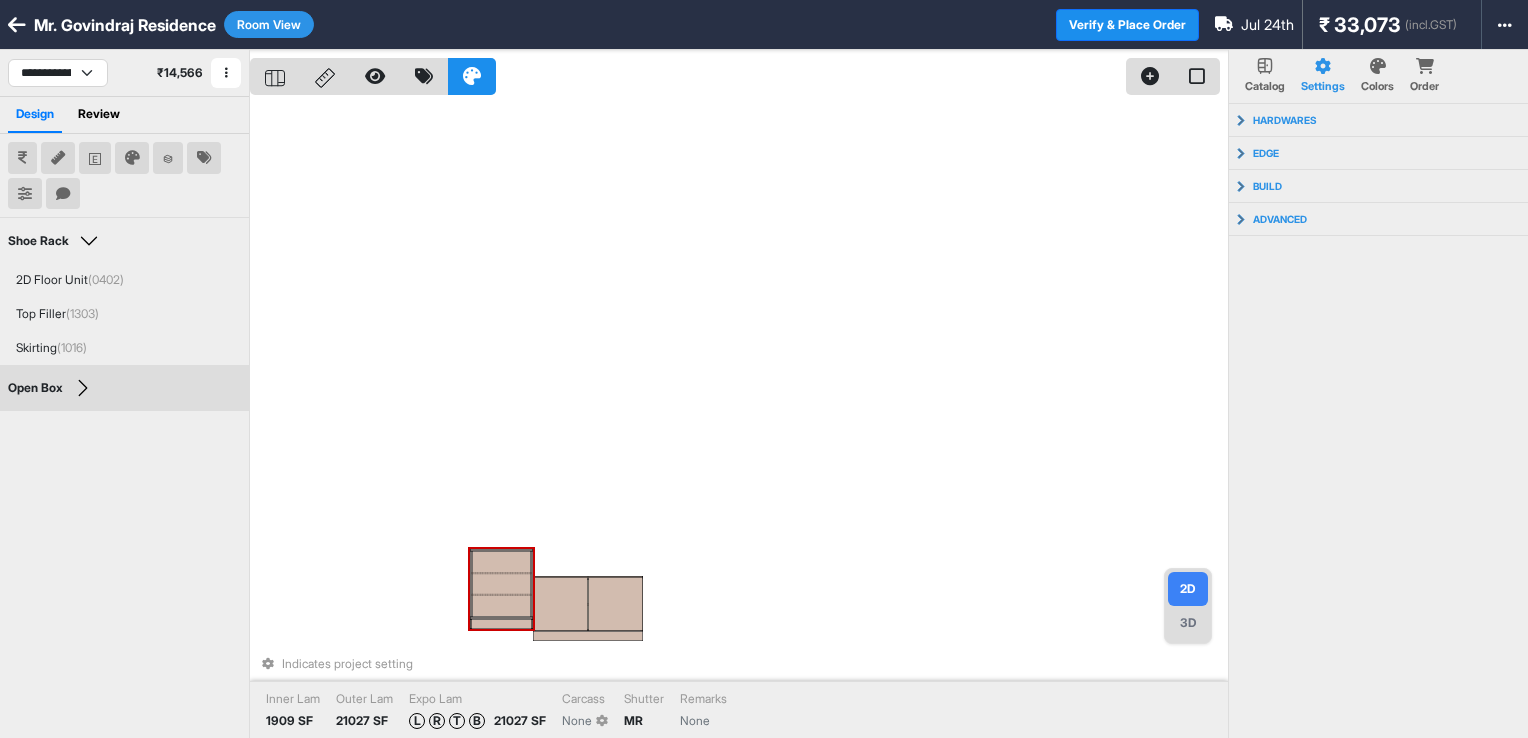 click at bounding box center [501, 606] 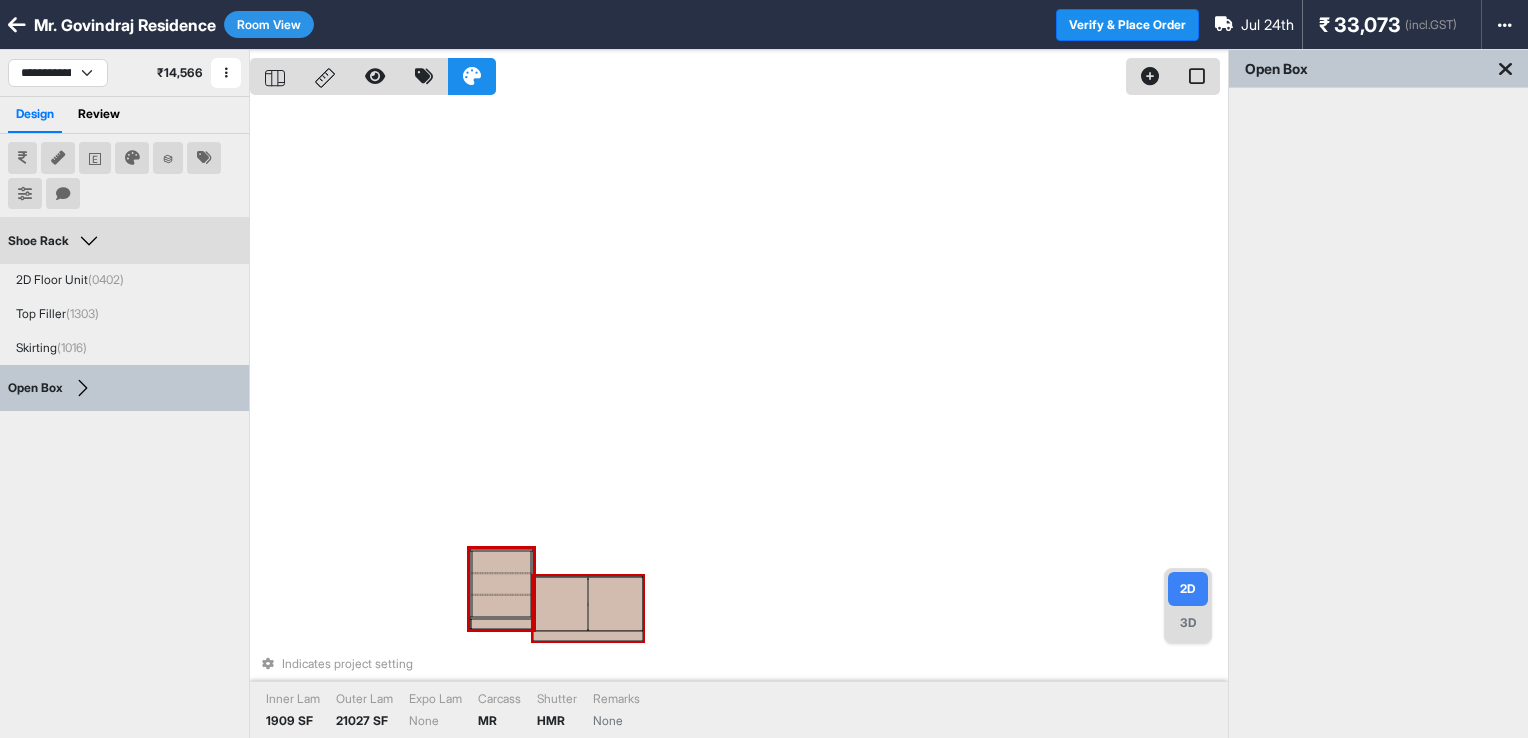 click at bounding box center (615, 603) 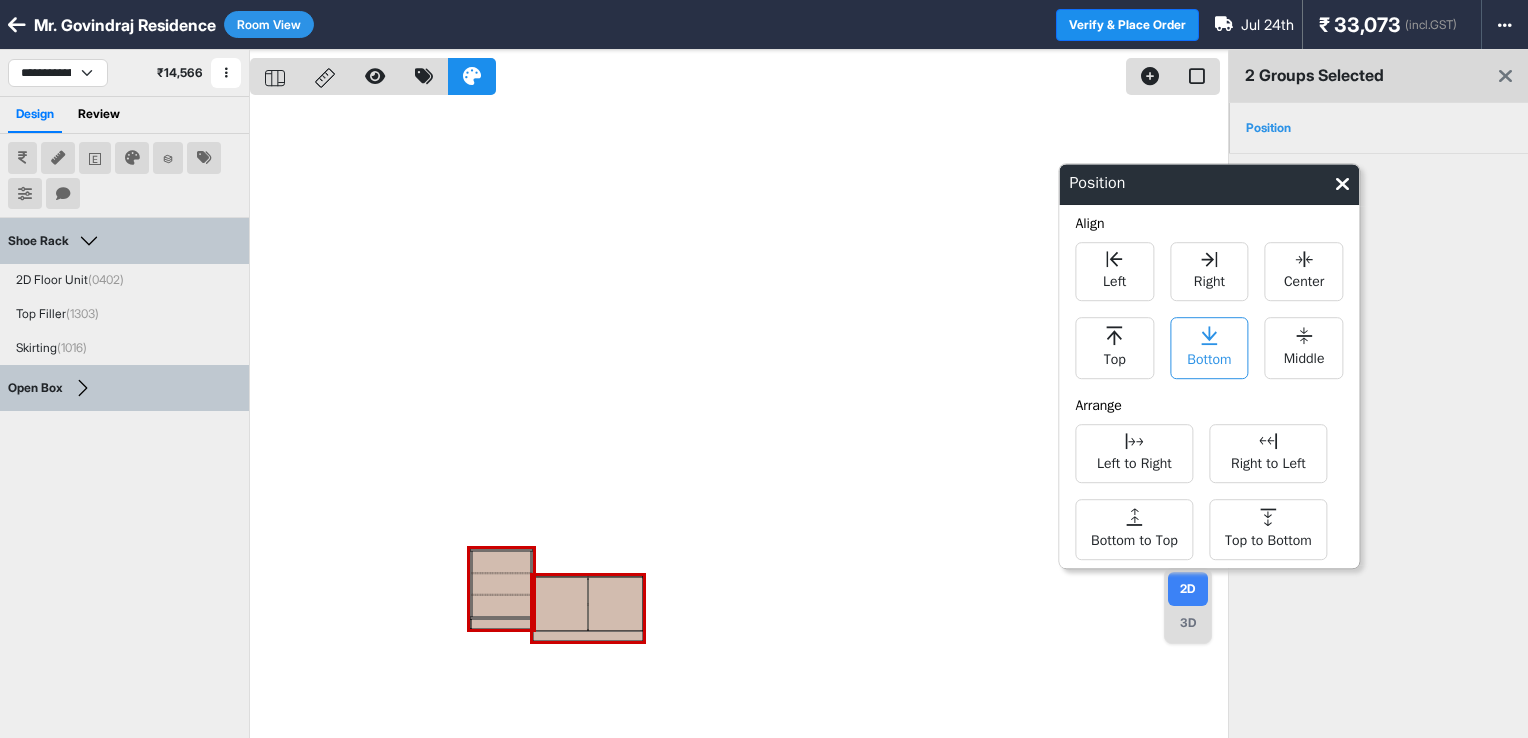 click on "Bottom" at bounding box center (1209, 357) 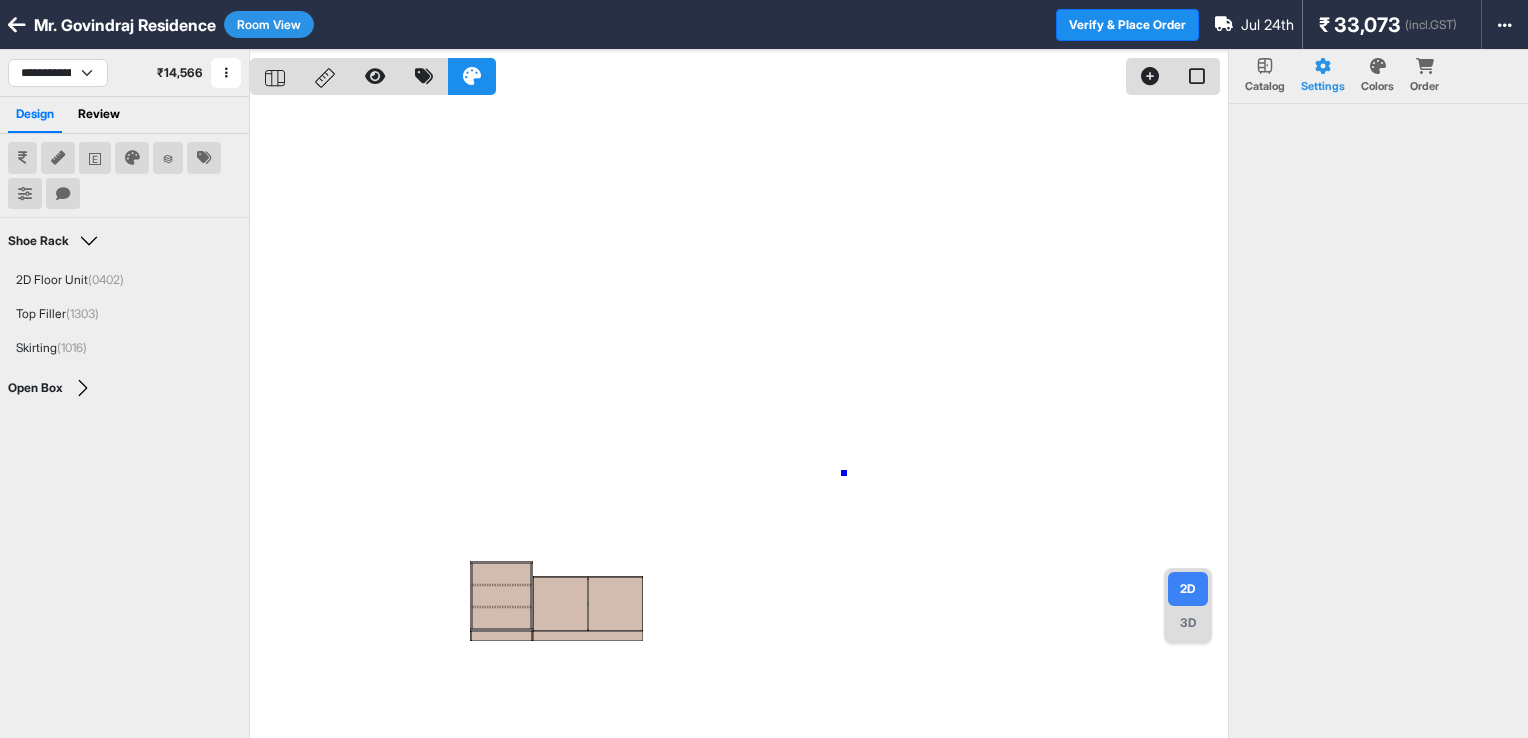 click at bounding box center (739, 419) 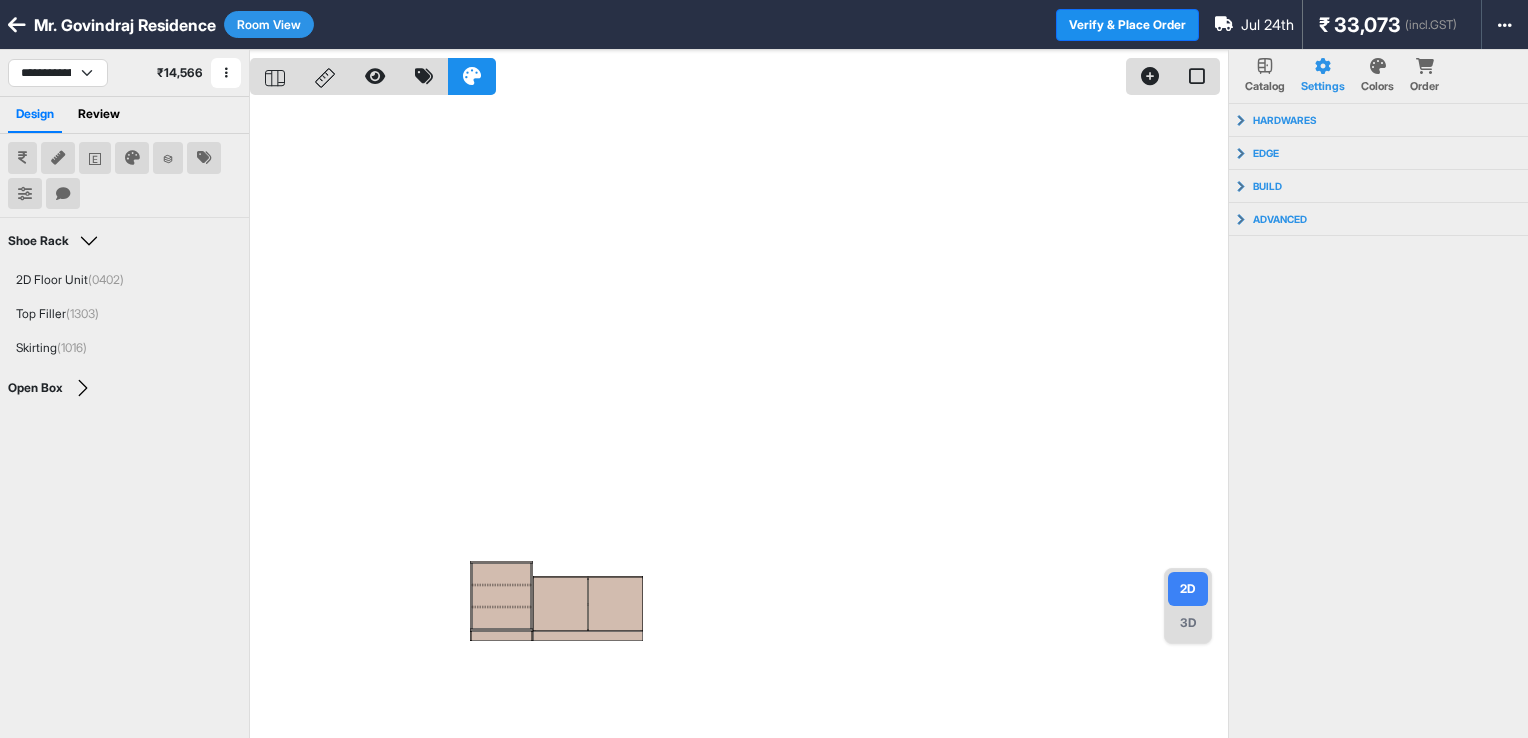 click on "3D" at bounding box center [1188, 623] 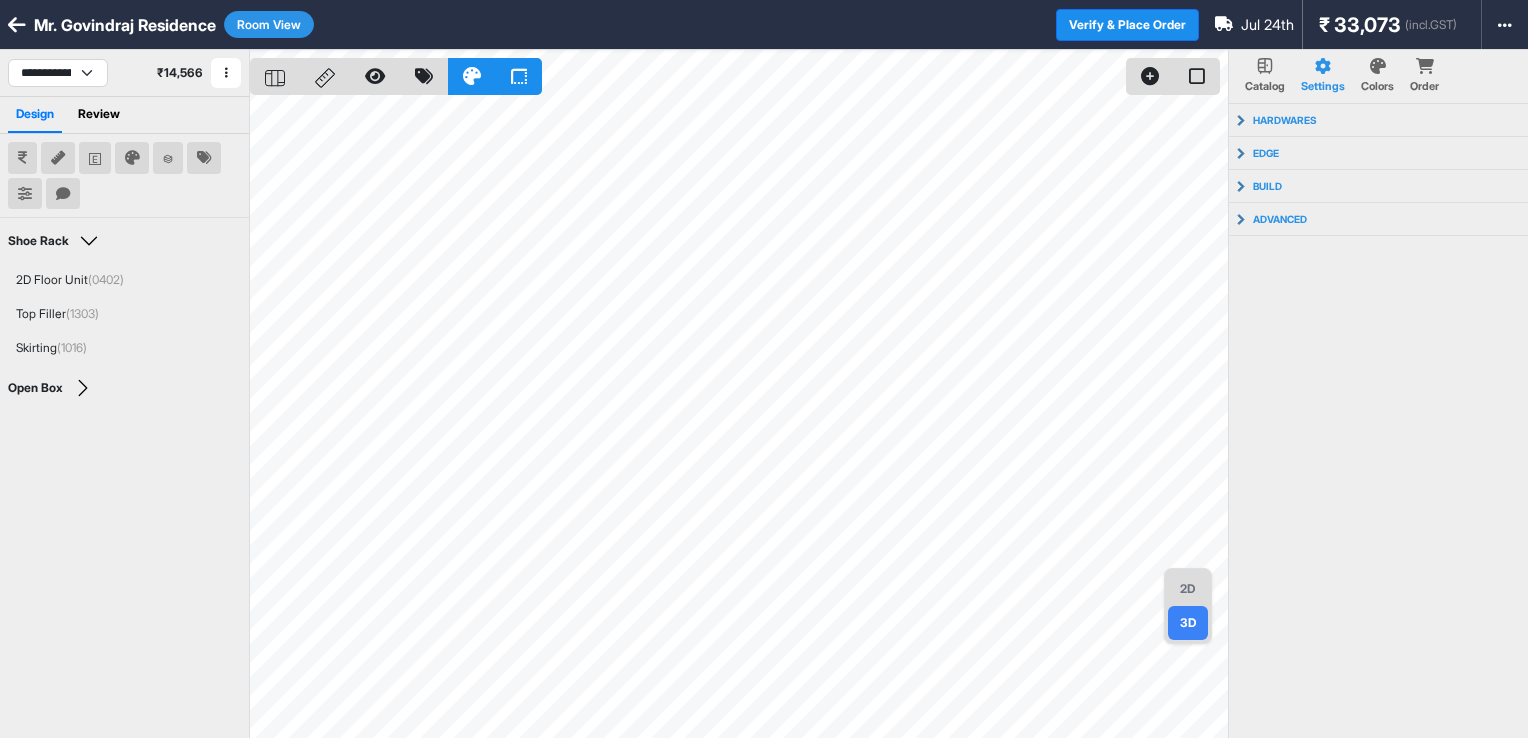 click on "2D" at bounding box center [1188, 589] 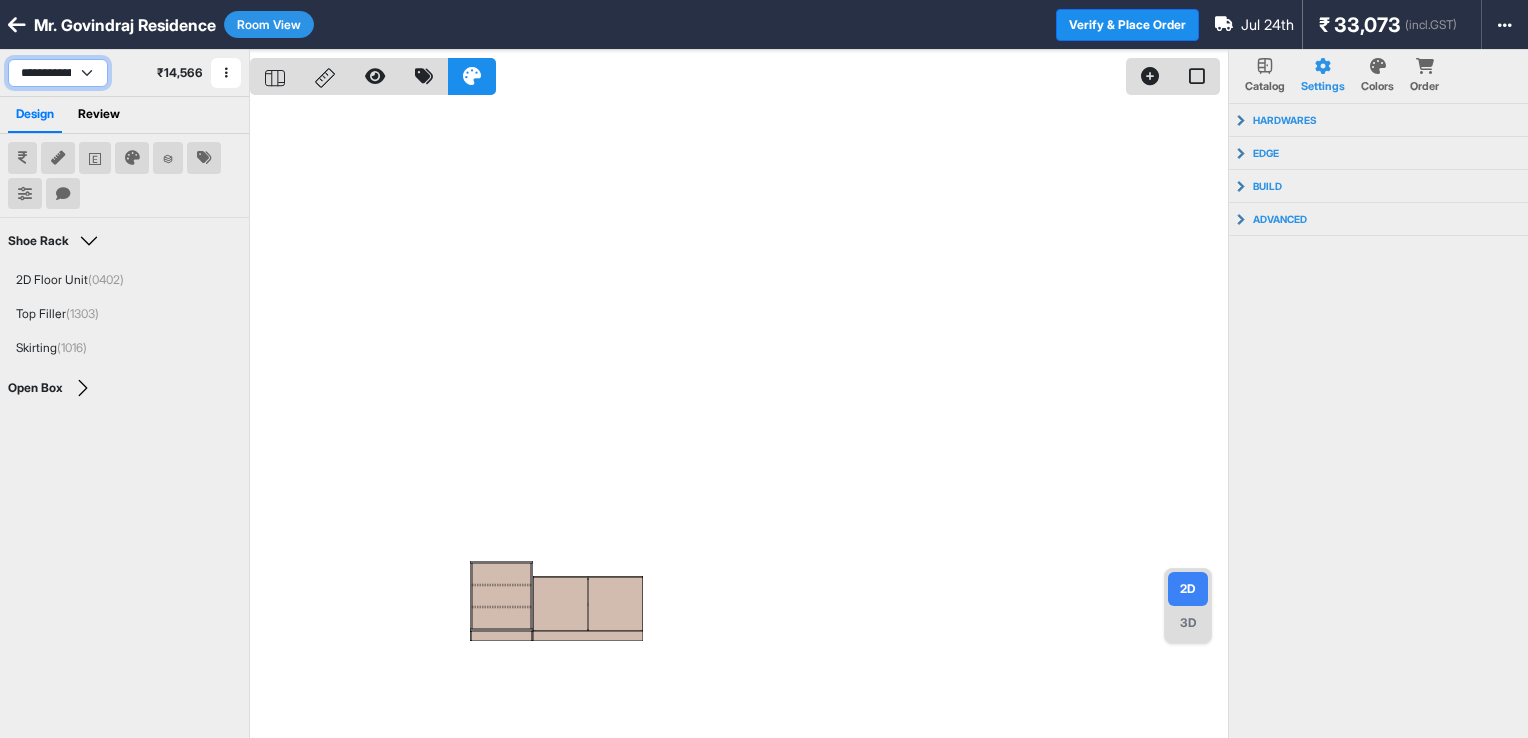 click on "**********" at bounding box center [58, 73] 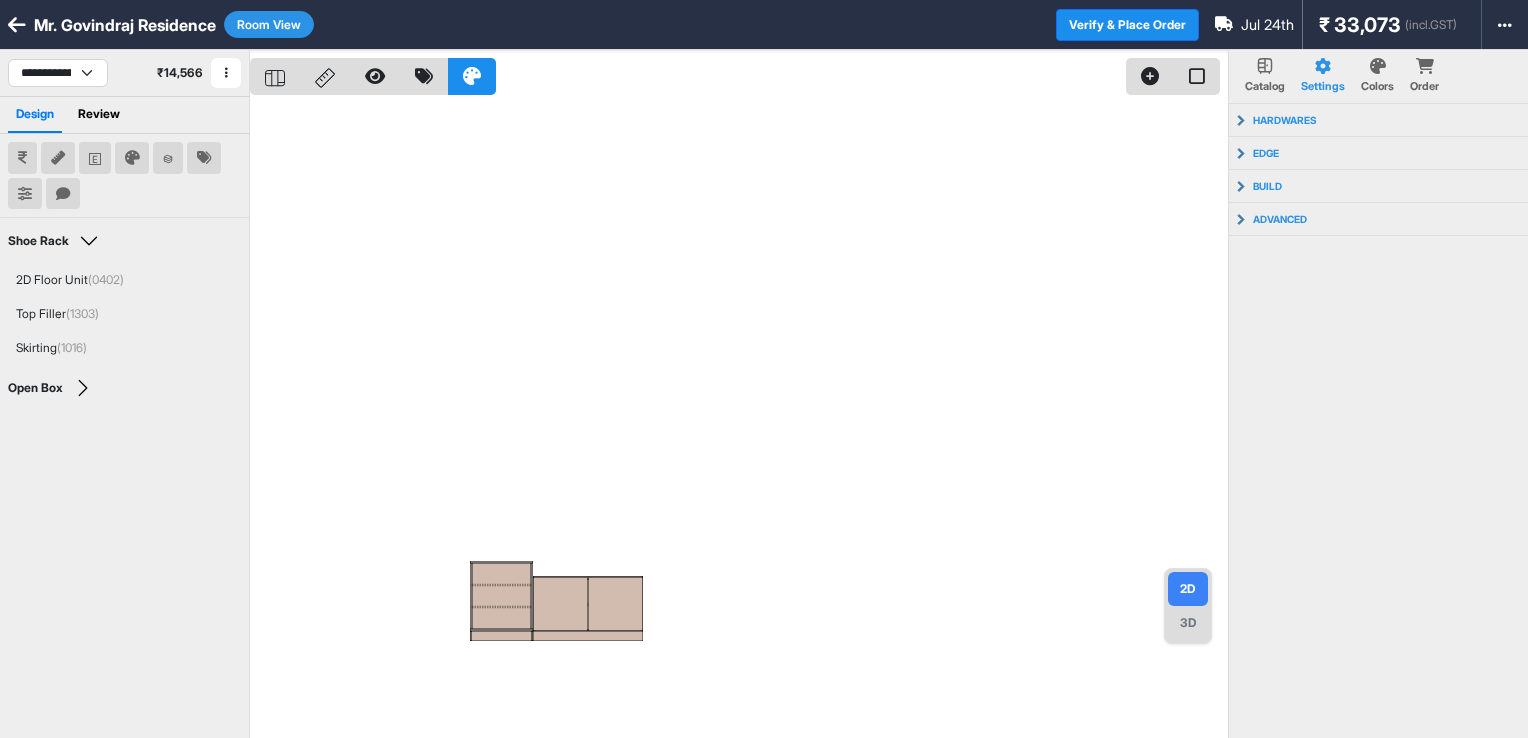 click on "Room View" at bounding box center (269, 24) 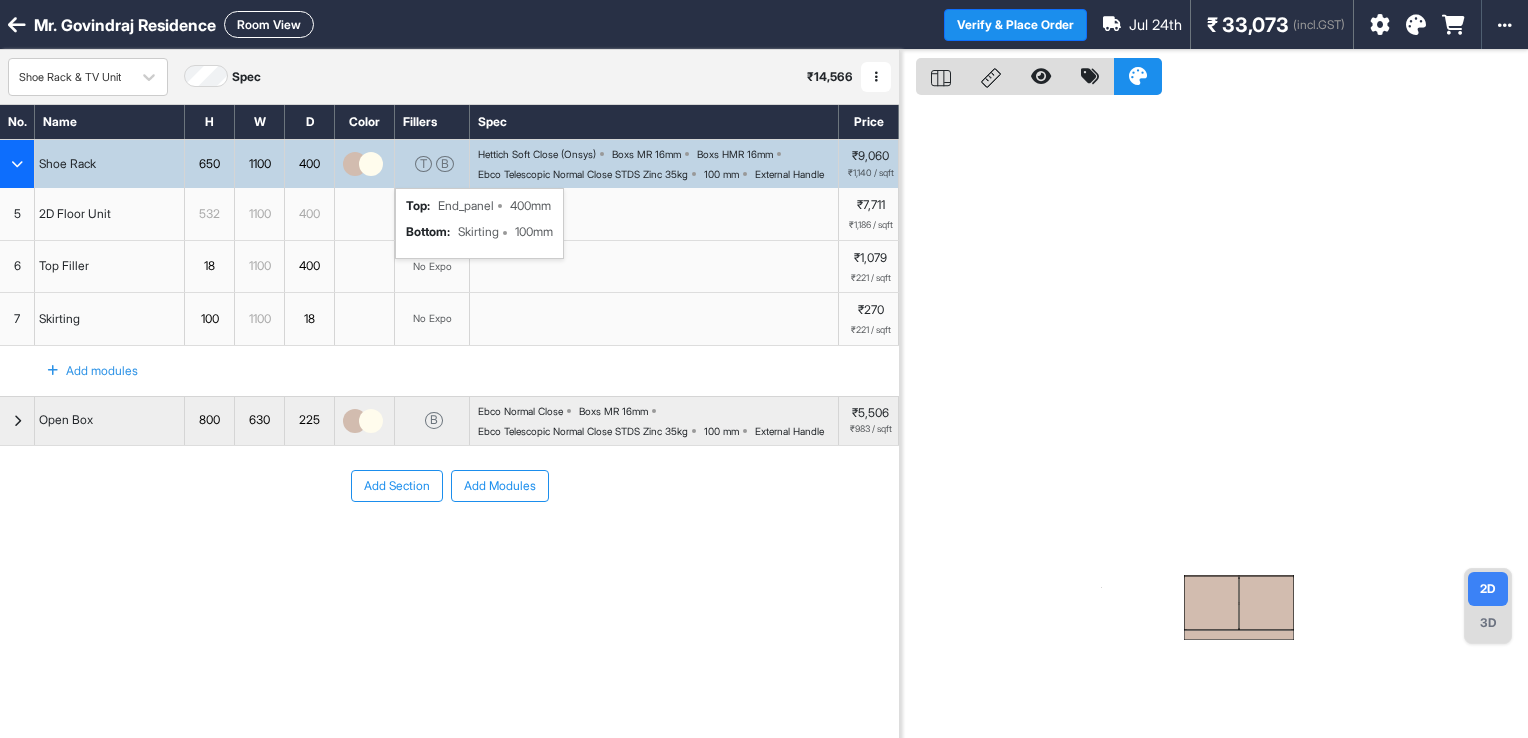 click on "T" at bounding box center (423, 164) 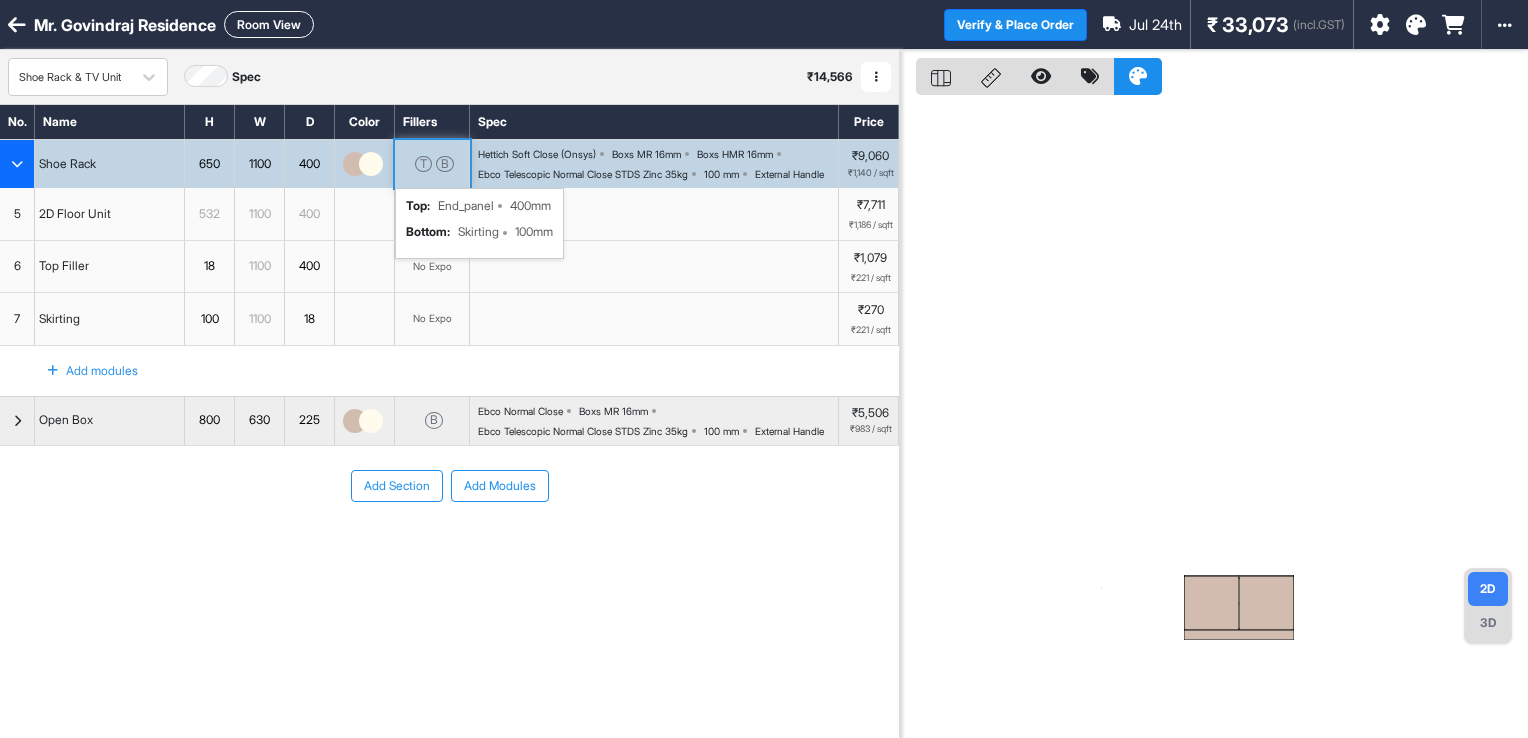 click on "T" at bounding box center [423, 164] 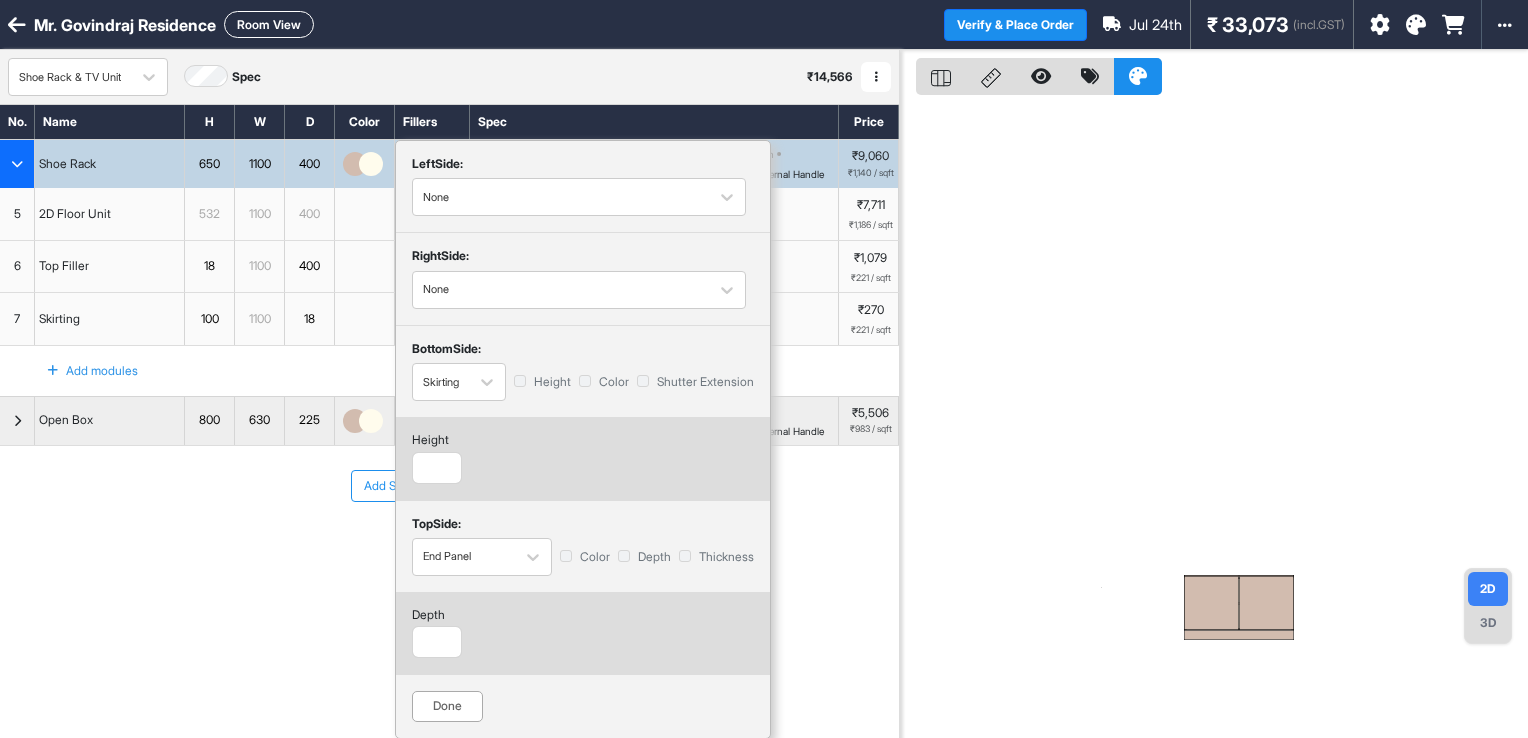 click on "Done" at bounding box center (447, 706) 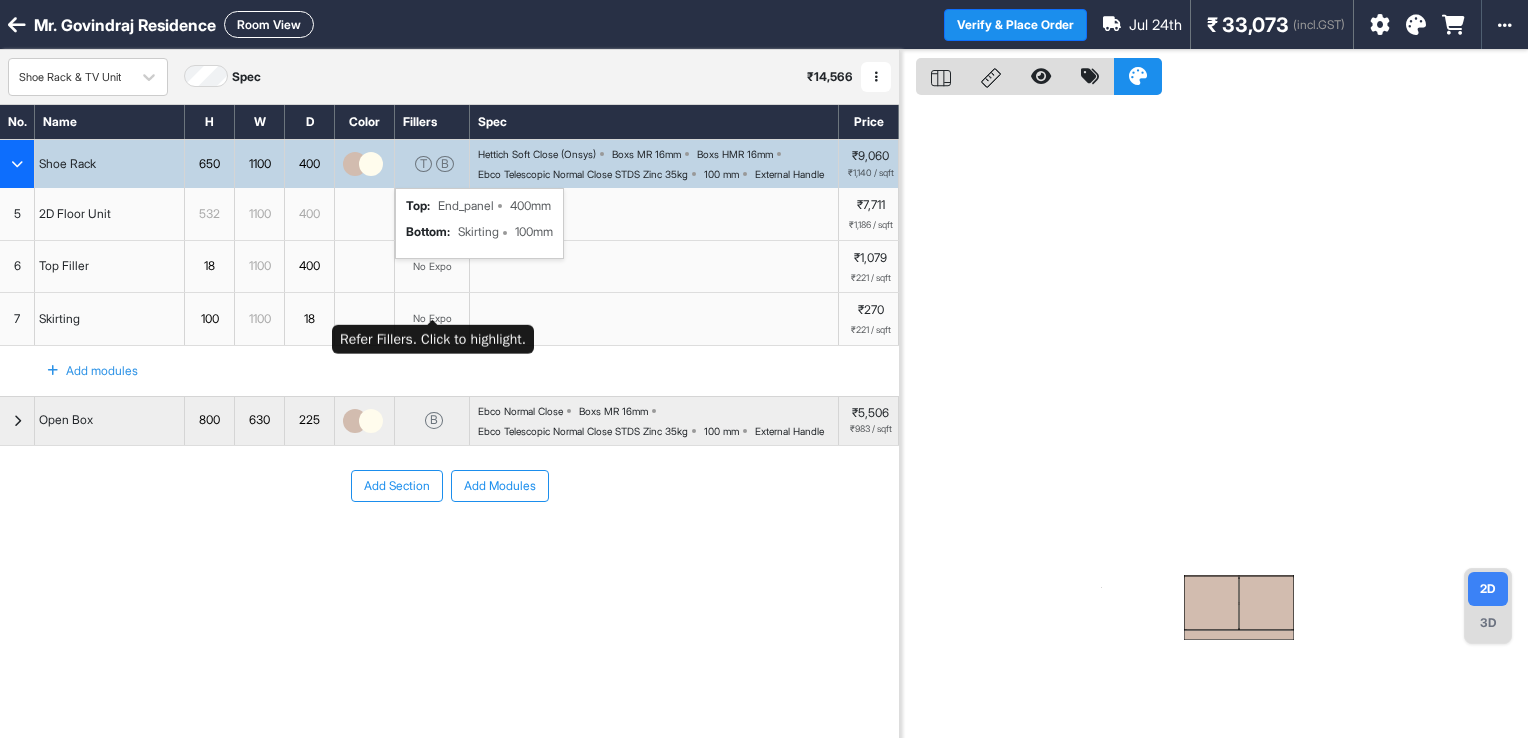 click on "No Expo" at bounding box center (432, 267) 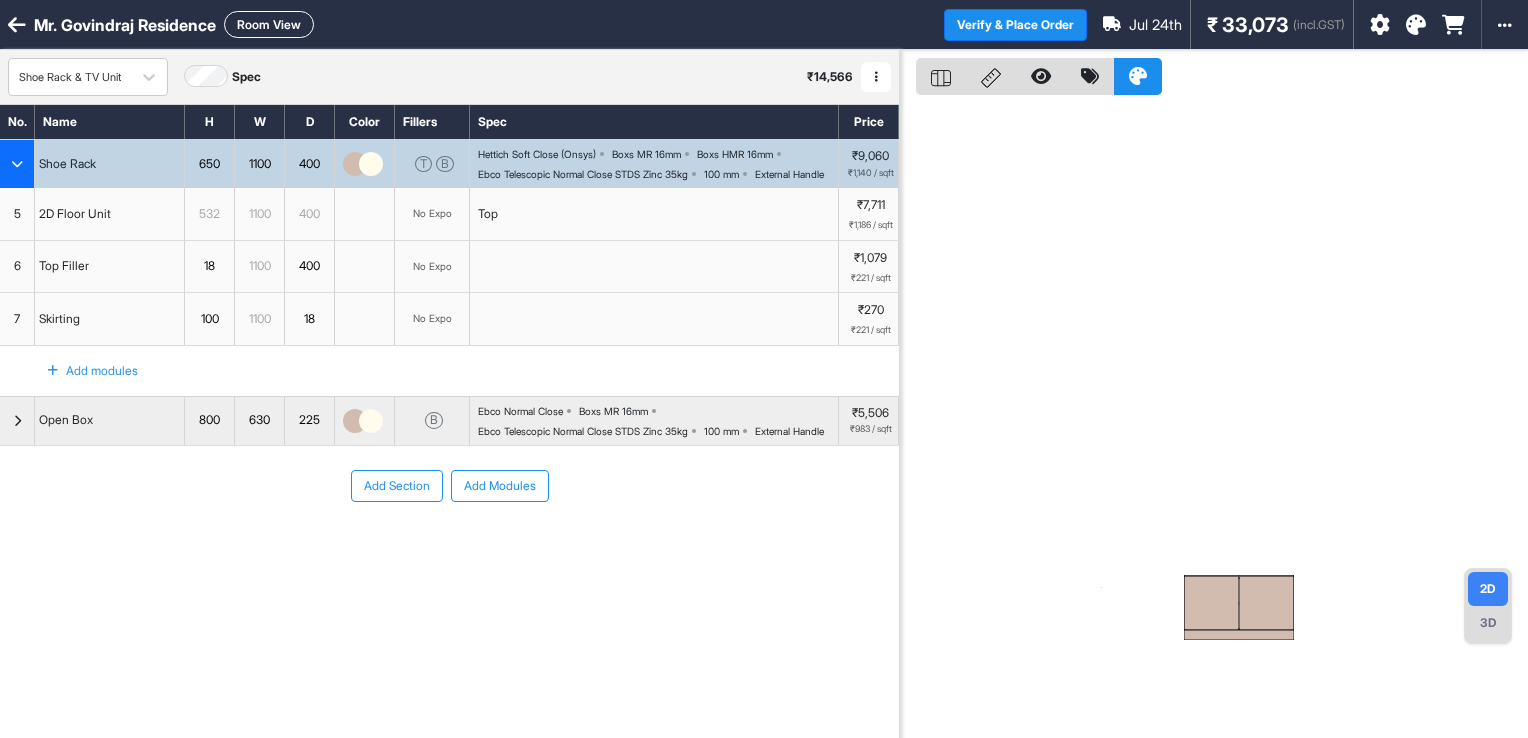 drag, startPoint x: 376, startPoint y: 266, endPoint x: 412, endPoint y: 258, distance: 36.878178 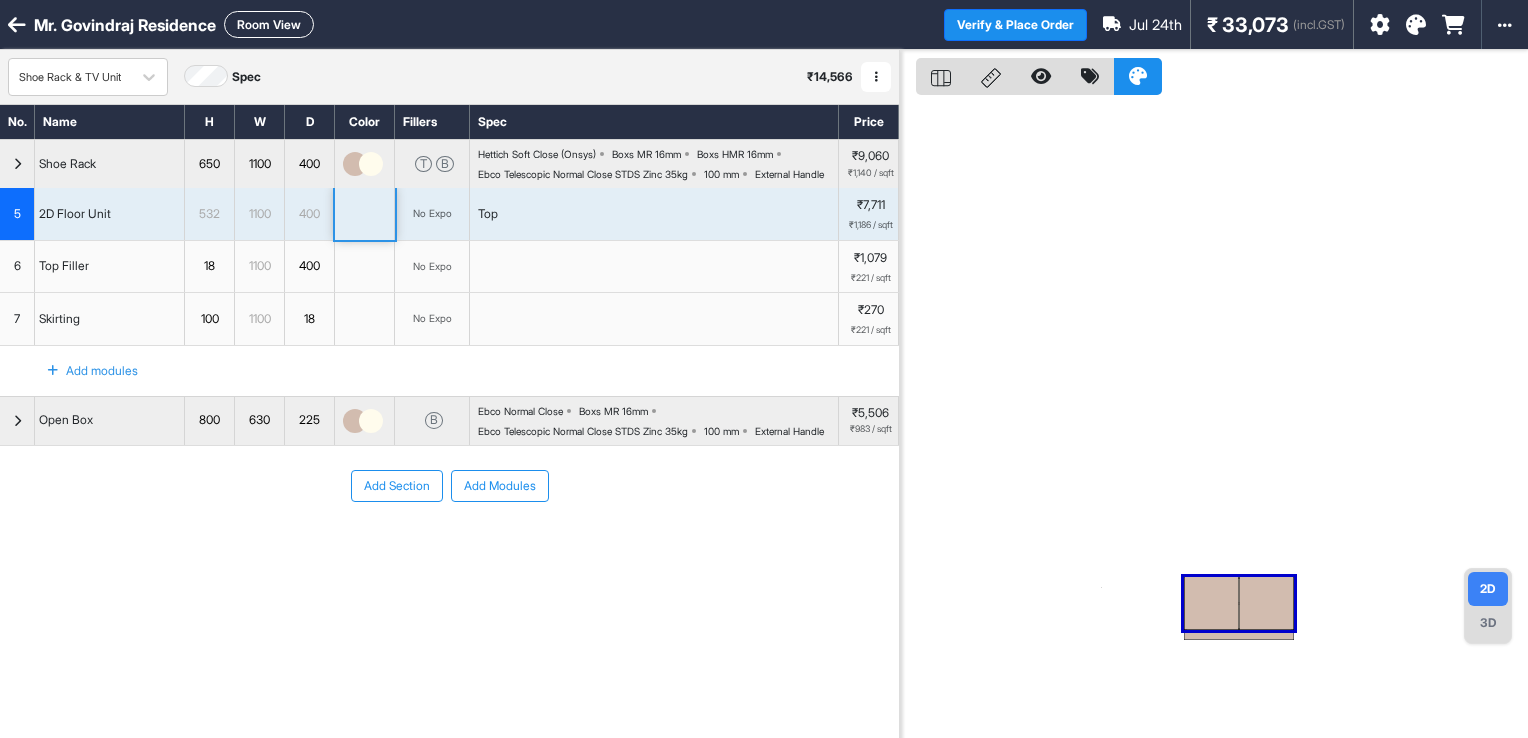 click on "No Expo" at bounding box center (432, 214) 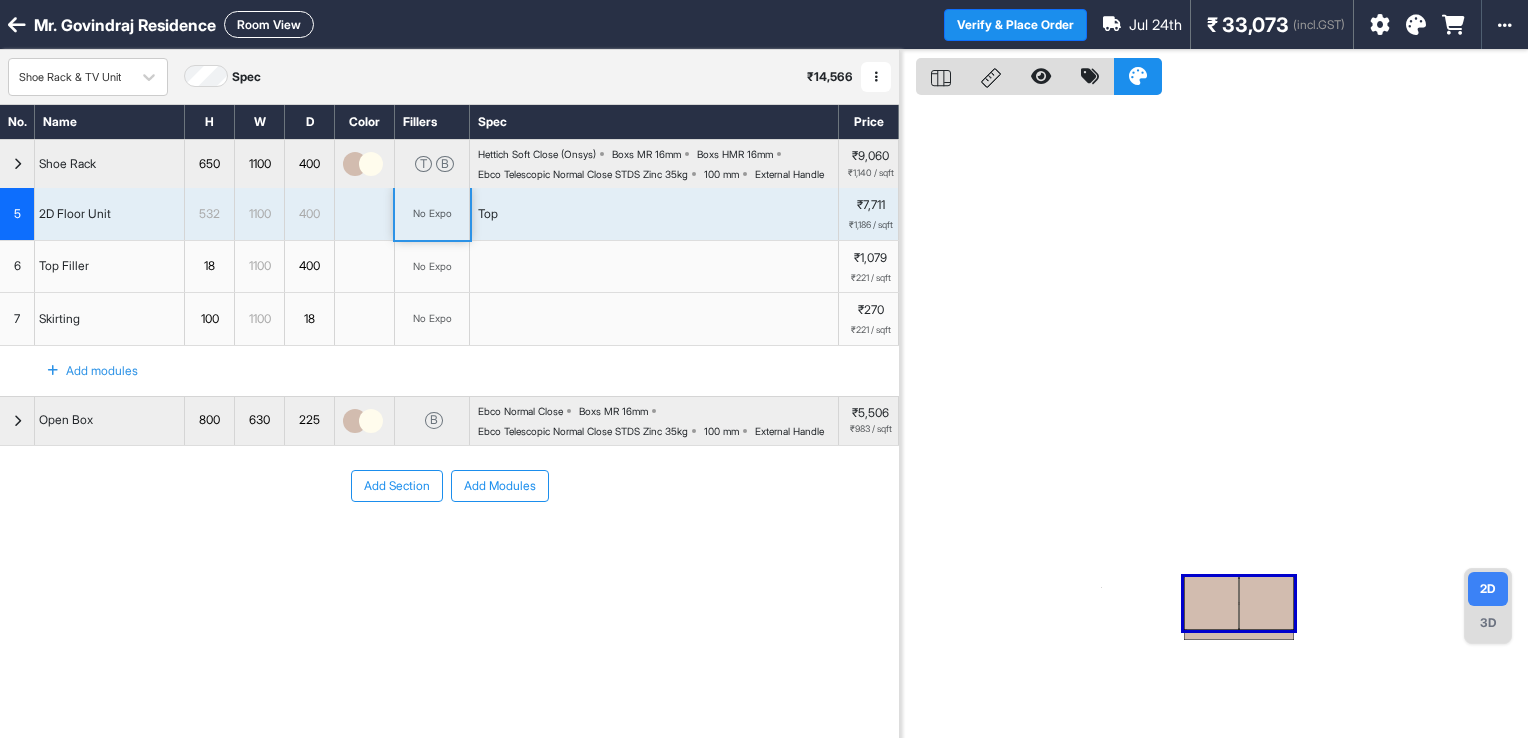 click on "No Expo" at bounding box center [432, 214] 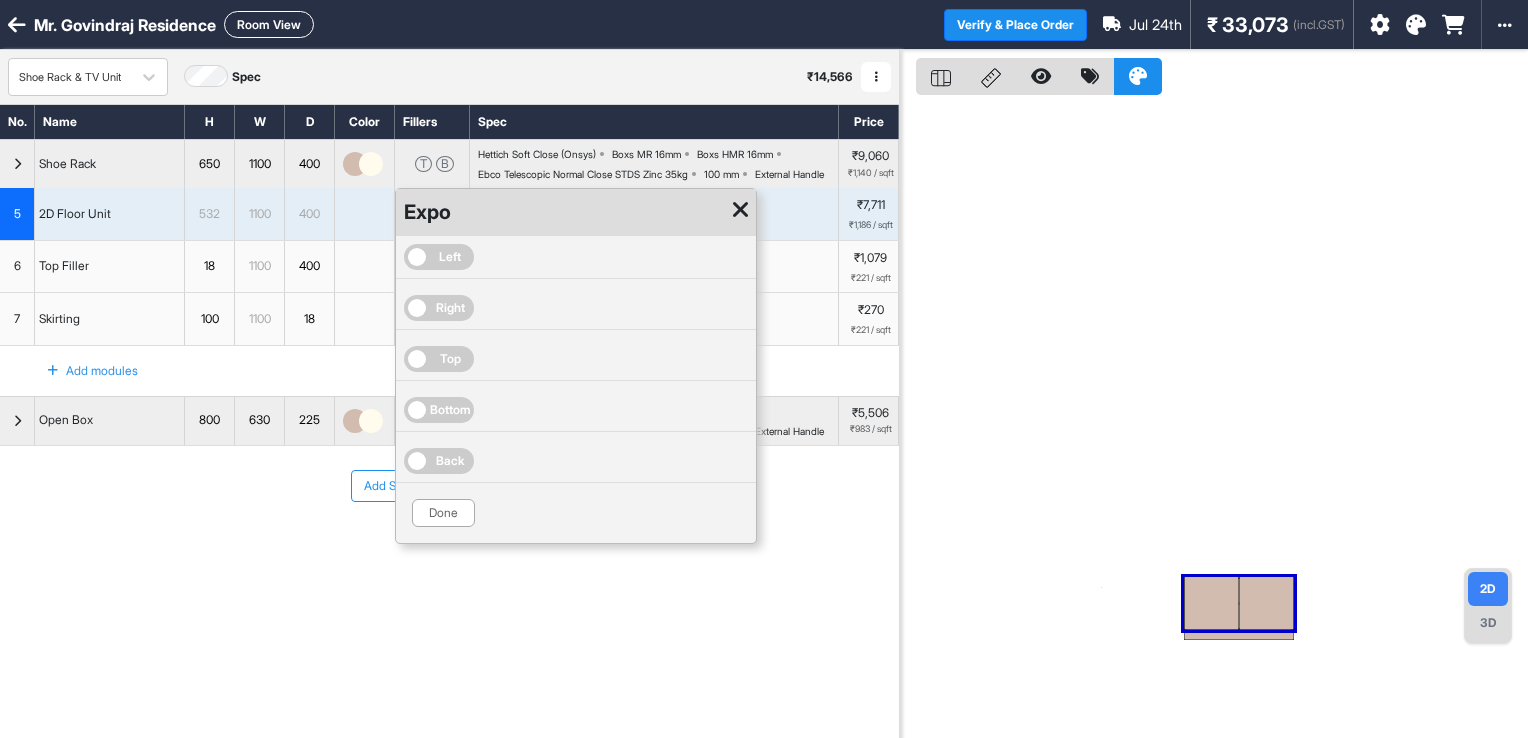 click on "Left" at bounding box center [450, 257] 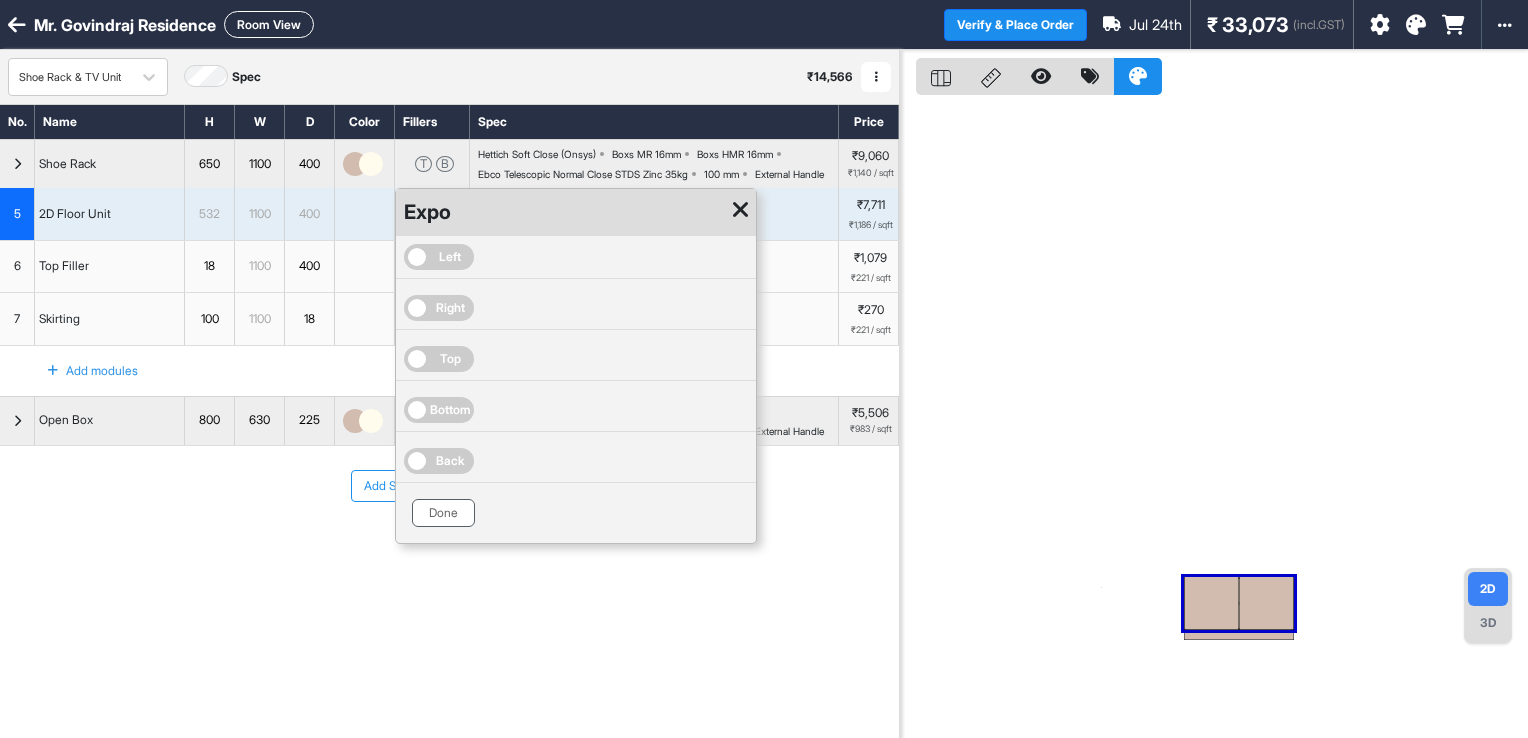 click on "Done" at bounding box center [443, 513] 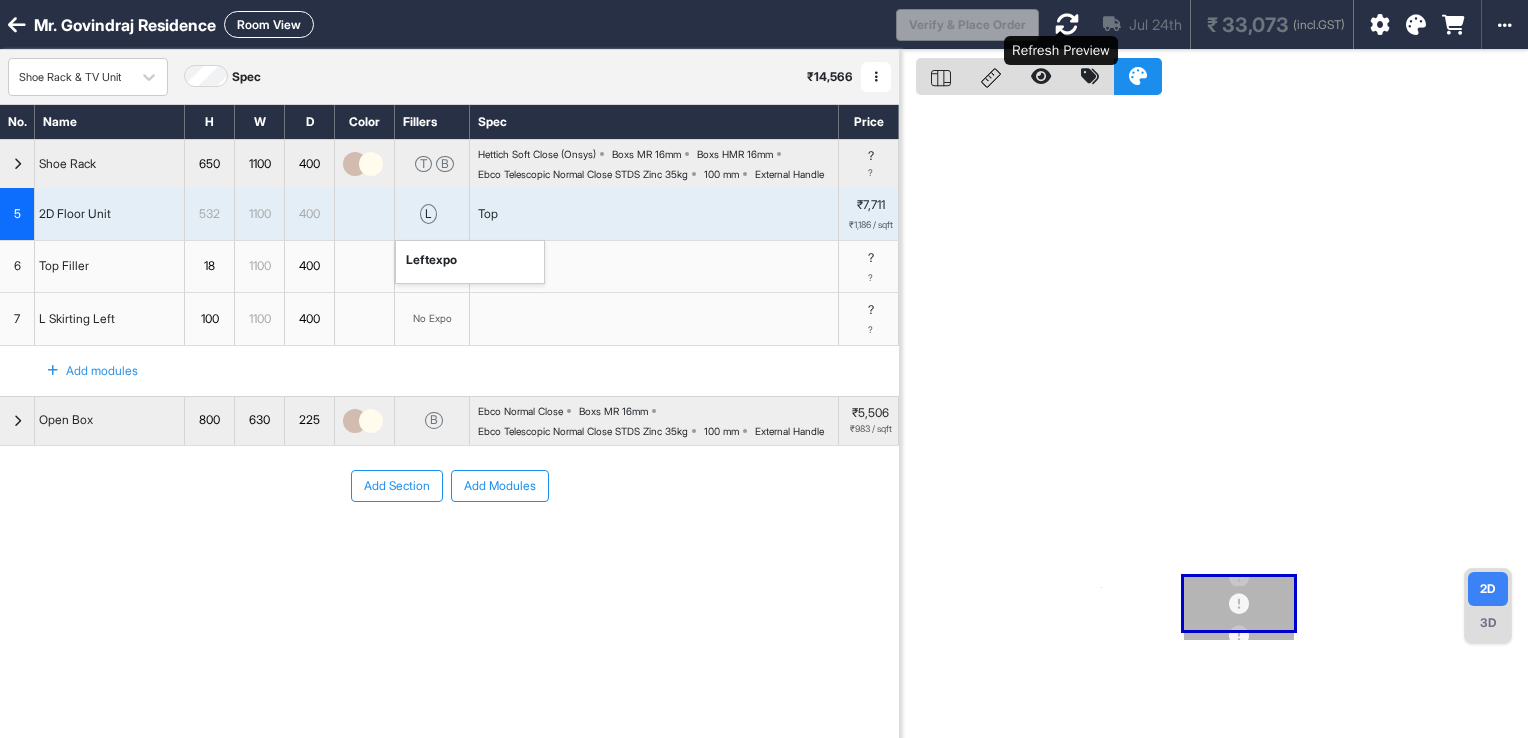 click at bounding box center [1067, 24] 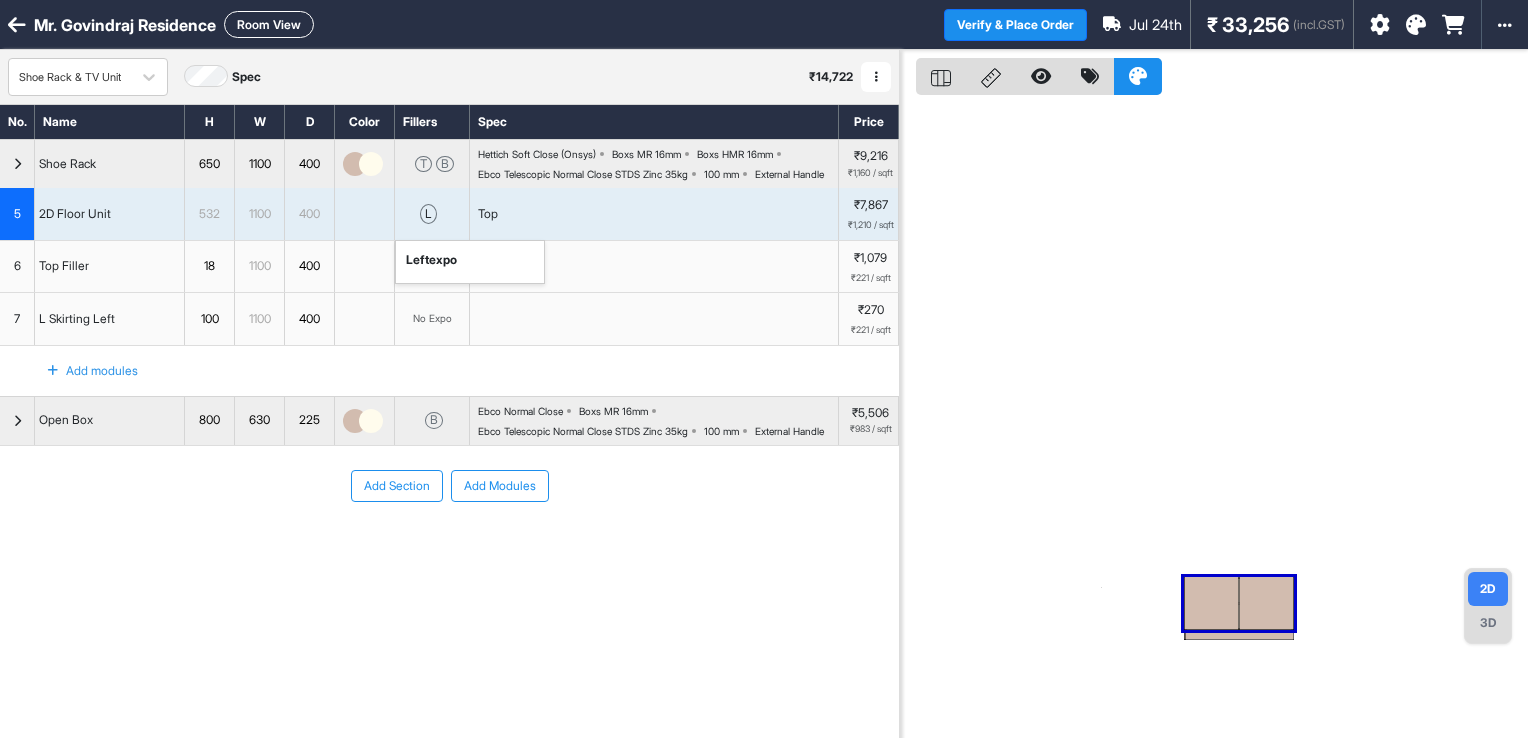 click on "Room View" at bounding box center [269, 24] 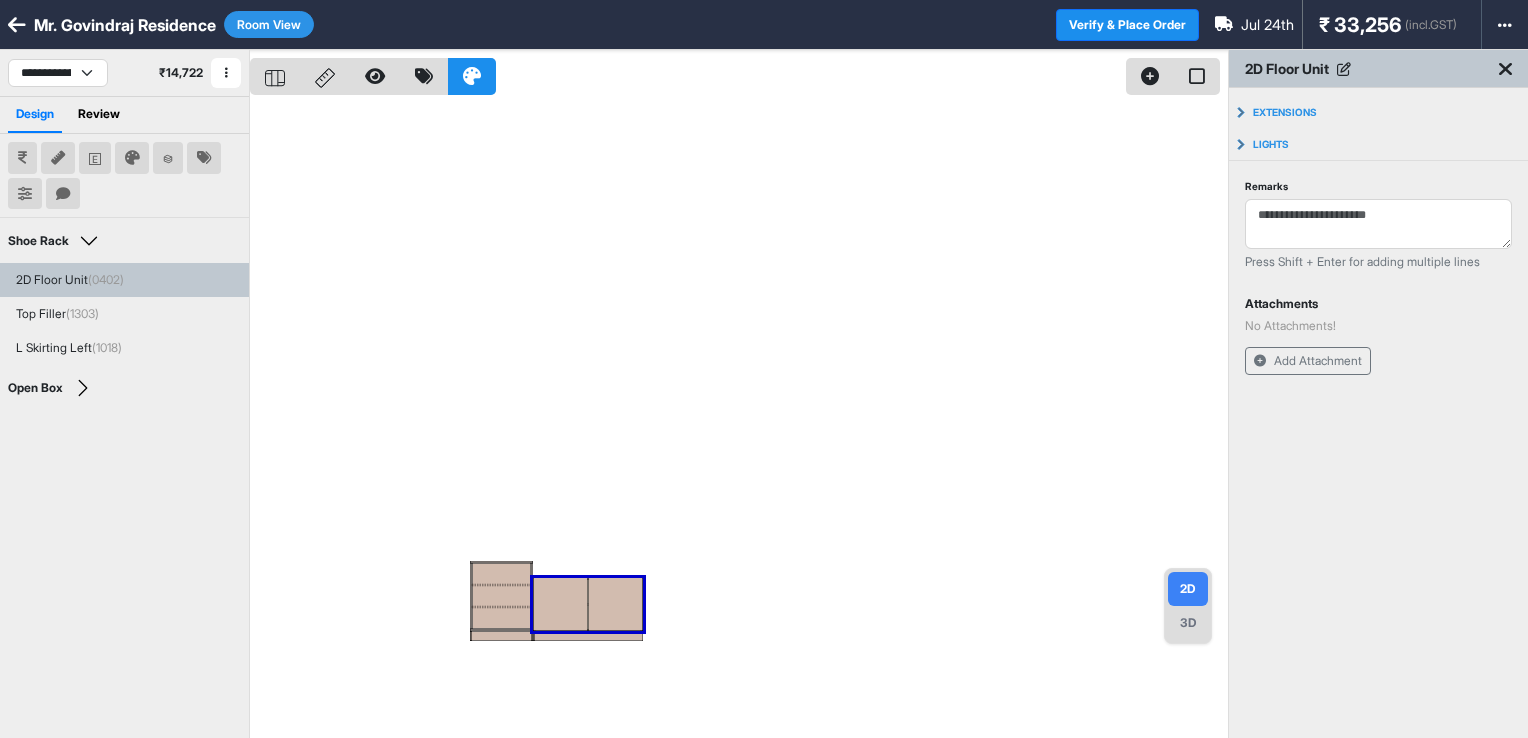 click on "3D" at bounding box center (1188, 623) 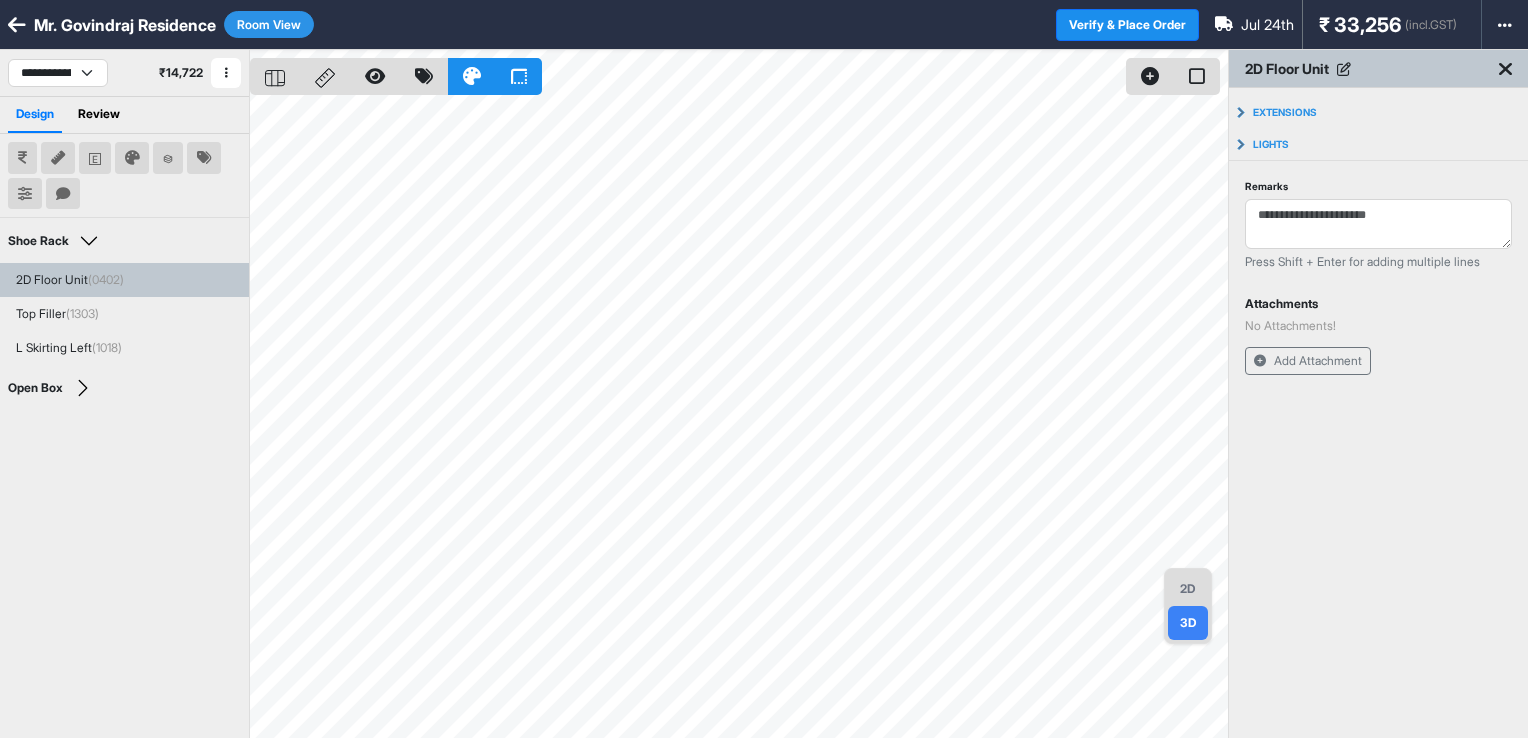 click on "2D" at bounding box center (1188, 589) 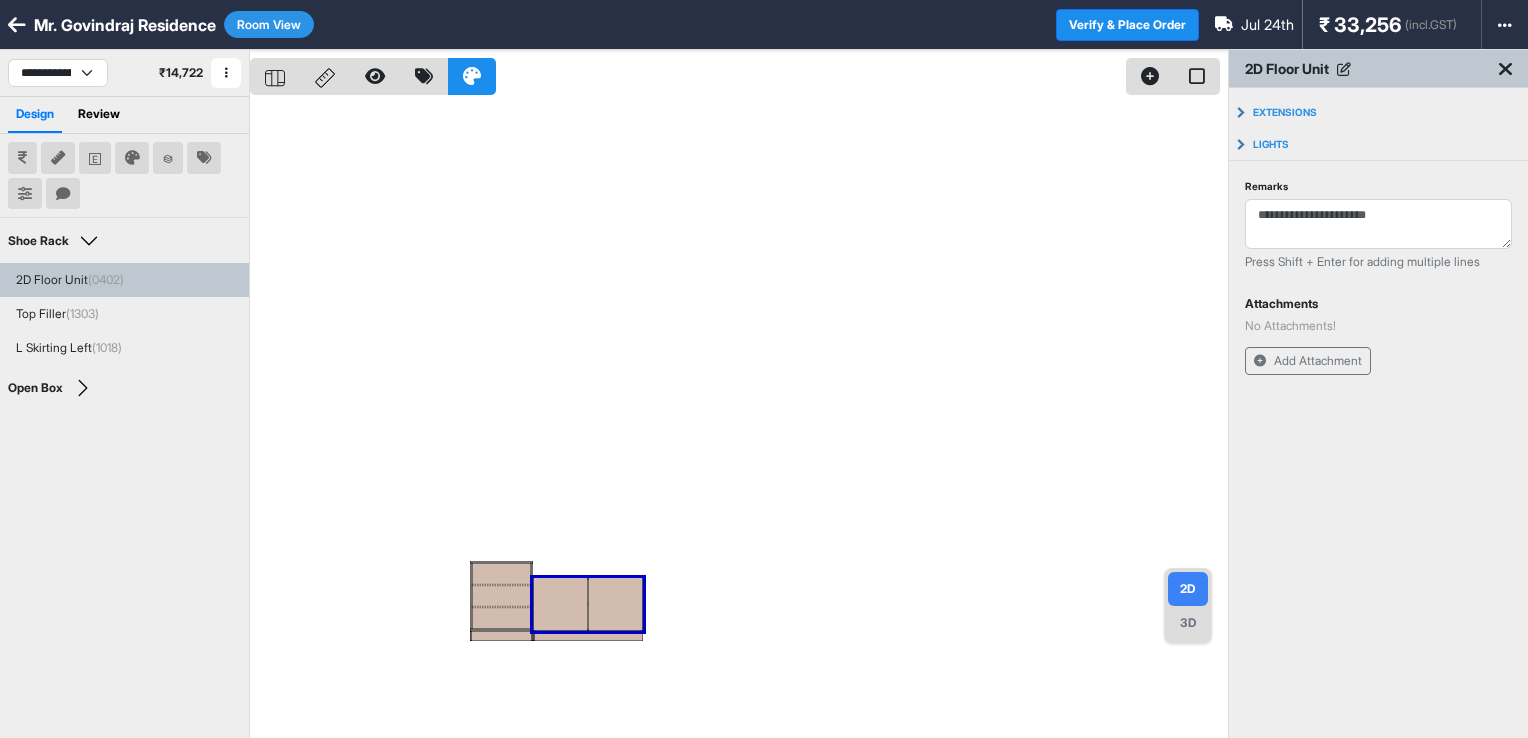 click on "Room View" at bounding box center [269, 24] 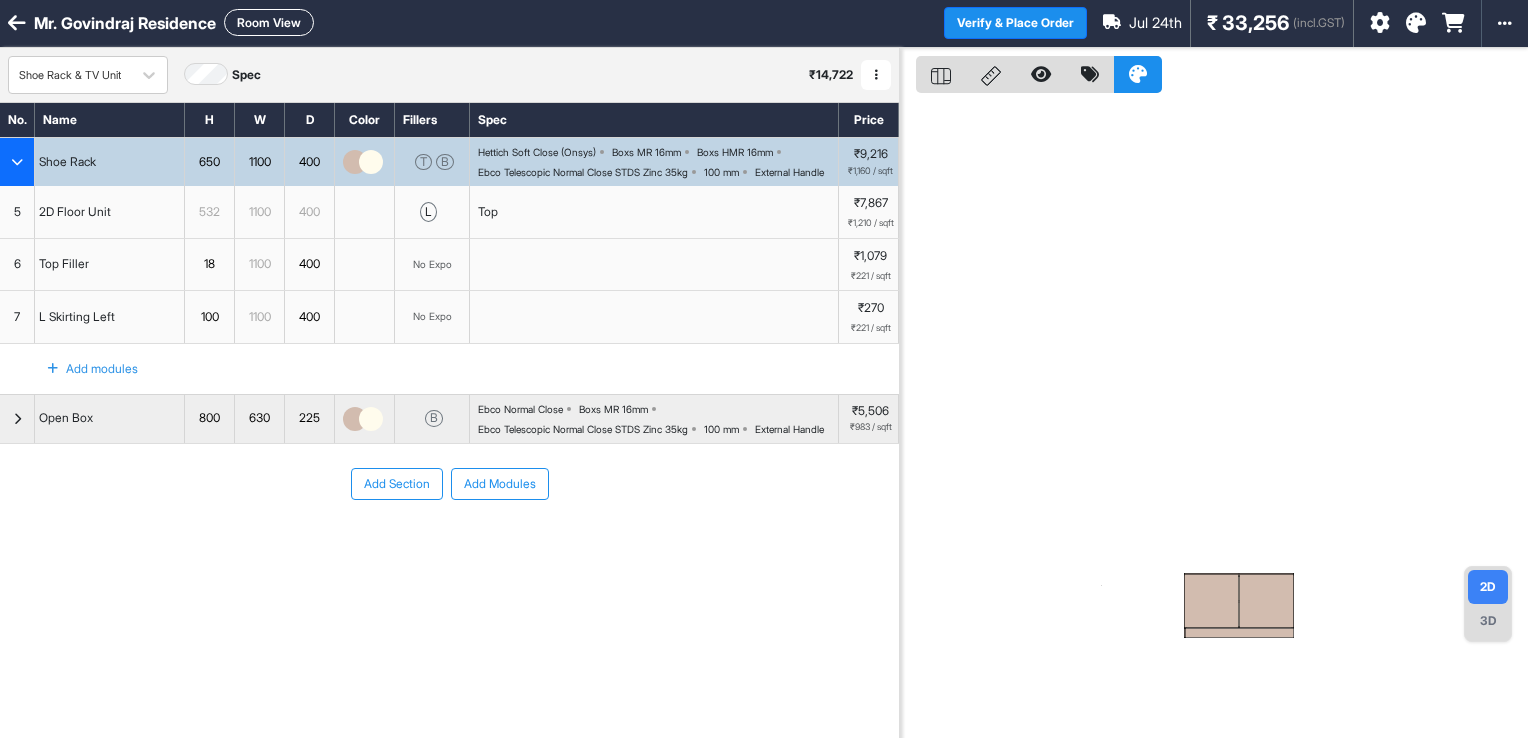 scroll, scrollTop: 0, scrollLeft: 0, axis: both 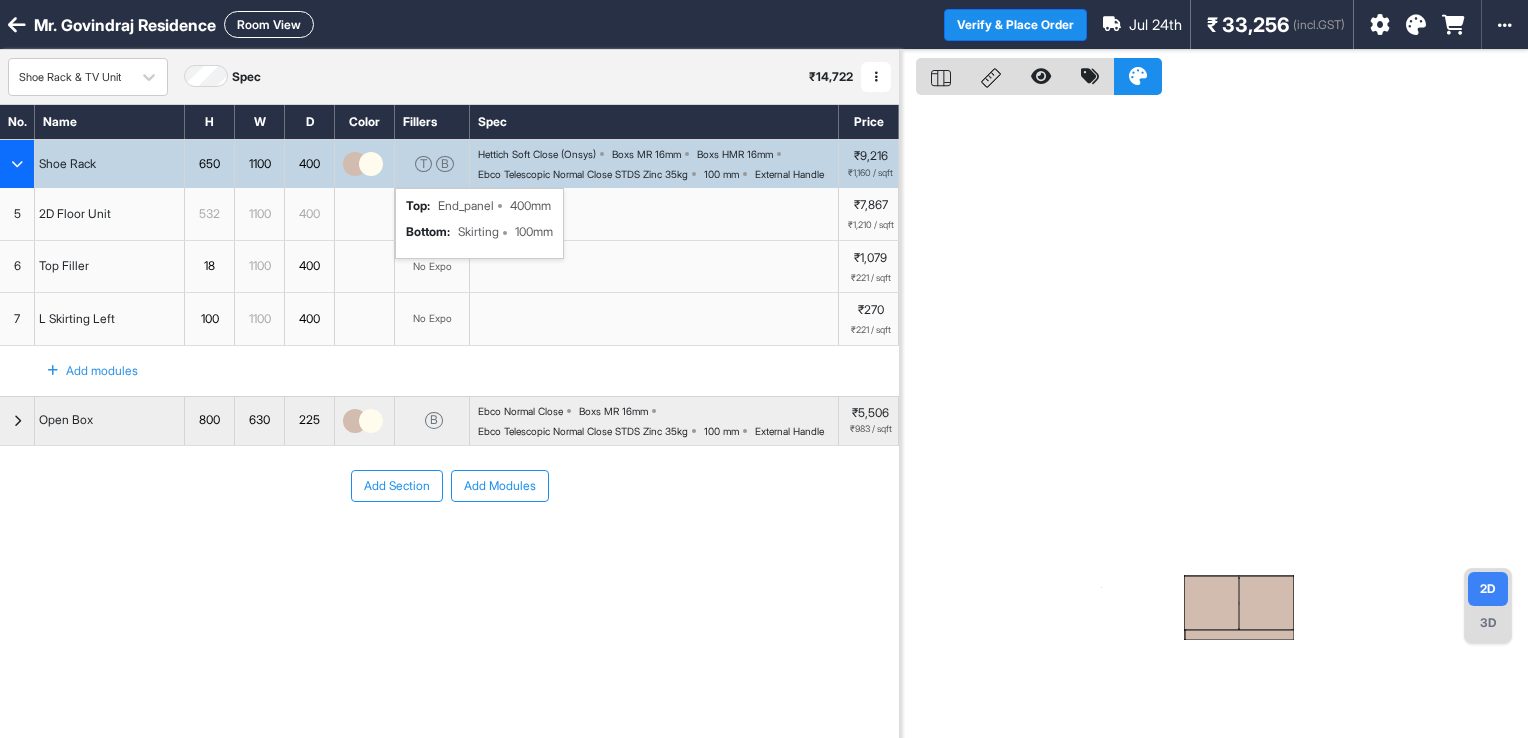 click on "T B top : End_panel 400mm bottom : Skirting 100mm" at bounding box center (432, 164) 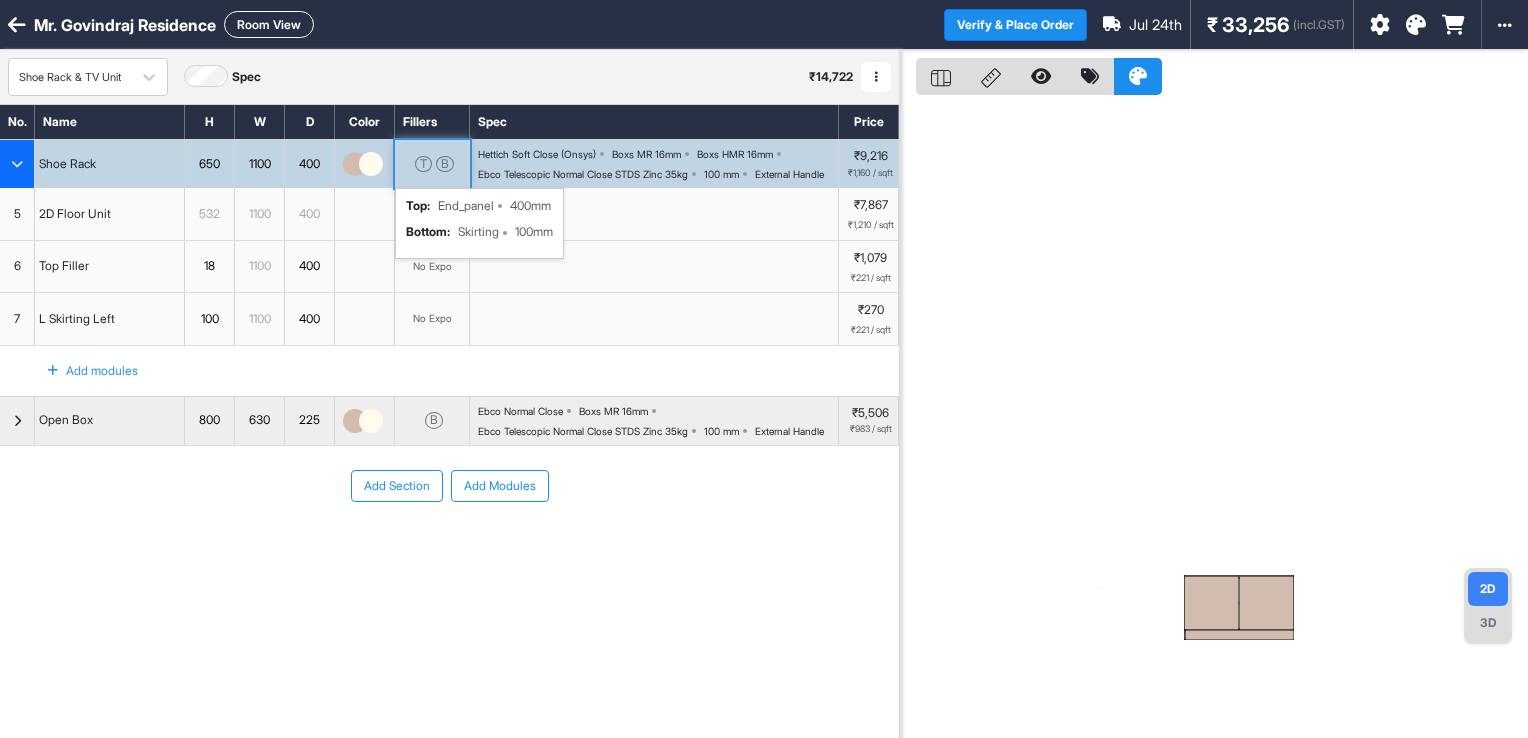 click on "T B top : End_panel 400mm bottom : Skirting 100mm" at bounding box center [432, 164] 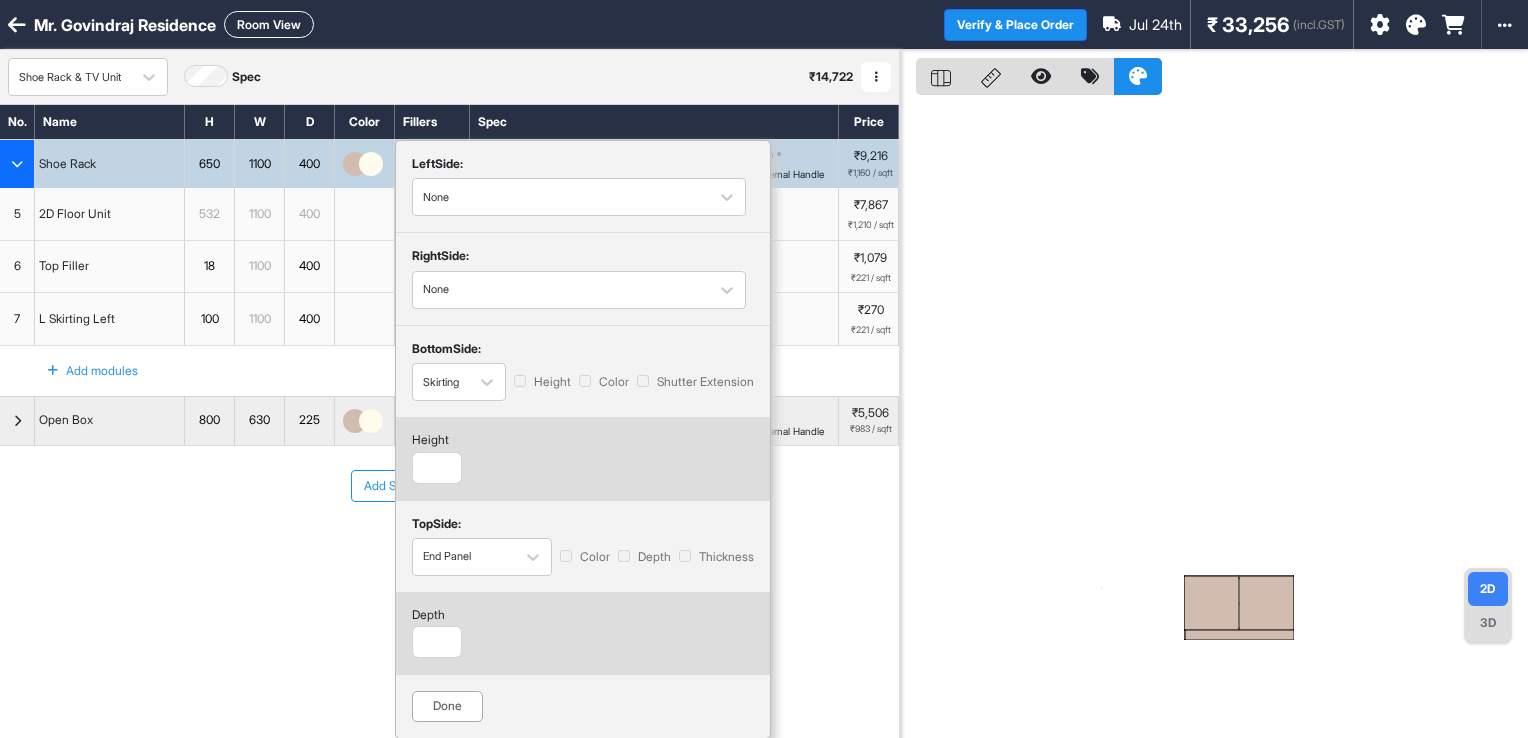 click on "Done" at bounding box center [447, 706] 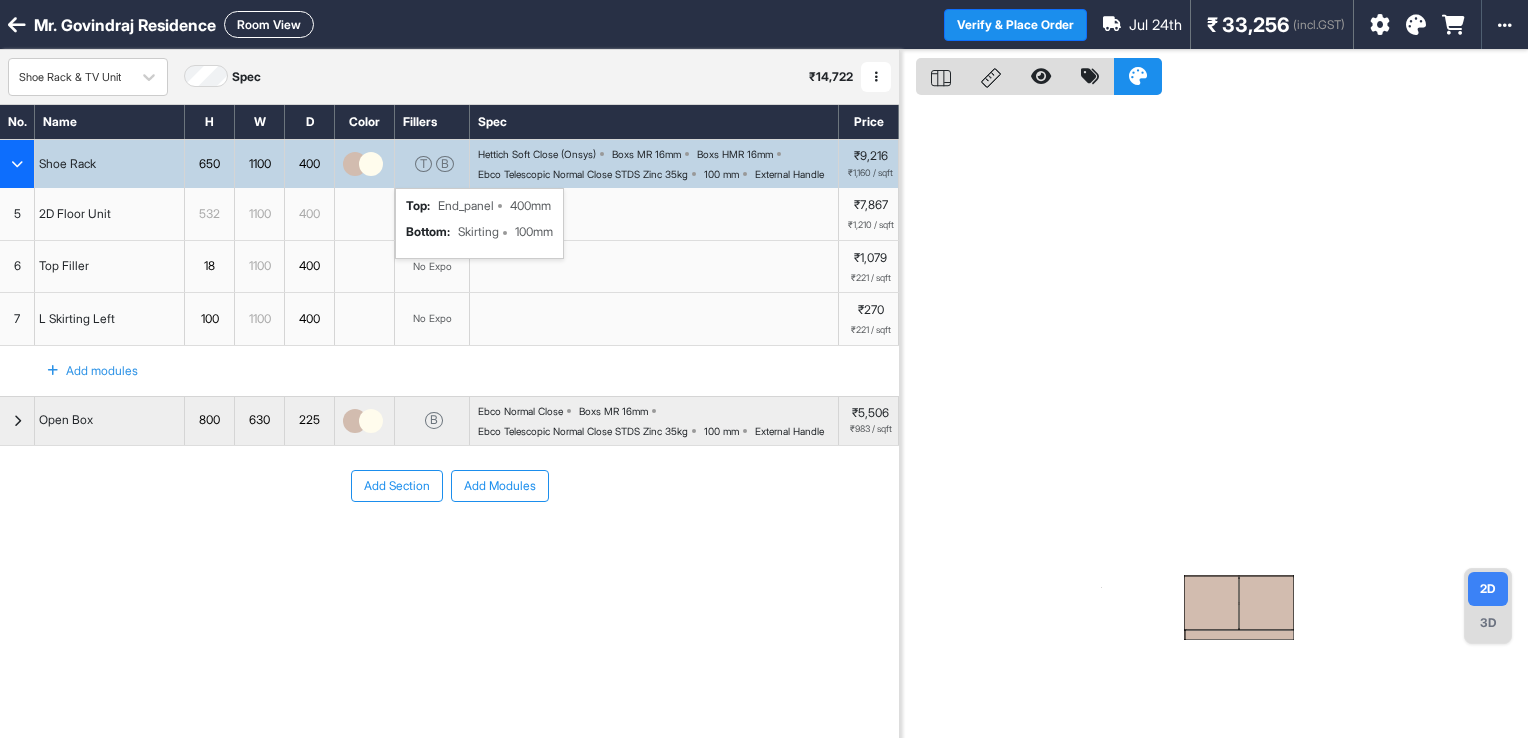click on "Add Section" at bounding box center (397, 486) 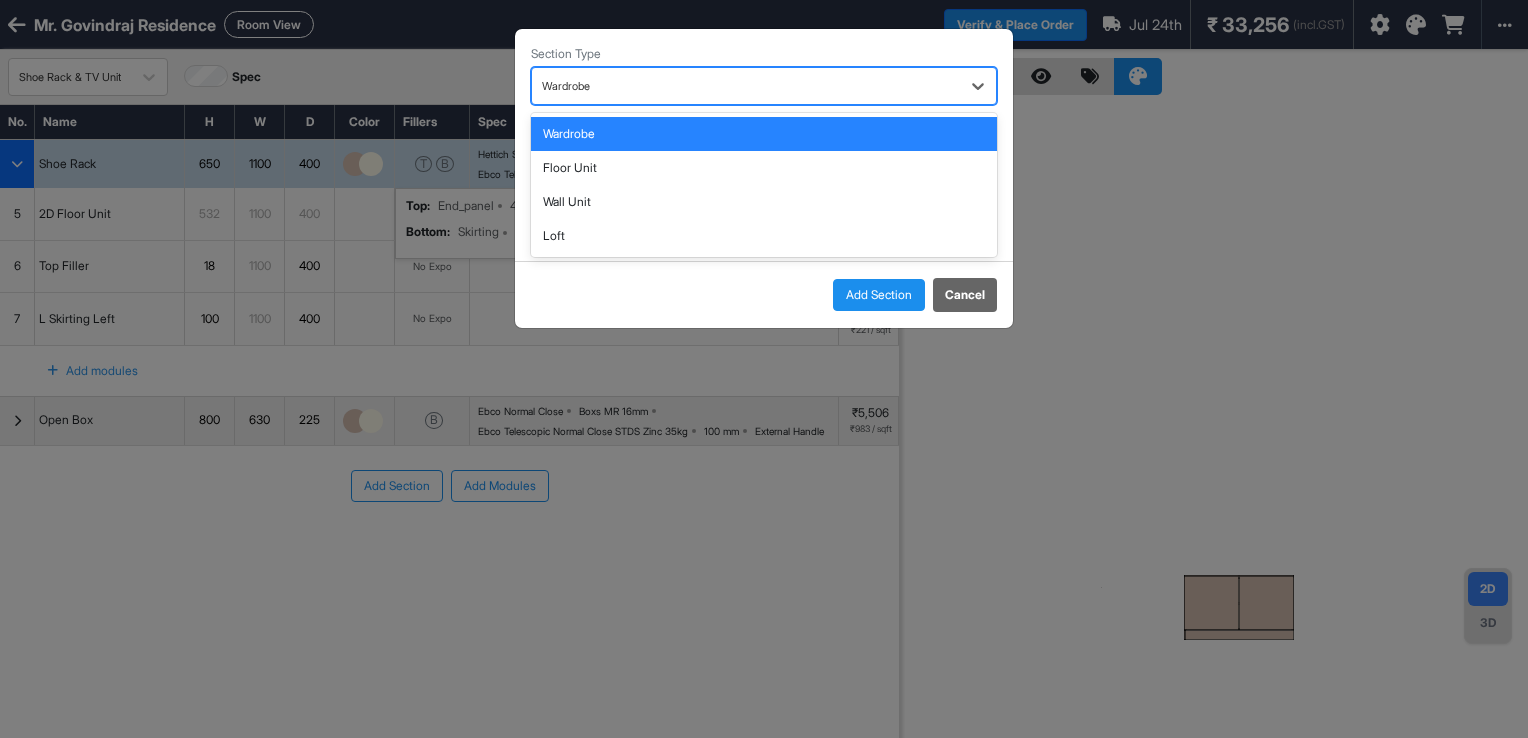 click at bounding box center (746, 86) 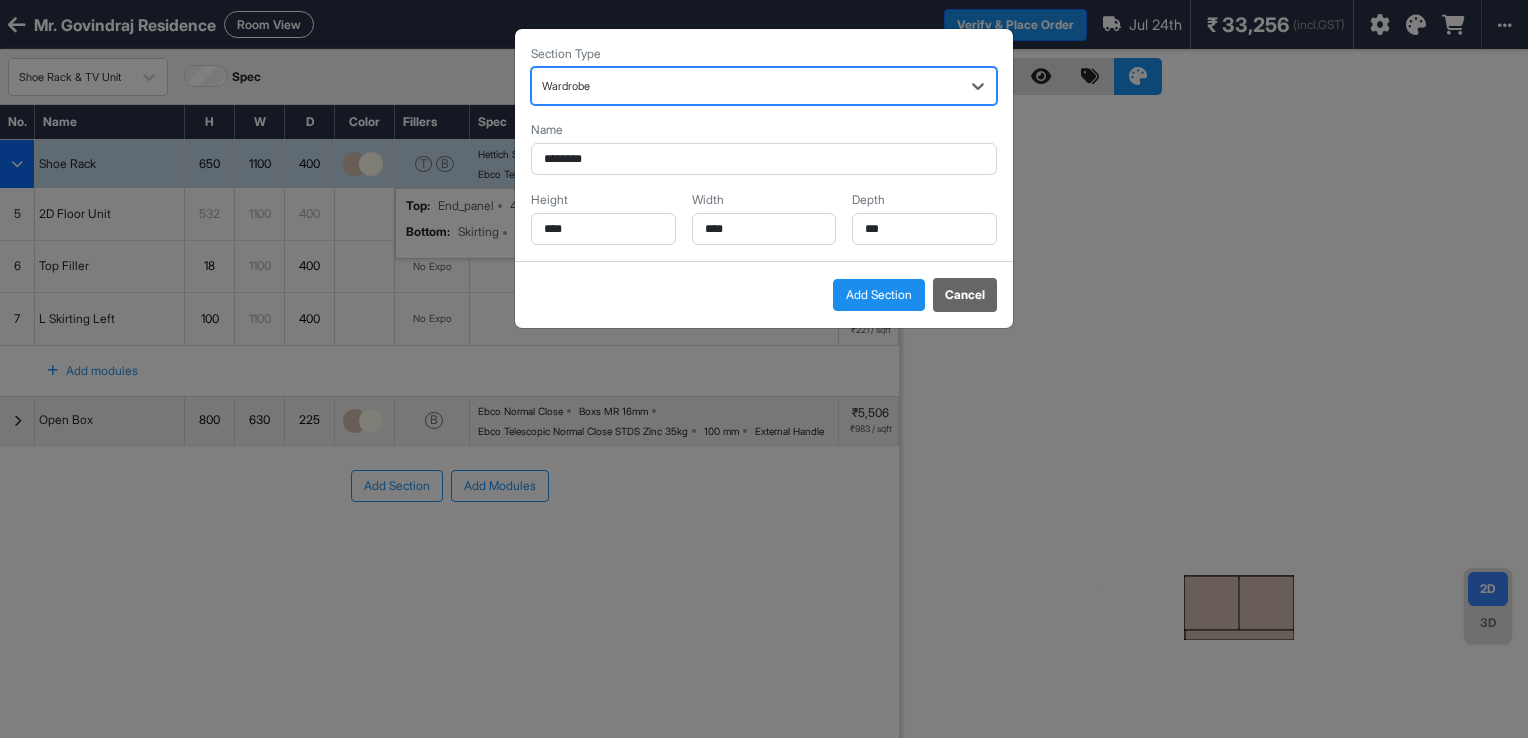click on "Wardrobe" at bounding box center (746, 86) 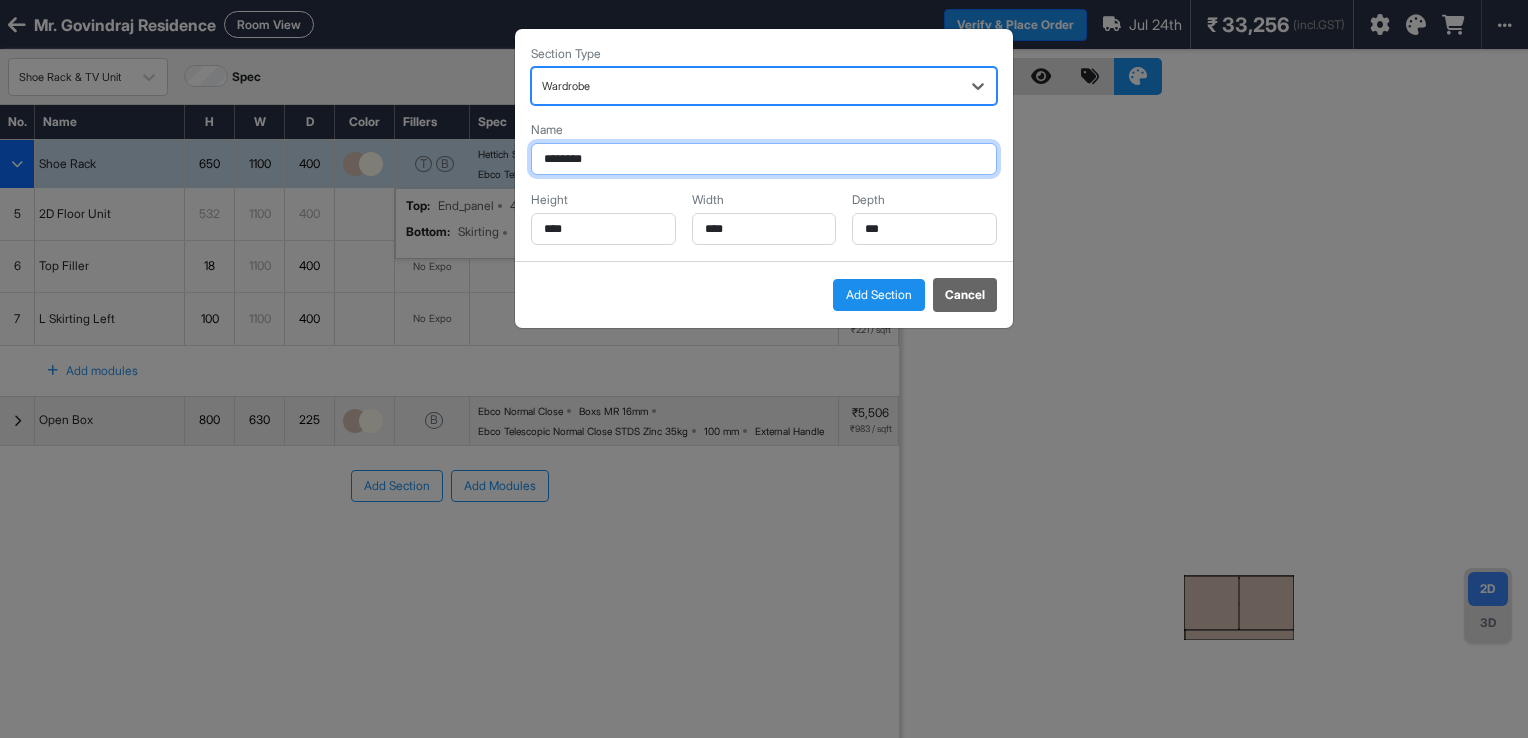 click on "********" at bounding box center [764, 159] 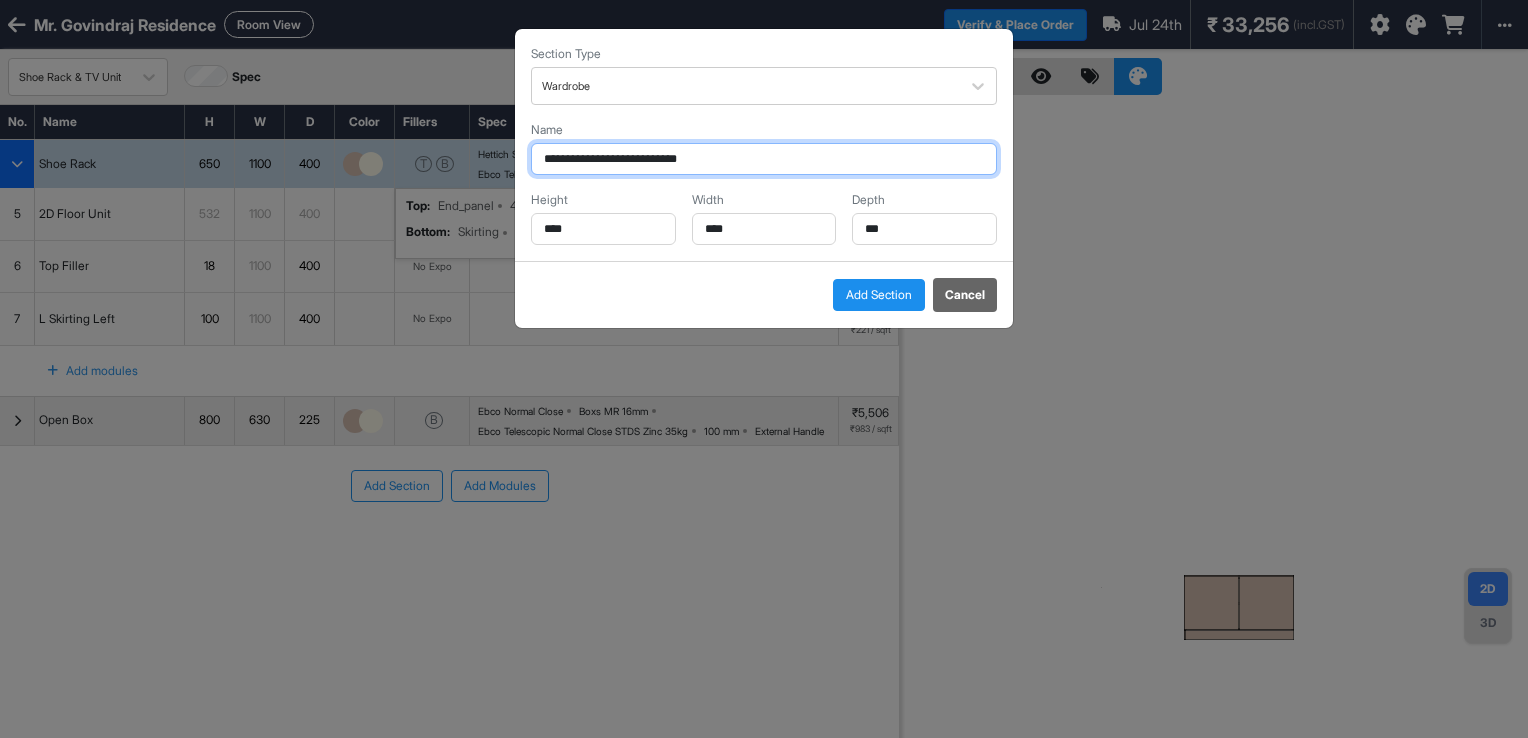 drag, startPoint x: 600, startPoint y: 157, endPoint x: 485, endPoint y: 173, distance: 116.10771 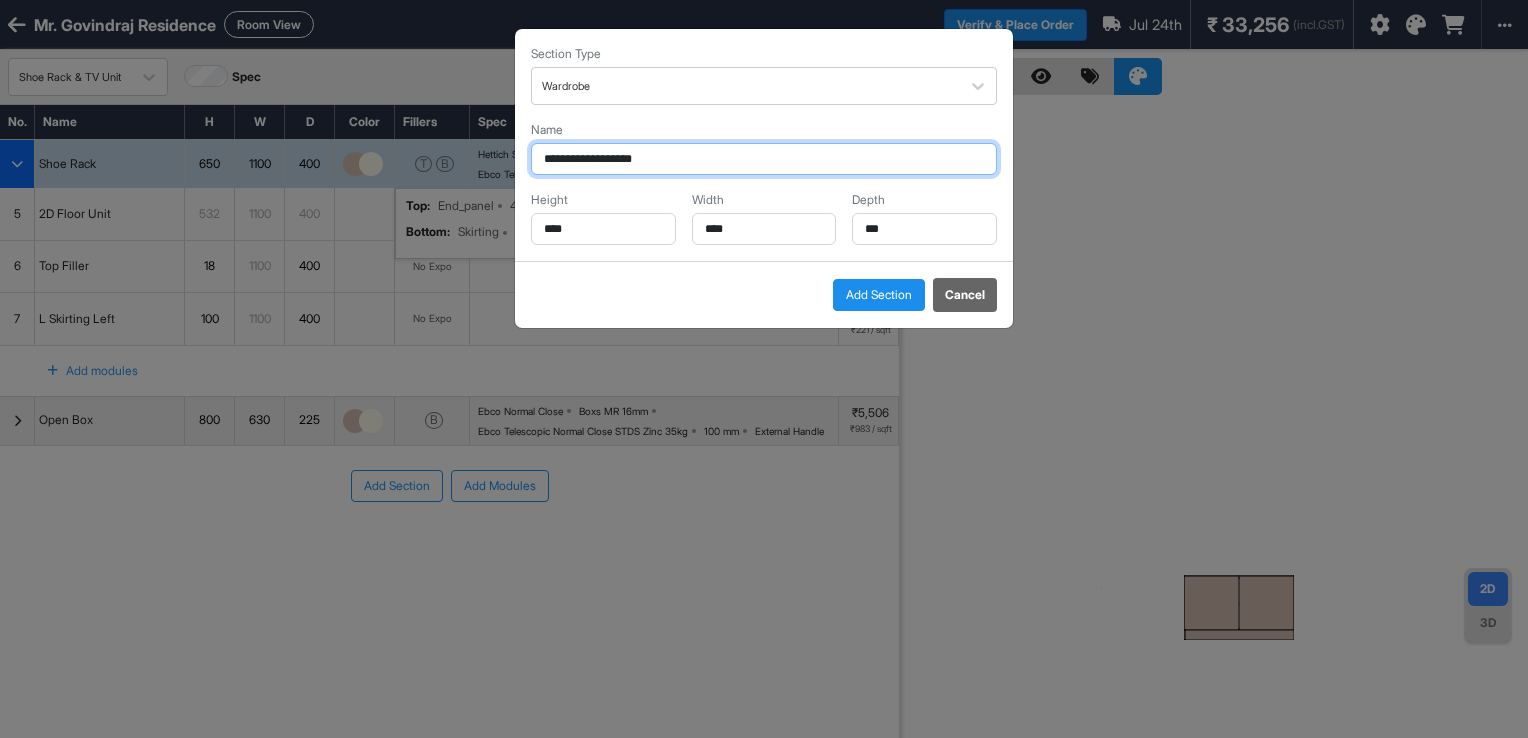 type on "**********" 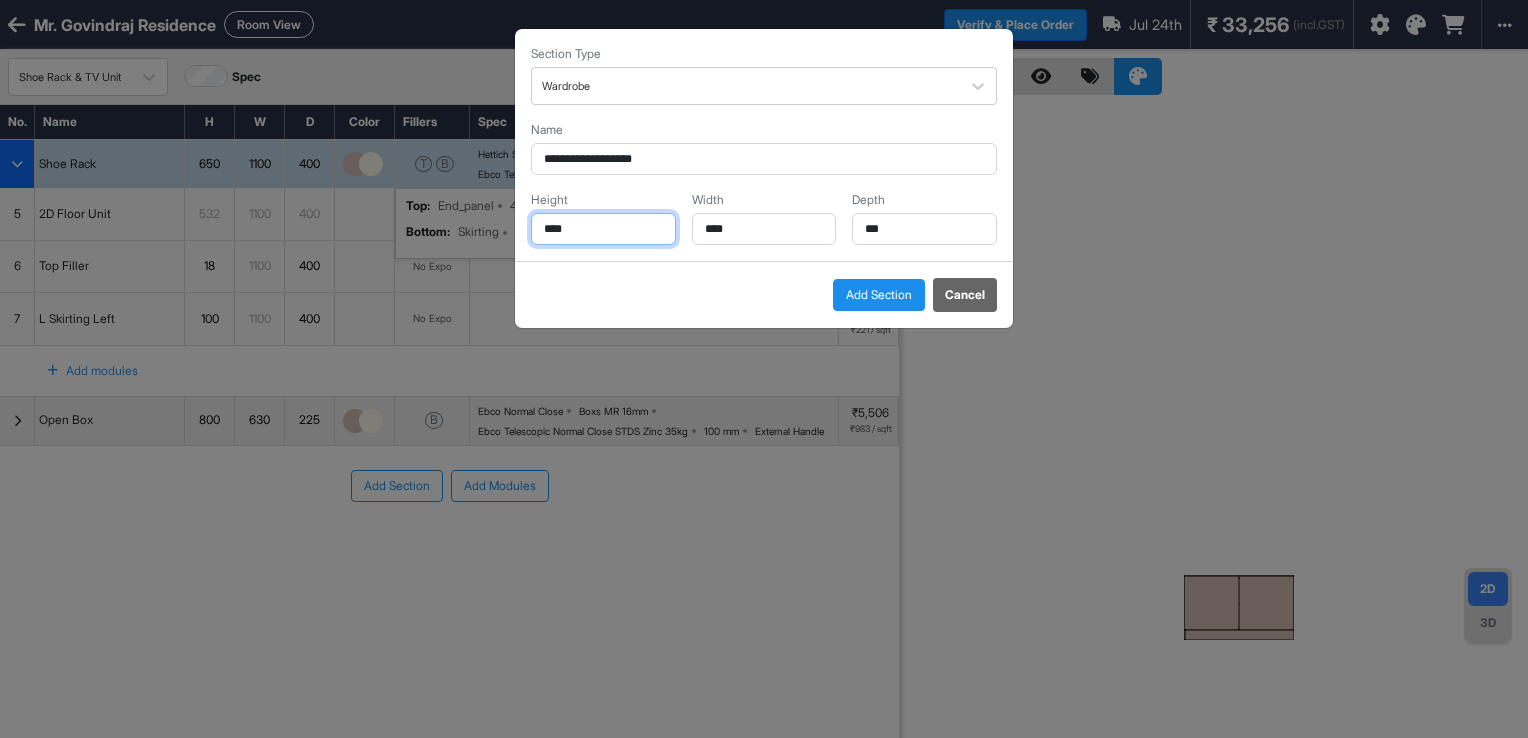 drag, startPoint x: 585, startPoint y: 233, endPoint x: 412, endPoint y: 222, distance: 173.34937 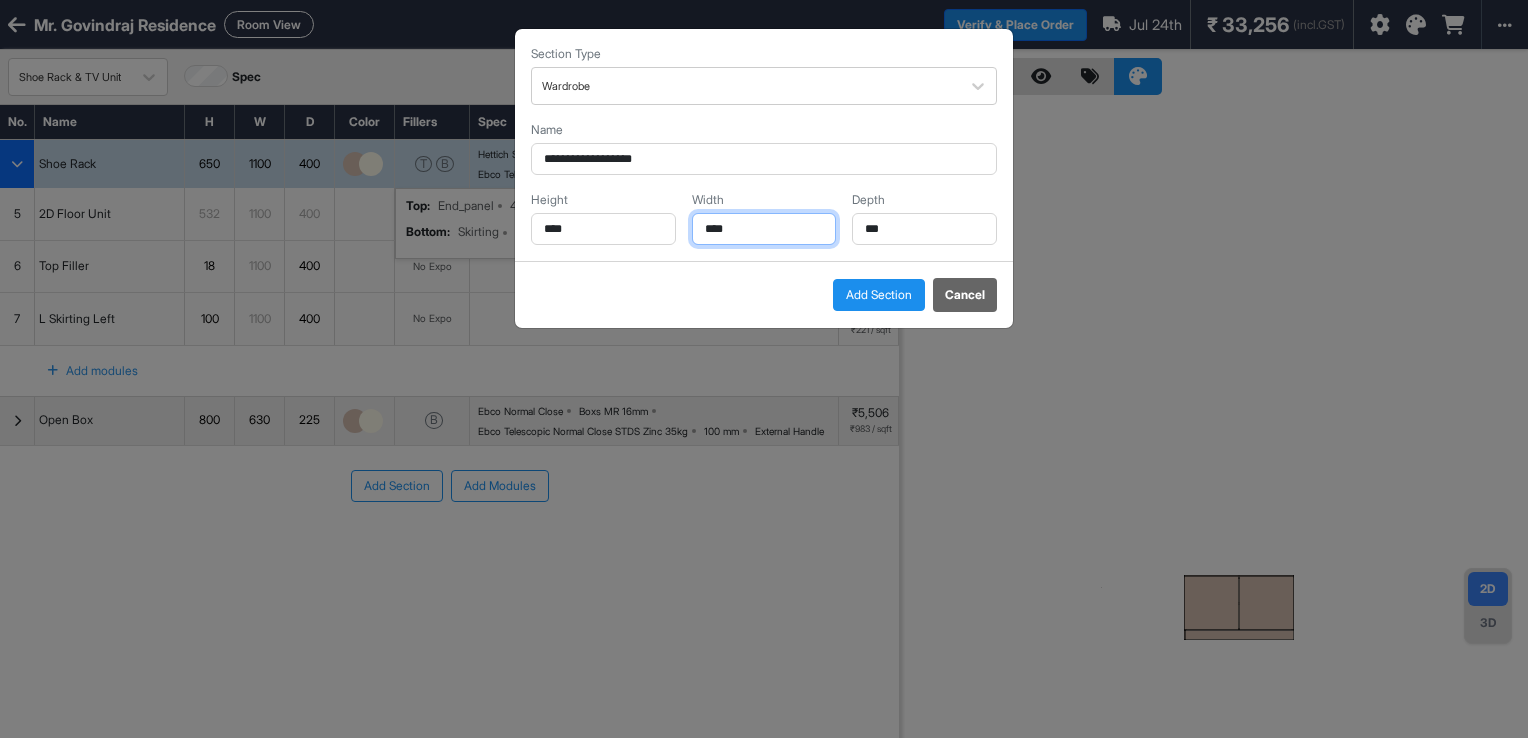 click on "****" at bounding box center [764, 229] 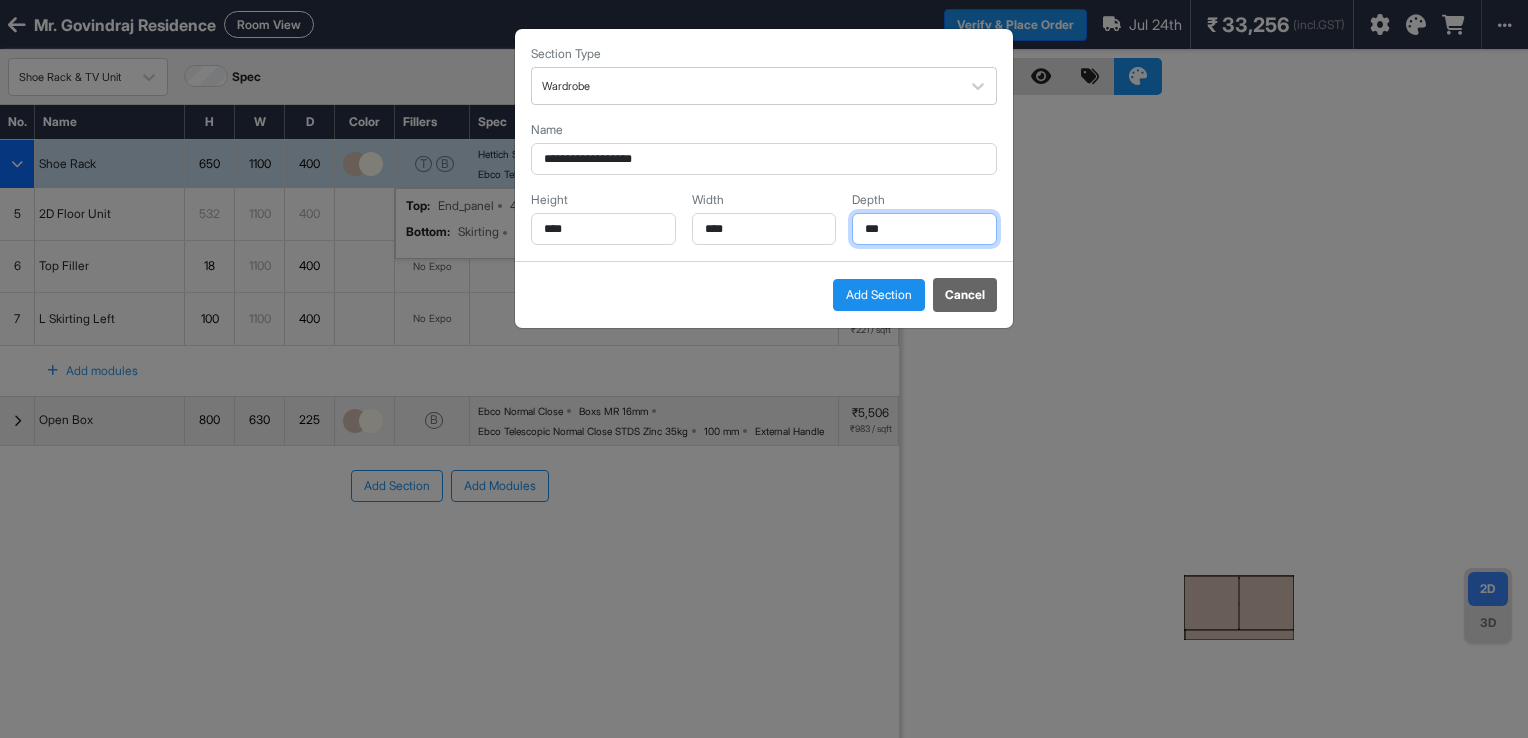 click on "***" at bounding box center [924, 229] 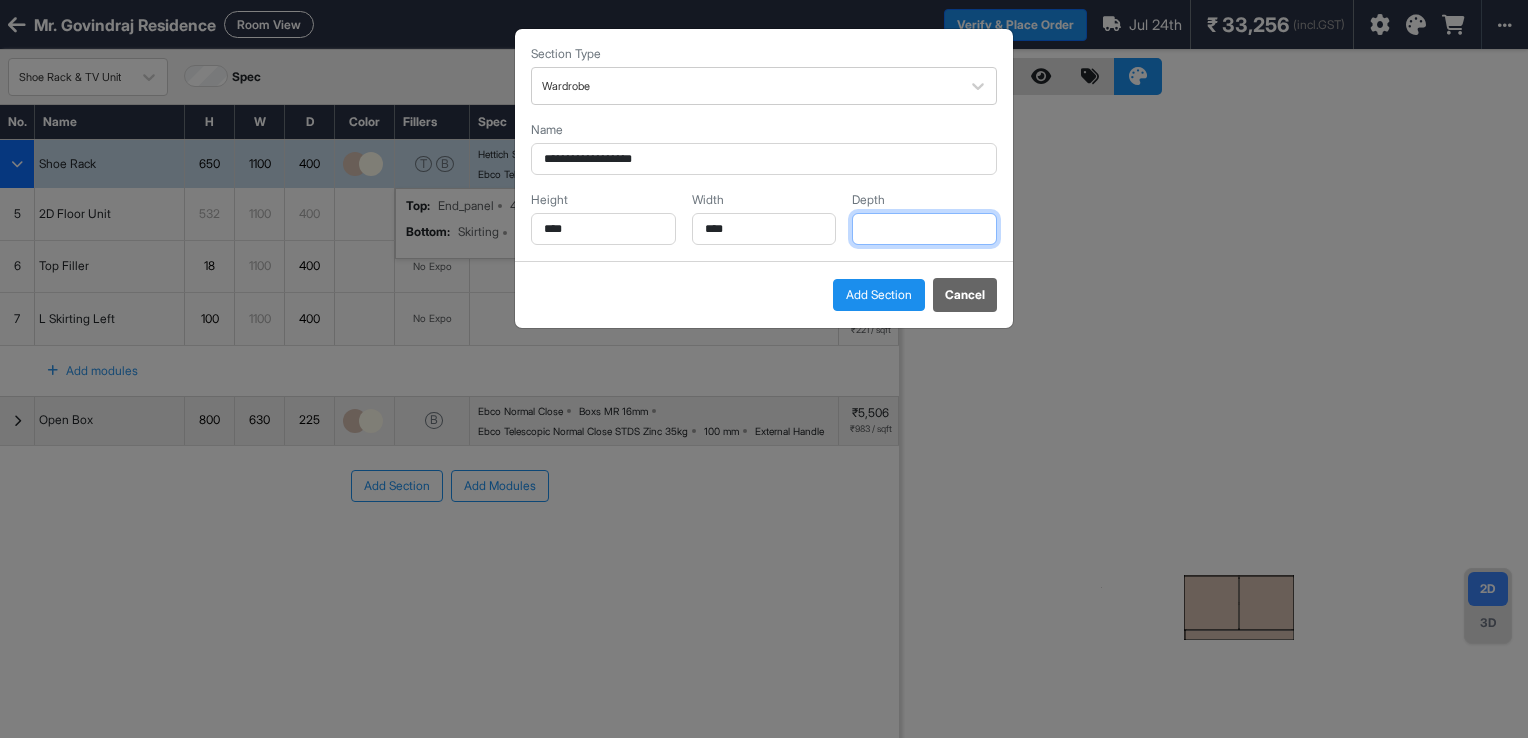 type 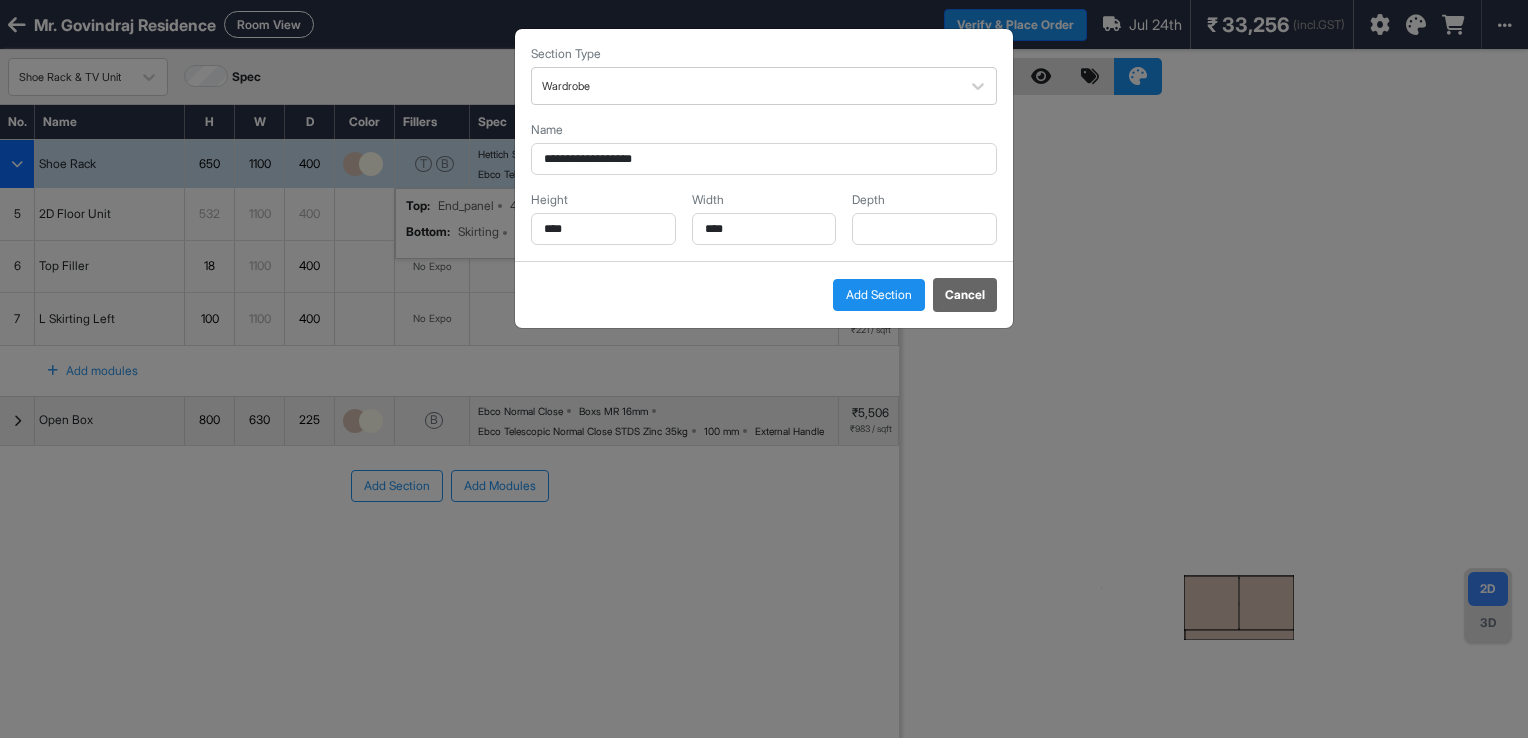 click on "Add Section" at bounding box center (879, 295) 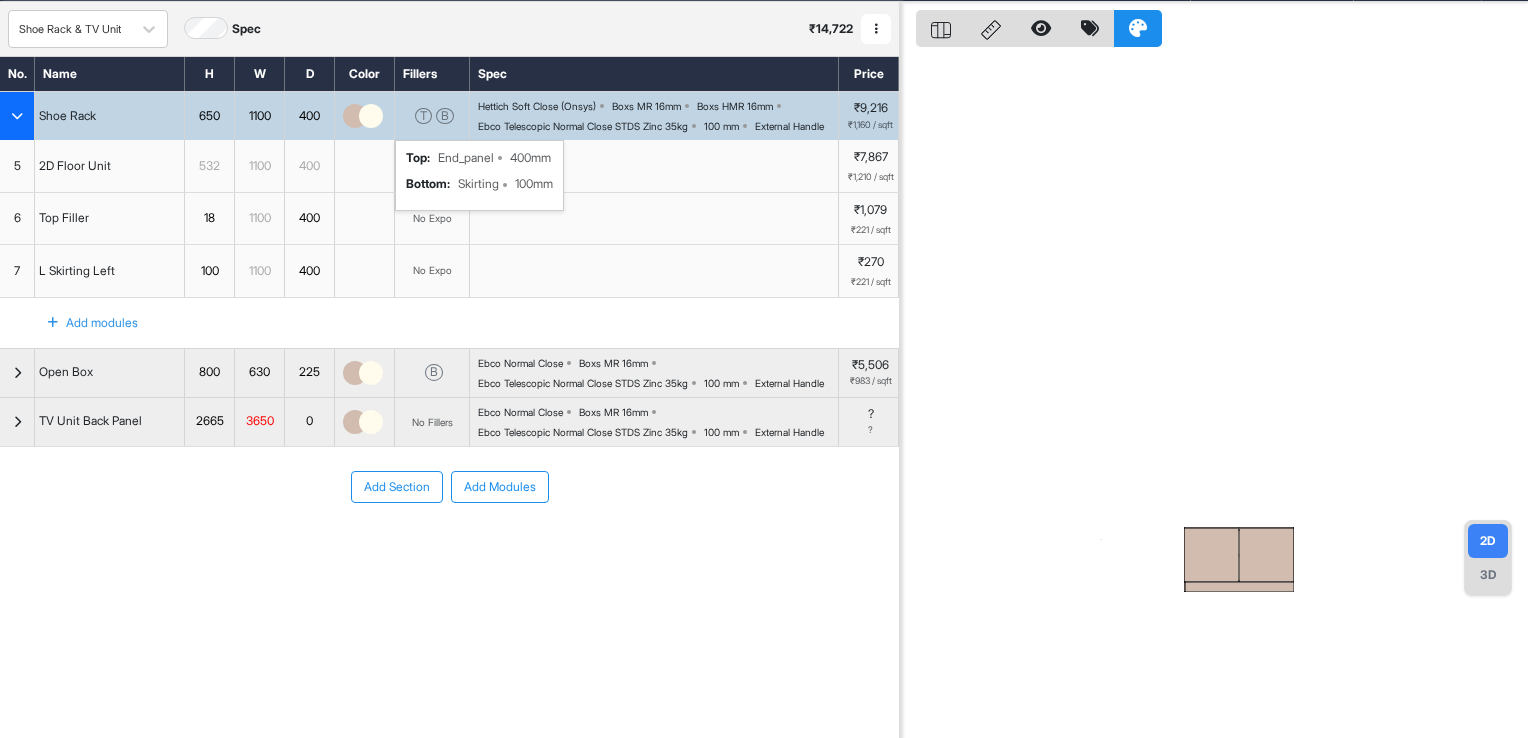 scroll, scrollTop: 50, scrollLeft: 0, axis: vertical 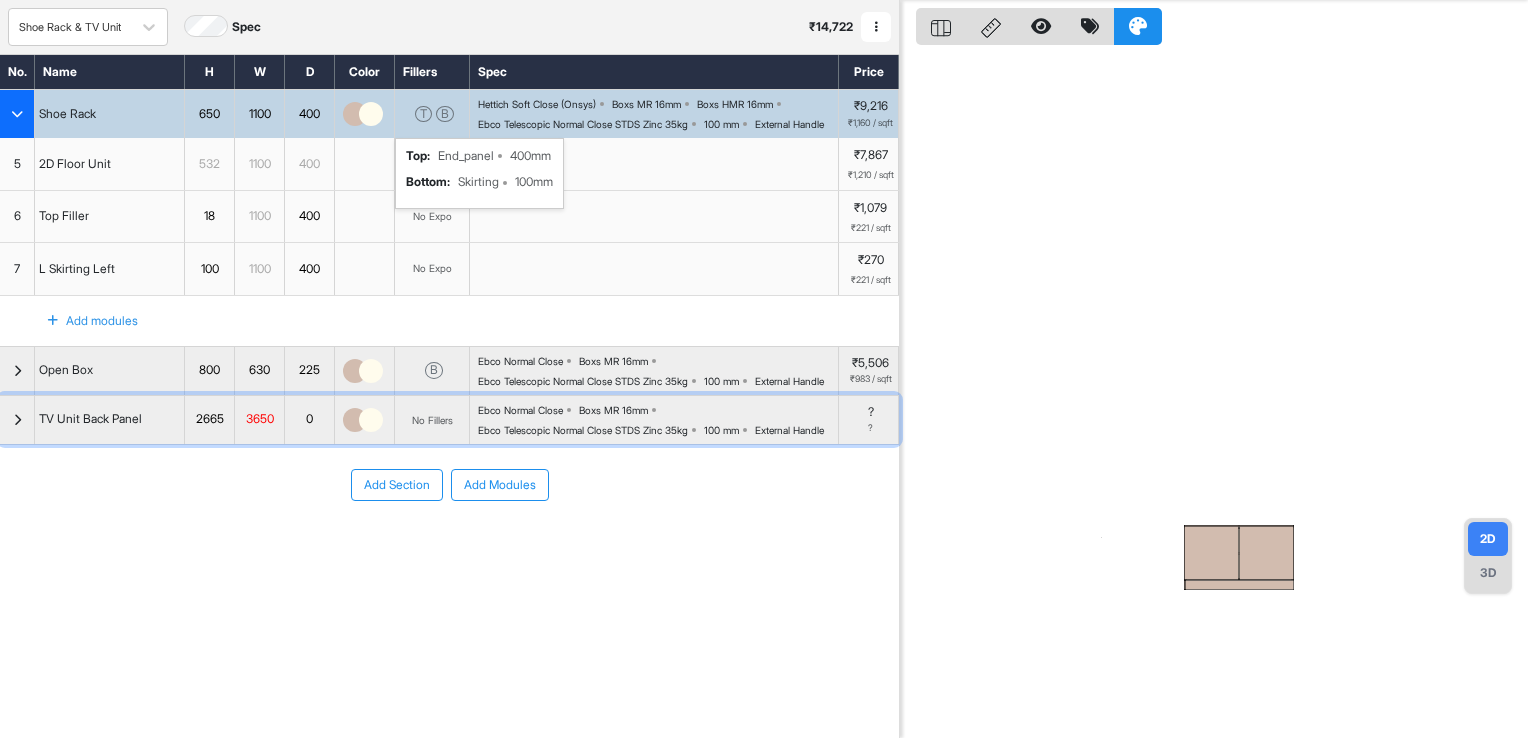 click at bounding box center [17, 420] 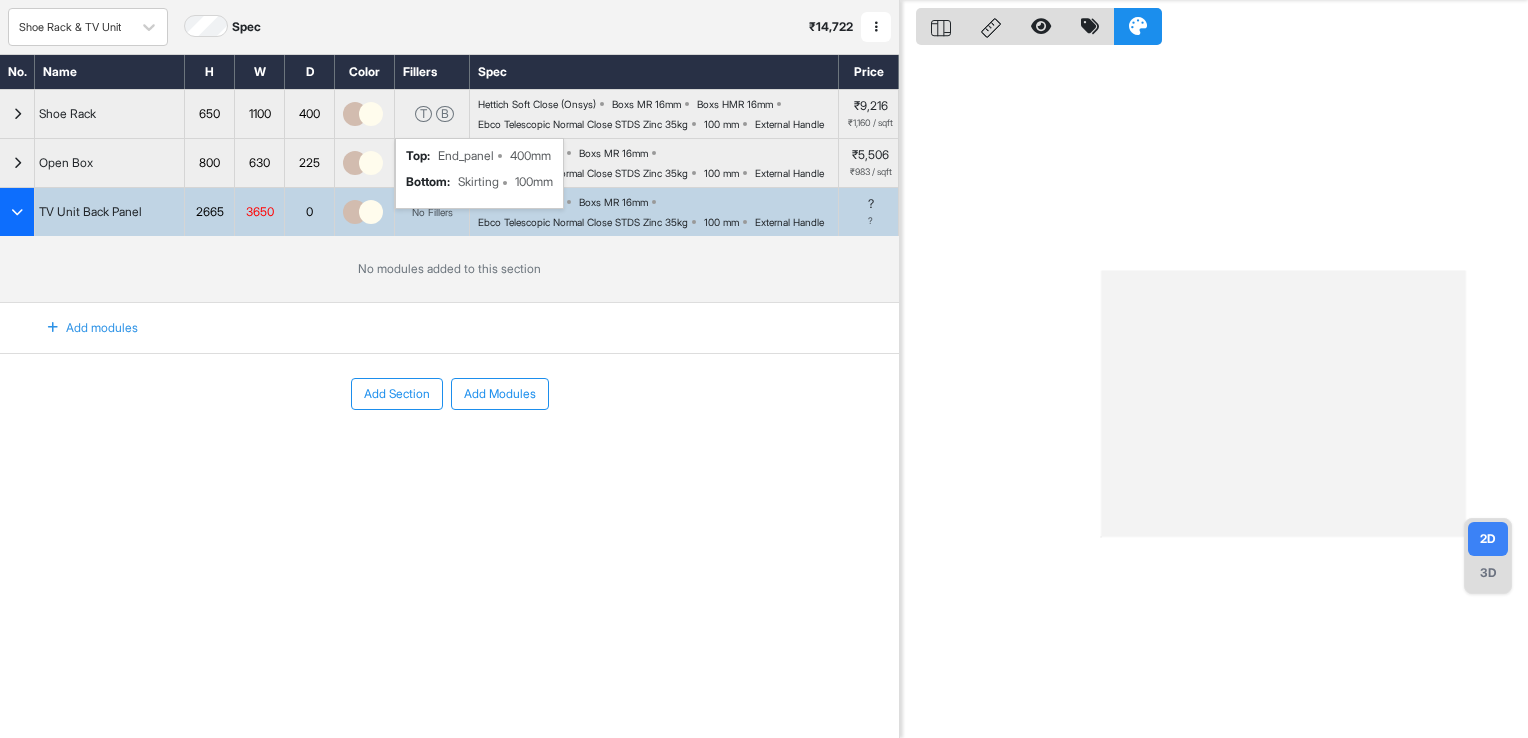 click at bounding box center [53, 328] 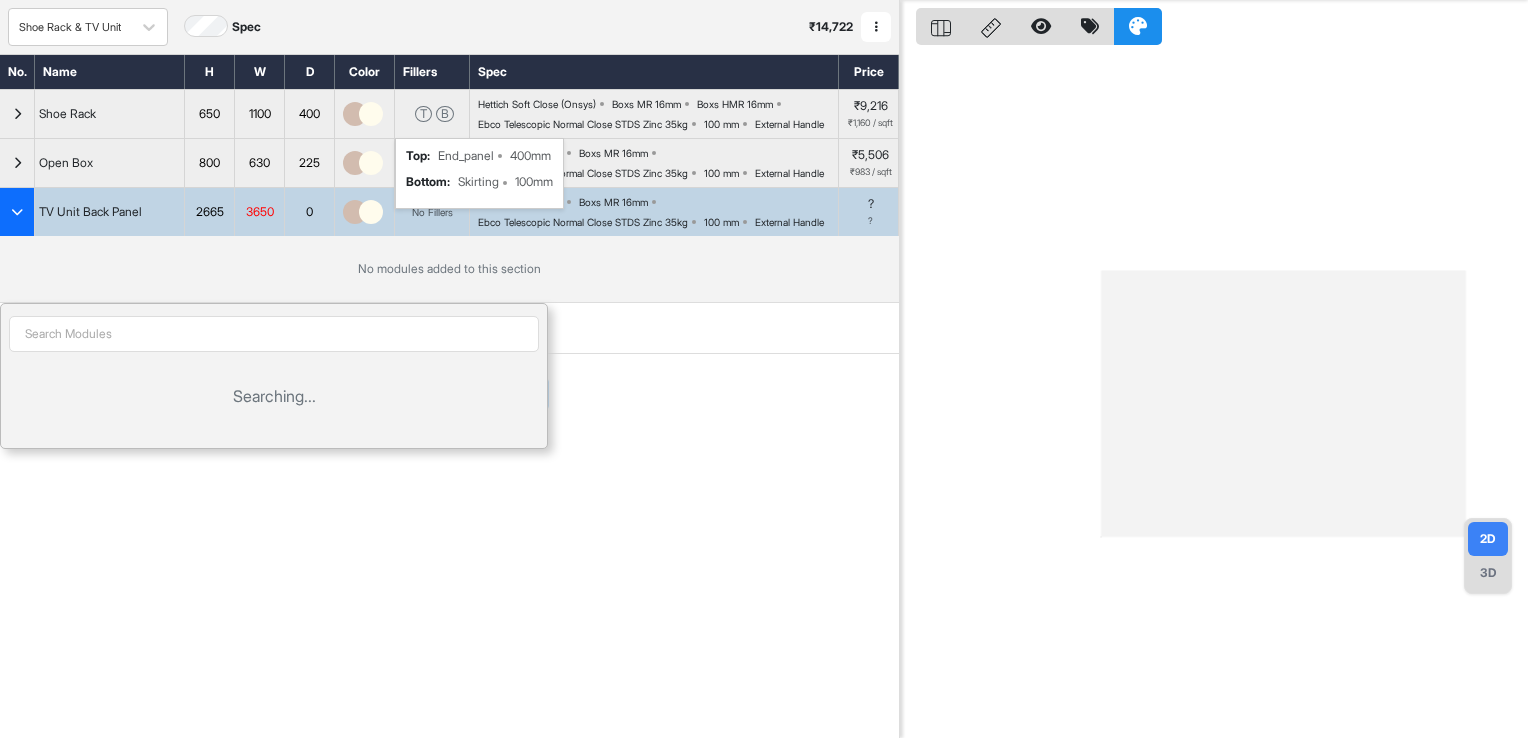 click at bounding box center (274, 334) 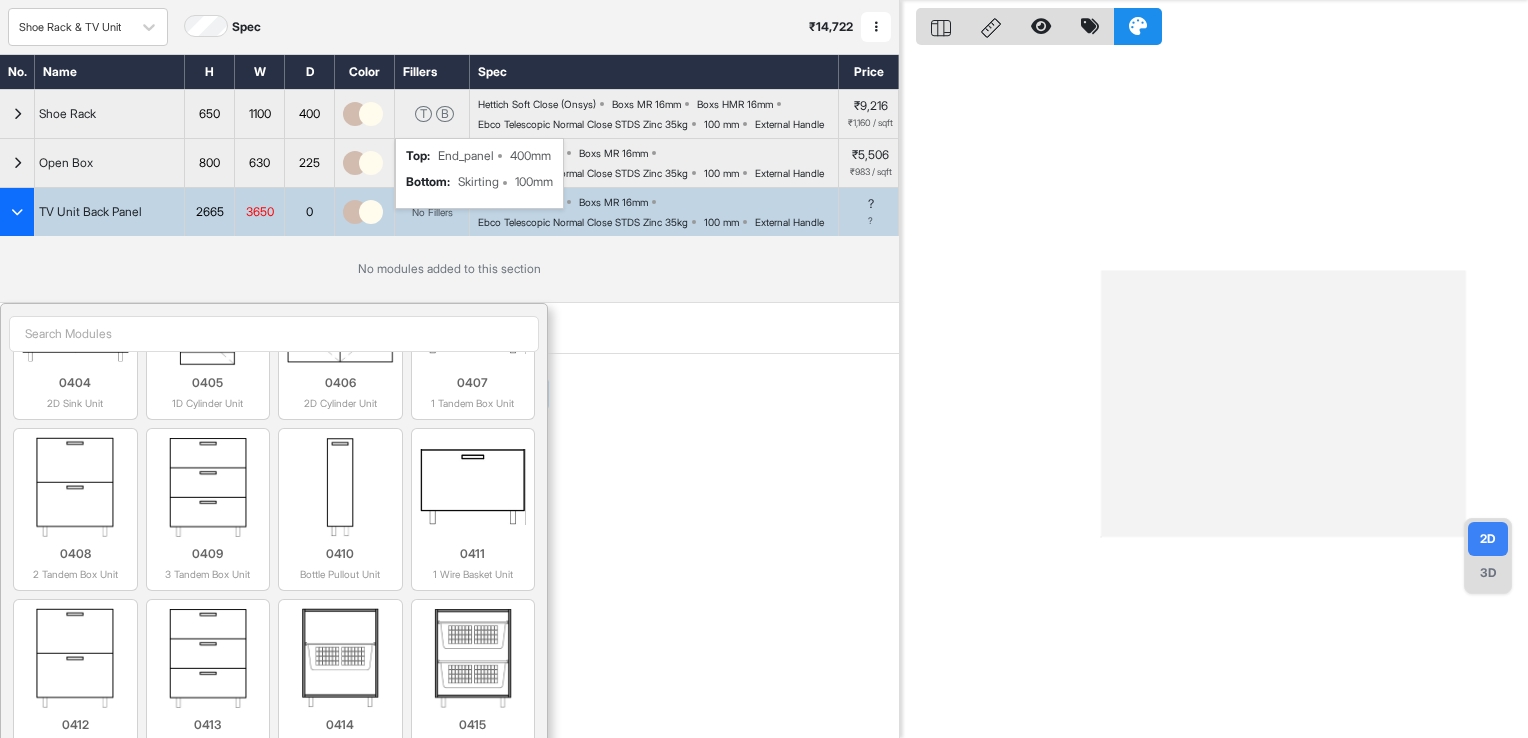 scroll, scrollTop: 5224, scrollLeft: 0, axis: vertical 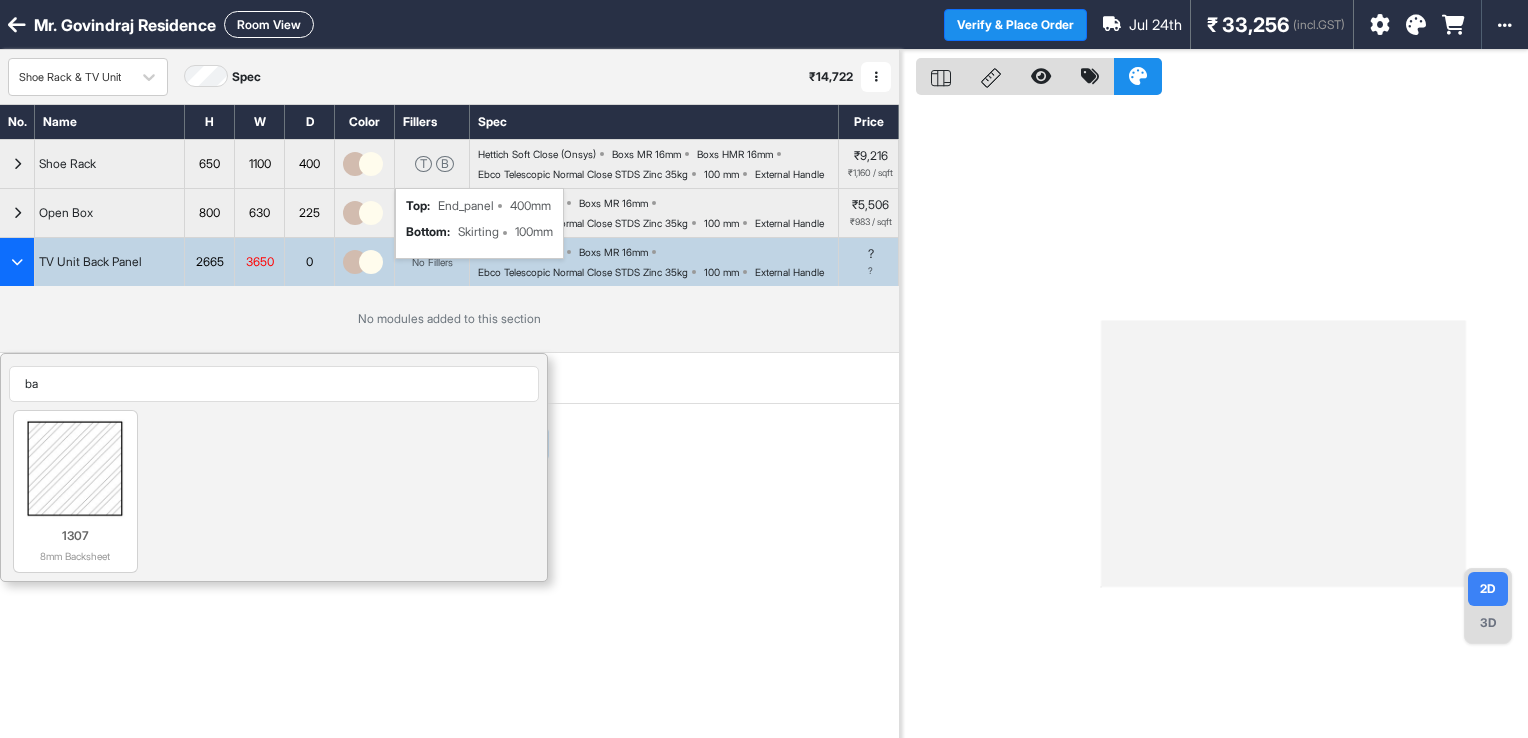 type on "b" 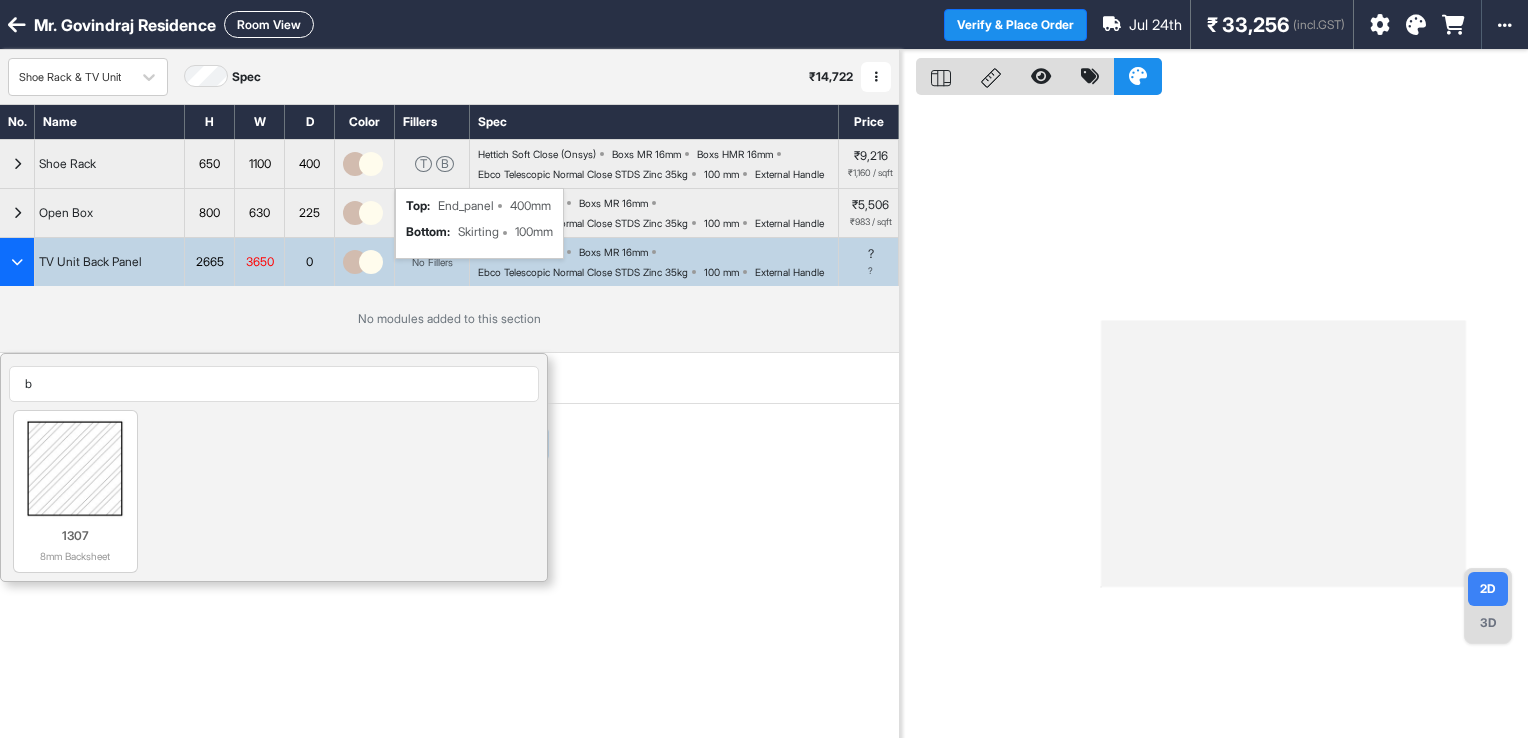 type 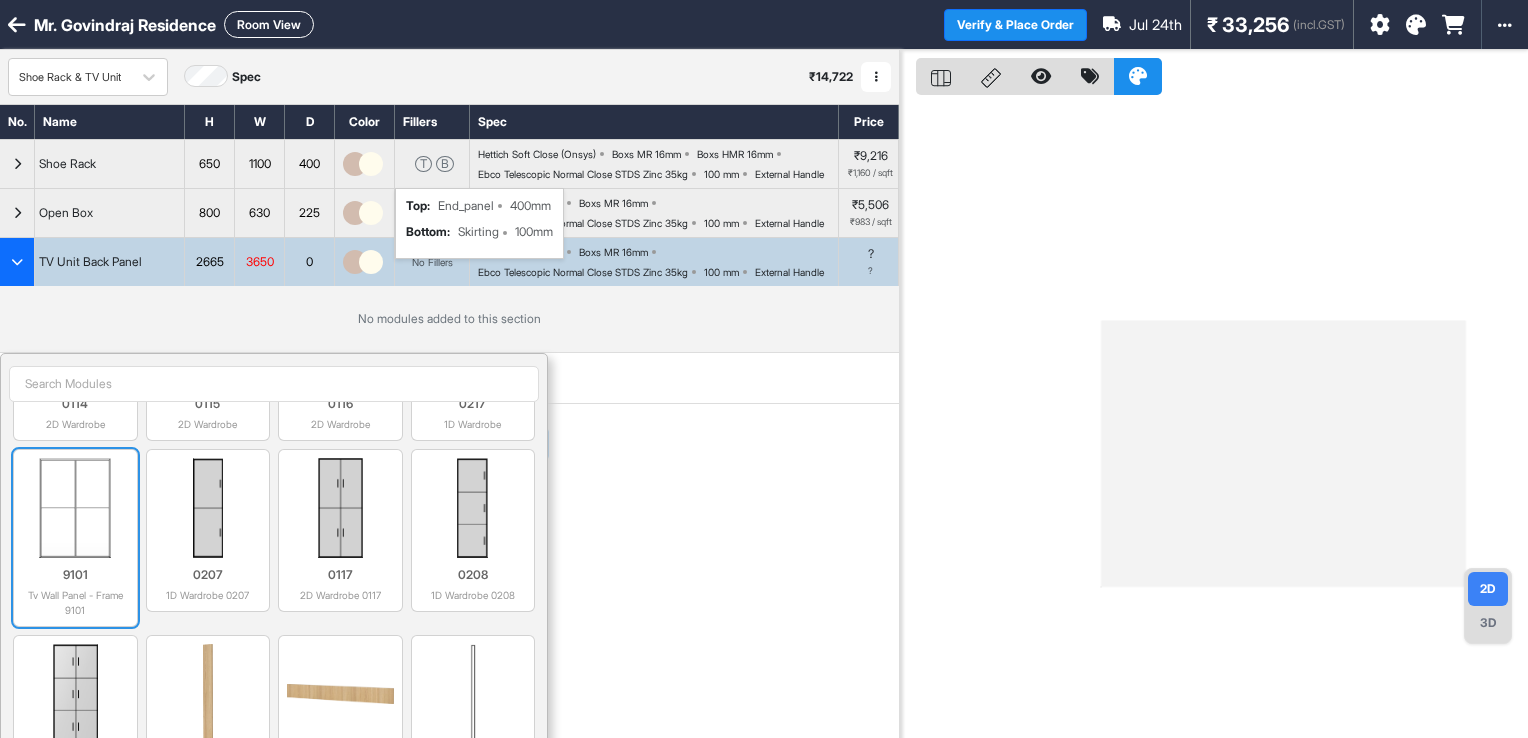 scroll, scrollTop: 1200, scrollLeft: 0, axis: vertical 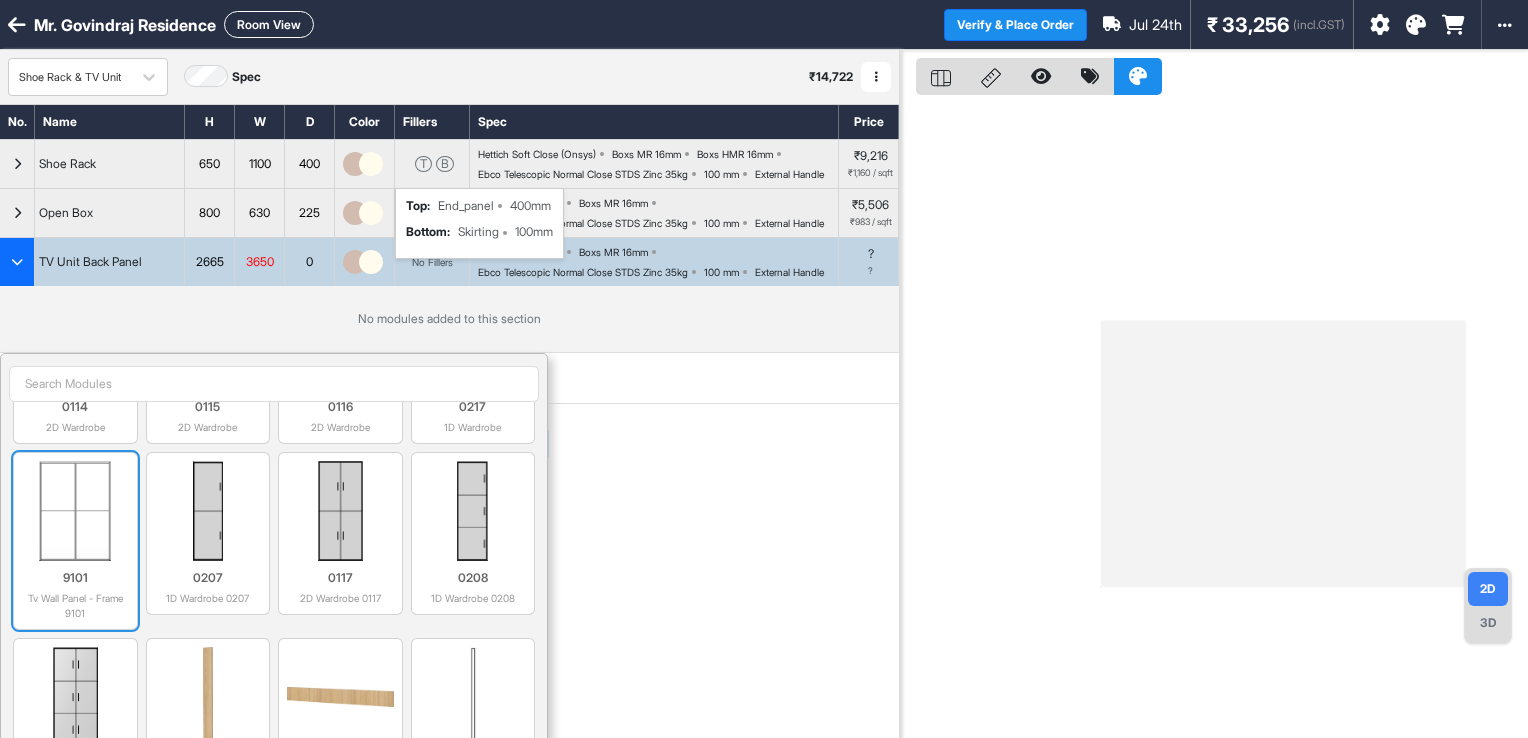 click at bounding box center (75, 511) 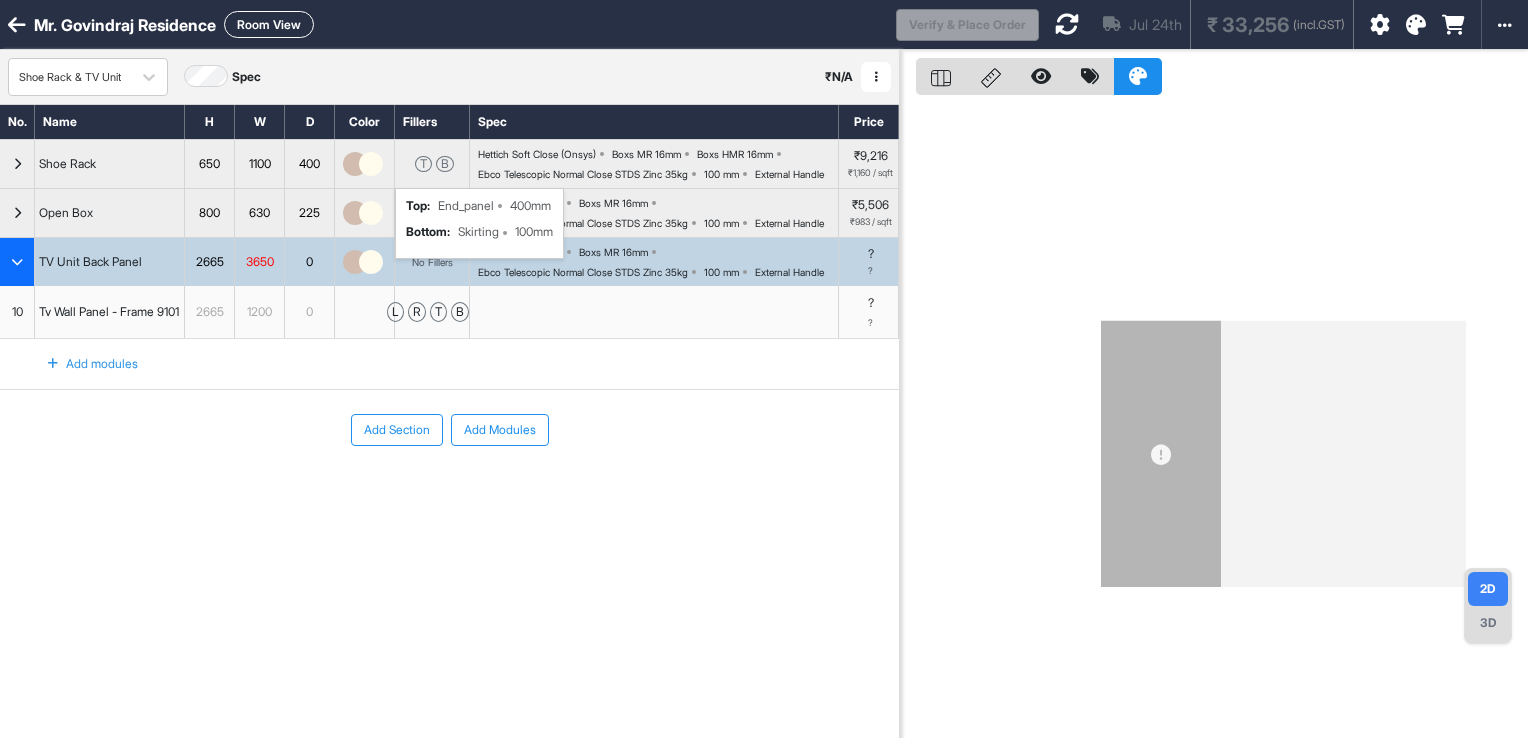 click on "3D" at bounding box center (1488, 623) 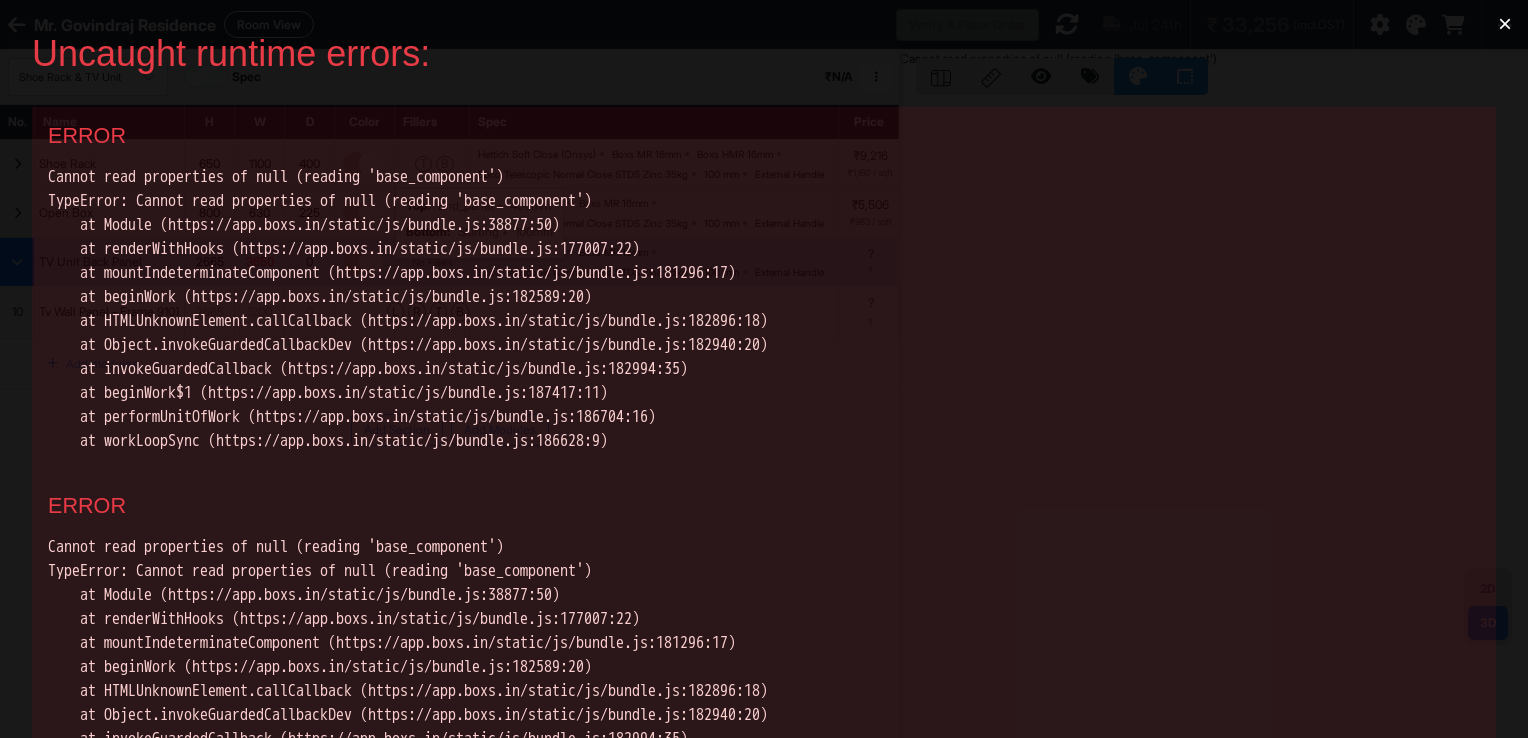 scroll, scrollTop: 0, scrollLeft: 0, axis: both 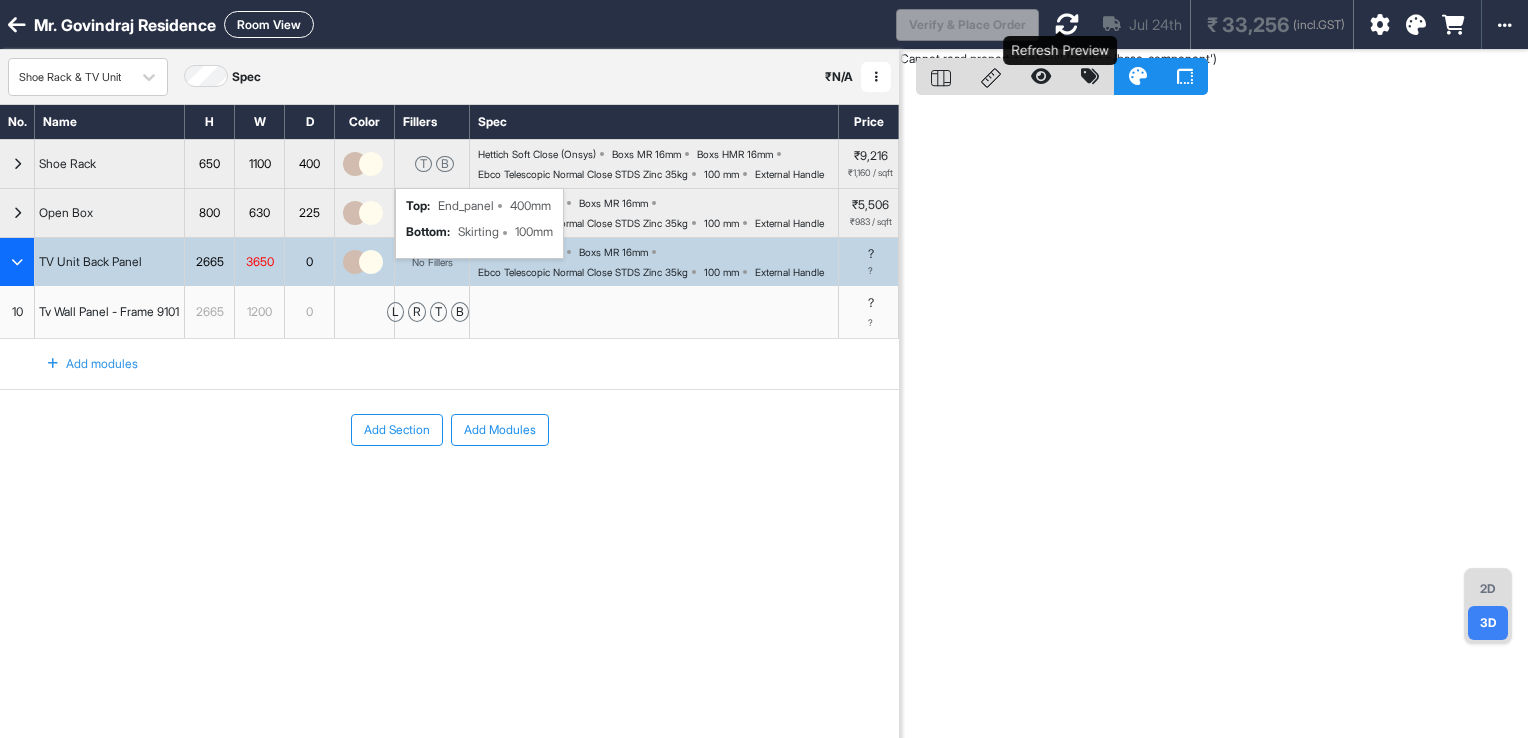 click at bounding box center [1067, 24] 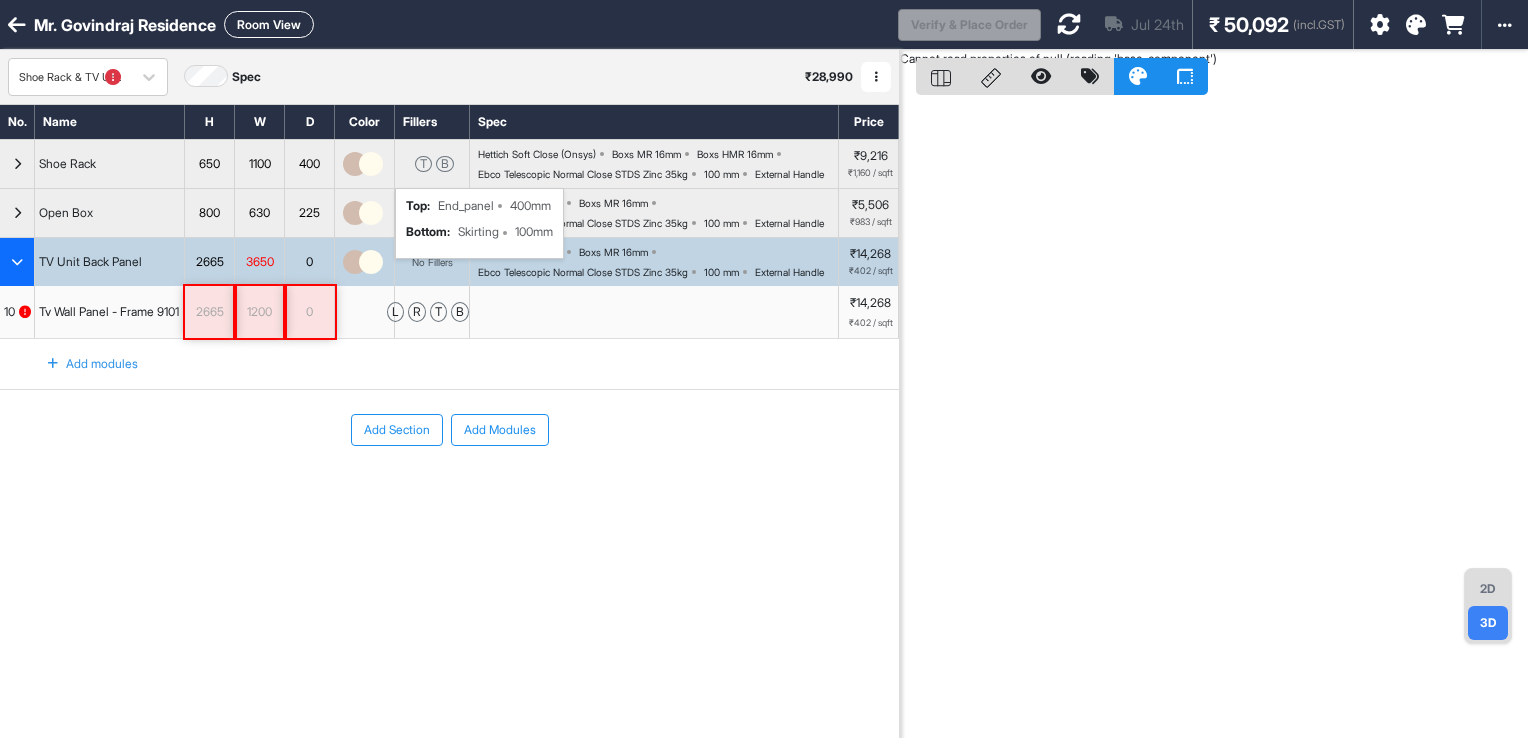 click on "10" at bounding box center [17, 312] 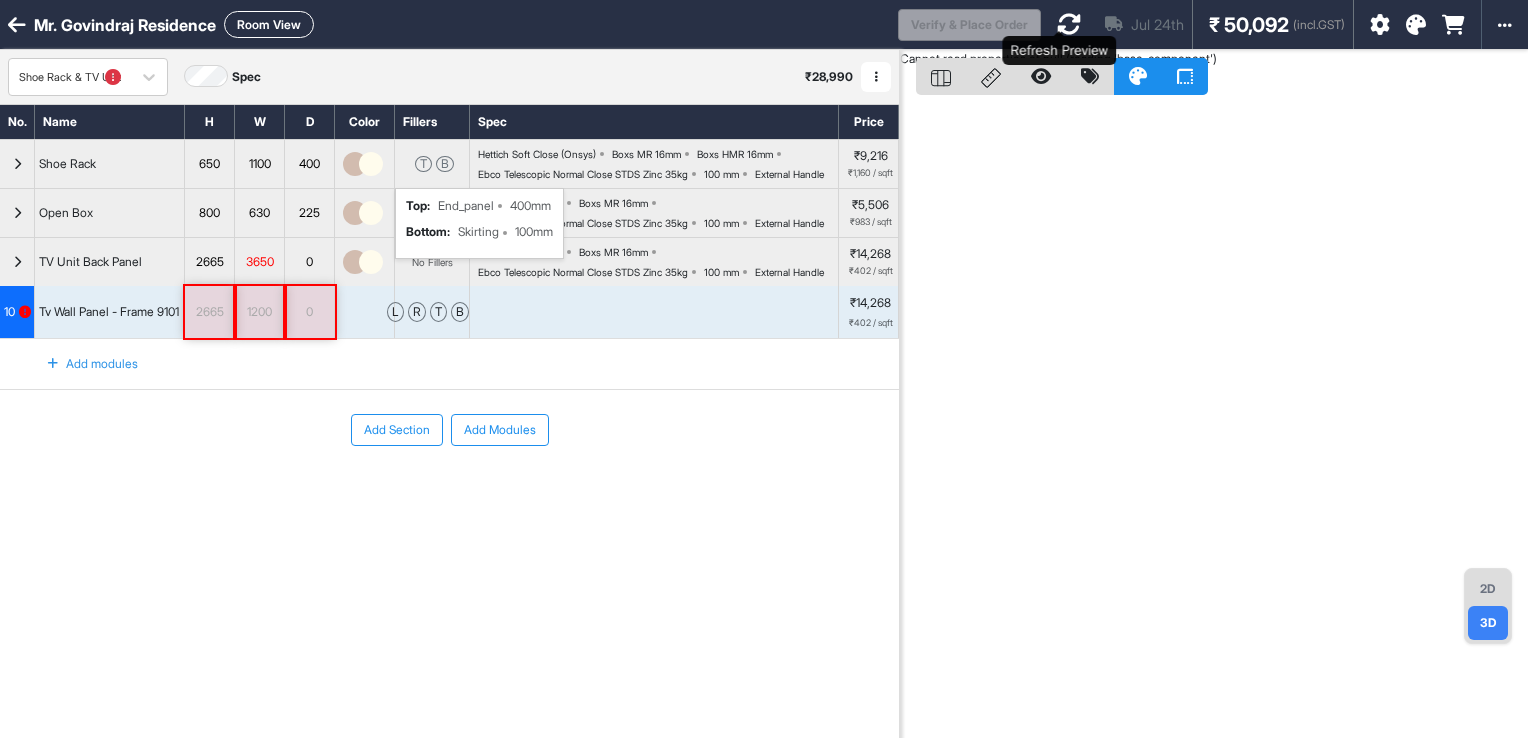 click at bounding box center (1069, 24) 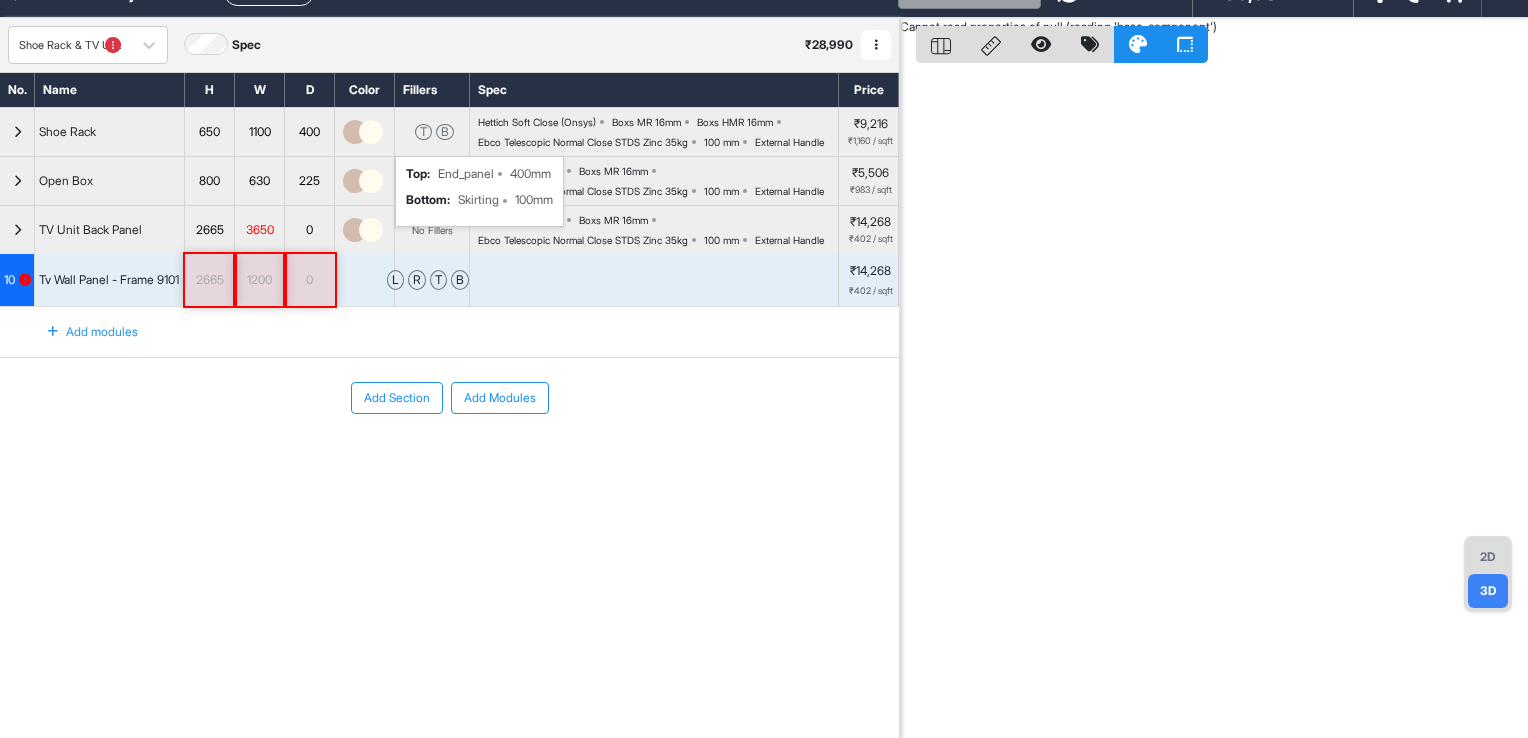 scroll, scrollTop: 0, scrollLeft: 0, axis: both 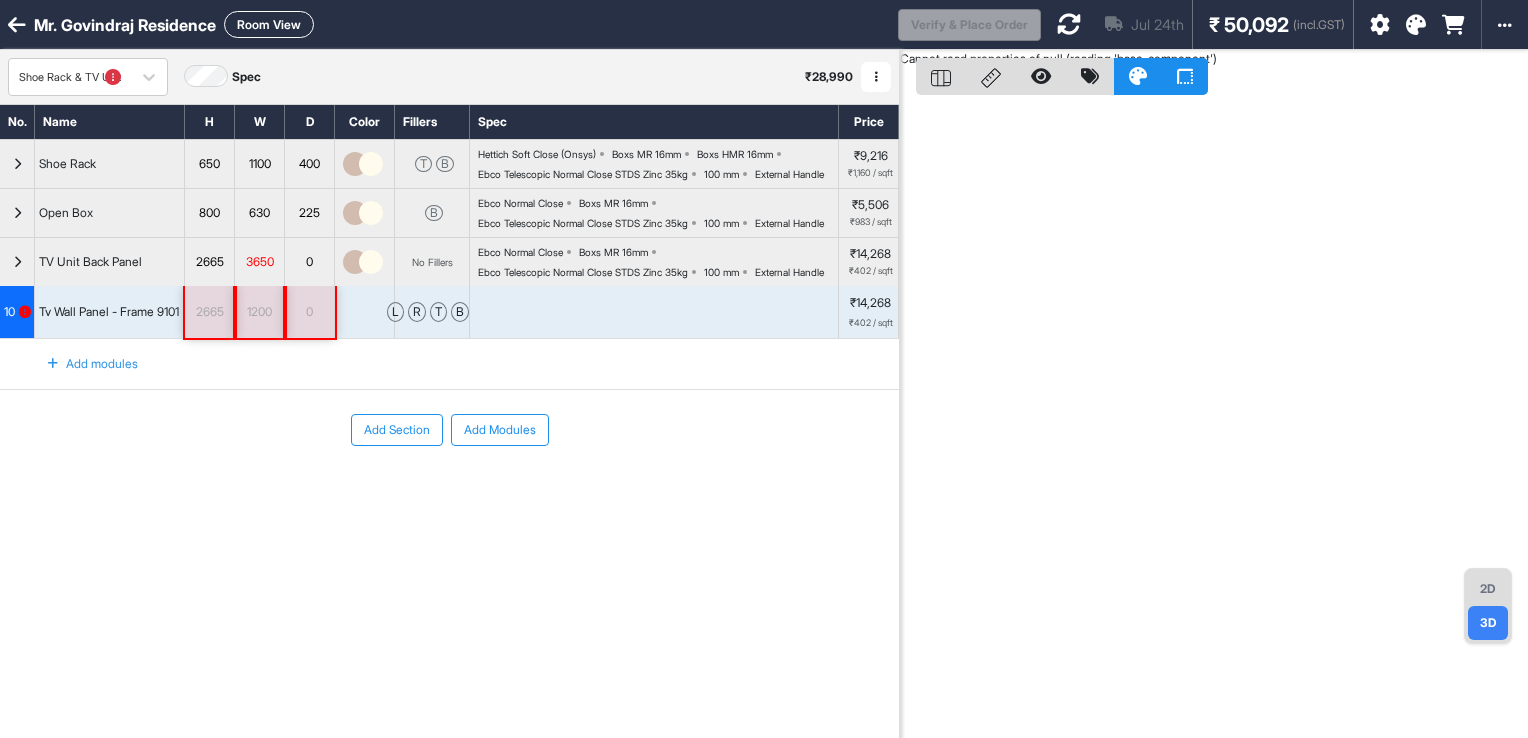 click at bounding box center [17, 262] 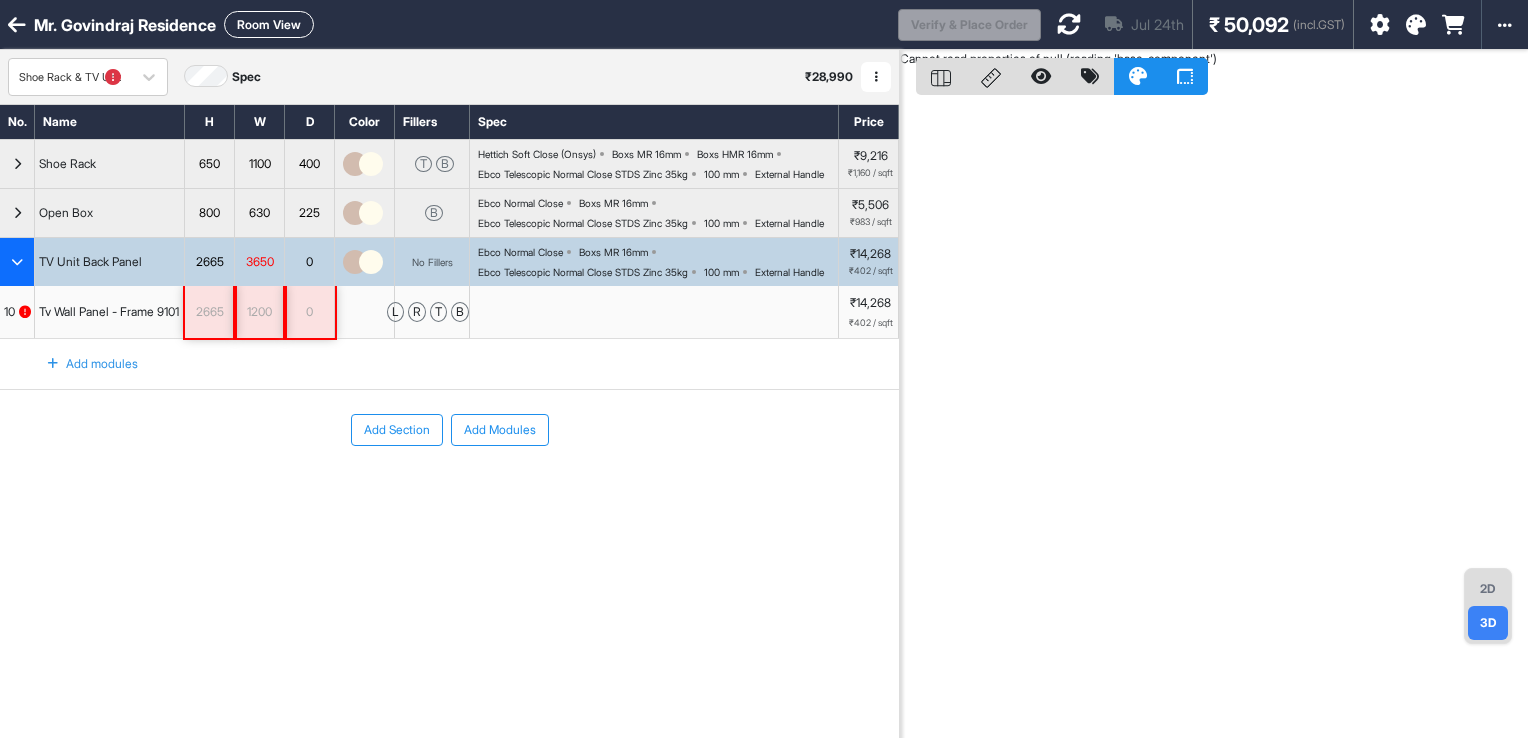 click at bounding box center [17, 262] 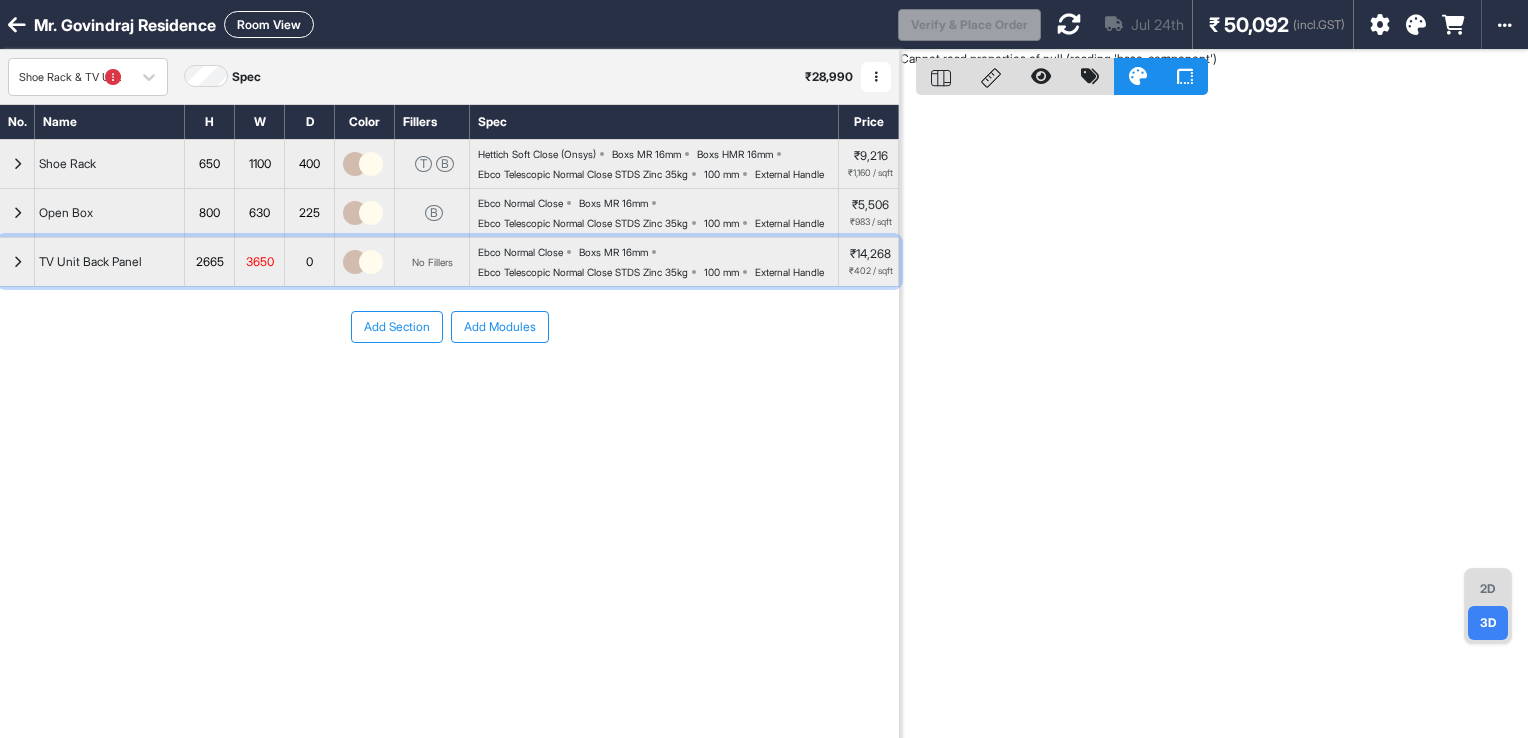 click at bounding box center [17, 262] 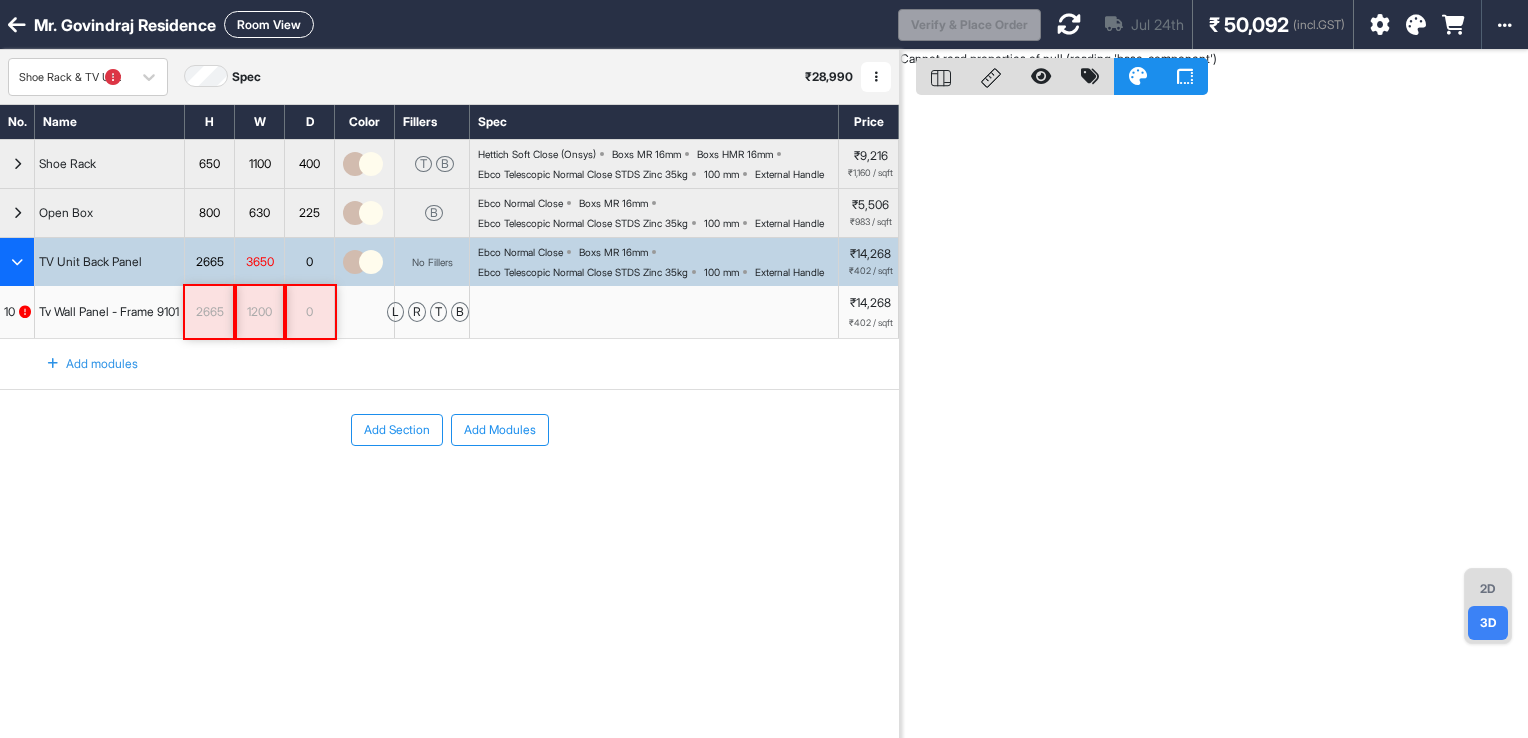 click on "3D" at bounding box center [1488, 623] 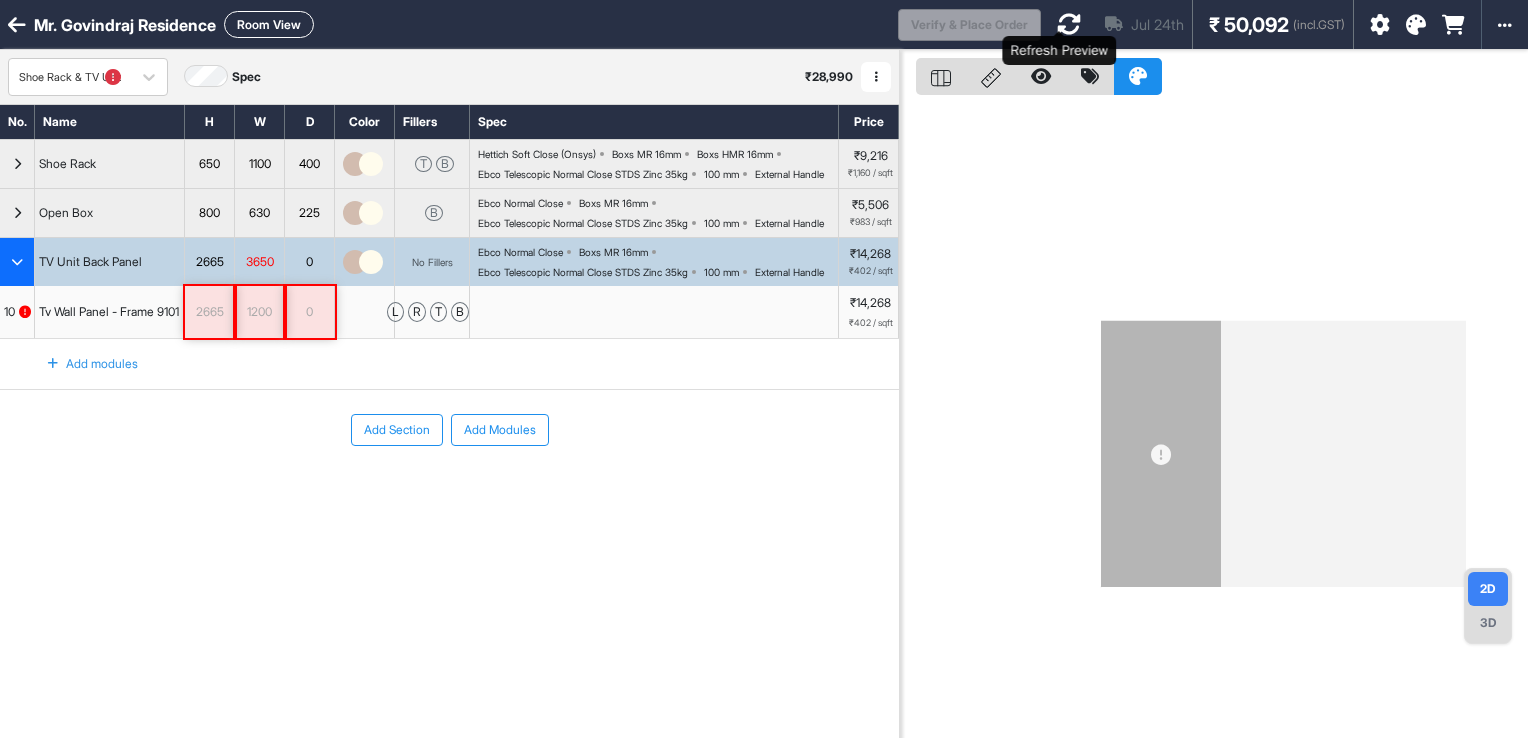 click at bounding box center [1069, 24] 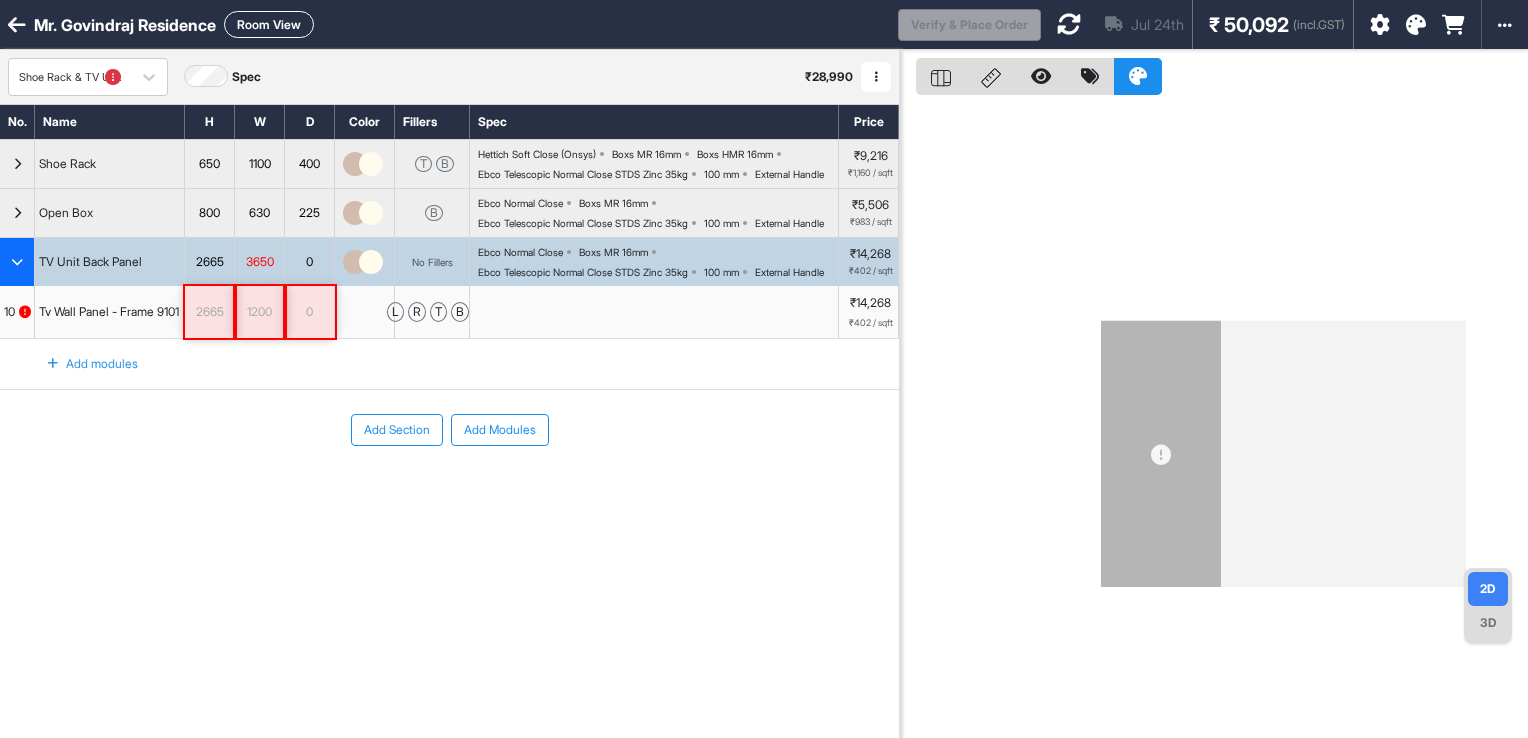 click at bounding box center (53, 364) 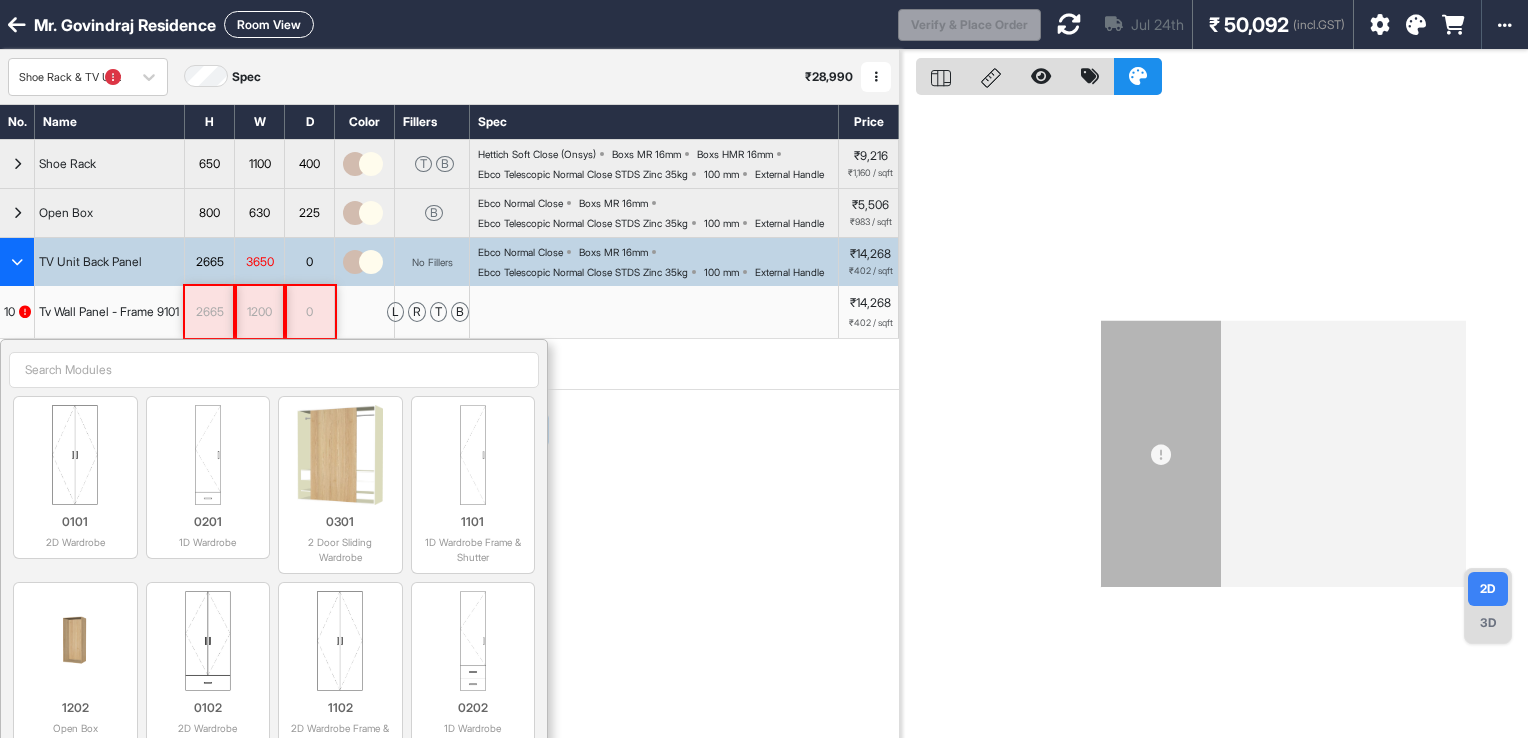click on "2665" at bounding box center [209, 312] 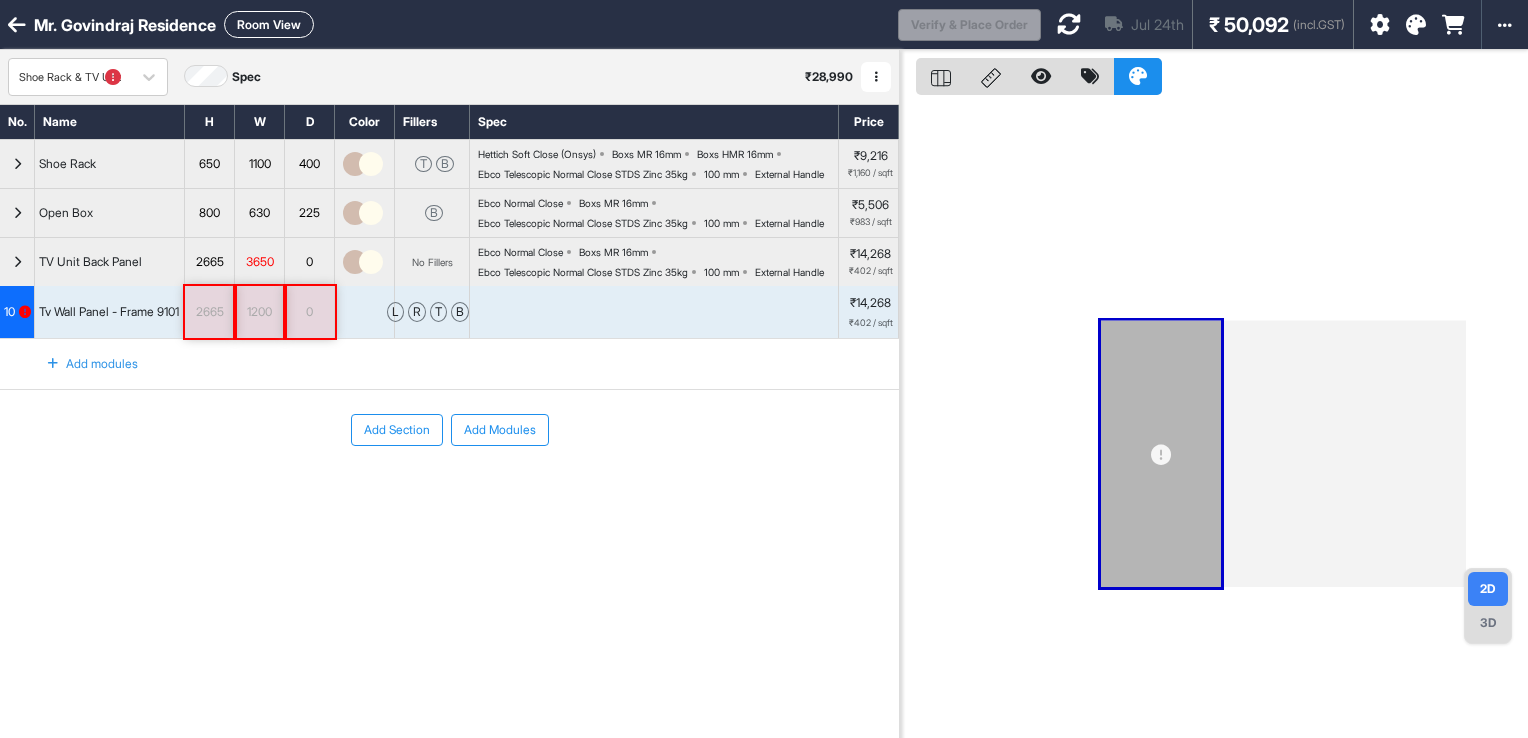 click on "1200" at bounding box center [259, 312] 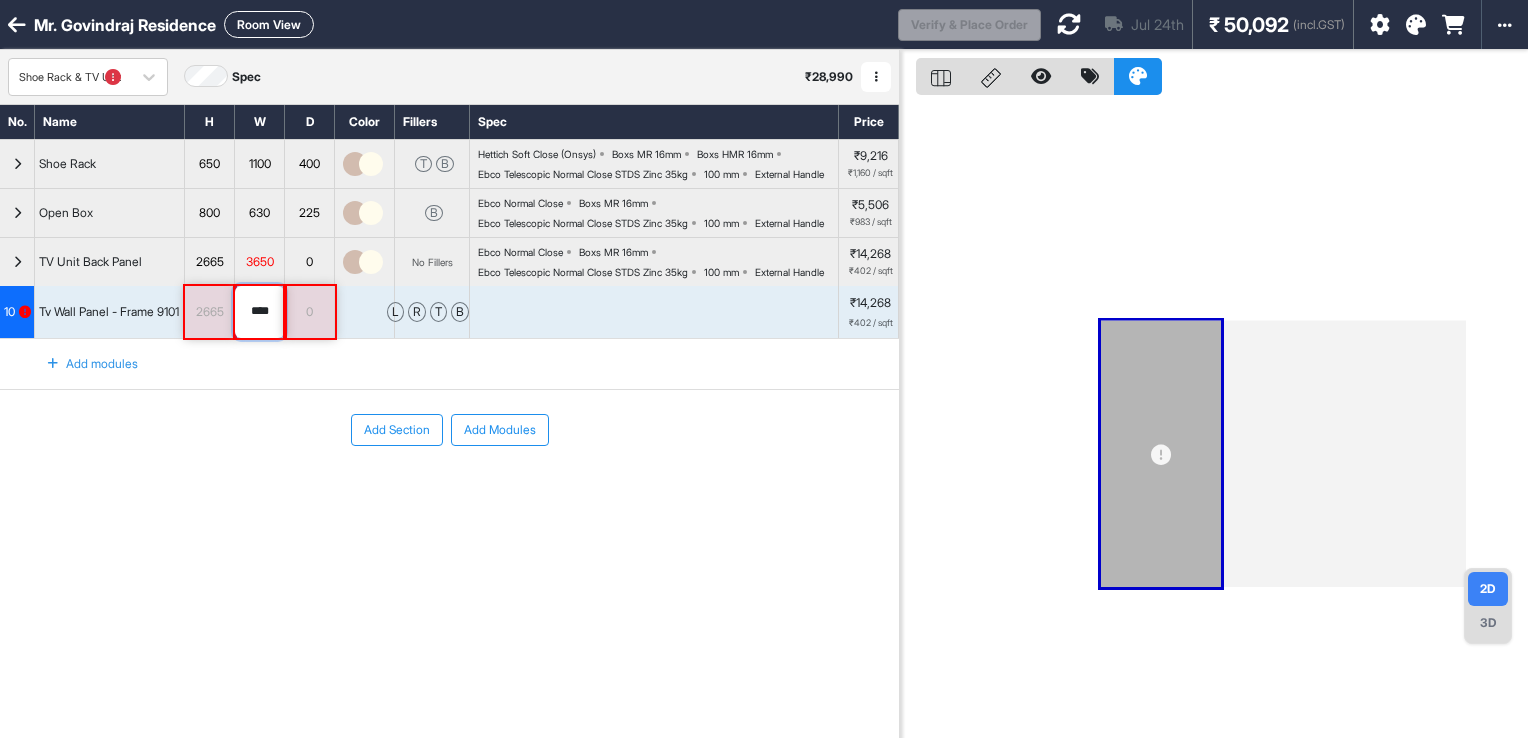 drag, startPoint x: 278, startPoint y: 380, endPoint x: 222, endPoint y: 383, distance: 56.0803 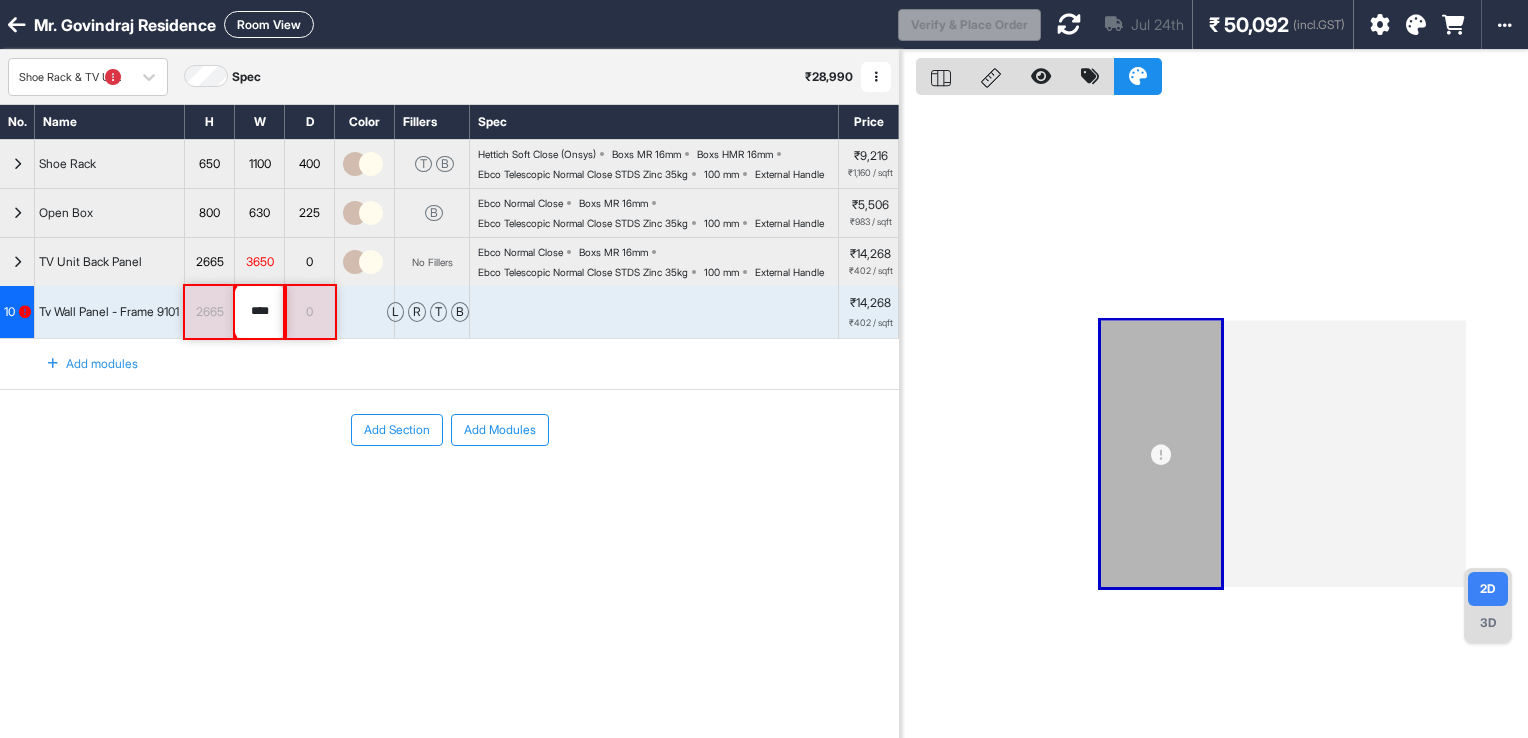click on "2665" at bounding box center [209, 312] 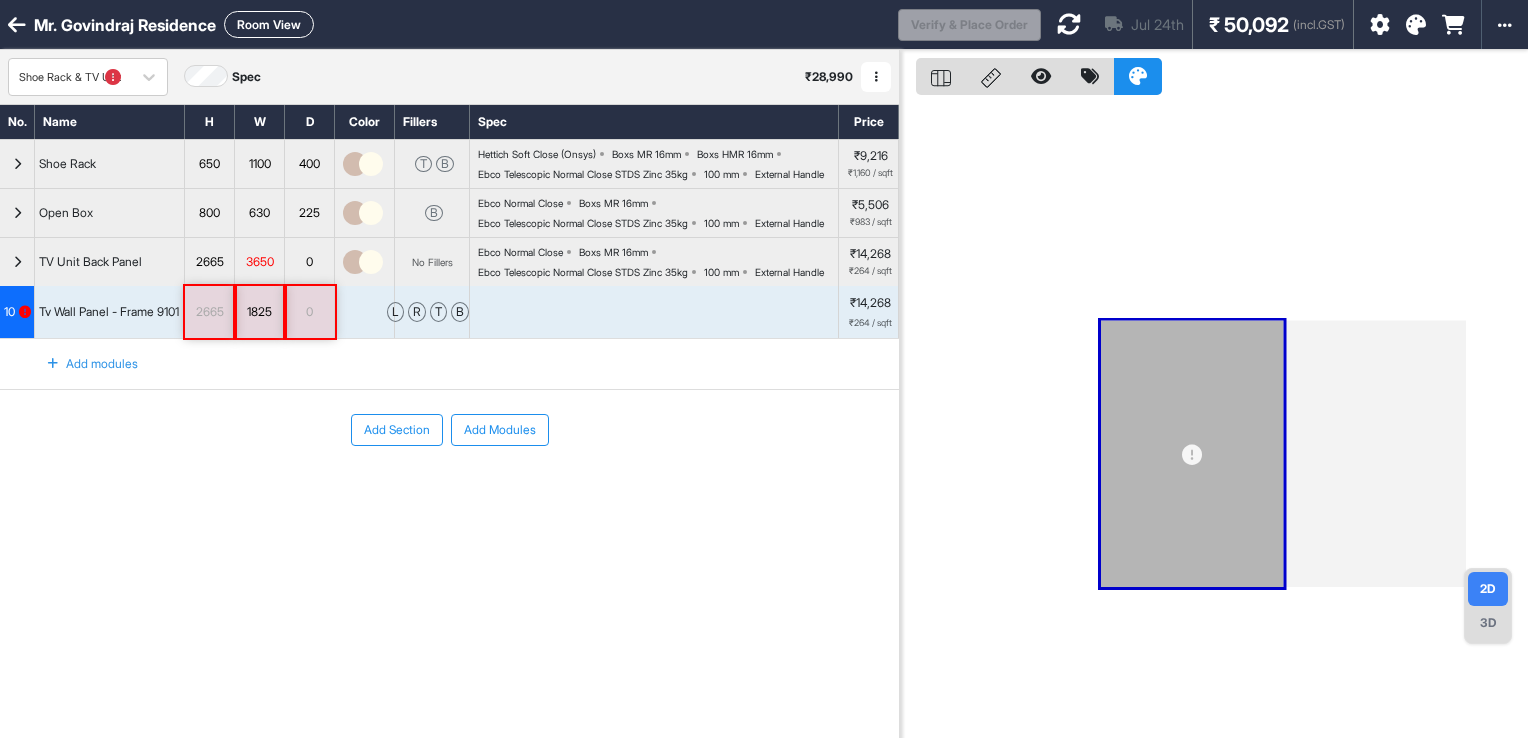click on "2665" at bounding box center [209, 312] 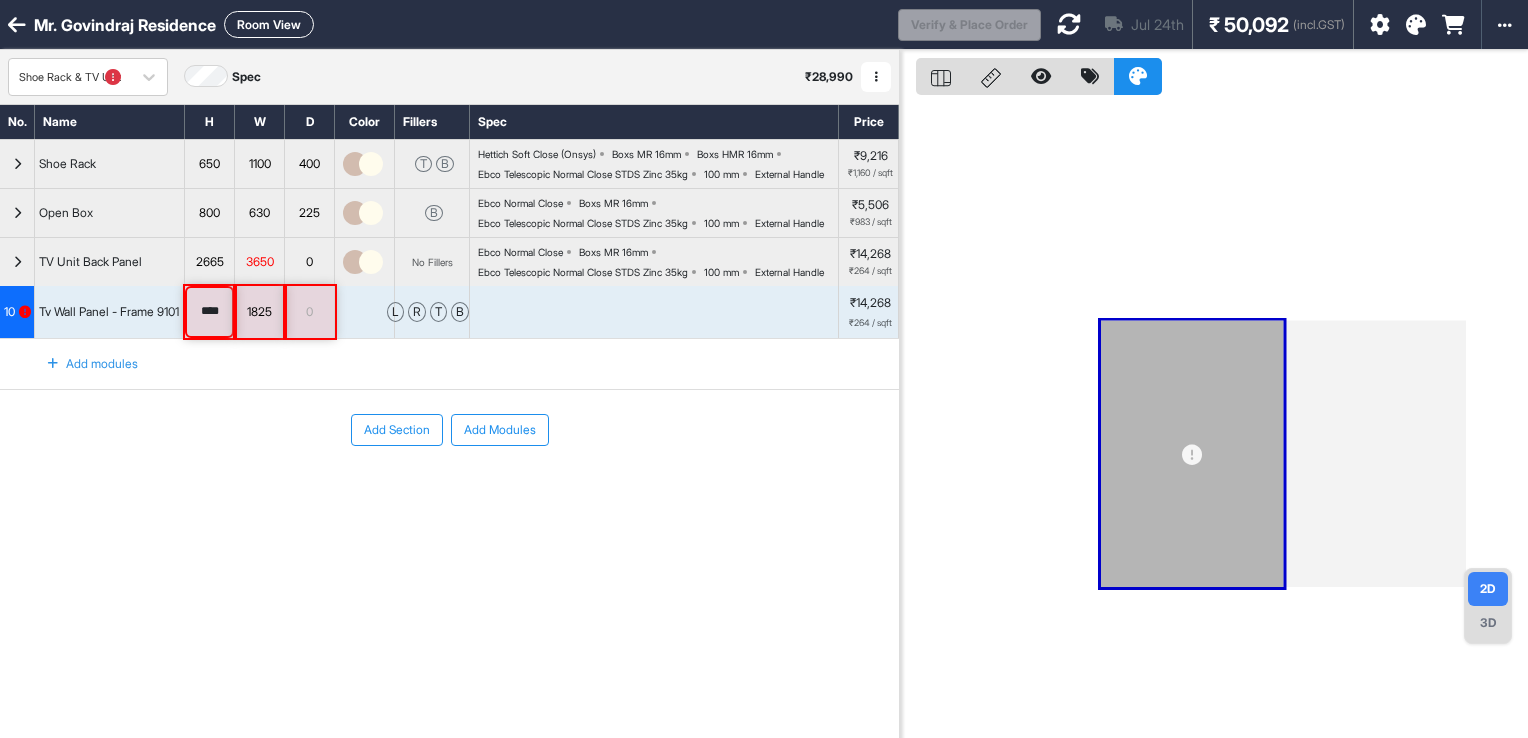 click on "****" at bounding box center [209, 312] 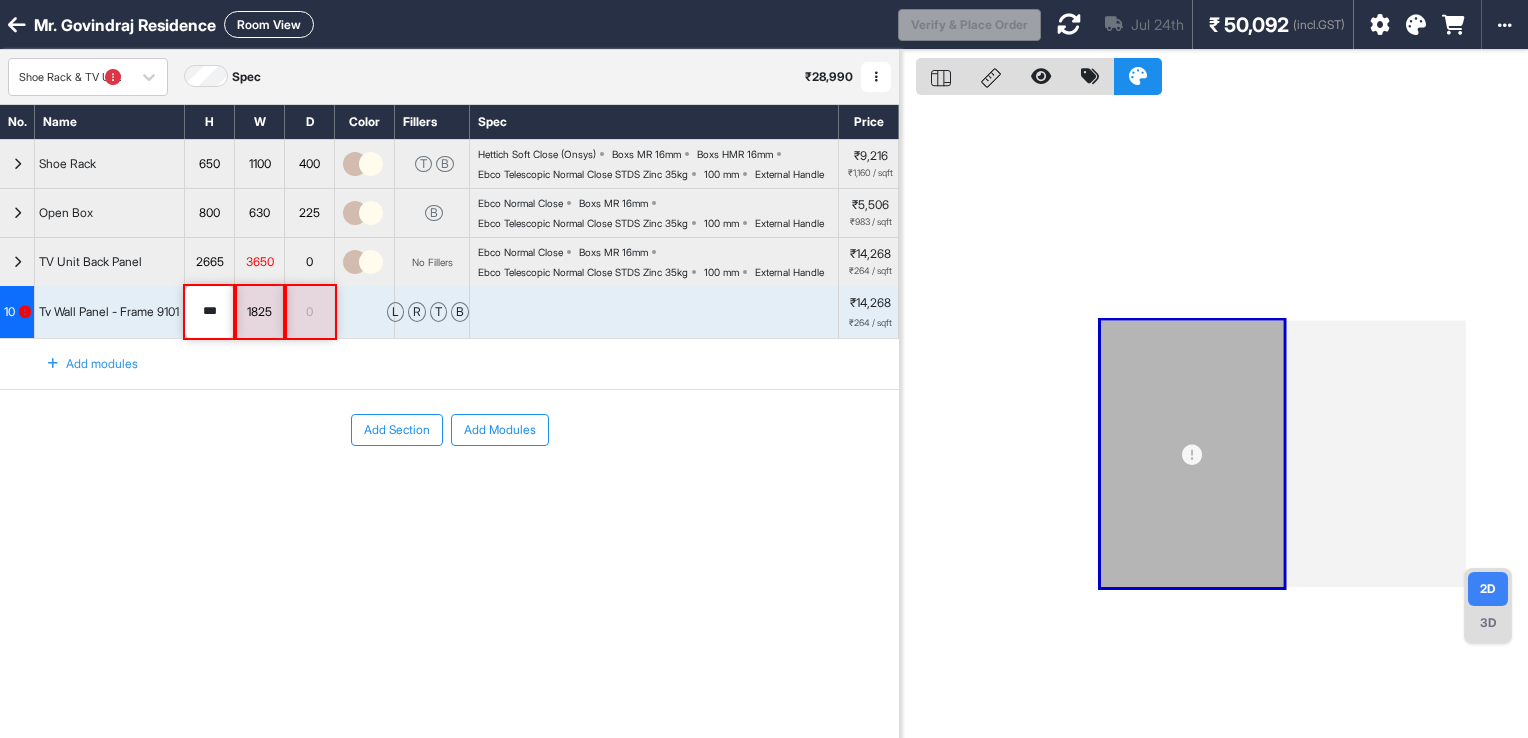 type on "****" 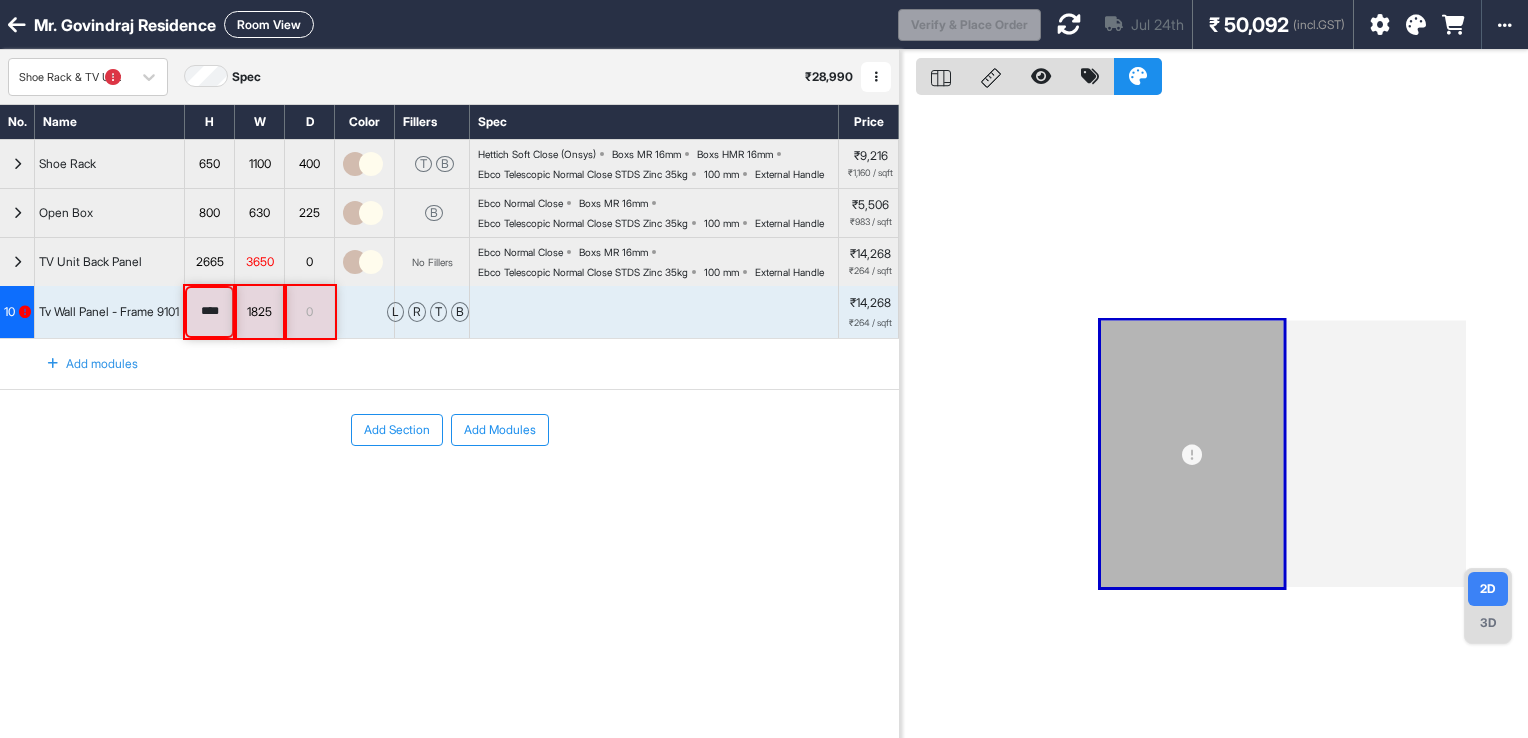 click on "Add Section Add Modules" at bounding box center [449, 490] 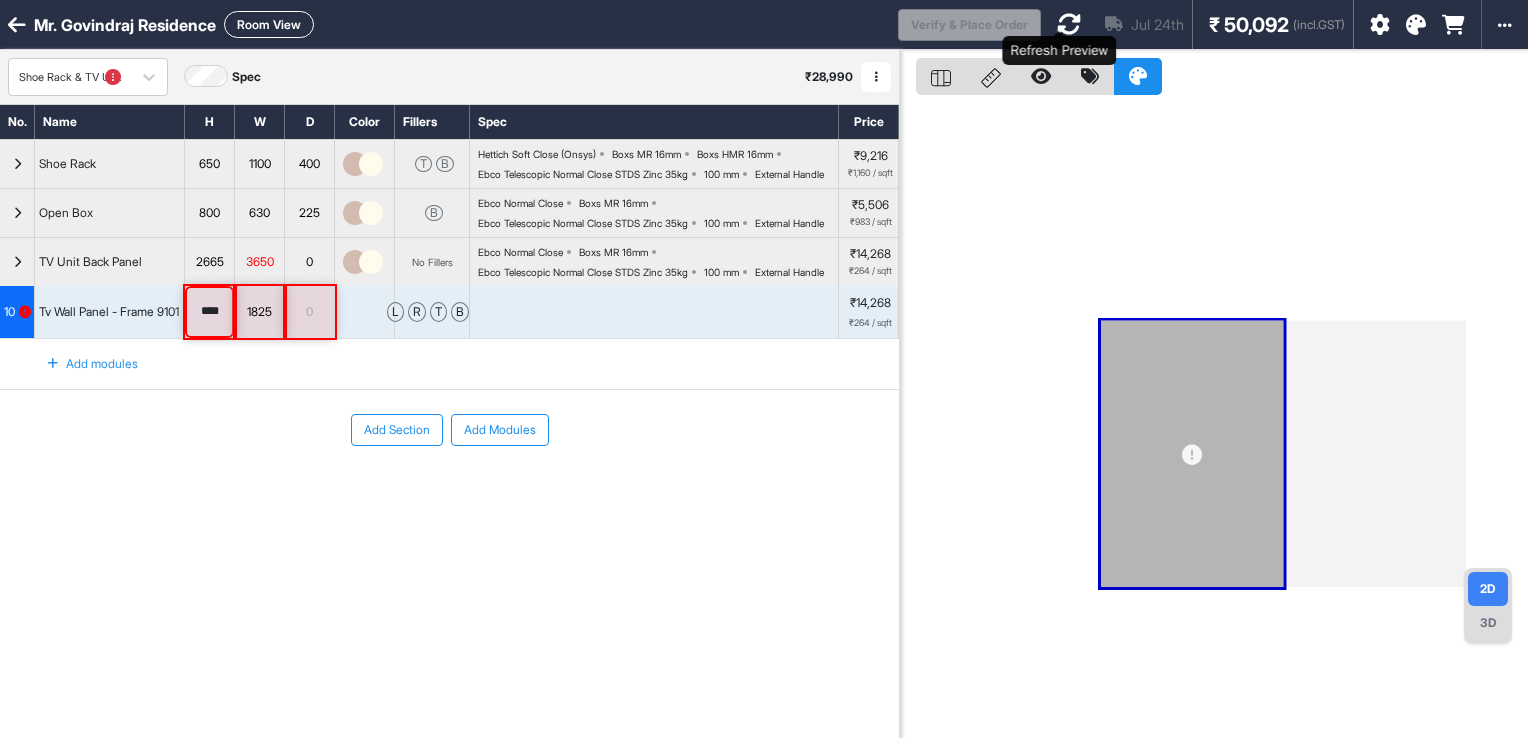 click at bounding box center [1069, 24] 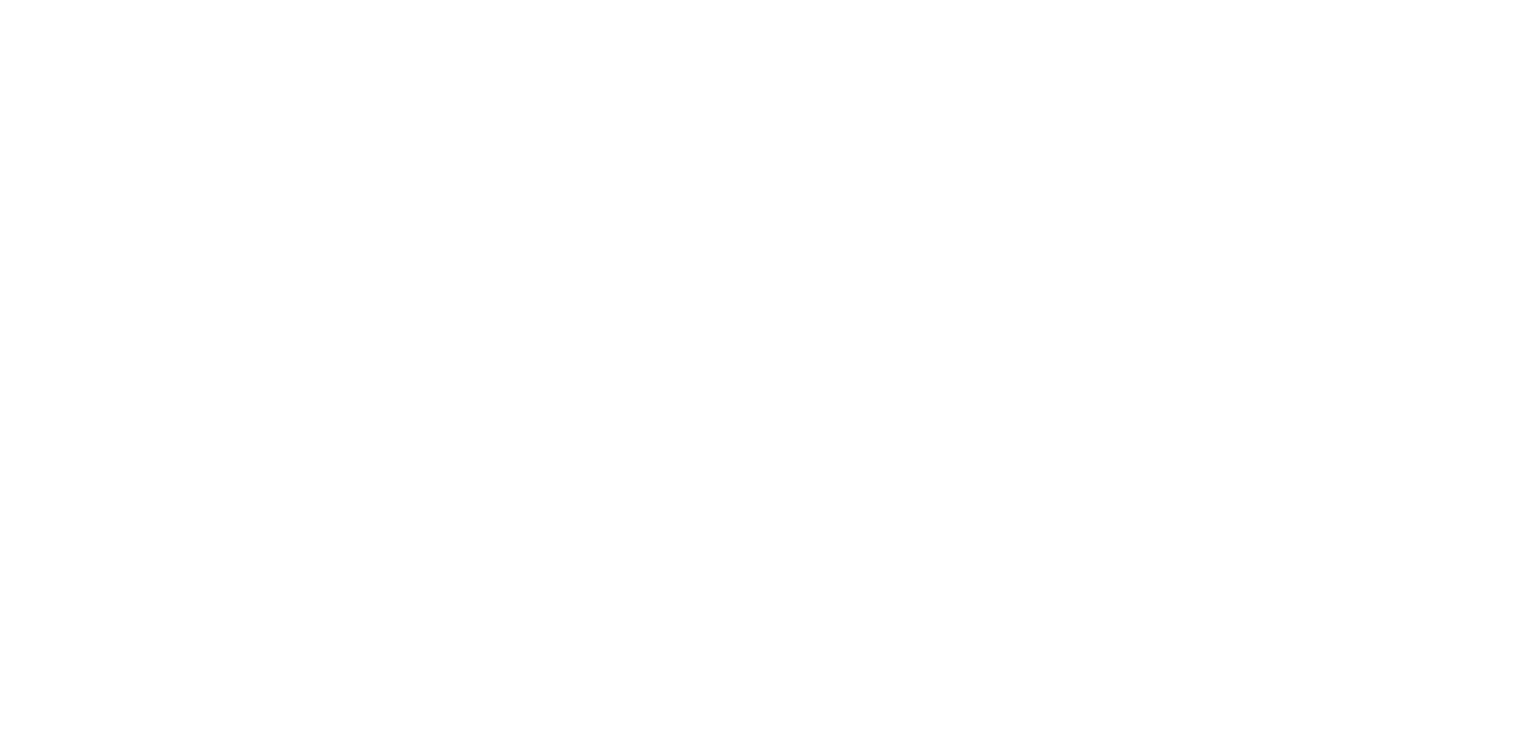 scroll, scrollTop: 0, scrollLeft: 0, axis: both 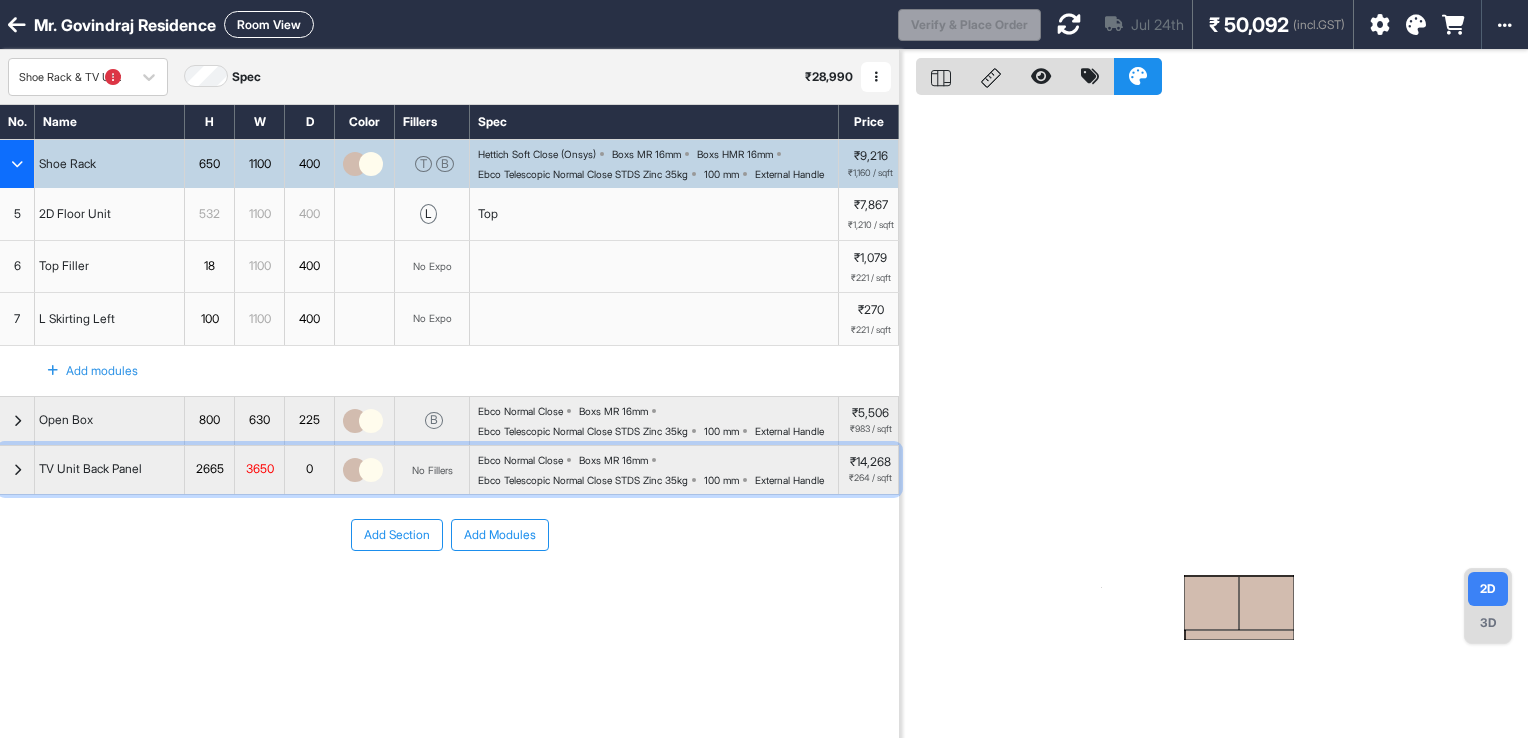 click at bounding box center [17, 470] 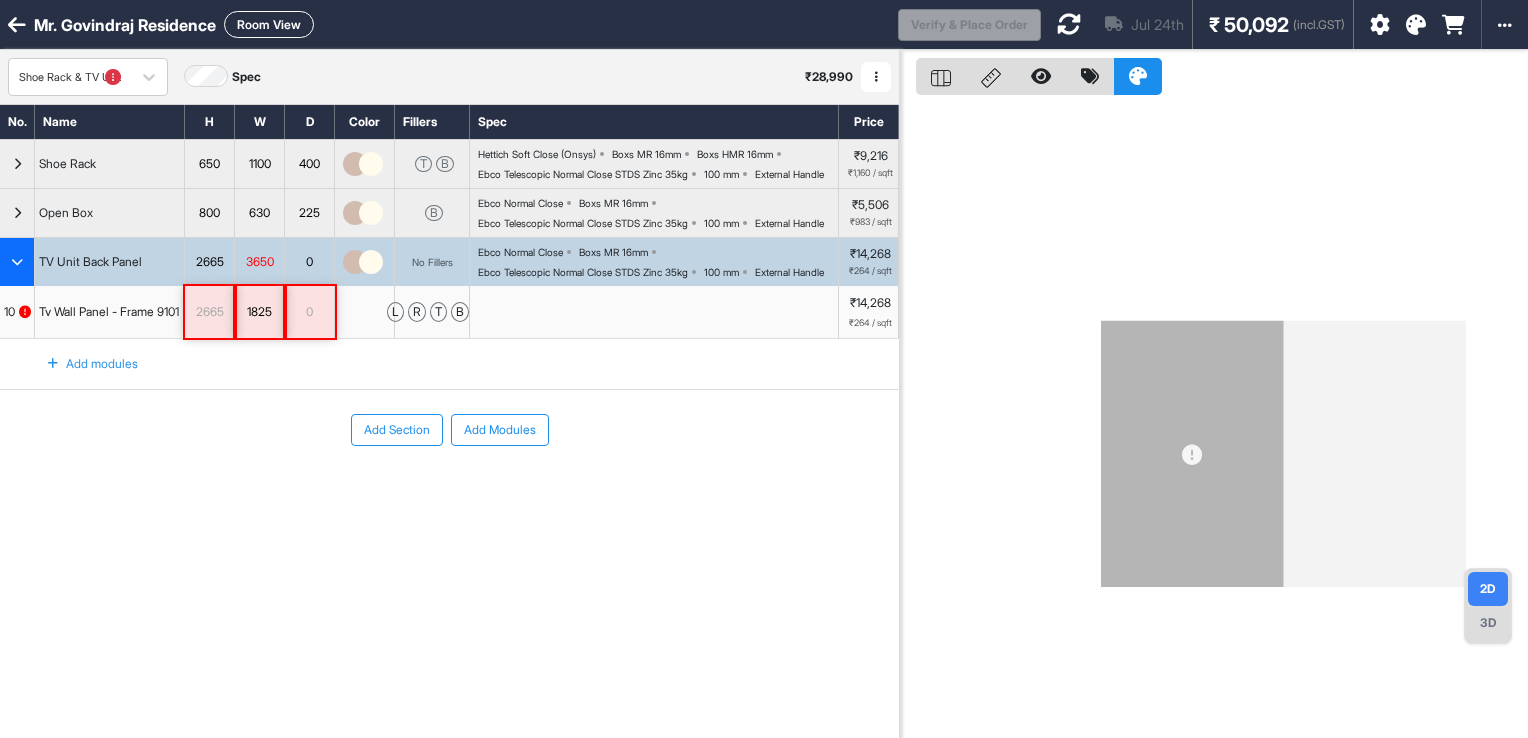 click on "2665" at bounding box center (210, 312) 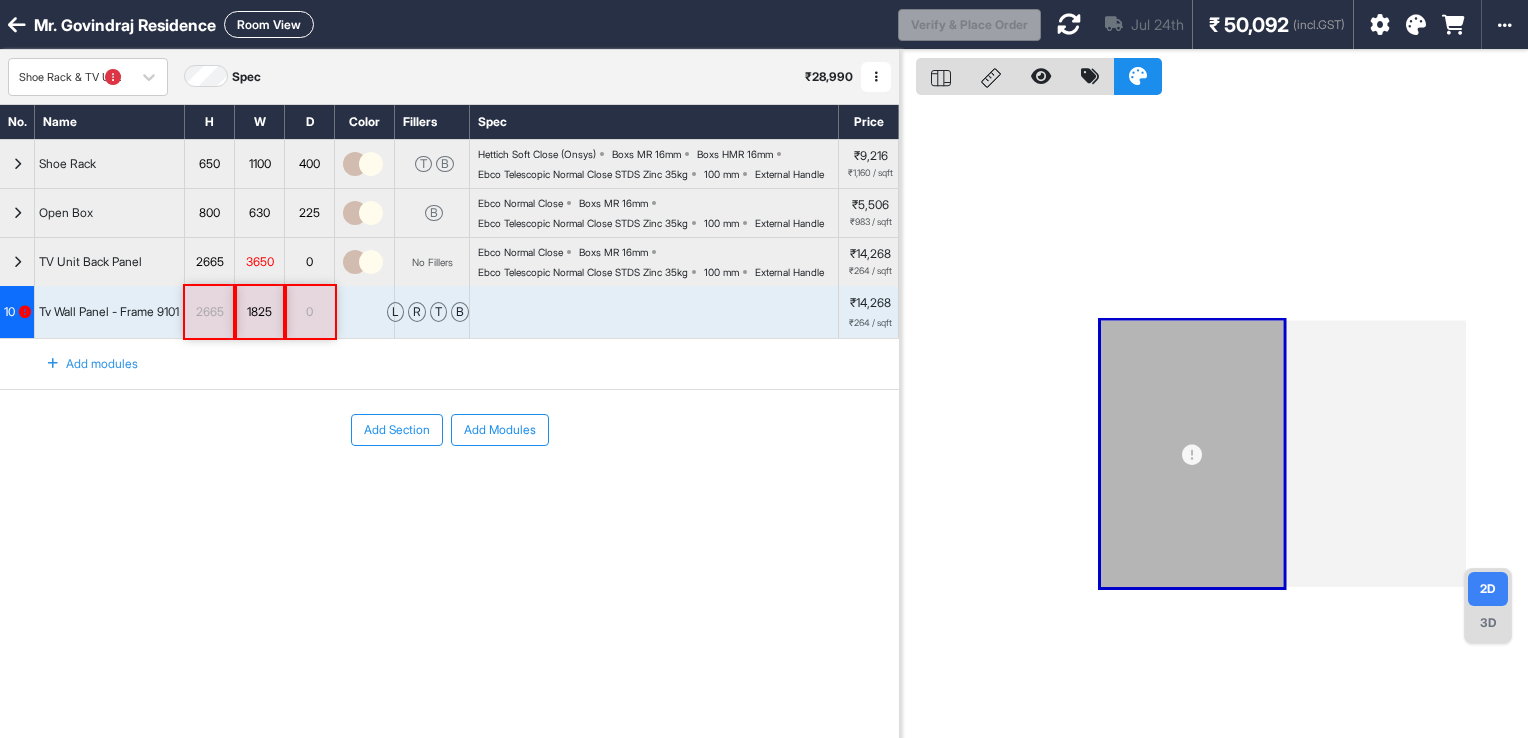 click on "2665" at bounding box center (210, 312) 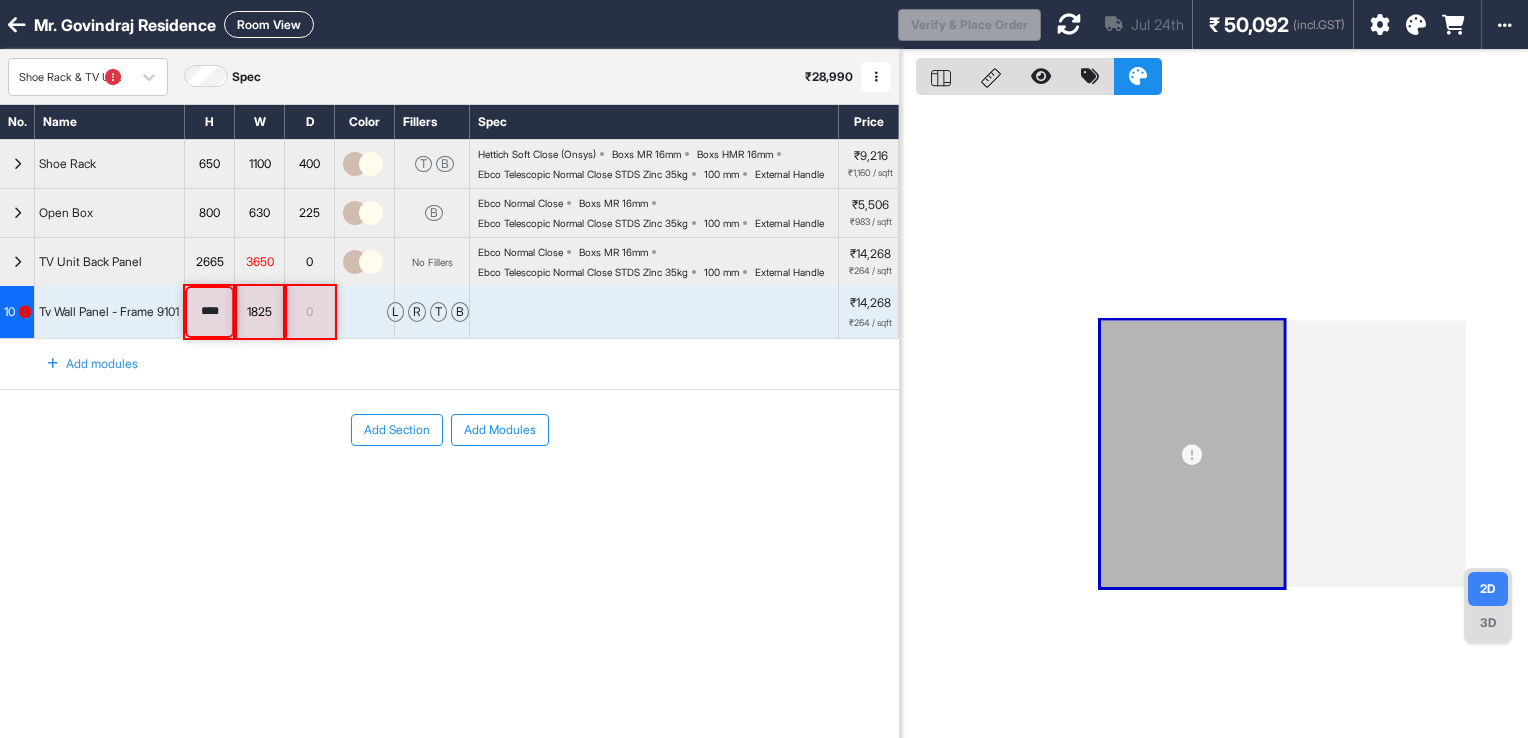 click on "Add modules" at bounding box center [81, 364] 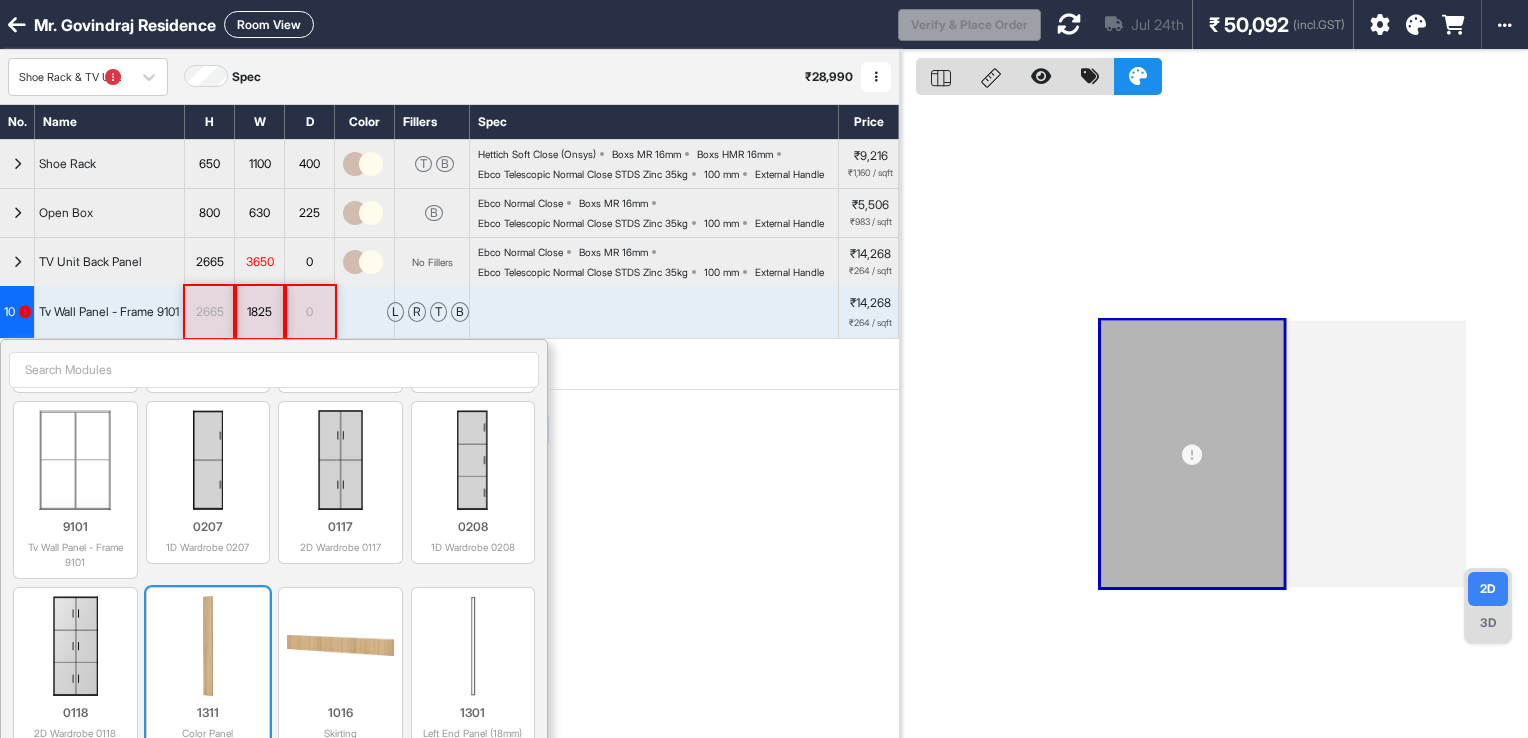 scroll, scrollTop: 1200, scrollLeft: 0, axis: vertical 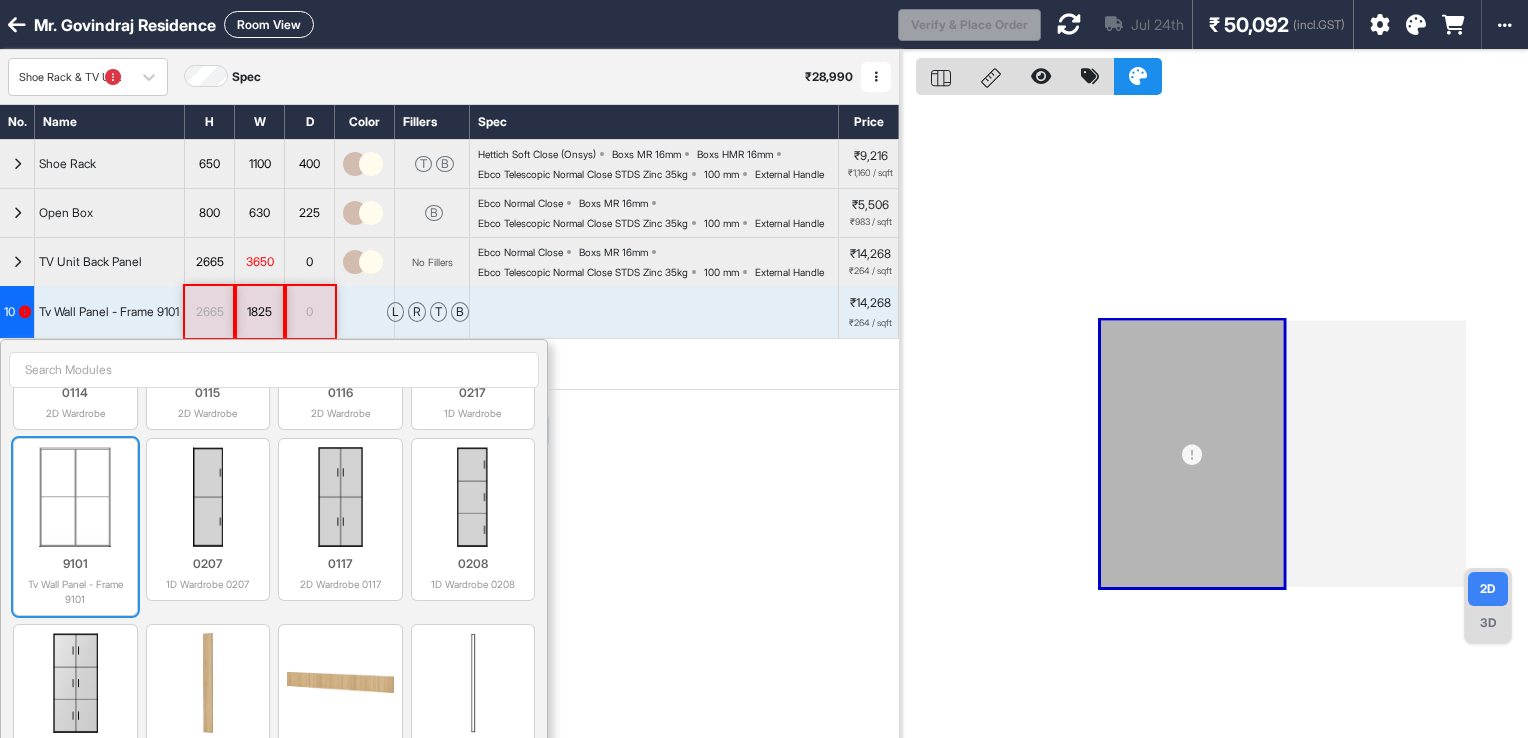 click at bounding box center [75, 497] 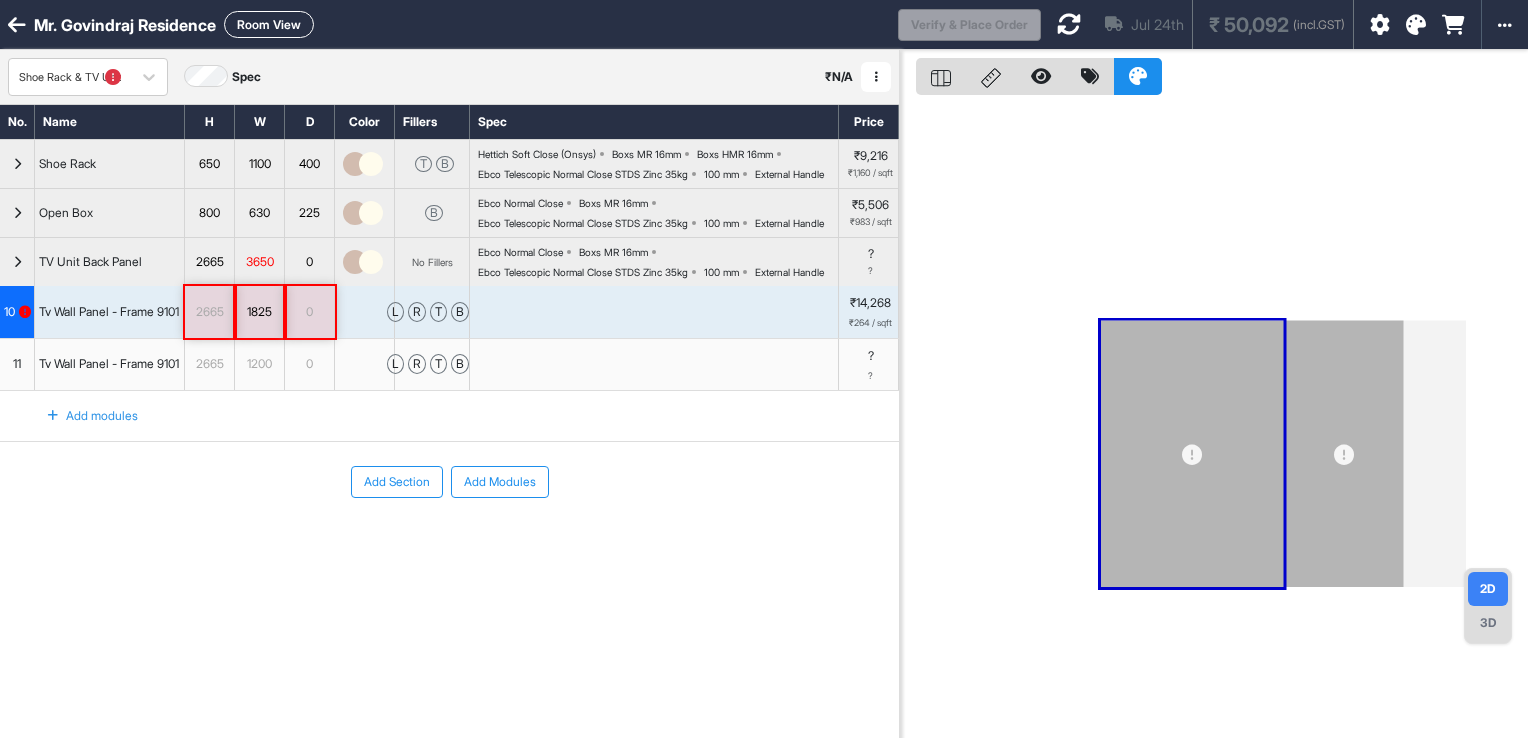 click on "1200" at bounding box center [259, 364] 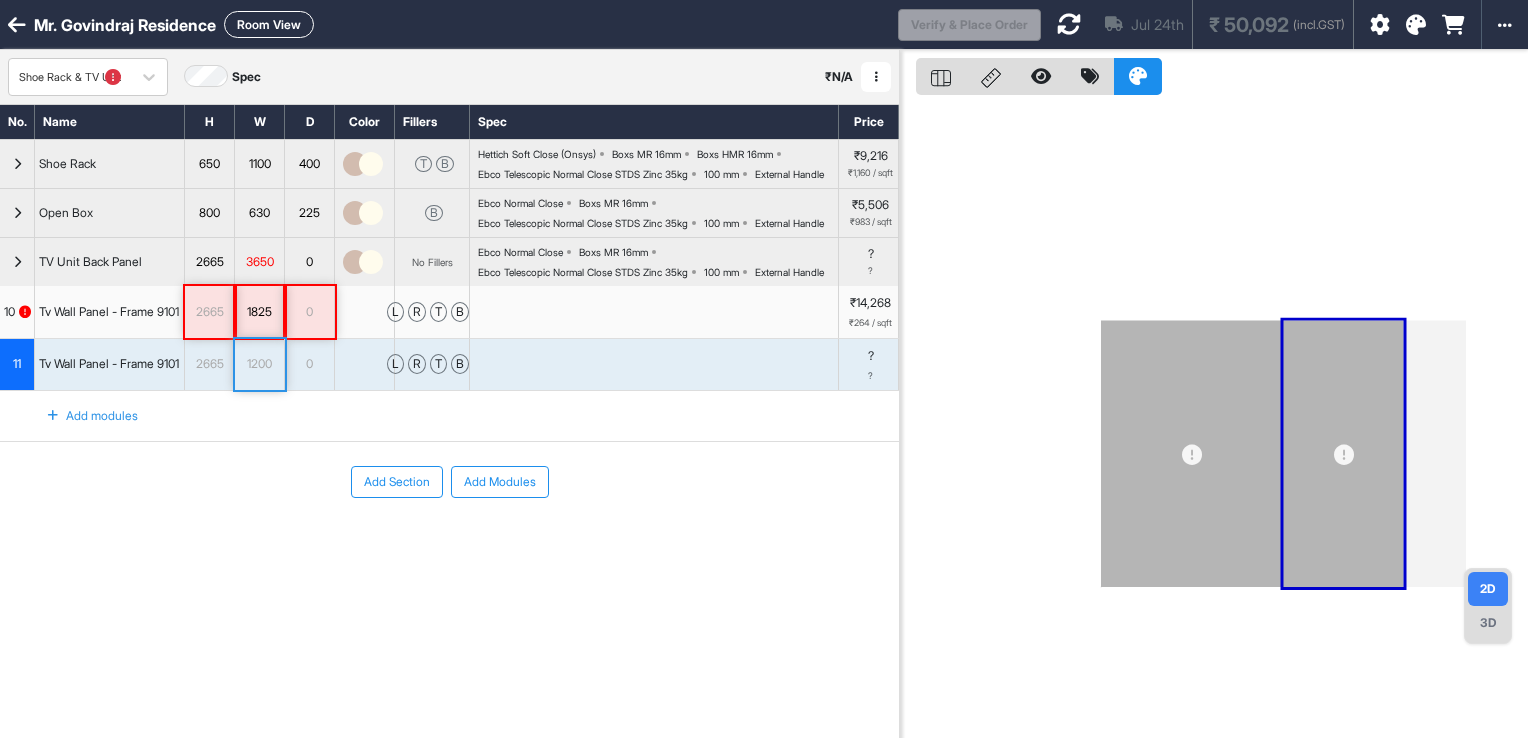 click on "1200" at bounding box center (259, 364) 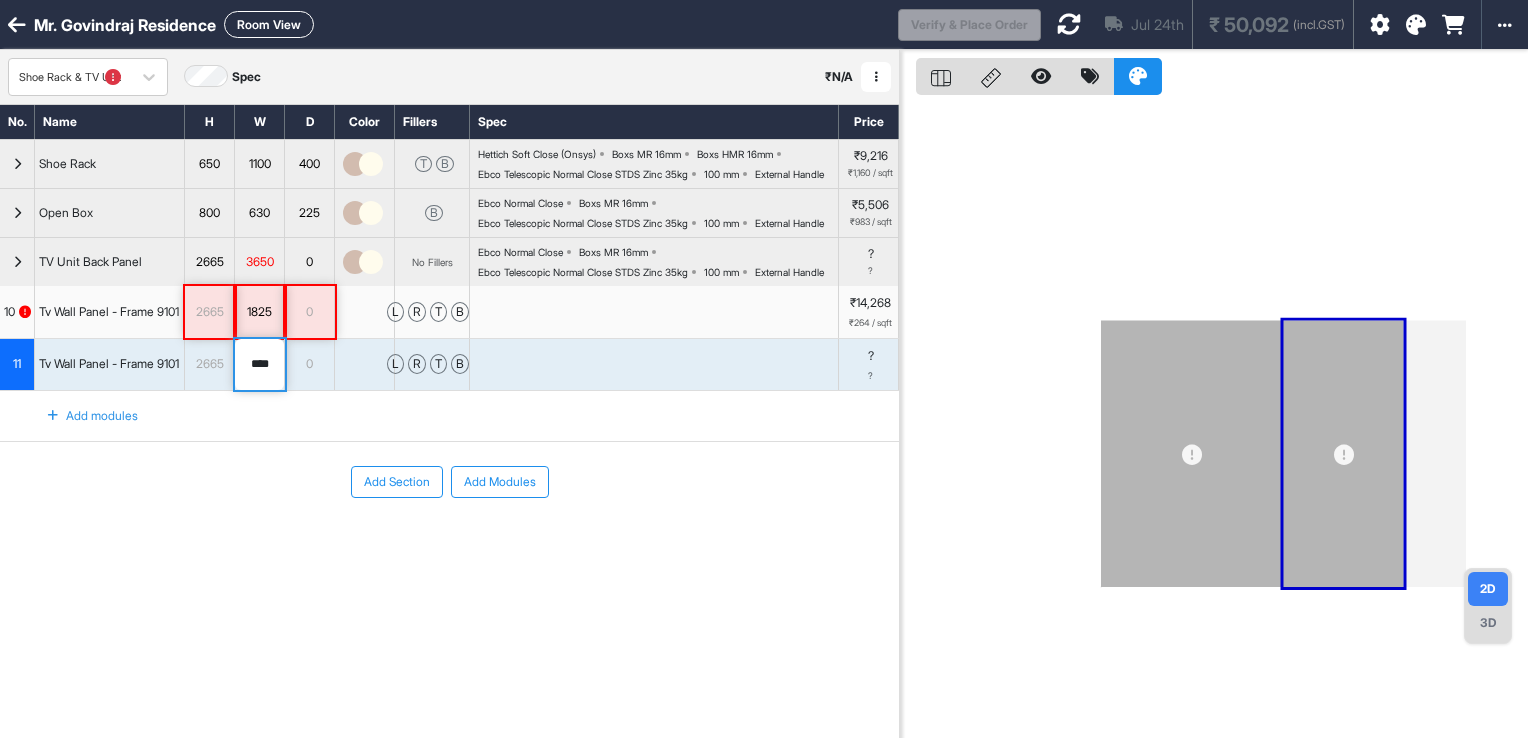 click on "****" at bounding box center [259, 365] 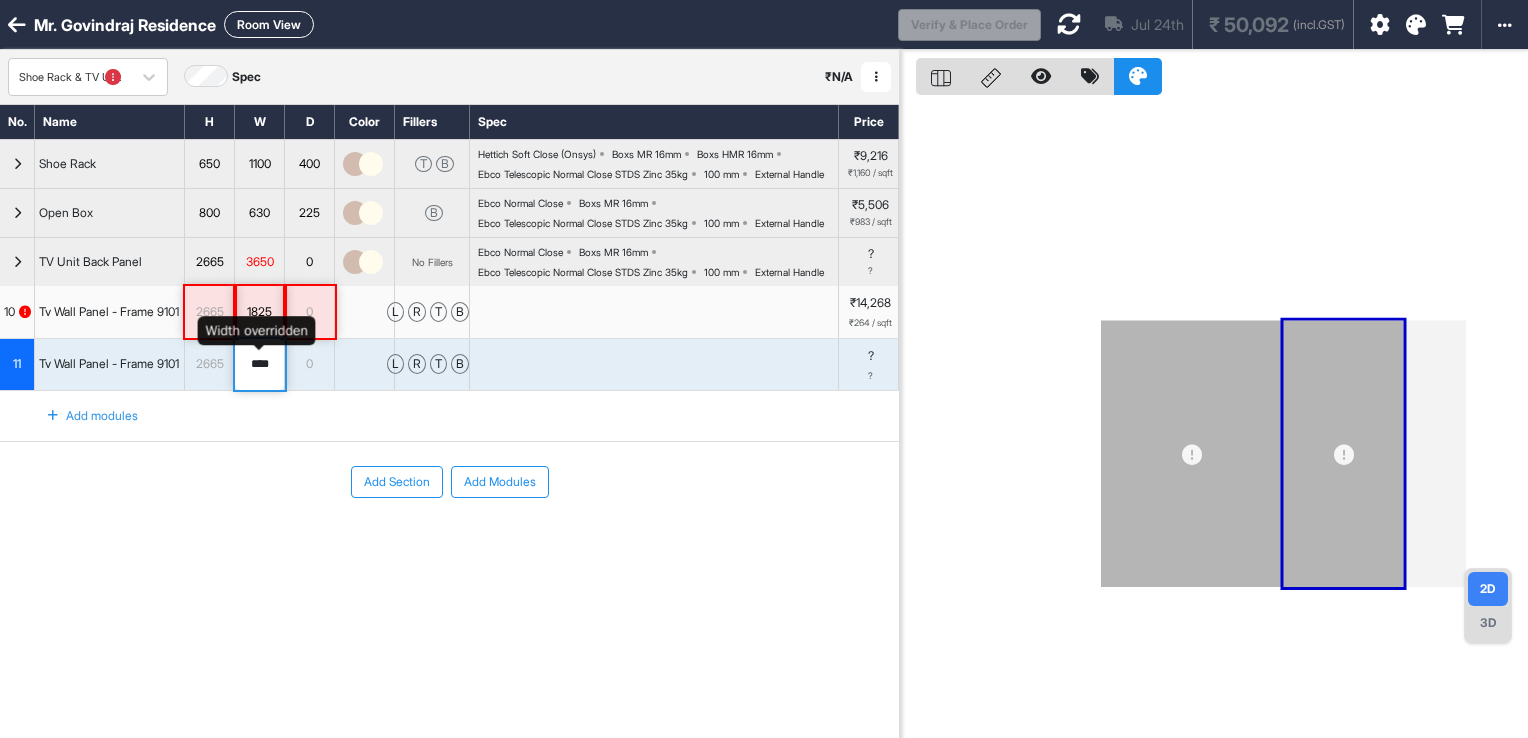 click on "1825" at bounding box center [259, 312] 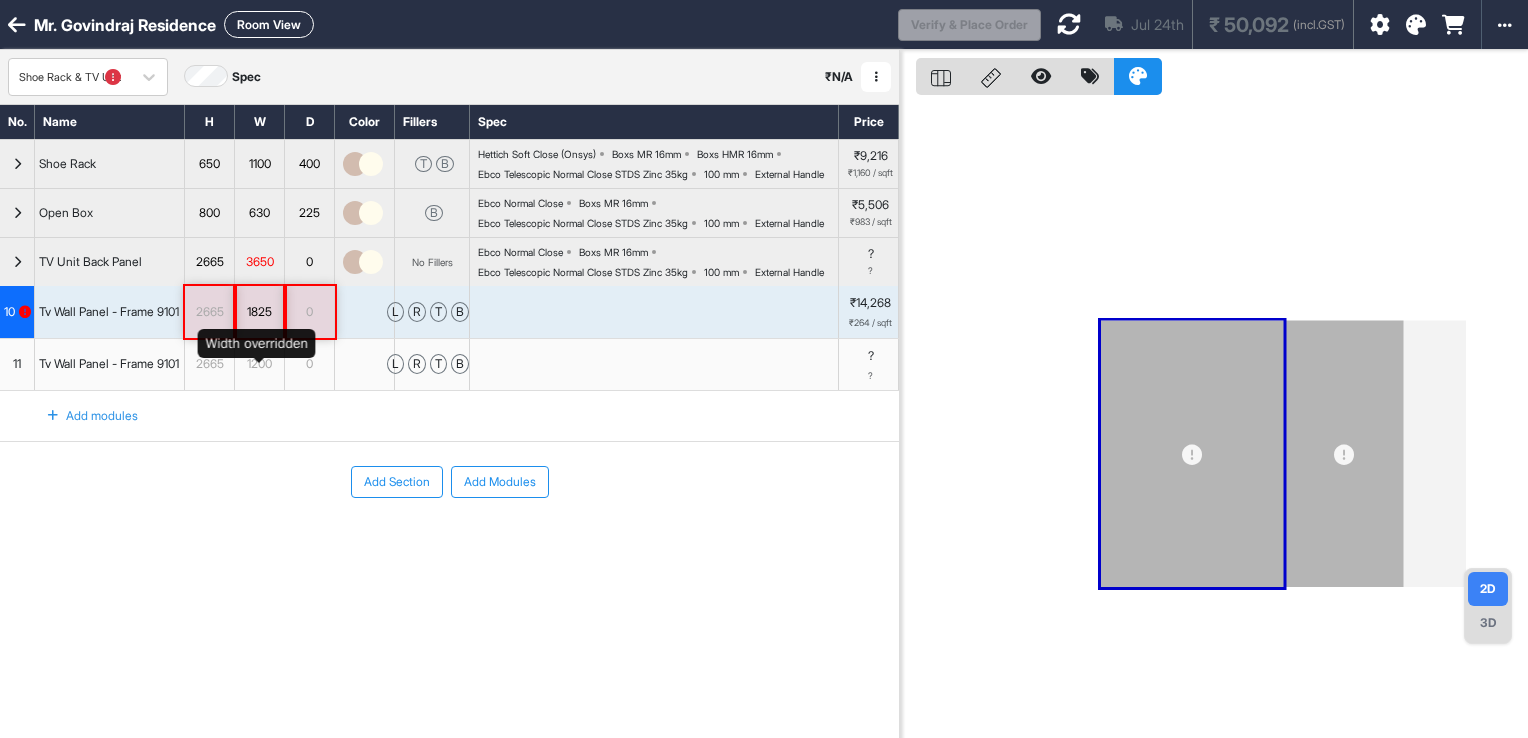 click on "1825" at bounding box center (259, 312) 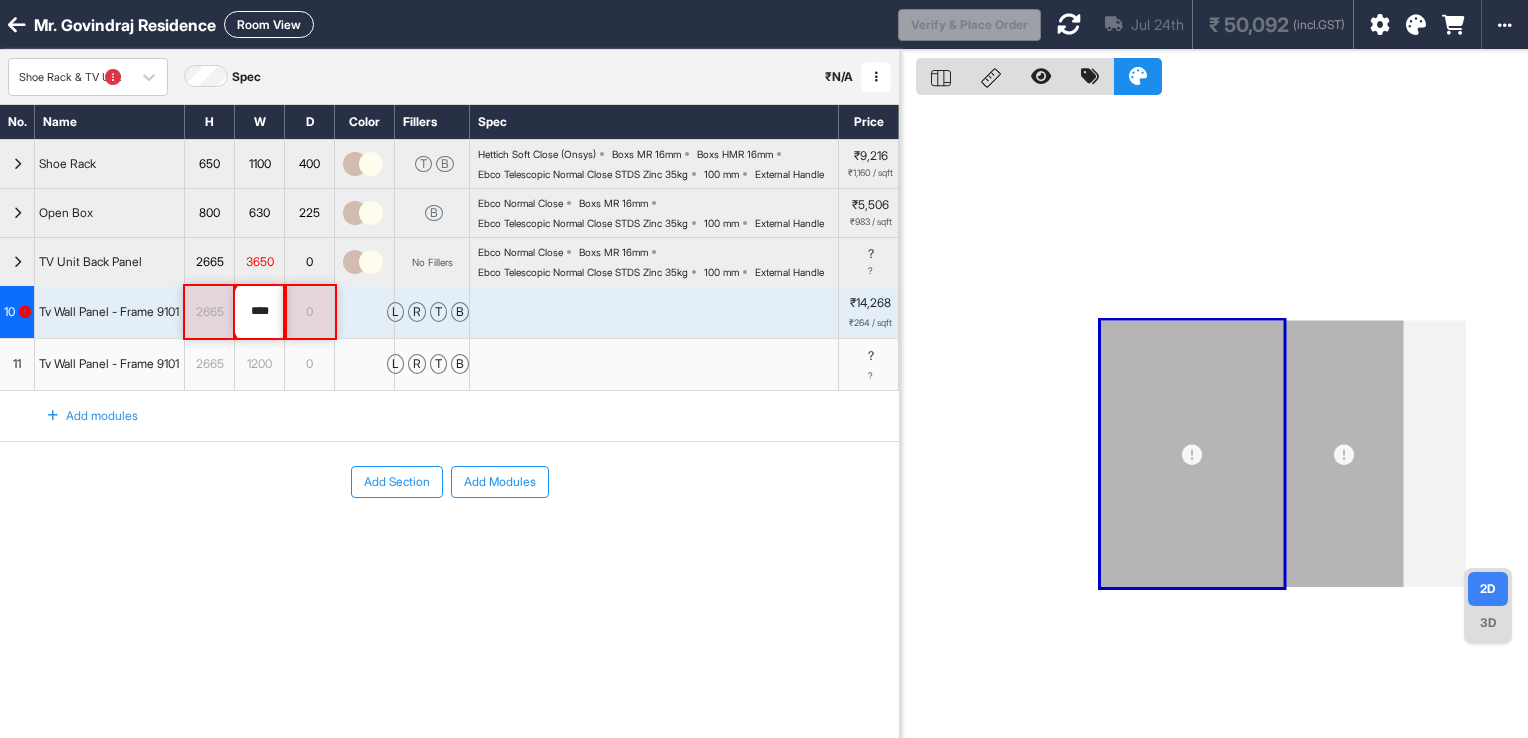 click on "****" at bounding box center (259, 312) 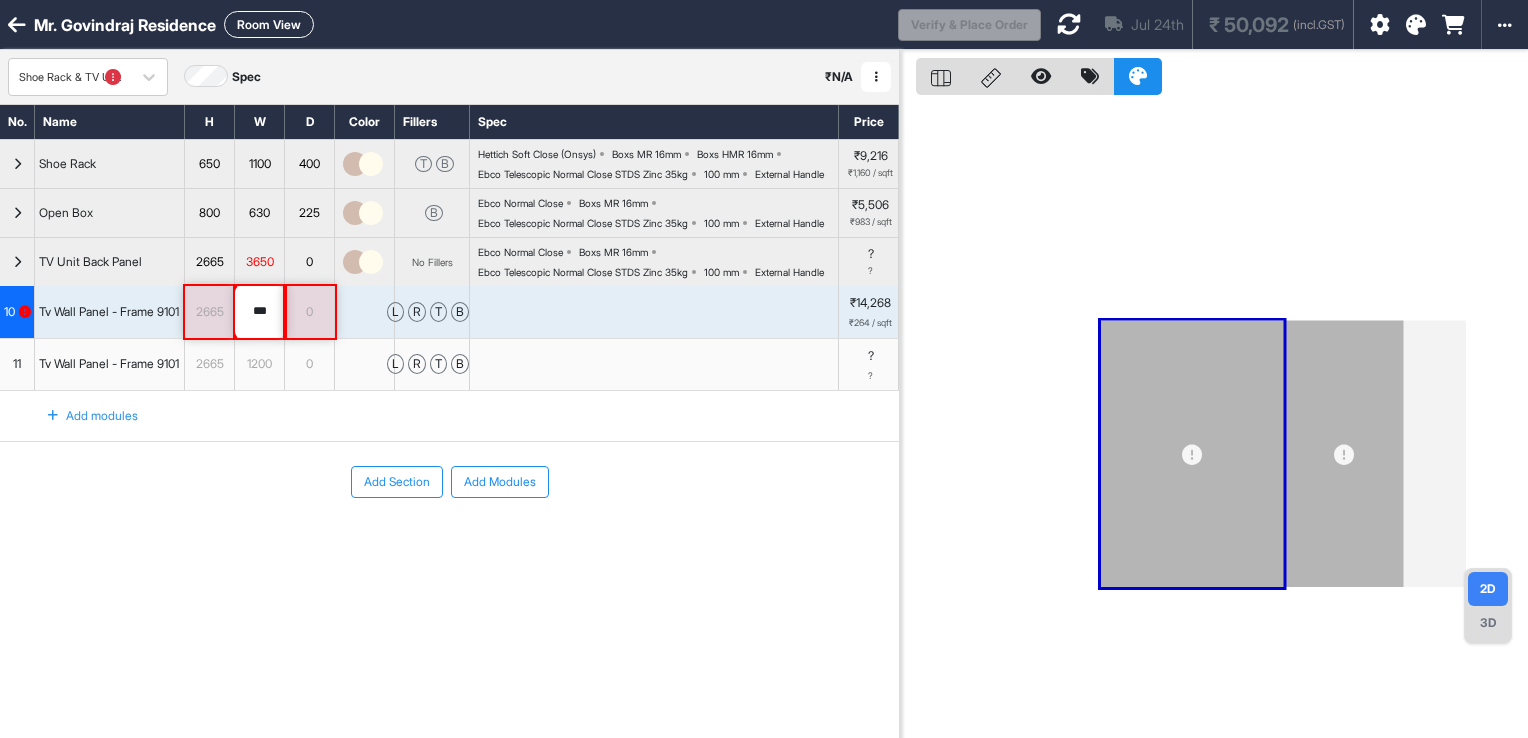 type on "***" 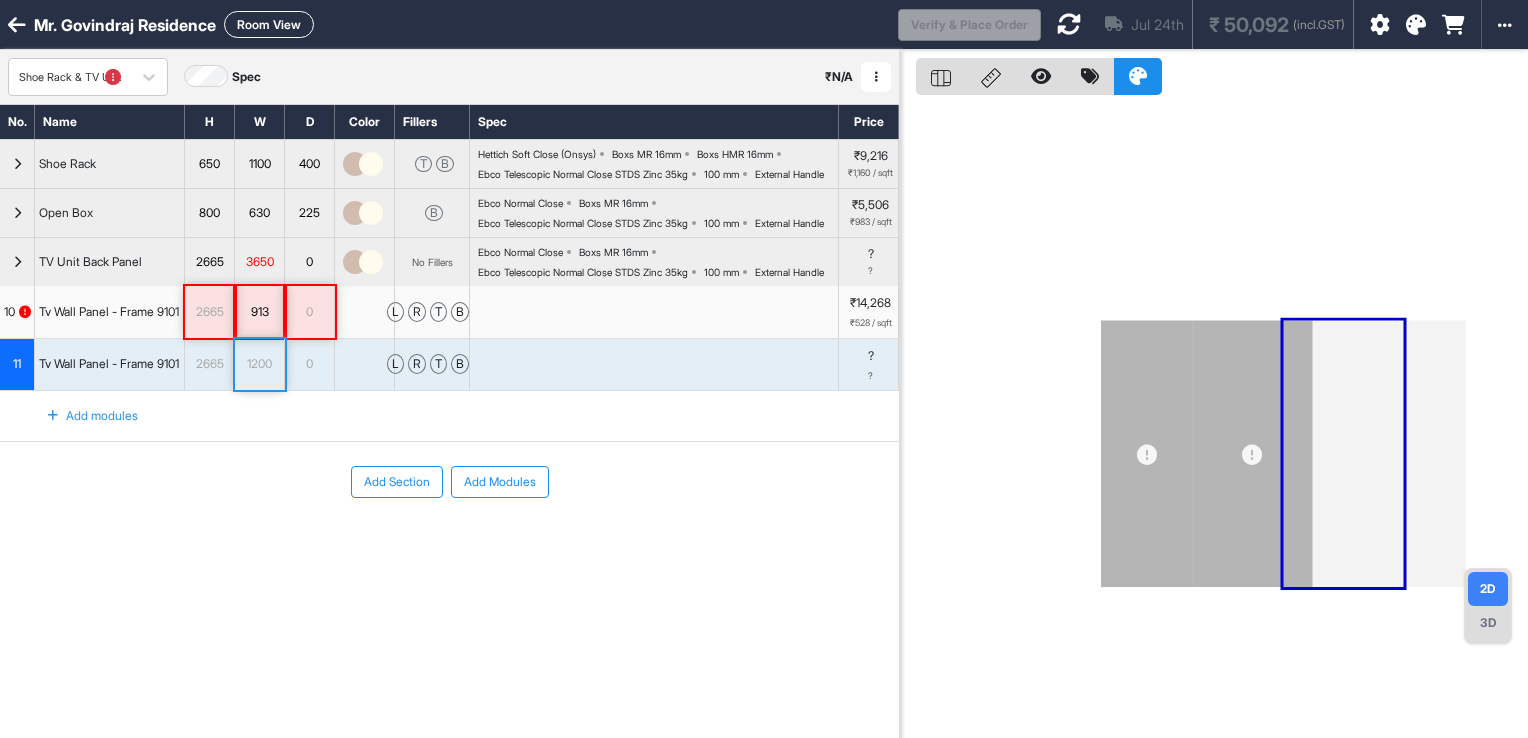 click on "1200" at bounding box center (259, 364) 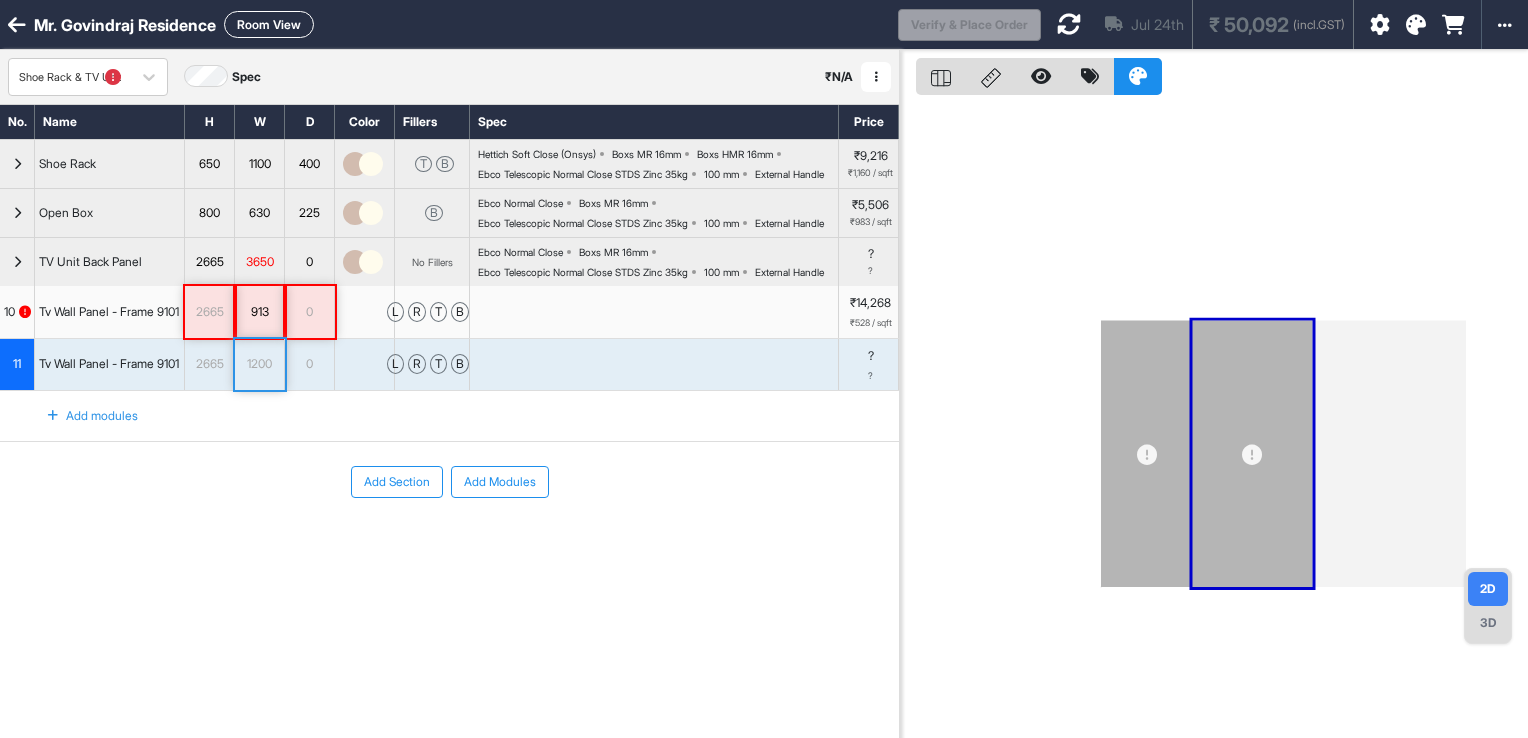 click on "1200" at bounding box center [259, 364] 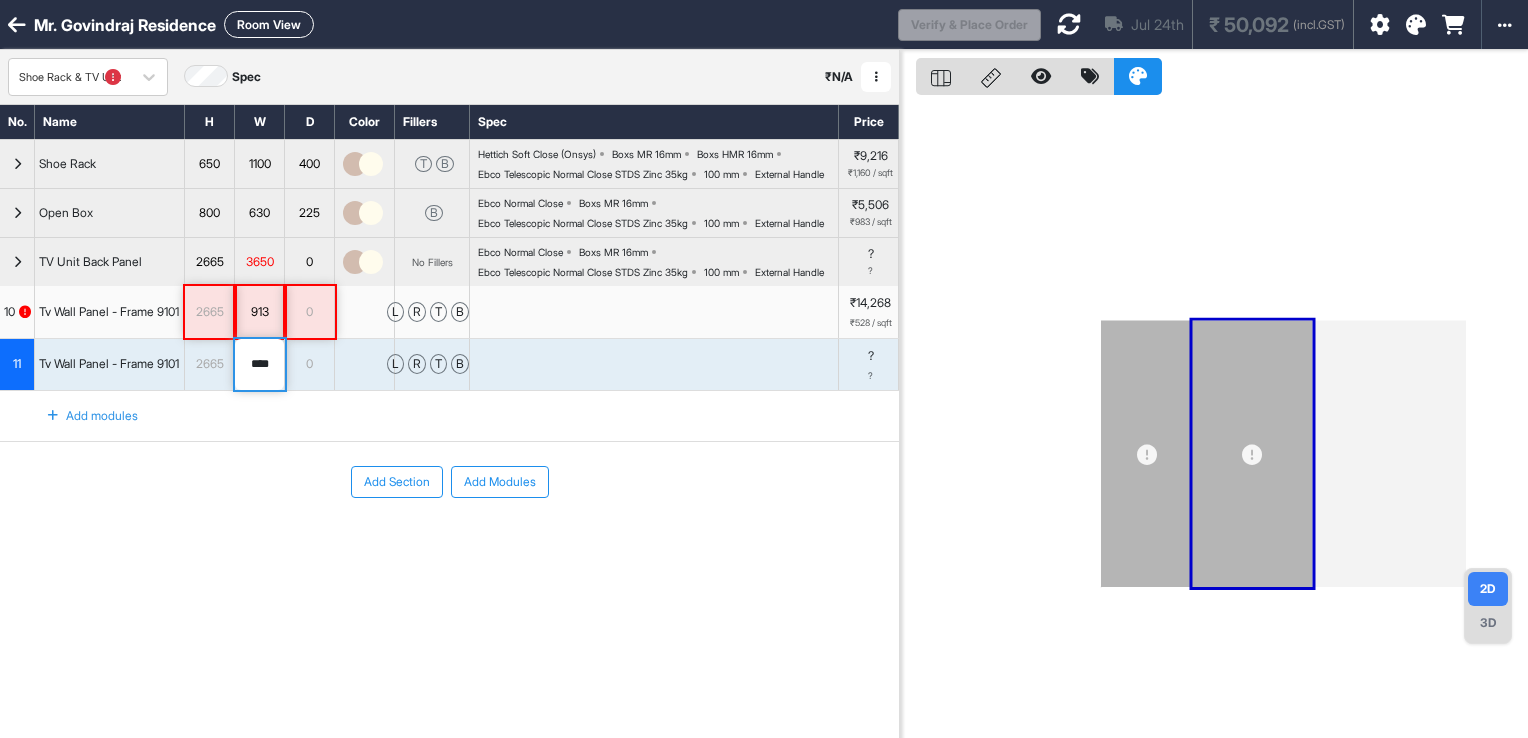 drag, startPoint x: 276, startPoint y: 424, endPoint x: 239, endPoint y: 424, distance: 37 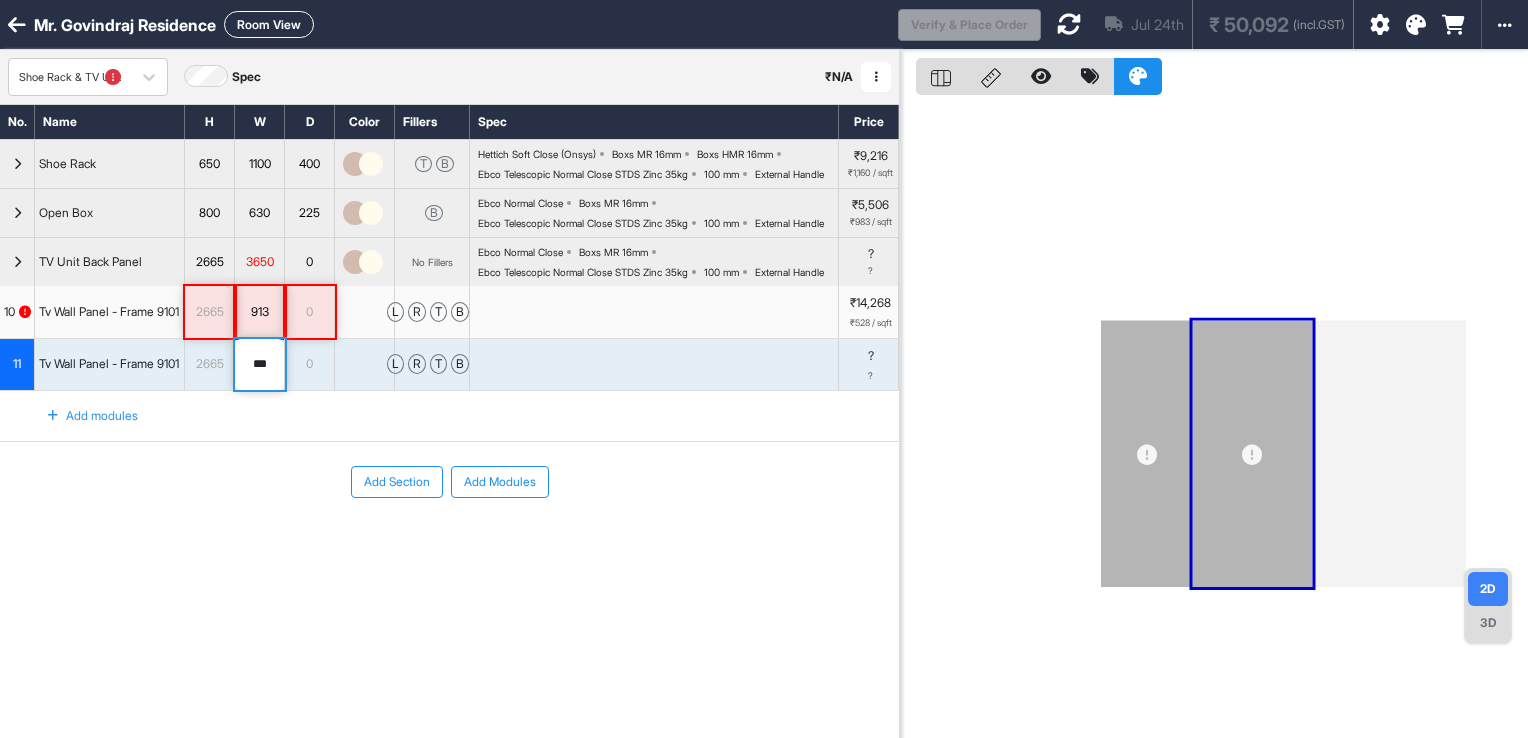 type on "***" 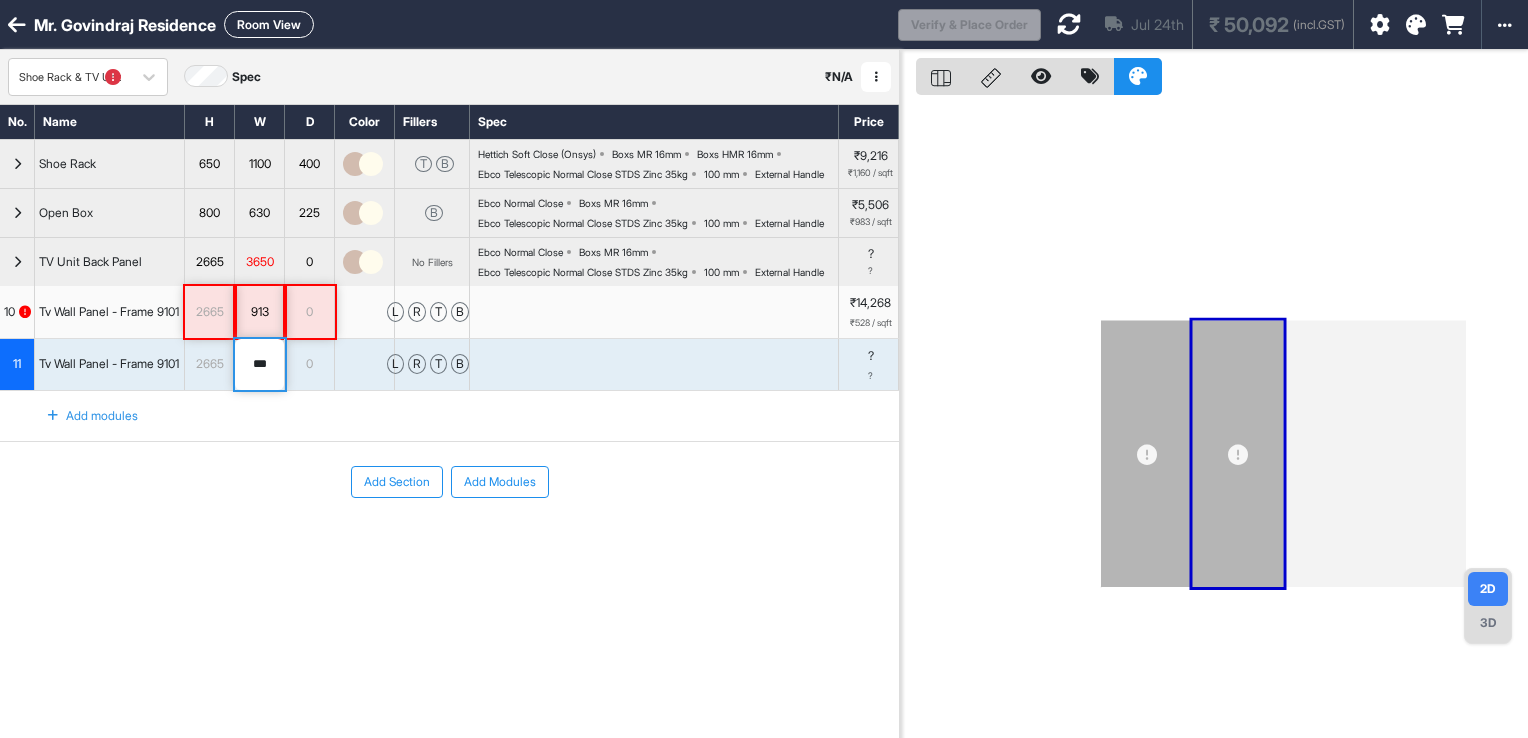 click at bounding box center [53, 416] 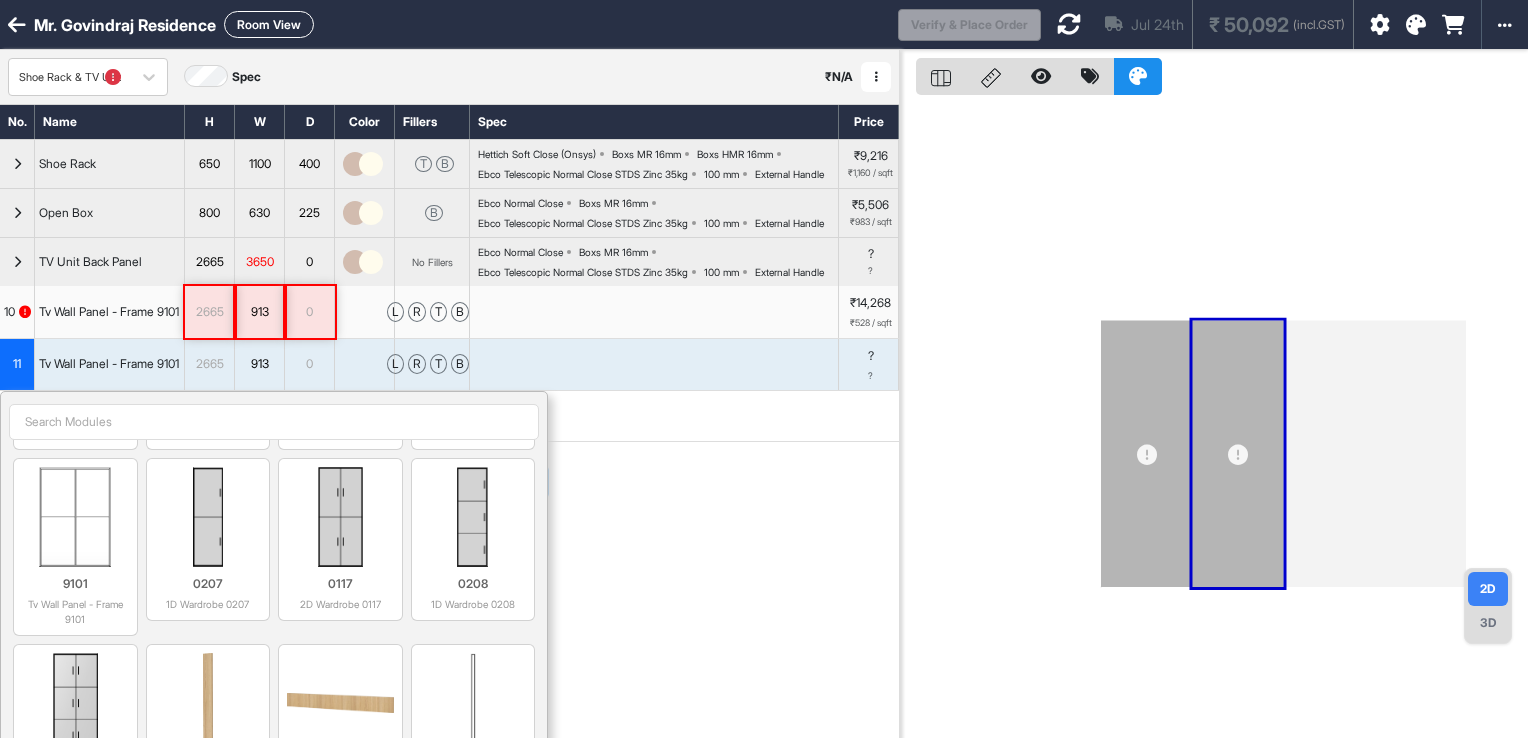 scroll, scrollTop: 1200, scrollLeft: 0, axis: vertical 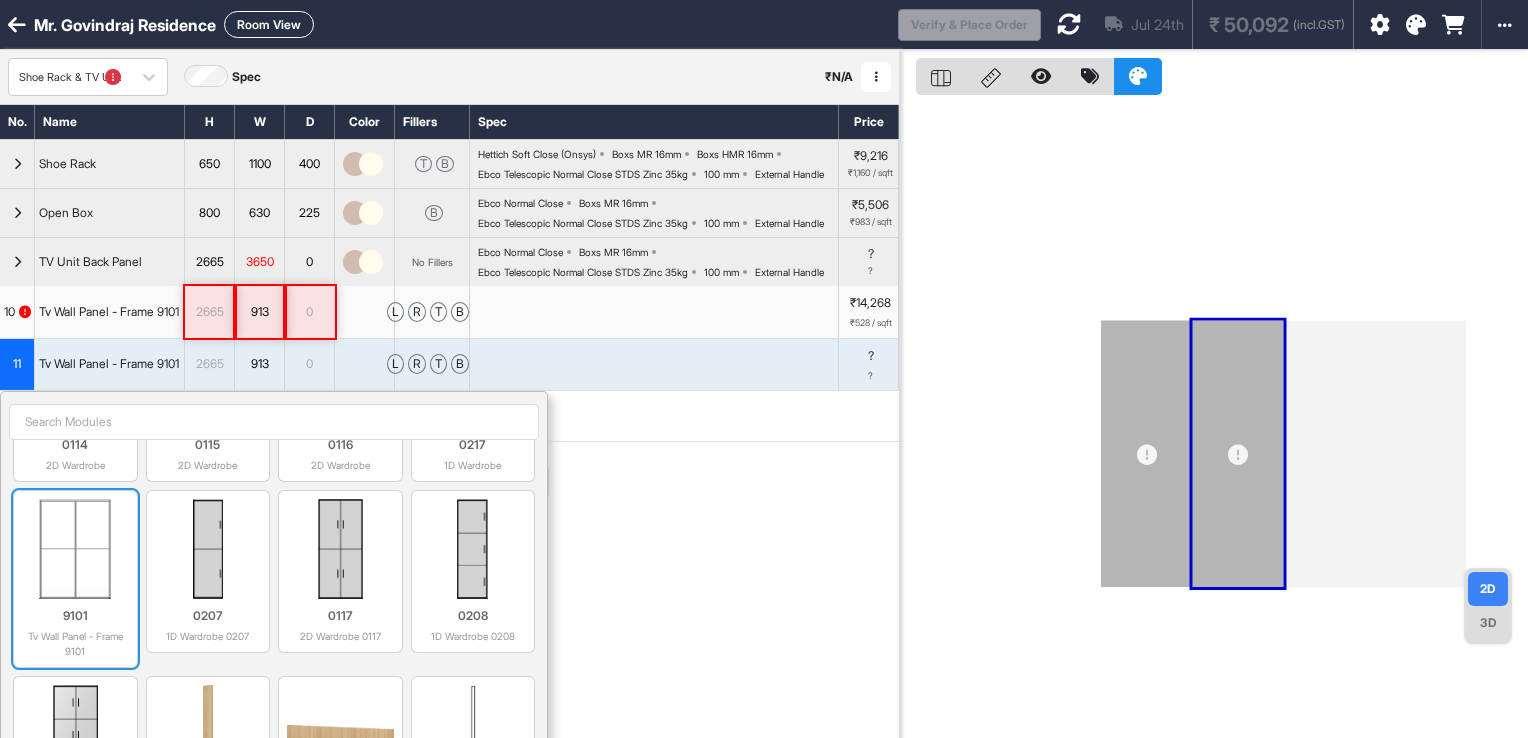 click at bounding box center [75, 549] 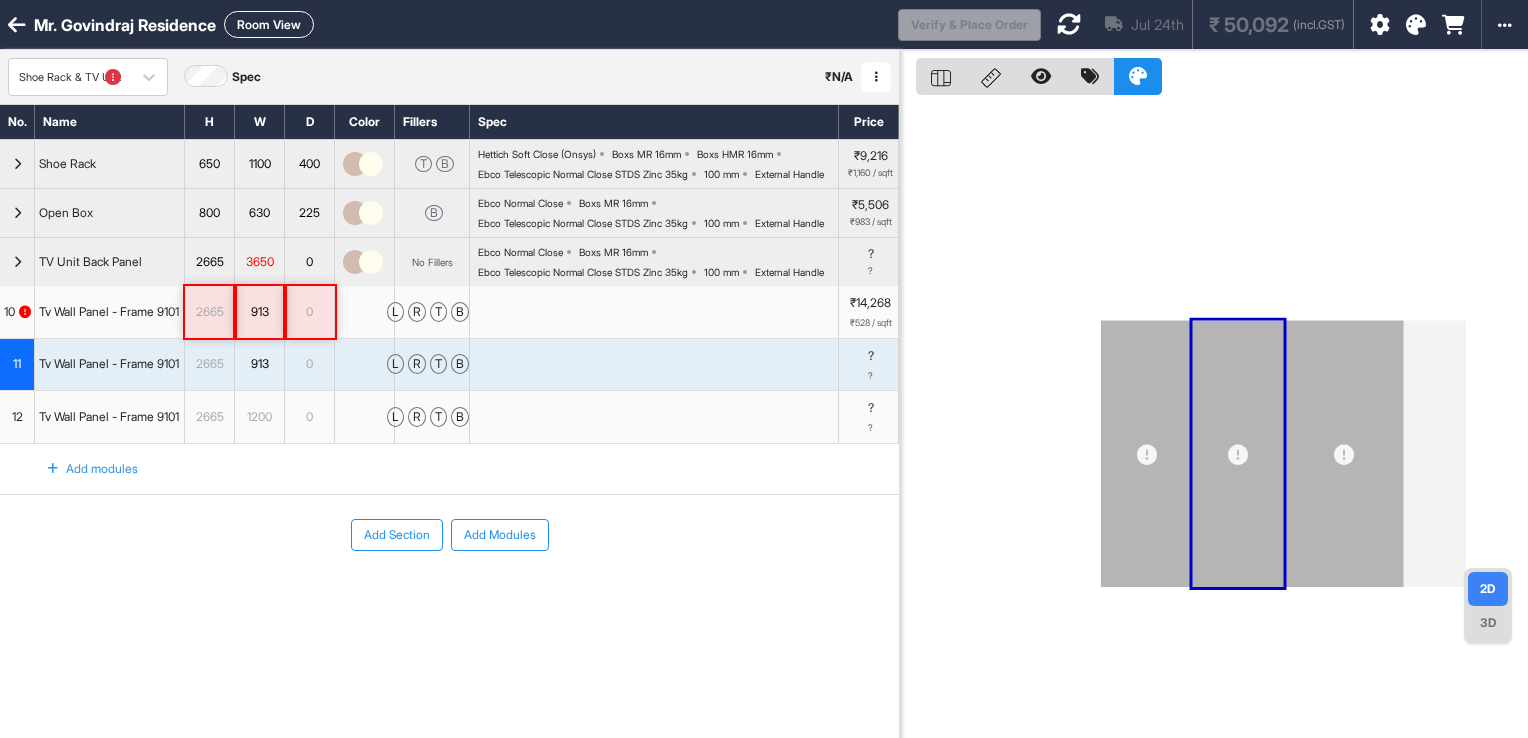 click on "1200" at bounding box center (259, 417) 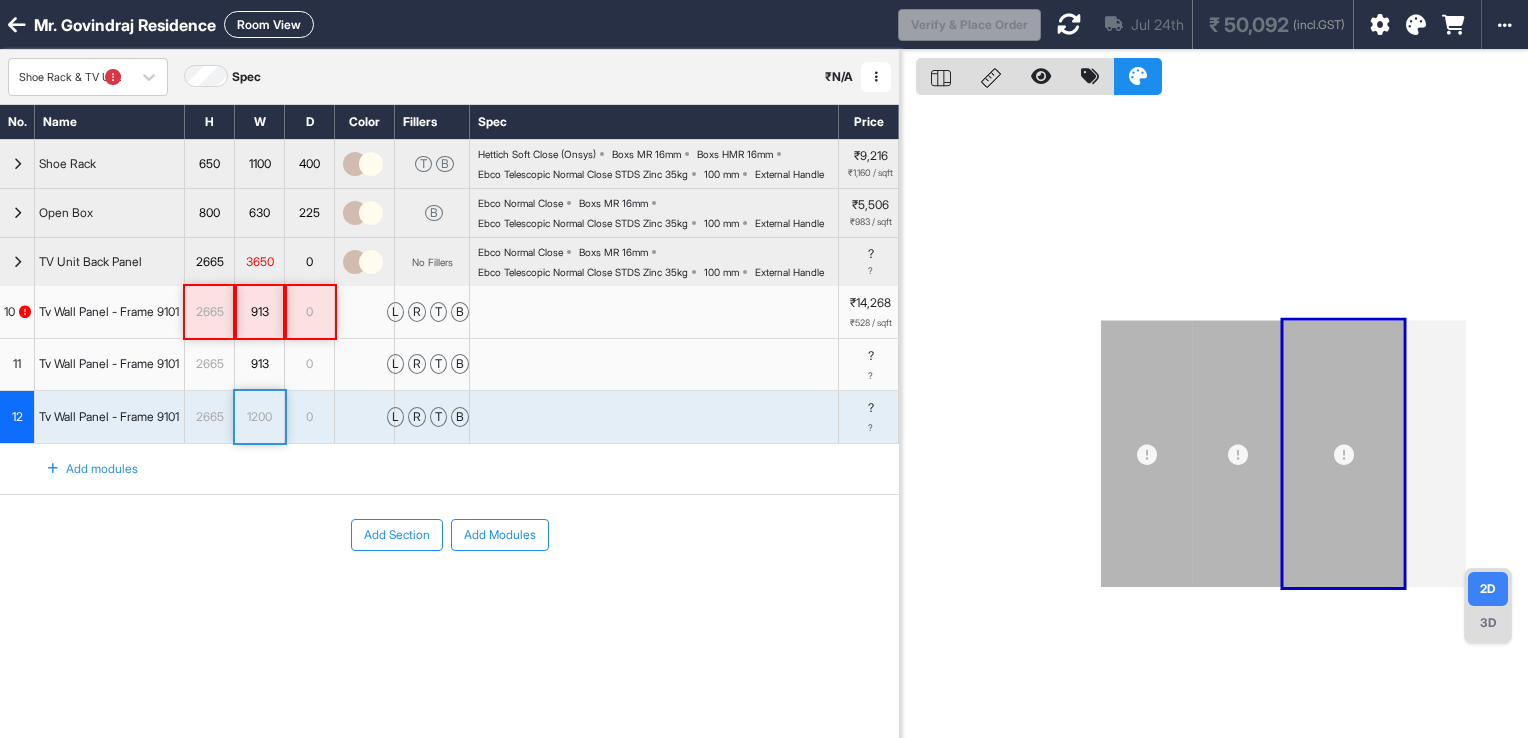 click on "1200" at bounding box center (259, 417) 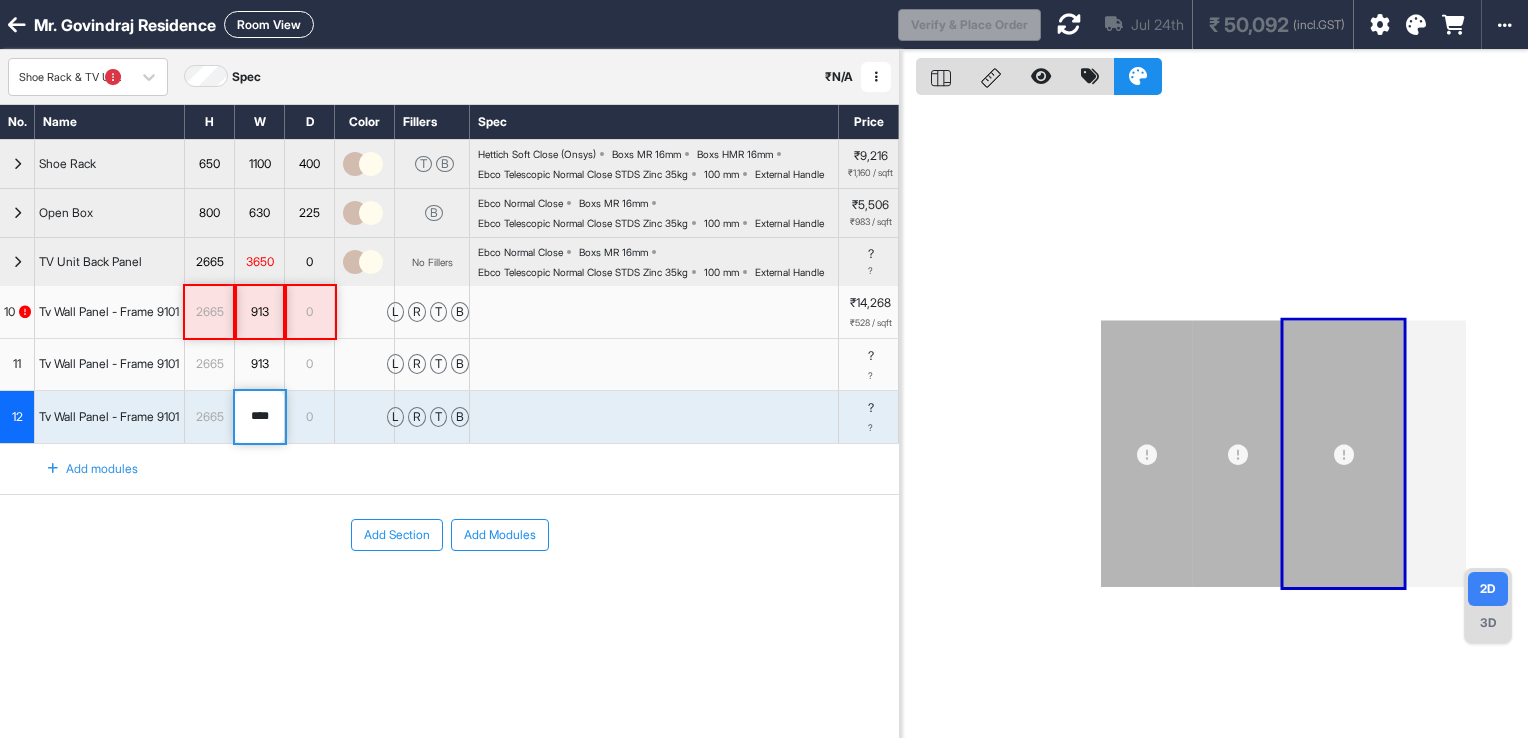 drag, startPoint x: 272, startPoint y: 478, endPoint x: 236, endPoint y: 490, distance: 37.94733 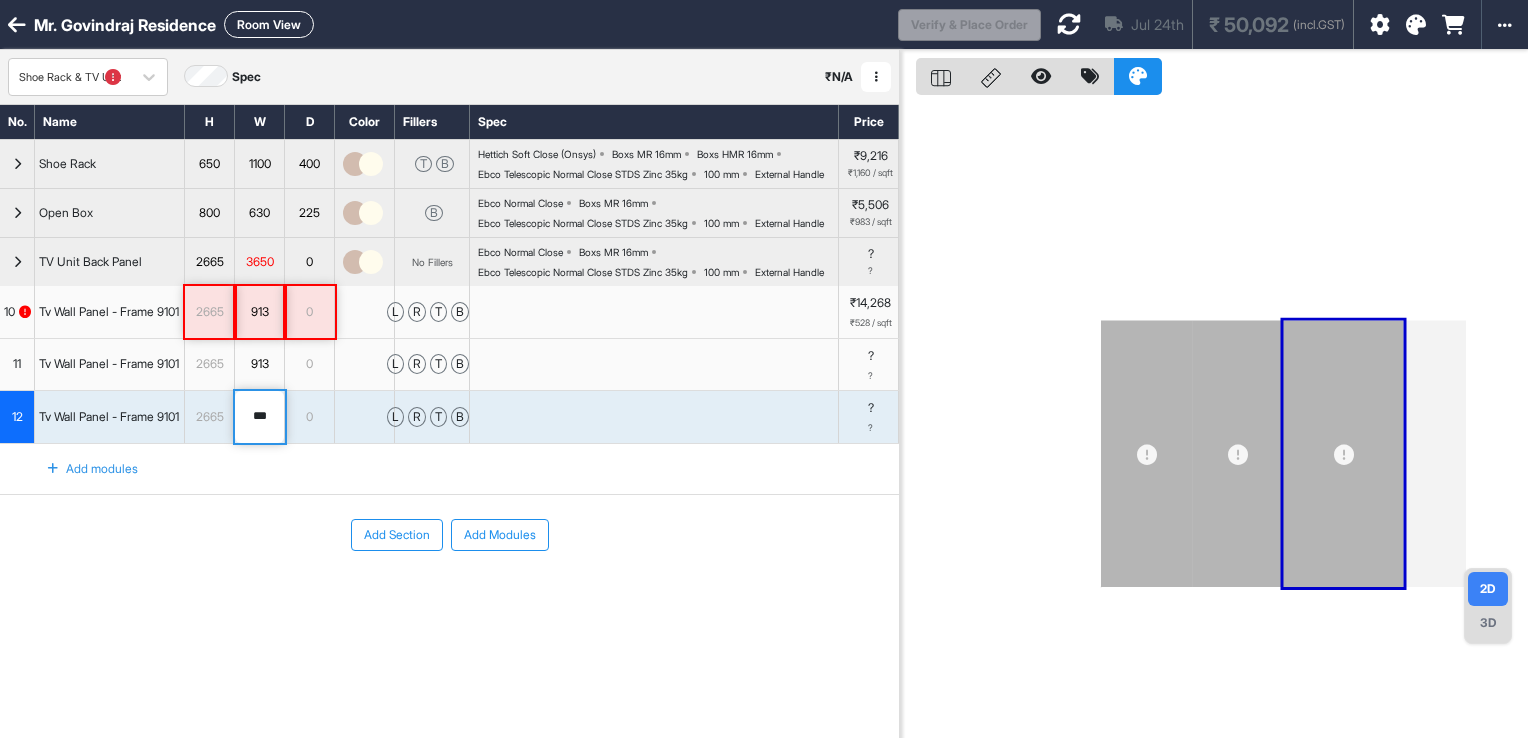 type on "***" 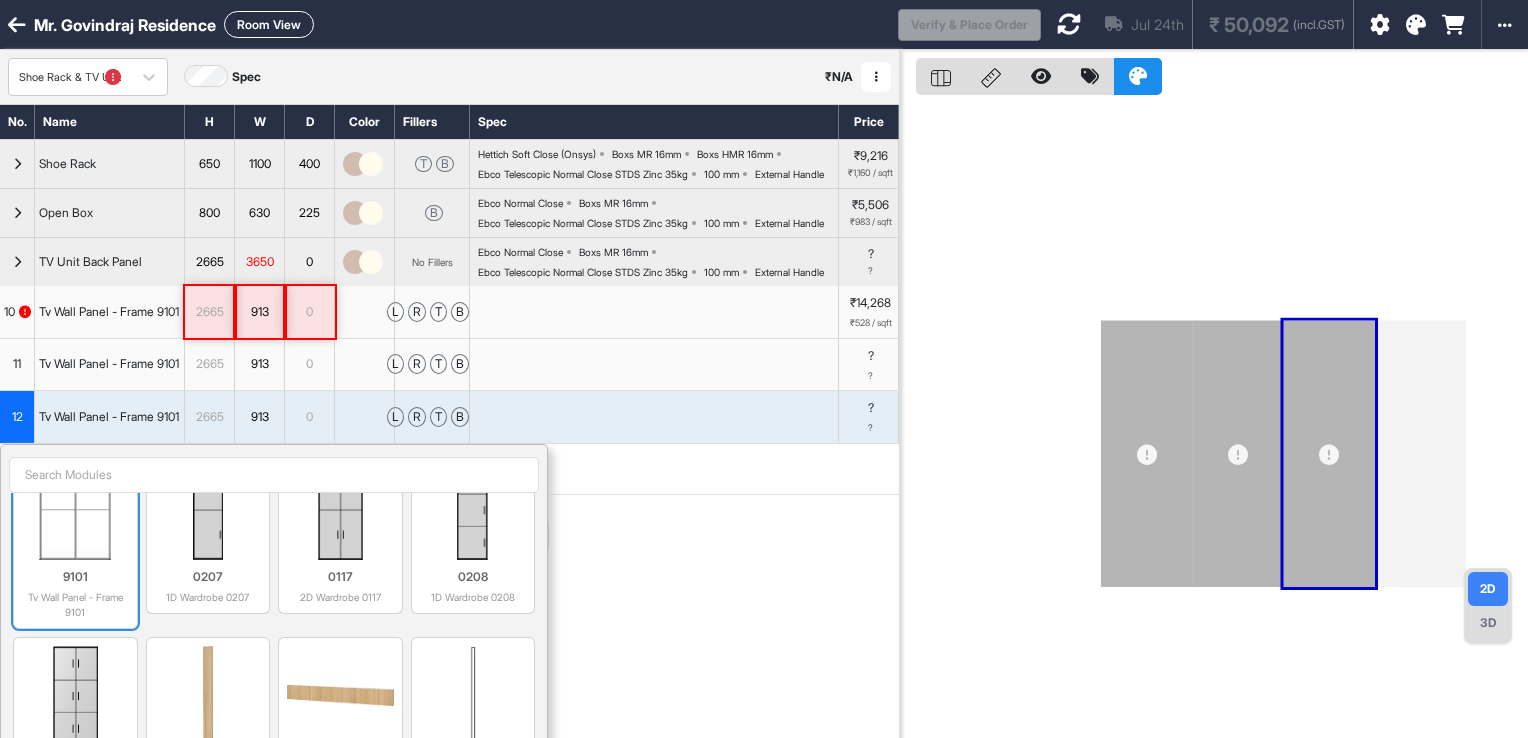 scroll, scrollTop: 1300, scrollLeft: 0, axis: vertical 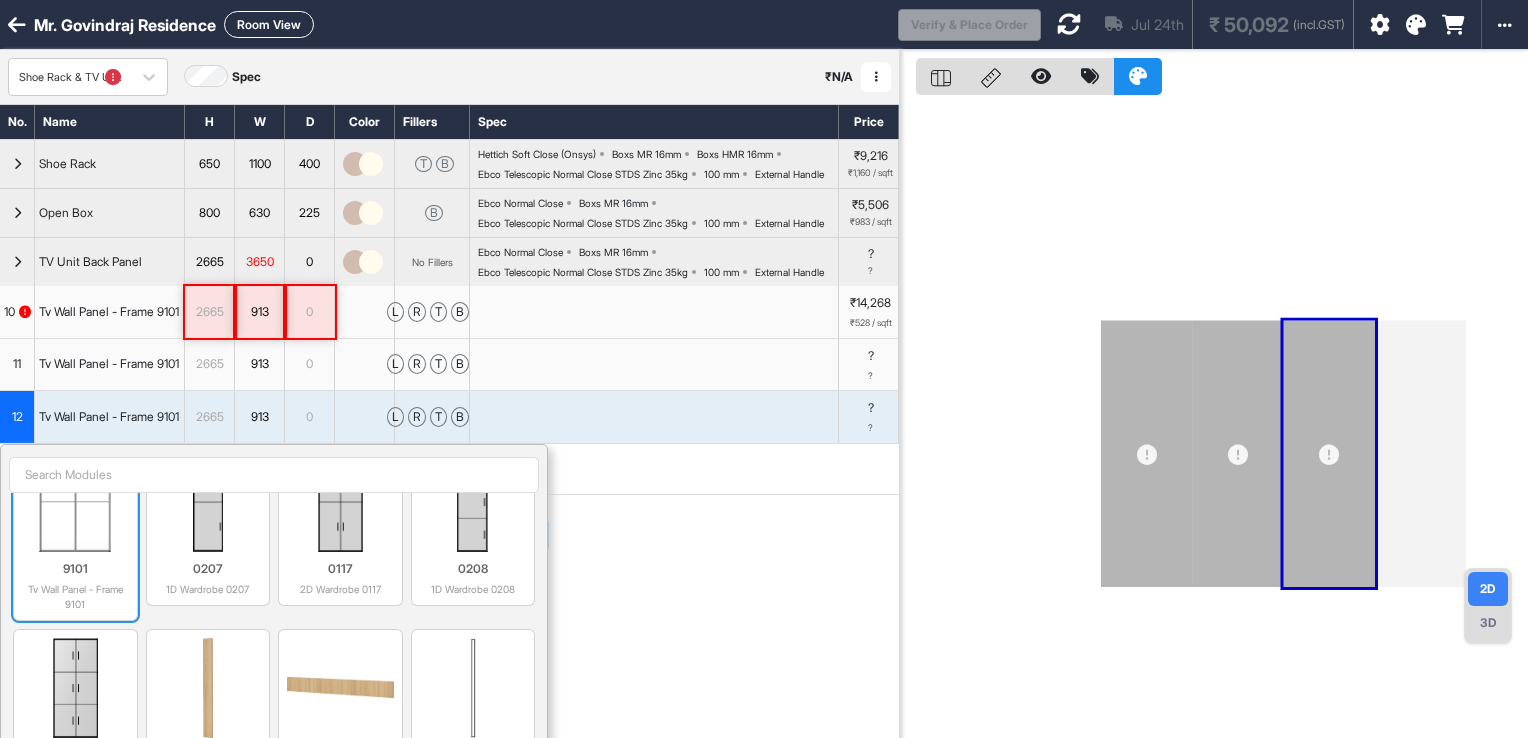click on "9101" at bounding box center (75, 569) 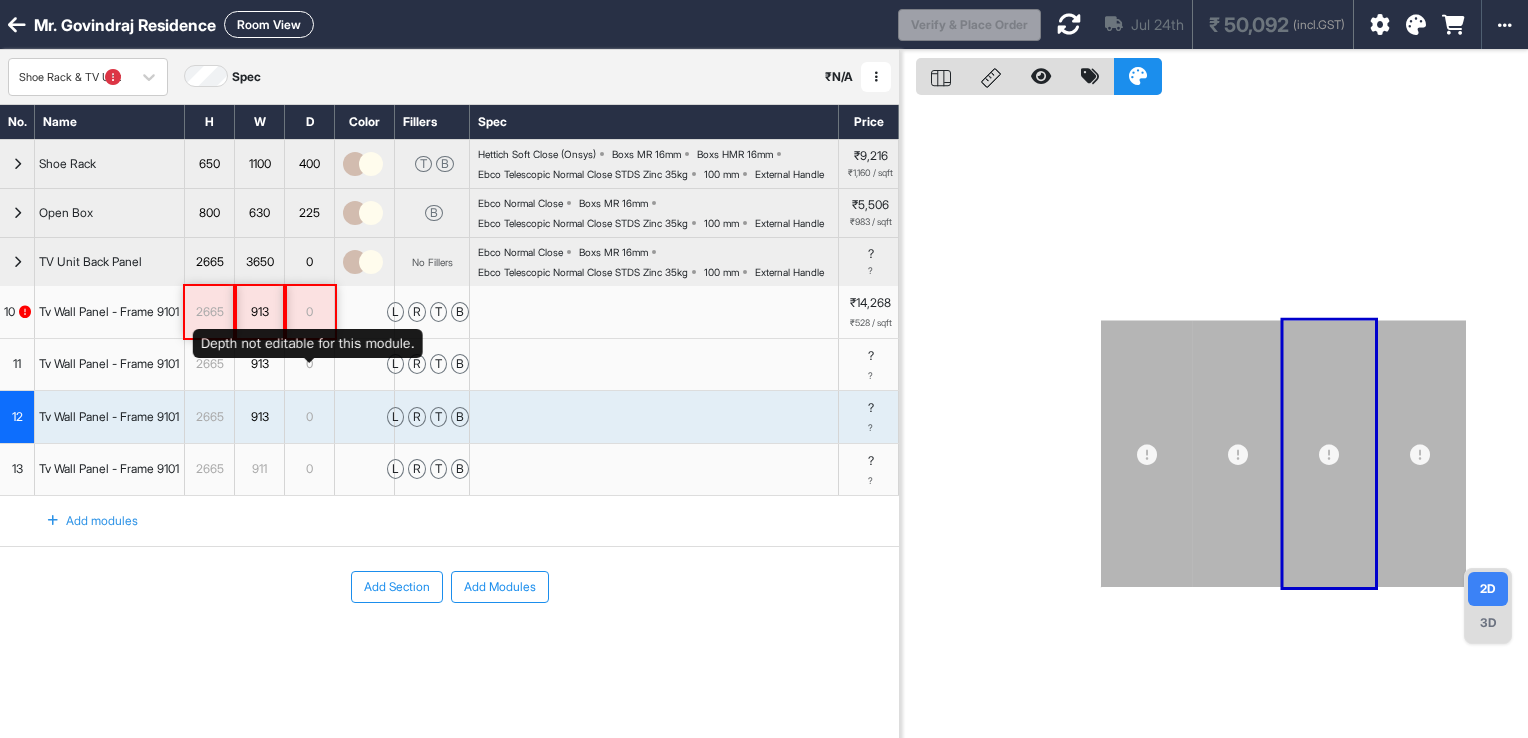 click on "0" at bounding box center (309, 312) 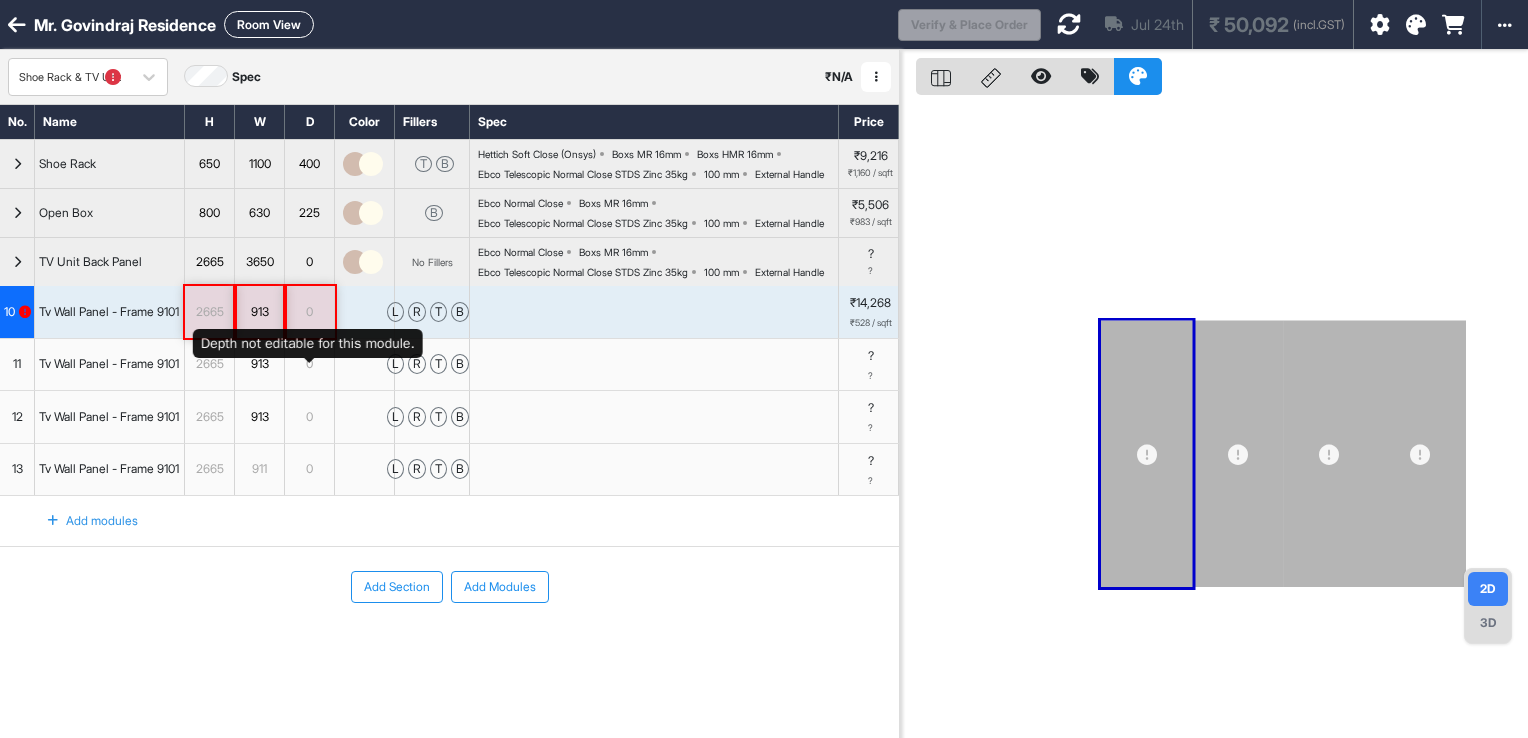 click on "0" at bounding box center (309, 312) 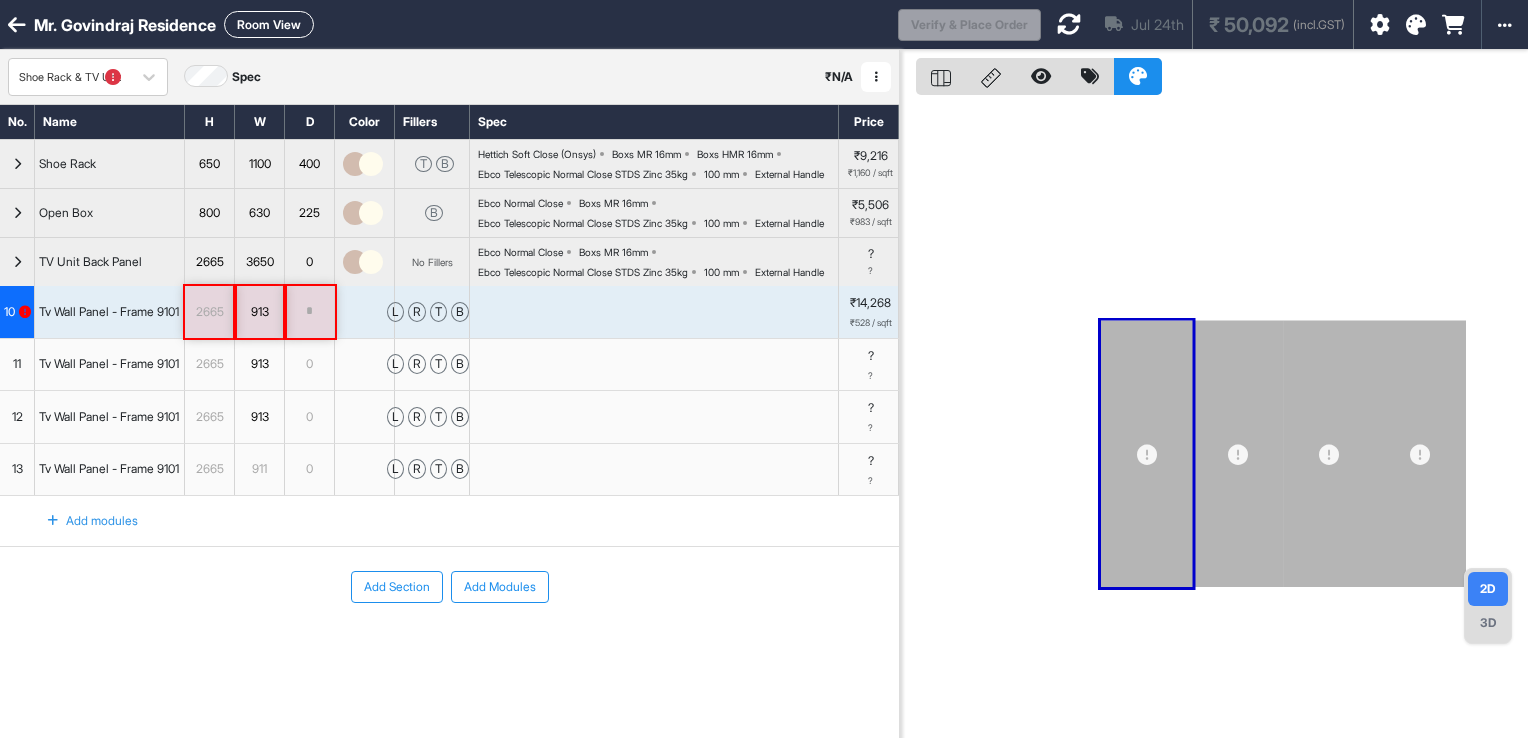 click on "2665" at bounding box center (210, 312) 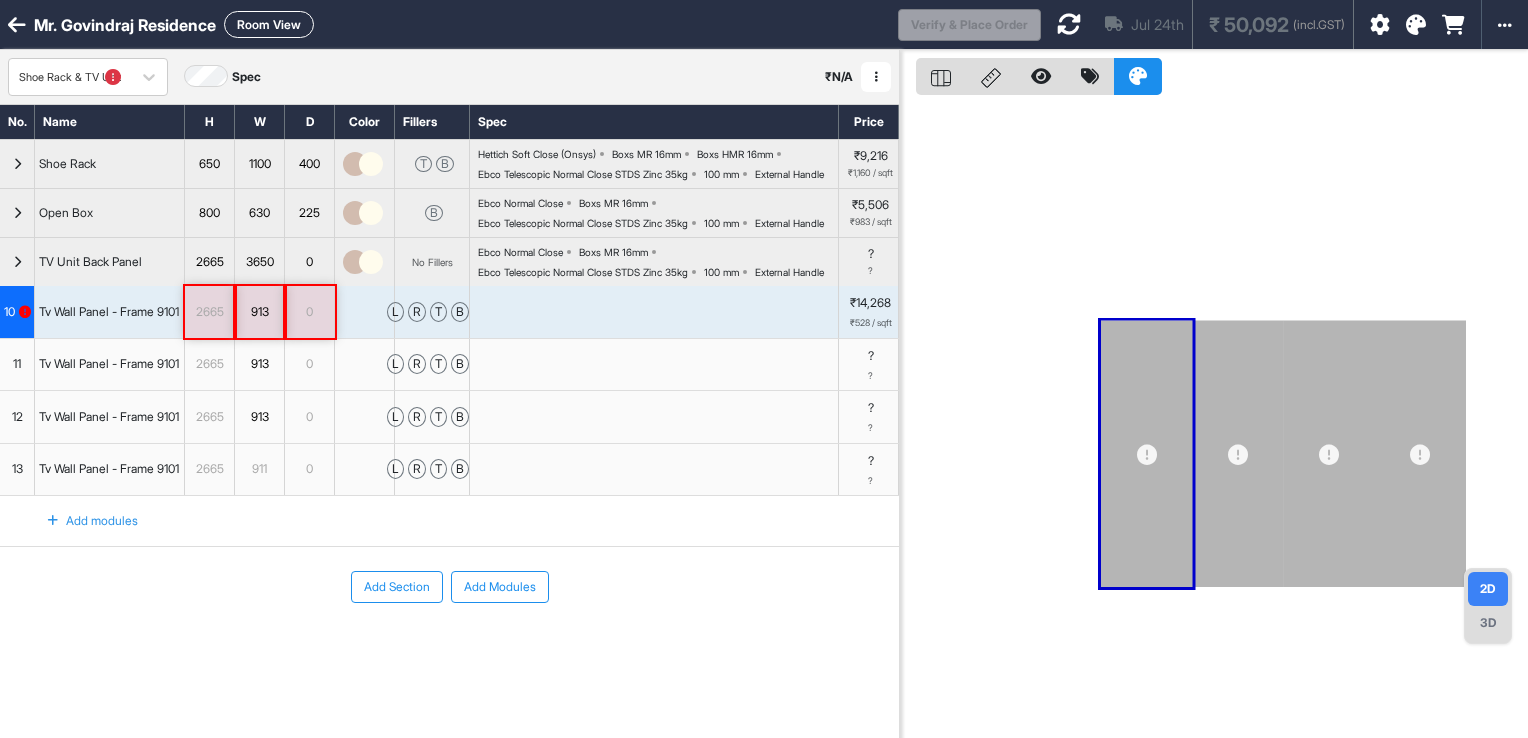 click on "2665" at bounding box center (210, 312) 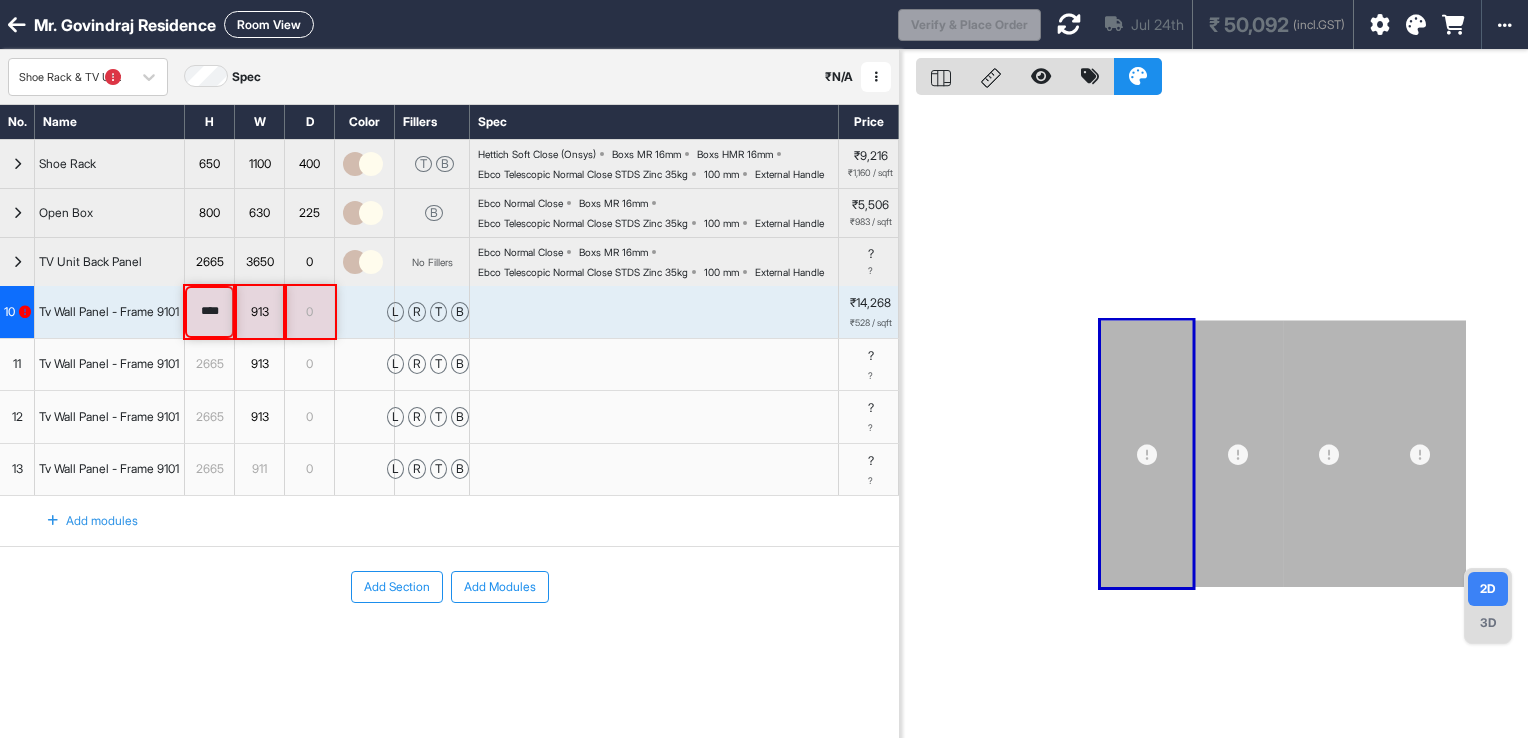 click on "2665" at bounding box center [210, 365] 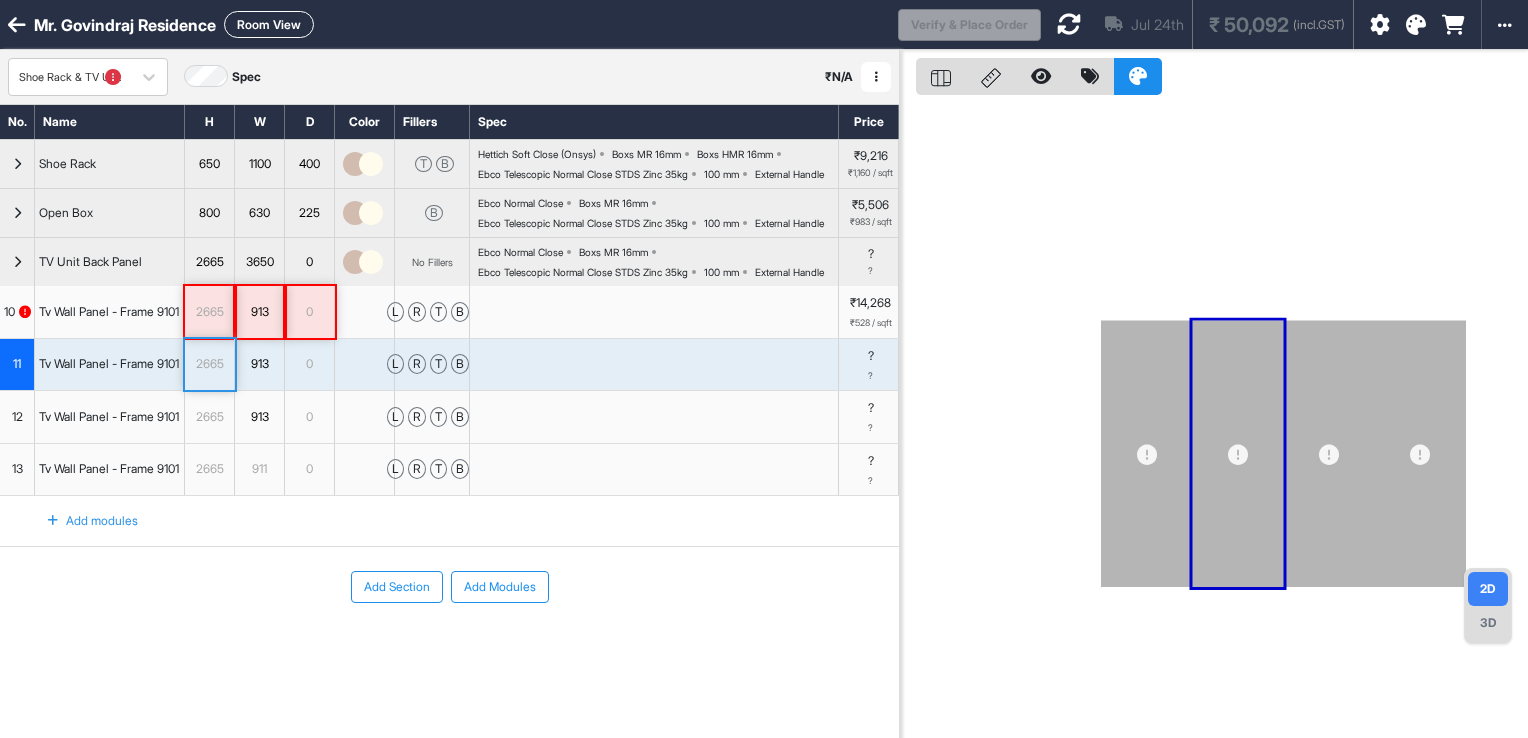 click on "2665" at bounding box center [210, 417] 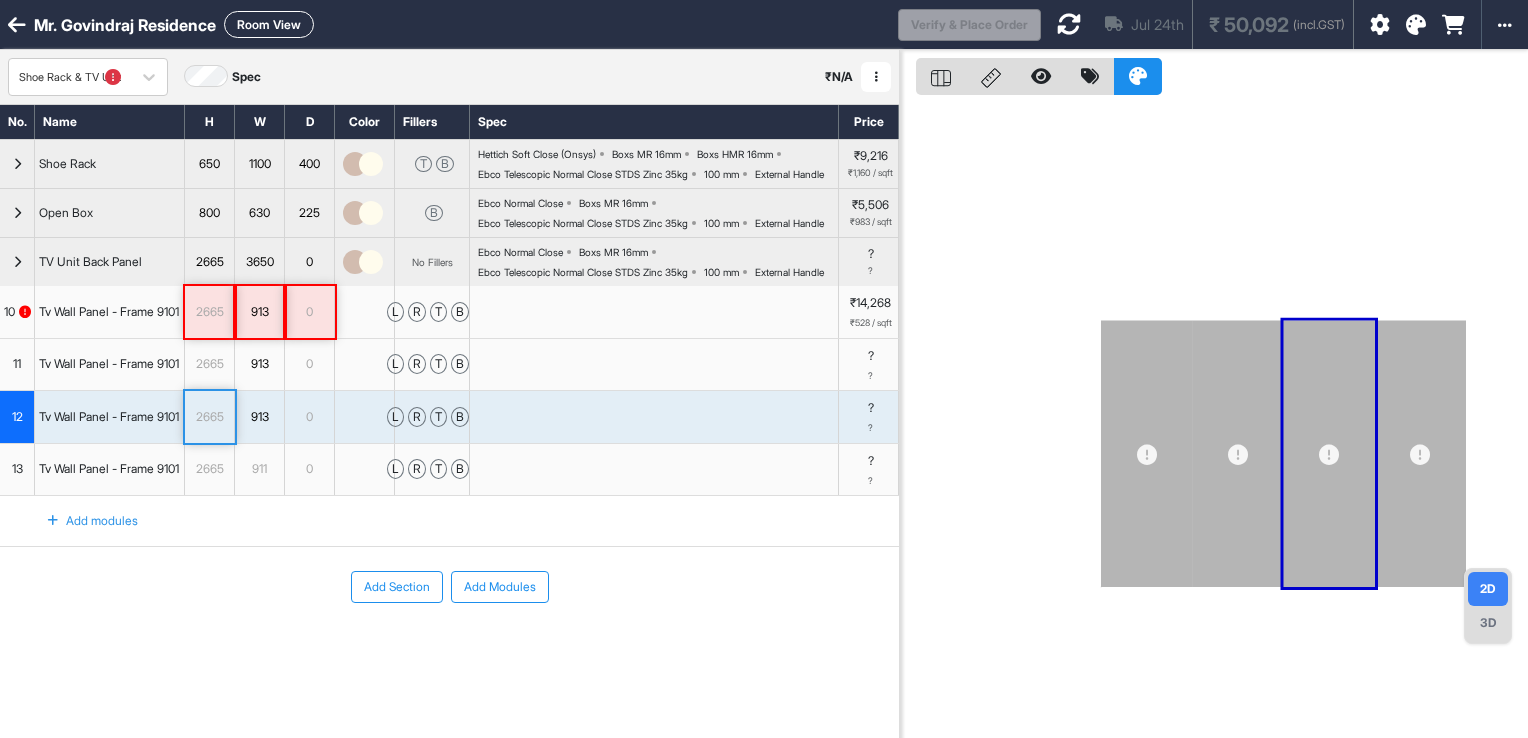 click on "Jul 24th ₹   50,092 (incl.GST)" at bounding box center (1197, 24) 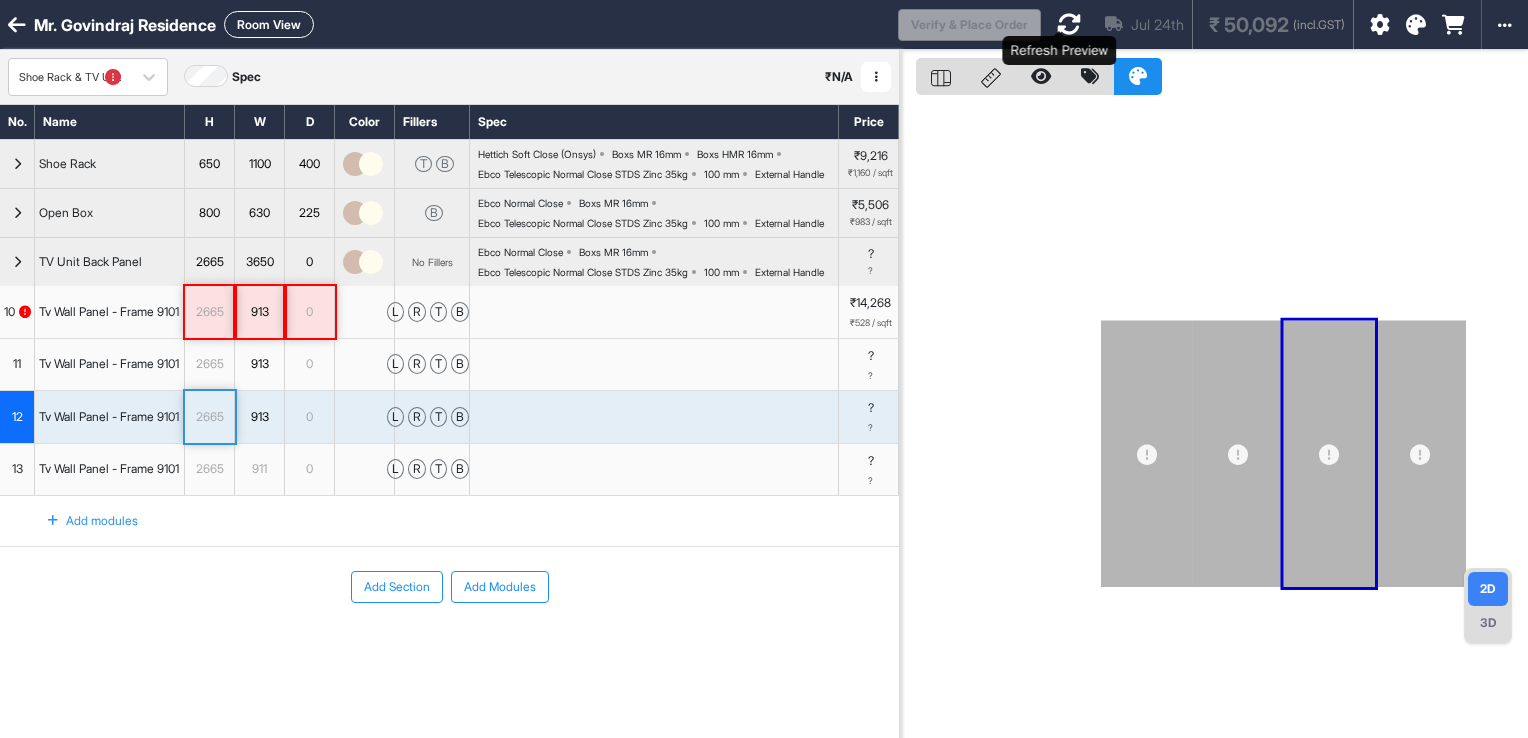 click at bounding box center [1069, 24] 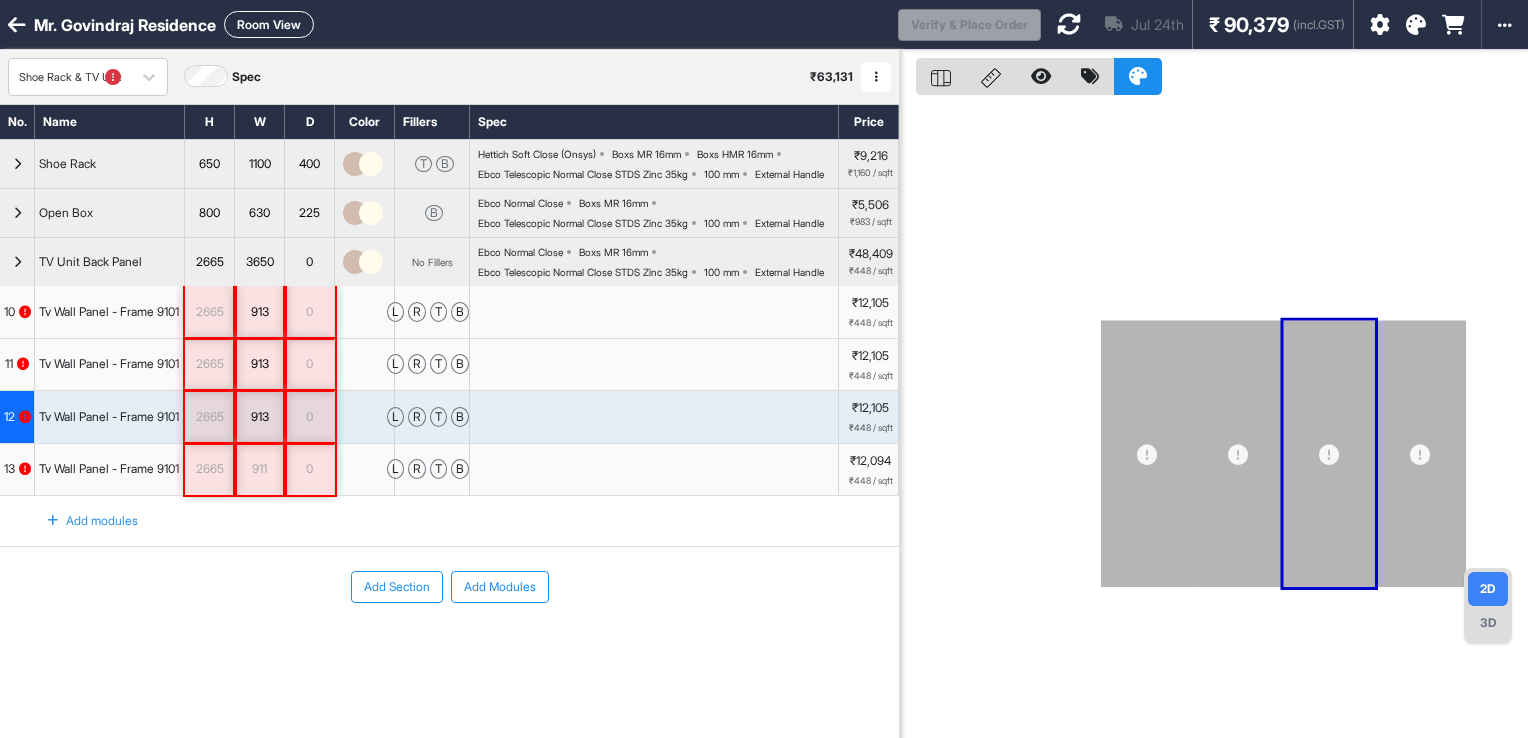 click at bounding box center (17, 262) 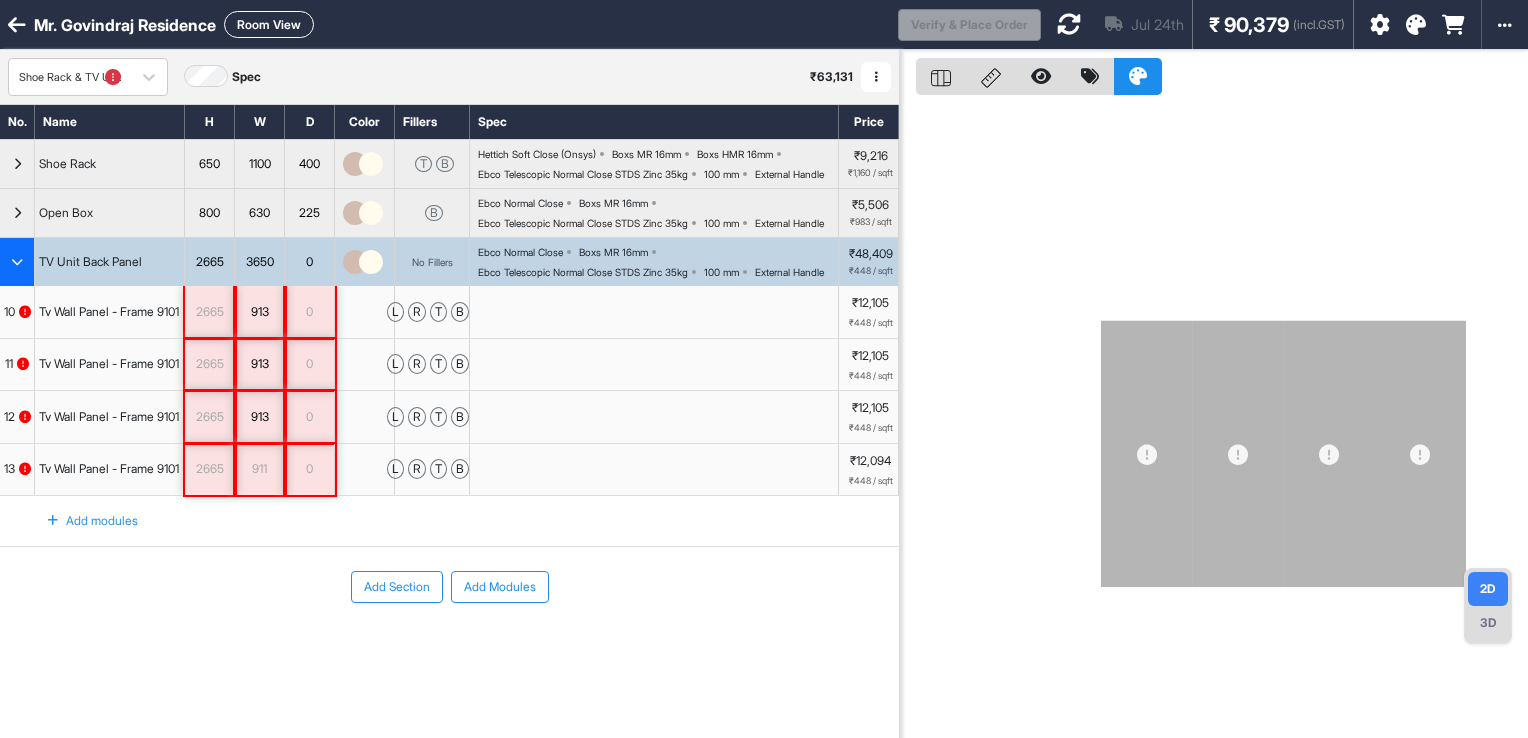 click at bounding box center [17, 262] 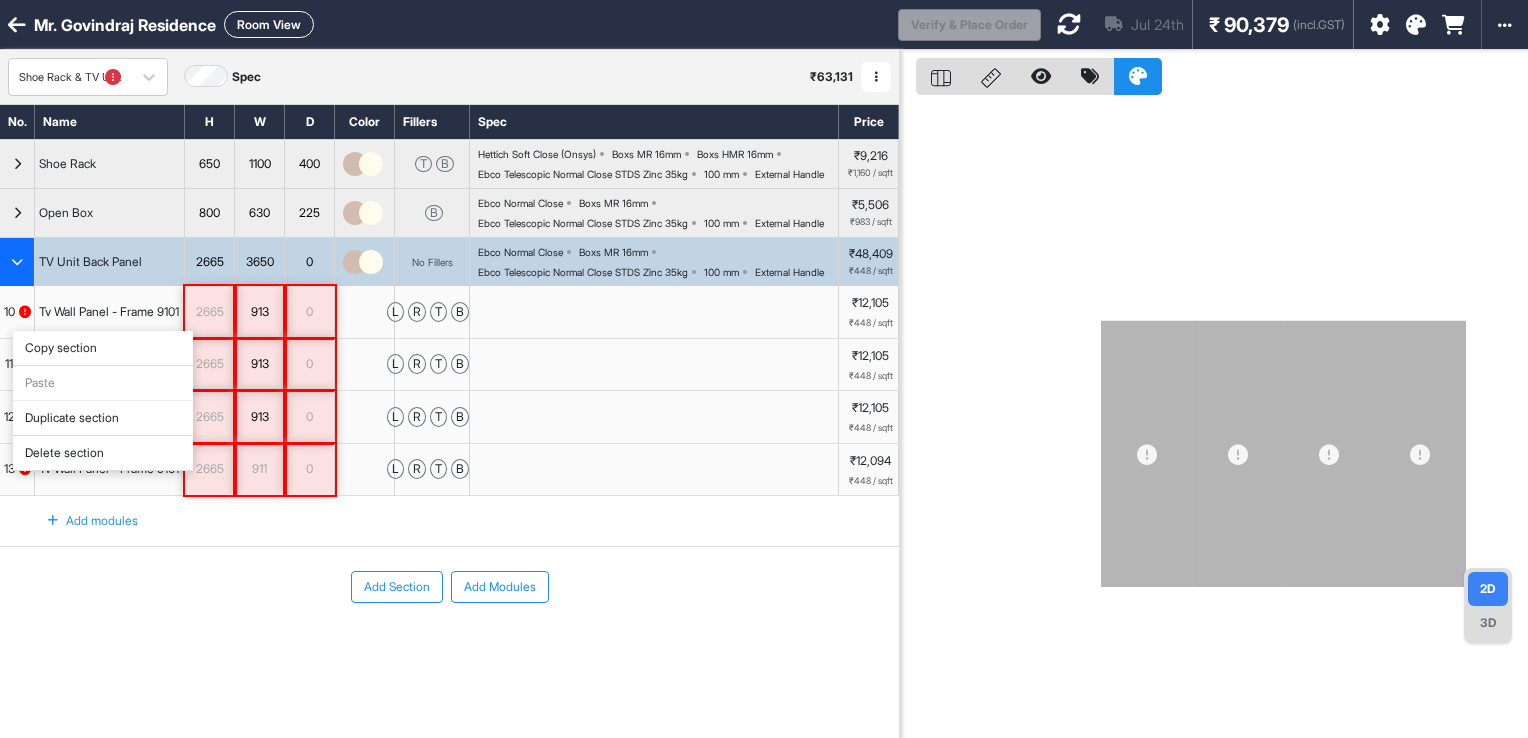 click on "Delete section" at bounding box center (103, 453) 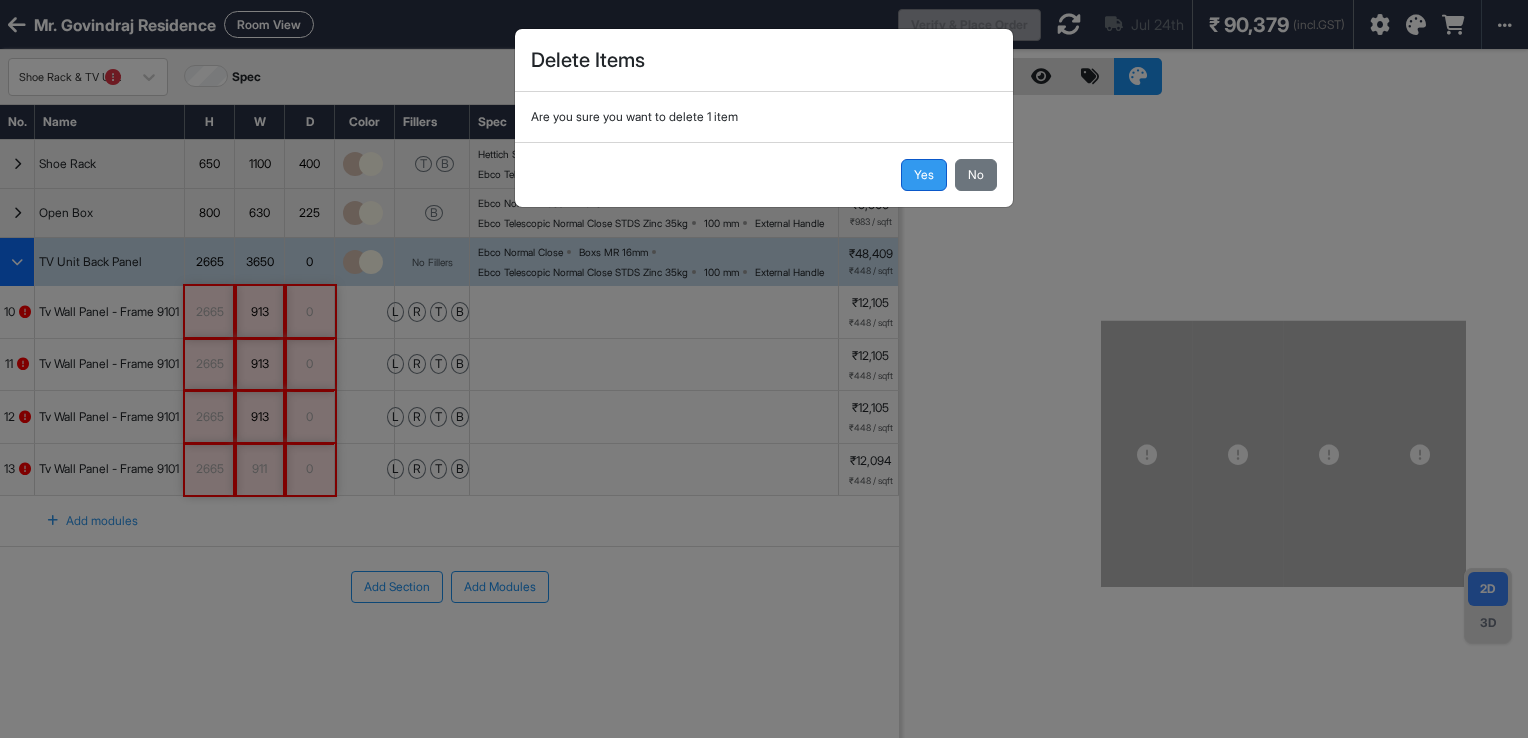 click on "Yes" at bounding box center (924, 175) 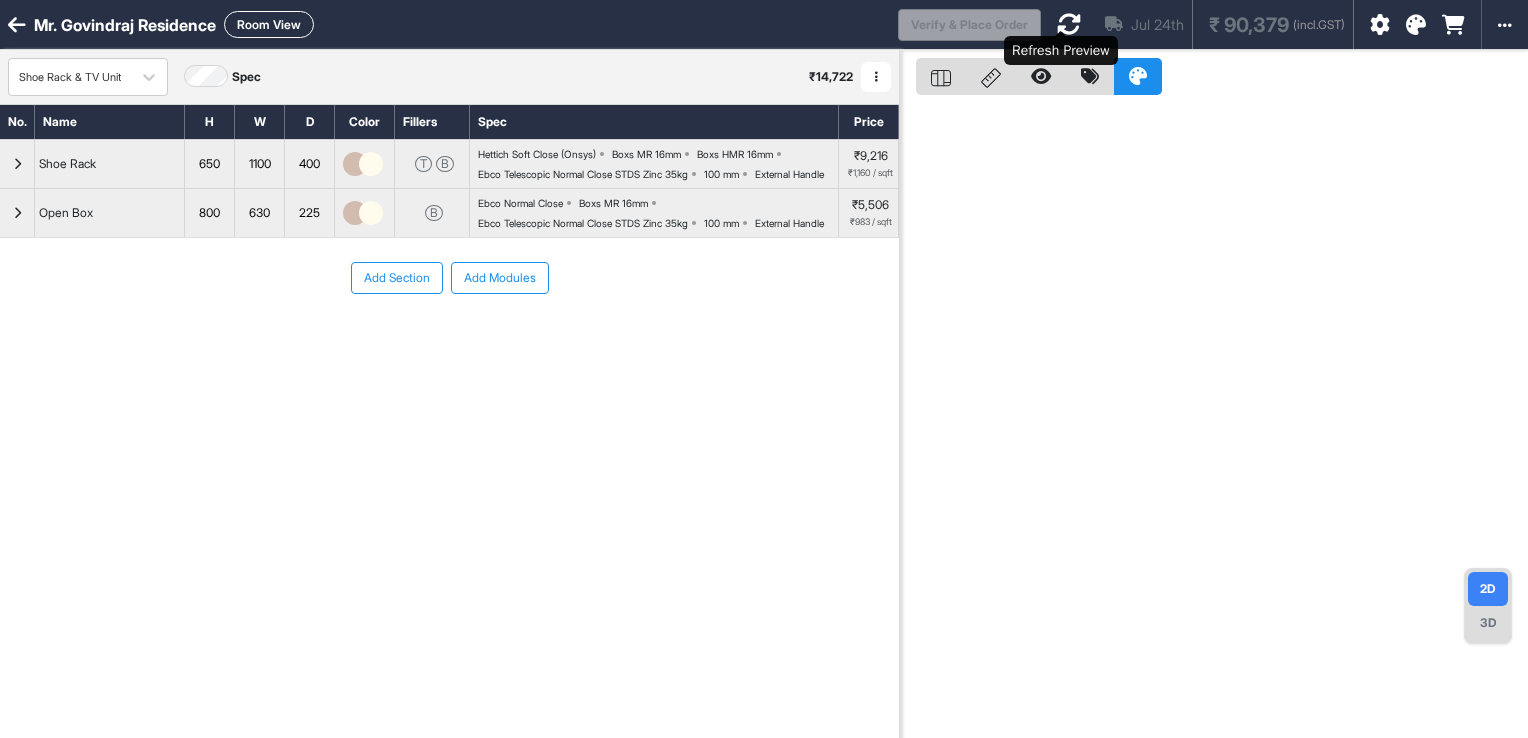 click at bounding box center [1069, 24] 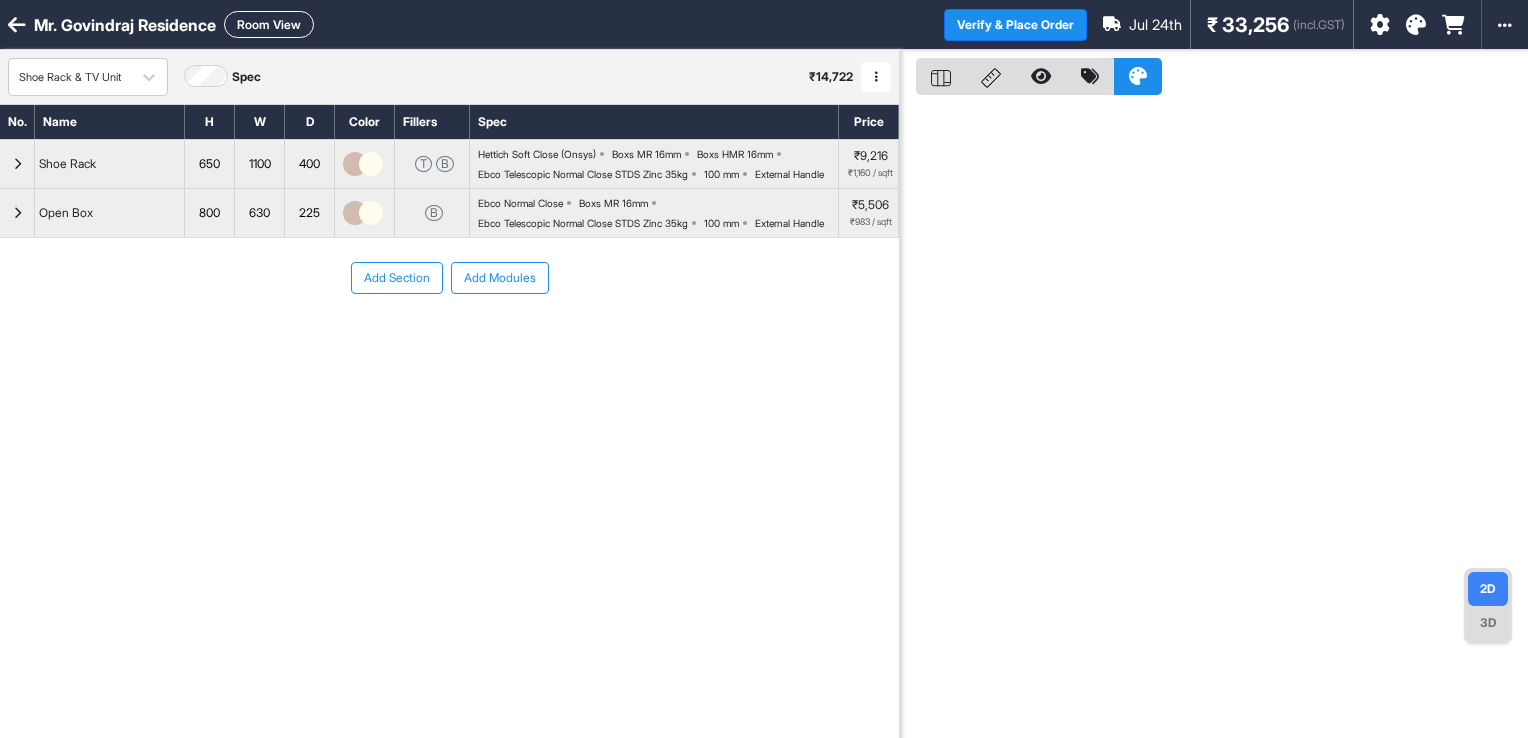 click at bounding box center [876, 77] 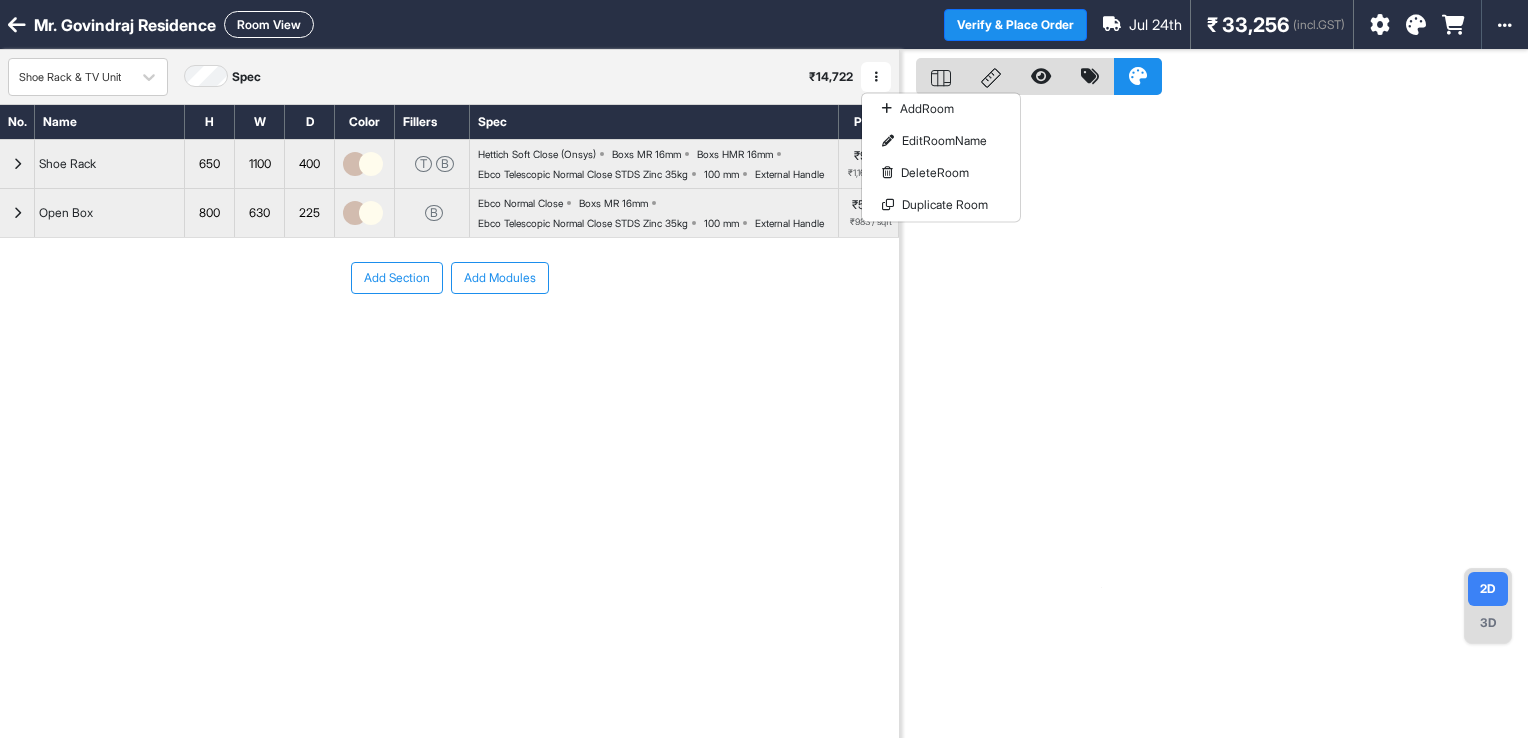 click on "Add Section Add Modules" at bounding box center (449, 338) 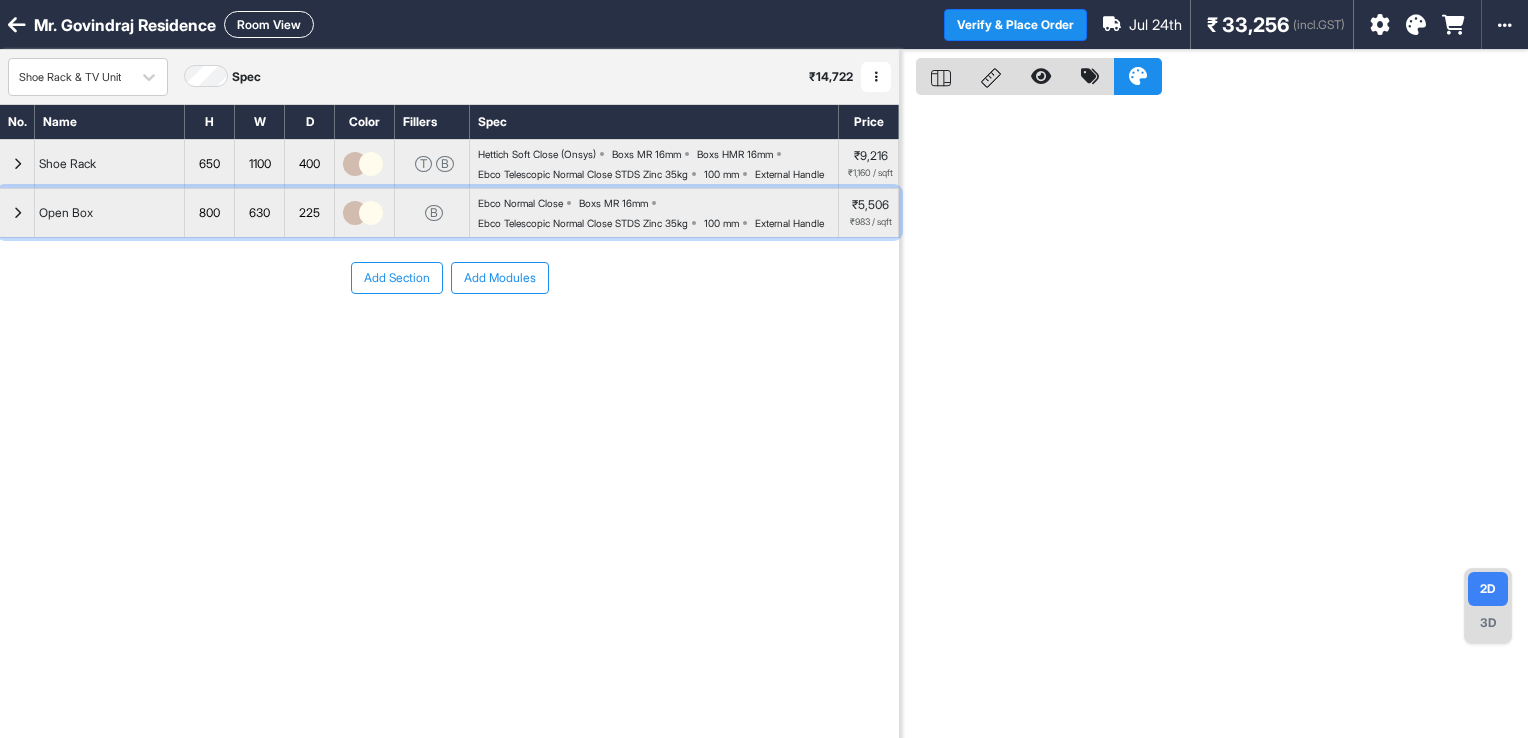 click on "Ebco Normal Close Boxs MR 16mm Ebco Telescopic Normal Close STDS Zinc 35kg 100 mm External Handle" at bounding box center (658, 213) 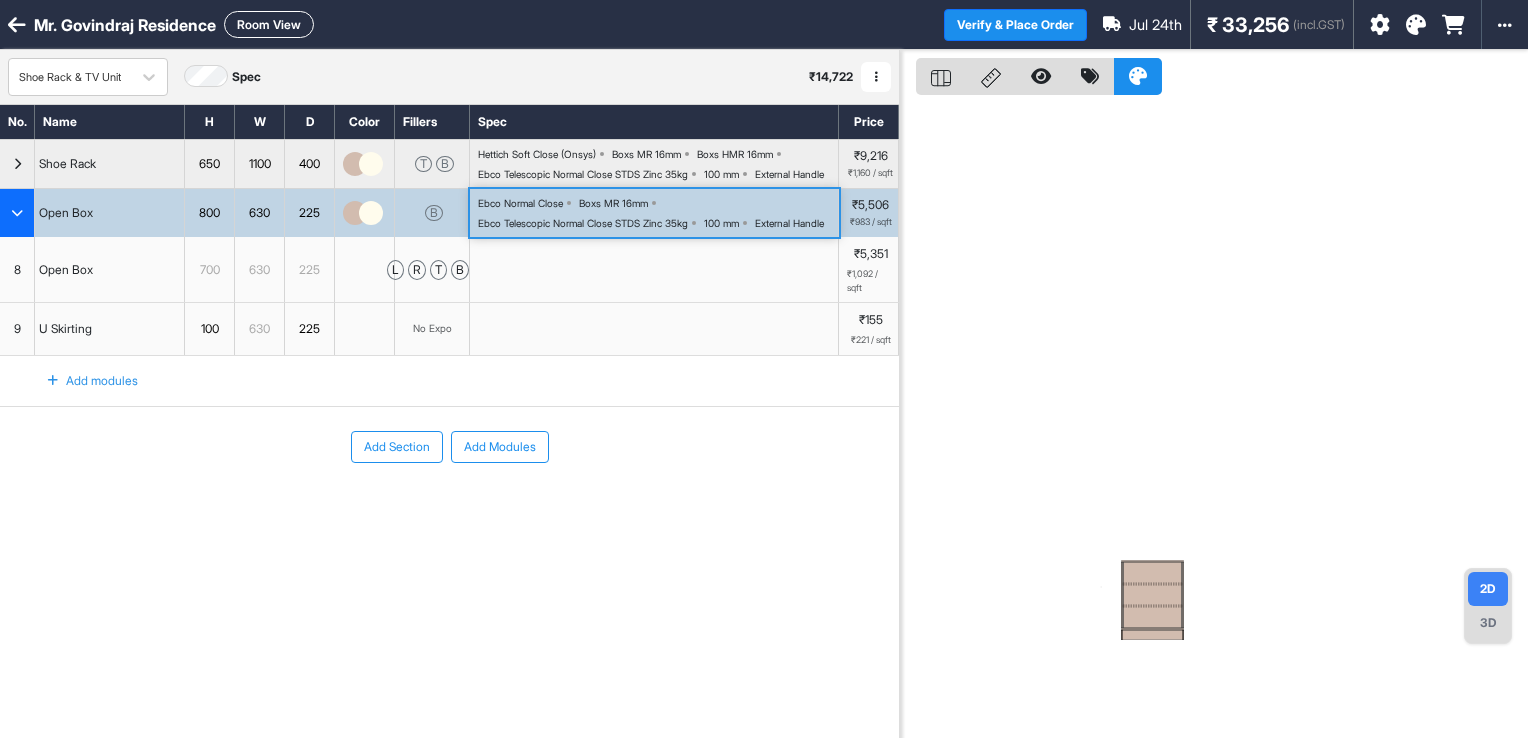 click on "Ebco Normal Close Boxs MR 16mm Ebco Telescopic Normal Close STDS Zinc 35kg 100 mm External Handle" at bounding box center [658, 213] 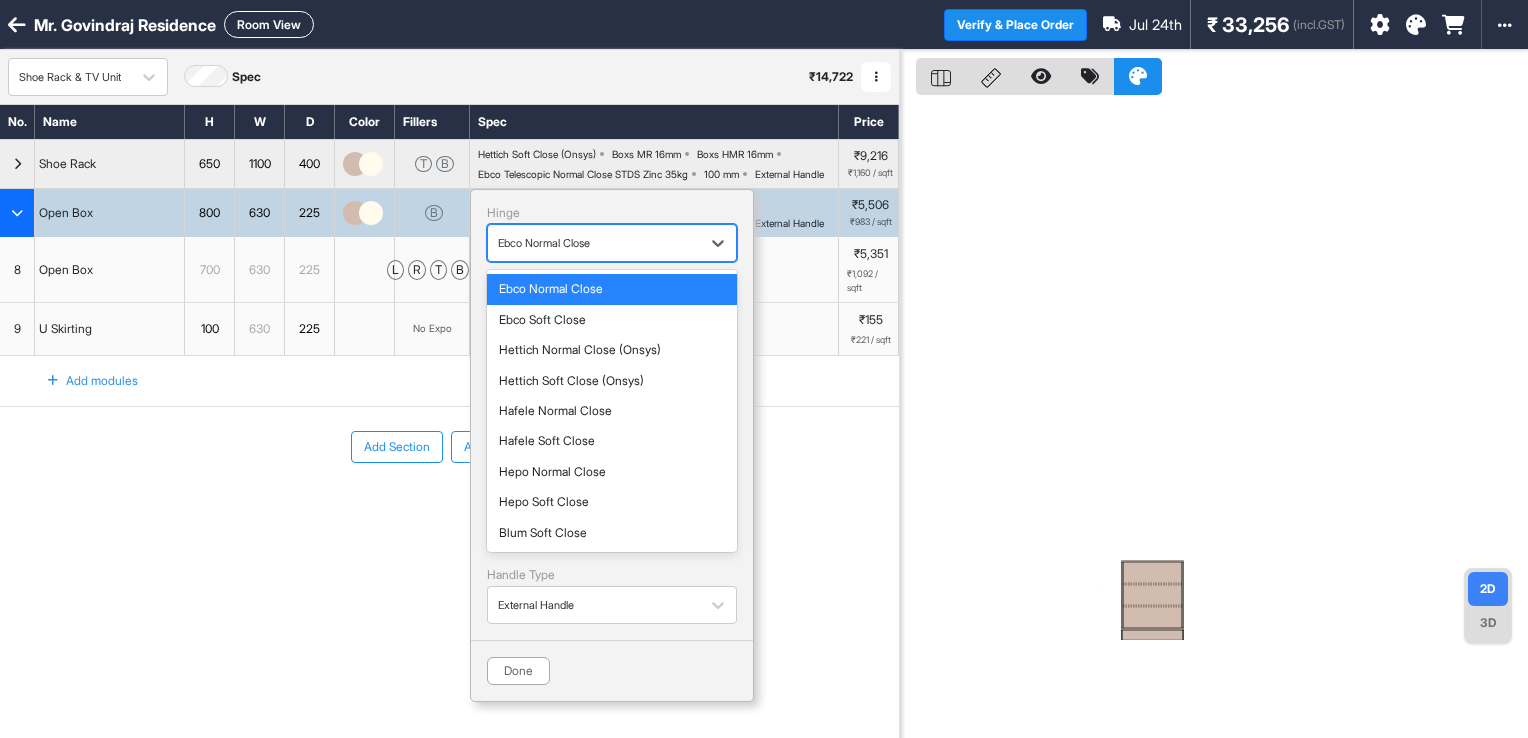 click on "Ebco Normal Close" at bounding box center (612, 243) 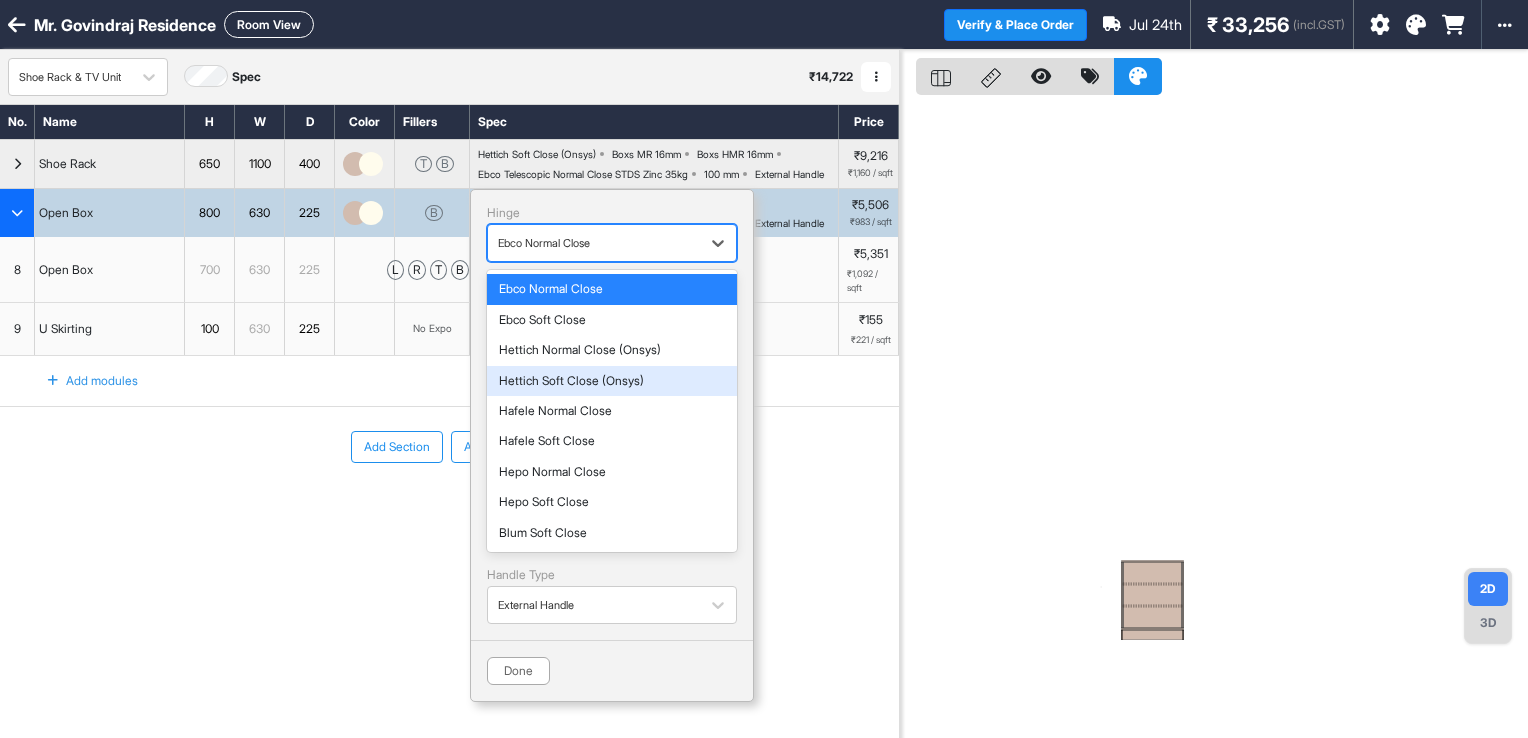 click on "Hettich Soft Close (Onsys)" at bounding box center (612, 381) 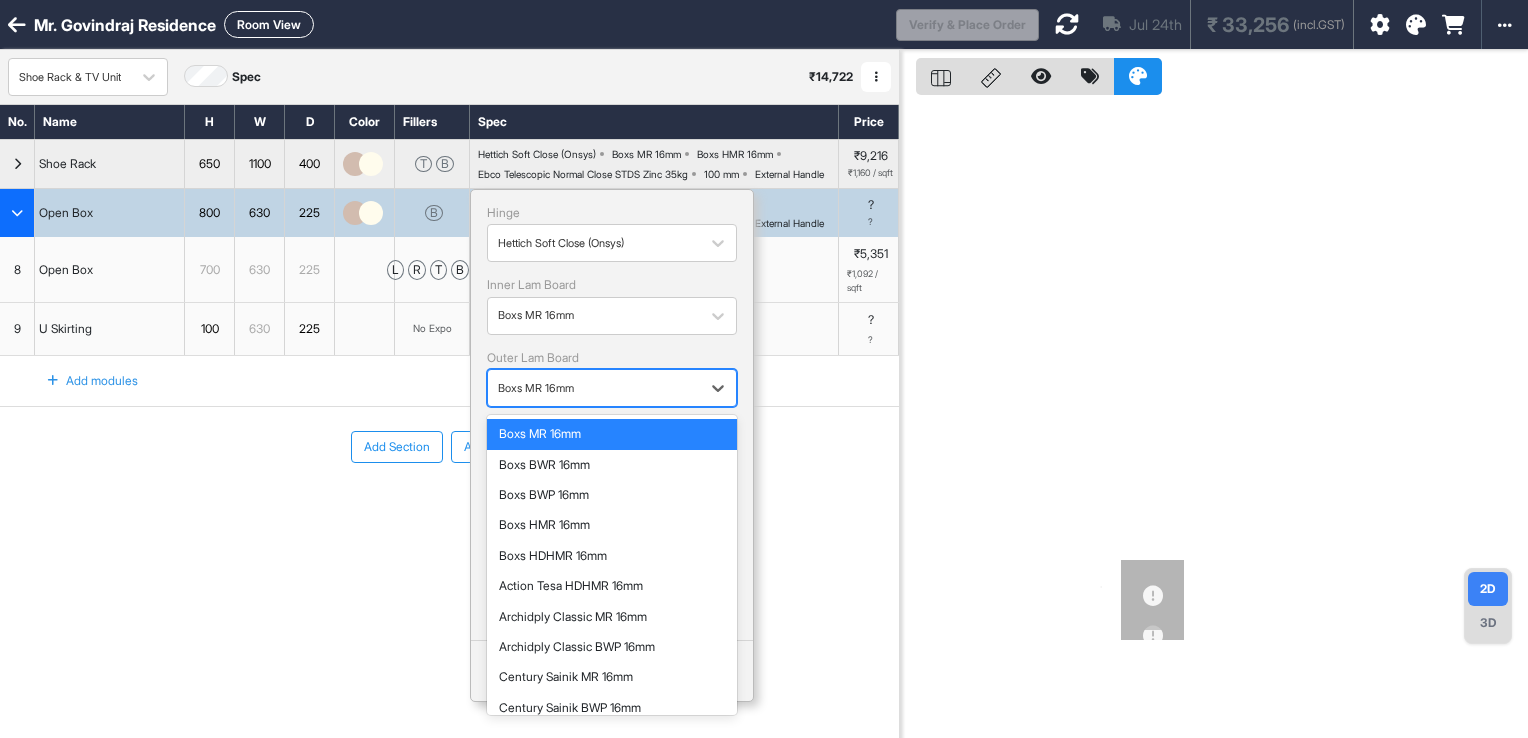 click at bounding box center [594, 388] 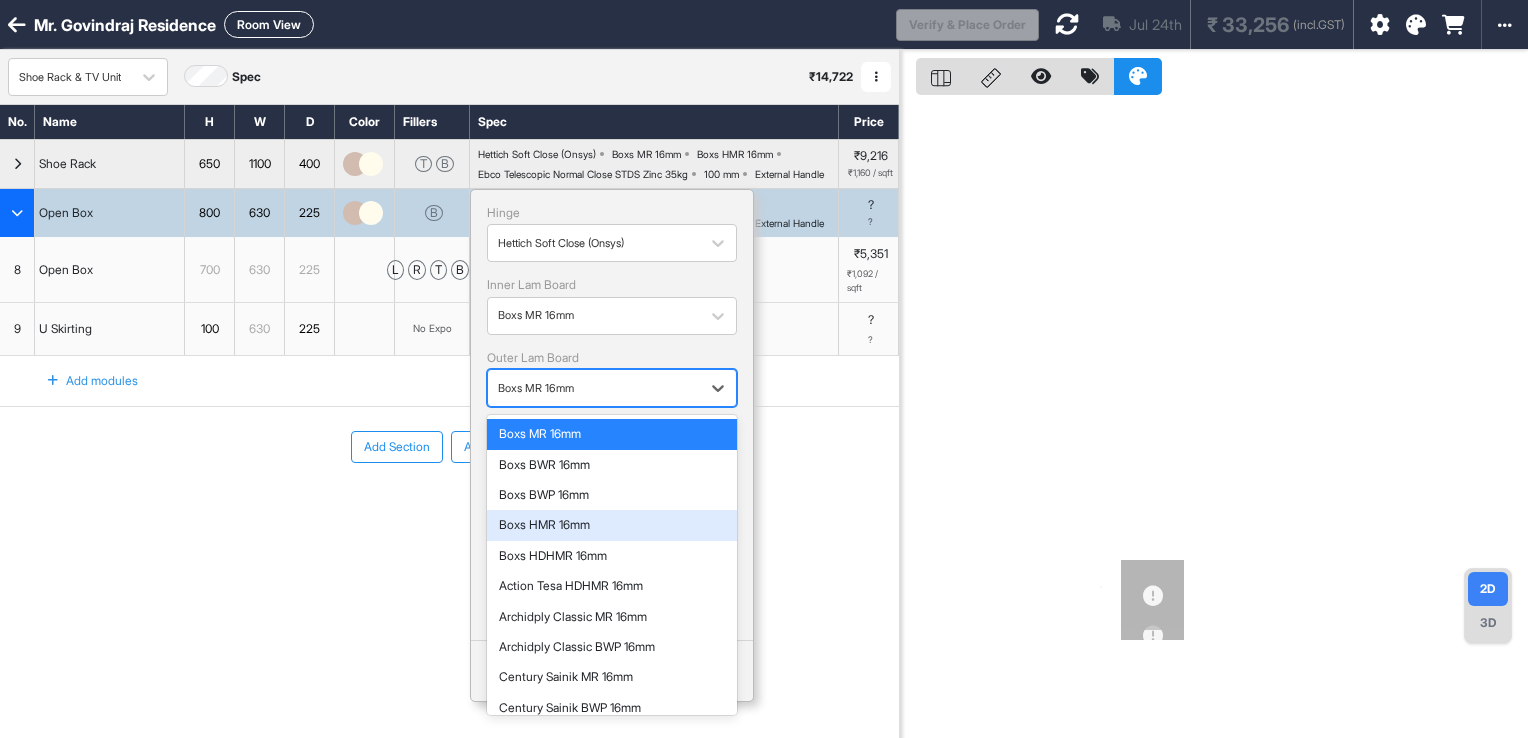 click on "Boxs HMR 16mm" at bounding box center (612, 525) 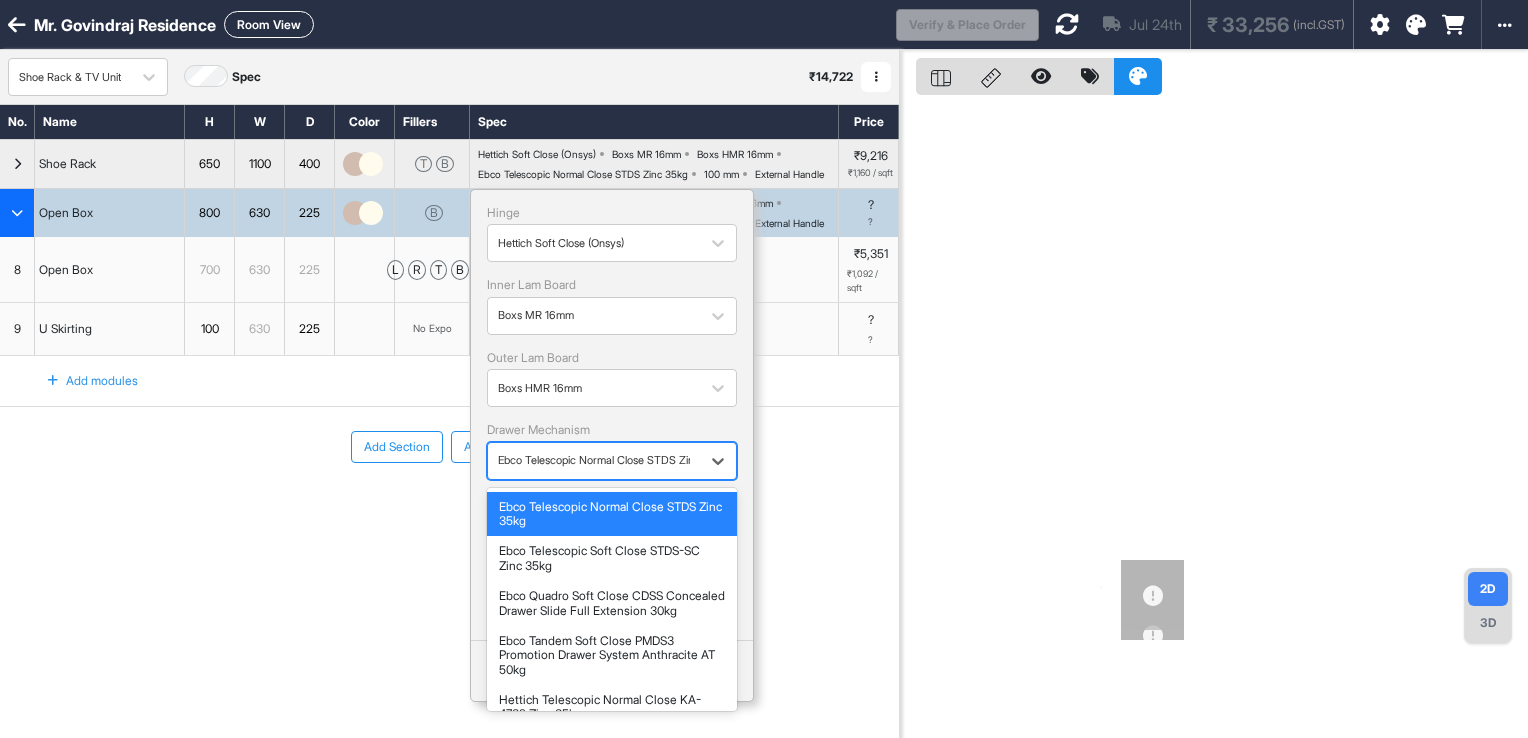 click on "Ebco Telescopic Normal Close STDS Zinc 35kg" at bounding box center (594, 460) 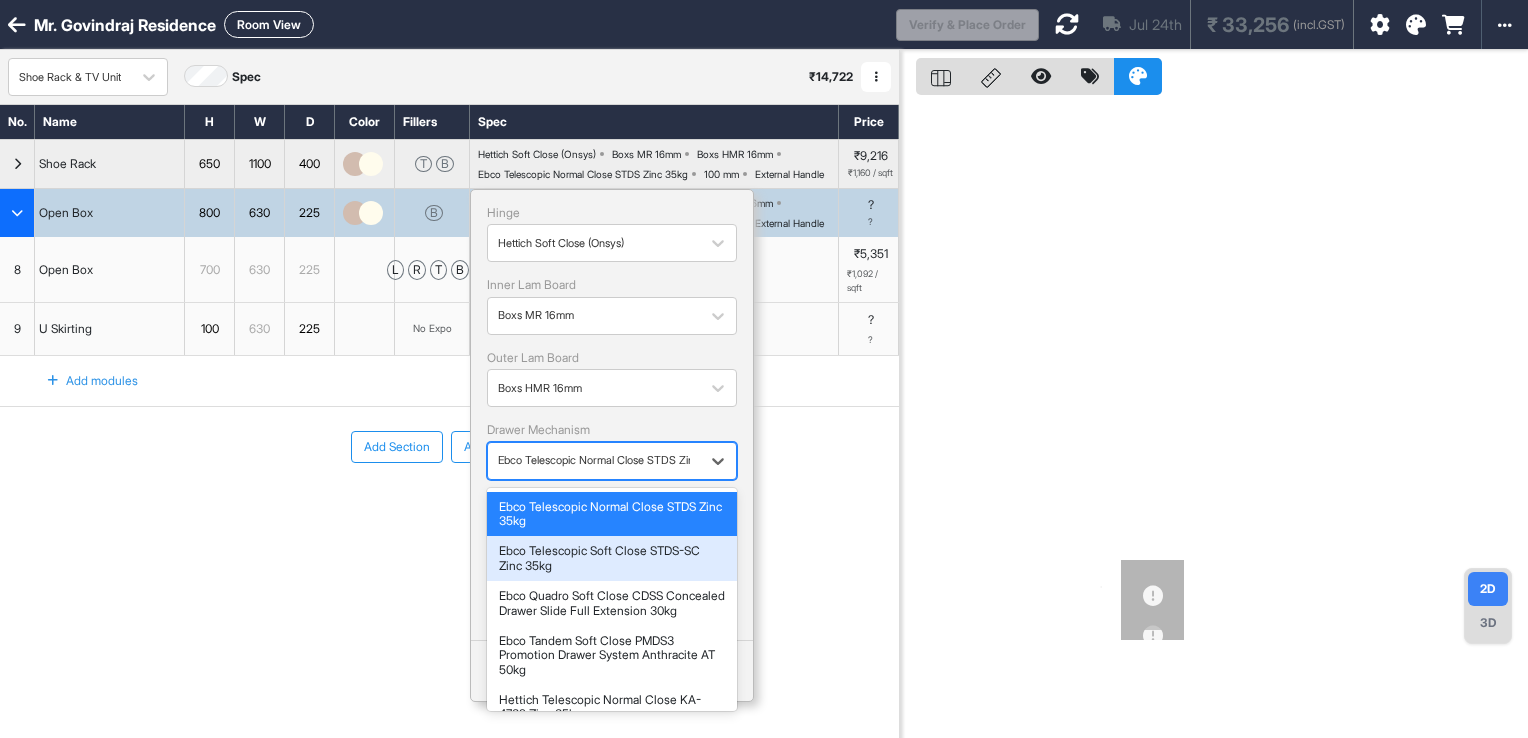 click on "Ebco Telescopic Soft Close STDS-SC Zinc 35kg" at bounding box center [612, 558] 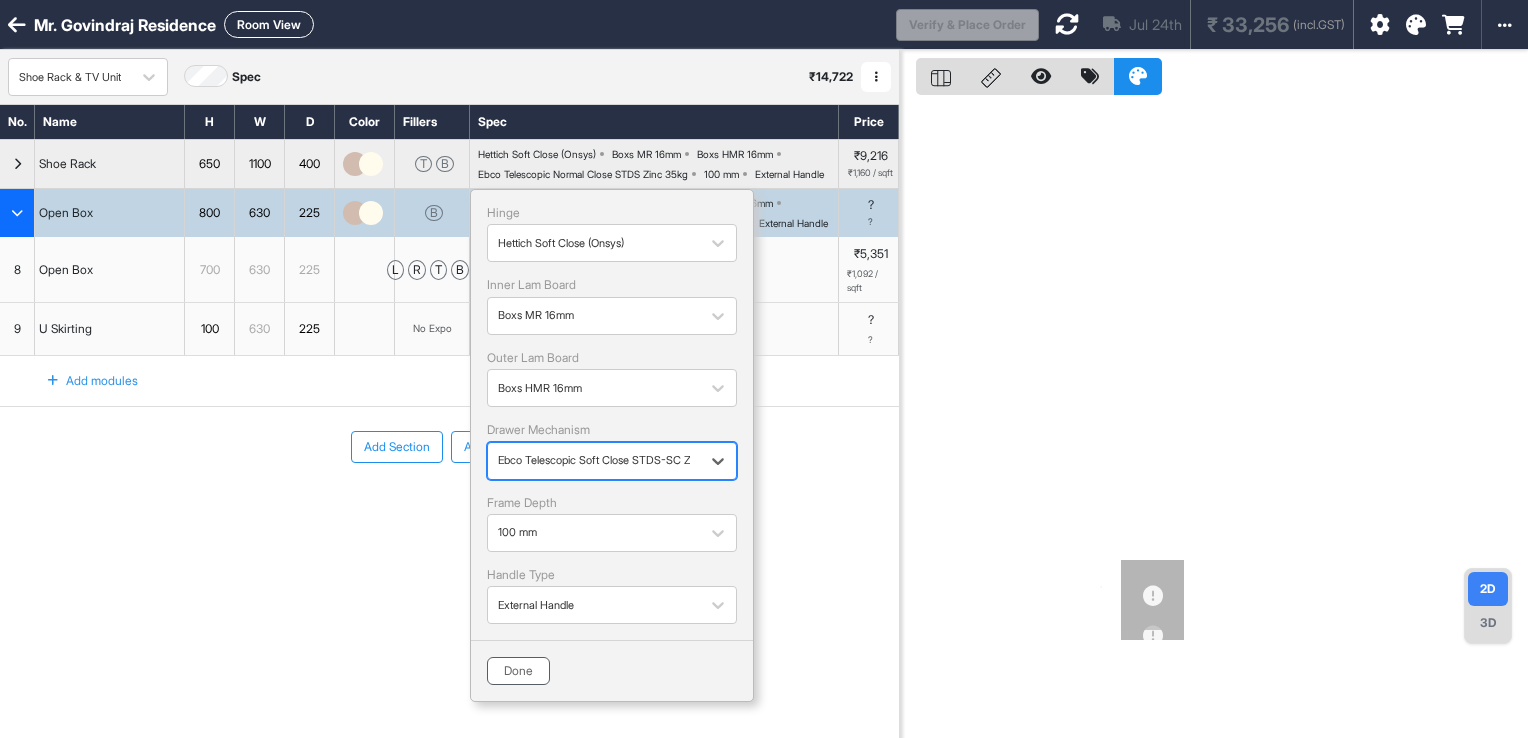 click on "Done" at bounding box center (518, 671) 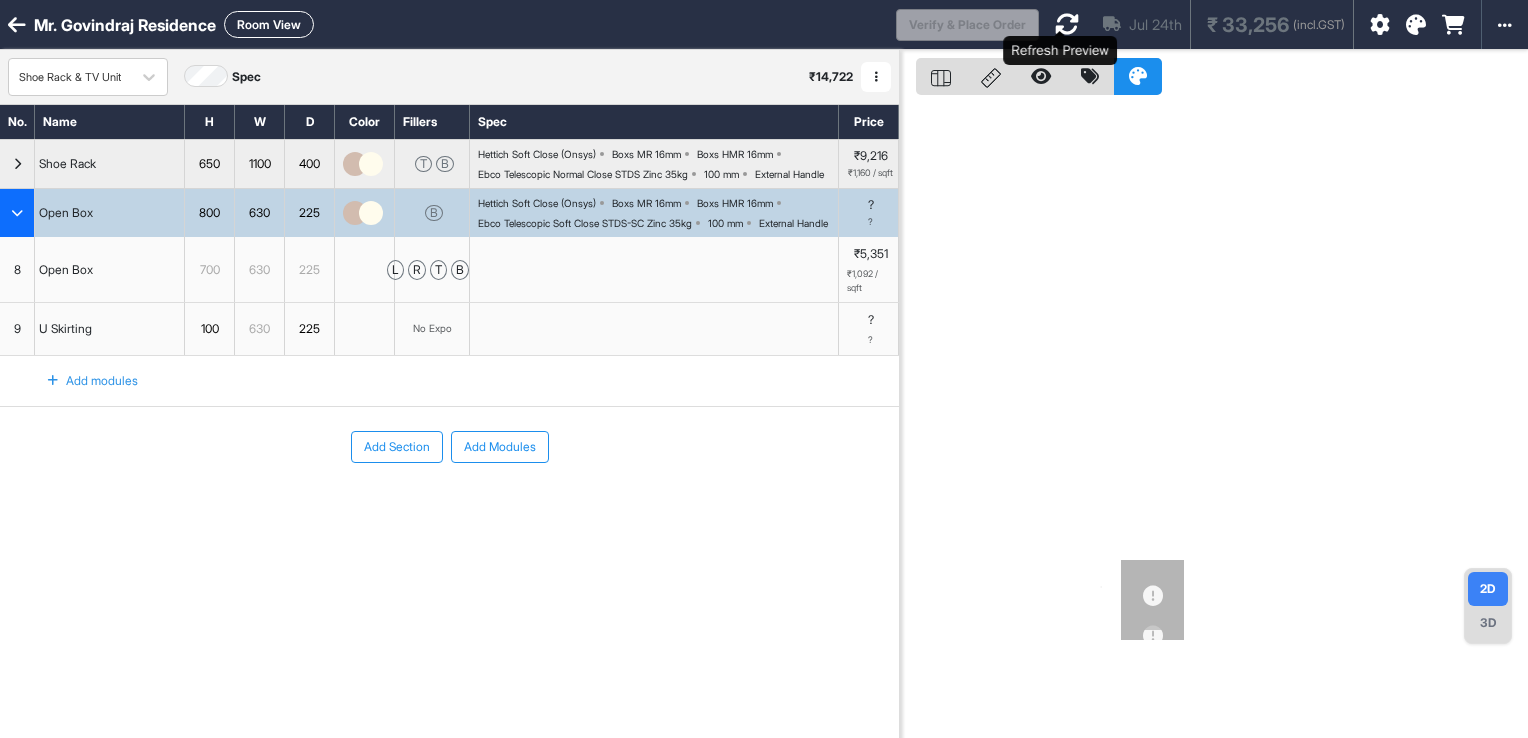 click at bounding box center (1067, 24) 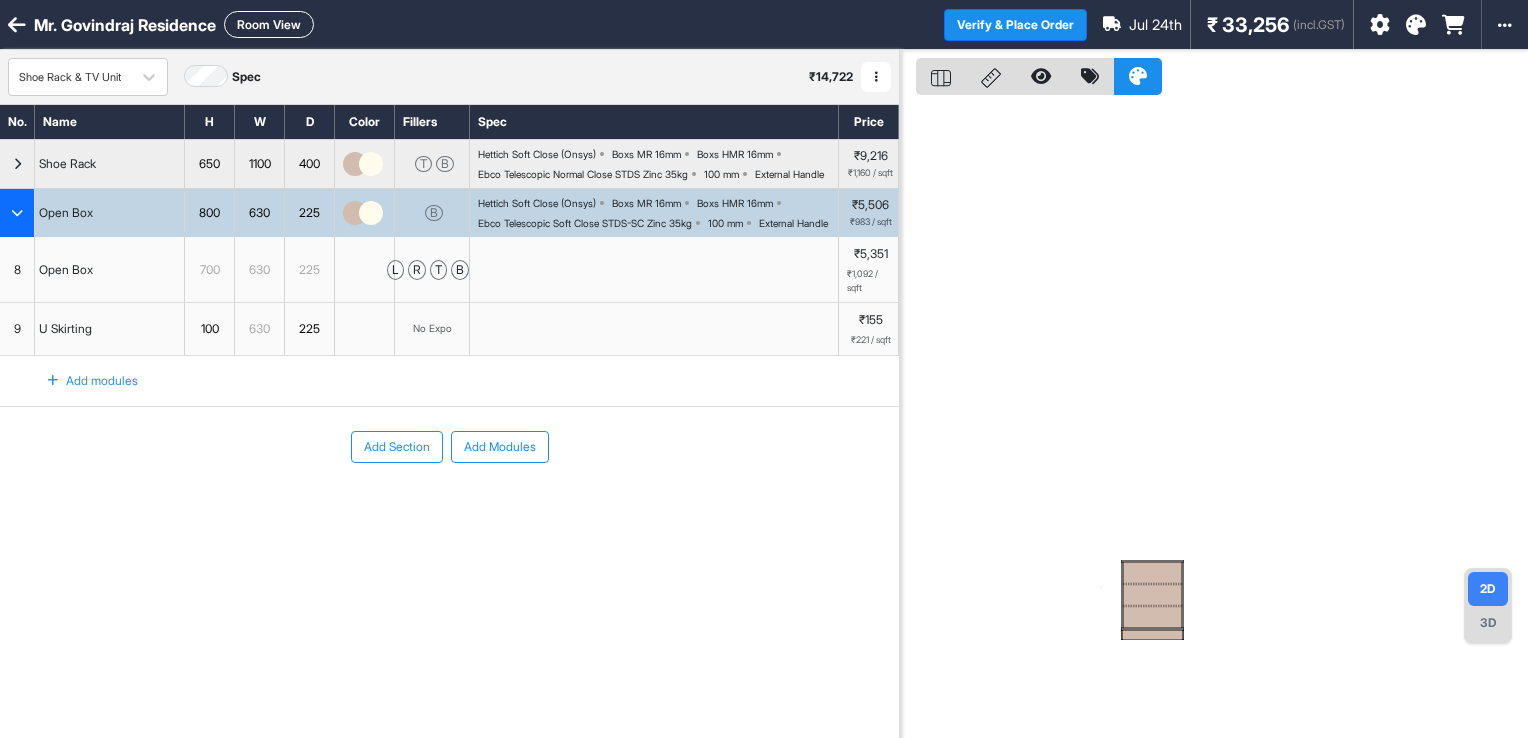 click at bounding box center [53, 381] 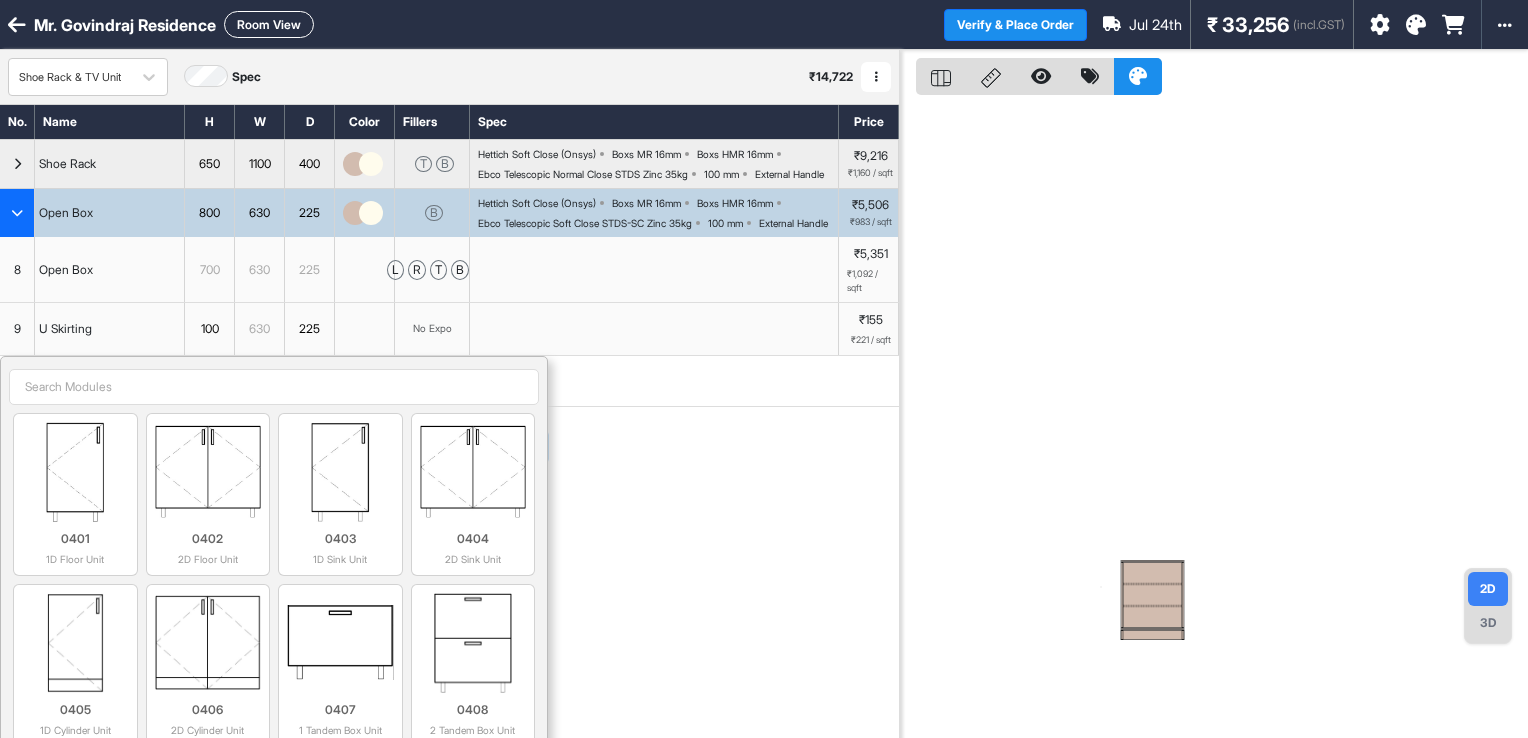 click on "Add Section Add Modules" at bounding box center [449, 447] 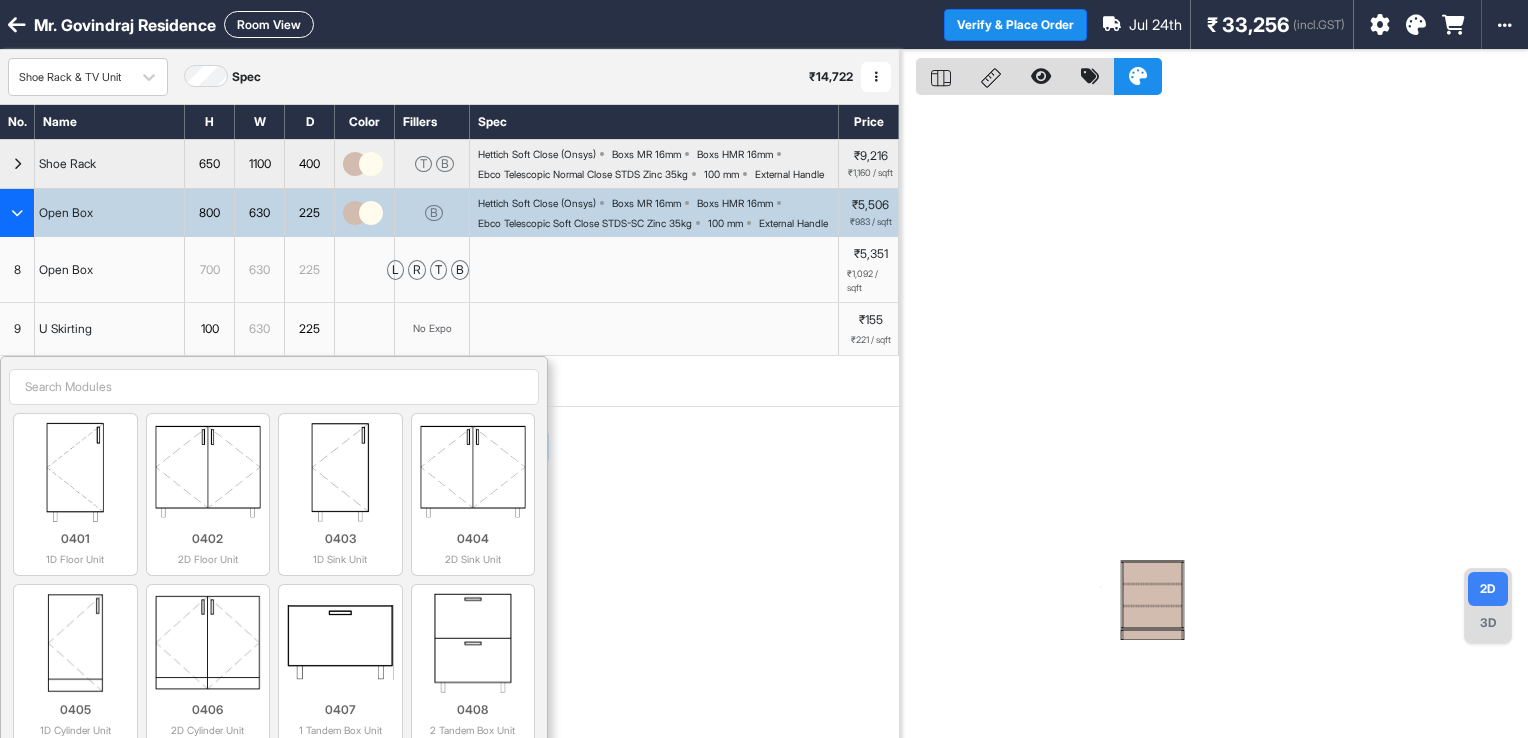 click on "Open Box 800 630 225 B Hettich Soft Close (Onsys) Boxs MR 16mm Boxs HMR 16mm Ebco Telescopic Soft Close STDS-SC Zinc 35kg 100 mm External Handle ₹5,506 ₹983 / sqft" at bounding box center (449, 212) 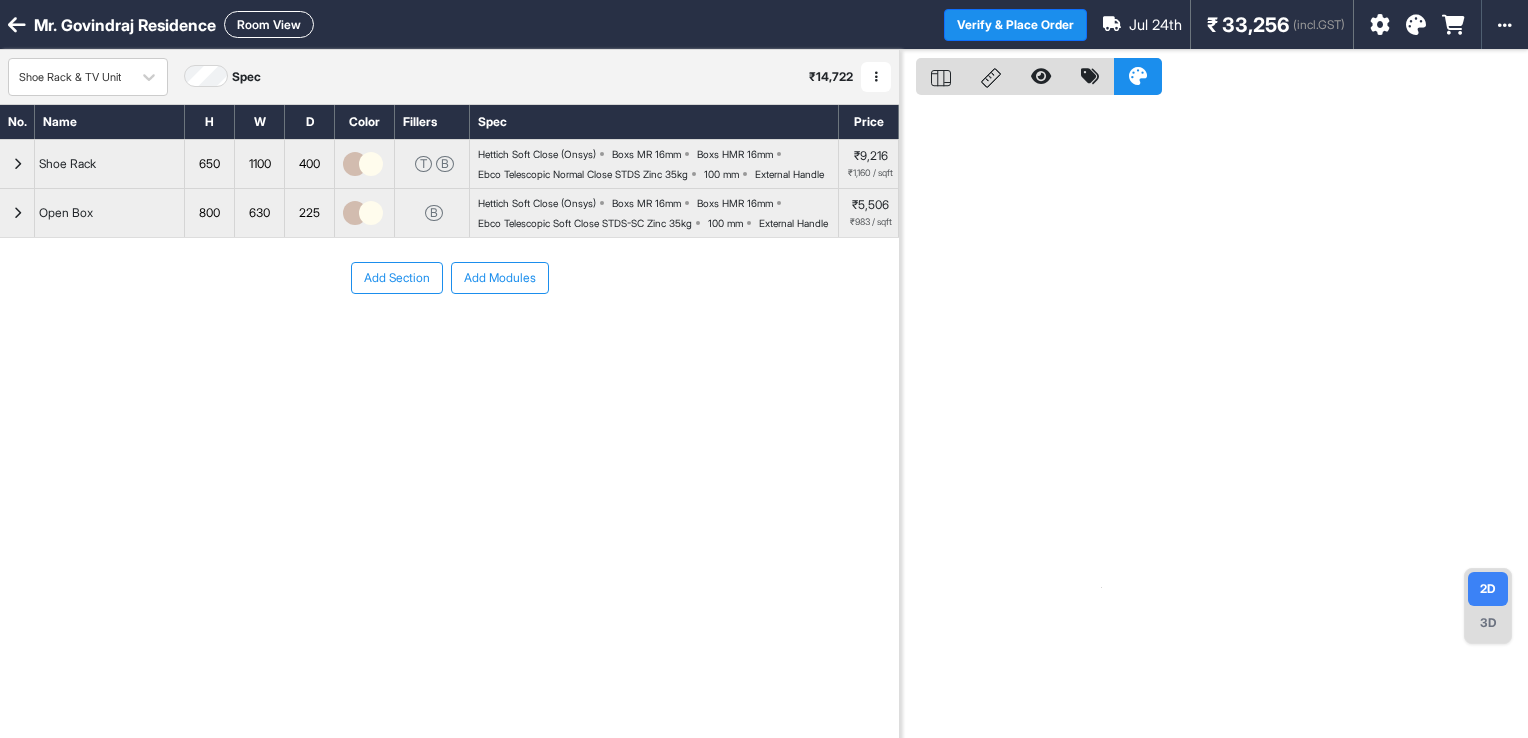 click on "Add Section" at bounding box center [397, 278] 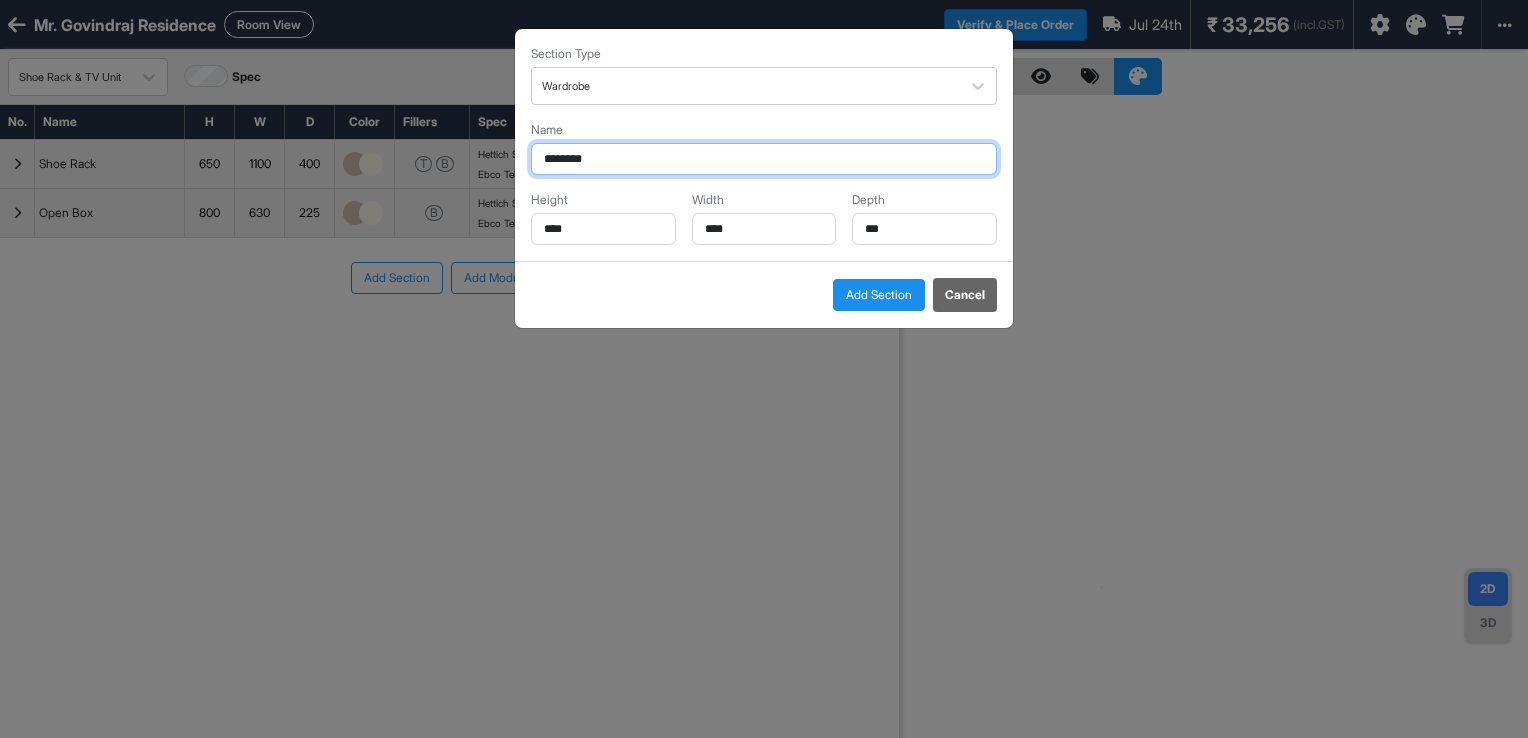 click on "********" at bounding box center [764, 159] 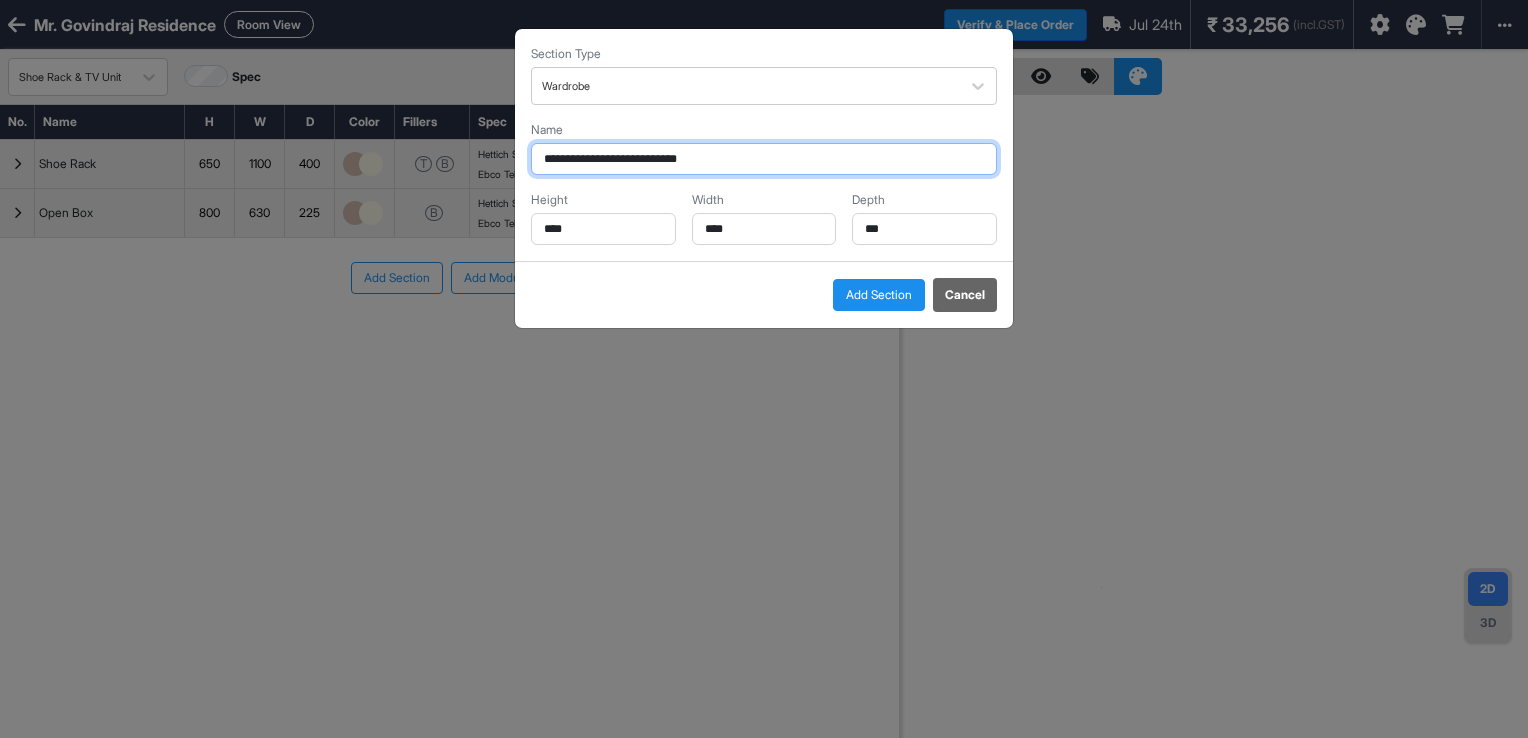 type on "**********" 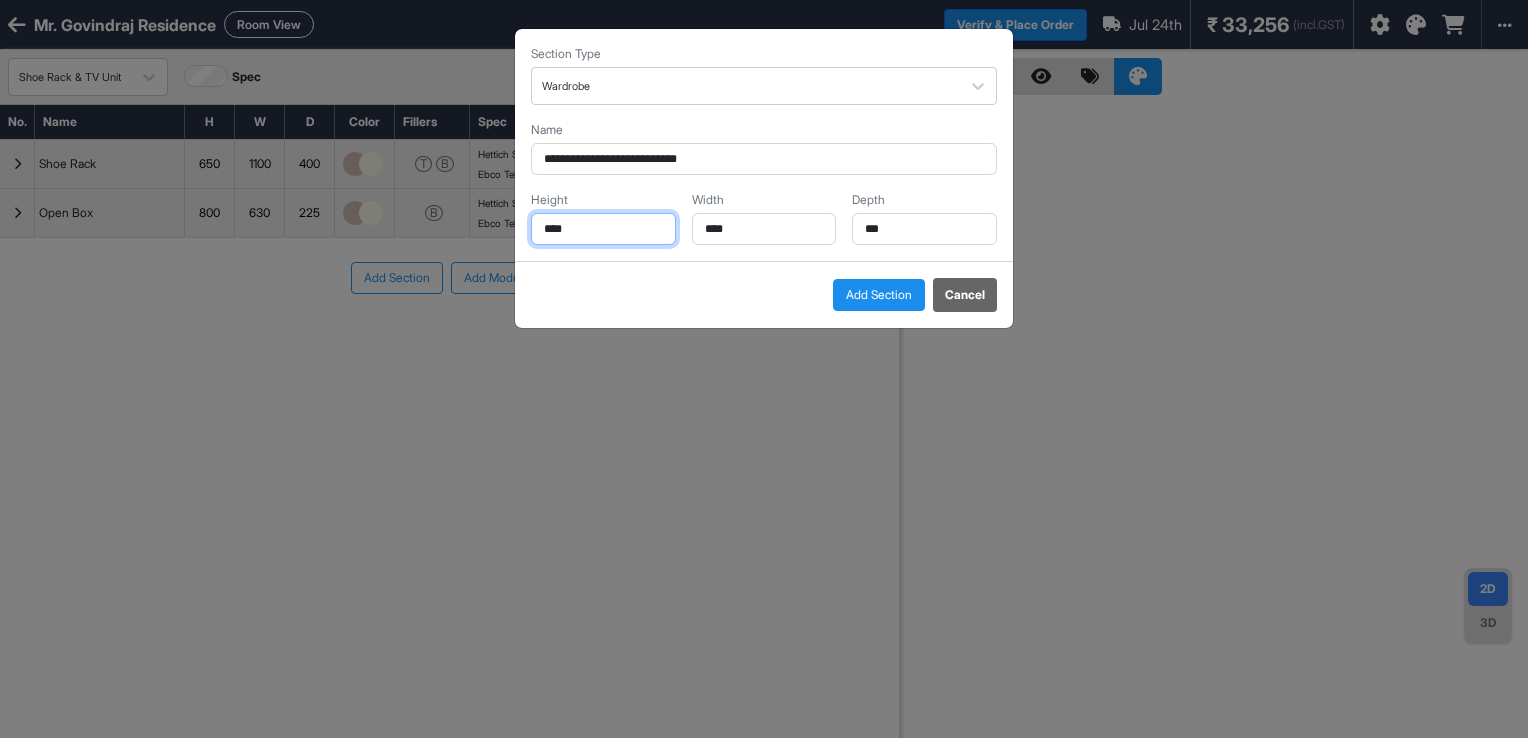 click on "****" at bounding box center (603, 229) 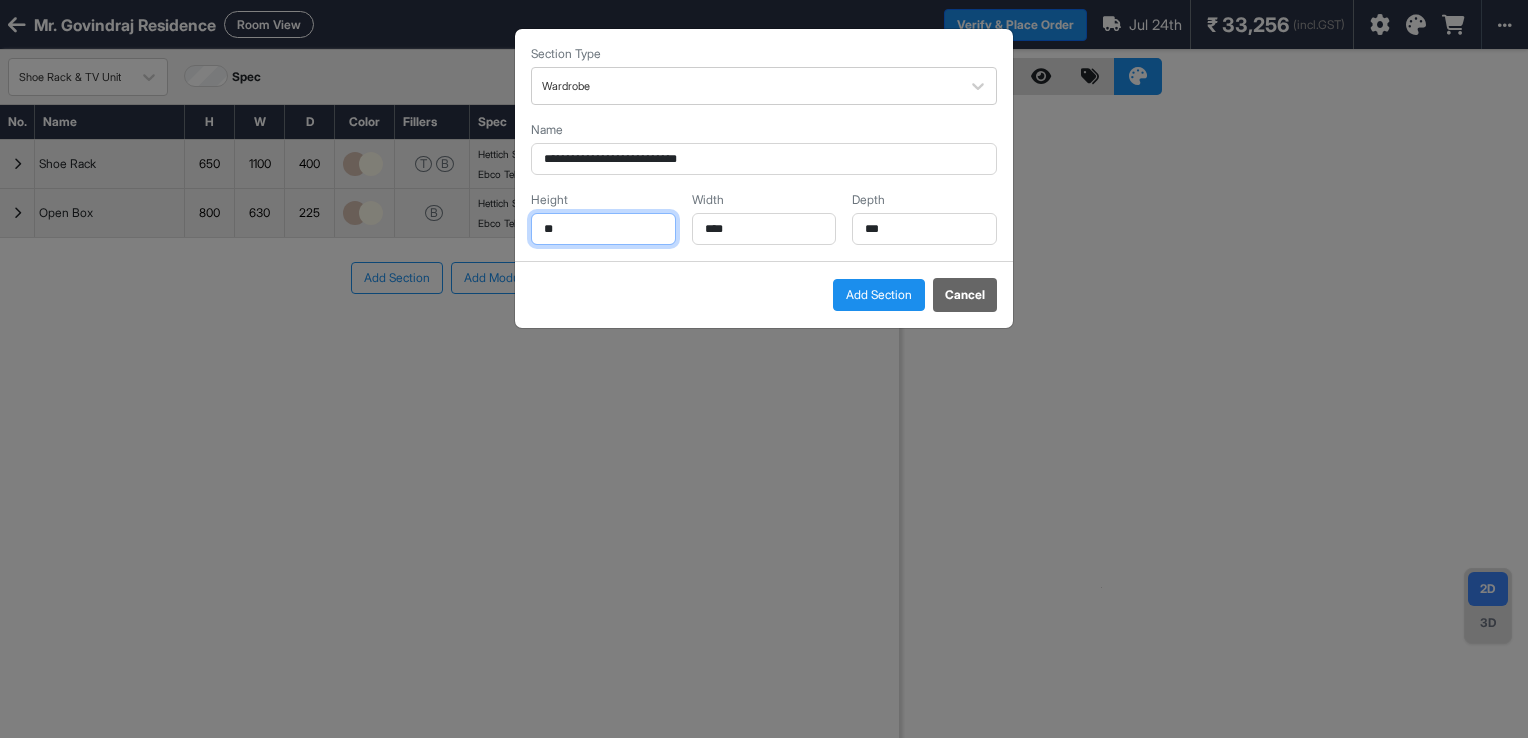 type on "*" 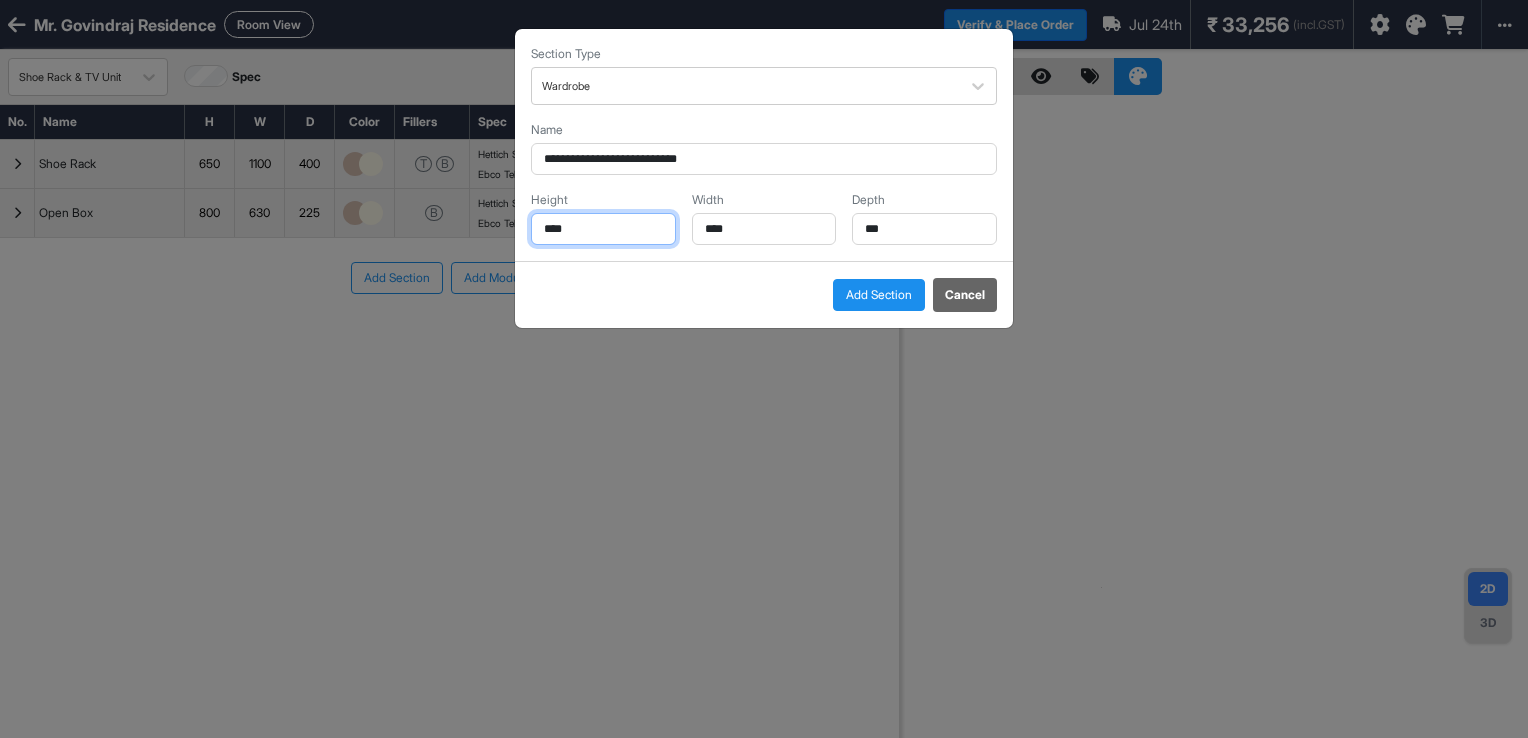 type on "****" 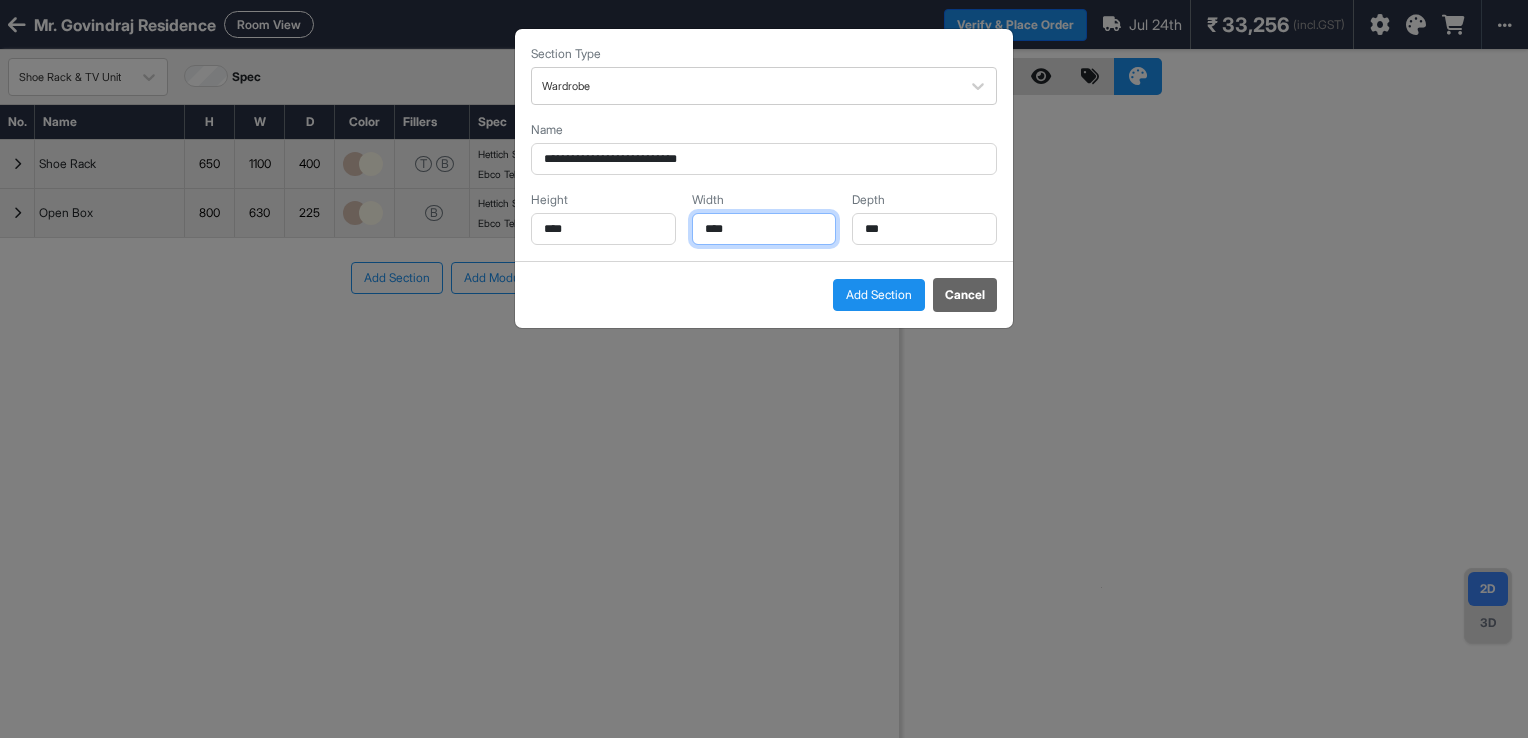 click on "****" at bounding box center [764, 229] 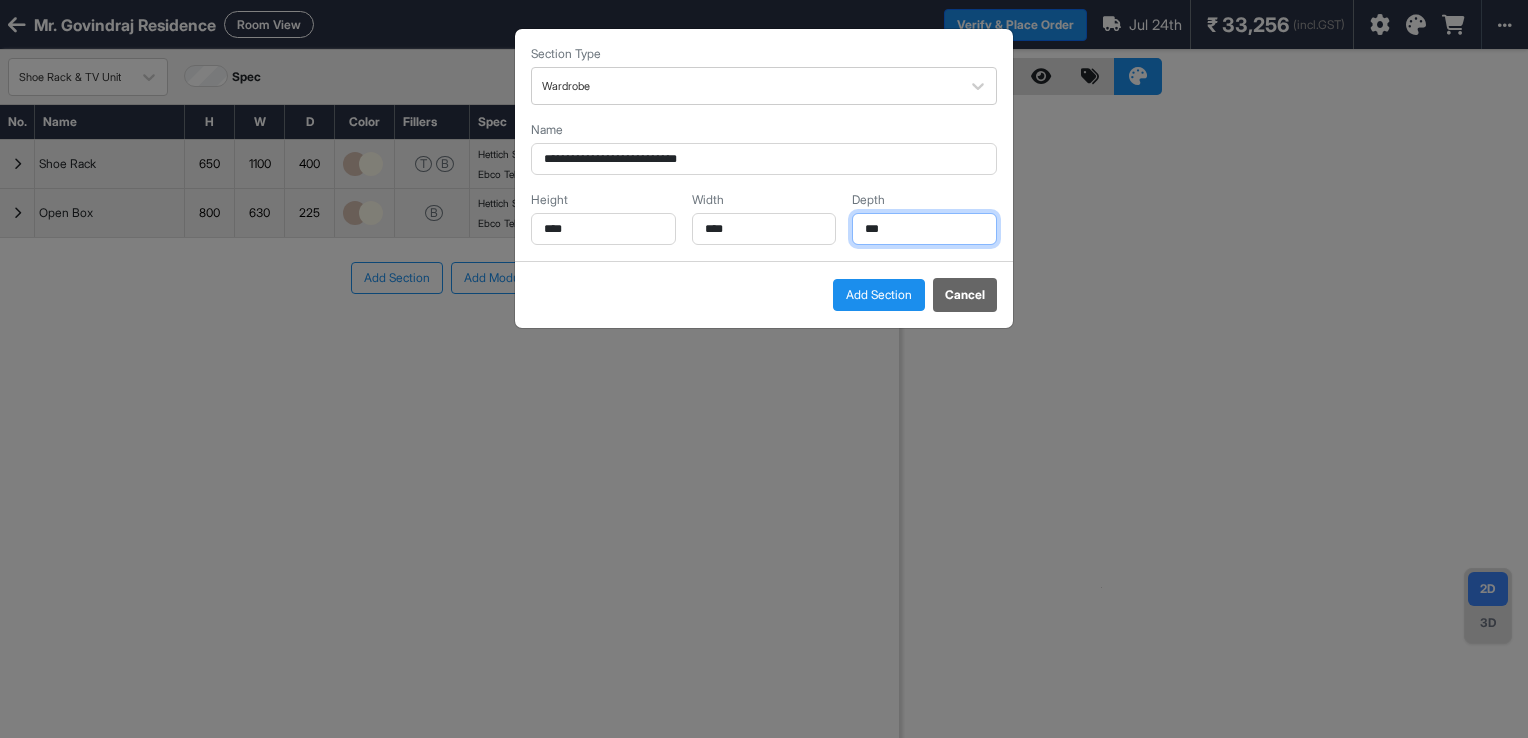 click on "***" at bounding box center (924, 229) 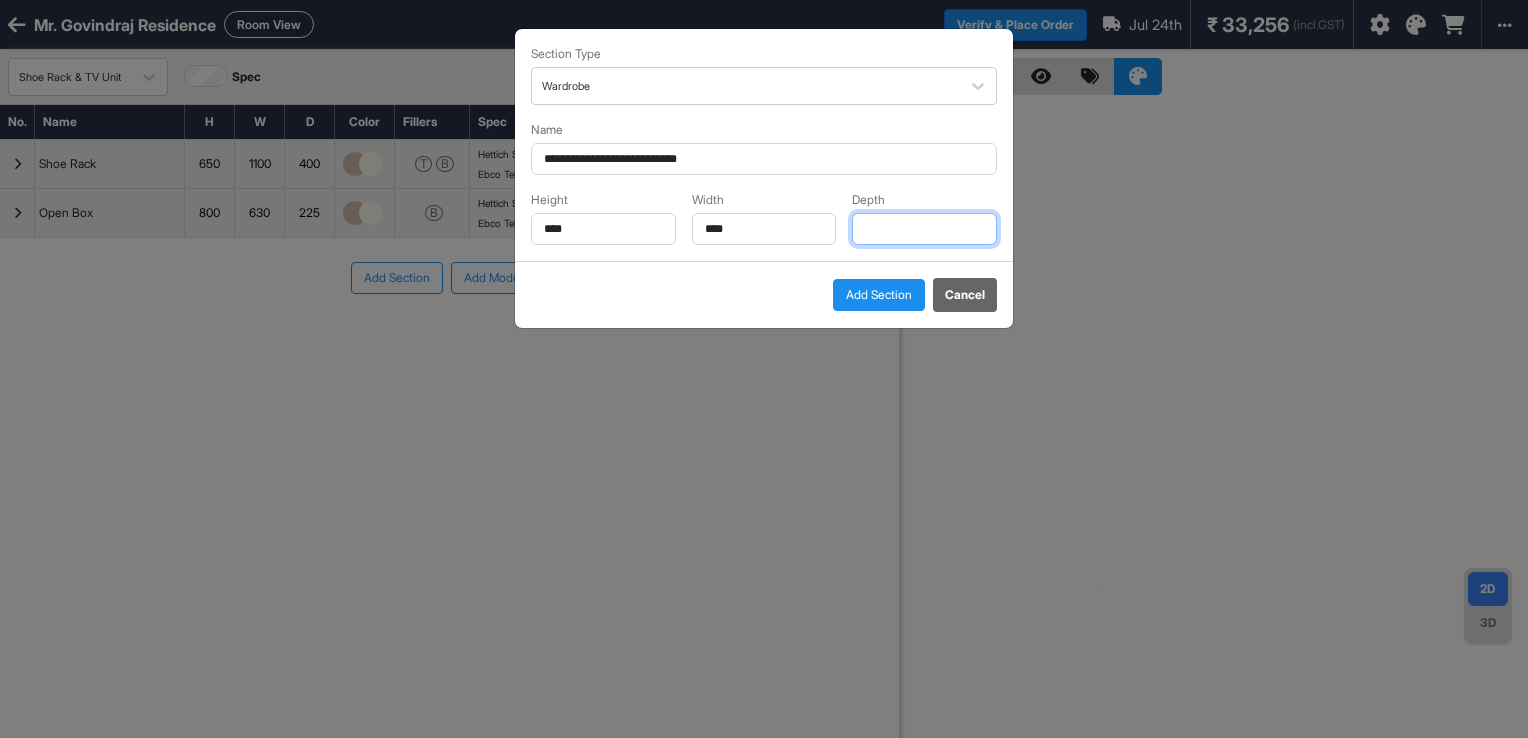 type 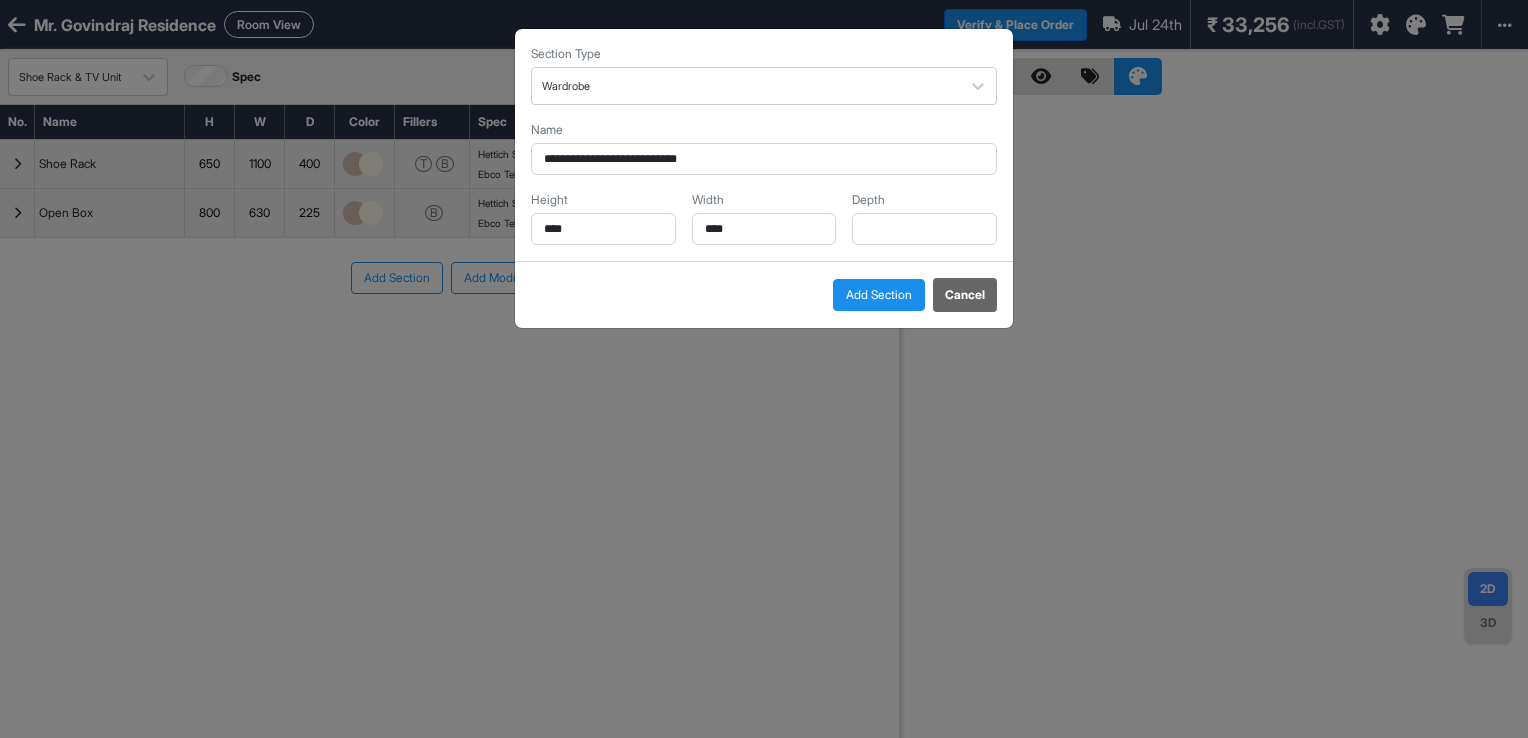 click on "Add Section" at bounding box center (879, 295) 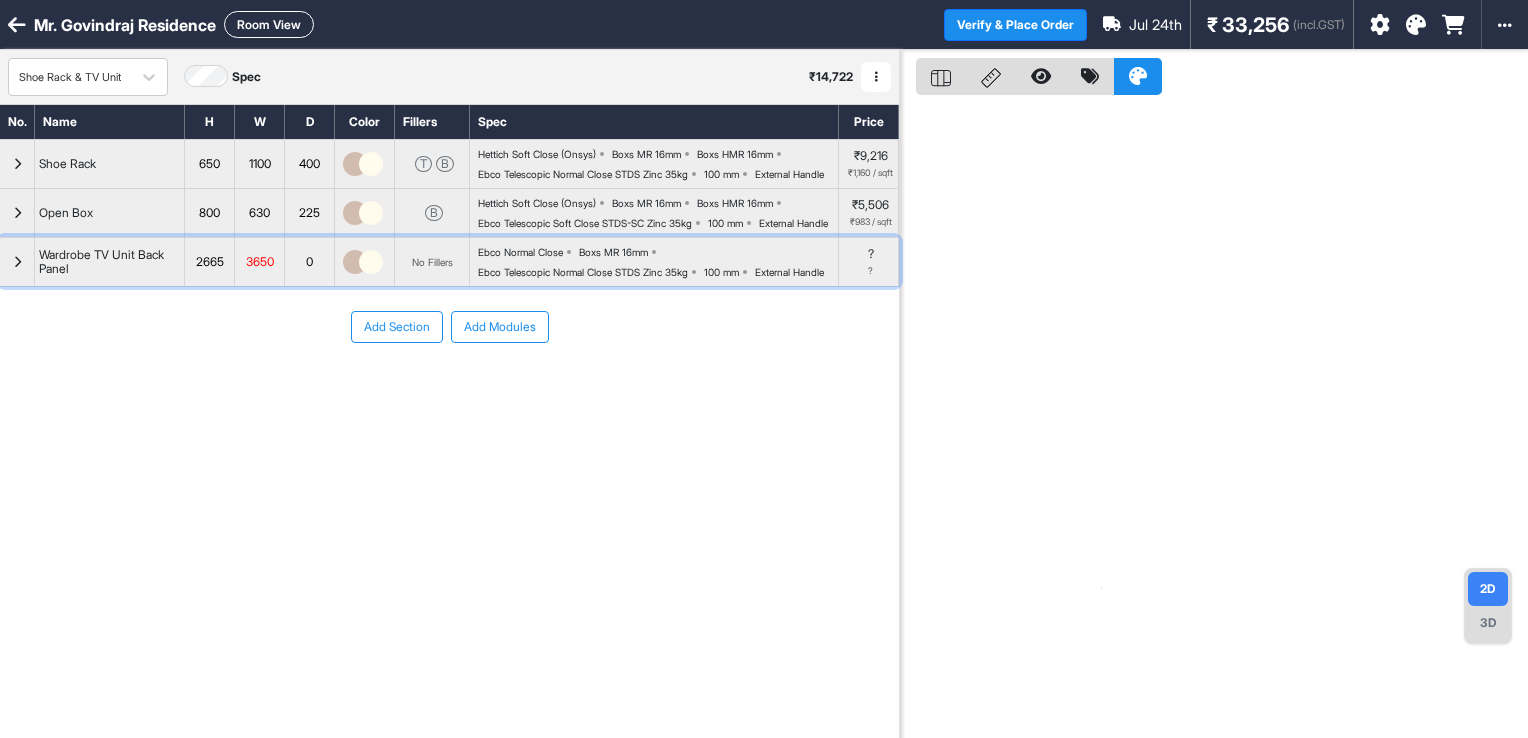 click on "Mr. Govindraj Residence Room View Verify & Place Order Jul 24th ₹   33,256 (incl.GST) Import Assembly Archive Rename Refresh Price Shoe Rack & TV Unit Spec ₹ 14,722 Add  Room Edit  Room  Name Delete  Room Duplicate Room No. Name H W D Color Fillers Spec Price  Shoe Rack 650 1100 400 T B Hettich Soft Close (Onsys) Boxs MR 16mm Boxs HMR 16mm Ebco Telescopic Normal Close STDS Zinc 35kg 100 mm External Handle ₹9,216 ₹1,160 / sqft  Open Box 800 630 225 B Hettich Soft Close (Onsys) Boxs MR 16mm Boxs HMR 16mm Ebco Telescopic Soft Close STDS-SC Zinc 35kg 100 mm External Handle ₹5,506 ₹983 / sqft Wardrobe TV Unit Back Panel 2665 3650 0 No Fillers Ebco Normal Close Boxs MR 16mm Ebco Telescopic Normal Close STDS Zinc 35kg 100 mm External Handle ? ?
To pick up a draggable item, press the space bar.
While dragging, use the arrow keys to move the item.
Press space again to drop the item in its new position, or press escape to cancel.
Add Section Add Modules     2D 3D" at bounding box center [764, 369] 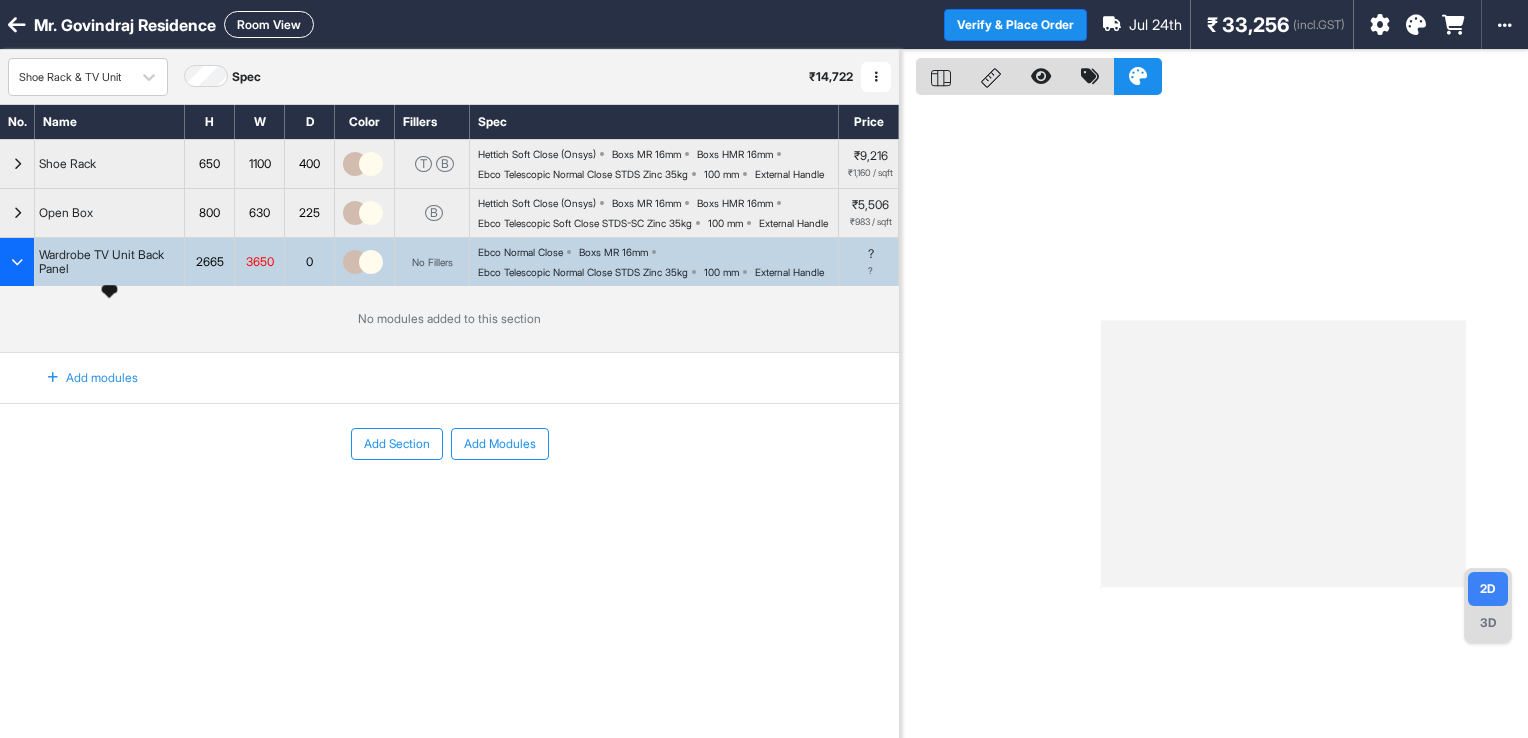 click on "Wardrobe TV Unit Back Panel" at bounding box center [109, 262] 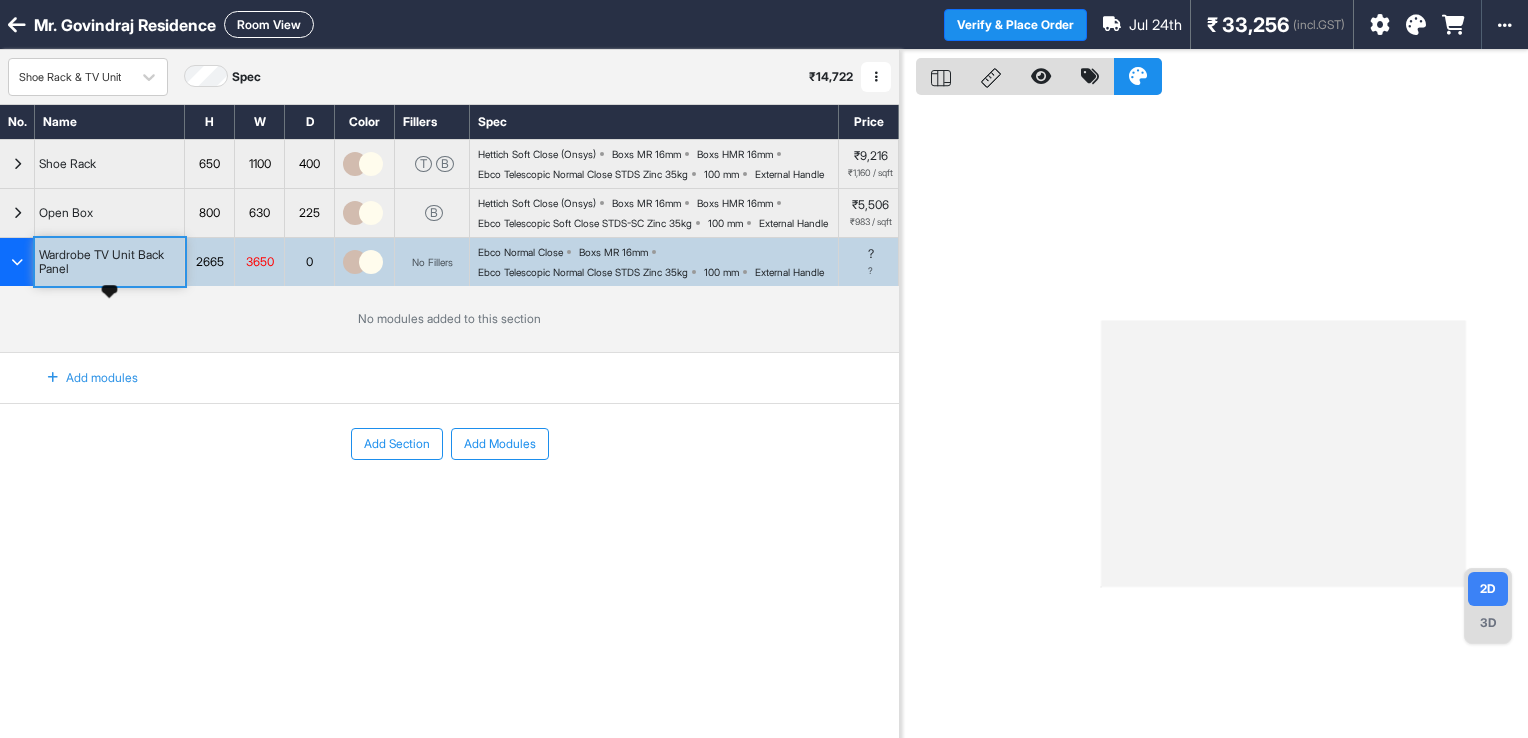 click on "Wardrobe TV Unit Back Panel" at bounding box center [109, 262] 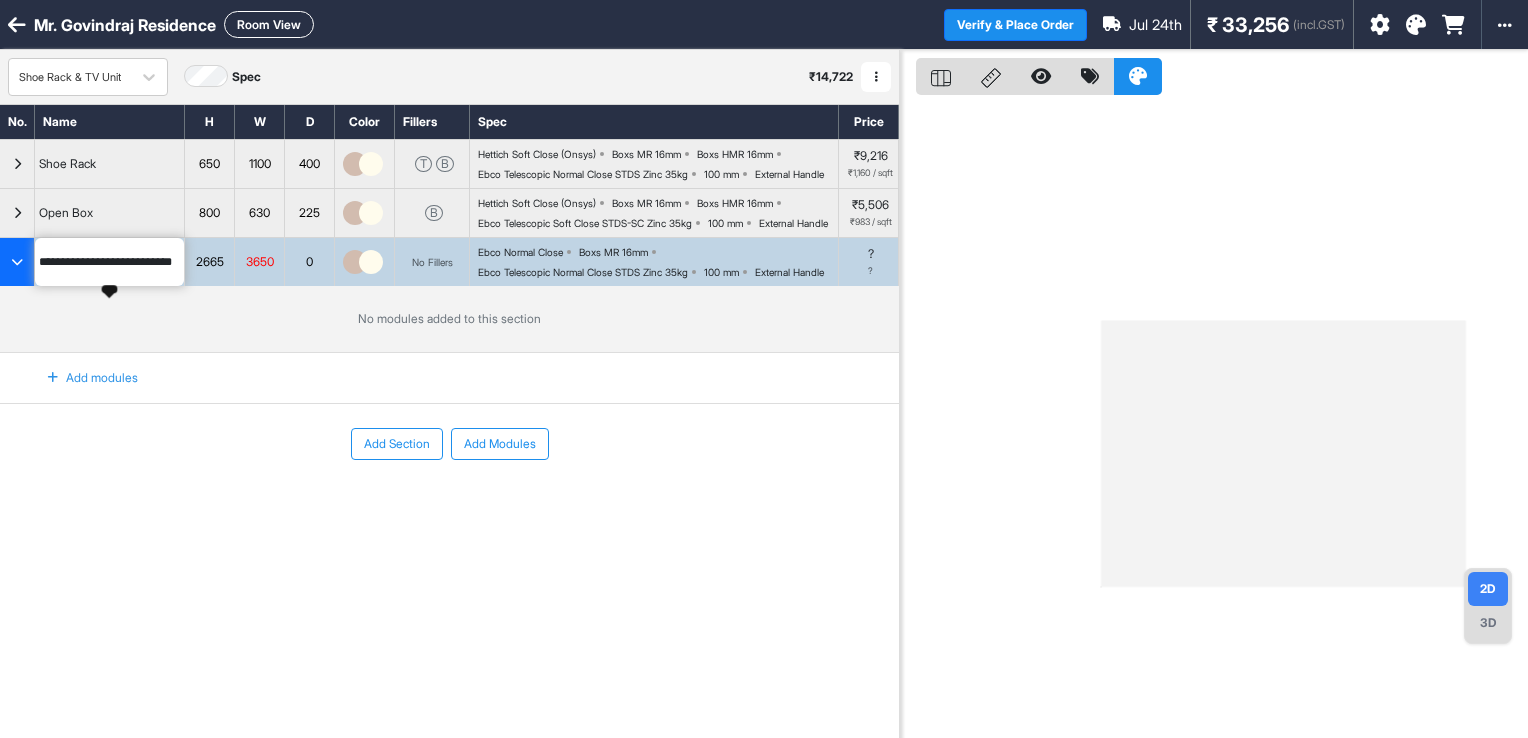scroll, scrollTop: 0, scrollLeft: 25, axis: horizontal 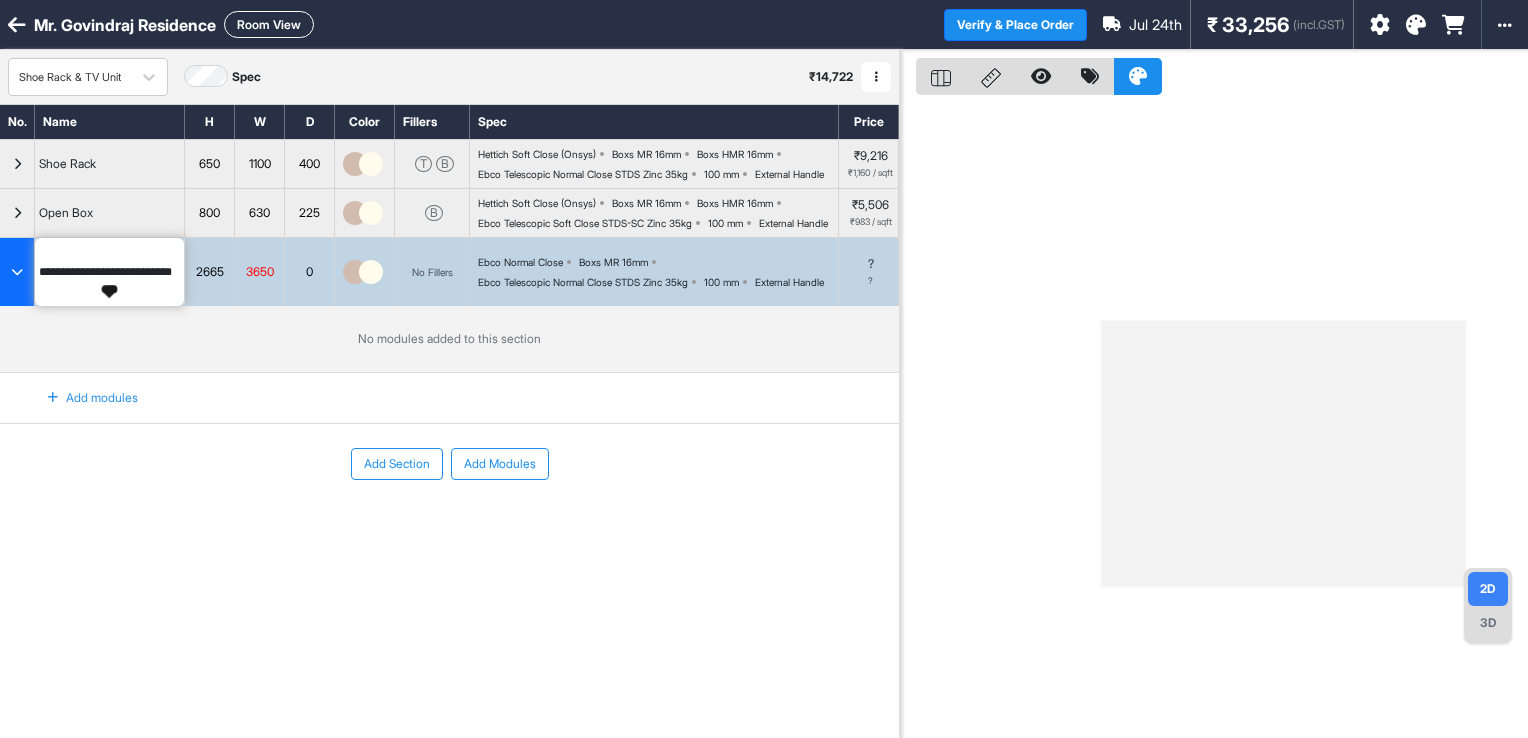 drag, startPoint x: 72, startPoint y: 311, endPoint x: 19, endPoint y: 316, distance: 53.235325 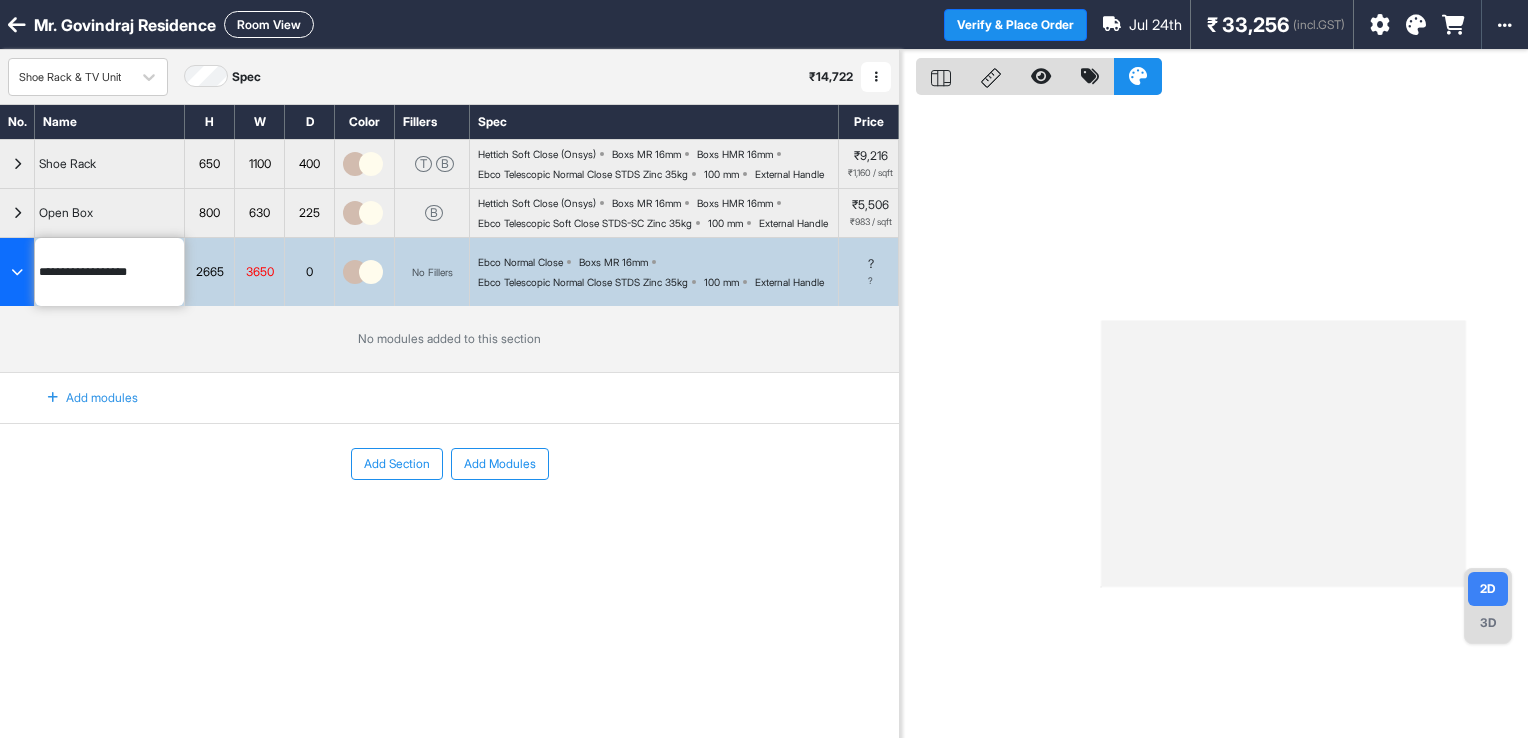 type on "**********" 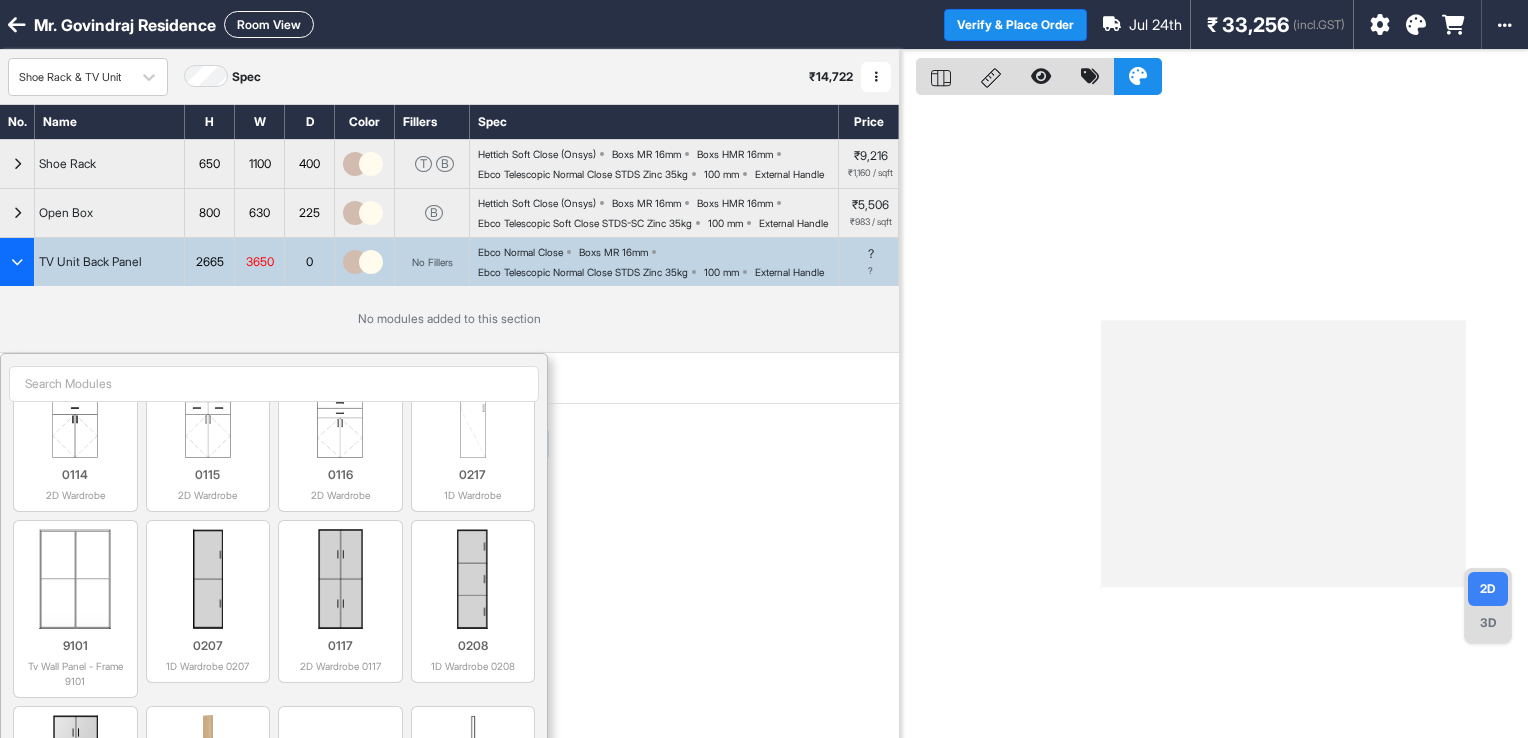 scroll, scrollTop: 1200, scrollLeft: 0, axis: vertical 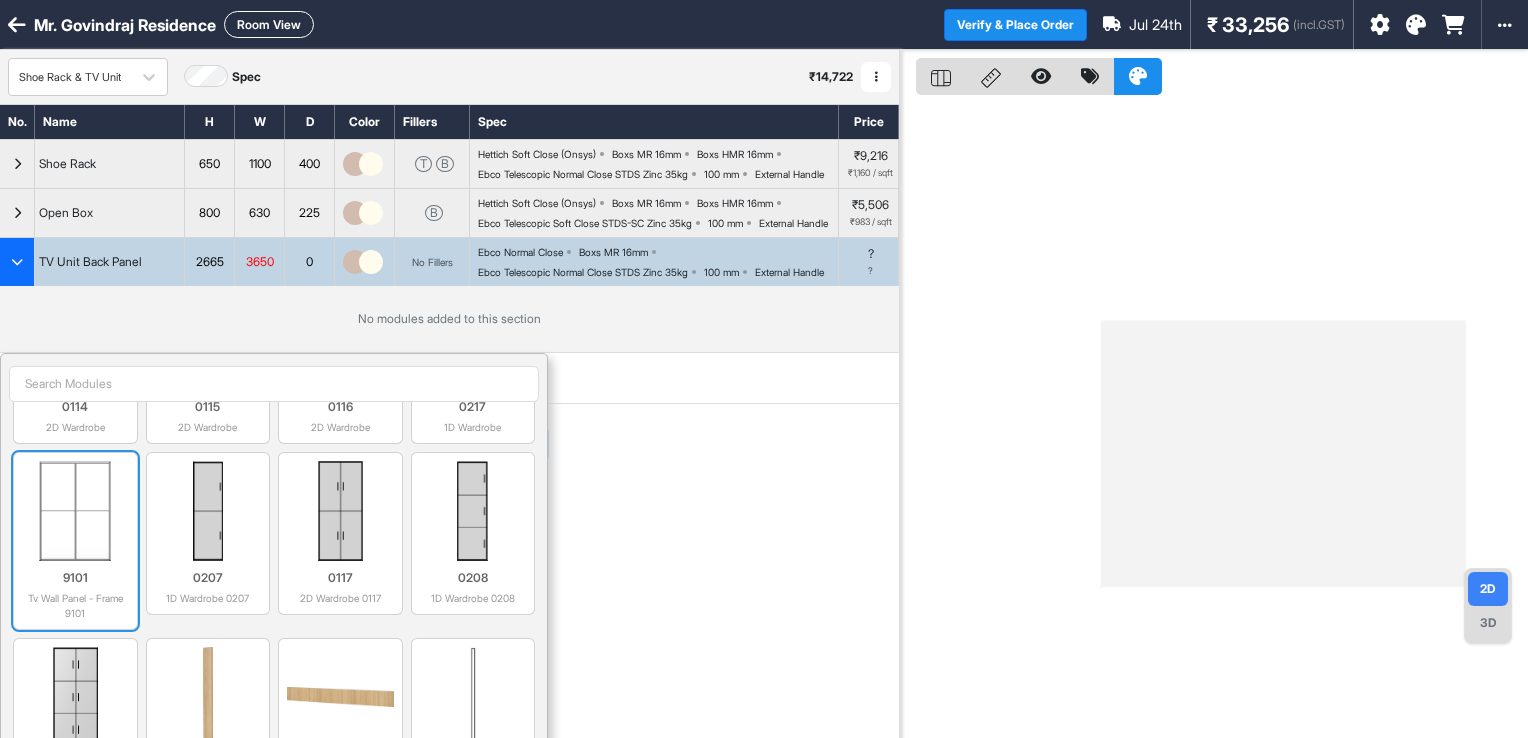 click at bounding box center [75, 511] 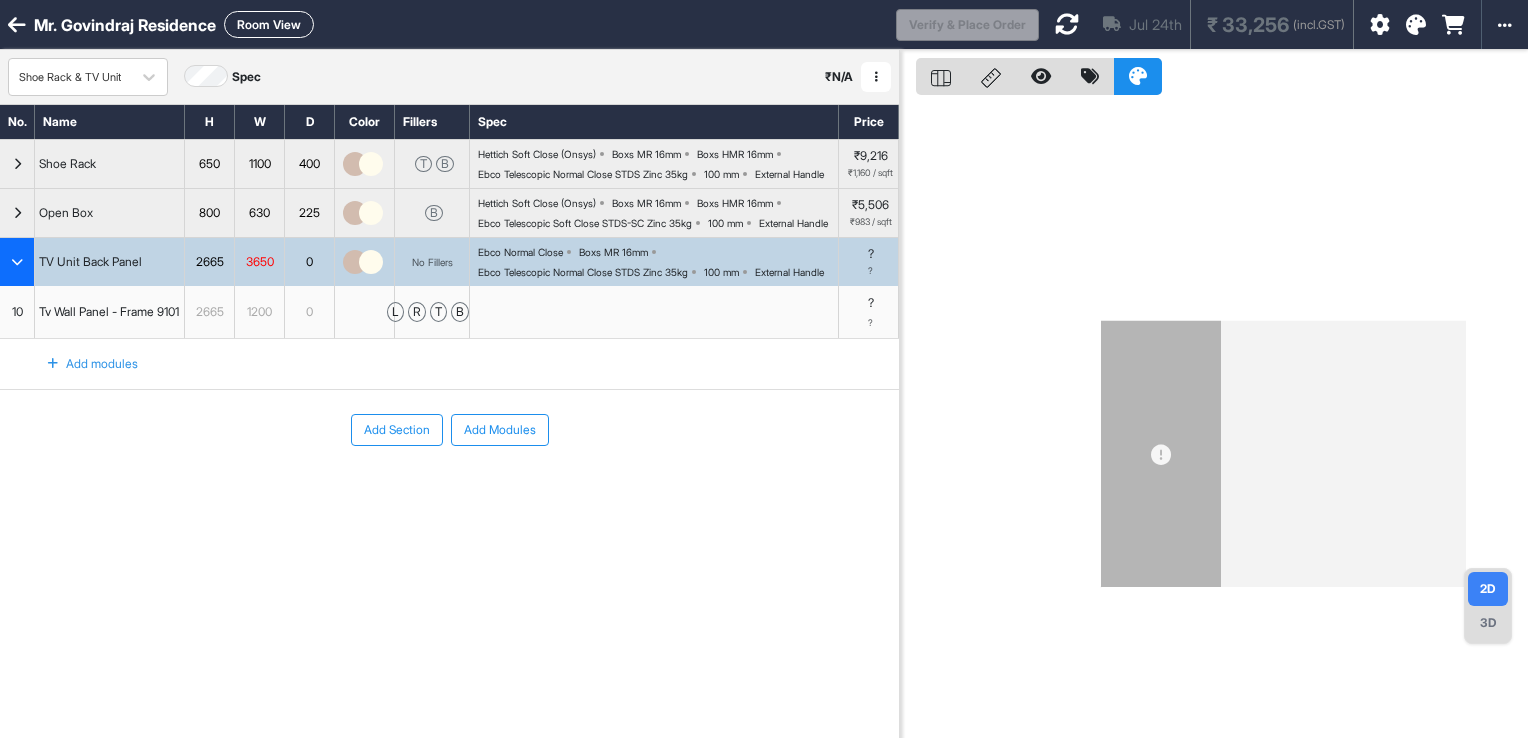 click on "2665" at bounding box center (209, 312) 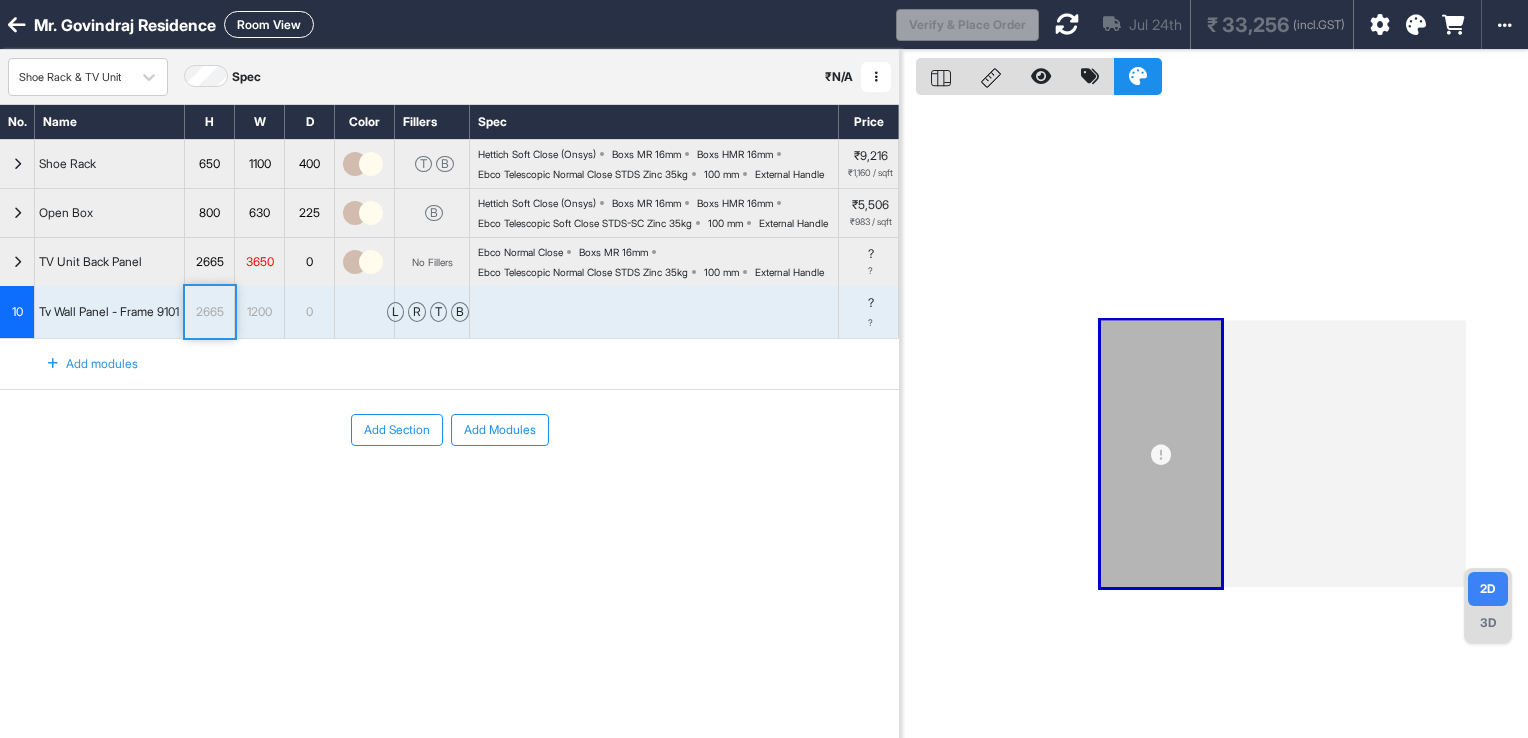 click on "2665" at bounding box center (209, 312) 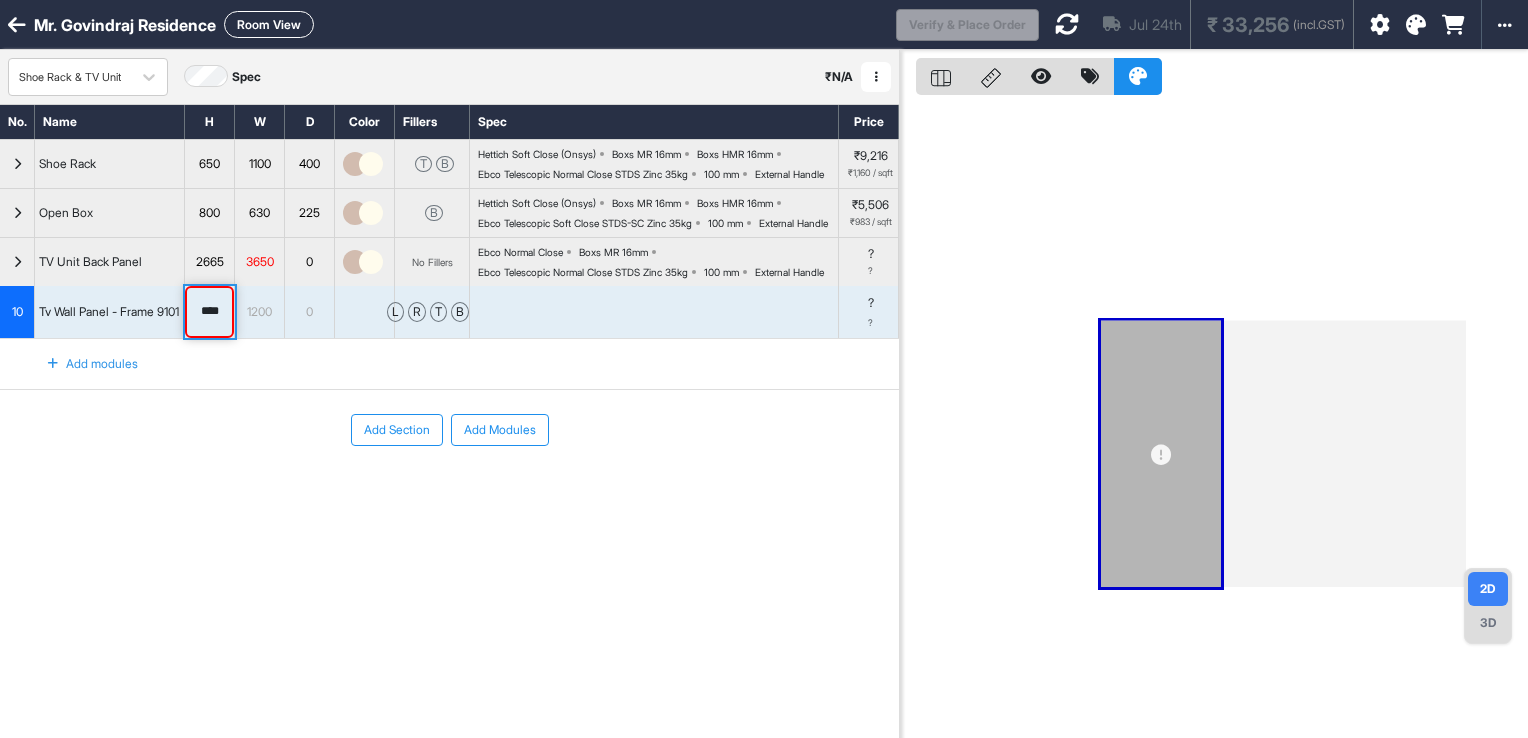 drag, startPoint x: 227, startPoint y: 370, endPoint x: 176, endPoint y: 384, distance: 52.886673 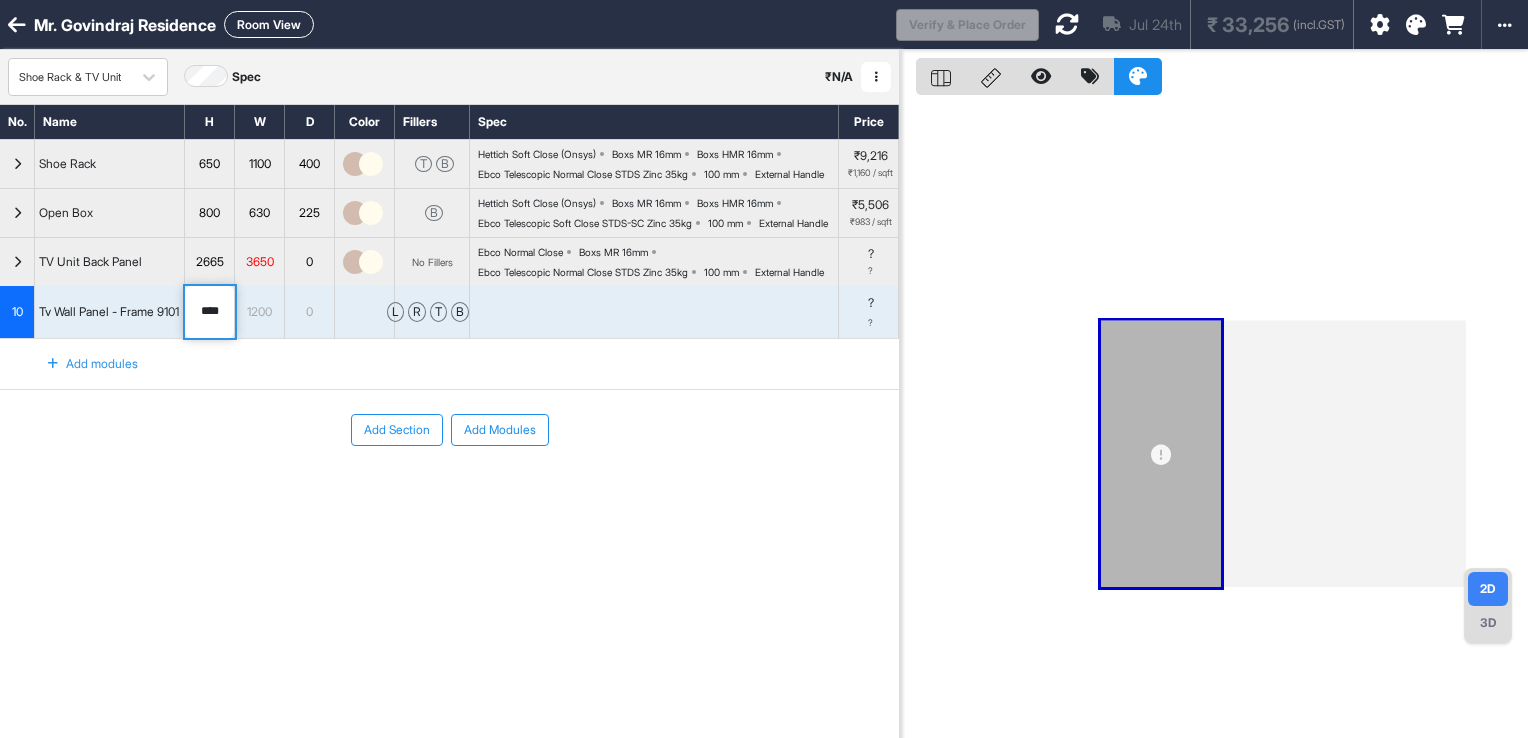 type on "****" 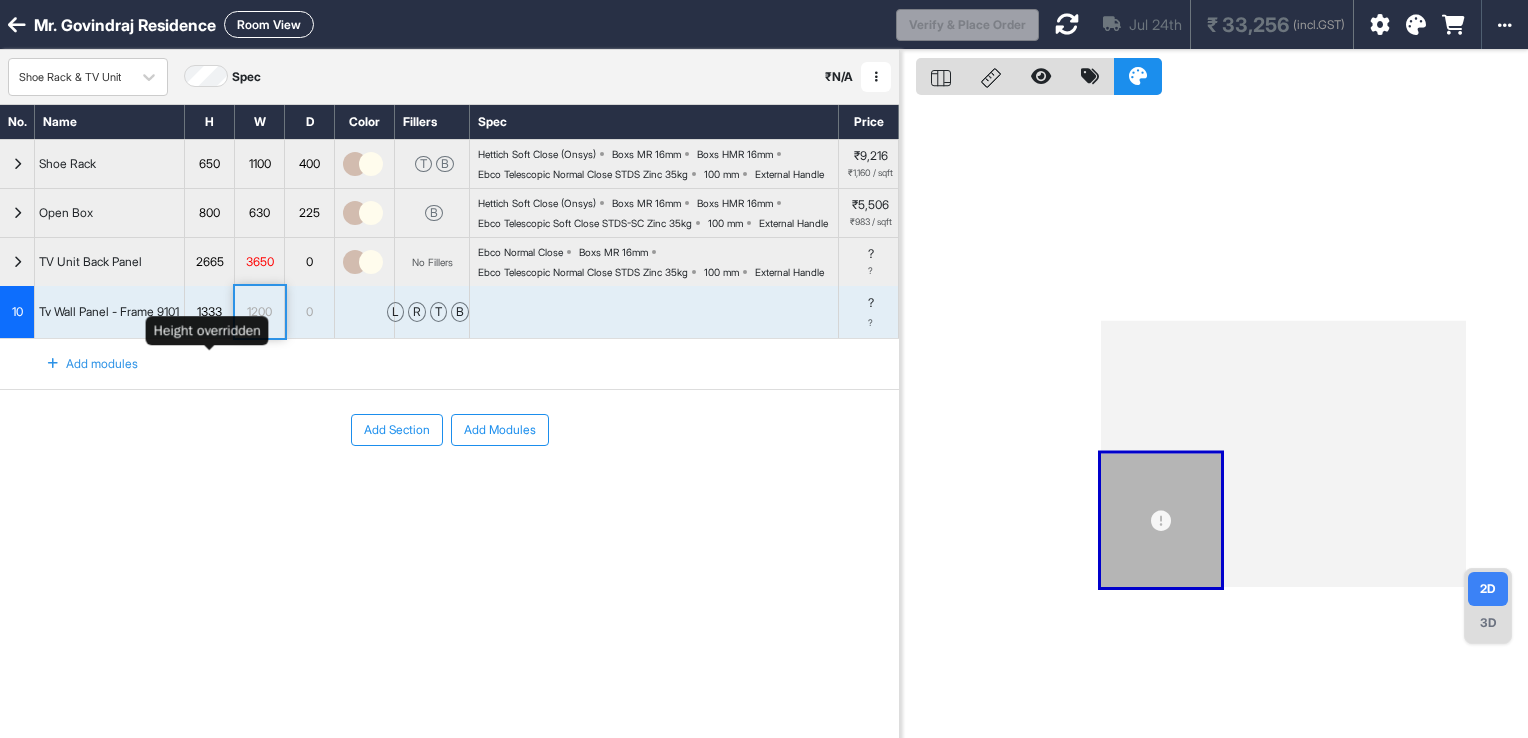 click on "1333" at bounding box center (209, 312) 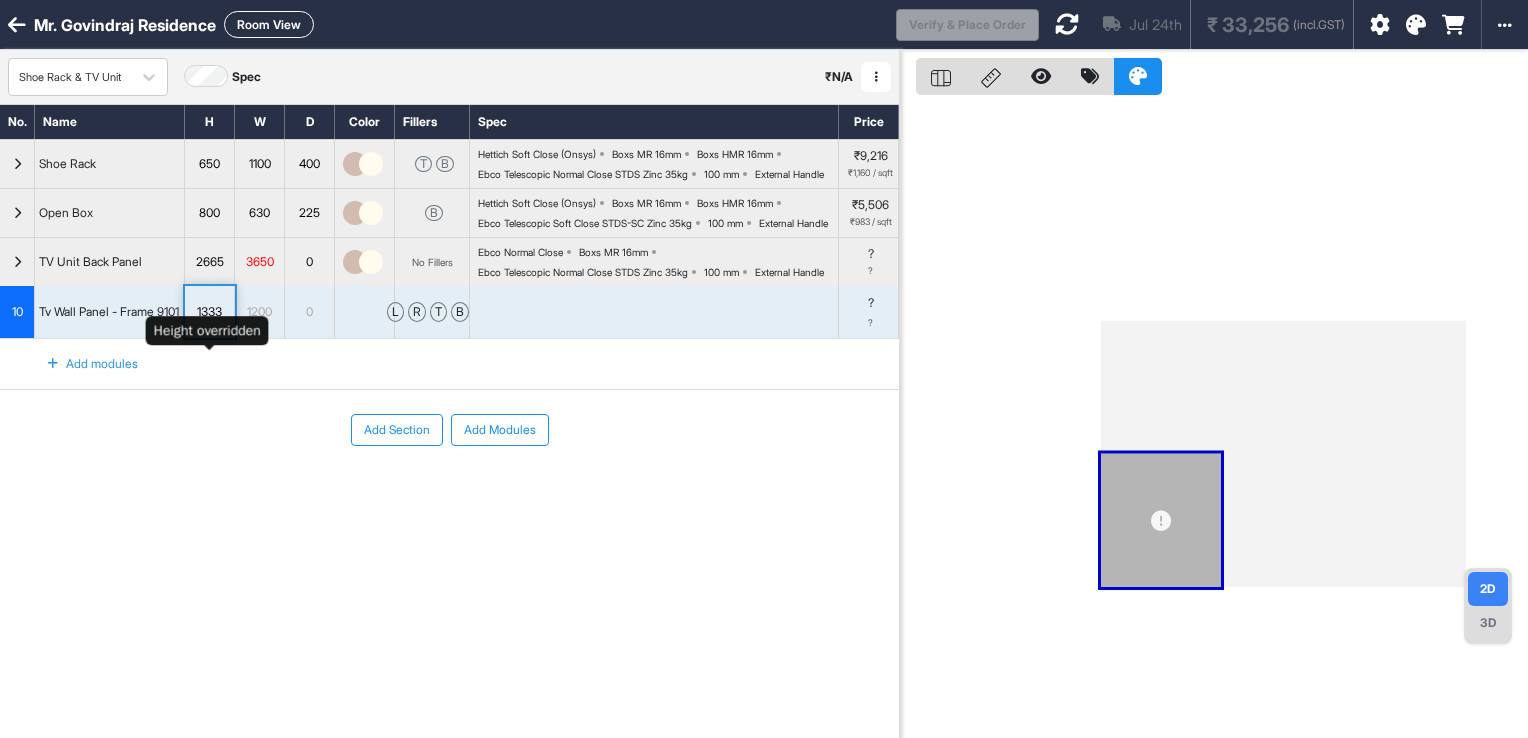 click on "1333" at bounding box center [209, 312] 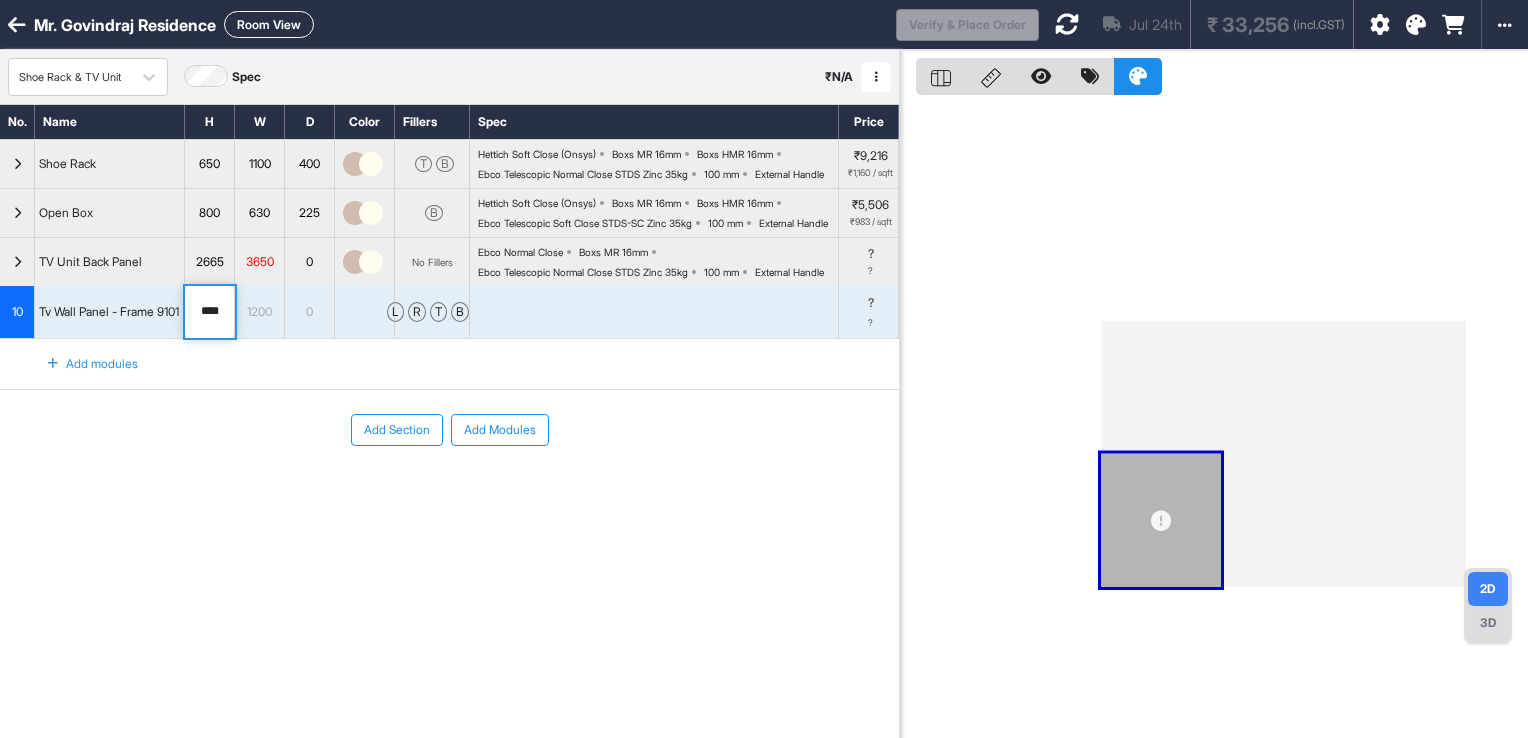 drag, startPoint x: 227, startPoint y: 373, endPoint x: 97, endPoint y: 378, distance: 130.09612 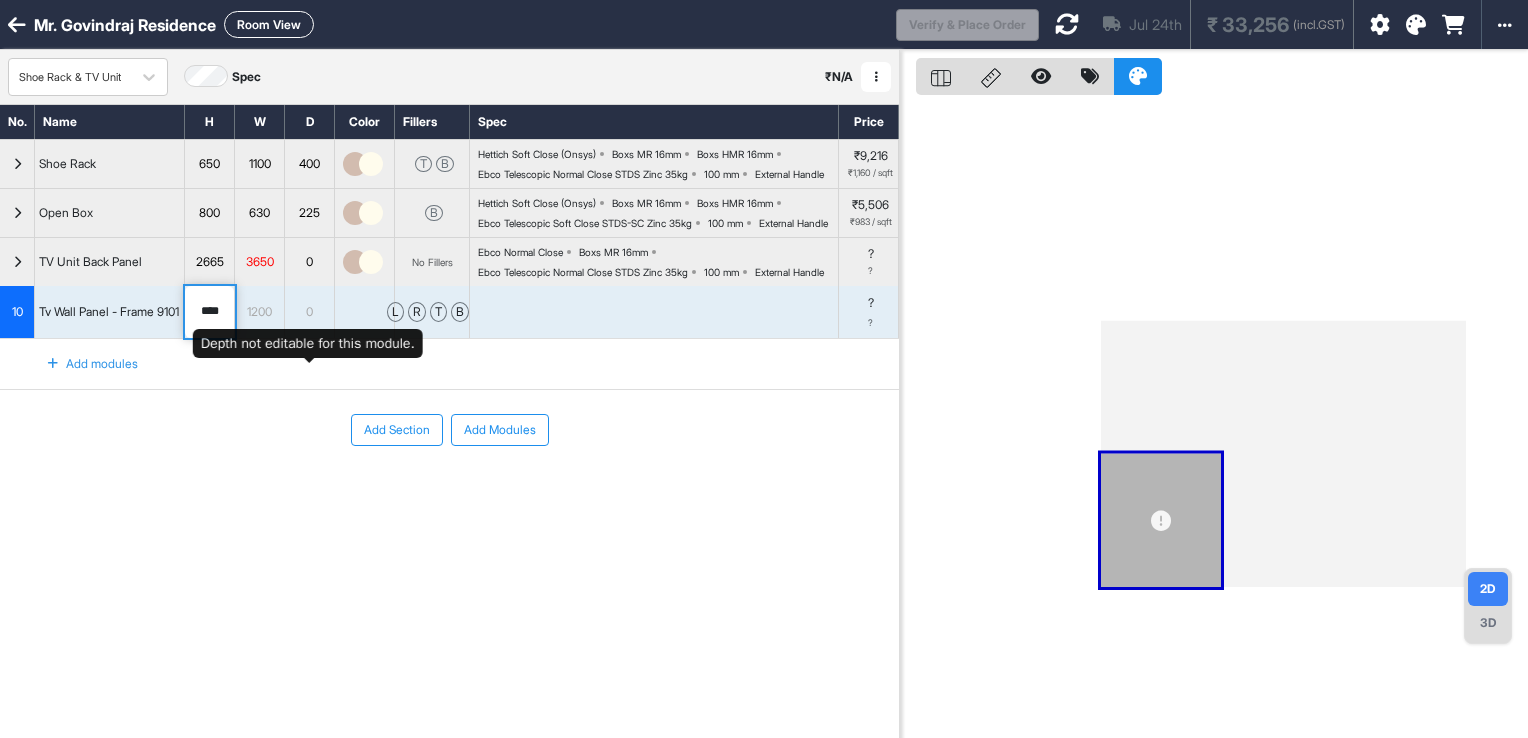 type on "****" 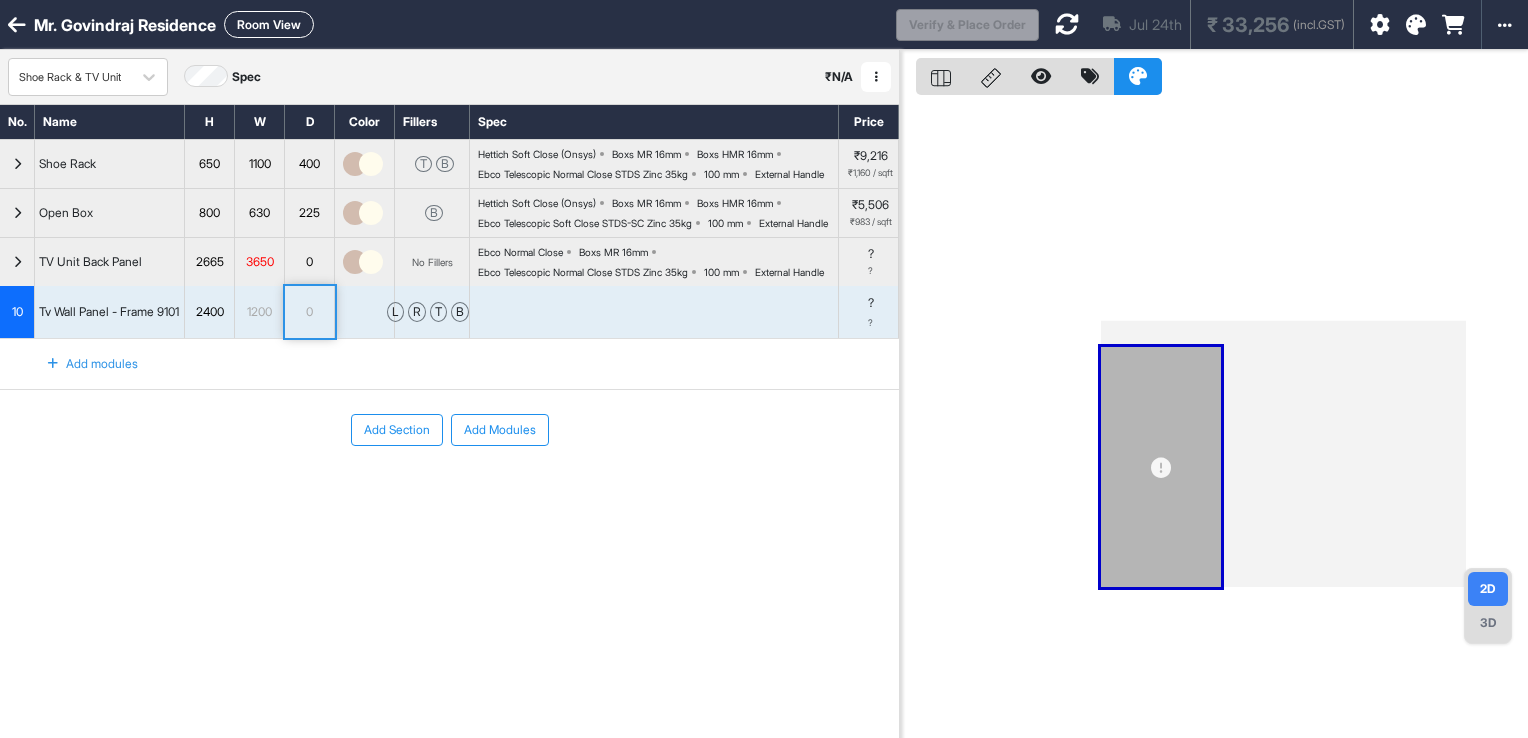 click at bounding box center (1067, 24) 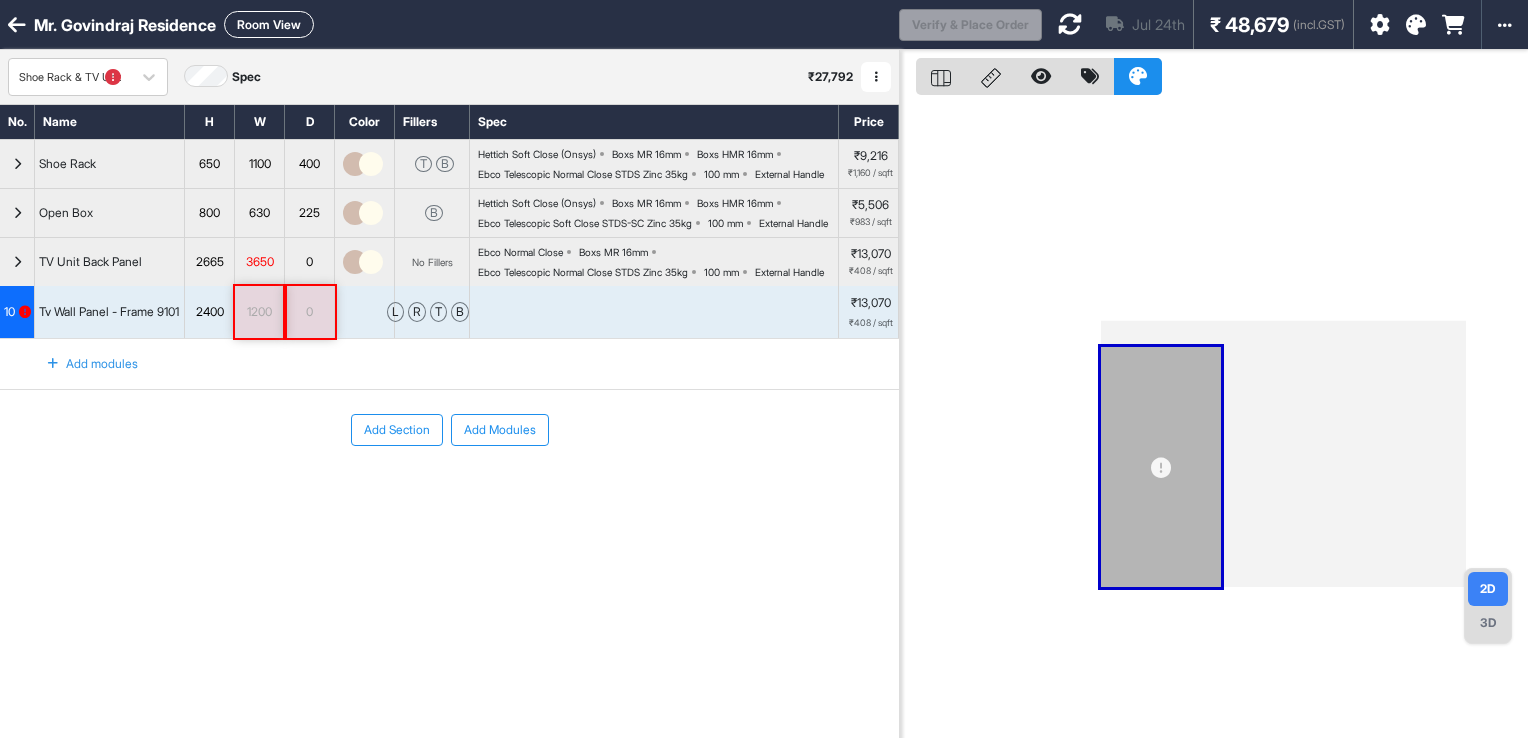 click on "1200" at bounding box center (259, 312) 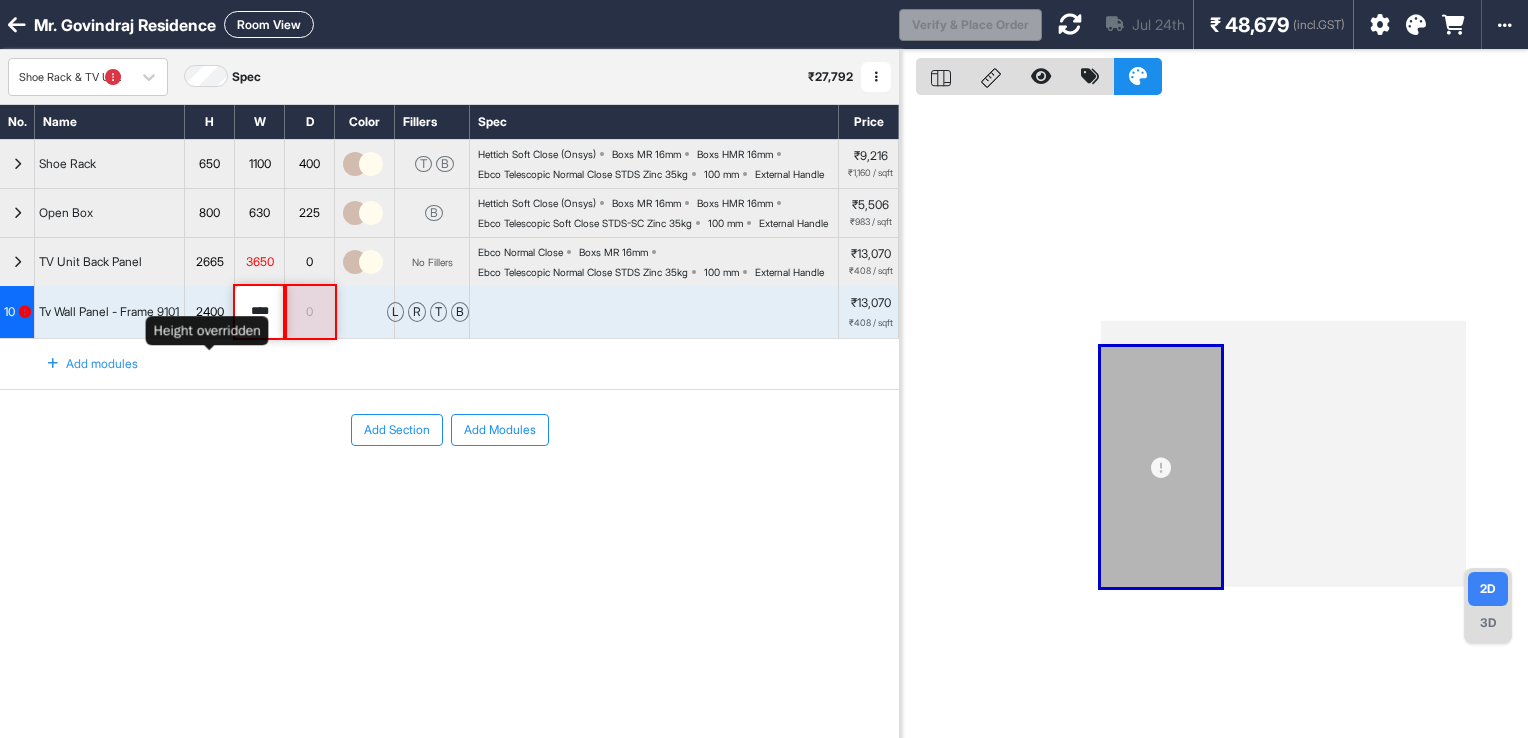 drag, startPoint x: 277, startPoint y: 370, endPoint x: 204, endPoint y: 370, distance: 73 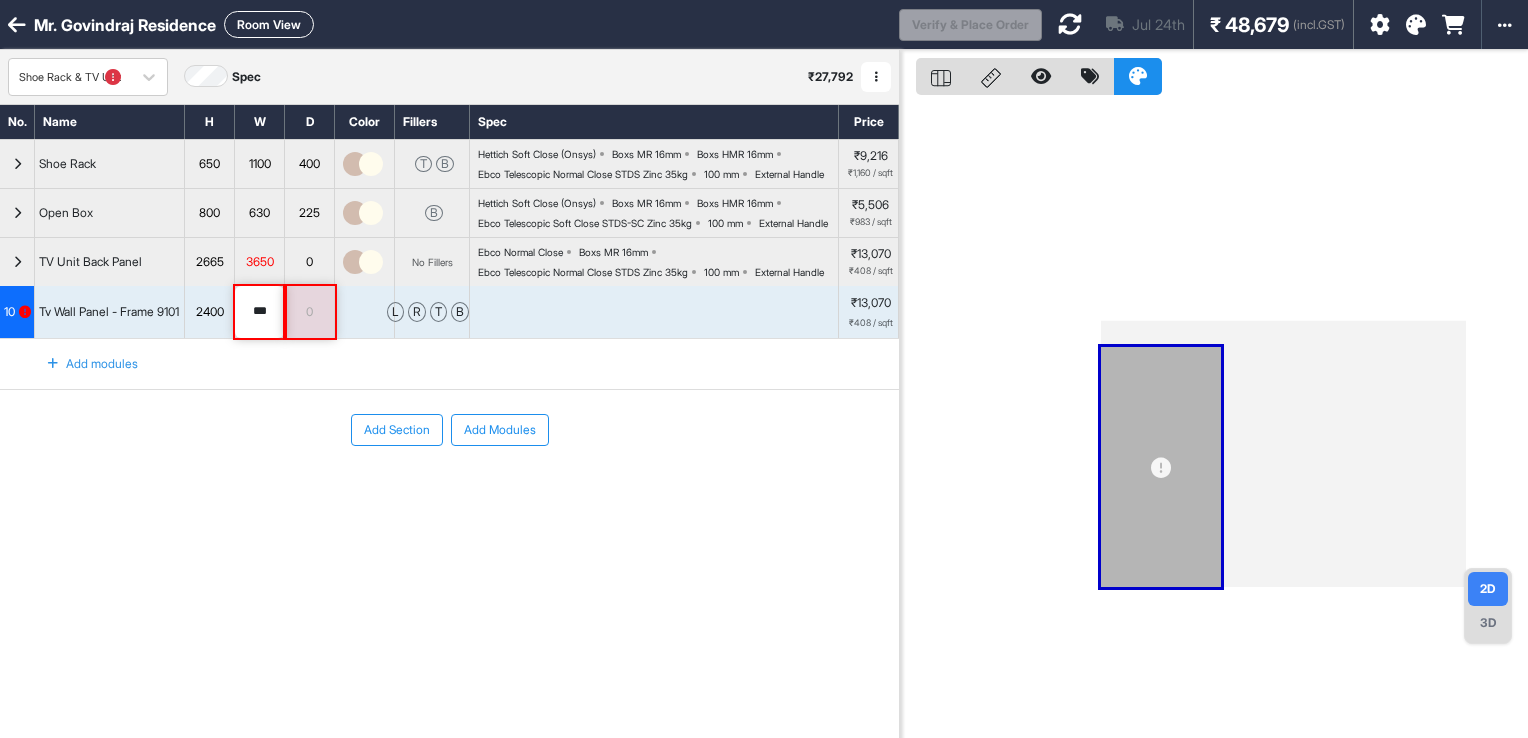 type on "***" 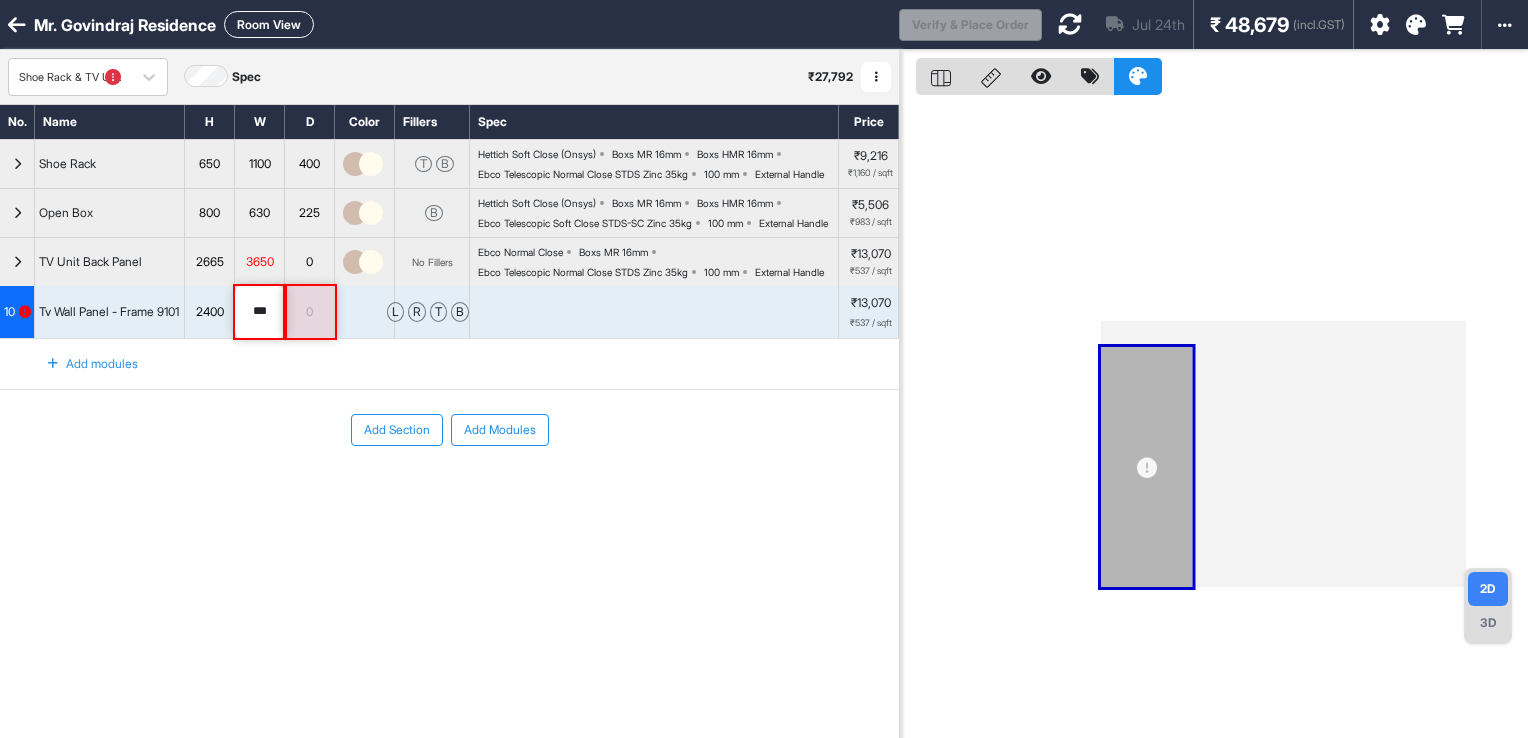 click on "Add Section Add Modules" at bounding box center [449, 490] 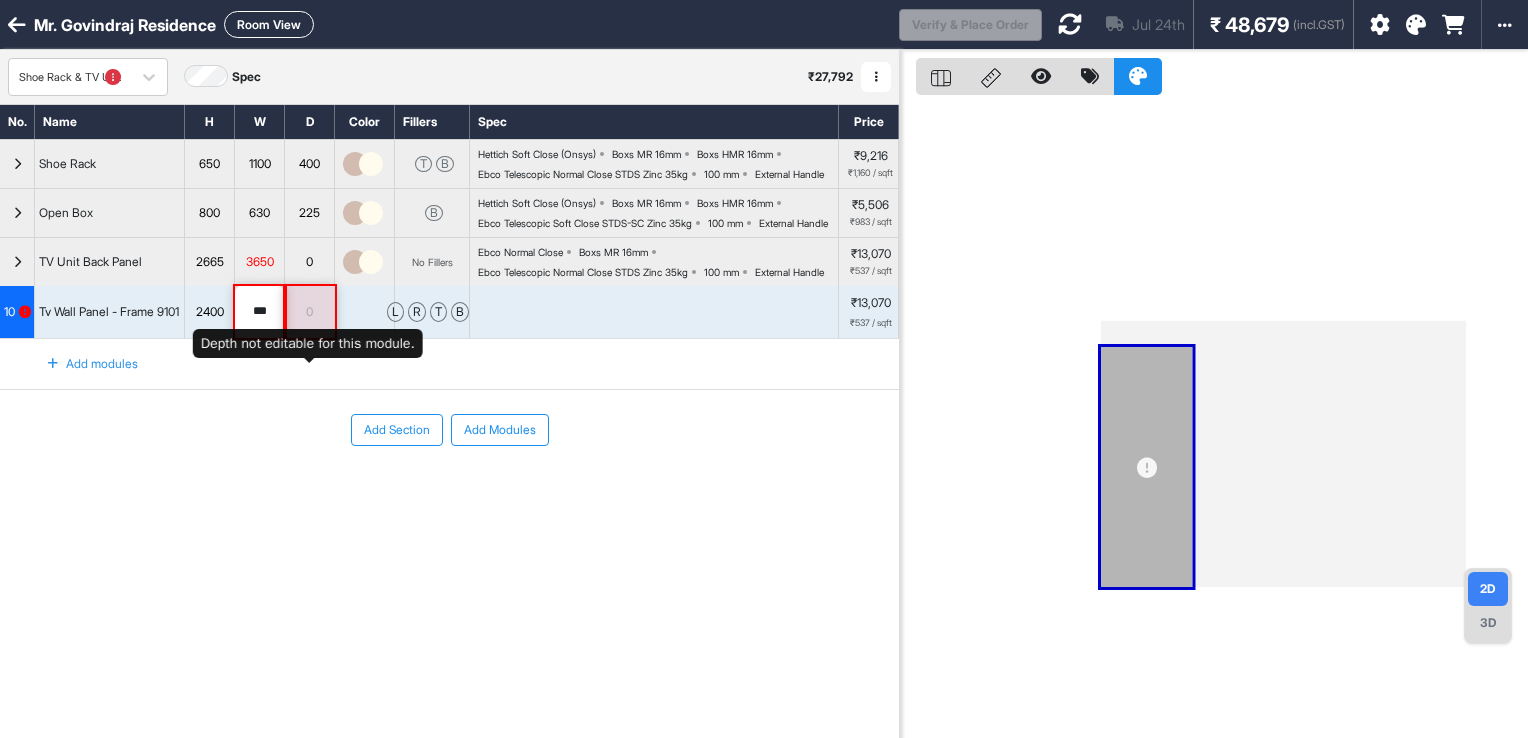 click on "0" at bounding box center [309, 312] 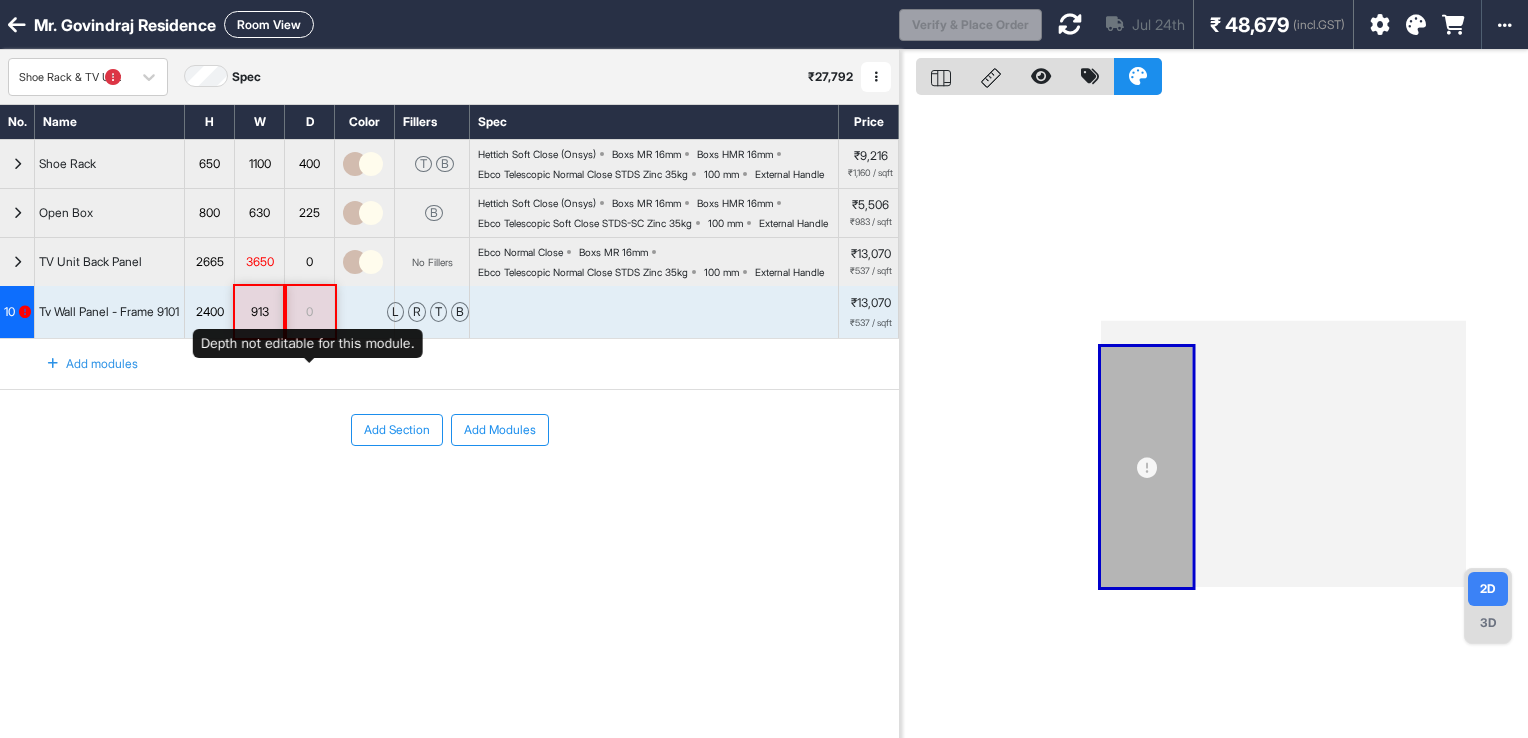 click on "0" at bounding box center (309, 312) 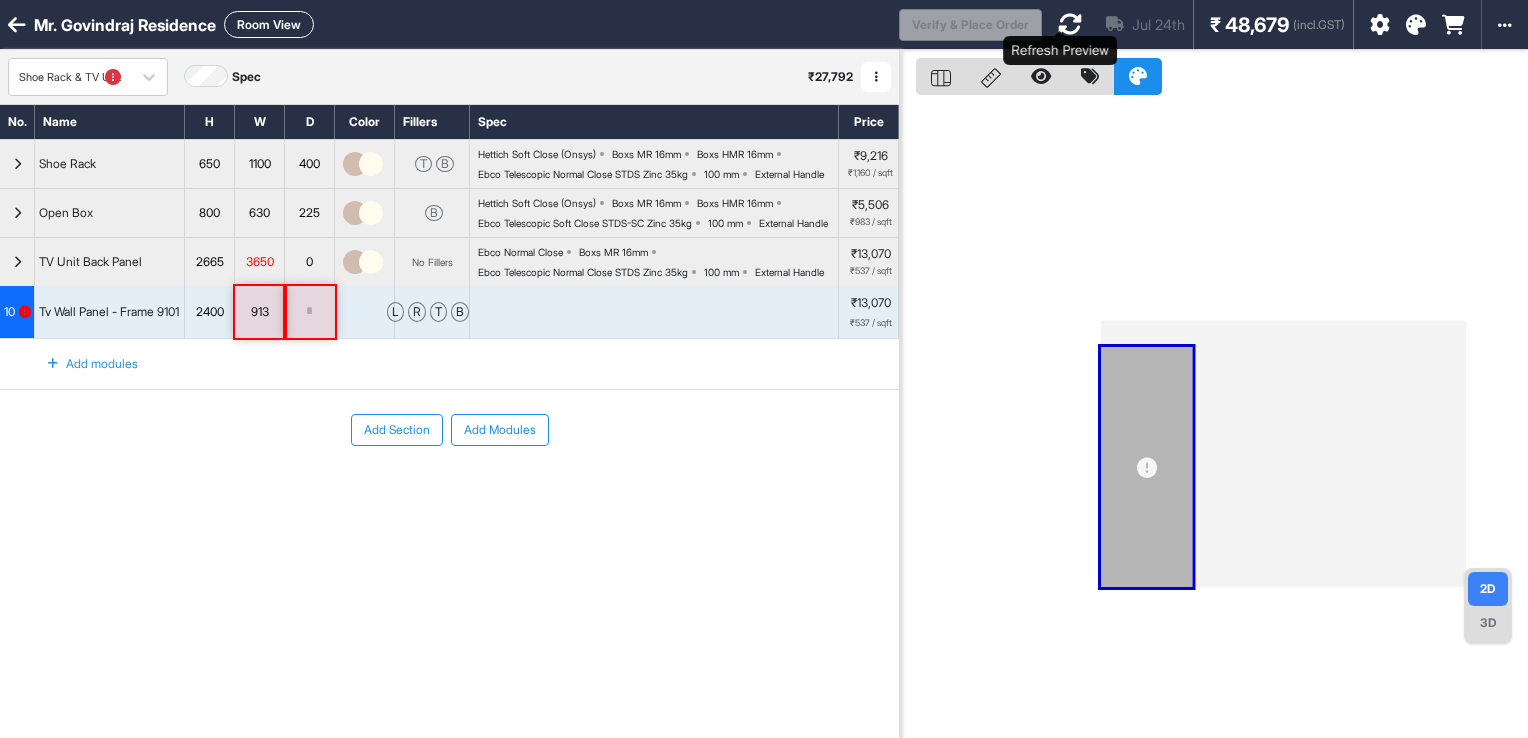 click at bounding box center [1070, 24] 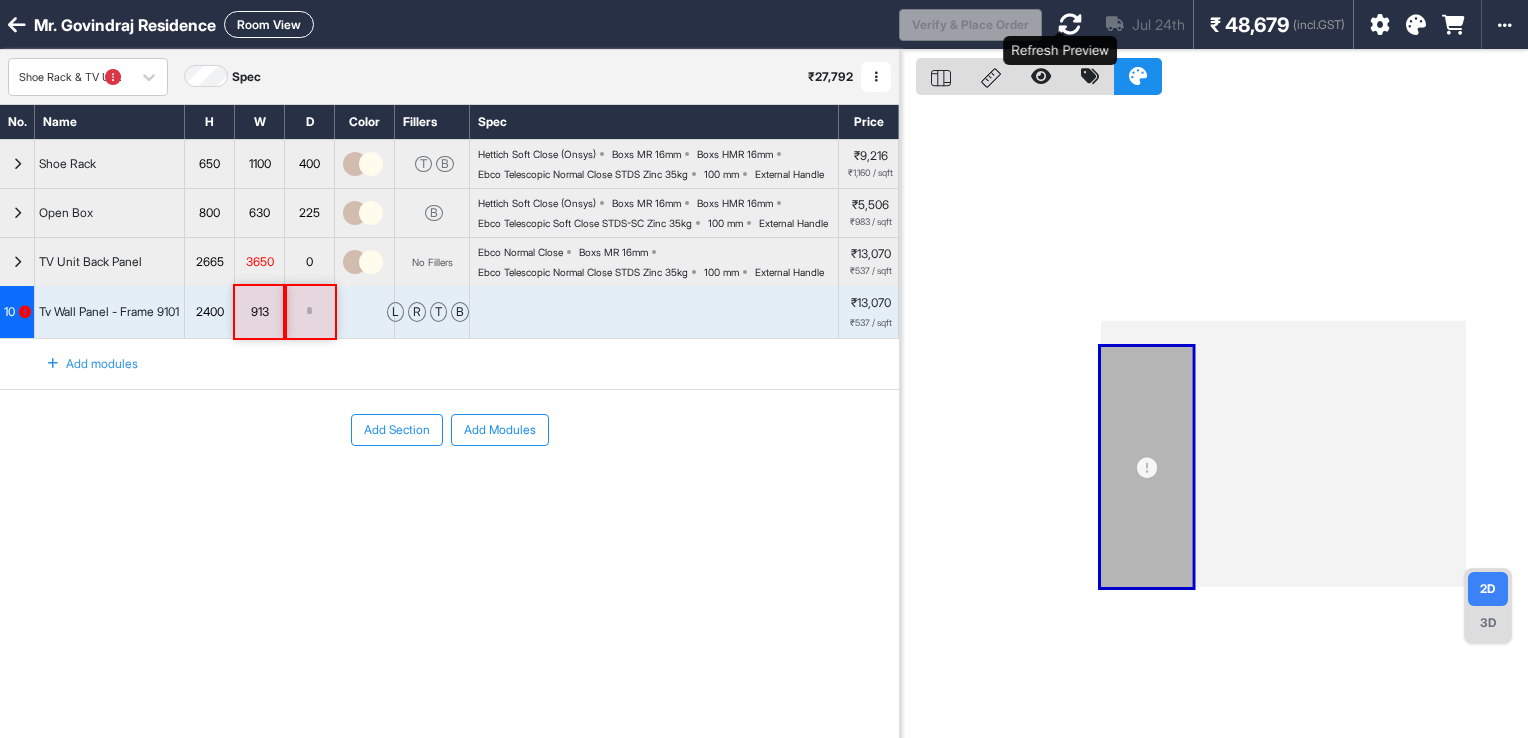 click at bounding box center (1070, 24) 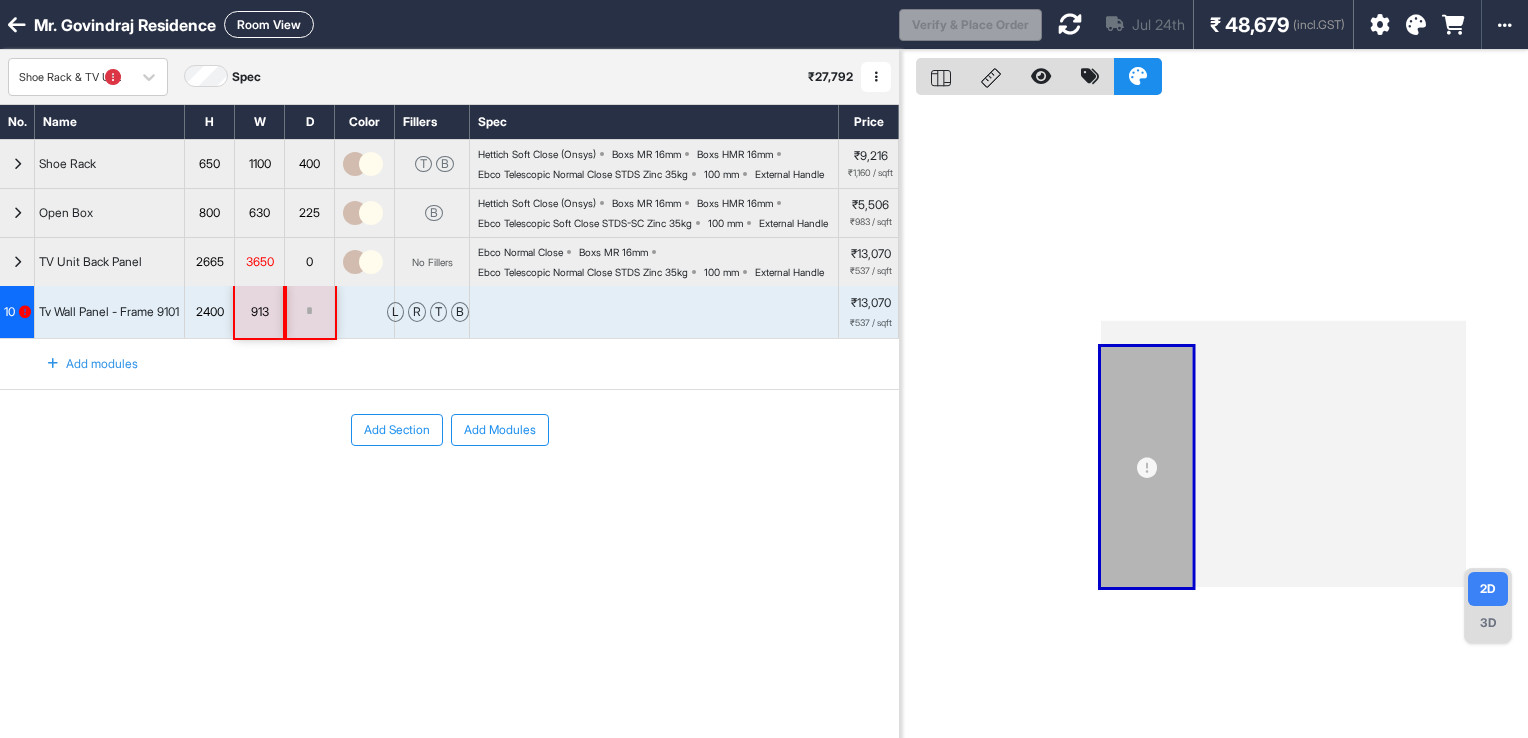 click on "0" at bounding box center [310, 262] 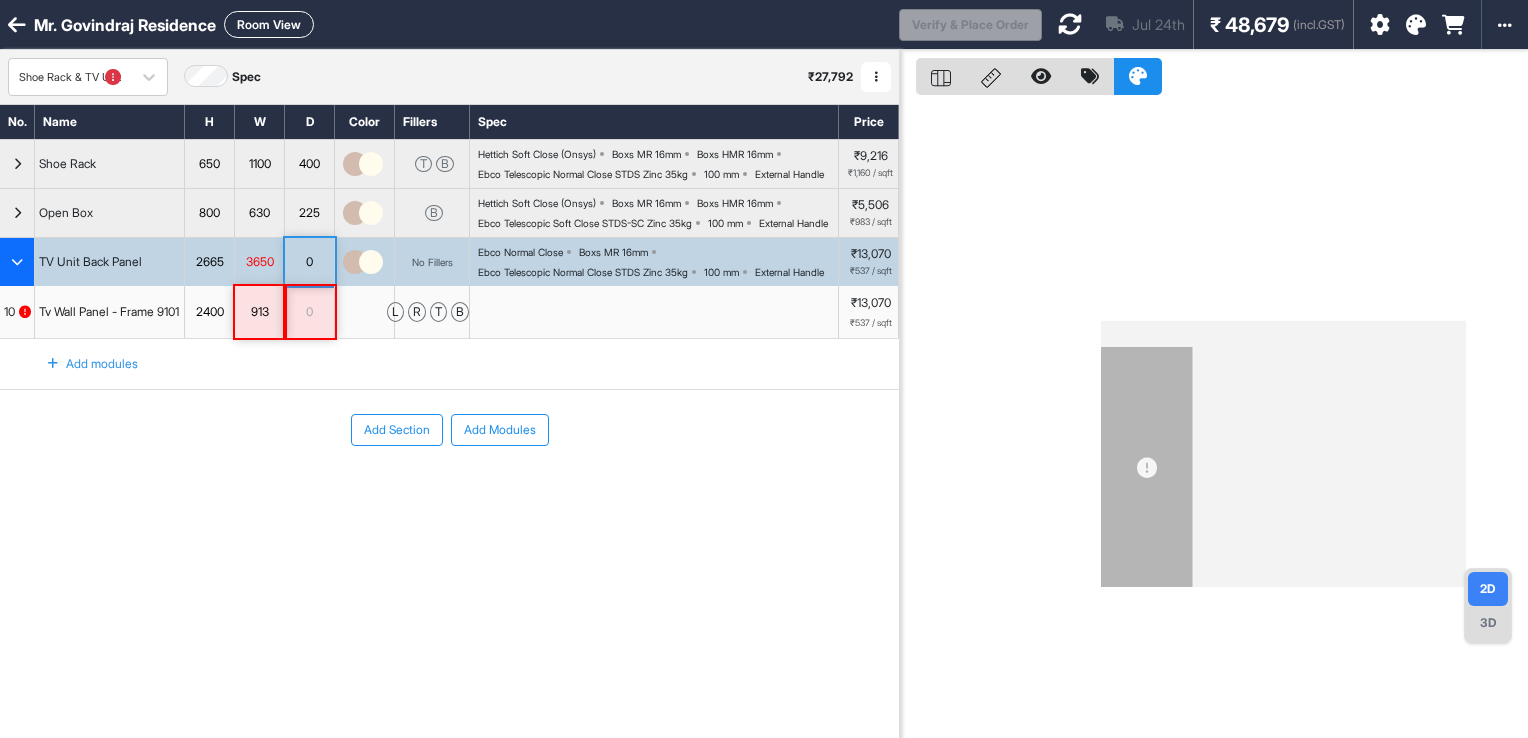 click on "0" at bounding box center [309, 312] 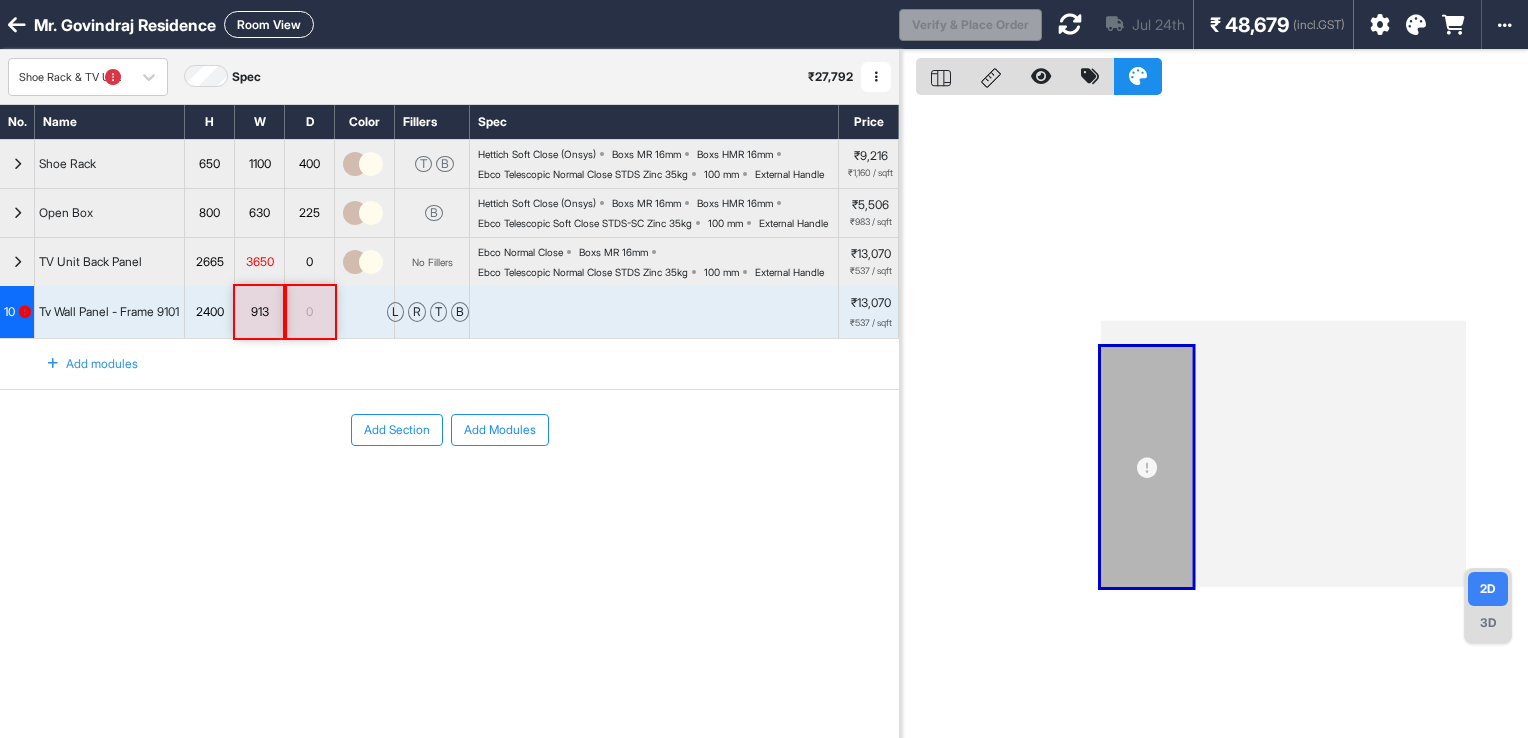 click on "0" at bounding box center [309, 312] 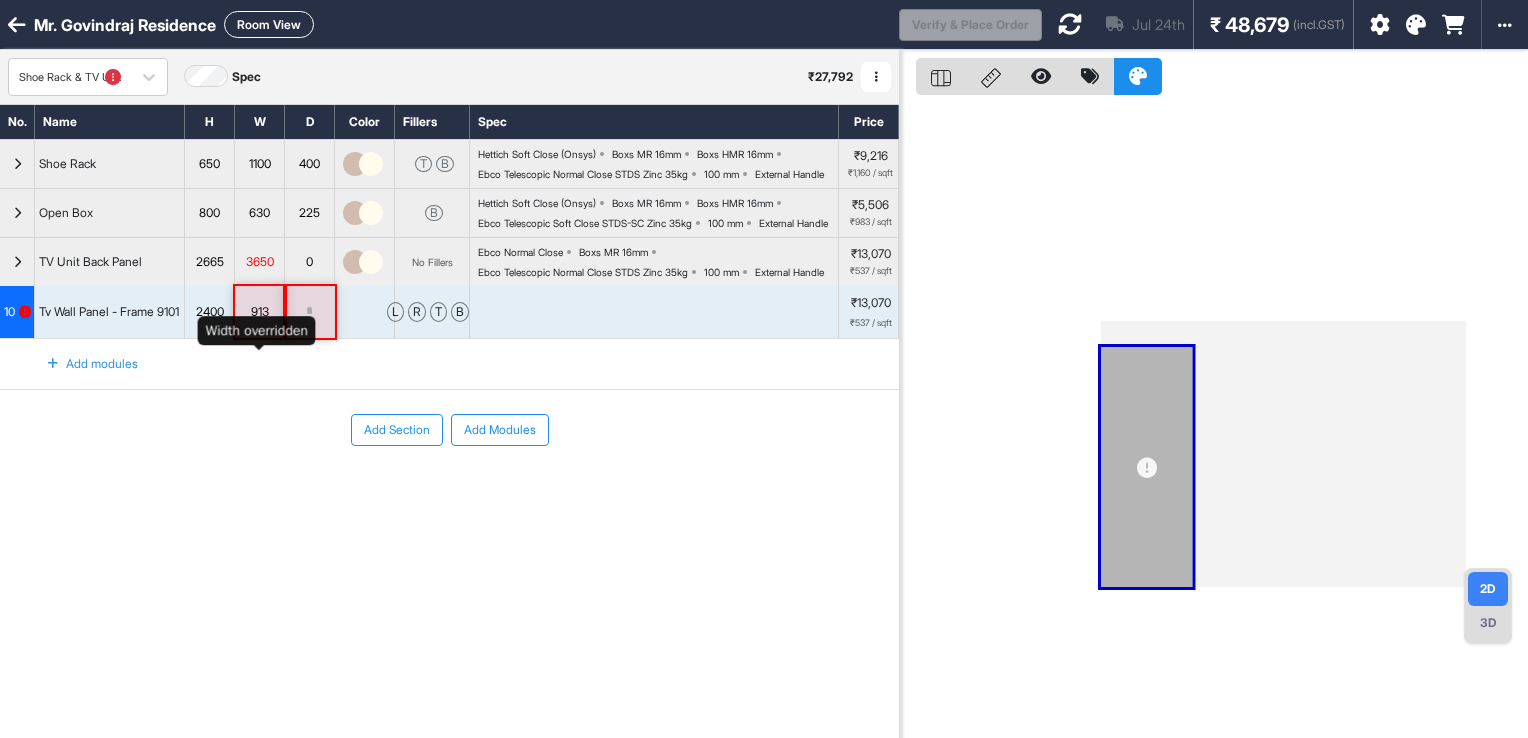 click on "913" at bounding box center [260, 312] 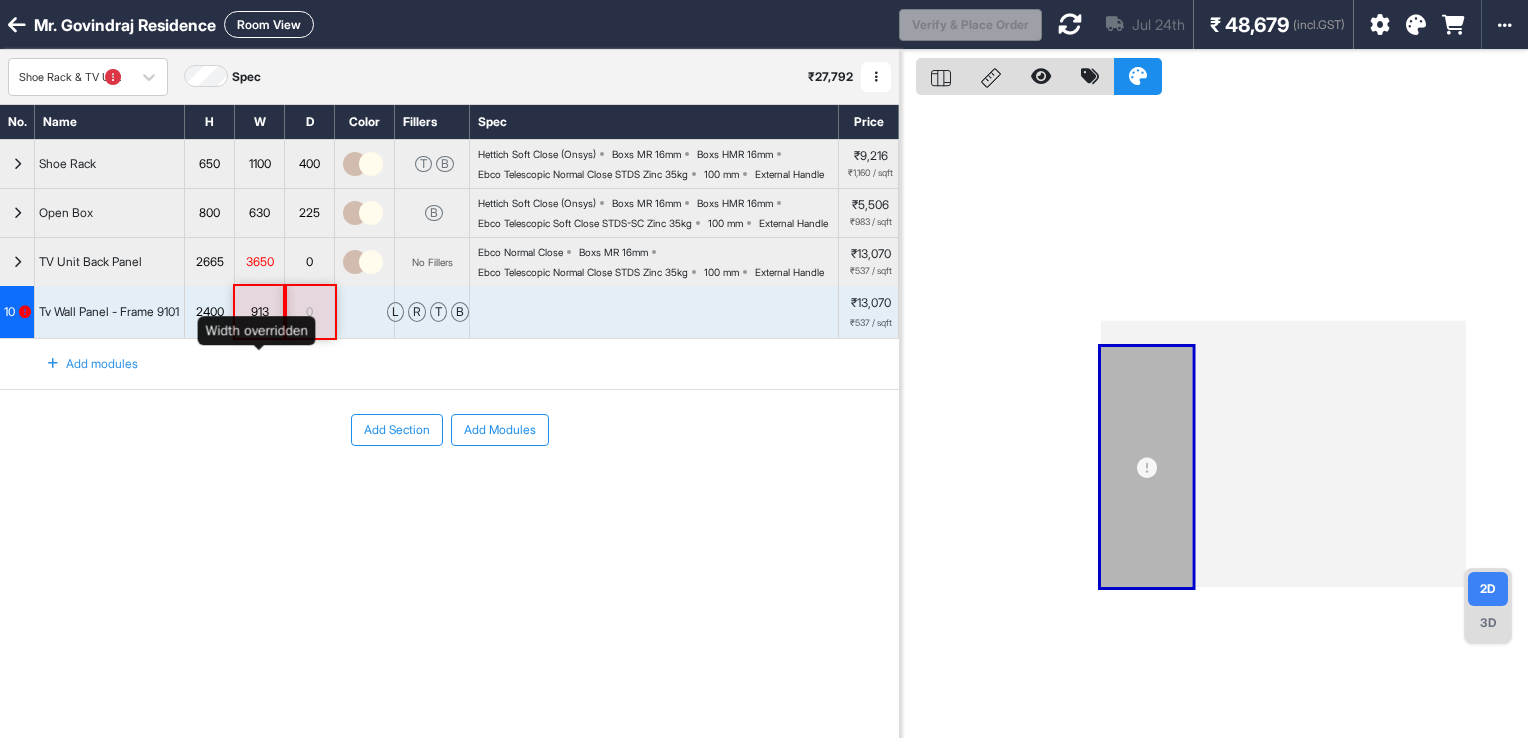 click on "913" at bounding box center (260, 312) 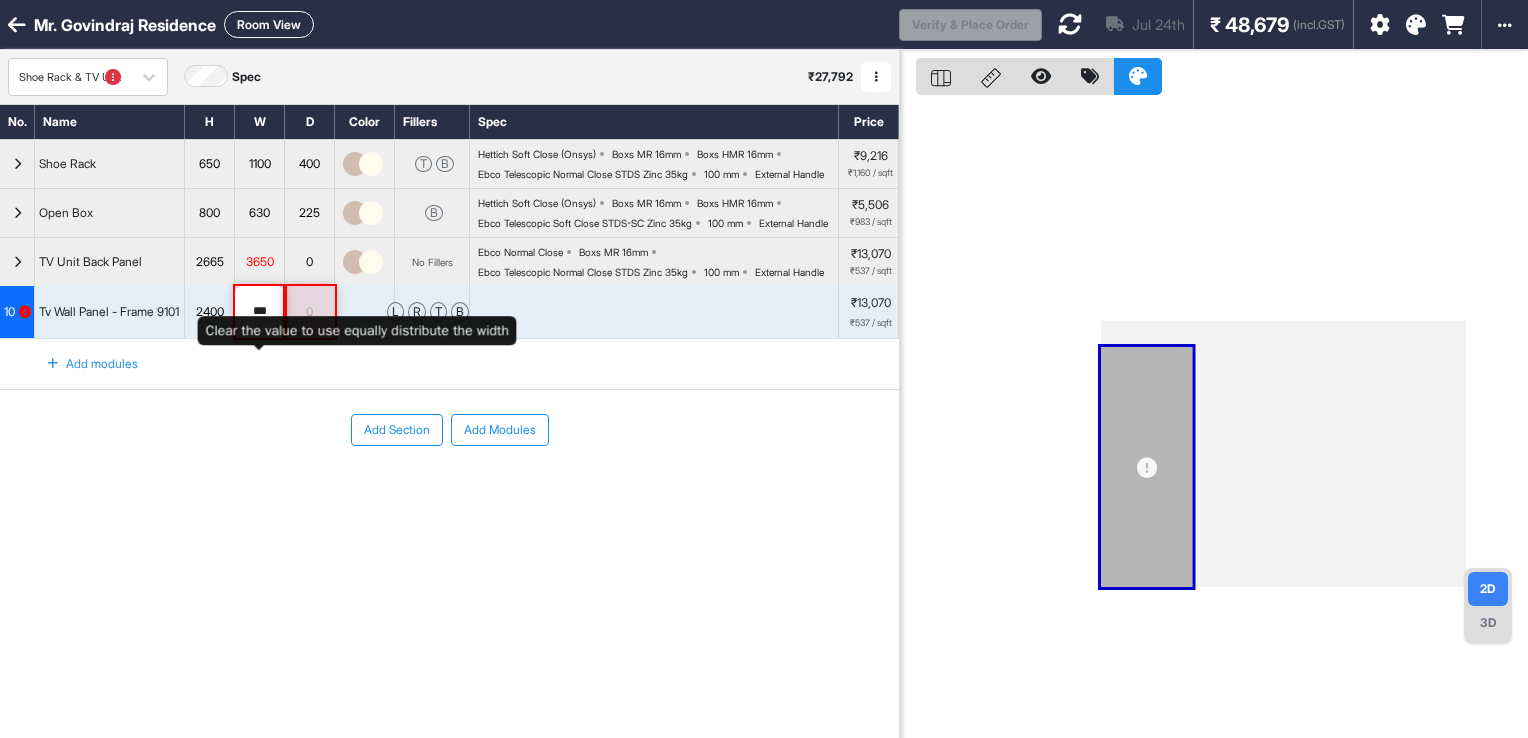 click on "***" at bounding box center (259, 312) 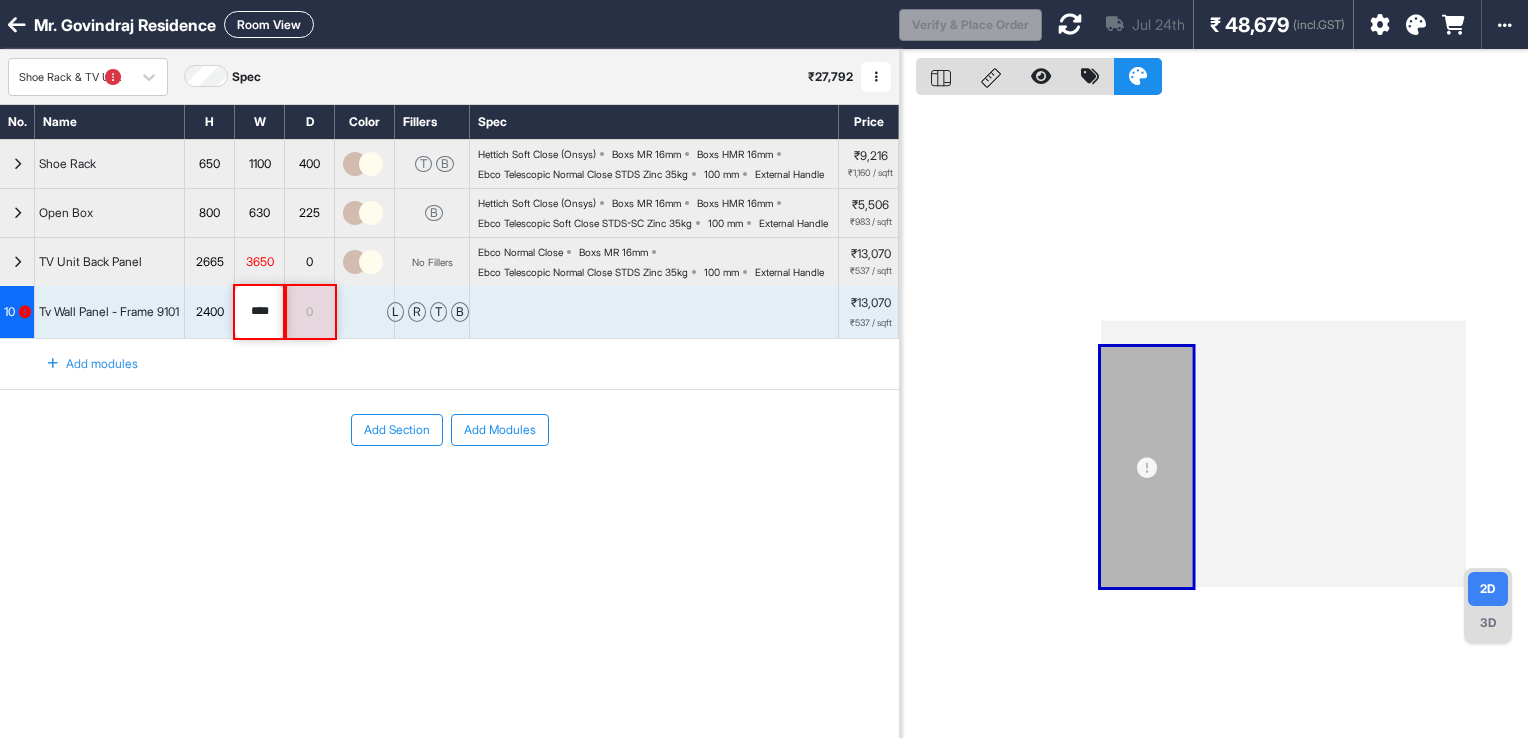 type on "****" 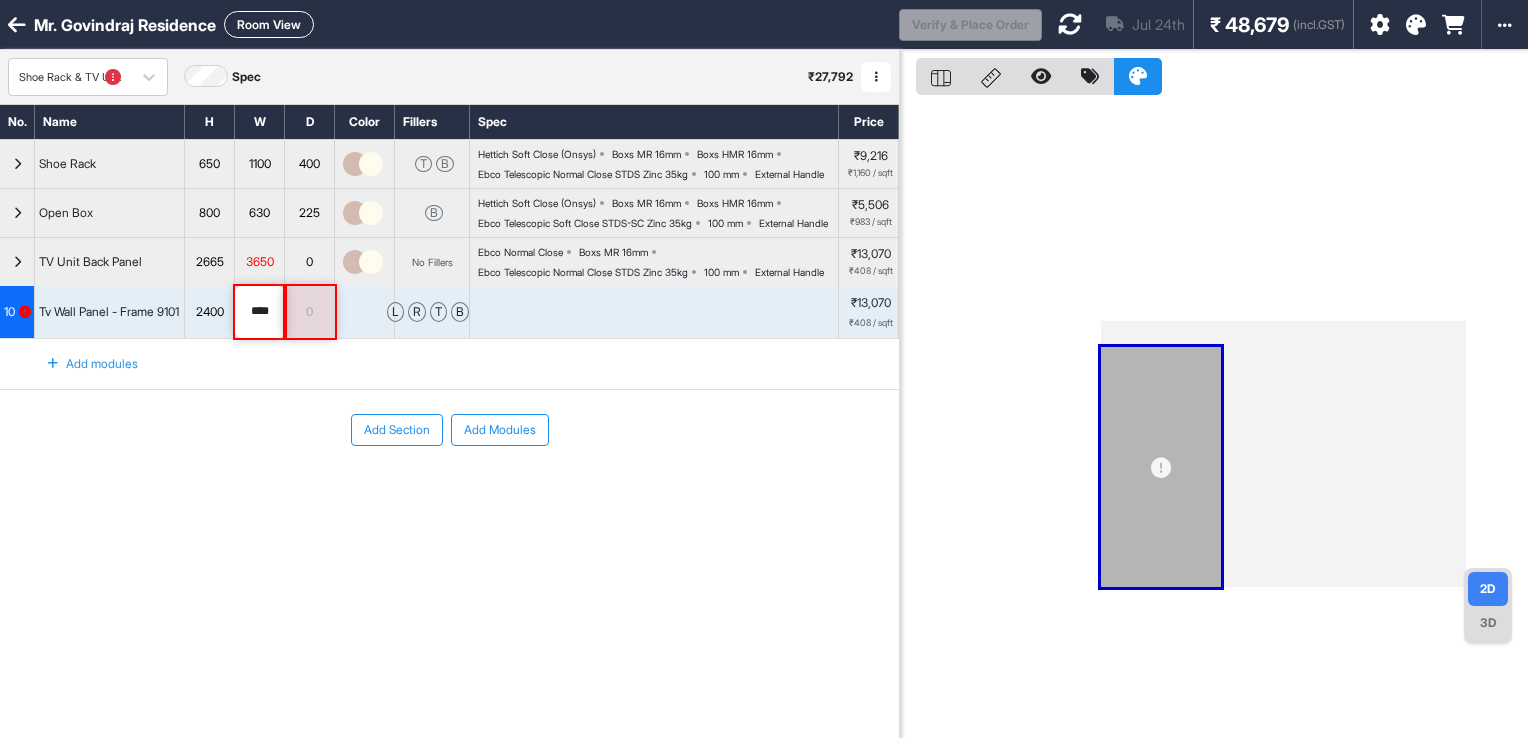 click on "0" at bounding box center [309, 312] 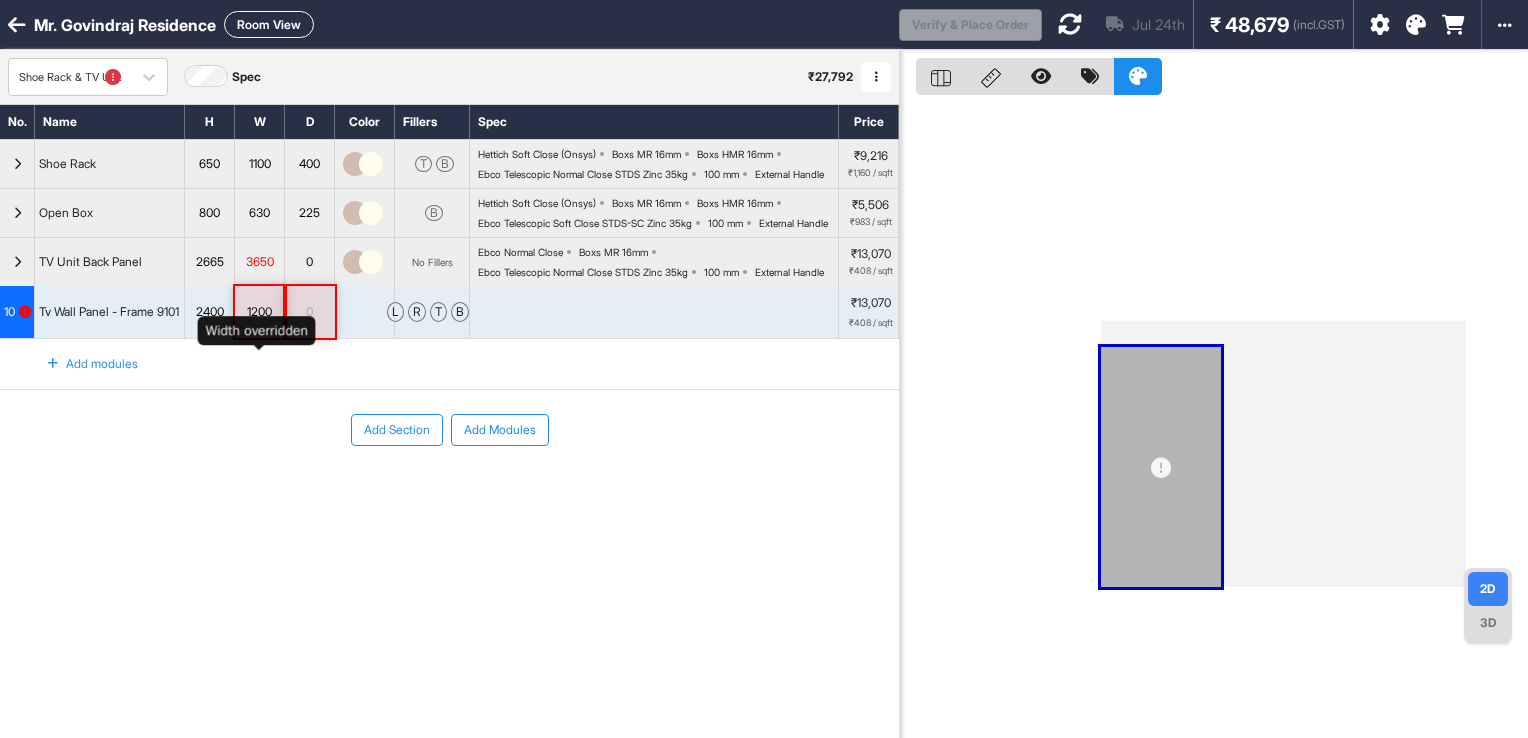 click on "1200" at bounding box center (259, 312) 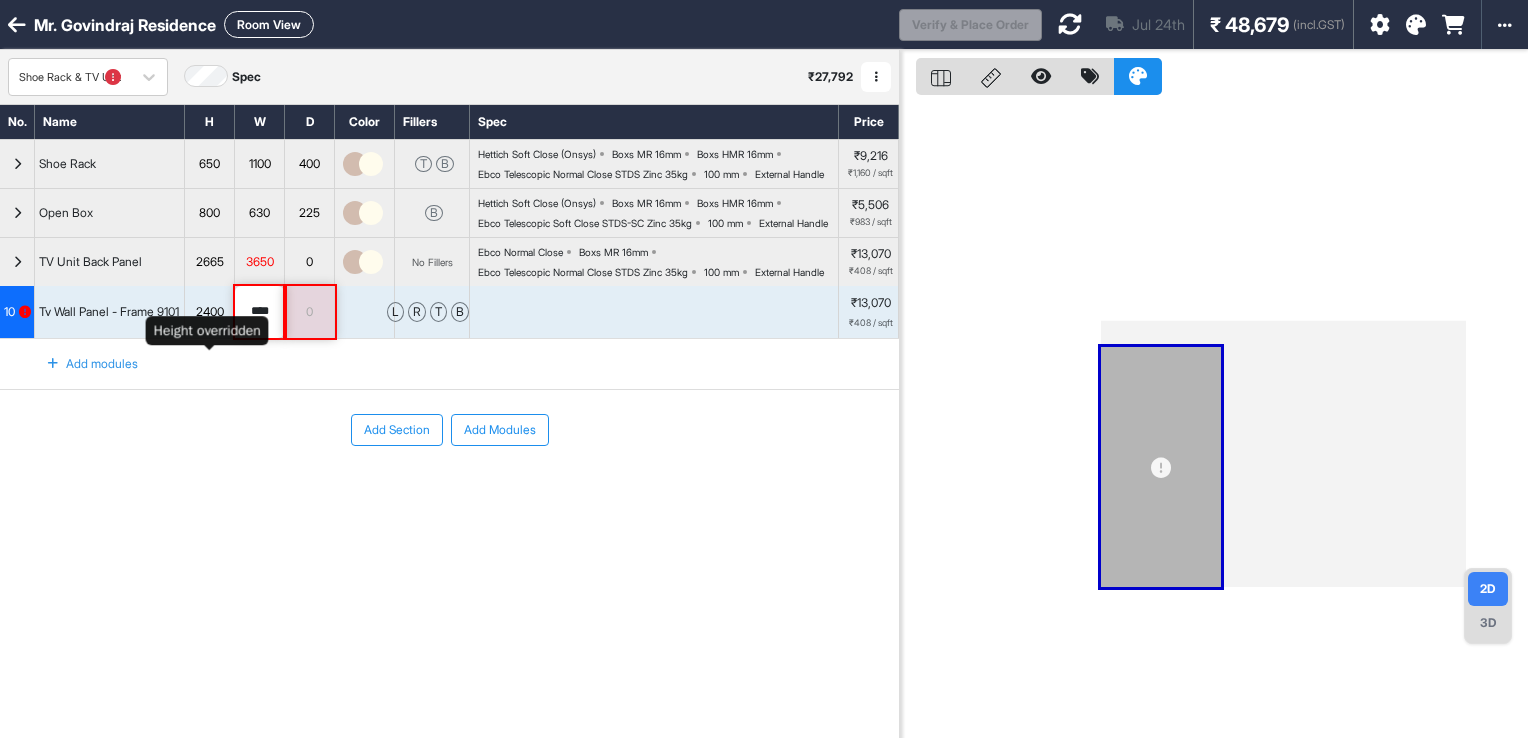 drag, startPoint x: 273, startPoint y: 374, endPoint x: 219, endPoint y: 379, distance: 54.230988 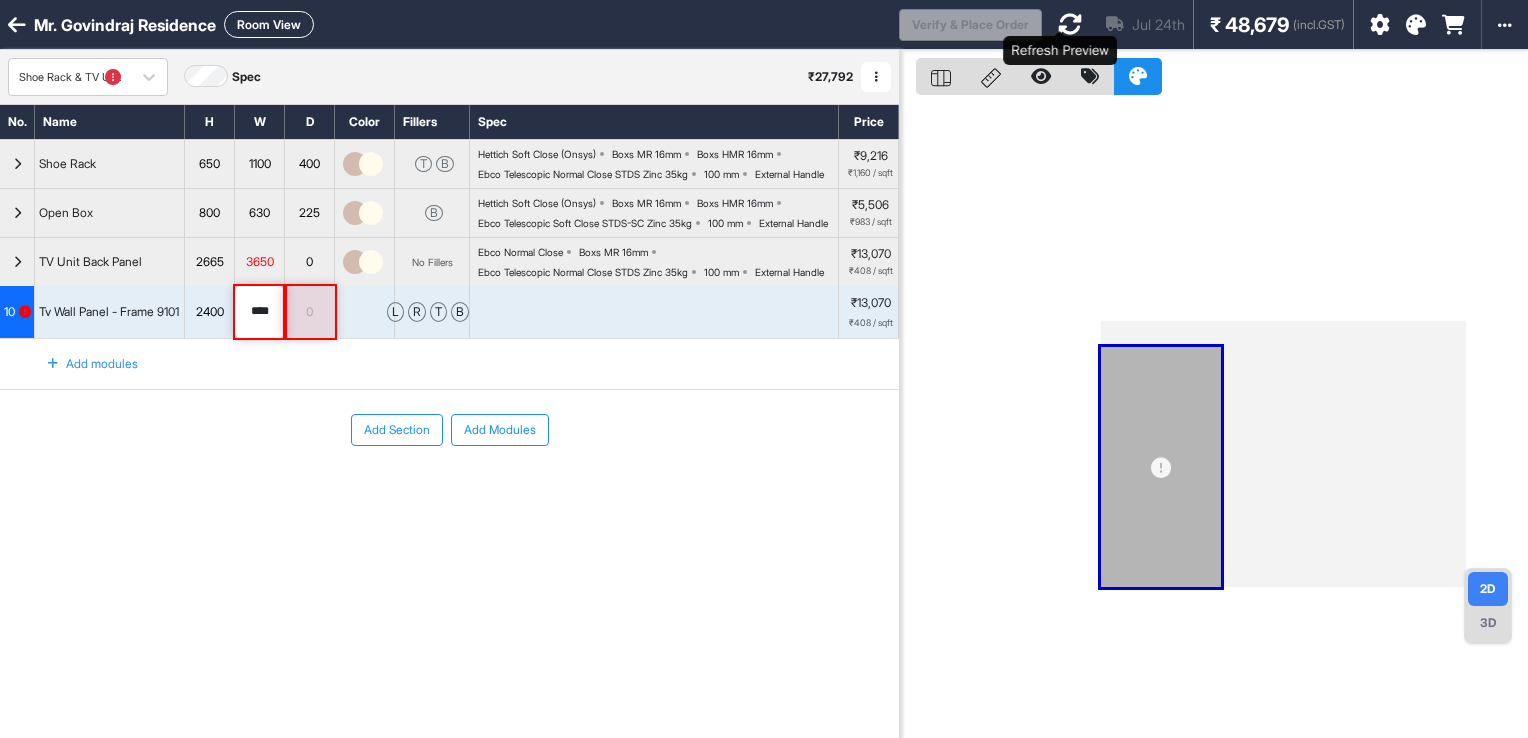 type on "****" 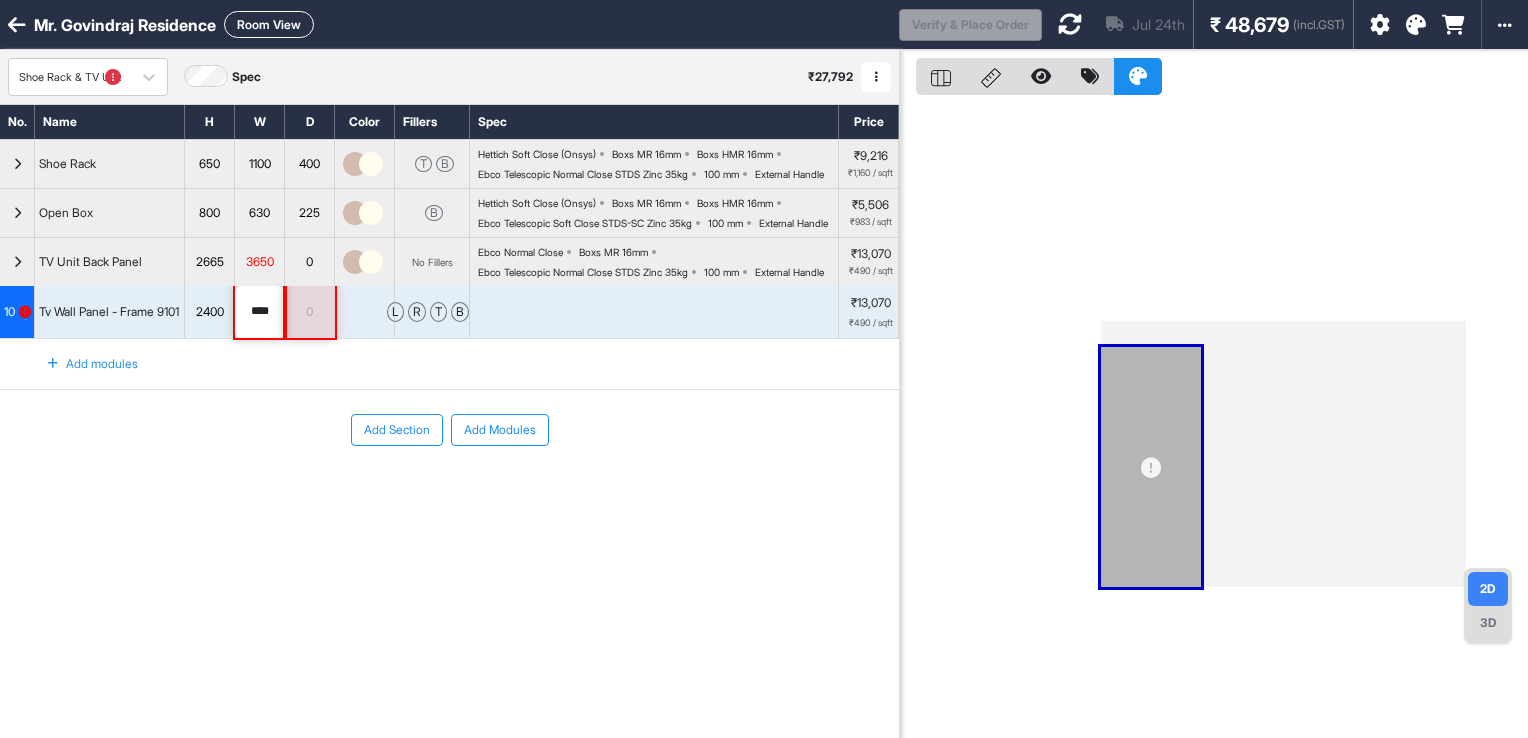 click at bounding box center [17, 262] 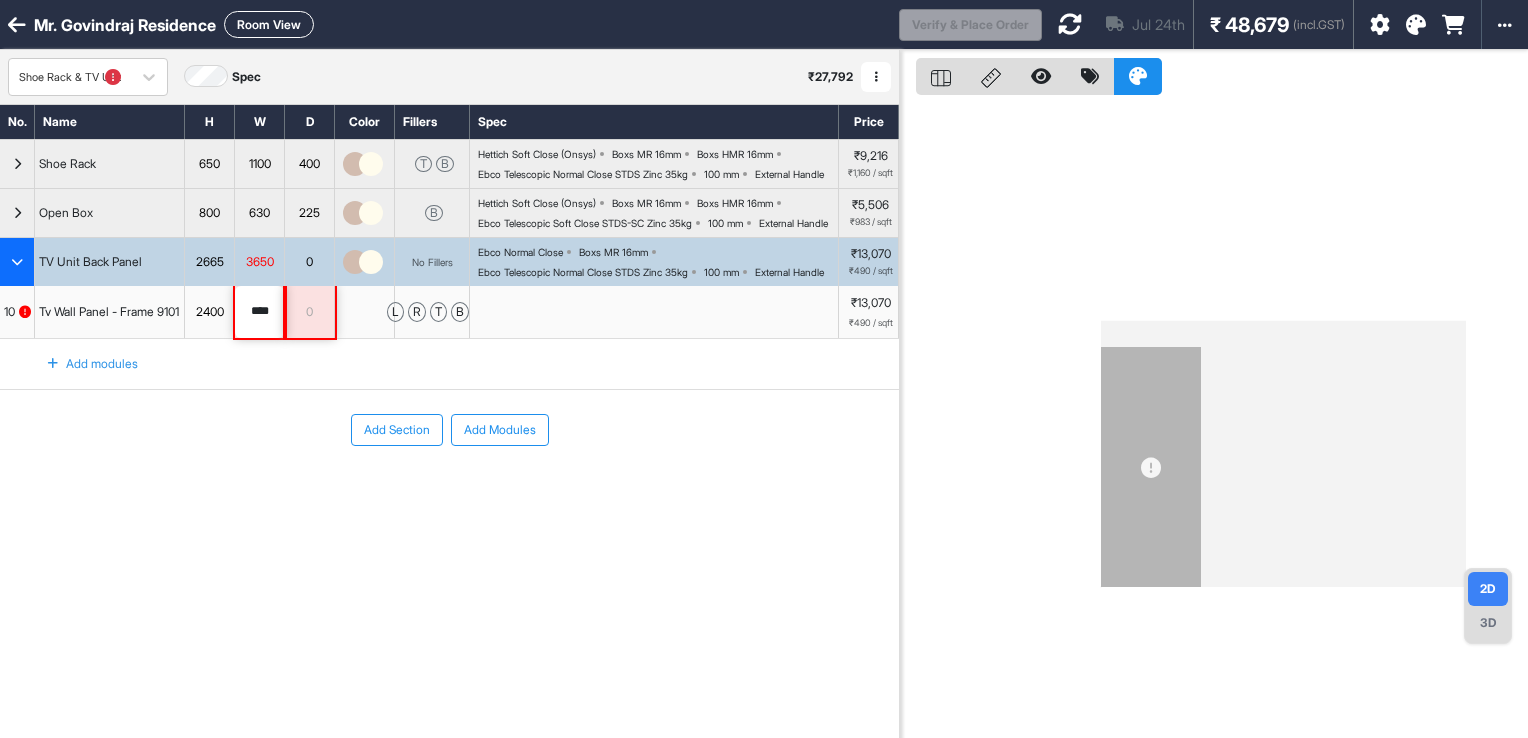 click at bounding box center (17, 262) 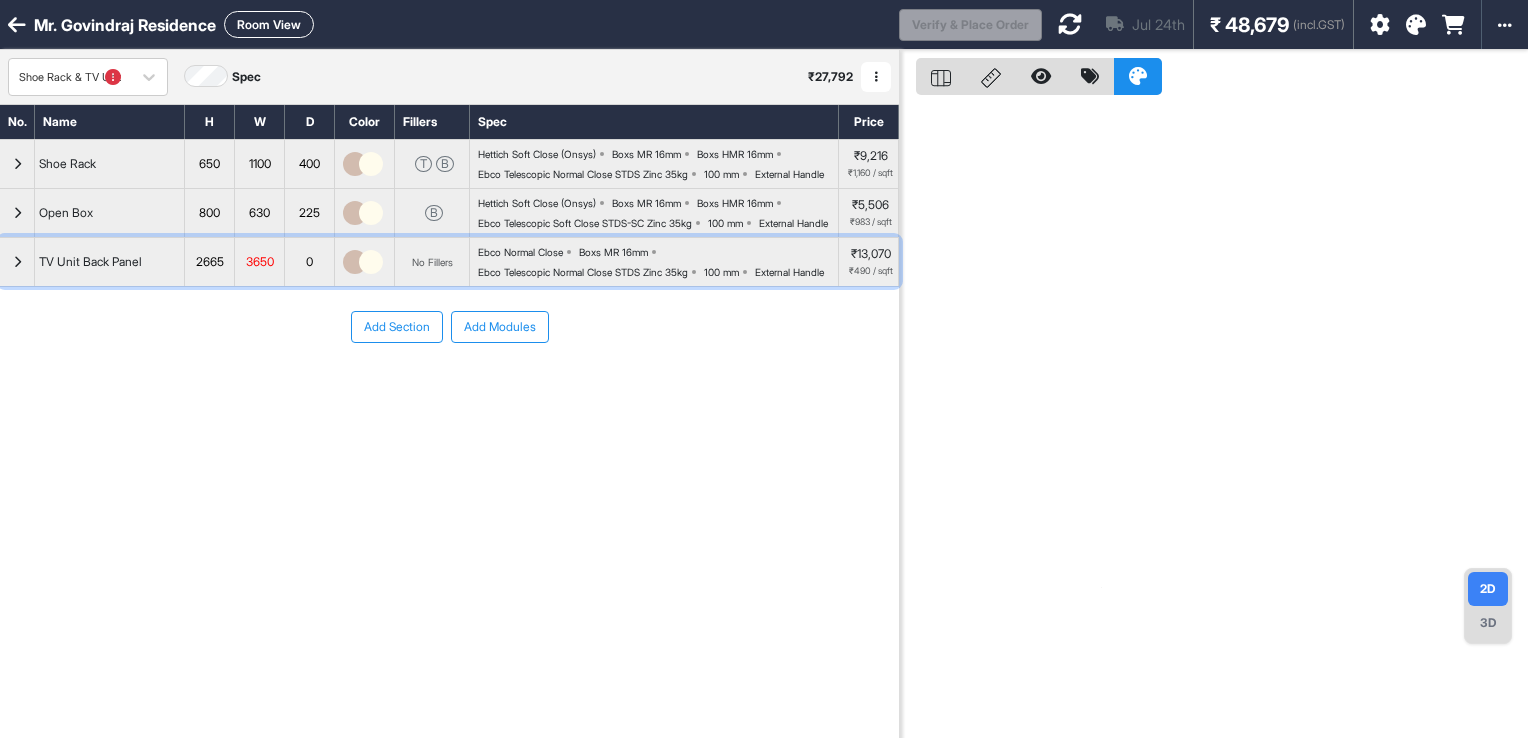 click at bounding box center [17, 262] 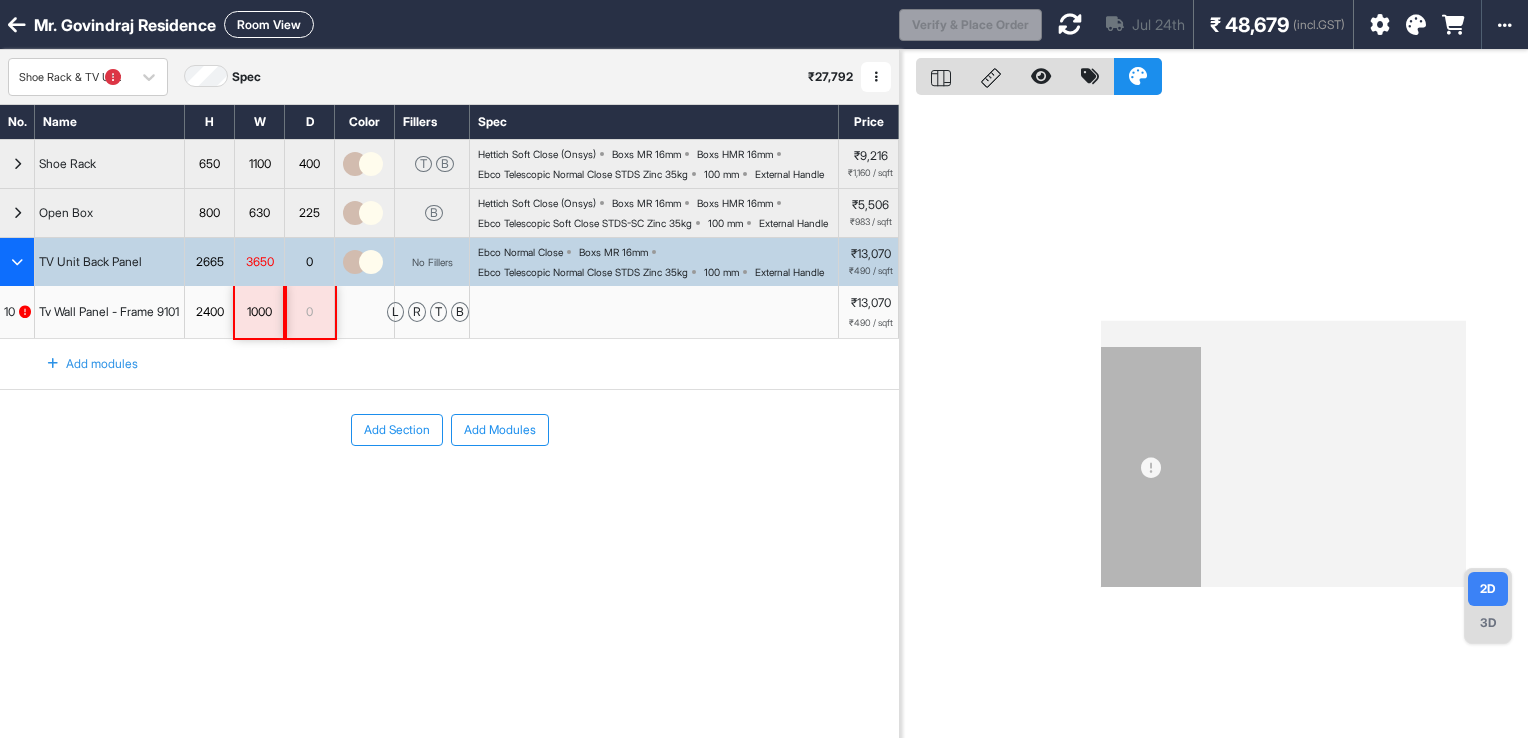 click at bounding box center (17, 262) 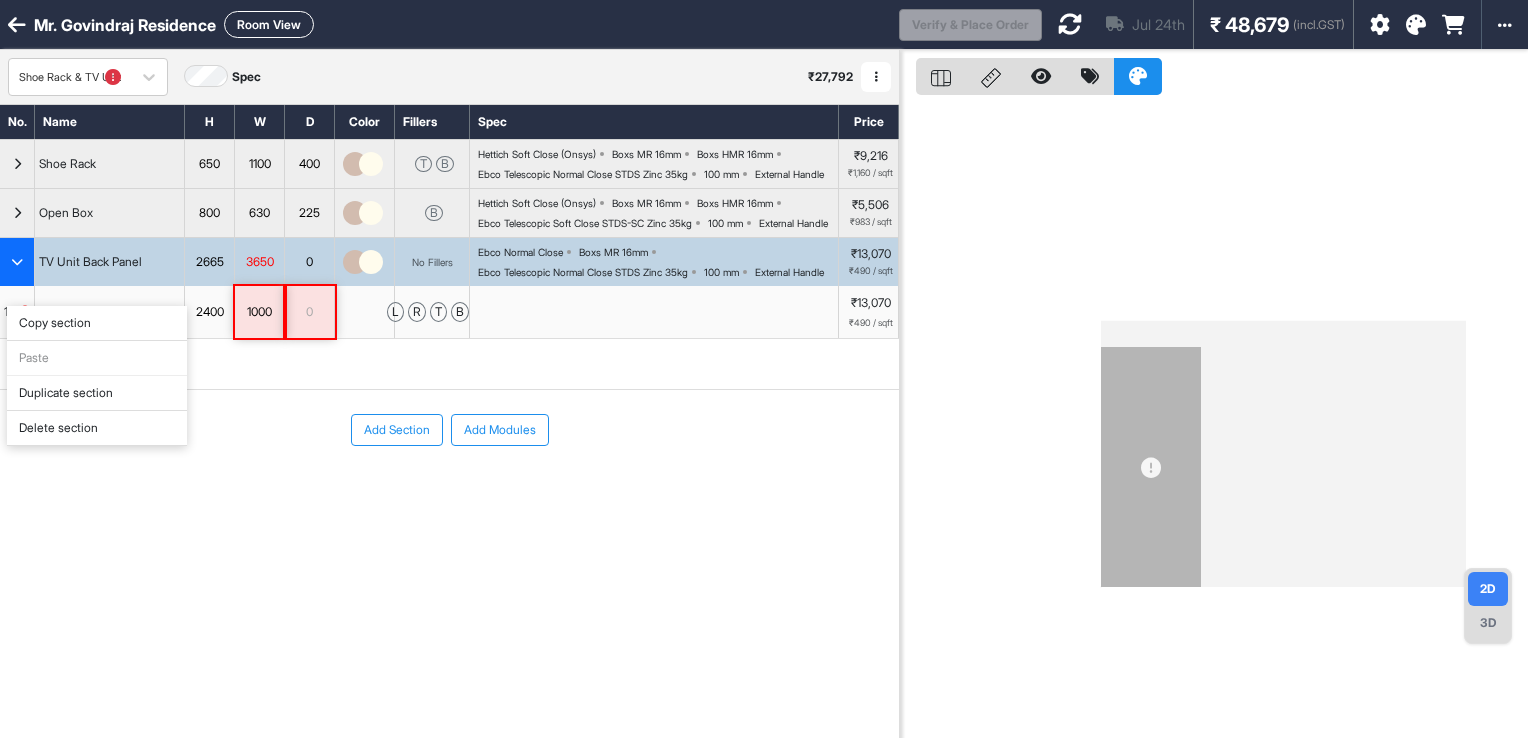 click on "Delete section" at bounding box center [97, 428] 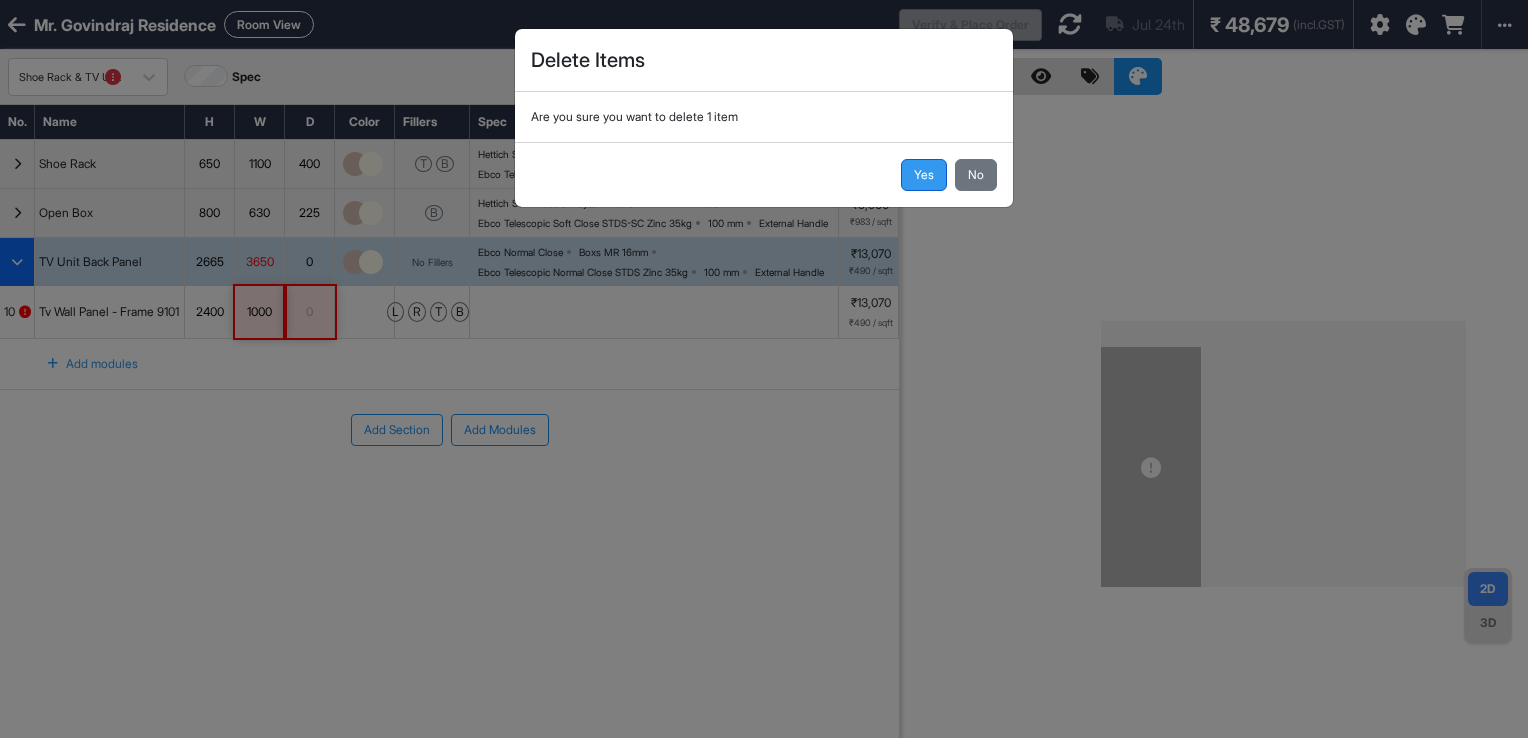 drag, startPoint x: 920, startPoint y: 170, endPoint x: 921, endPoint y: 181, distance: 11.045361 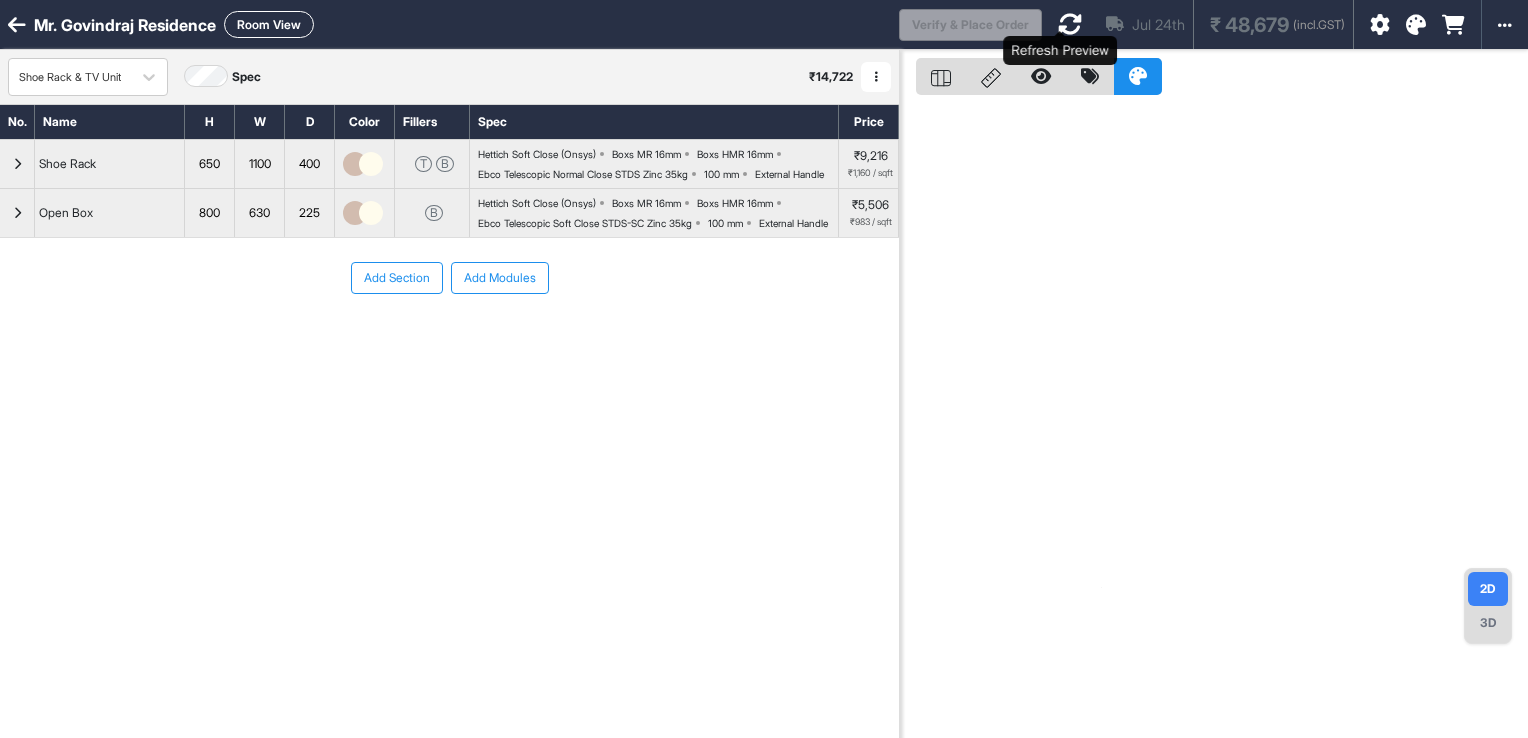 click at bounding box center (1070, 24) 